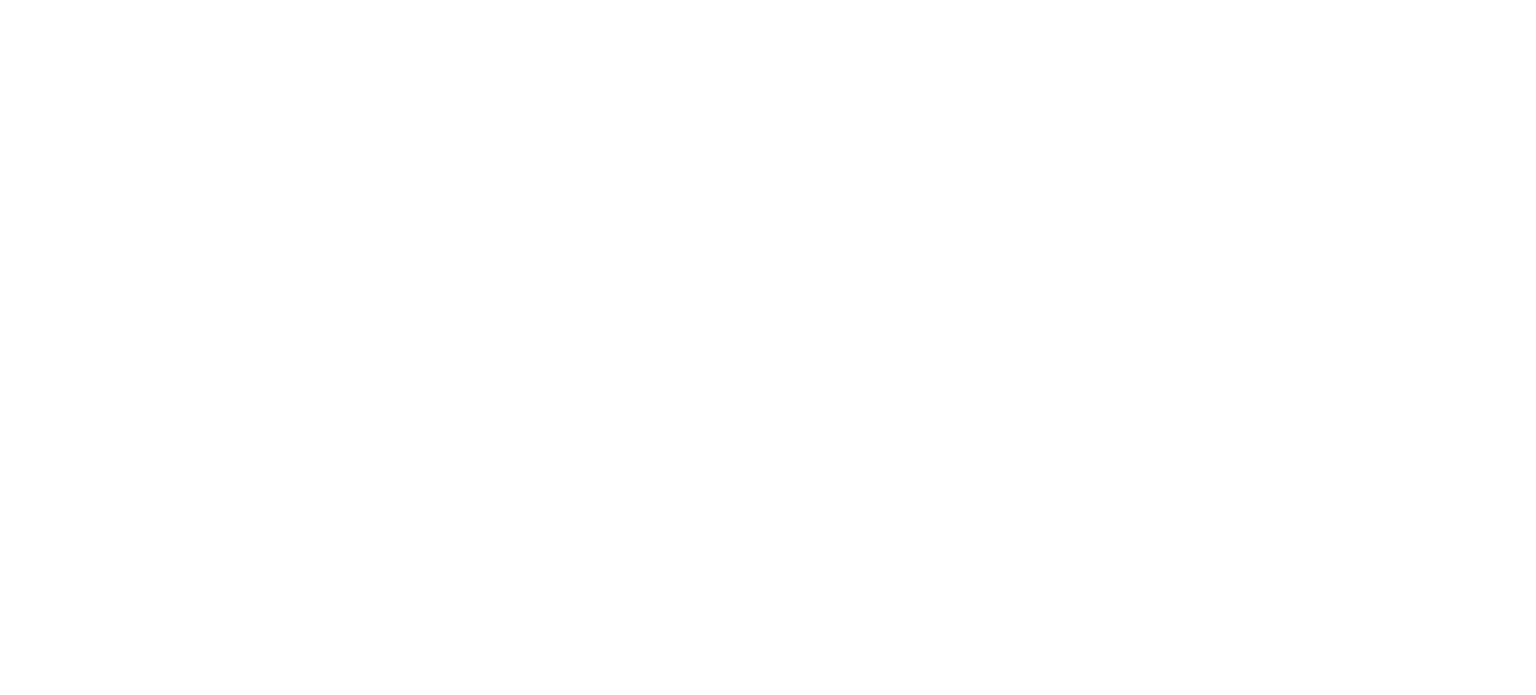 scroll, scrollTop: 0, scrollLeft: 0, axis: both 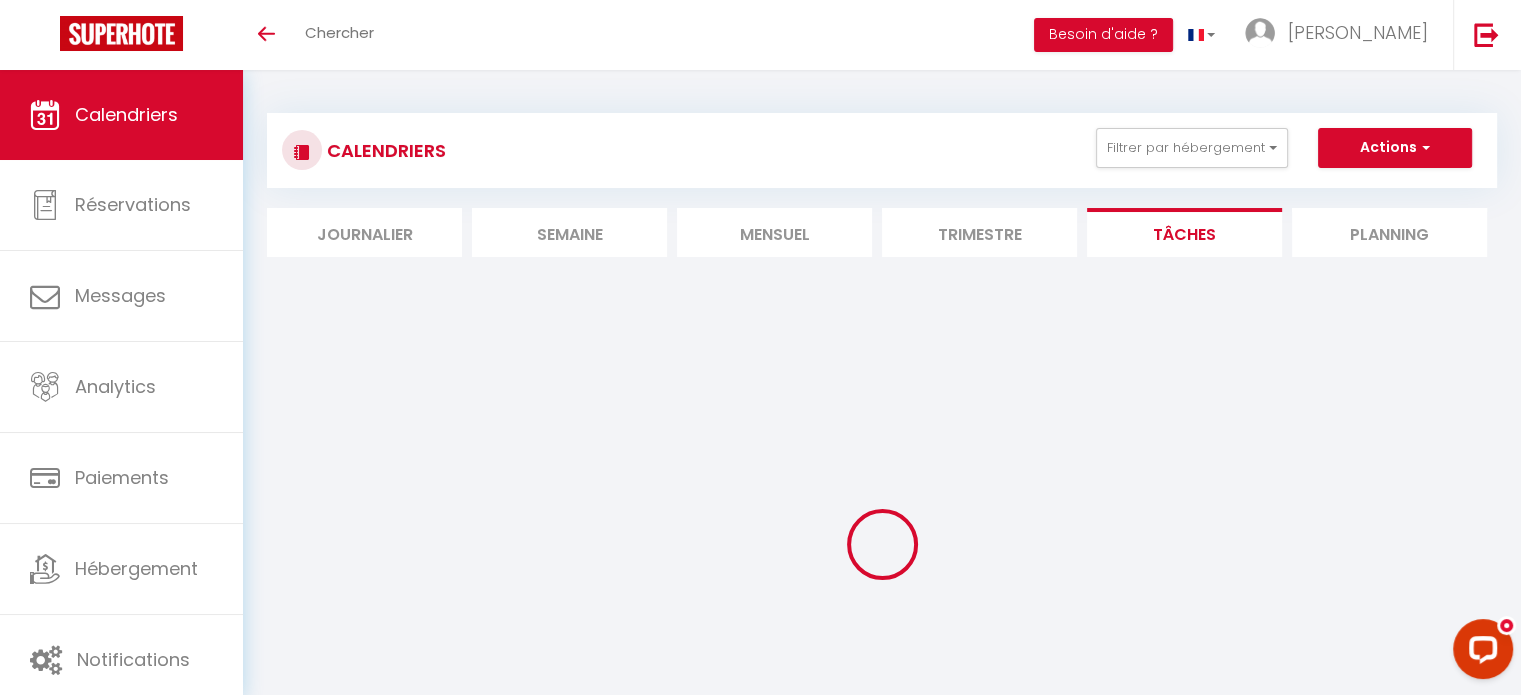select 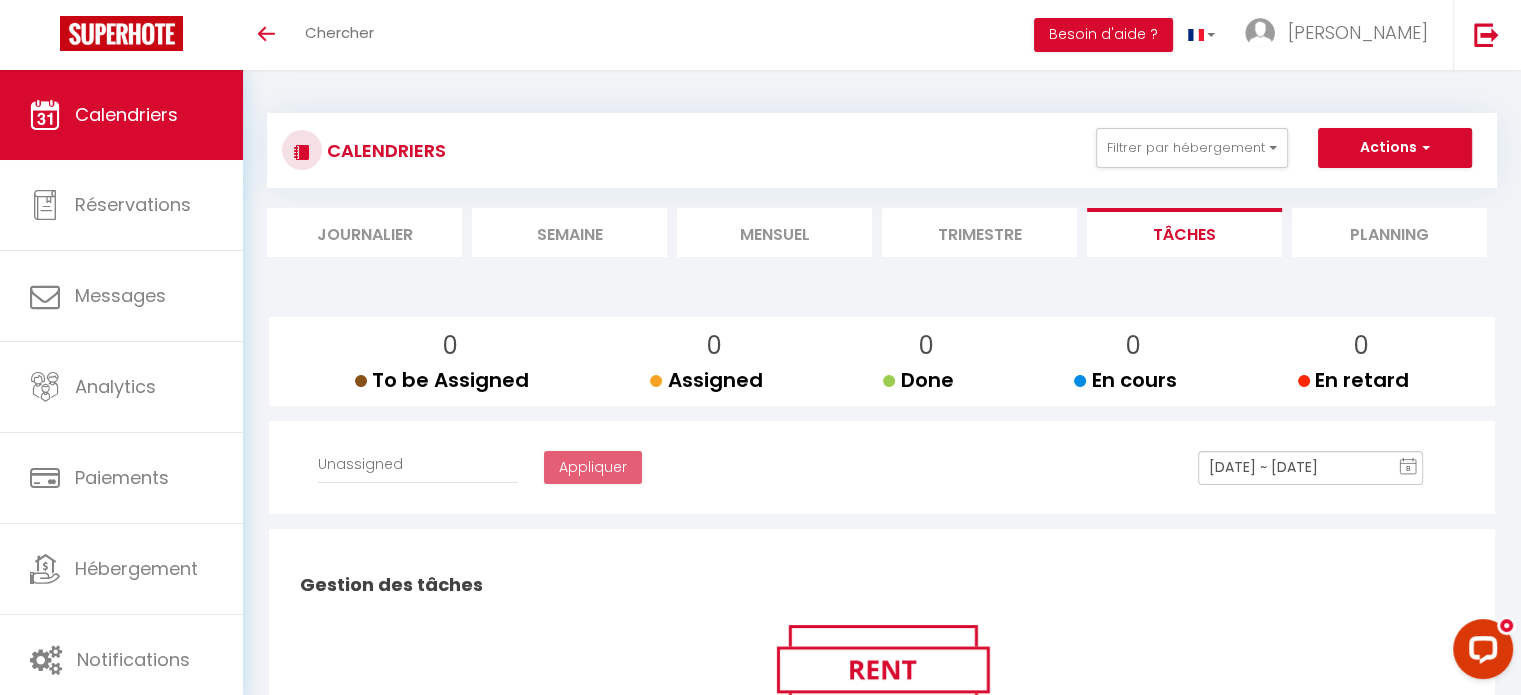 click on "Calendriers" at bounding box center (126, 114) 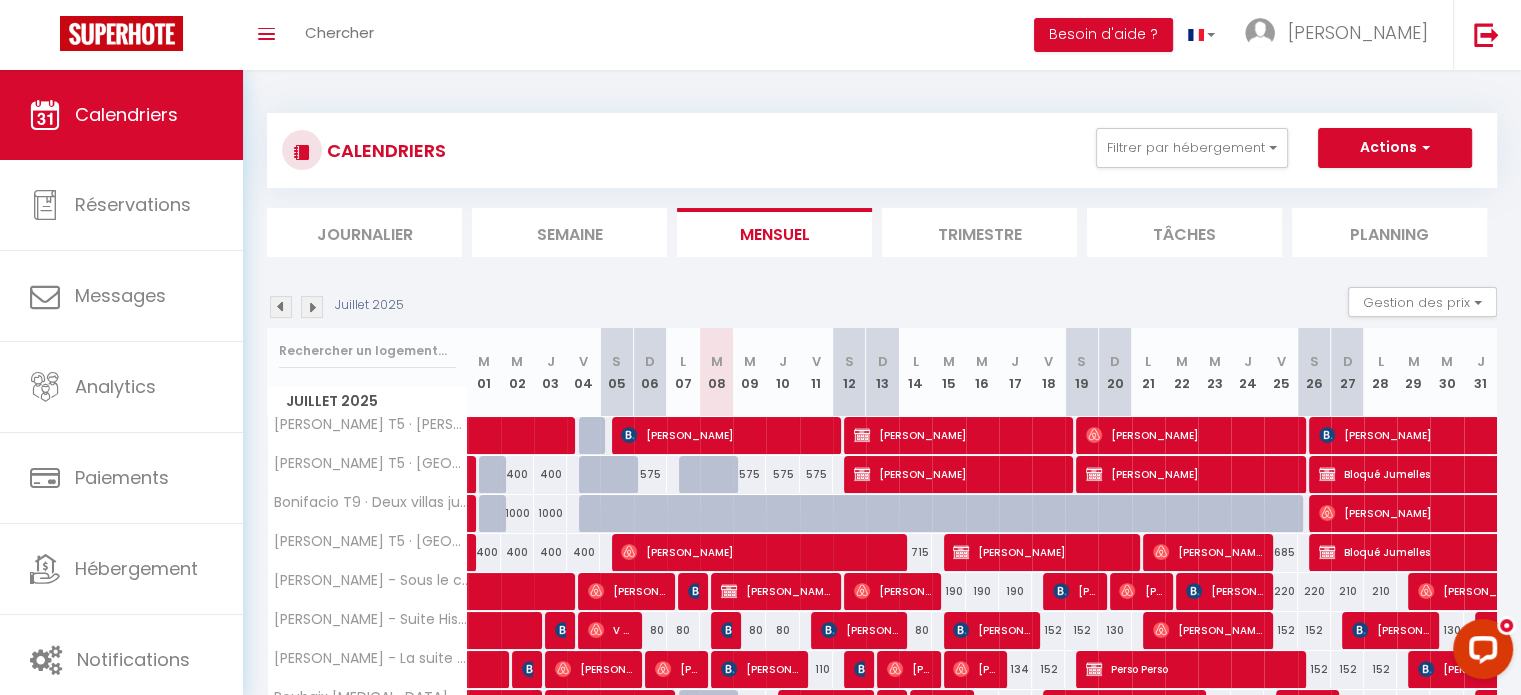 click on "Trimestre" at bounding box center [979, 232] 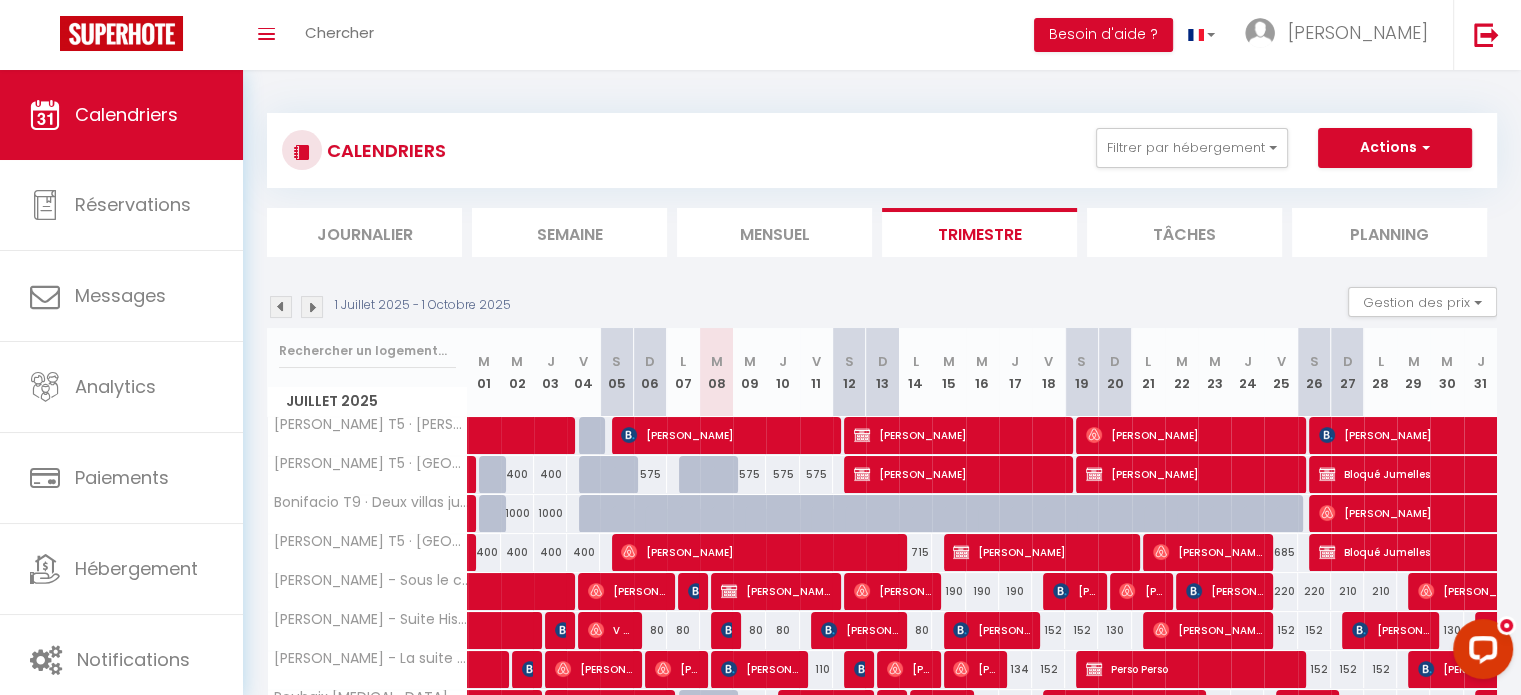 click at bounding box center (312, 307) 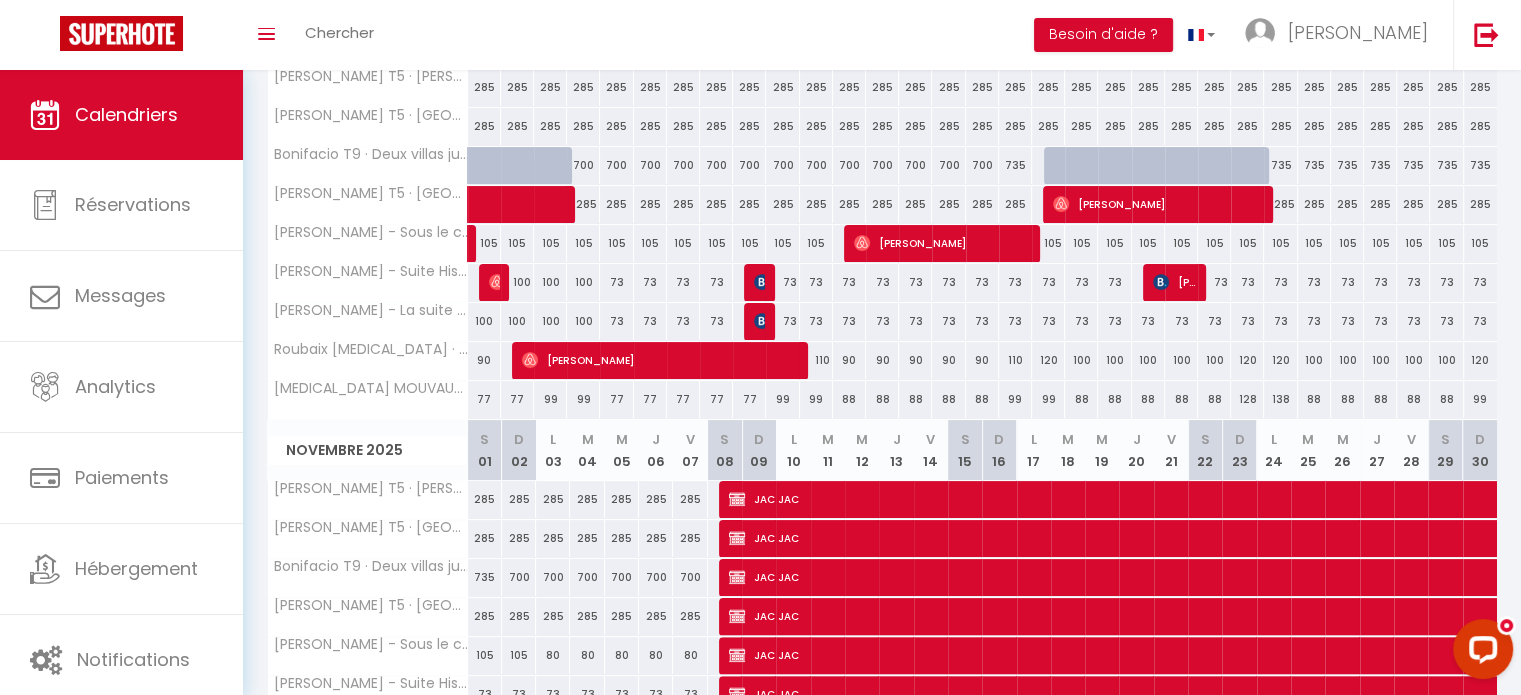 scroll, scrollTop: 173, scrollLeft: 0, axis: vertical 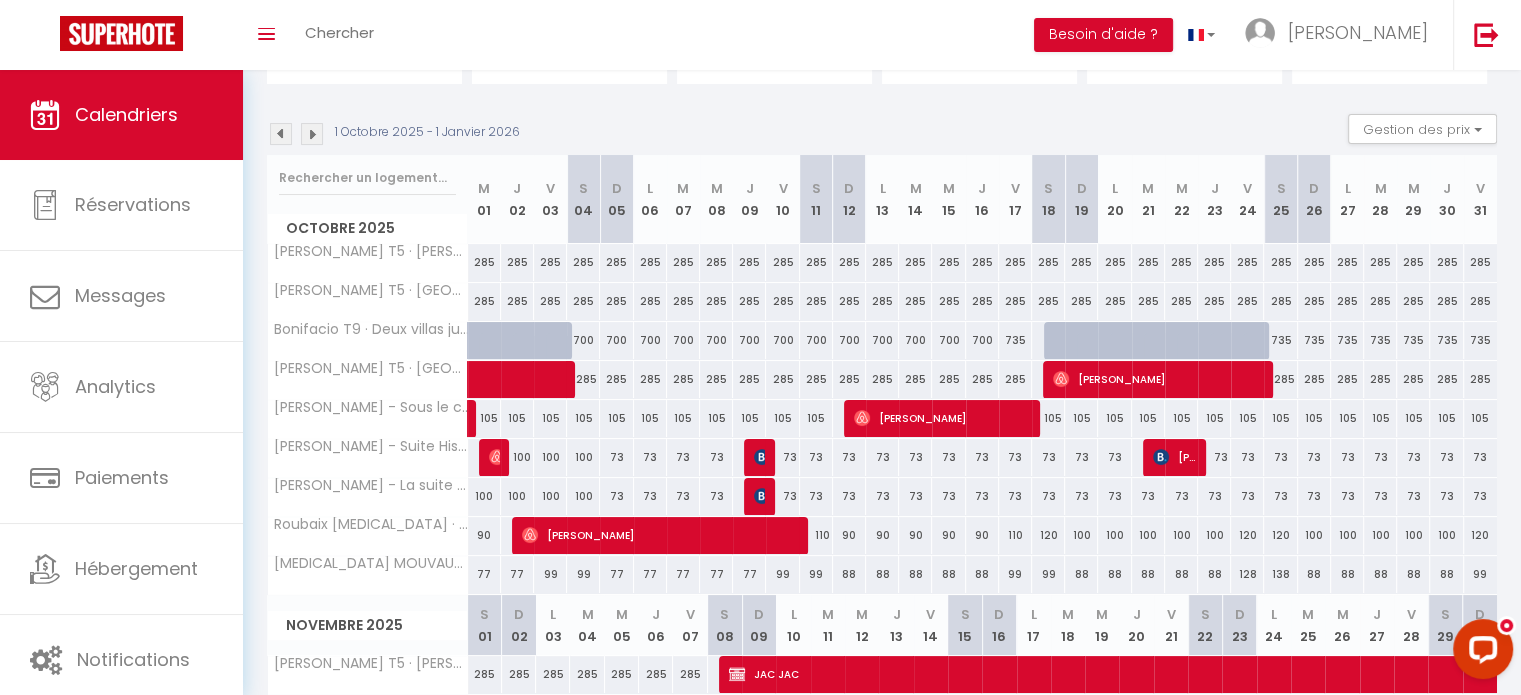 click at bounding box center [312, 134] 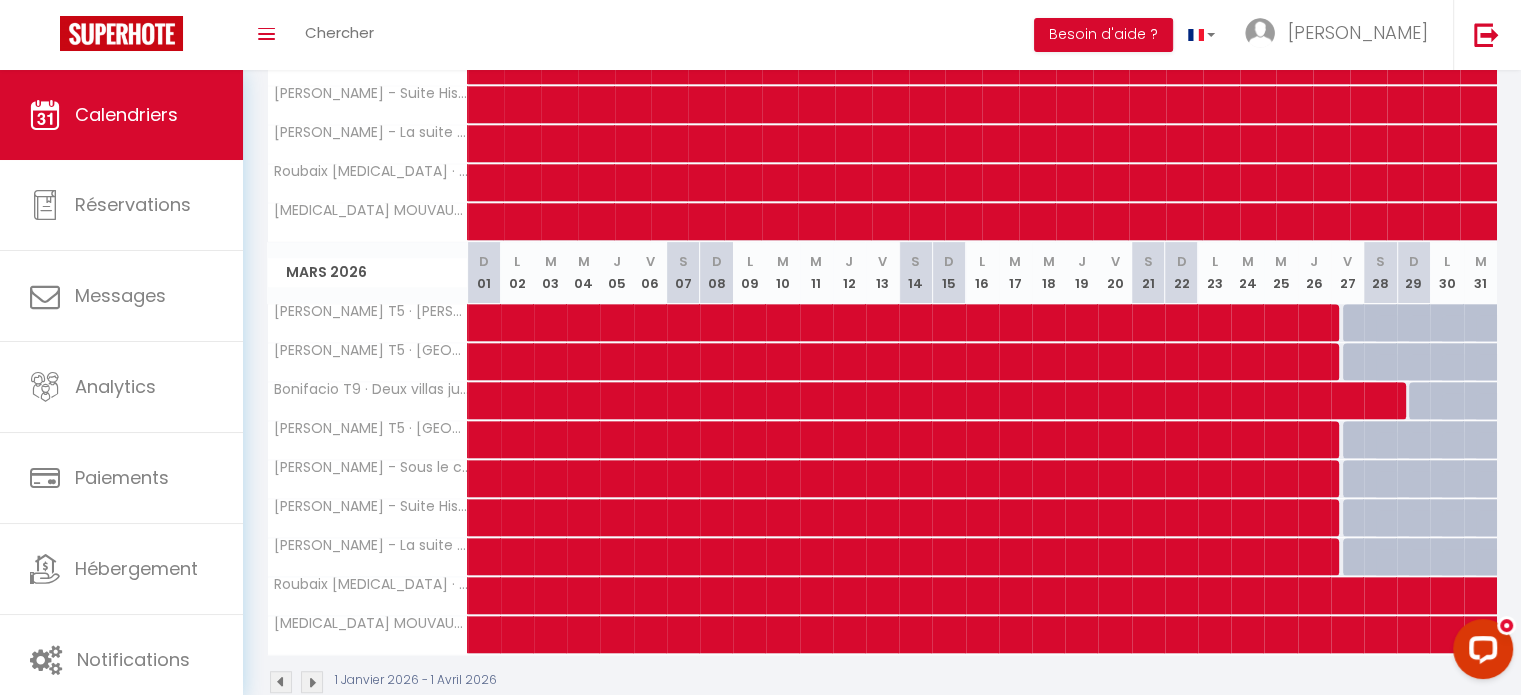scroll, scrollTop: 973, scrollLeft: 0, axis: vertical 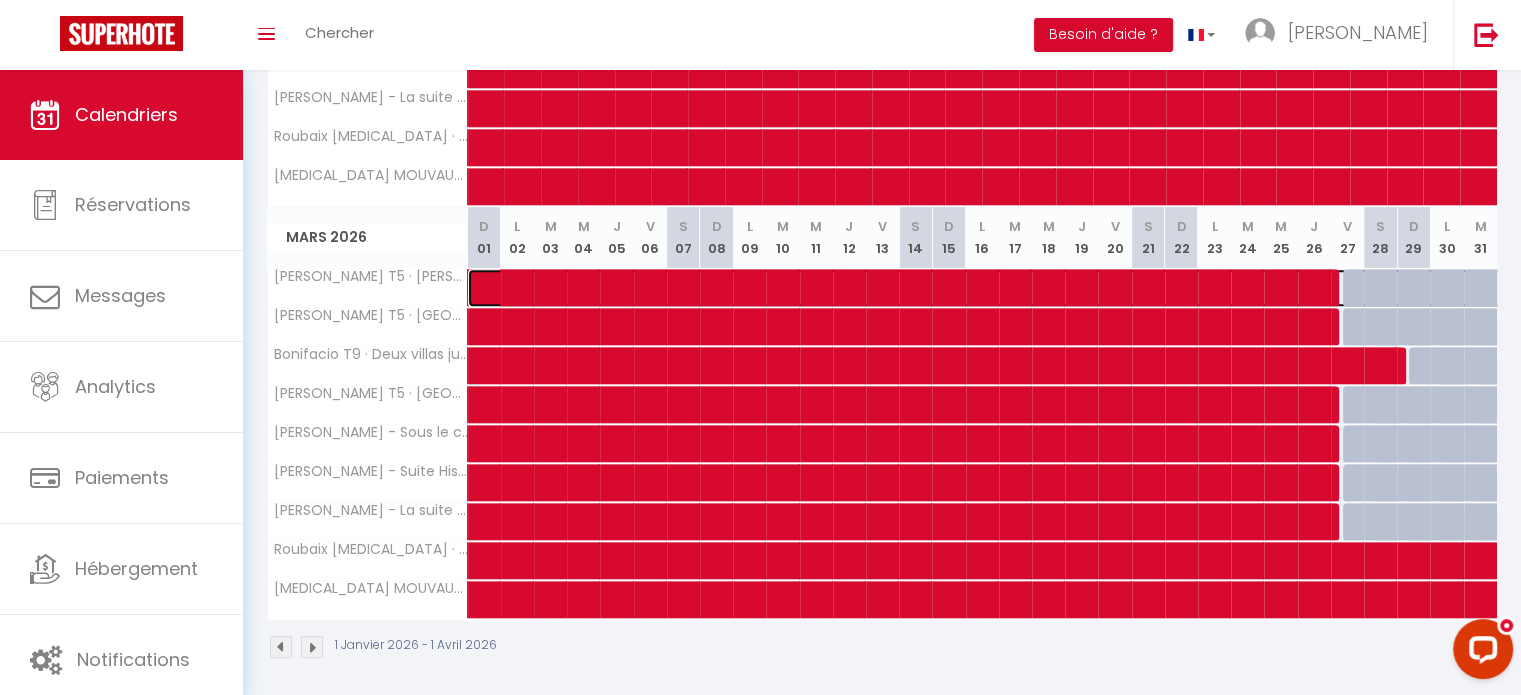 click at bounding box center (1087, 288) 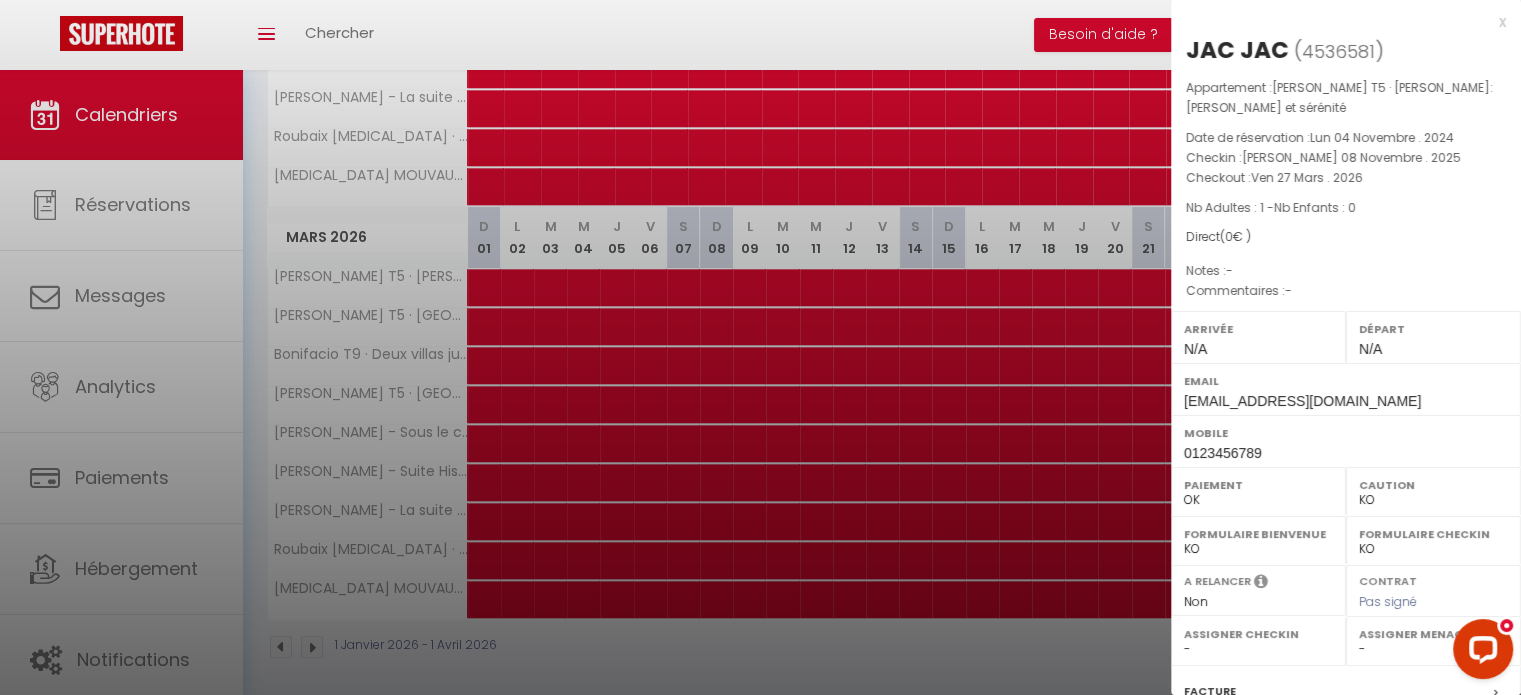 click on "x" at bounding box center [1338, 22] 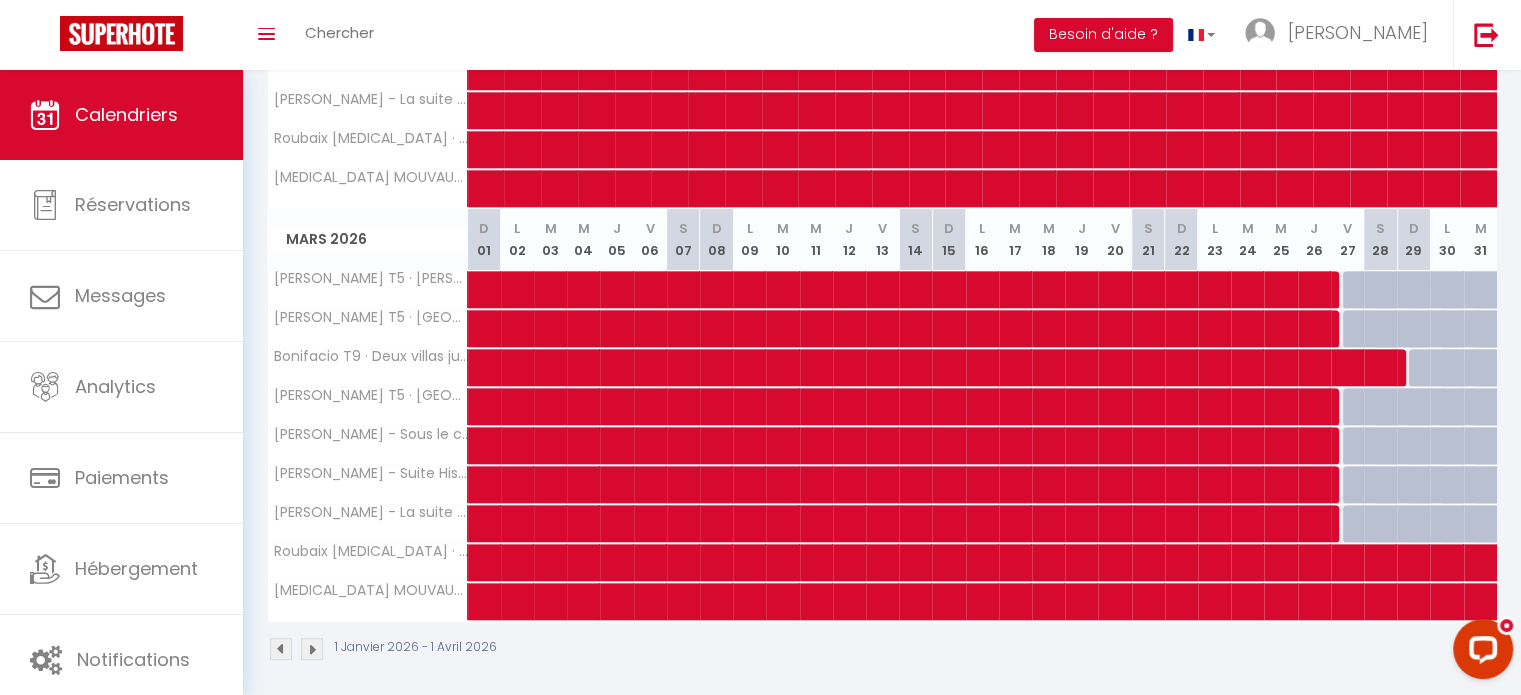 scroll, scrollTop: 973, scrollLeft: 0, axis: vertical 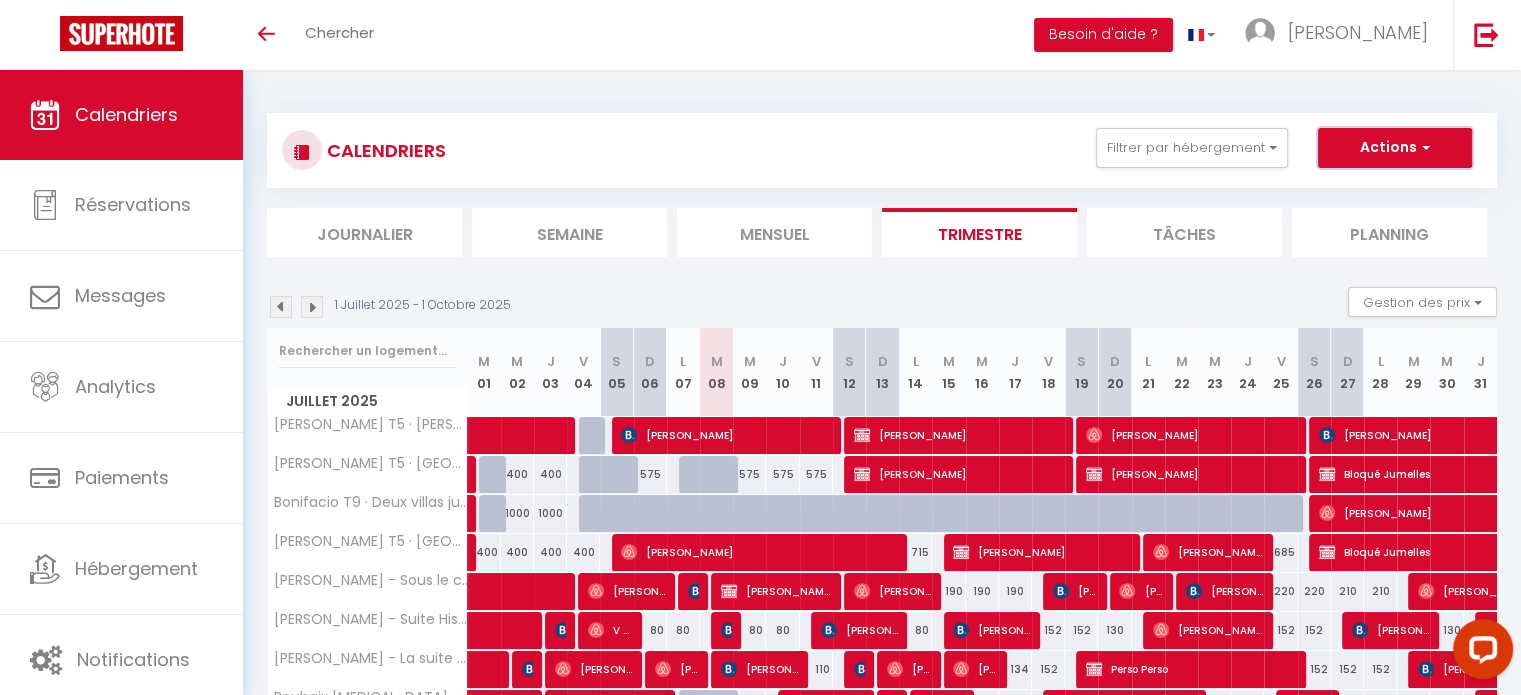 click on "Actions" at bounding box center [1395, 148] 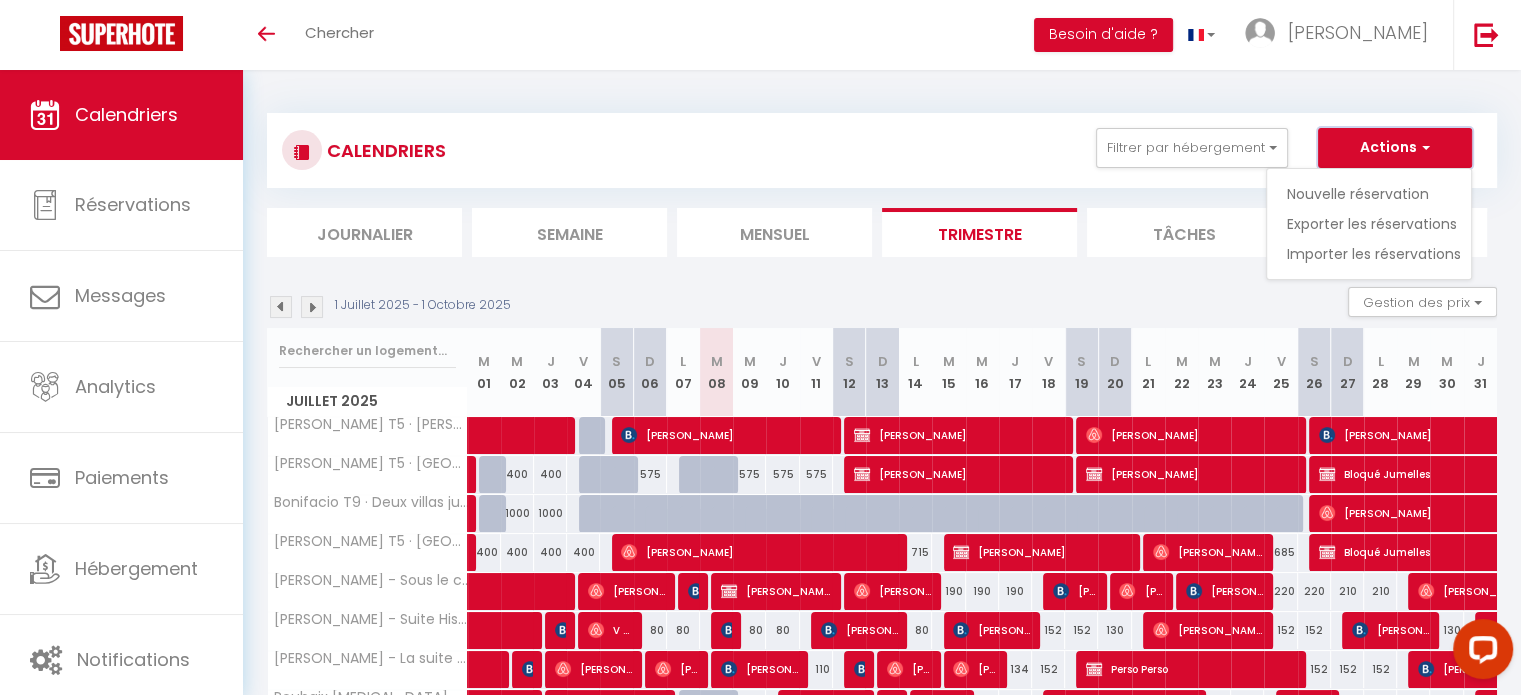 click on "Actions" at bounding box center [1395, 148] 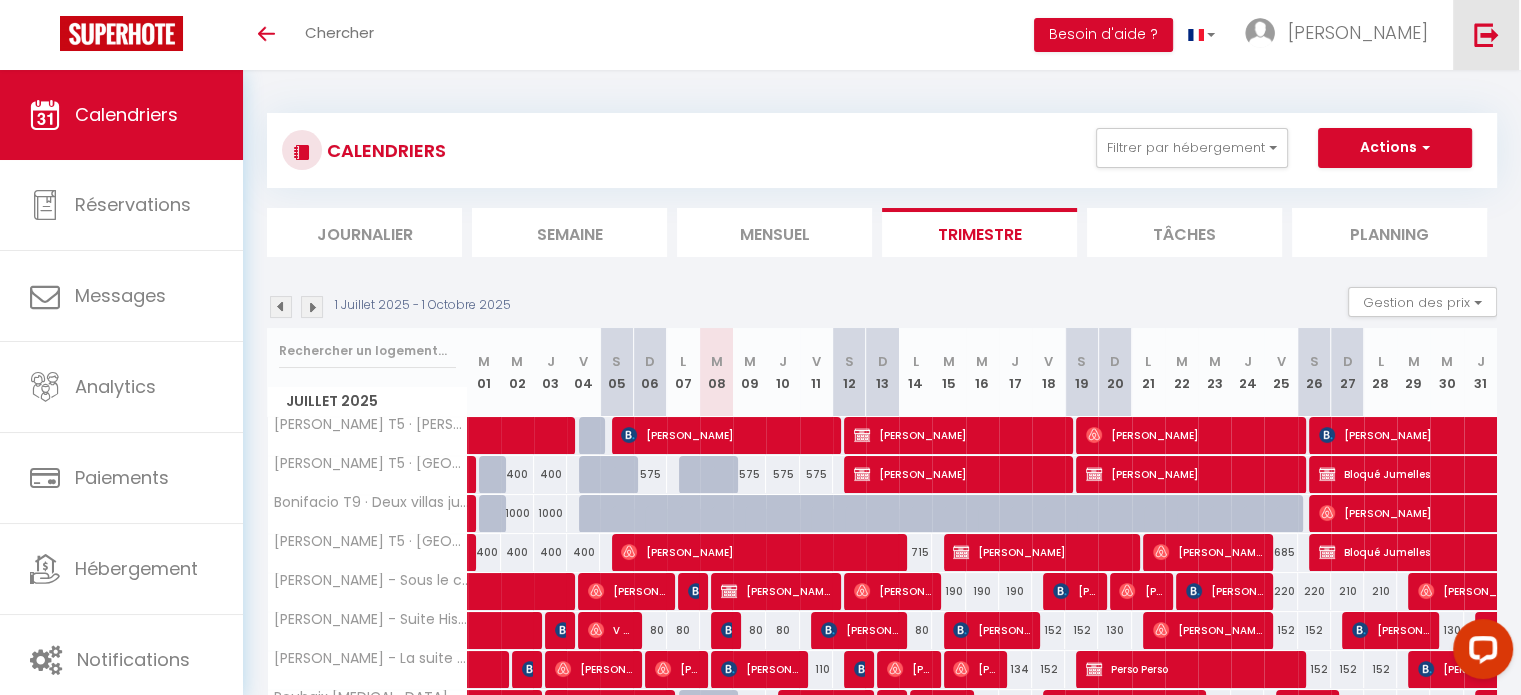 click at bounding box center (1486, 34) 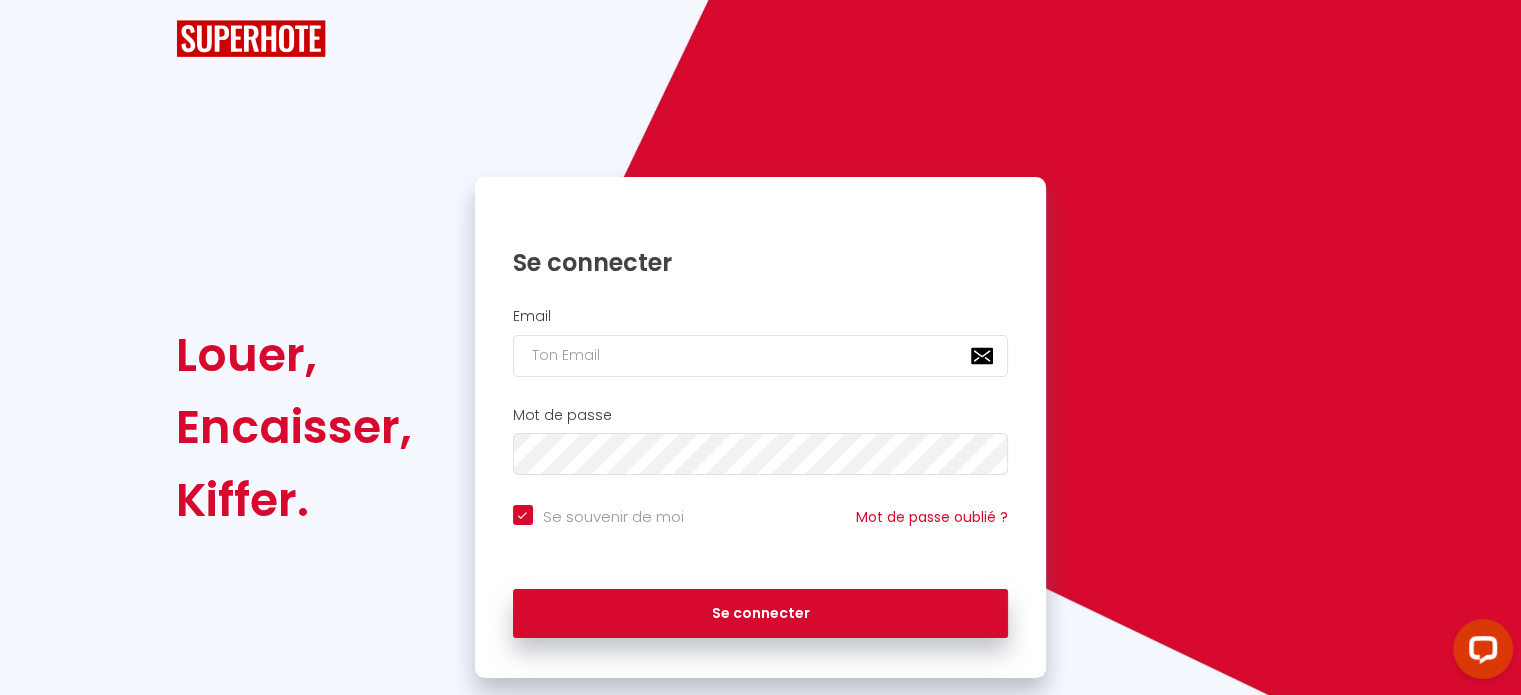 checkbox on "true" 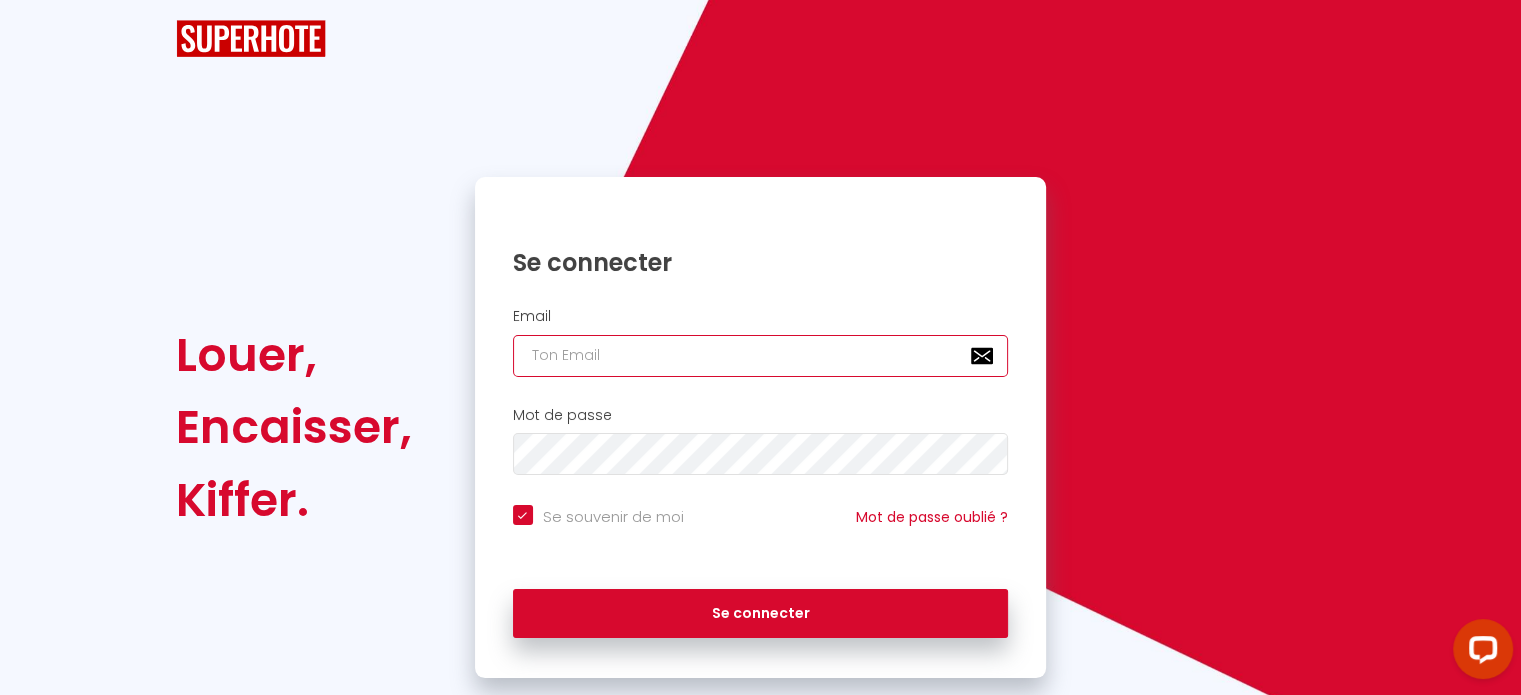 click at bounding box center (761, 356) 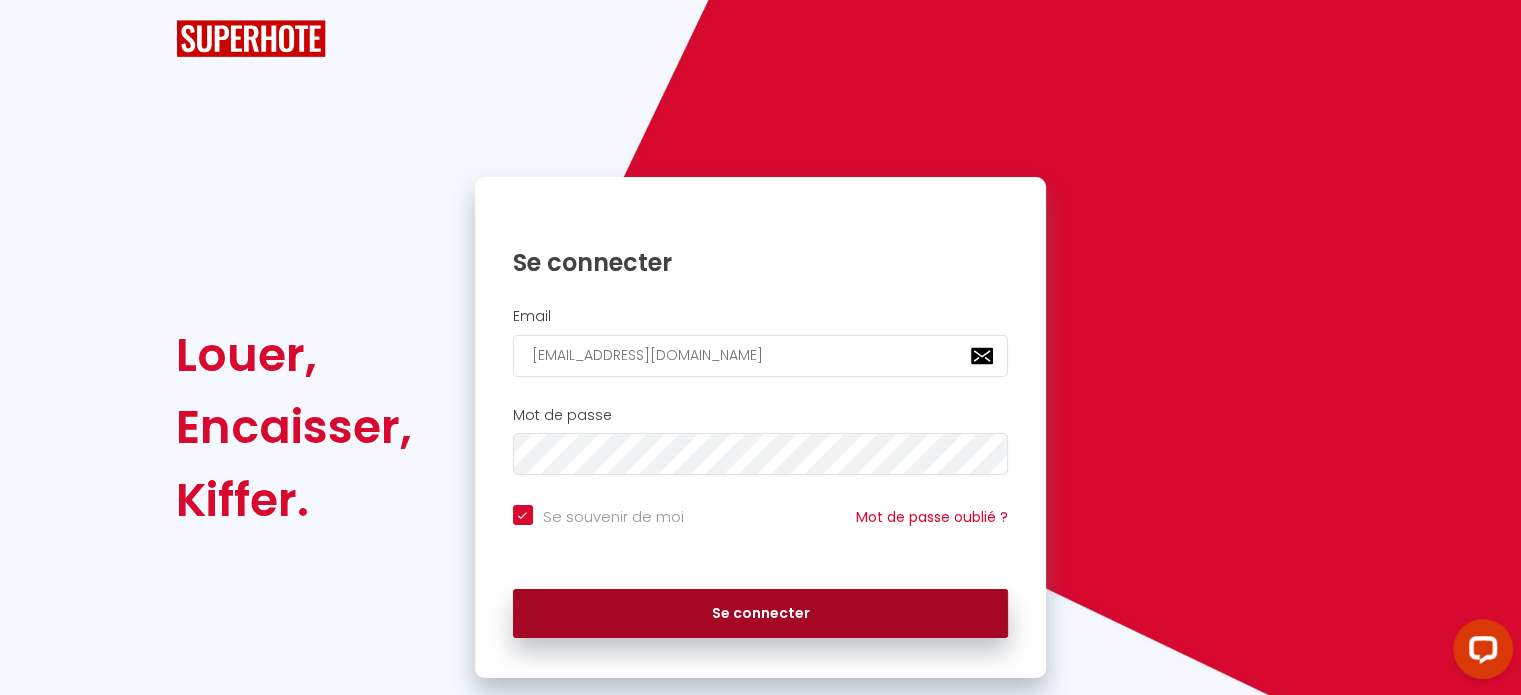 click on "Se connecter" at bounding box center (761, 614) 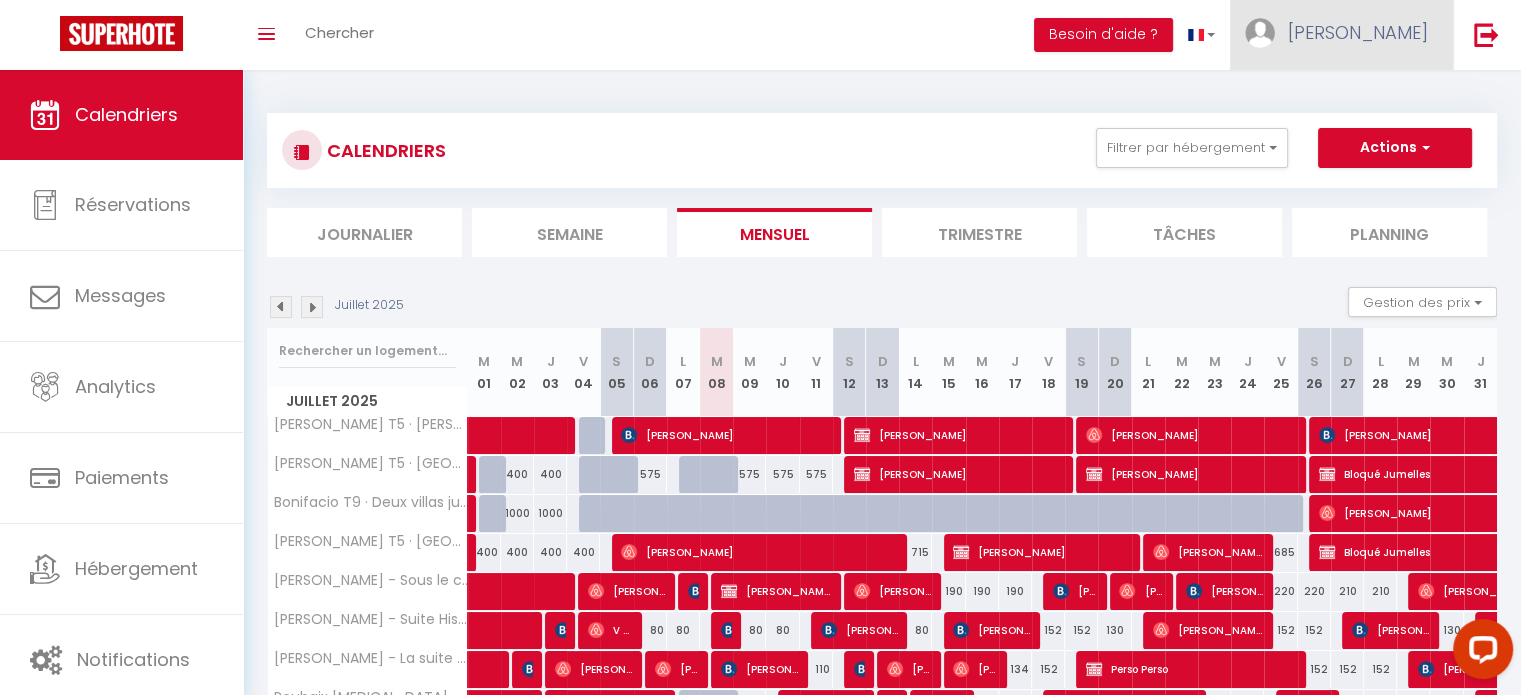 click on "[PERSON_NAME]" at bounding box center (1358, 32) 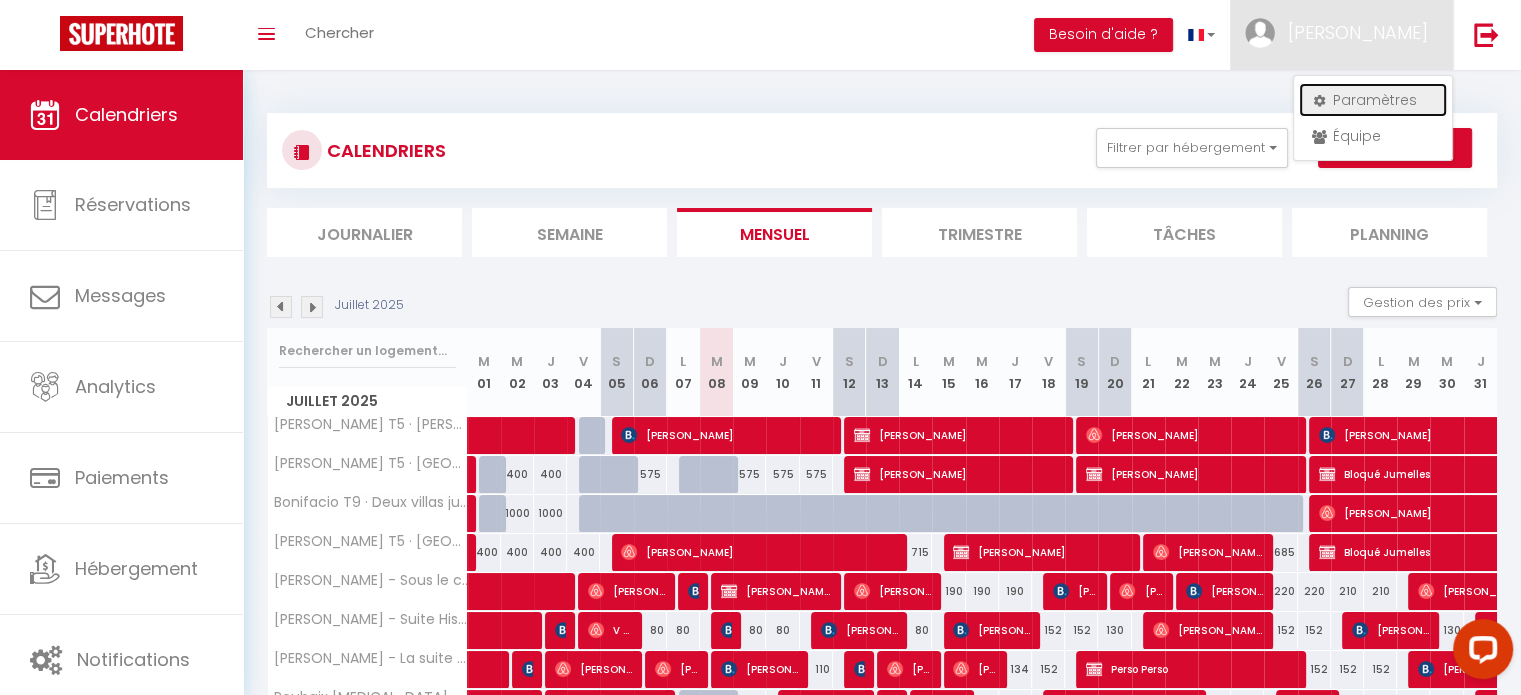 click on "Paramètres" at bounding box center [1373, 100] 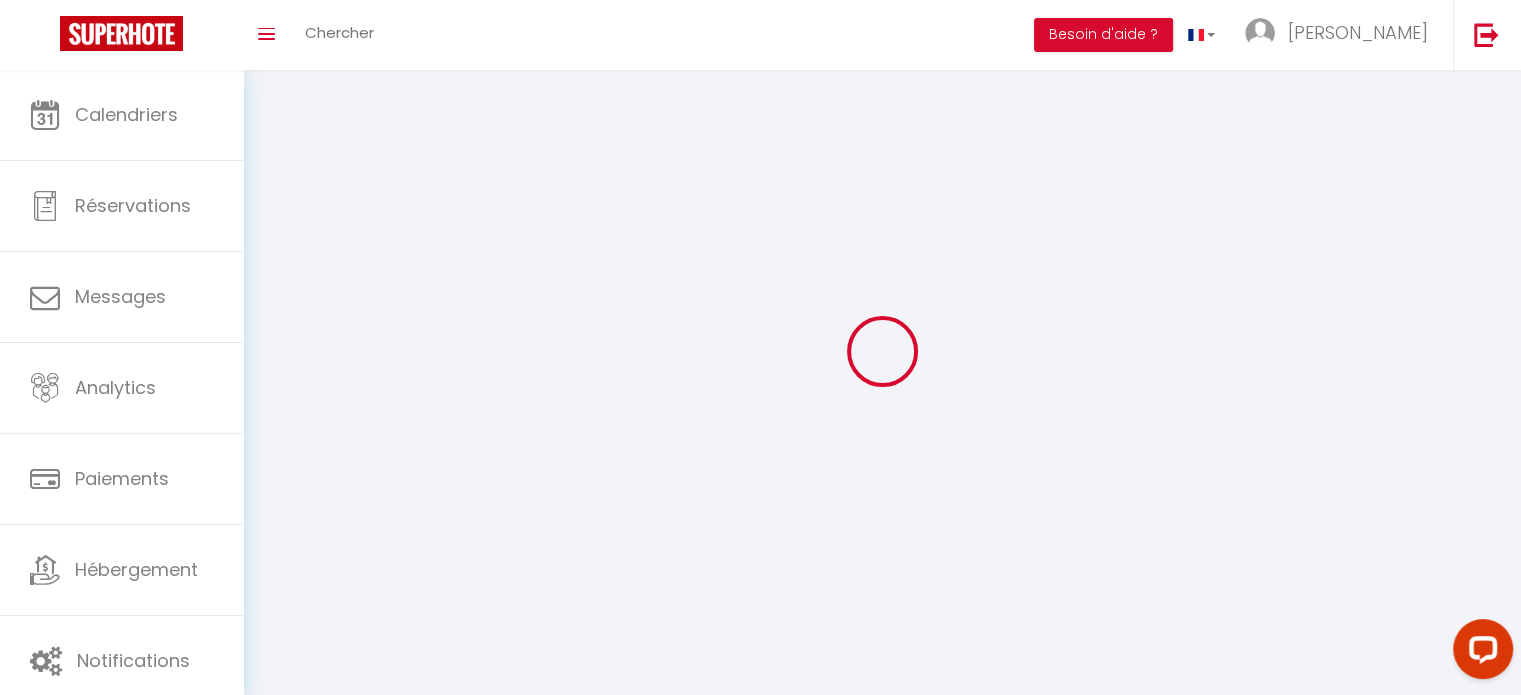 select 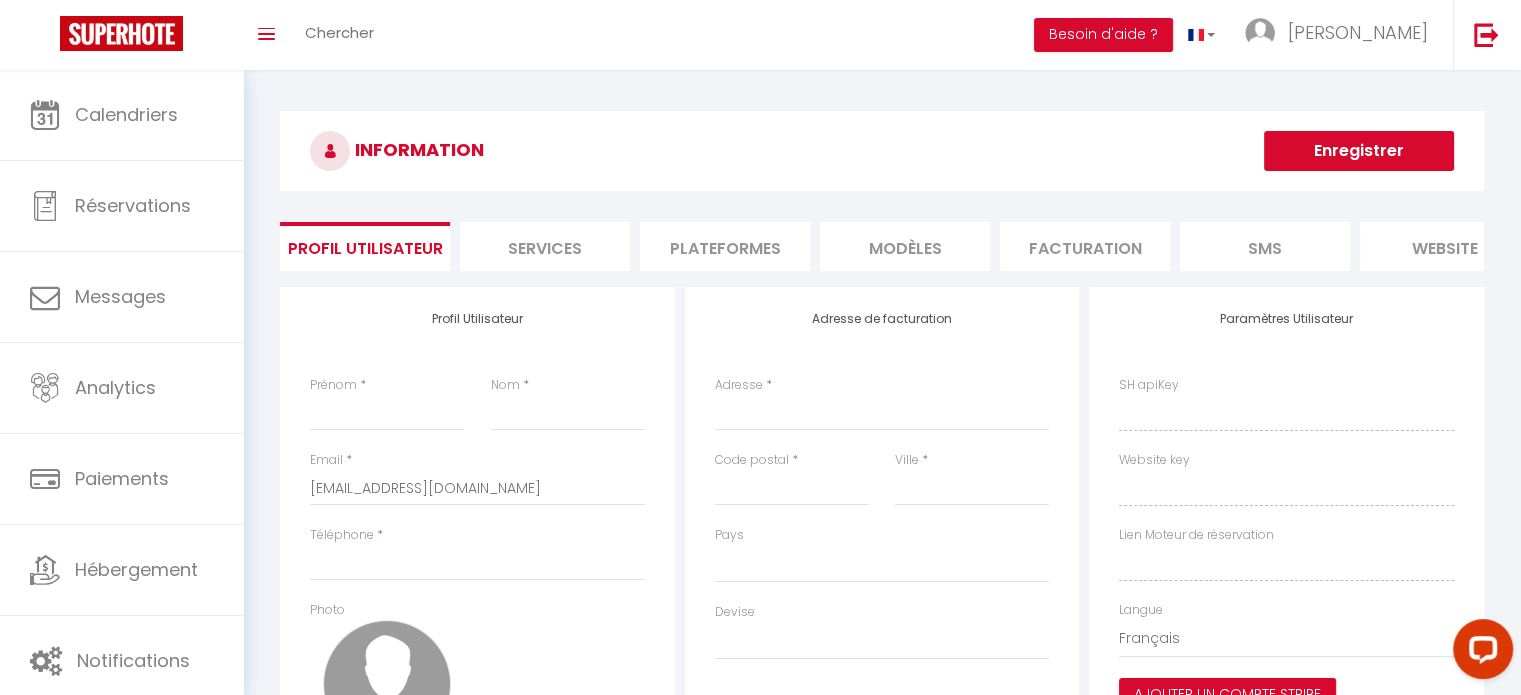 select 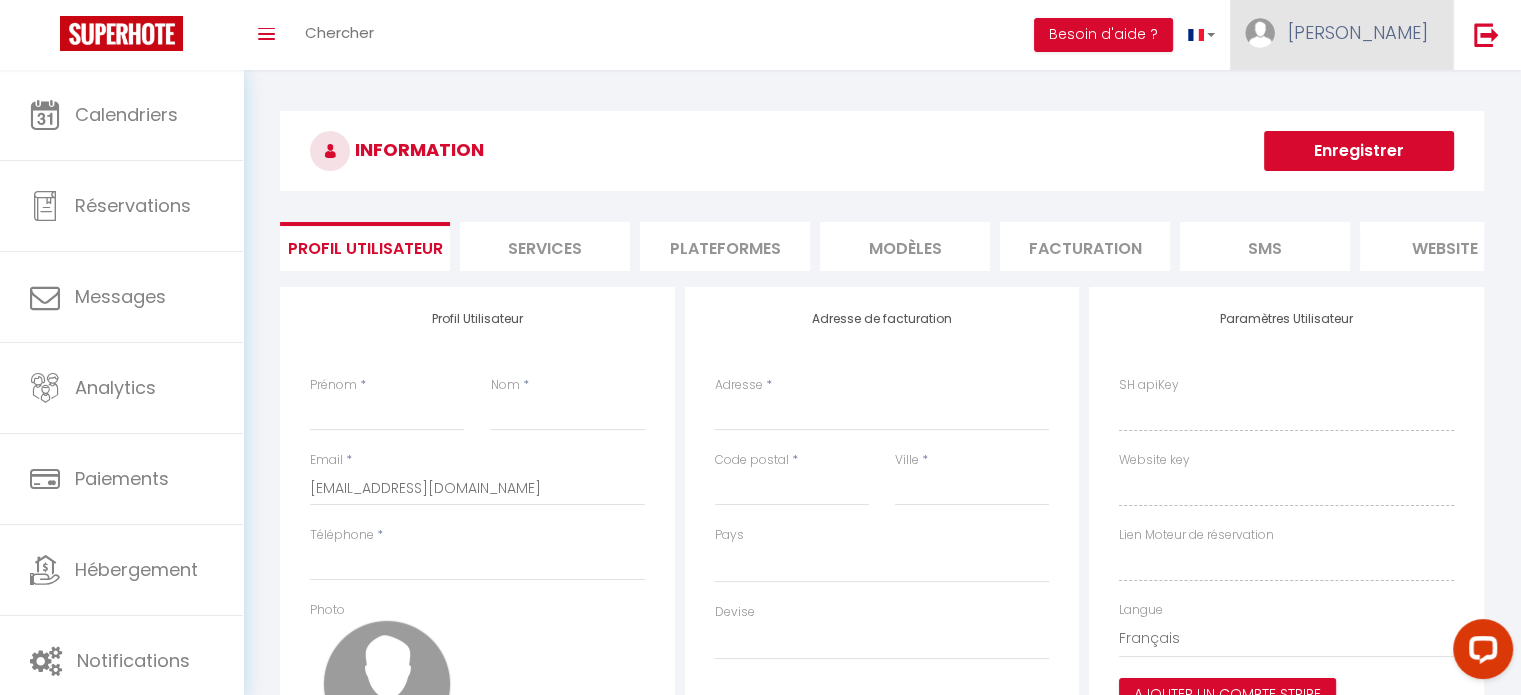 click on "[PERSON_NAME]" at bounding box center (1358, 32) 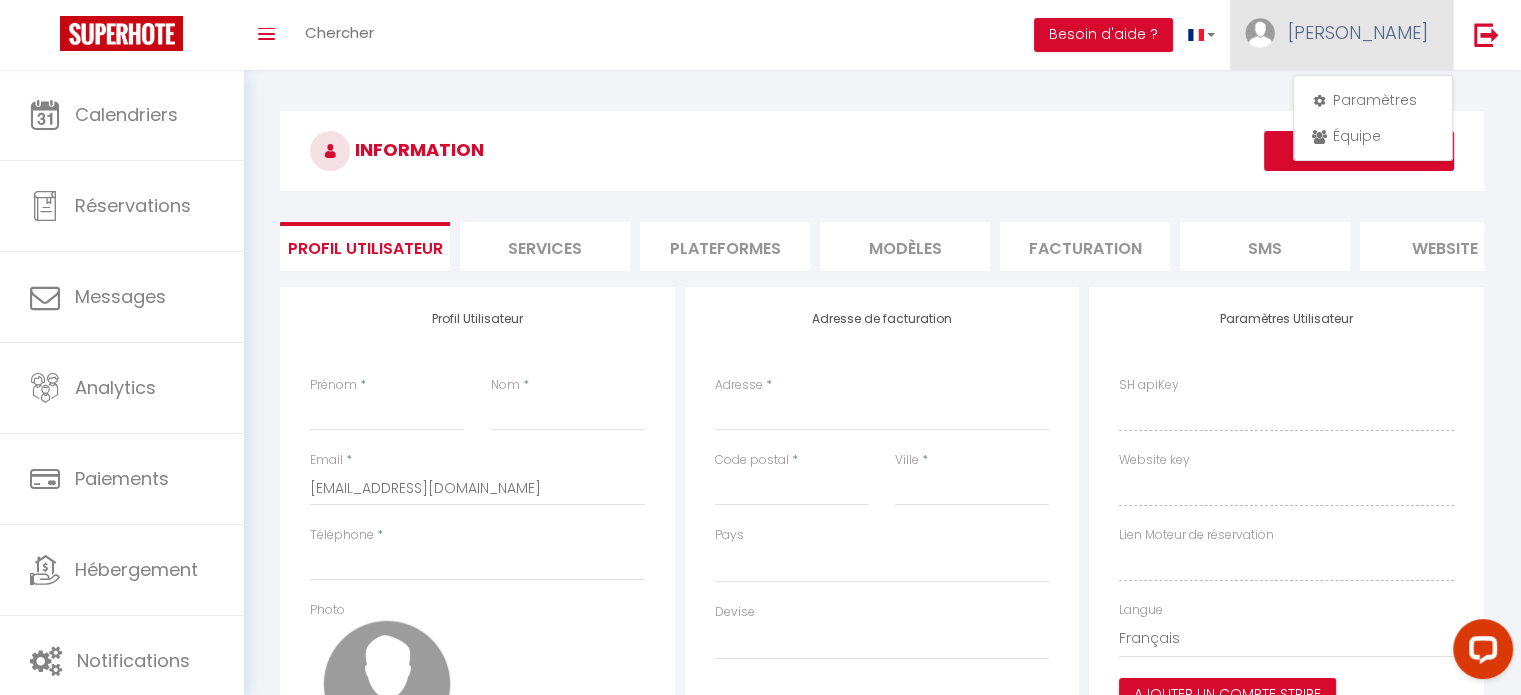 click on "[PERSON_NAME]" at bounding box center [1358, 32] 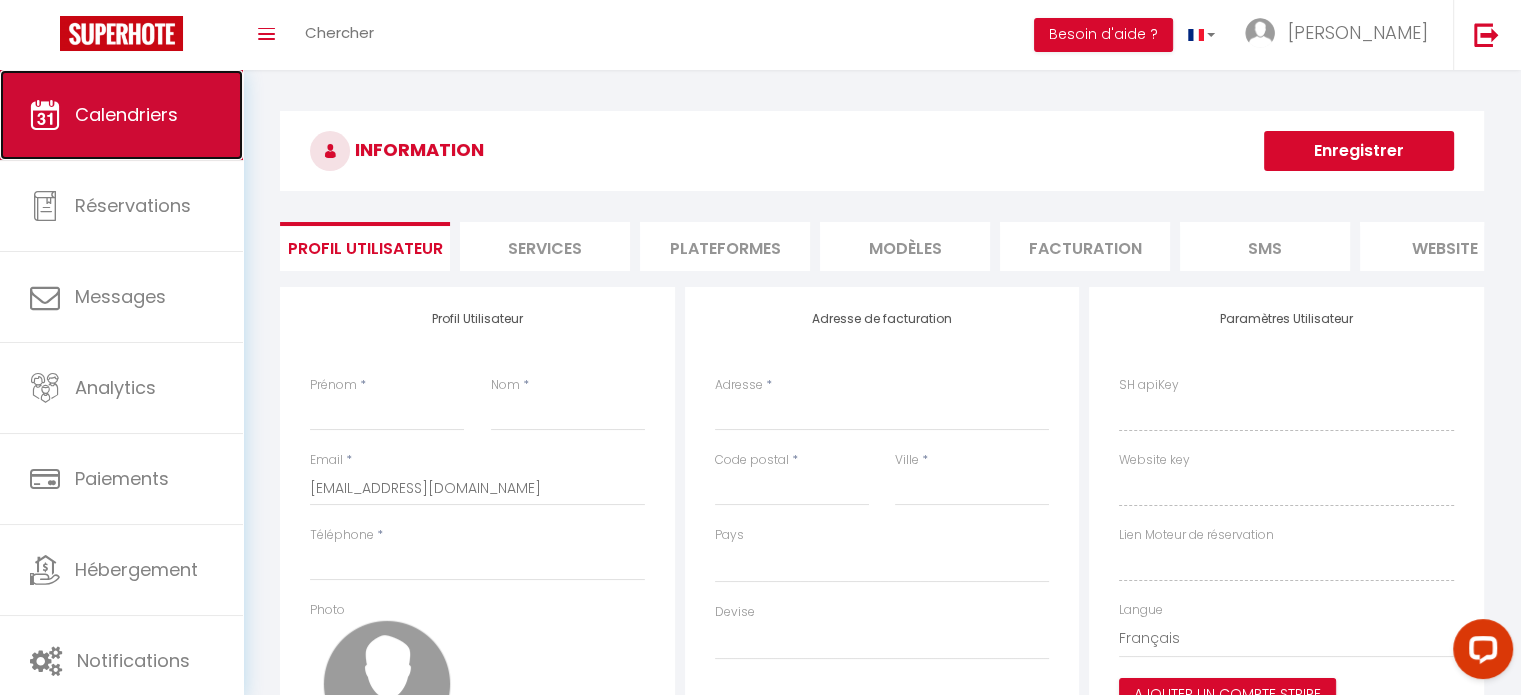 click on "Calendriers" at bounding box center (126, 114) 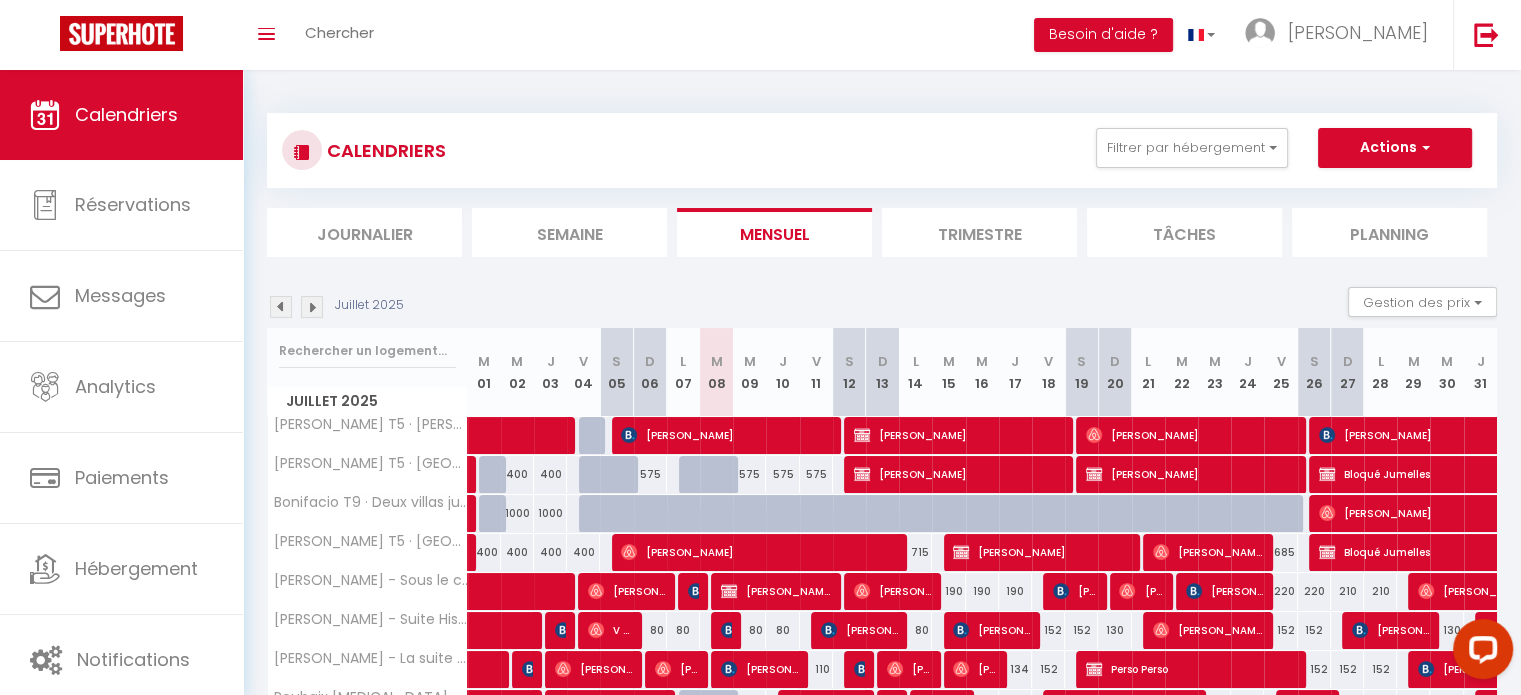 click on "Trimestre" at bounding box center (979, 232) 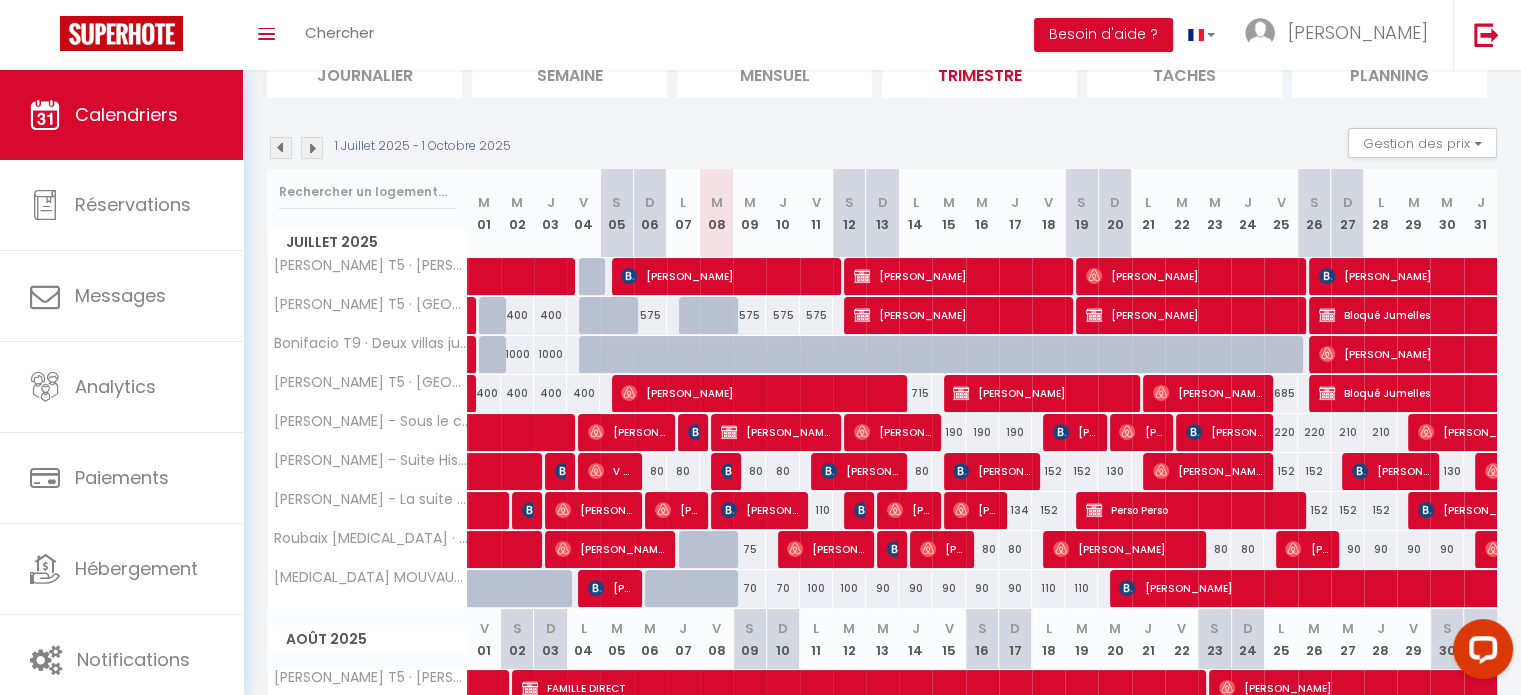 scroll, scrollTop: 200, scrollLeft: 0, axis: vertical 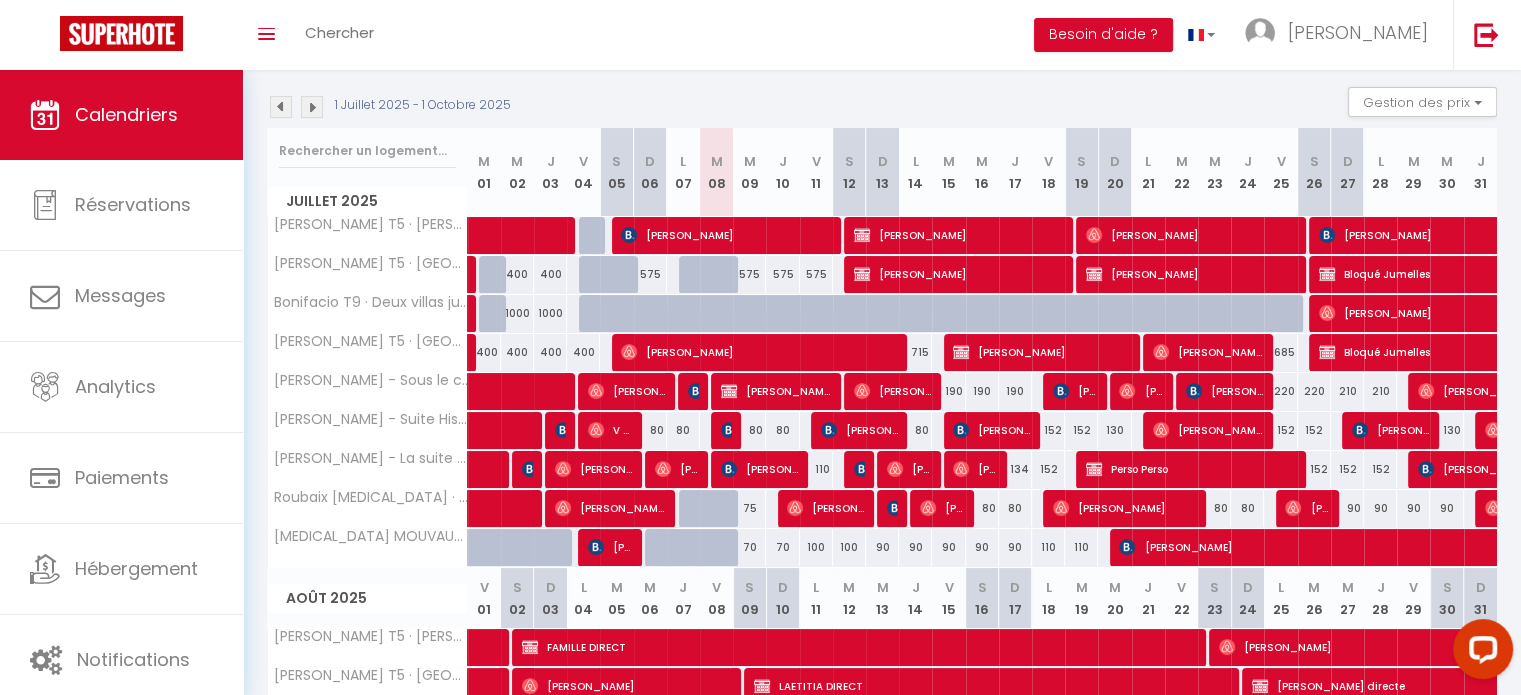 click at bounding box center [312, 107] 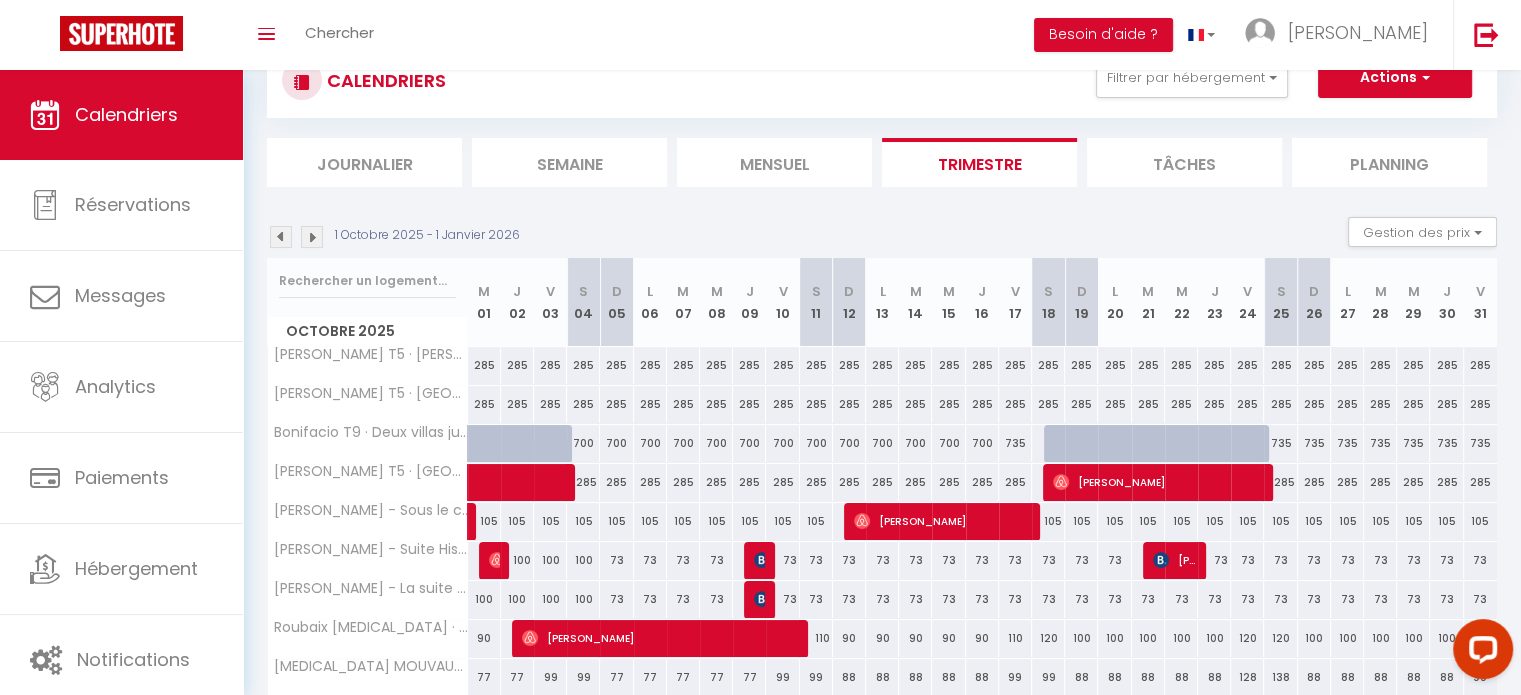 scroll, scrollTop: 200, scrollLeft: 0, axis: vertical 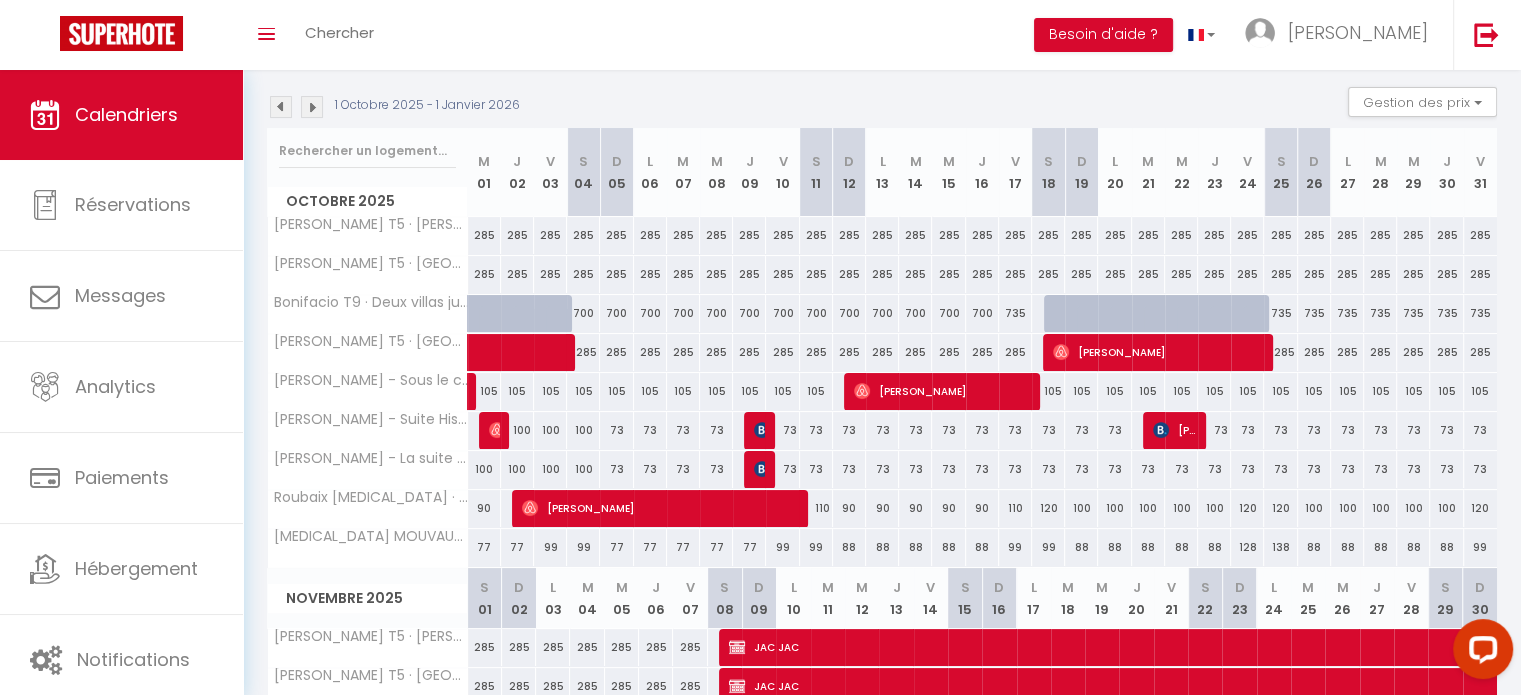 click at bounding box center [312, 107] 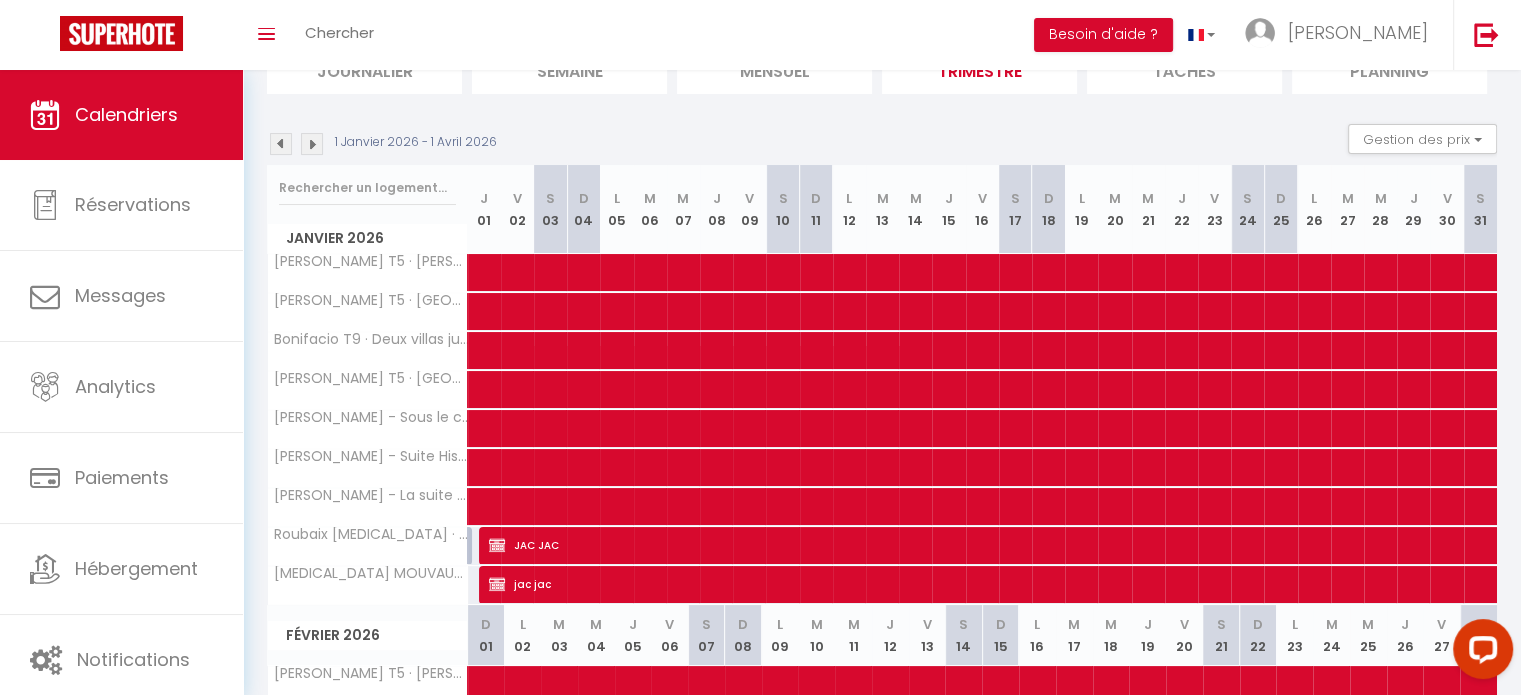 scroll, scrollTop: 0, scrollLeft: 0, axis: both 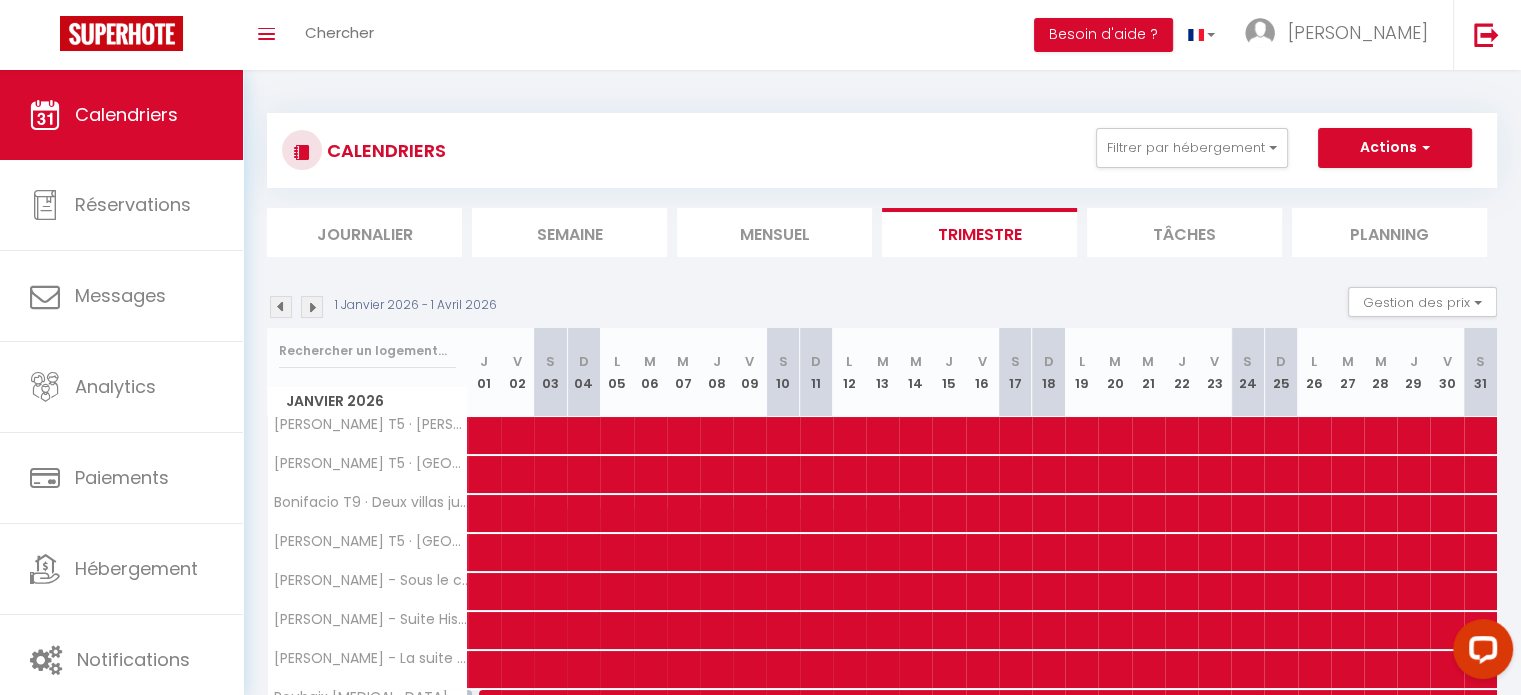click at bounding box center [312, 307] 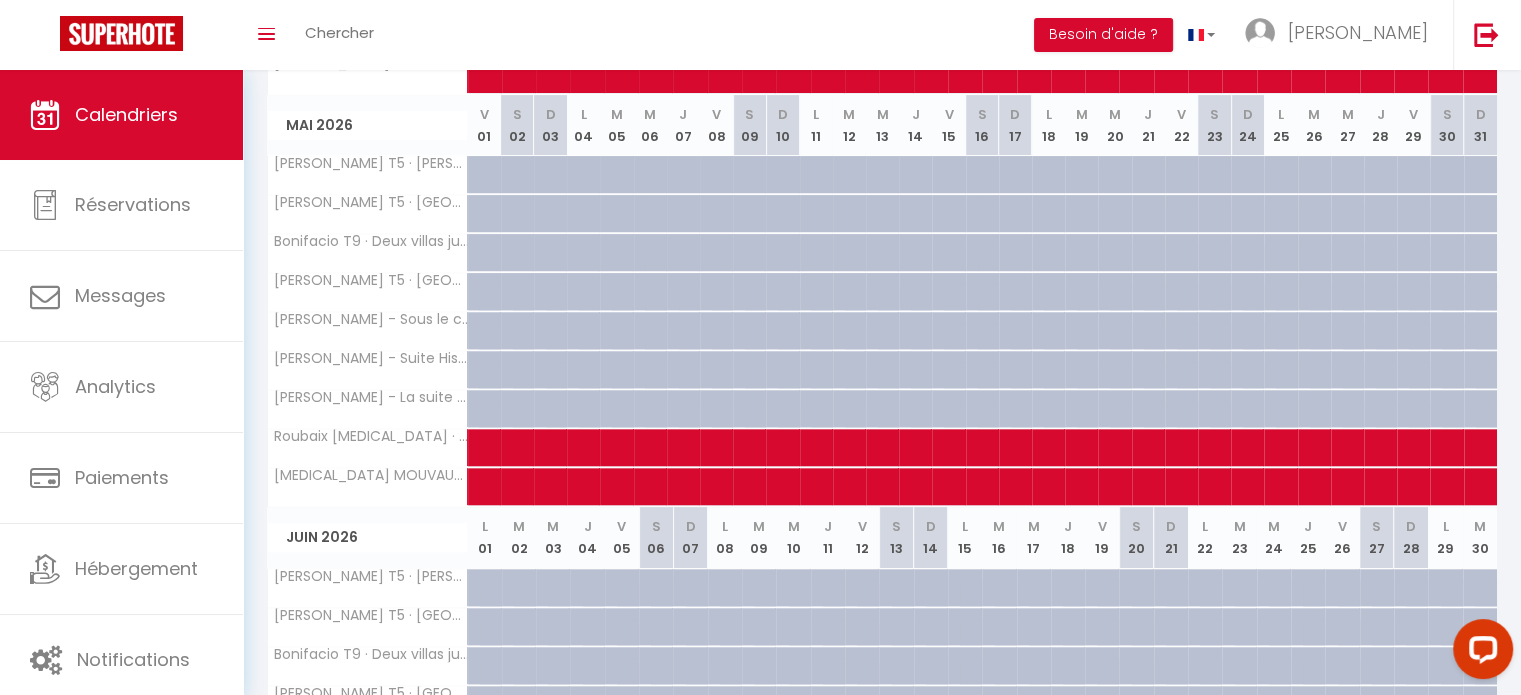 scroll, scrollTop: 573, scrollLeft: 0, axis: vertical 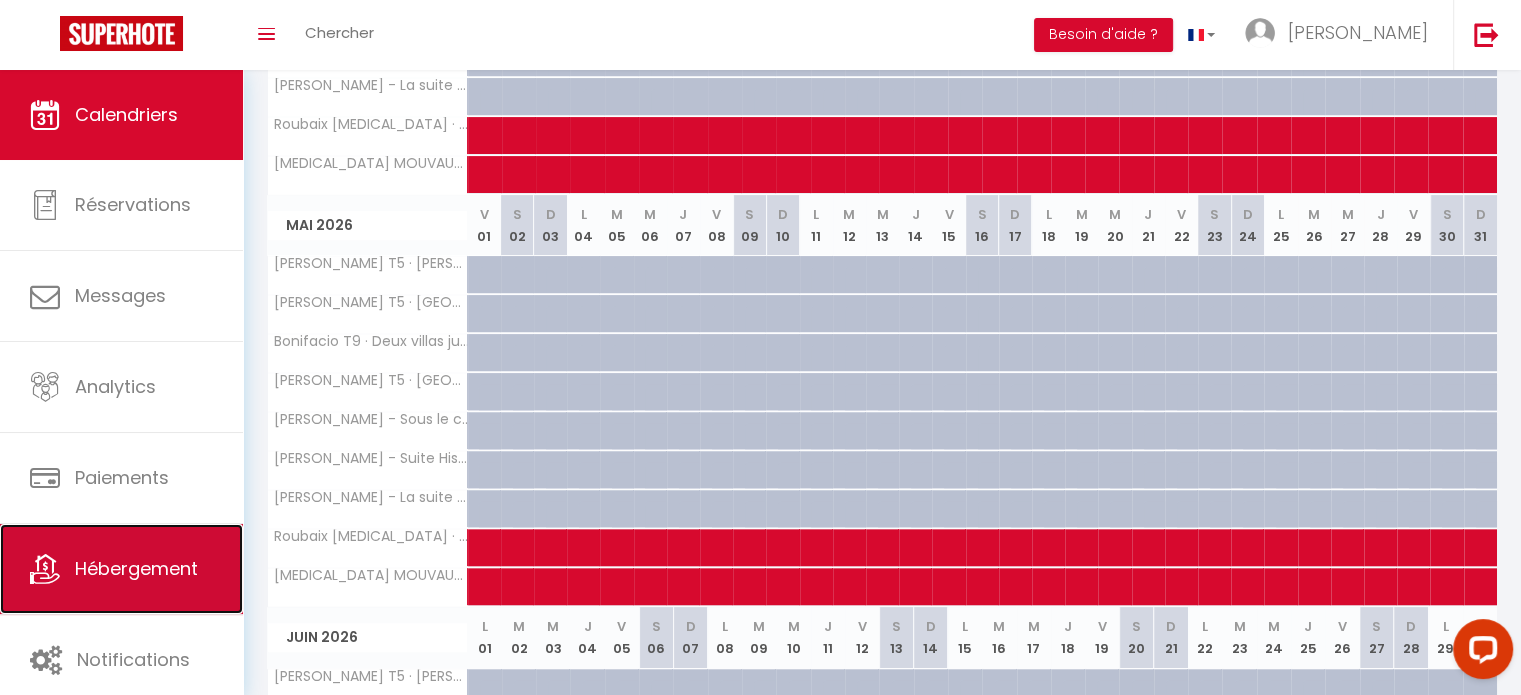 click on "Hébergement" at bounding box center (136, 568) 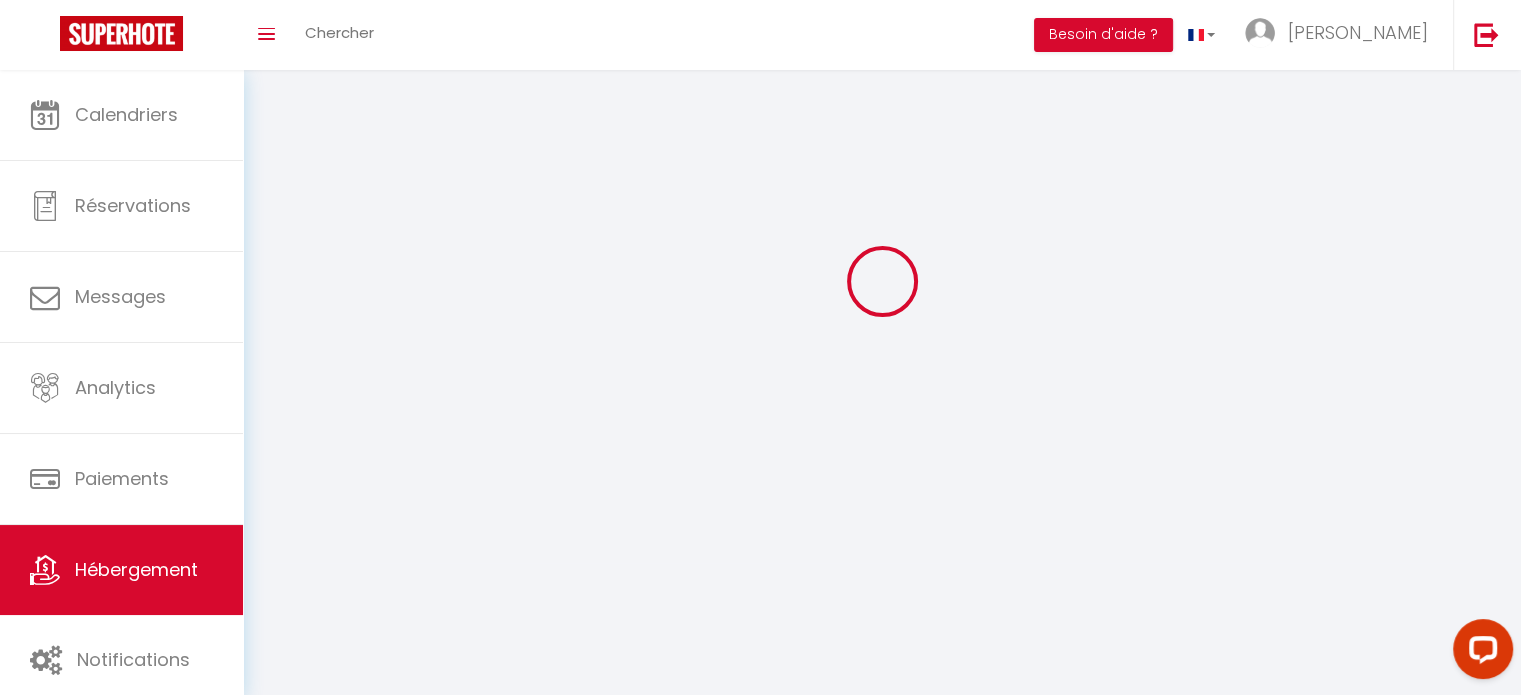 scroll, scrollTop: 0, scrollLeft: 0, axis: both 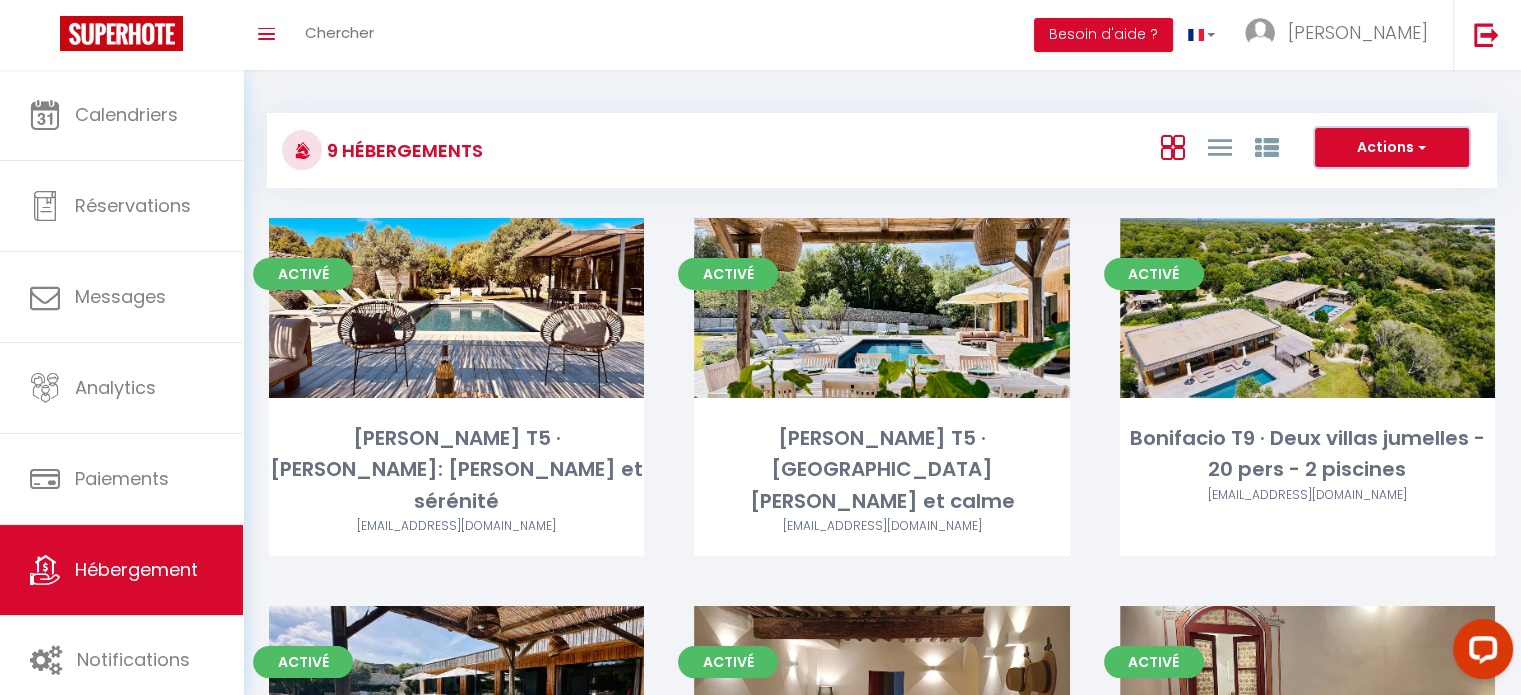 click on "Actions" at bounding box center [1392, 148] 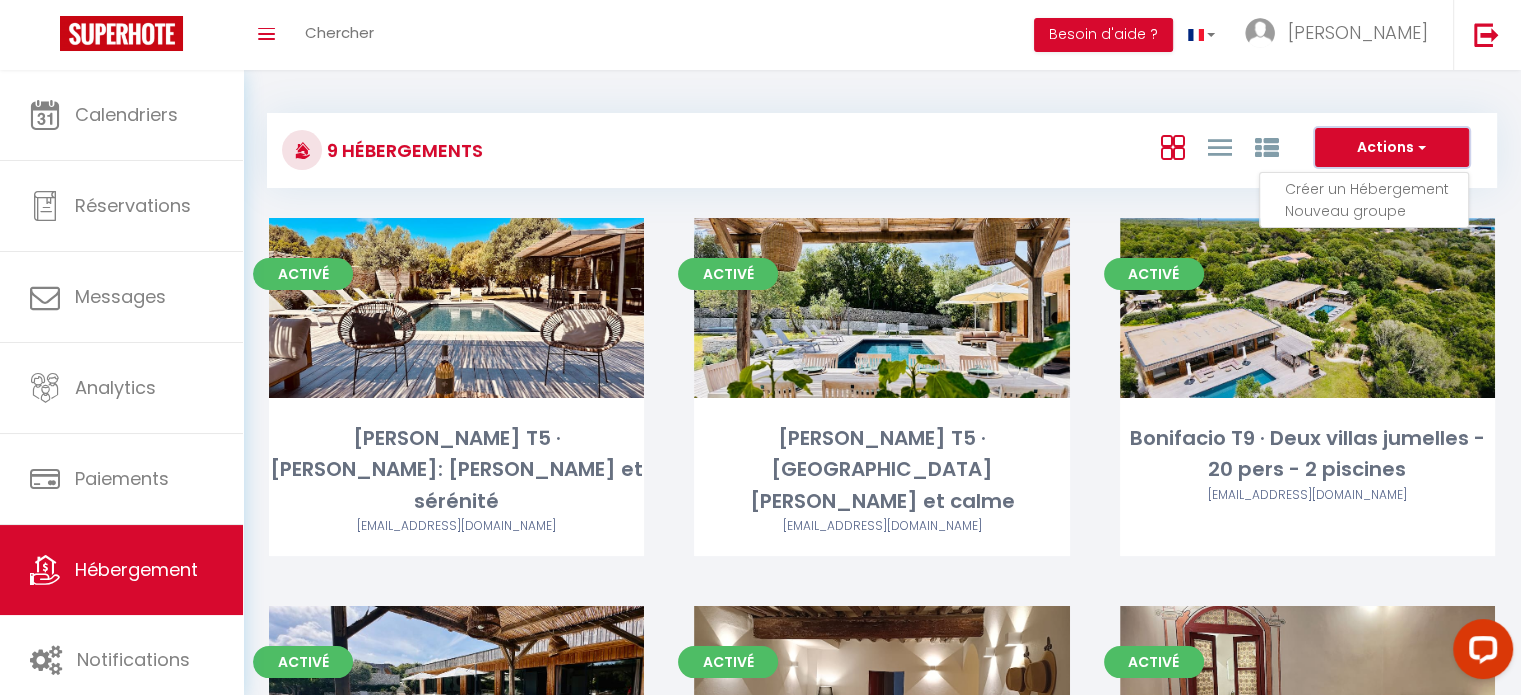 click on "Actions" at bounding box center (1392, 148) 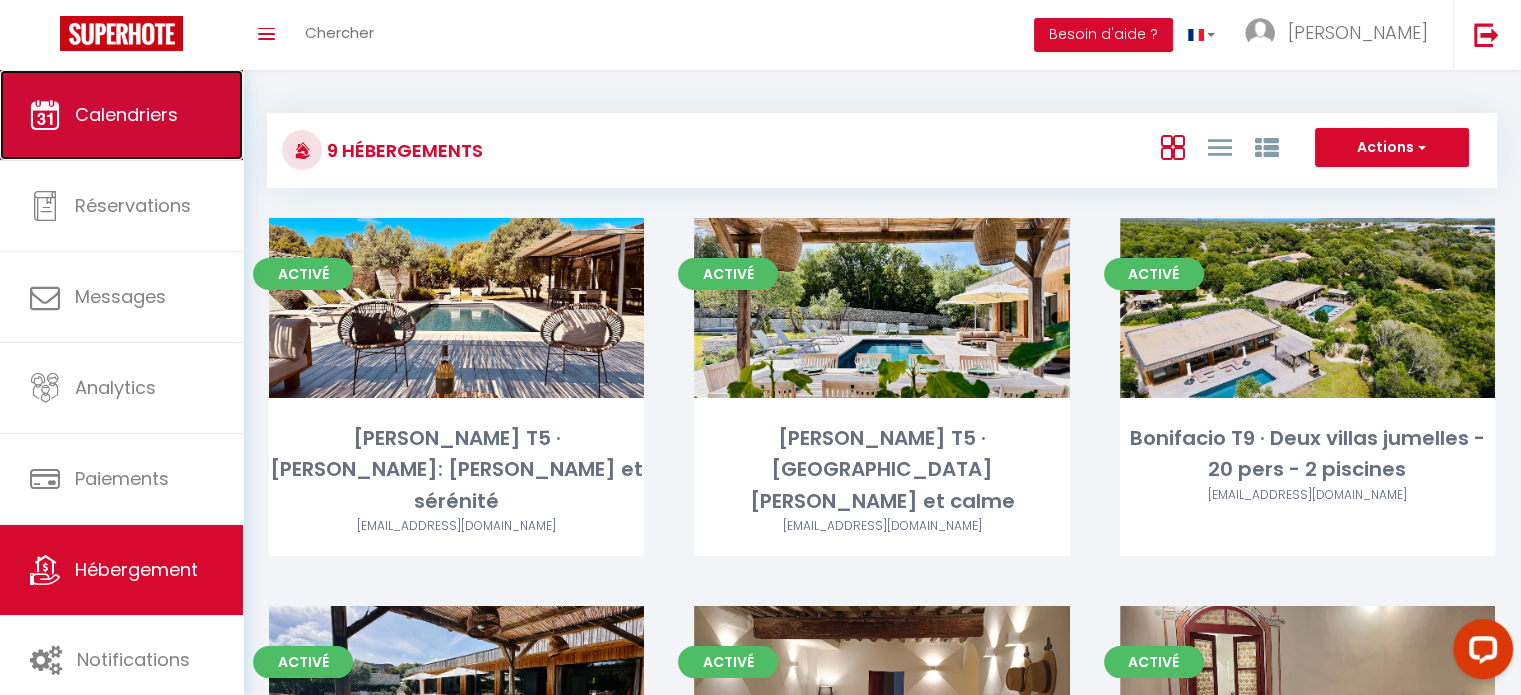 click on "Calendriers" at bounding box center [121, 115] 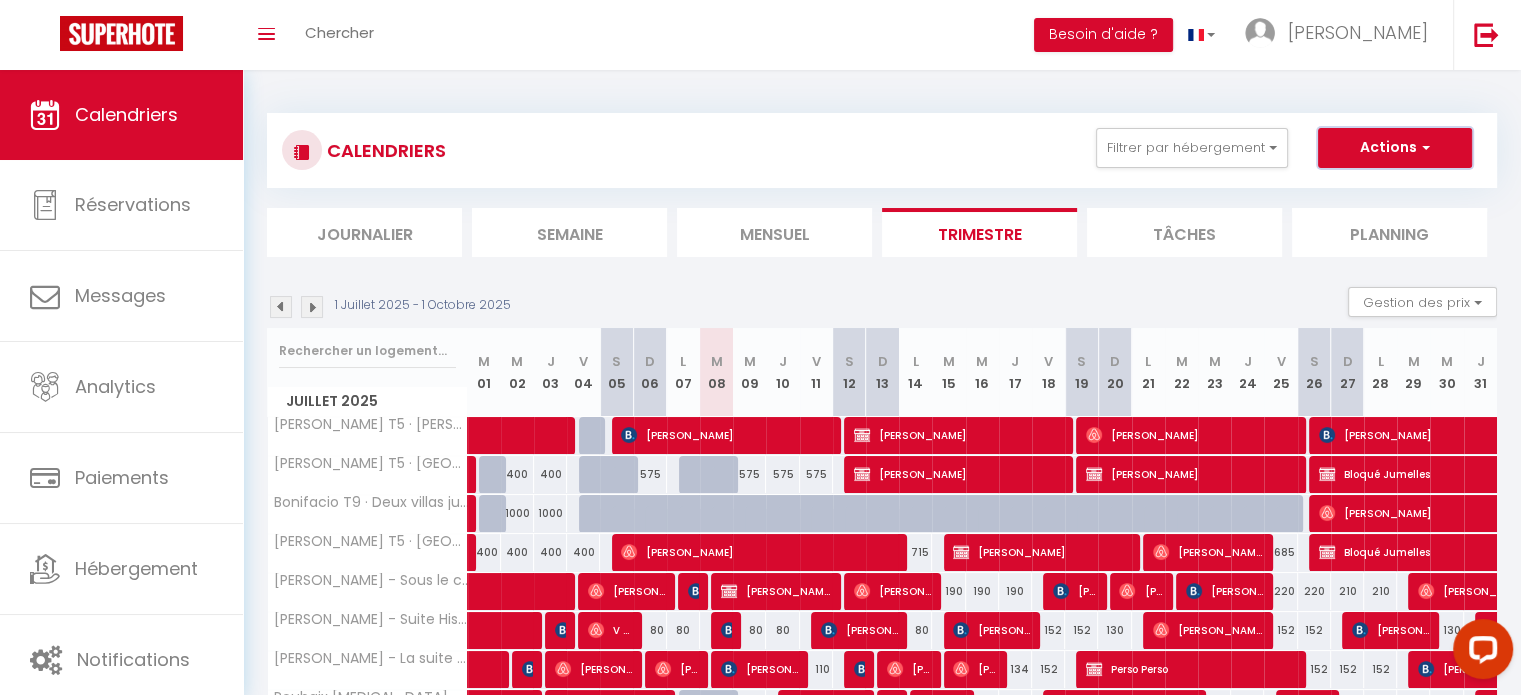 click on "Actions" at bounding box center [1395, 148] 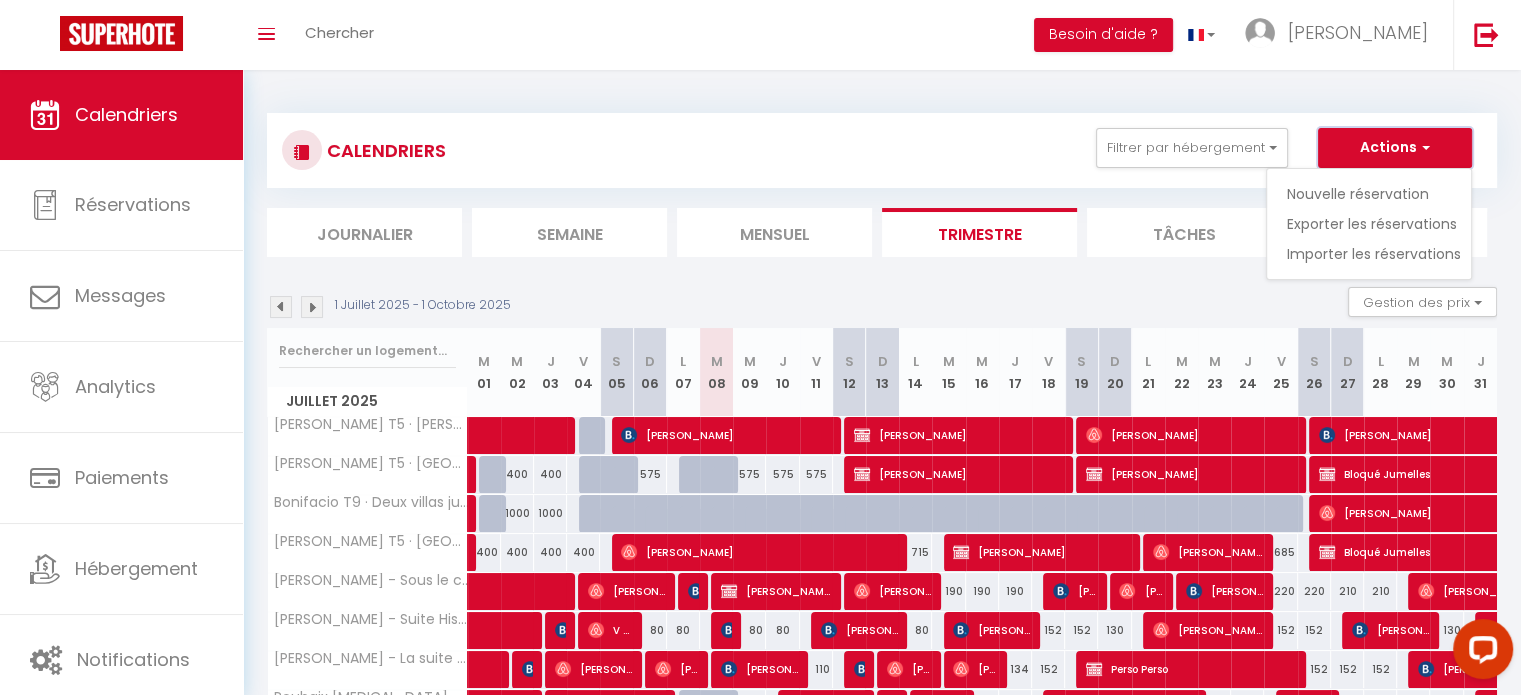 click on "Actions" at bounding box center [1395, 148] 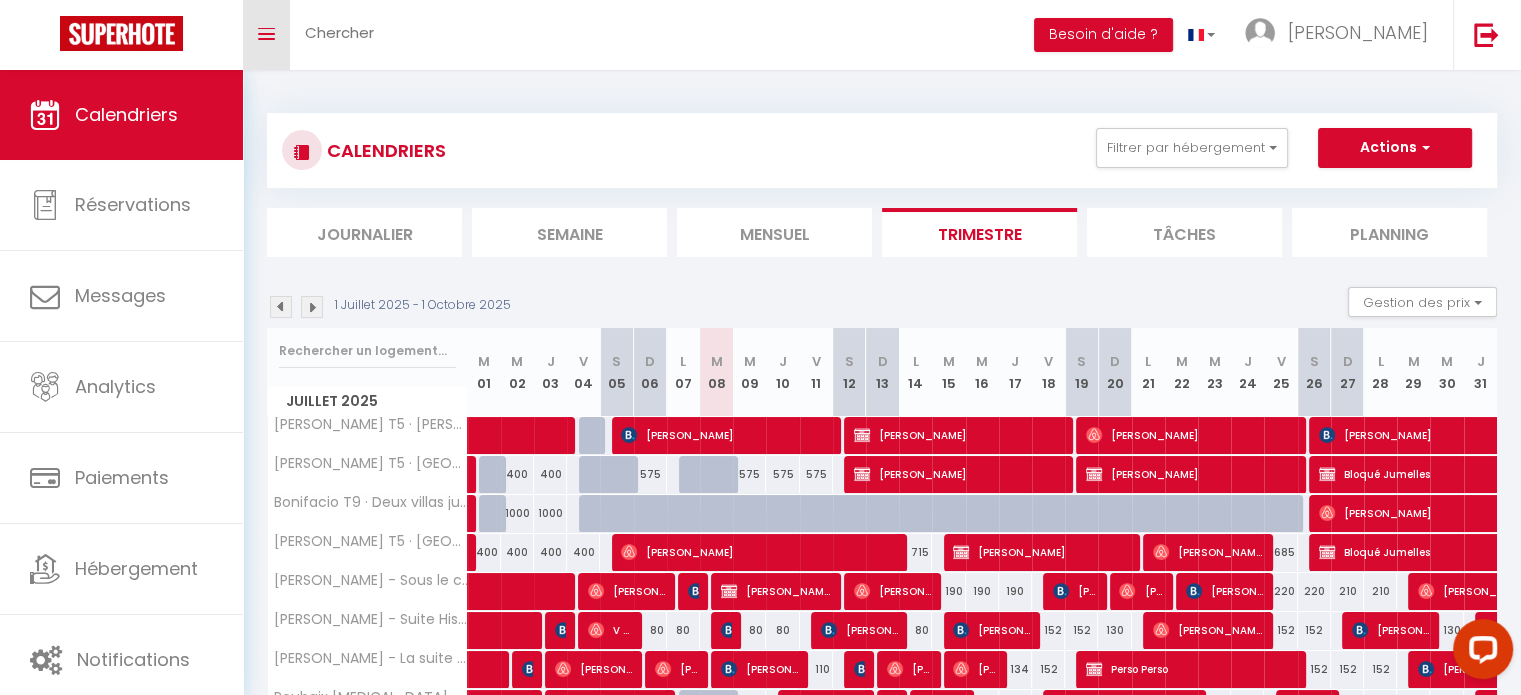 click at bounding box center [266, 34] 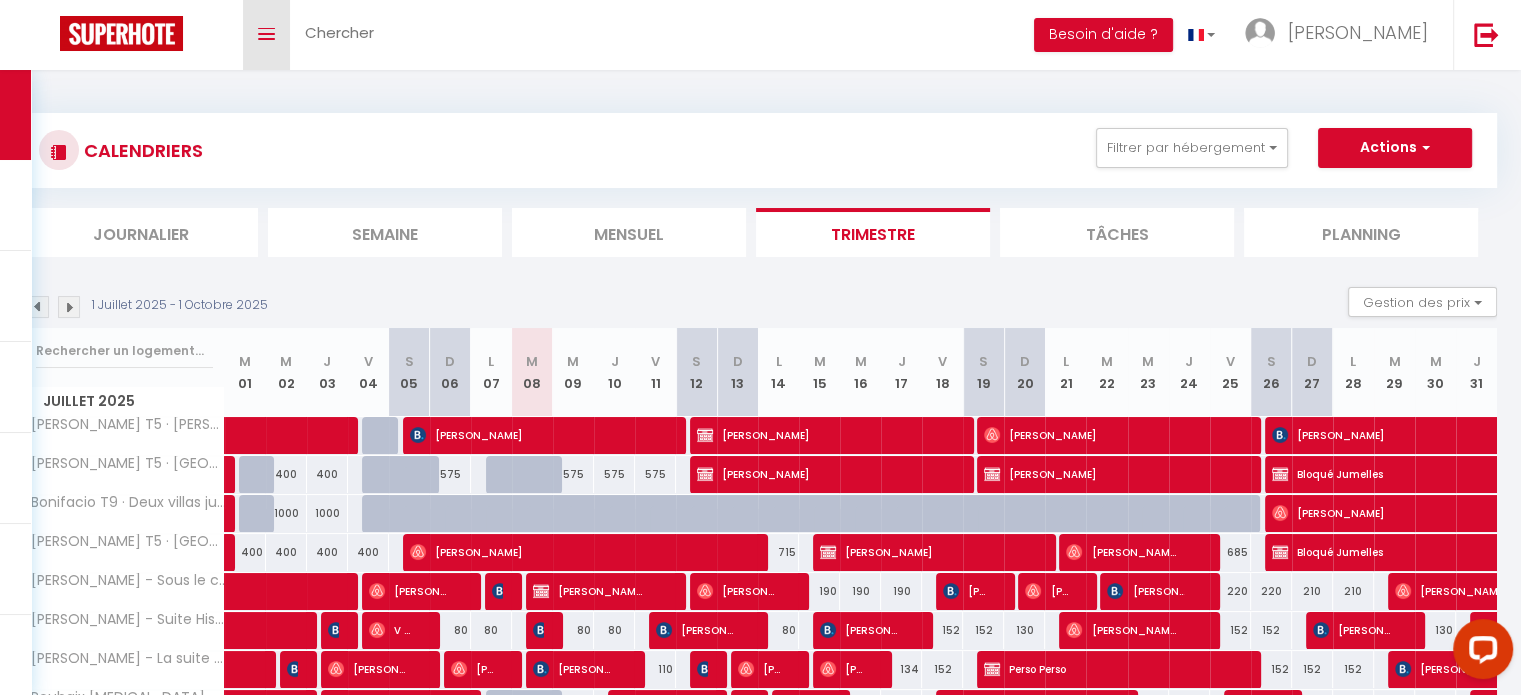click on "Toggle menubar" at bounding box center (266, 34) 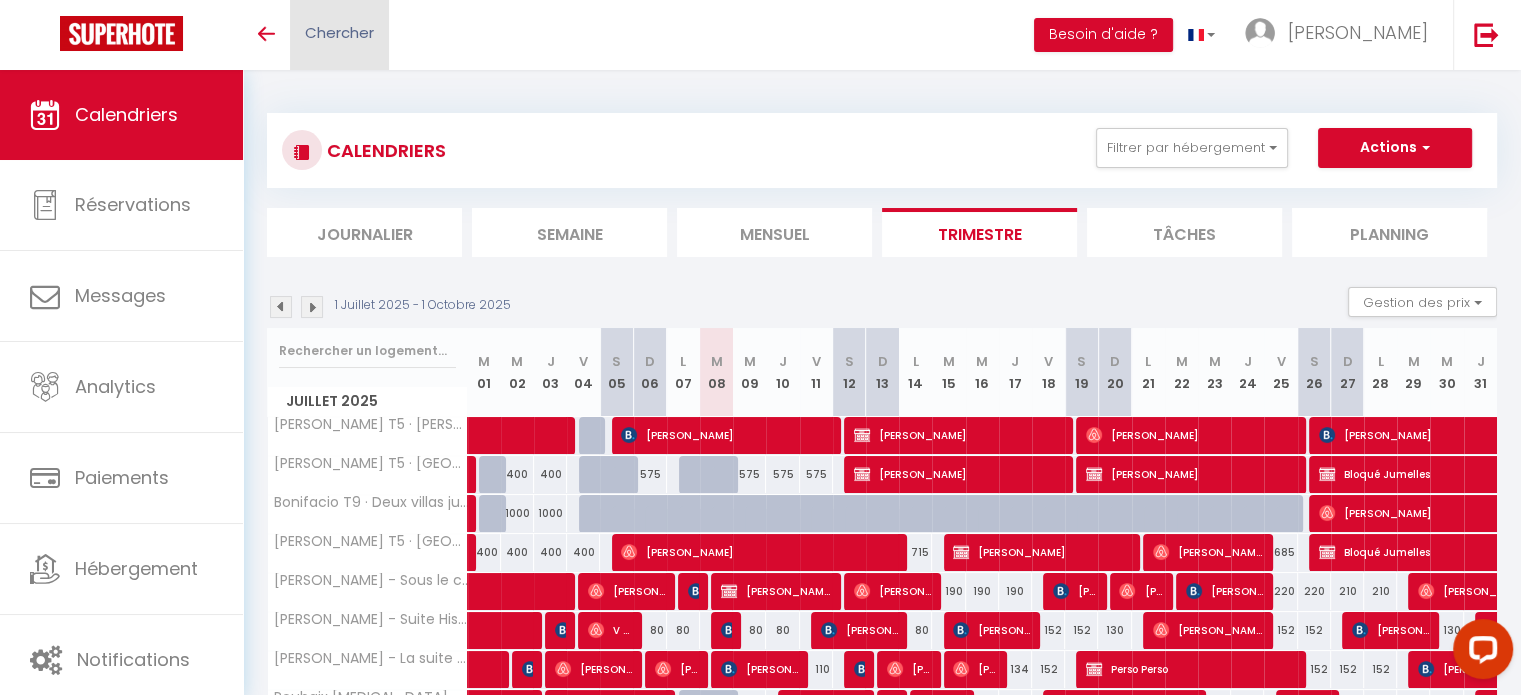 click on "Chercher" at bounding box center (339, 32) 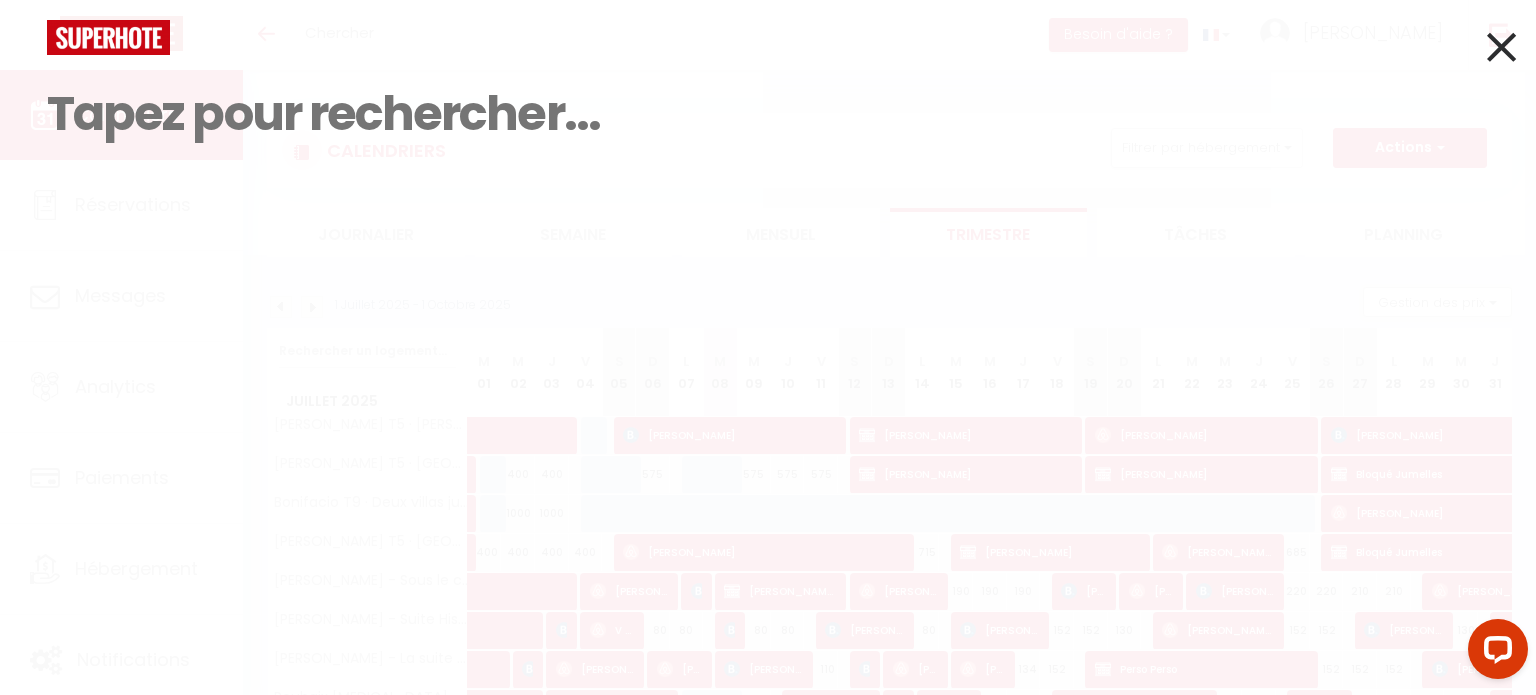 click at bounding box center (768, 114) 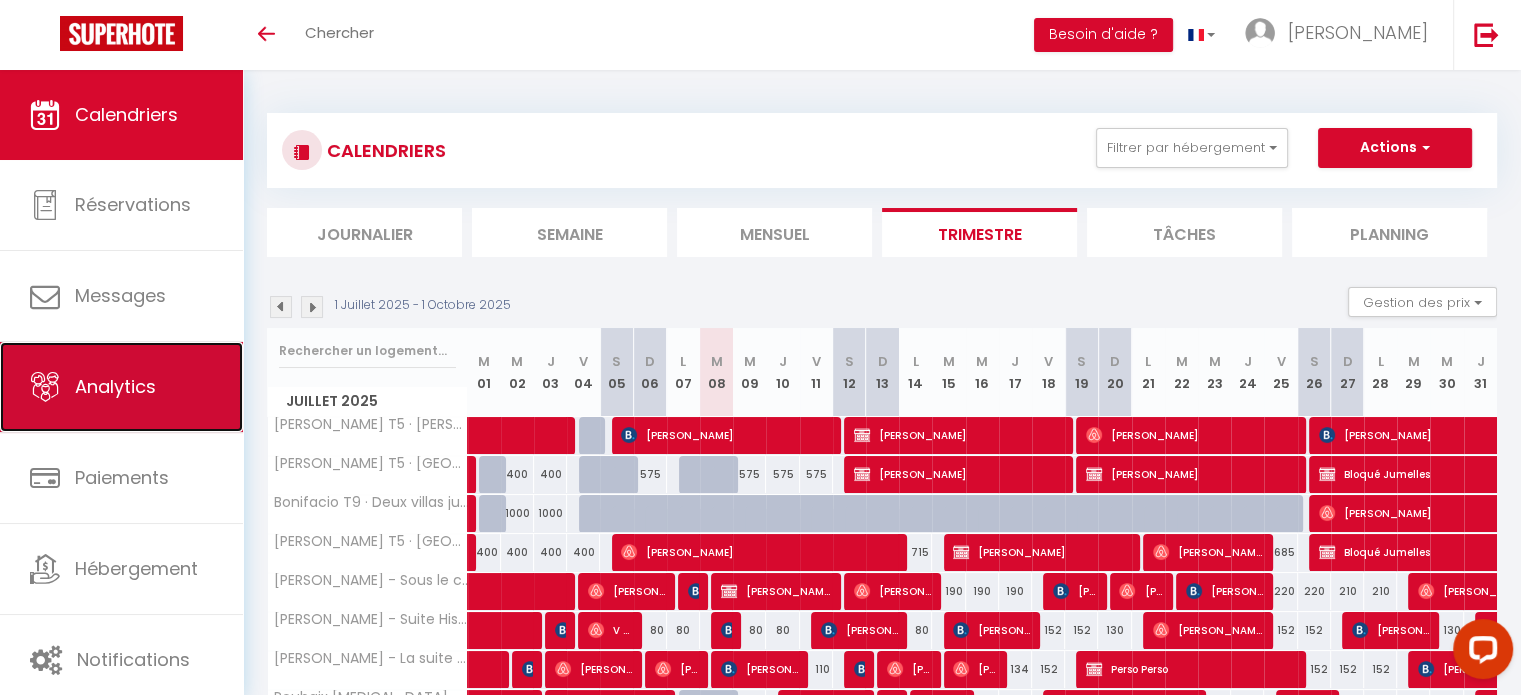 click on "Analytics" at bounding box center [115, 386] 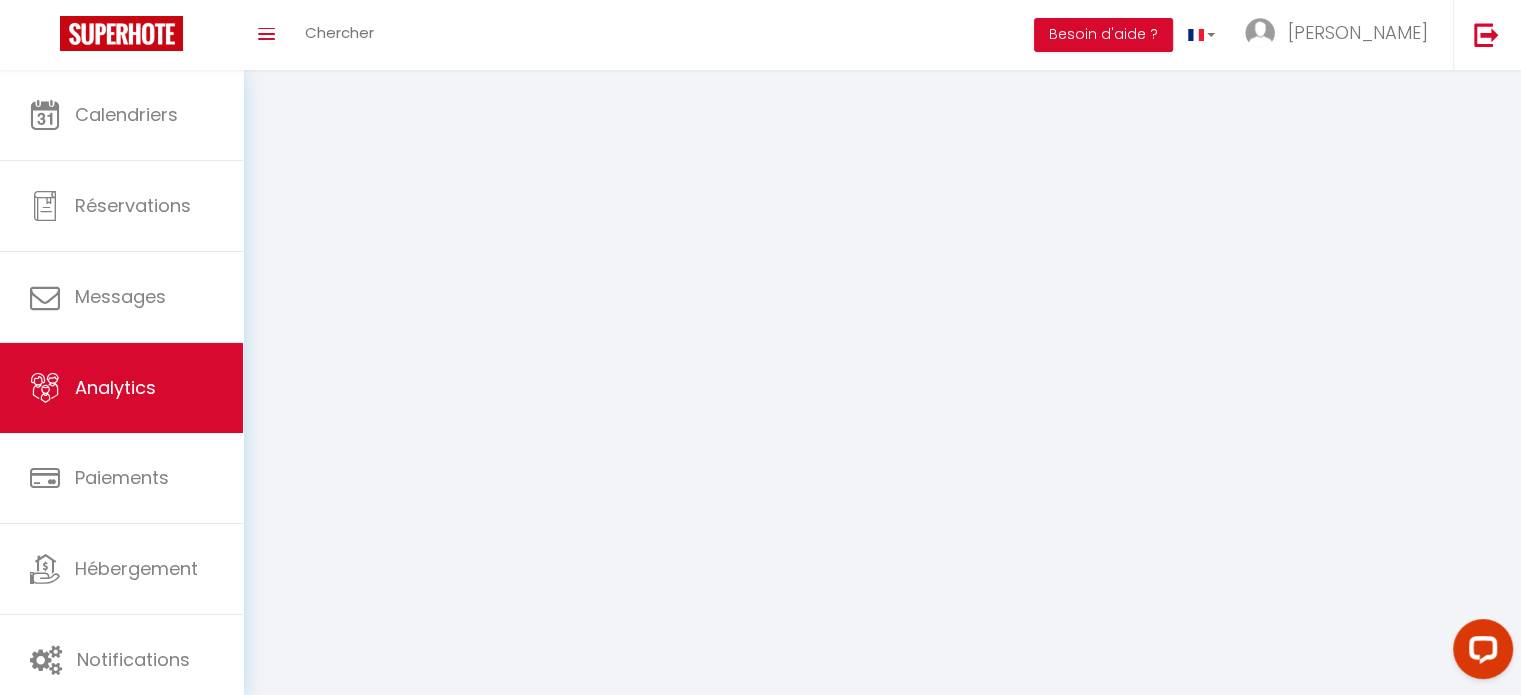 select on "2025" 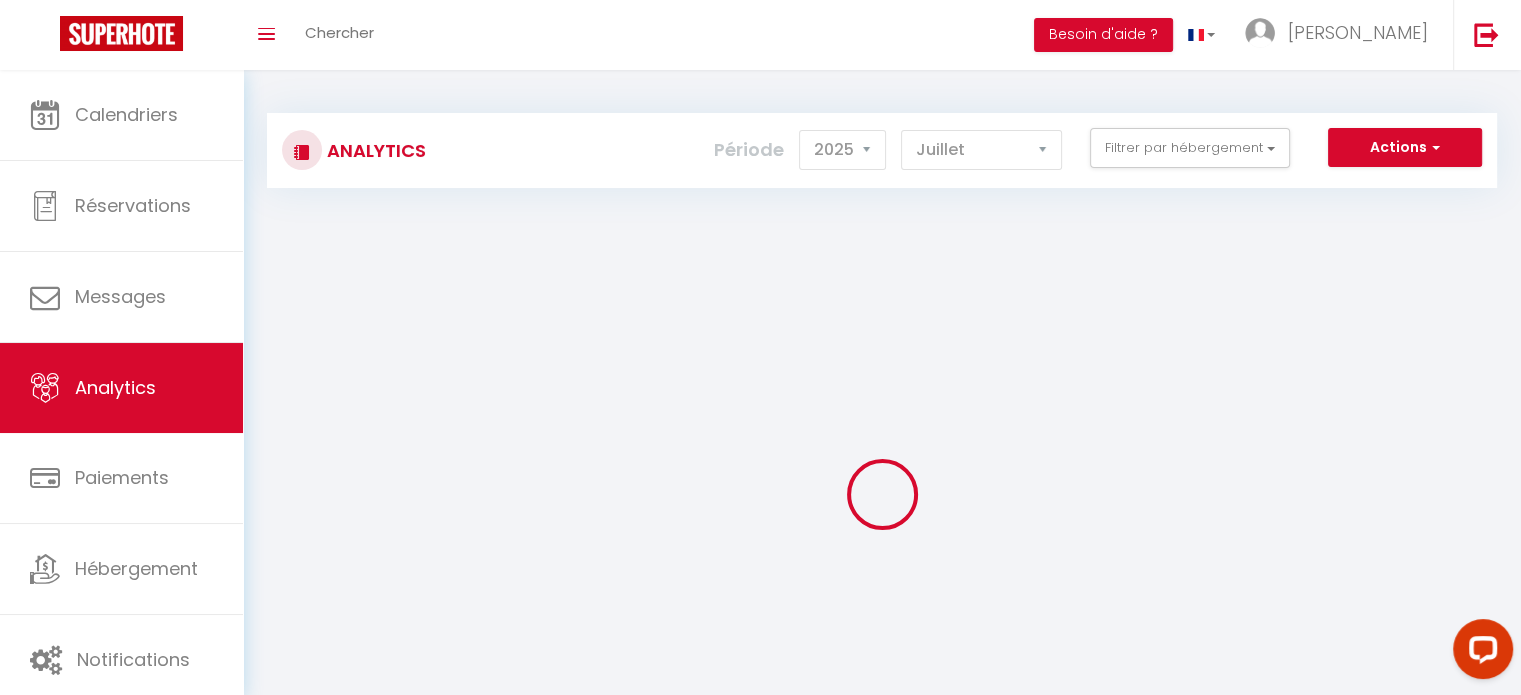 scroll, scrollTop: 6, scrollLeft: 0, axis: vertical 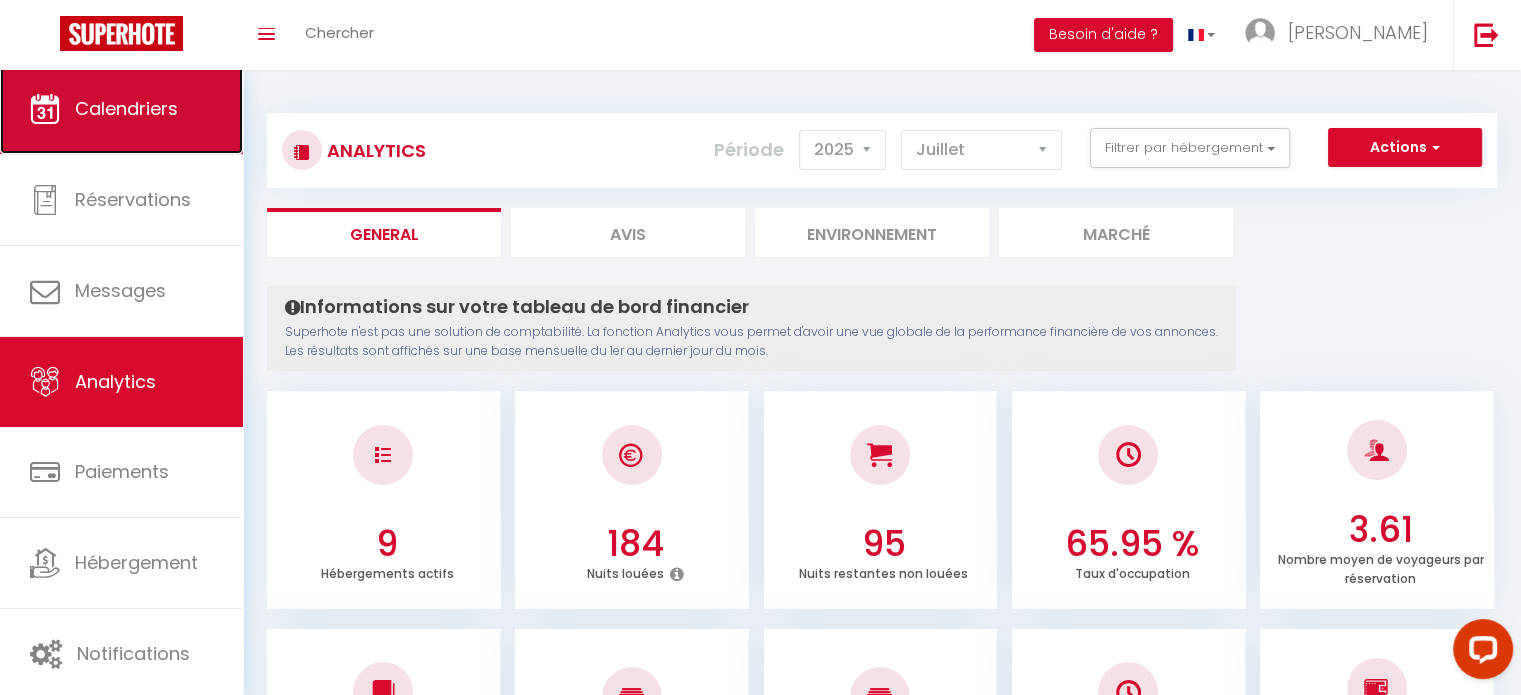click on "Calendriers" at bounding box center (126, 108) 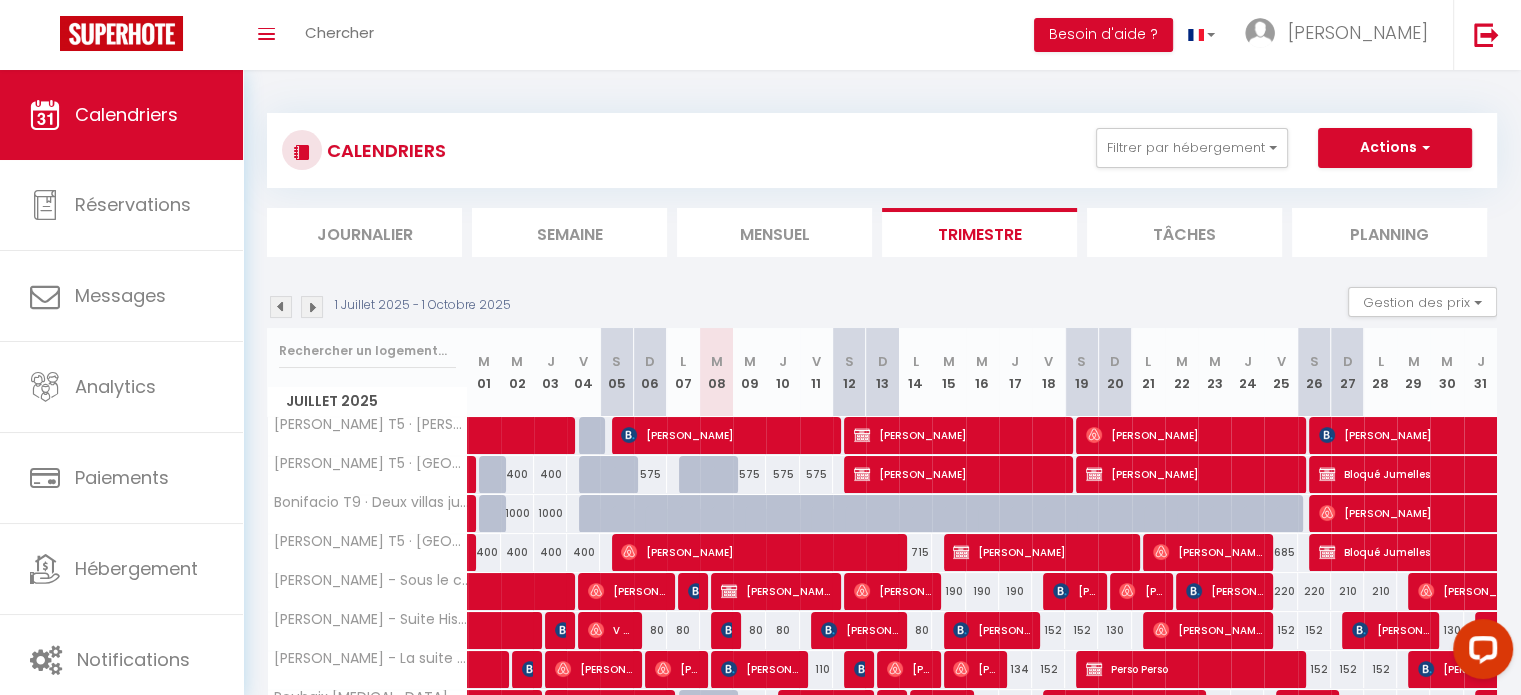 click at bounding box center [312, 307] 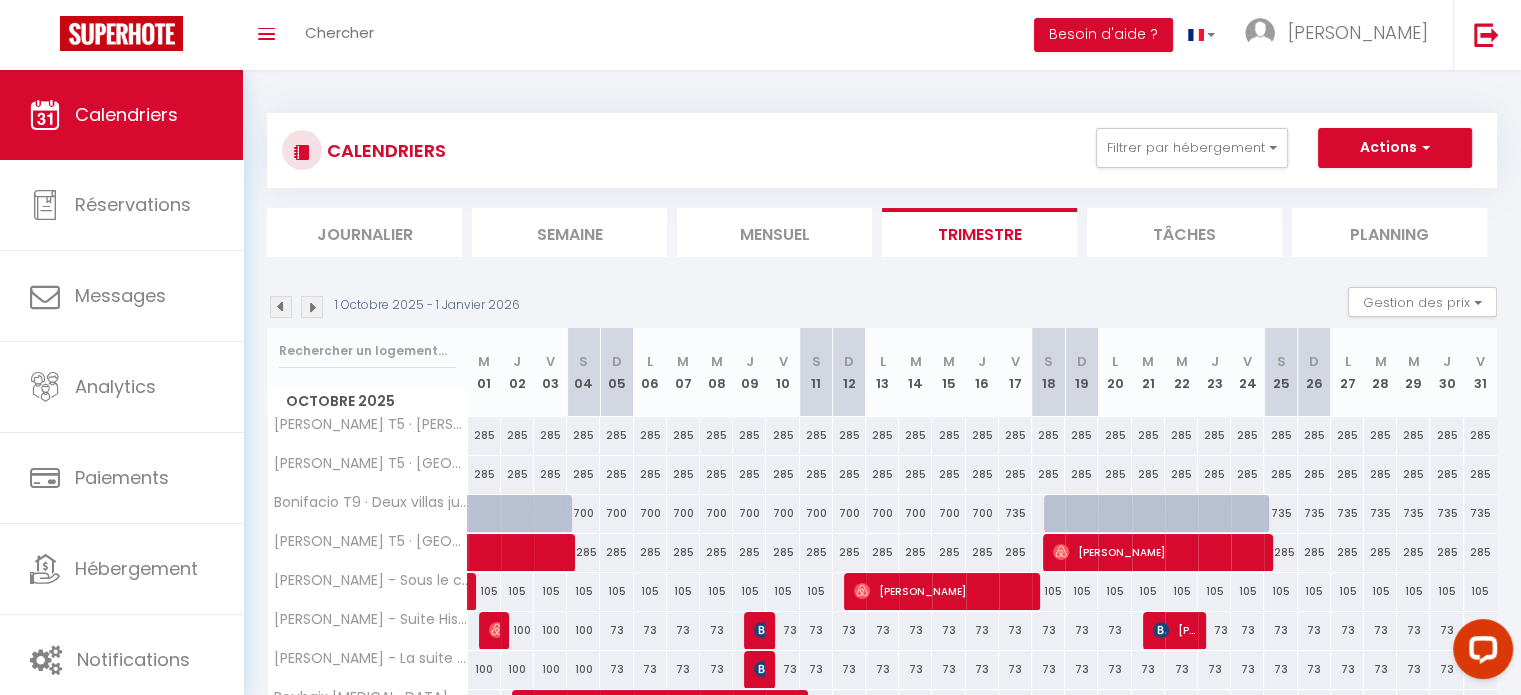 click at bounding box center (312, 307) 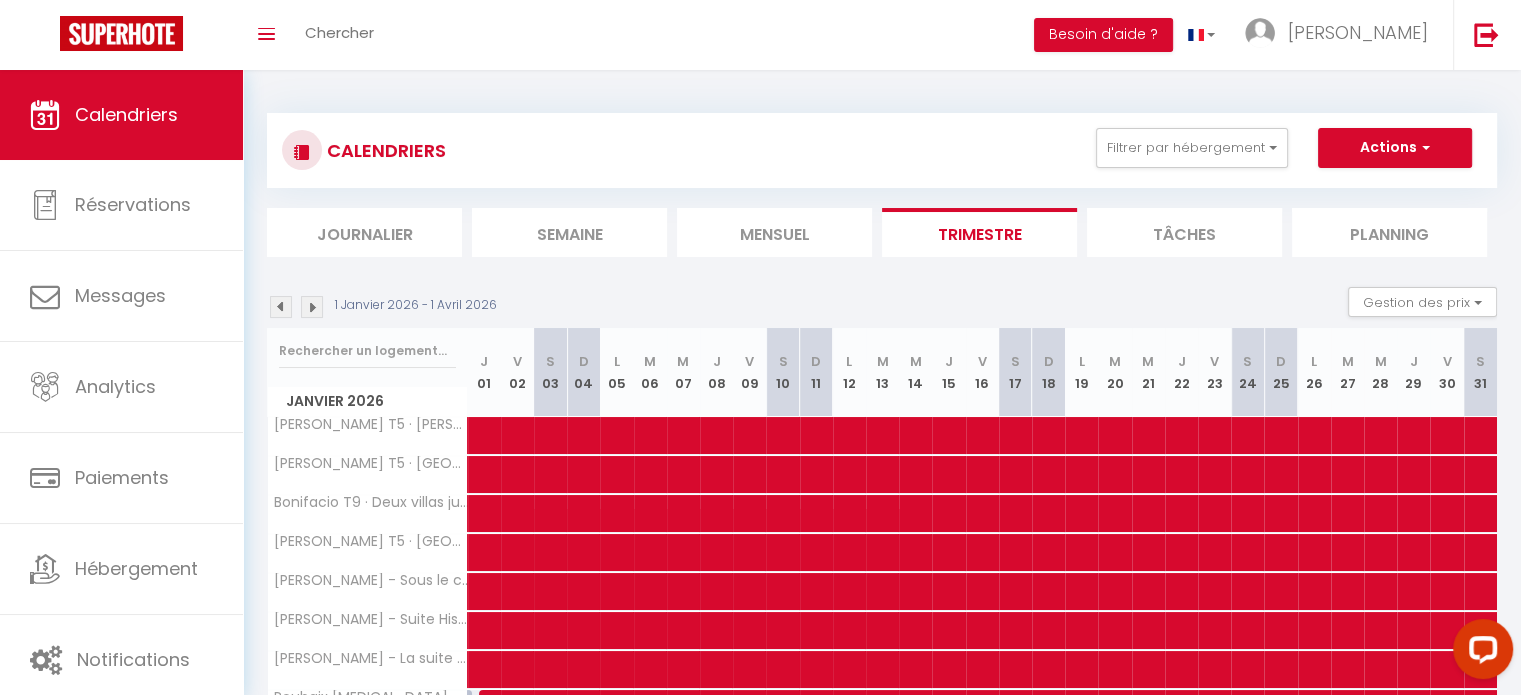 click at bounding box center (312, 307) 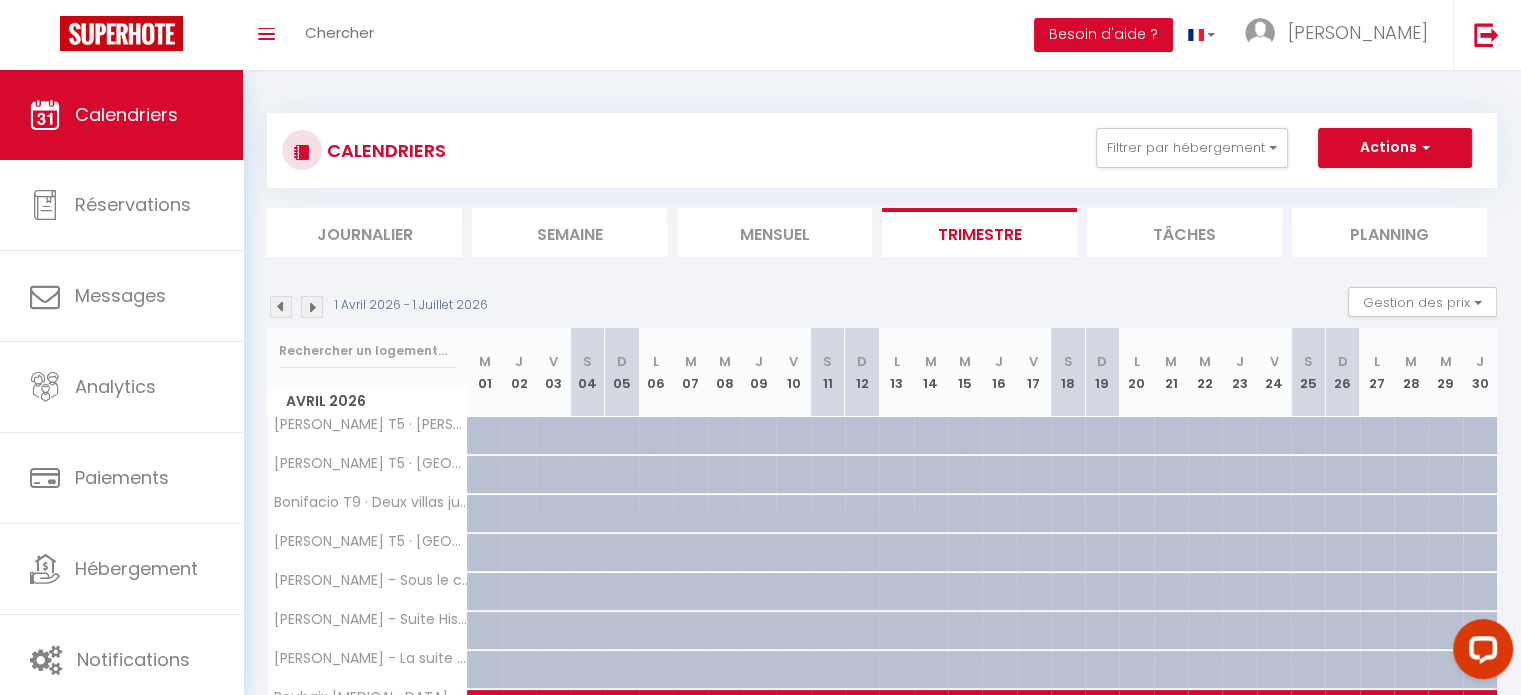 click at bounding box center [485, 436] 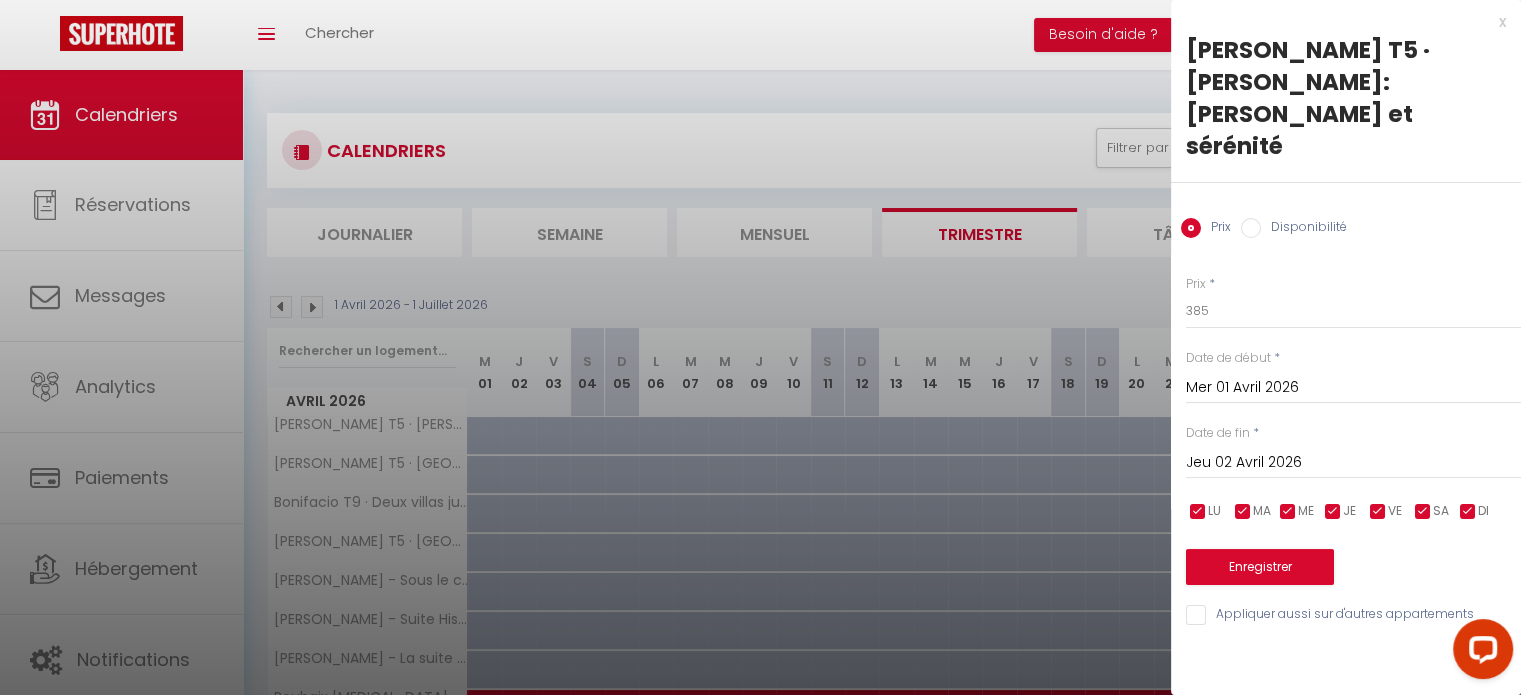 click on "x" at bounding box center [1338, 22] 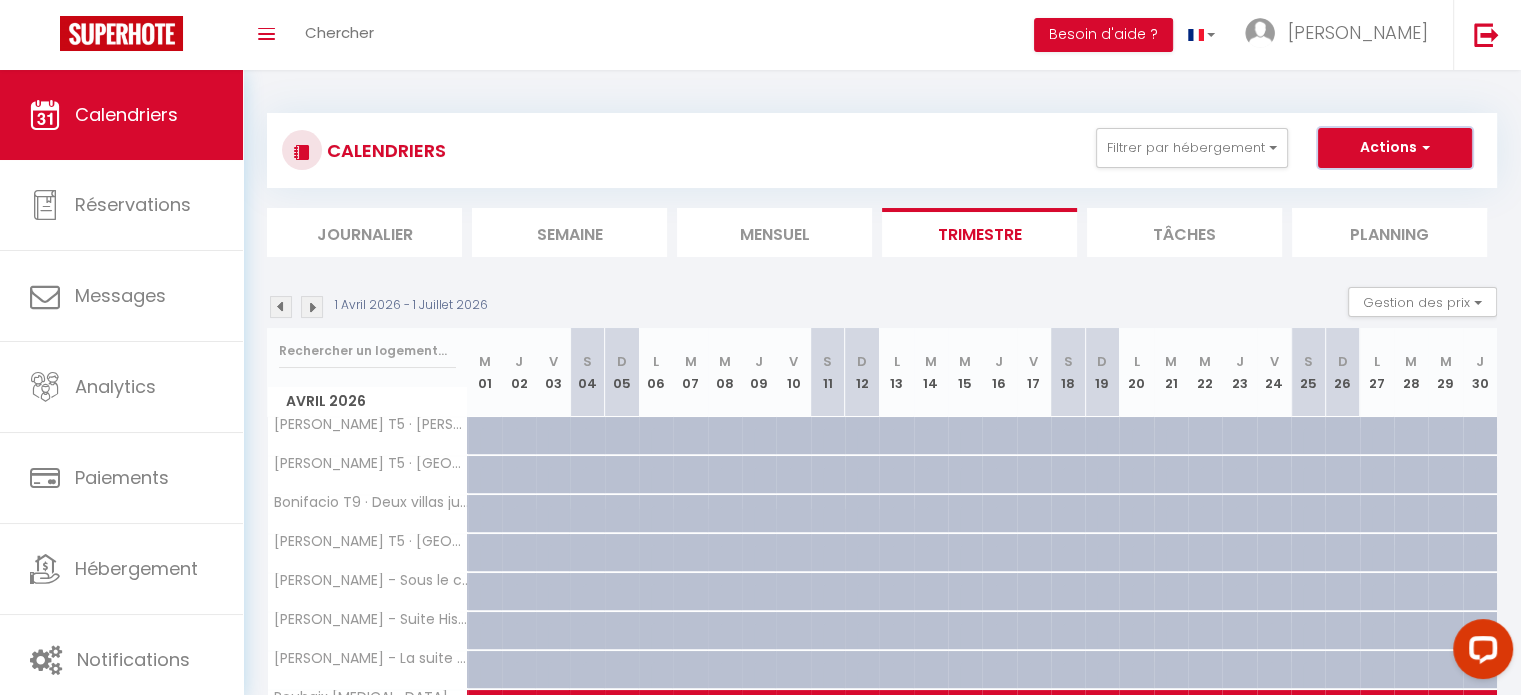 click on "Actions" at bounding box center [1395, 148] 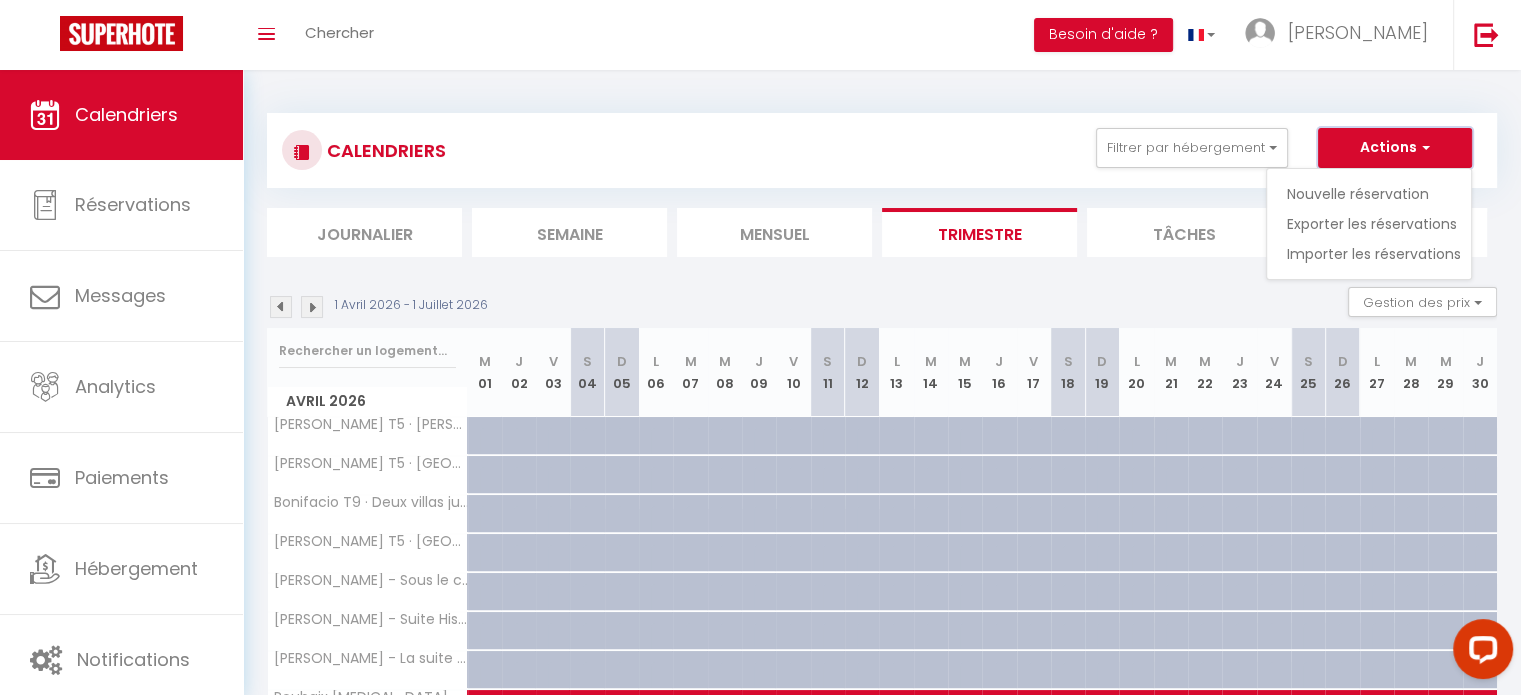 click on "Actions" at bounding box center [1395, 148] 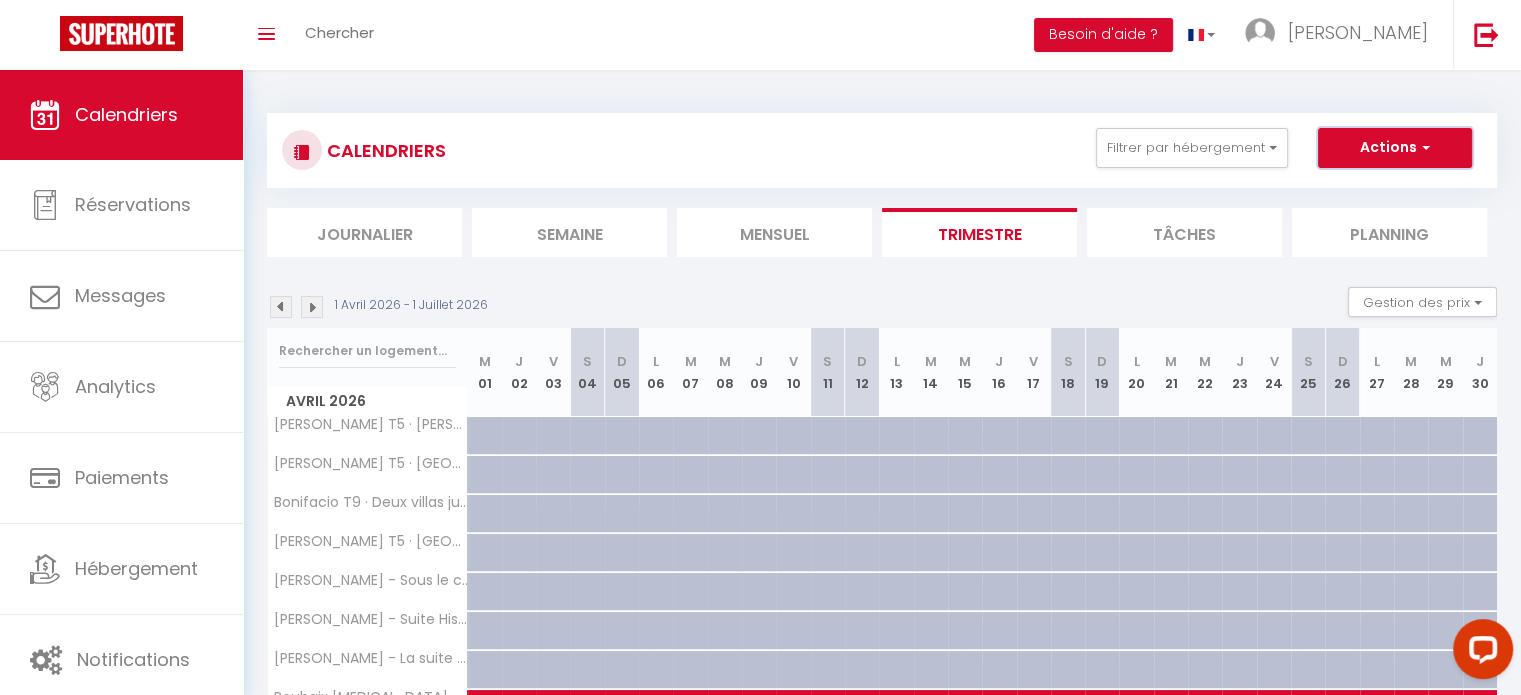 click on "Actions" at bounding box center (1395, 148) 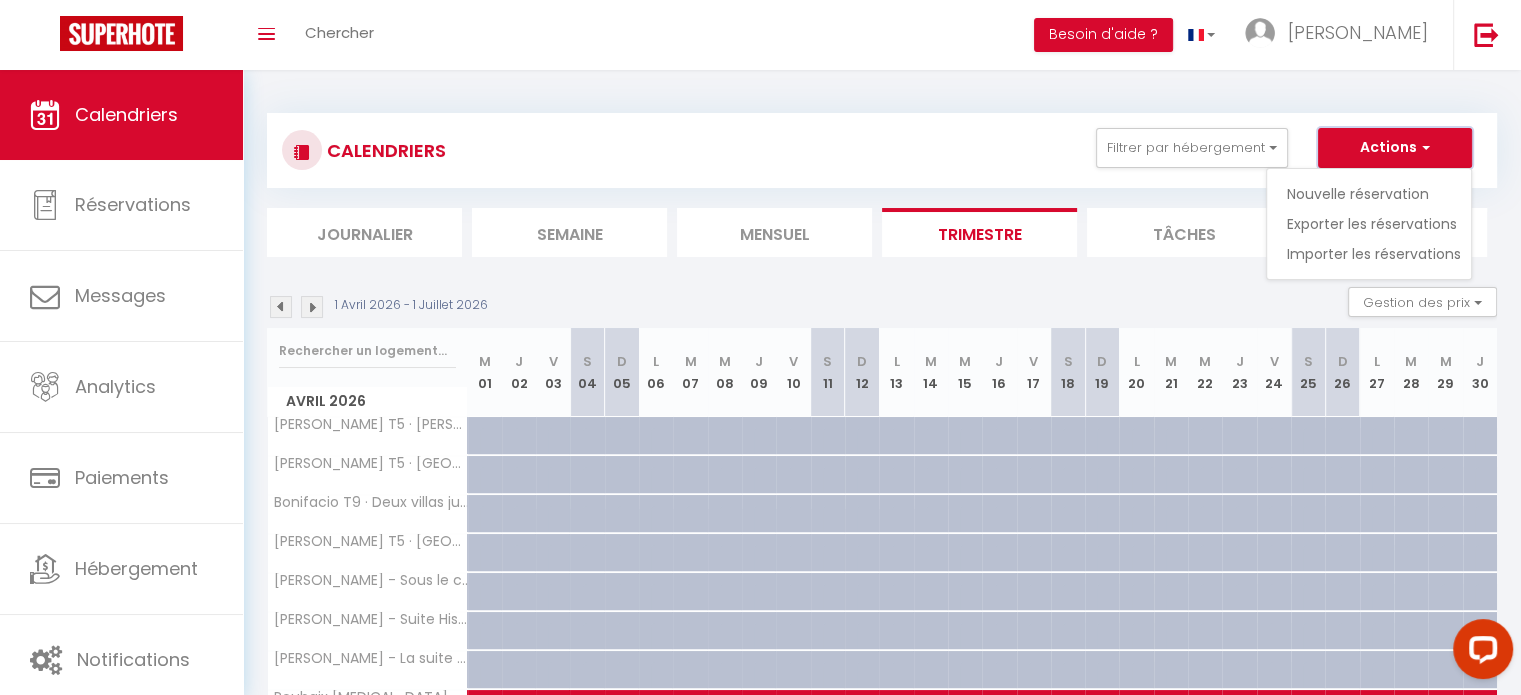click on "Actions" at bounding box center [1395, 148] 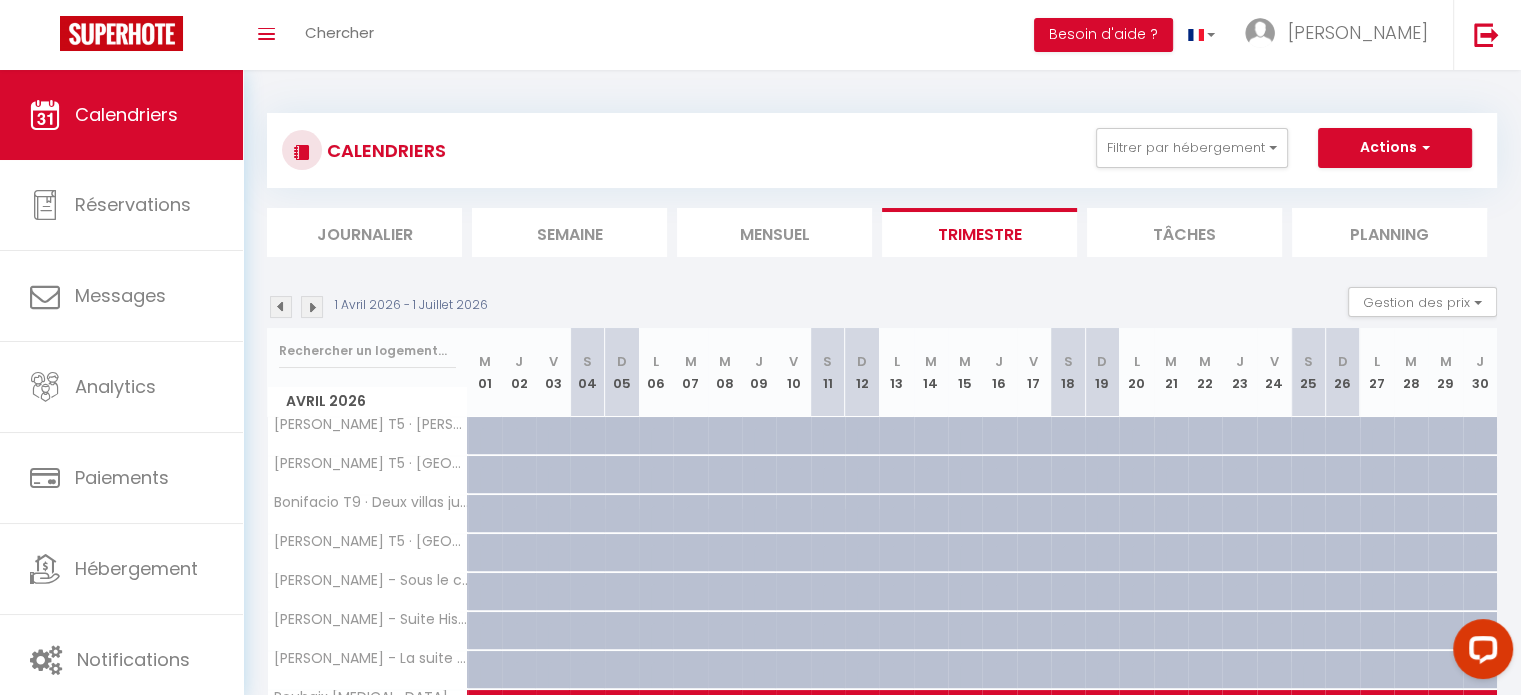 click at bounding box center (497, 447) 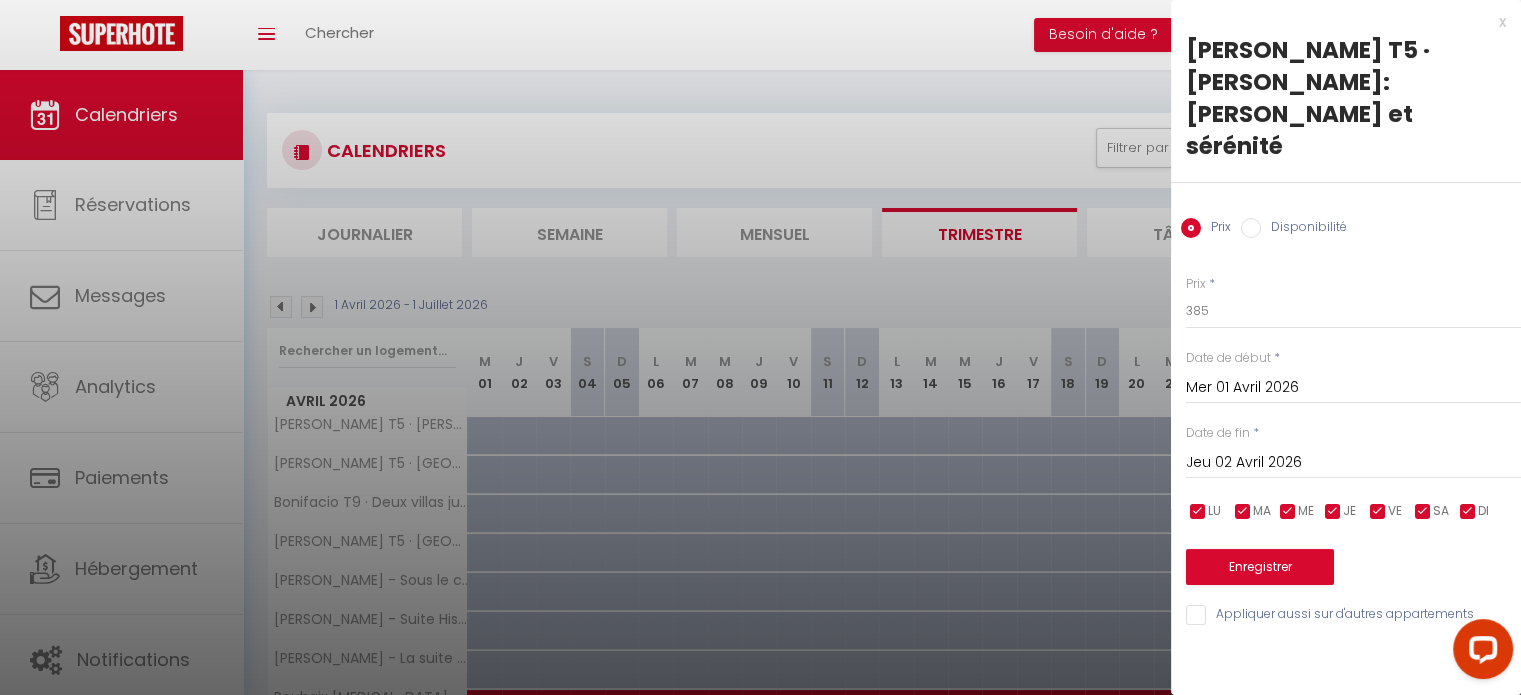 click on "Disponibilité" at bounding box center [1251, 228] 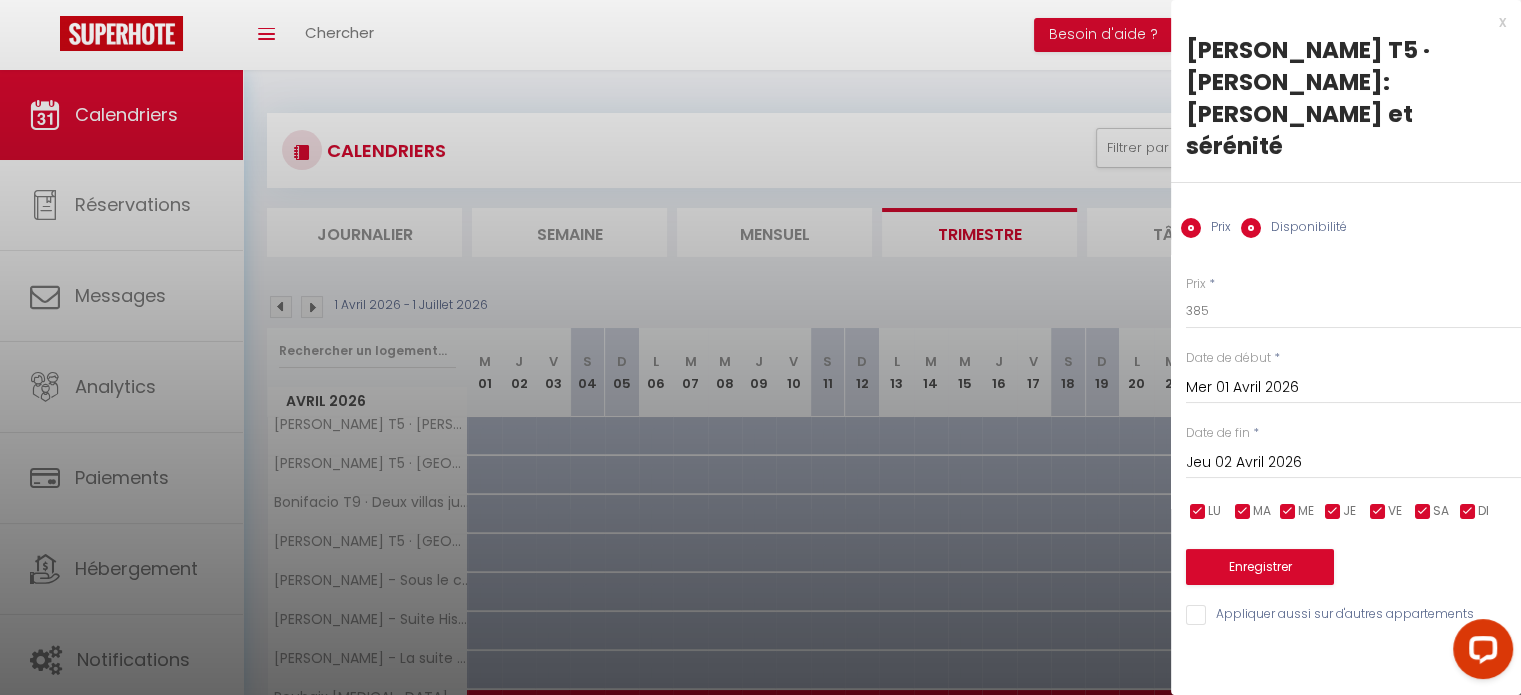 radio on "false" 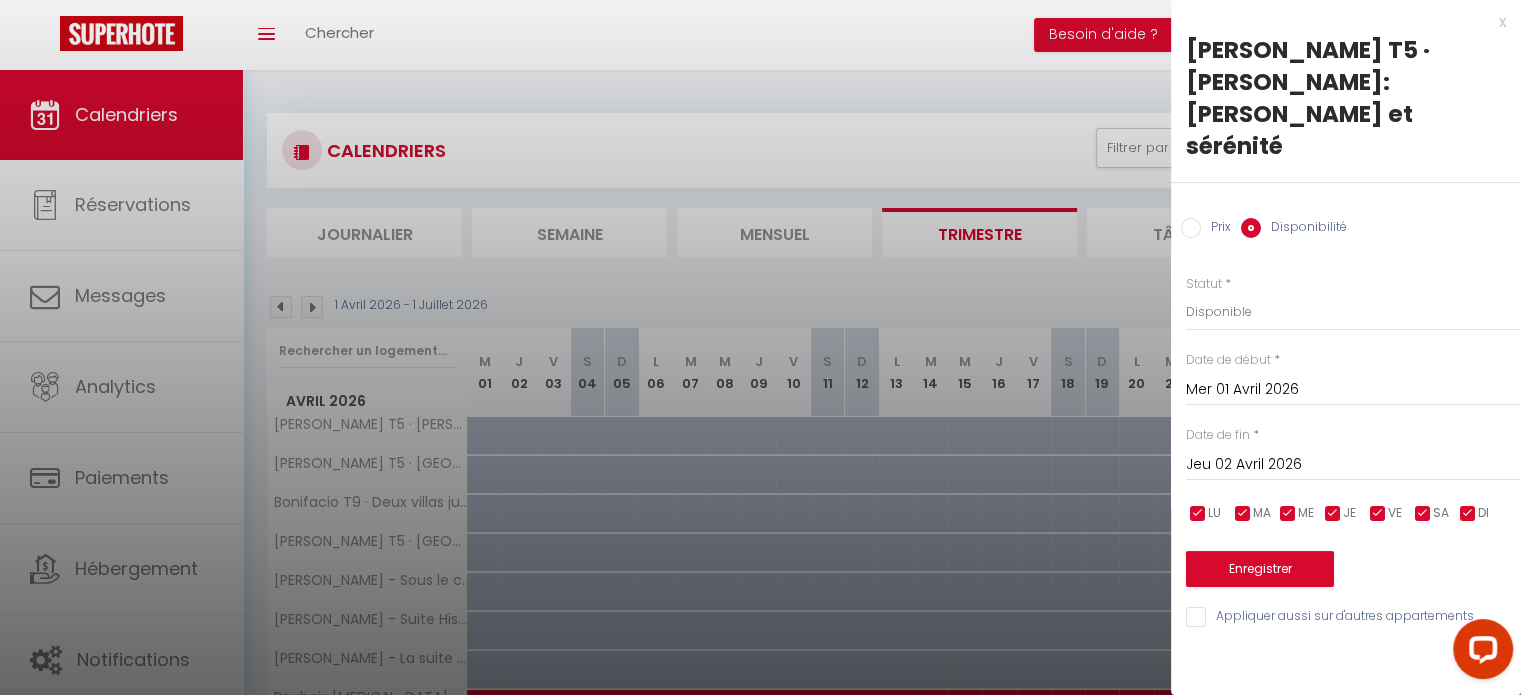 click on "Jeu 02 Avril 2026" at bounding box center (1353, 465) 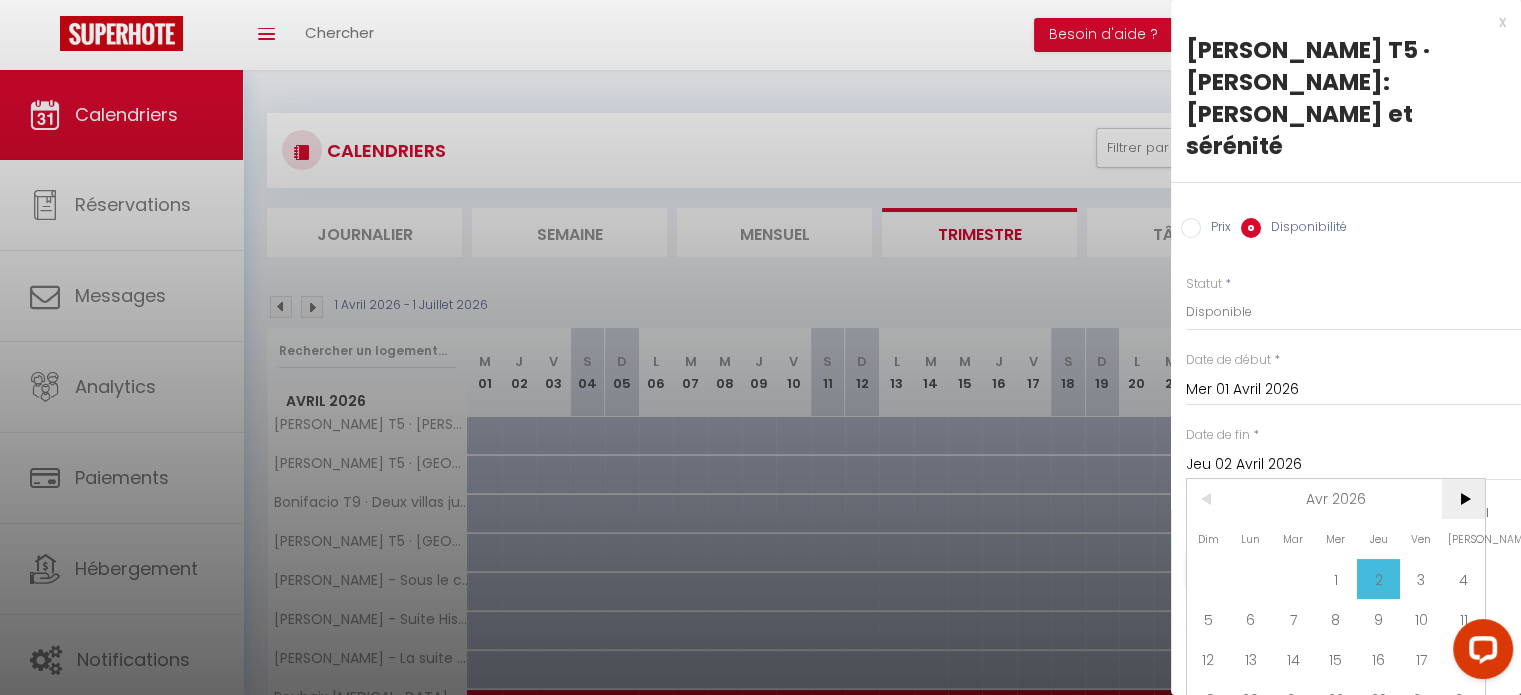 click on ">" at bounding box center [1463, 499] 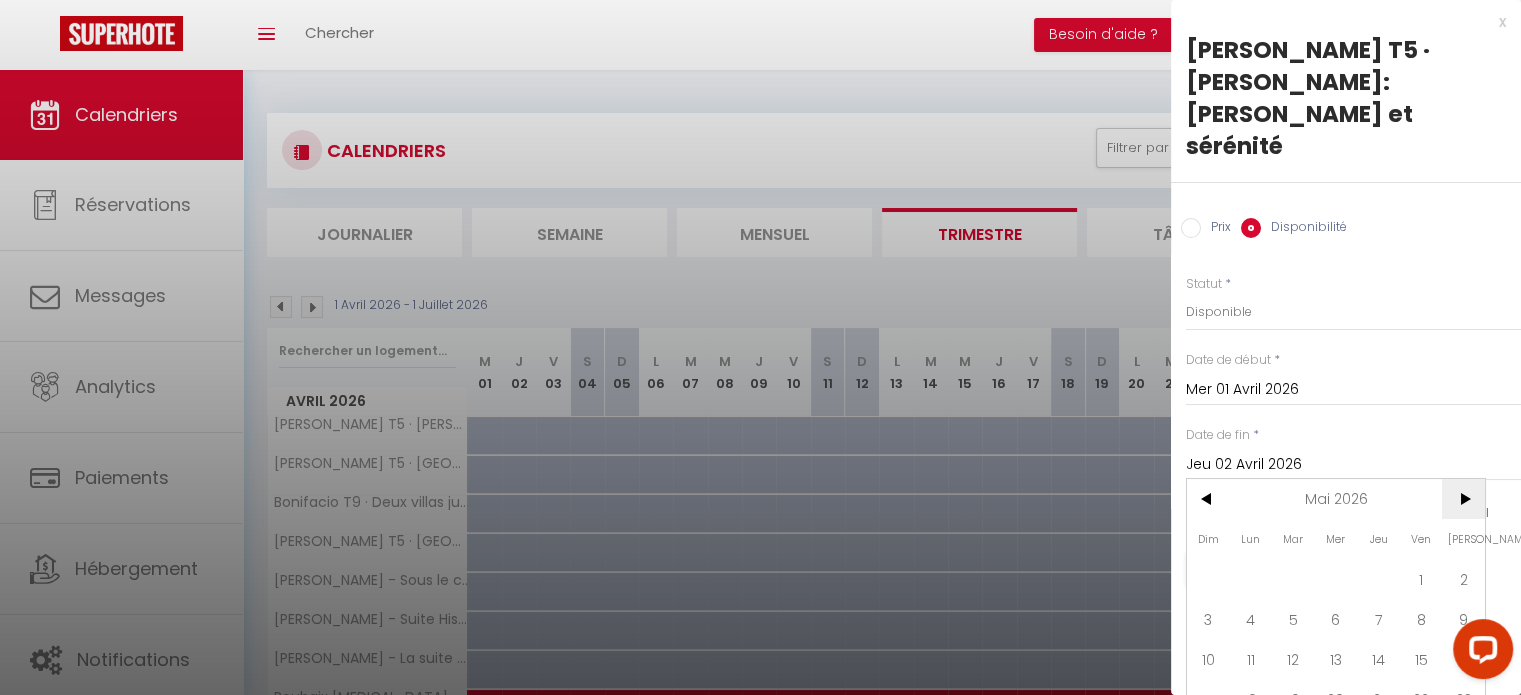 click on ">" at bounding box center [1463, 499] 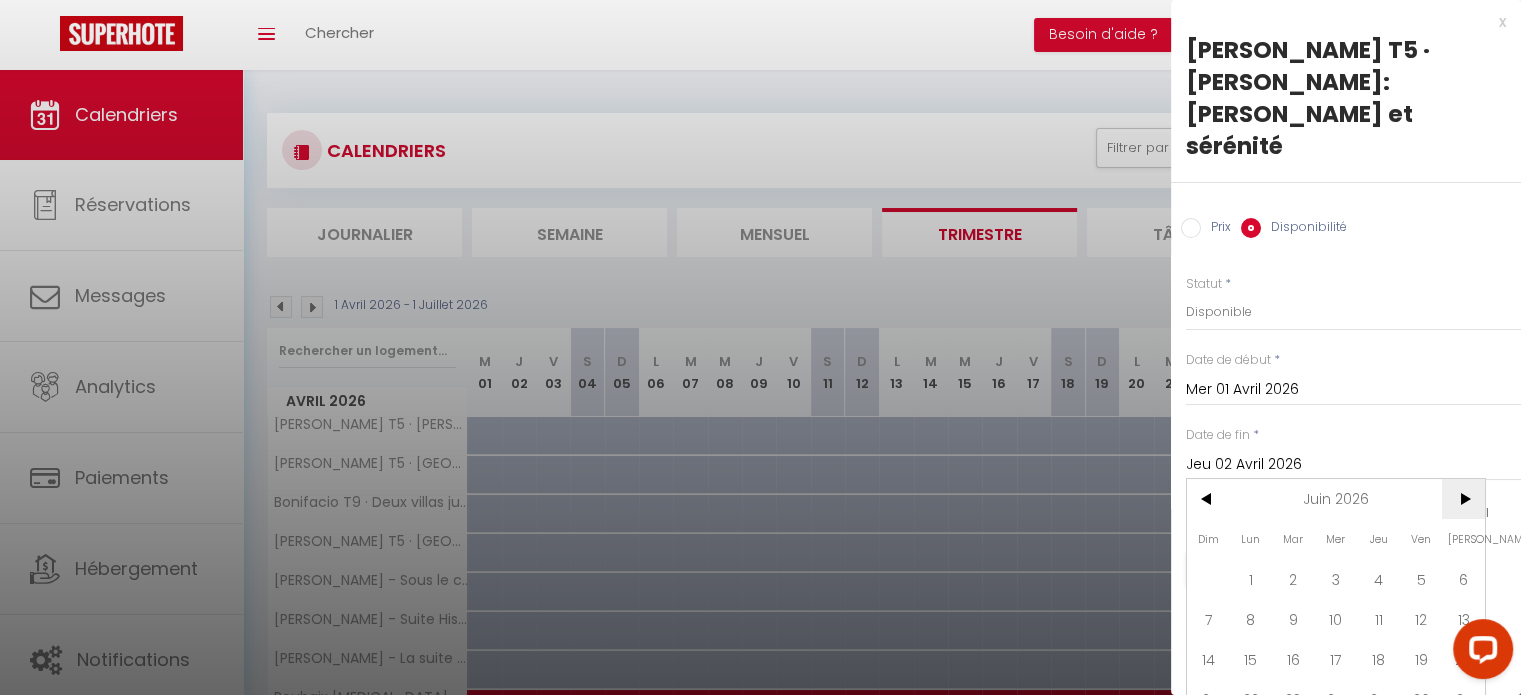 click on ">" at bounding box center (1463, 499) 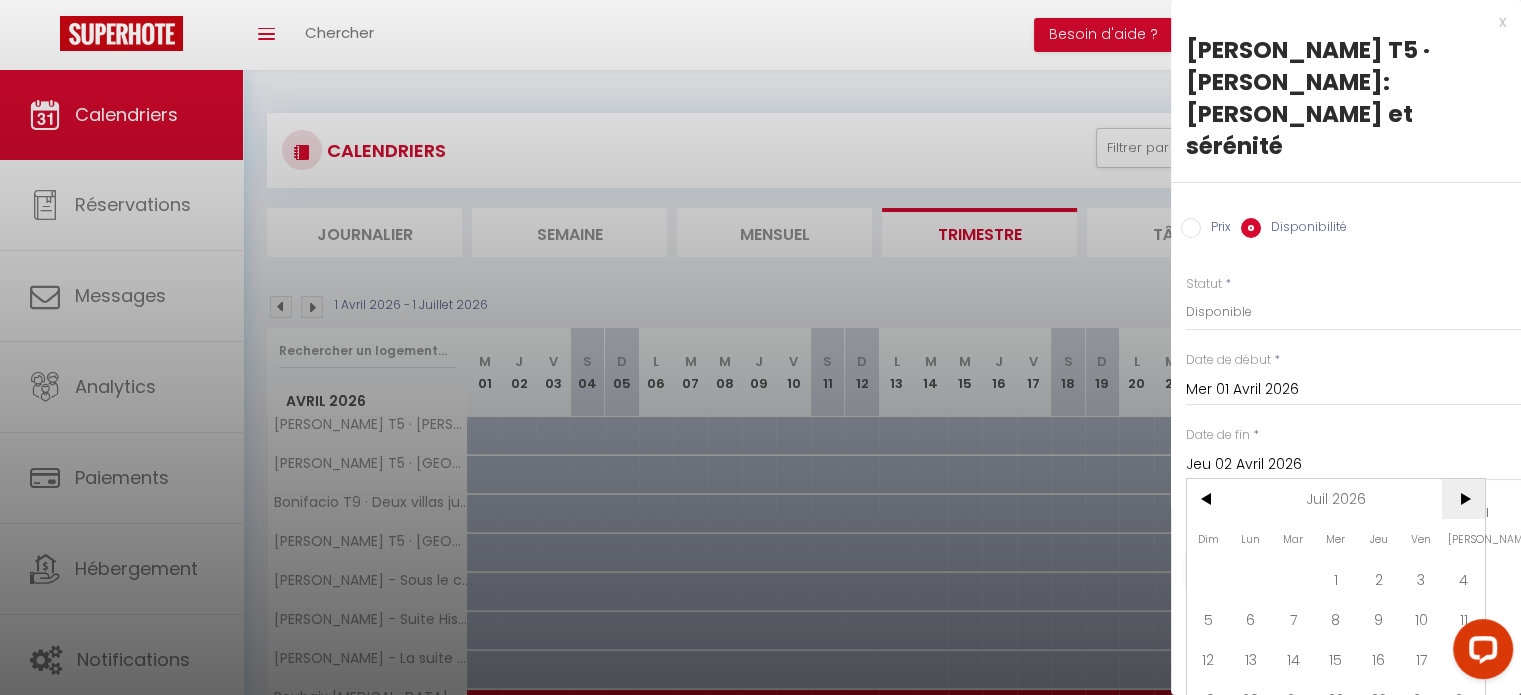 click on ">" at bounding box center (1463, 499) 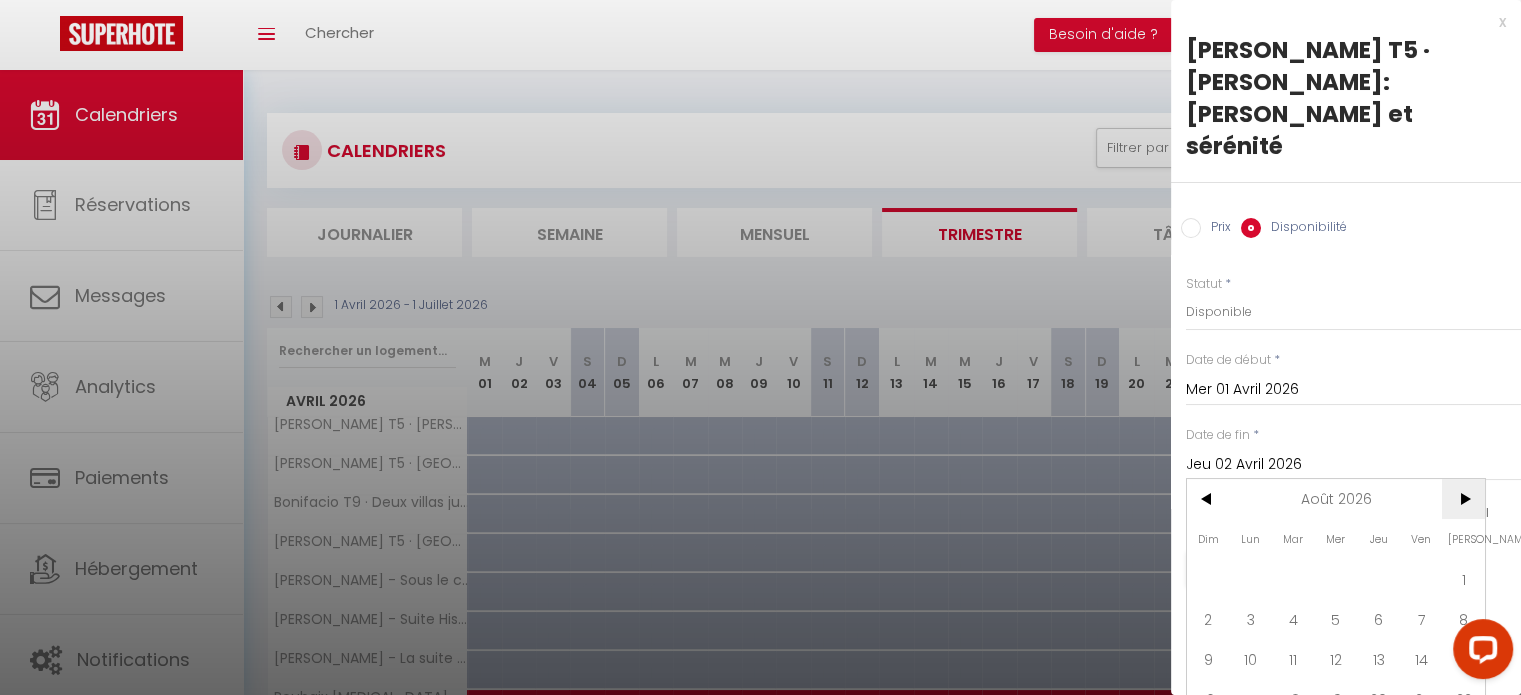 click on ">" at bounding box center [1463, 499] 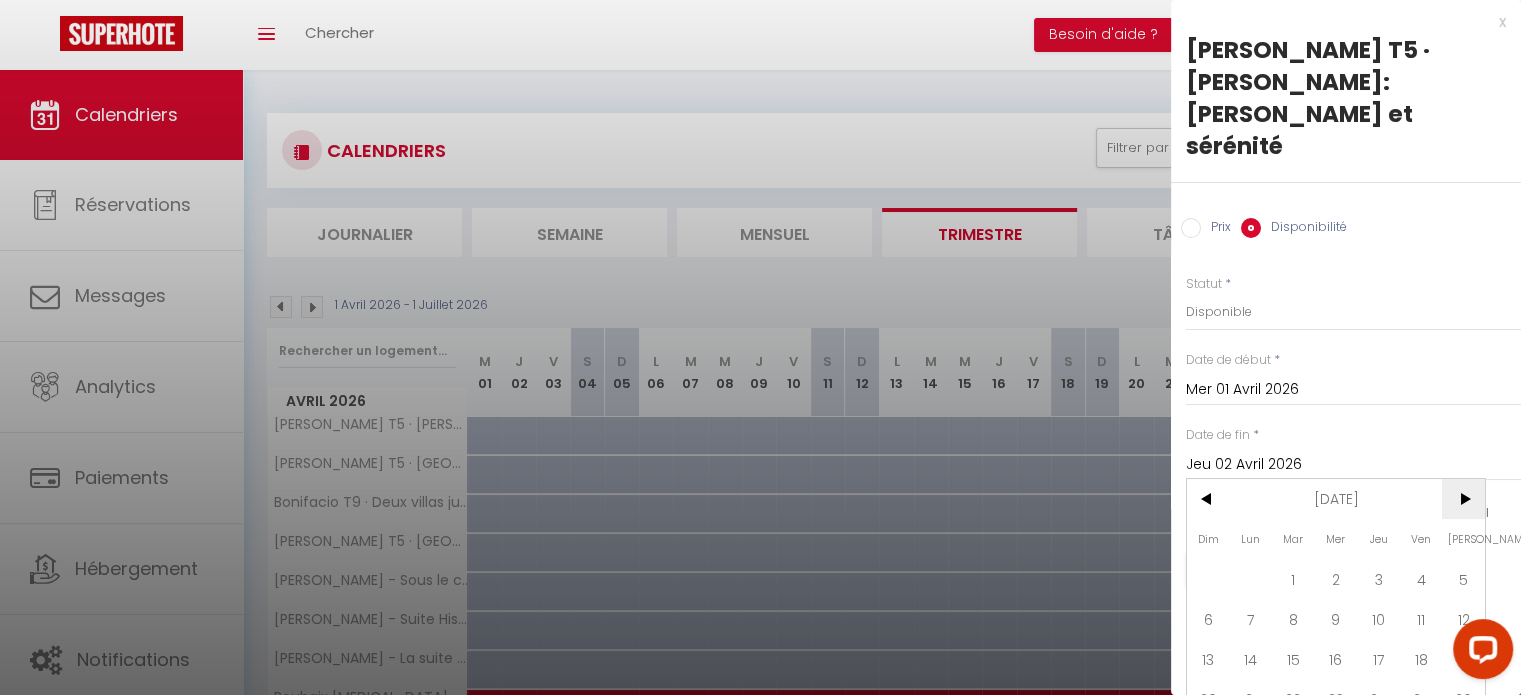 click on ">" at bounding box center (1463, 499) 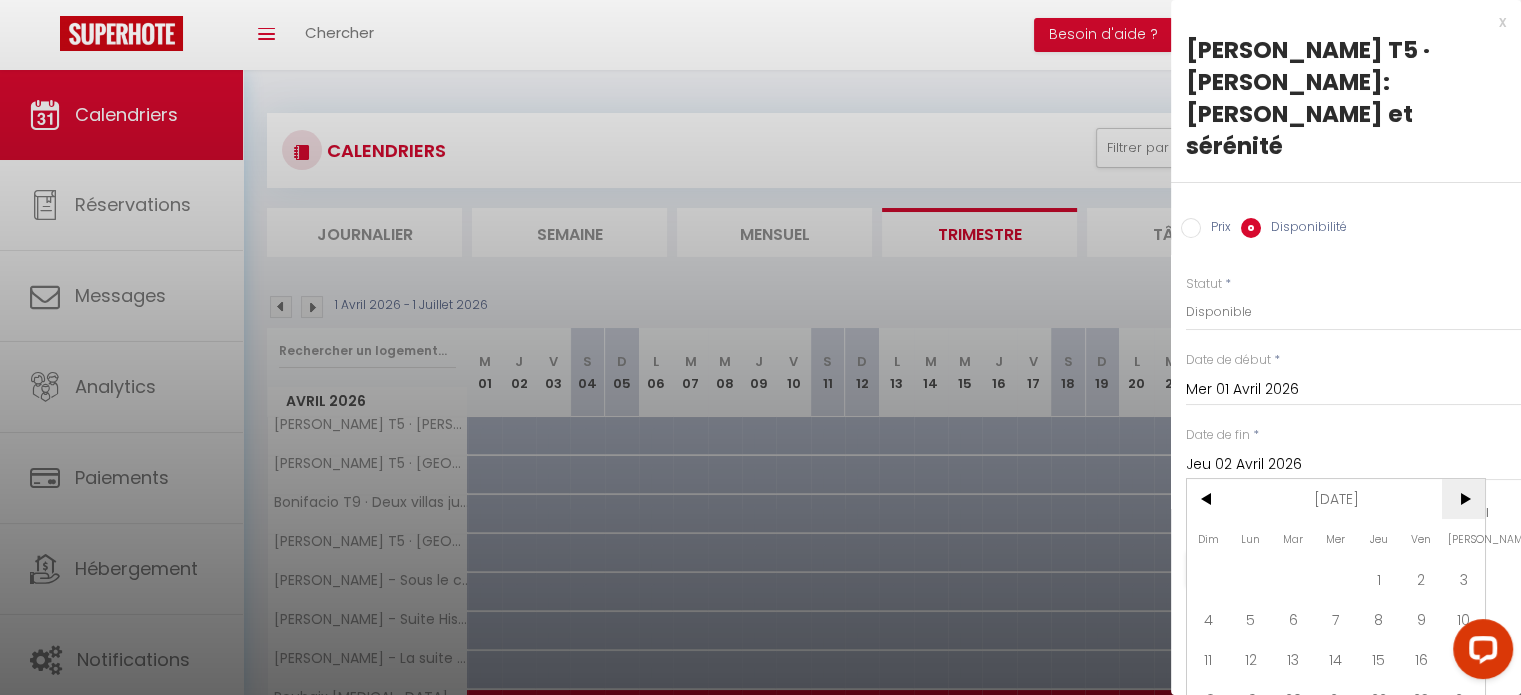 click on ">" at bounding box center (1463, 499) 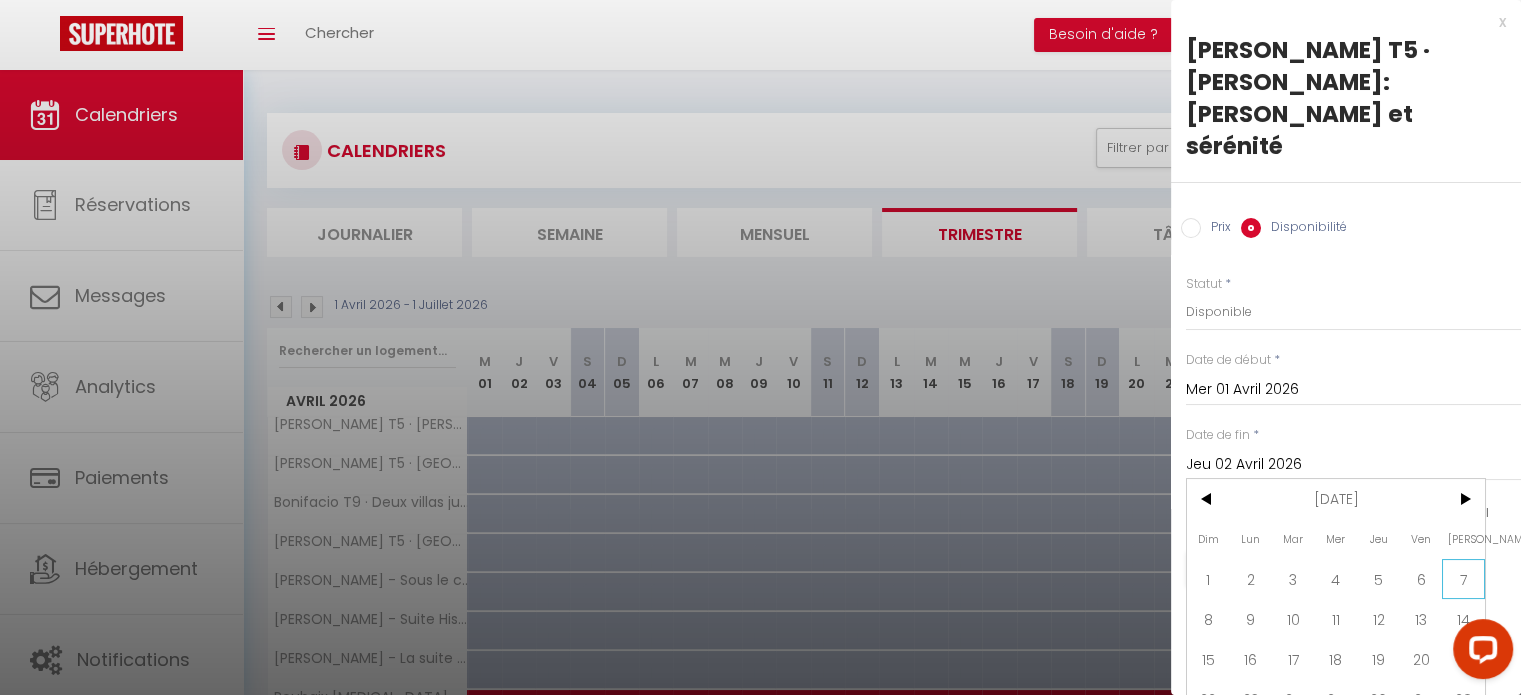 click on "7" at bounding box center (1463, 579) 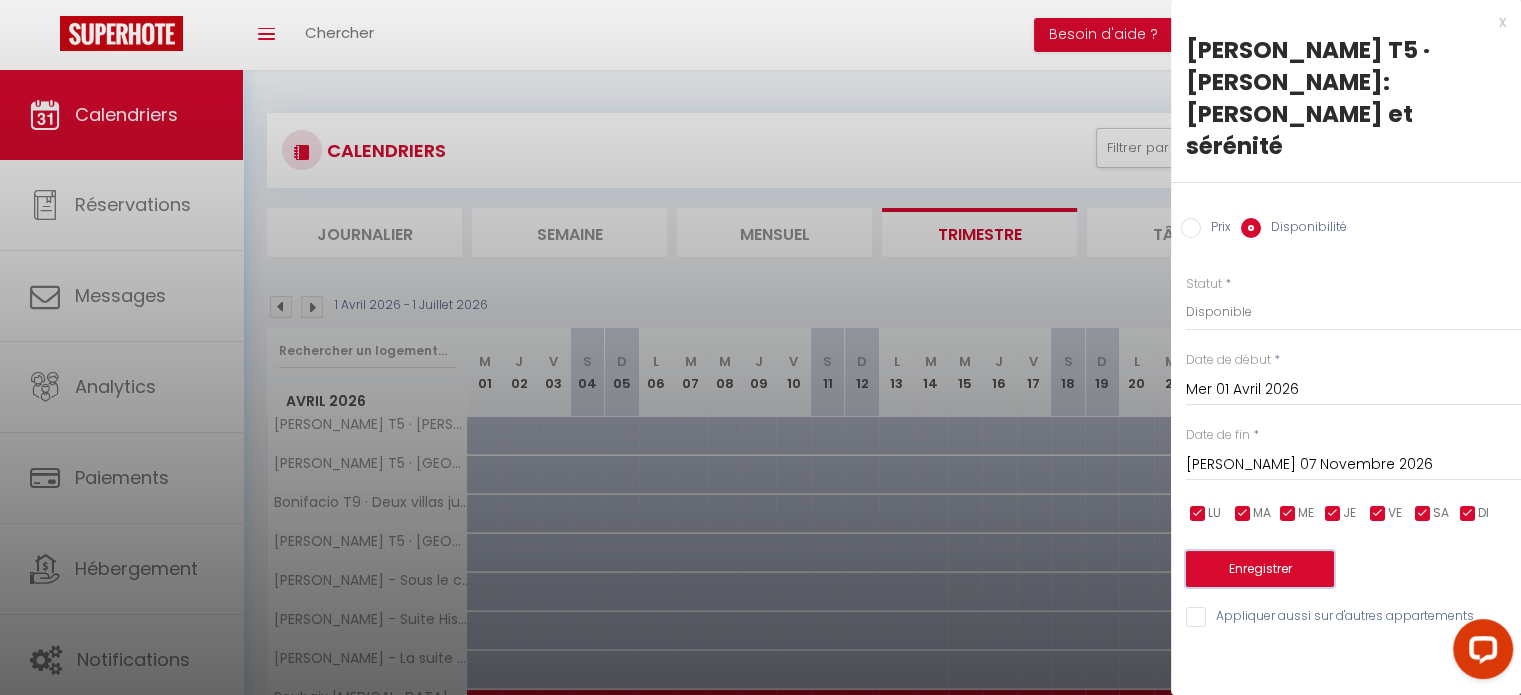 click on "Enregistrer" at bounding box center (1260, 569) 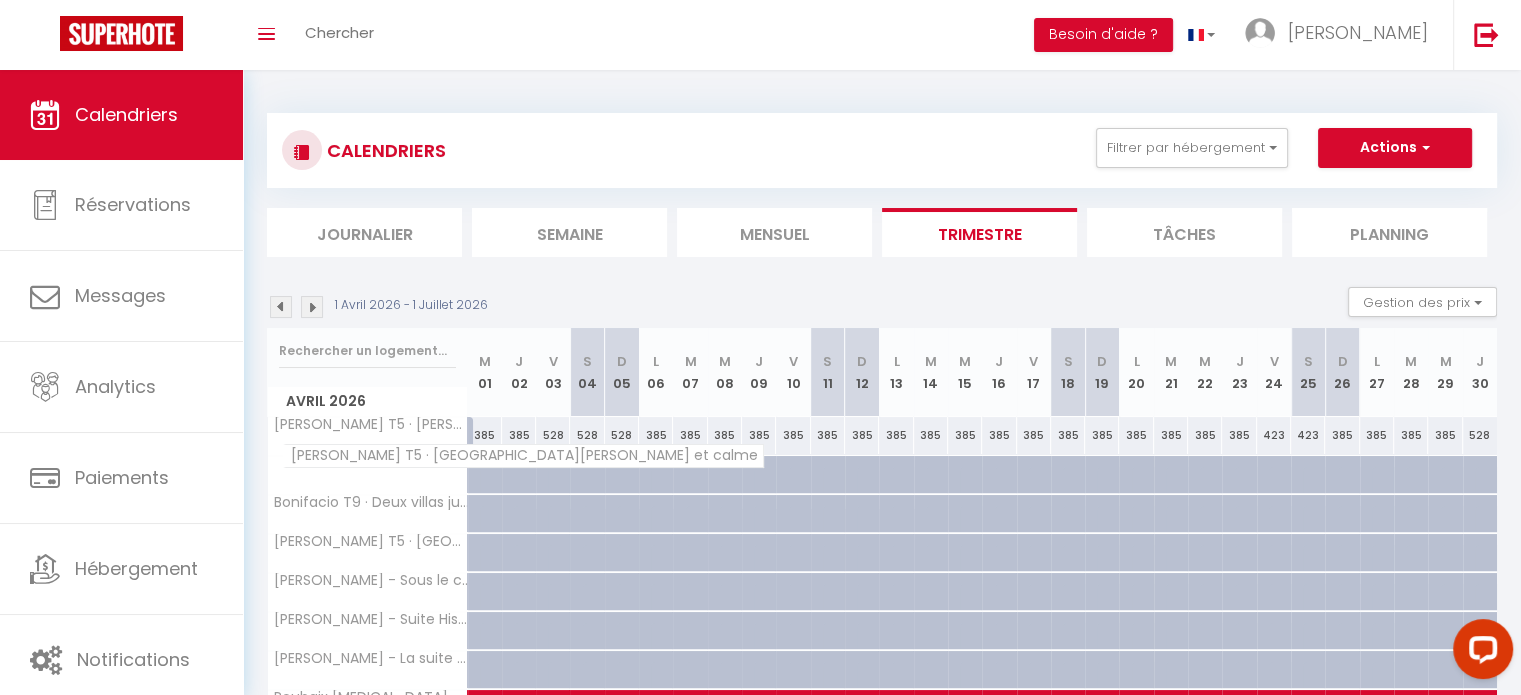 click on "[PERSON_NAME] T5 · [GEOGRAPHIC_DATA] - Douceur et calme" at bounding box center (523, 456) 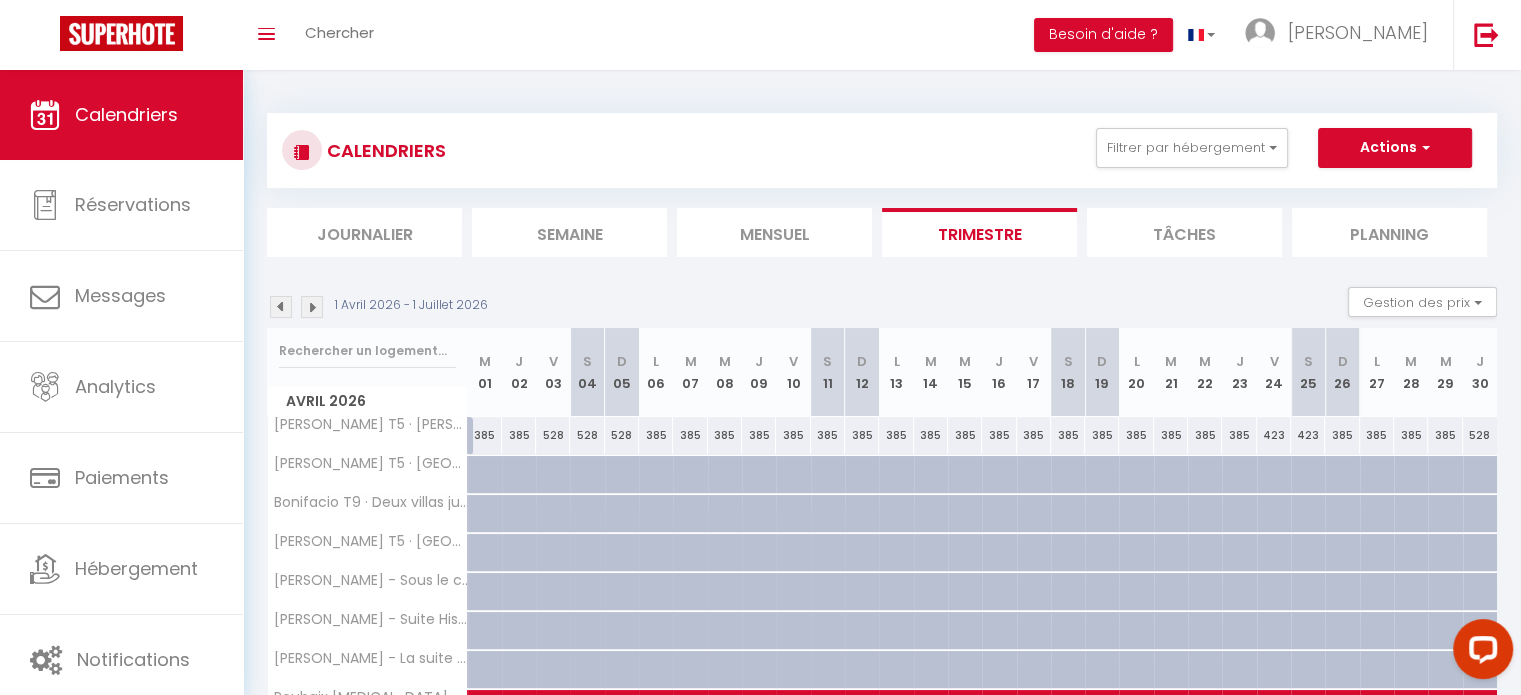 click at bounding box center (1034, 475) 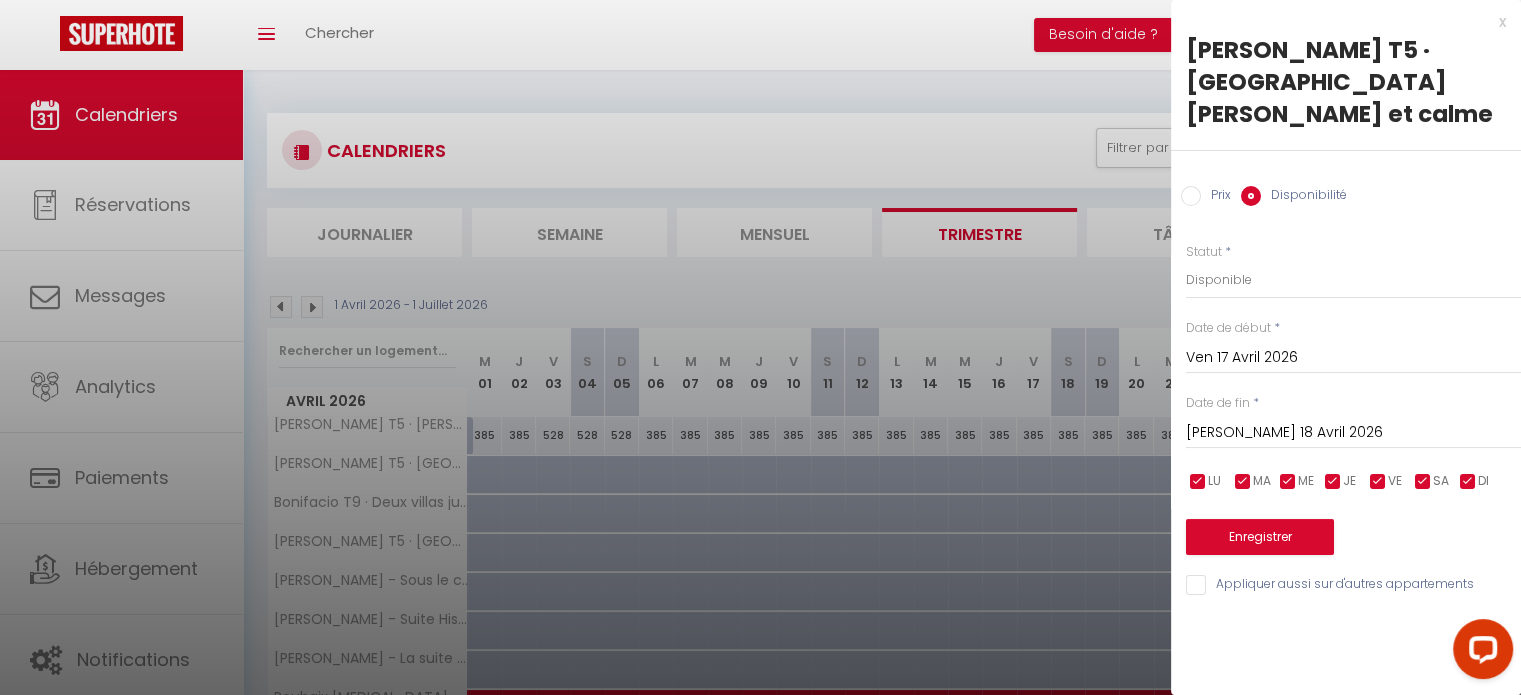click on "Ven 17 Avril 2026" at bounding box center [1353, 358] 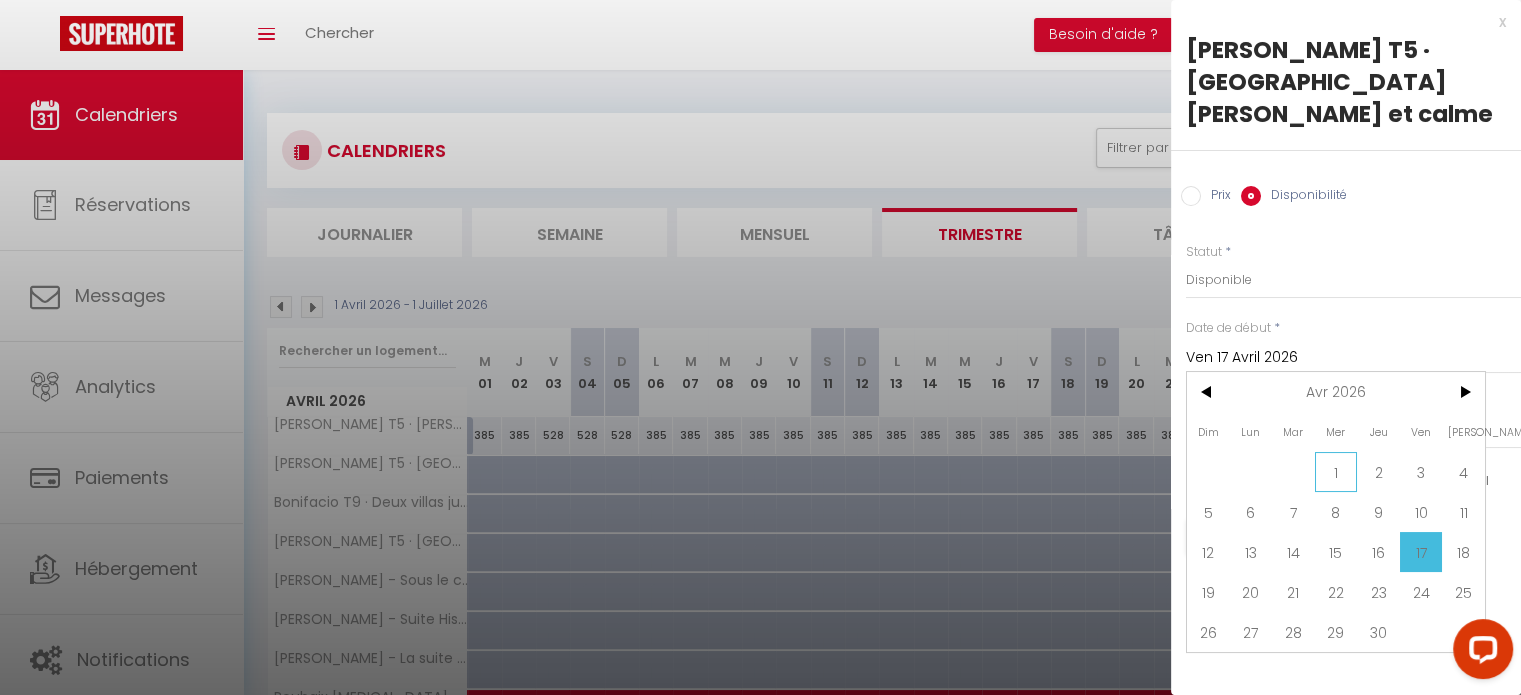 click on "1" at bounding box center (1336, 472) 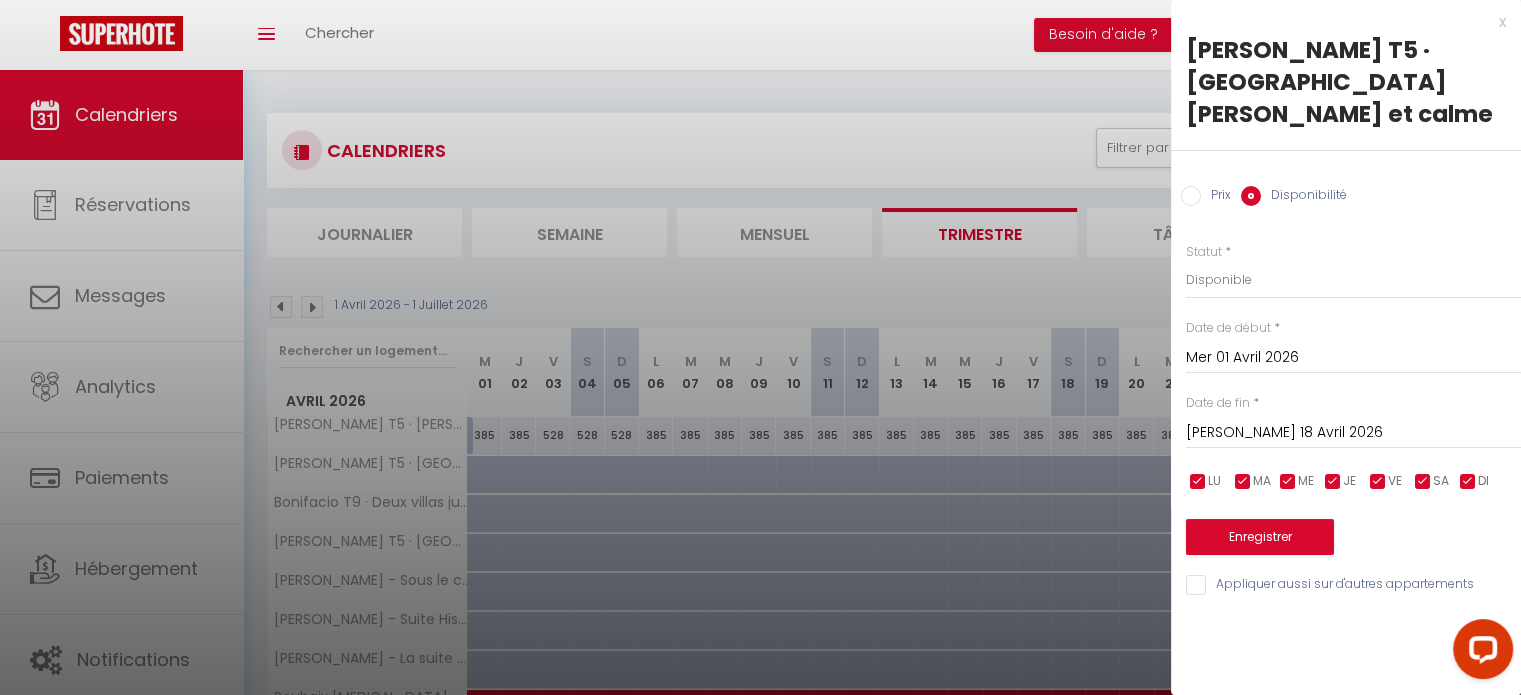 click on "Sam 18 Avril 2026" at bounding box center [1353, 433] 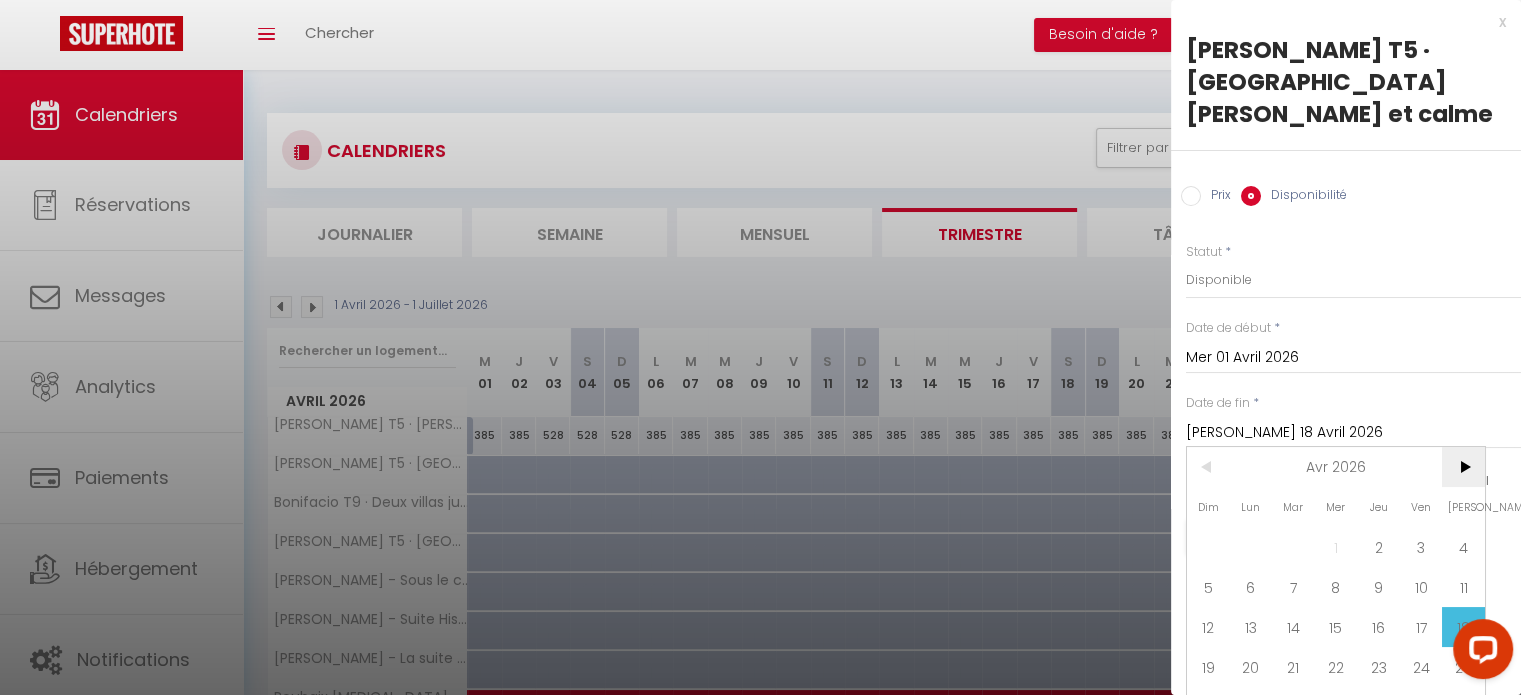 click on ">" at bounding box center (1463, 467) 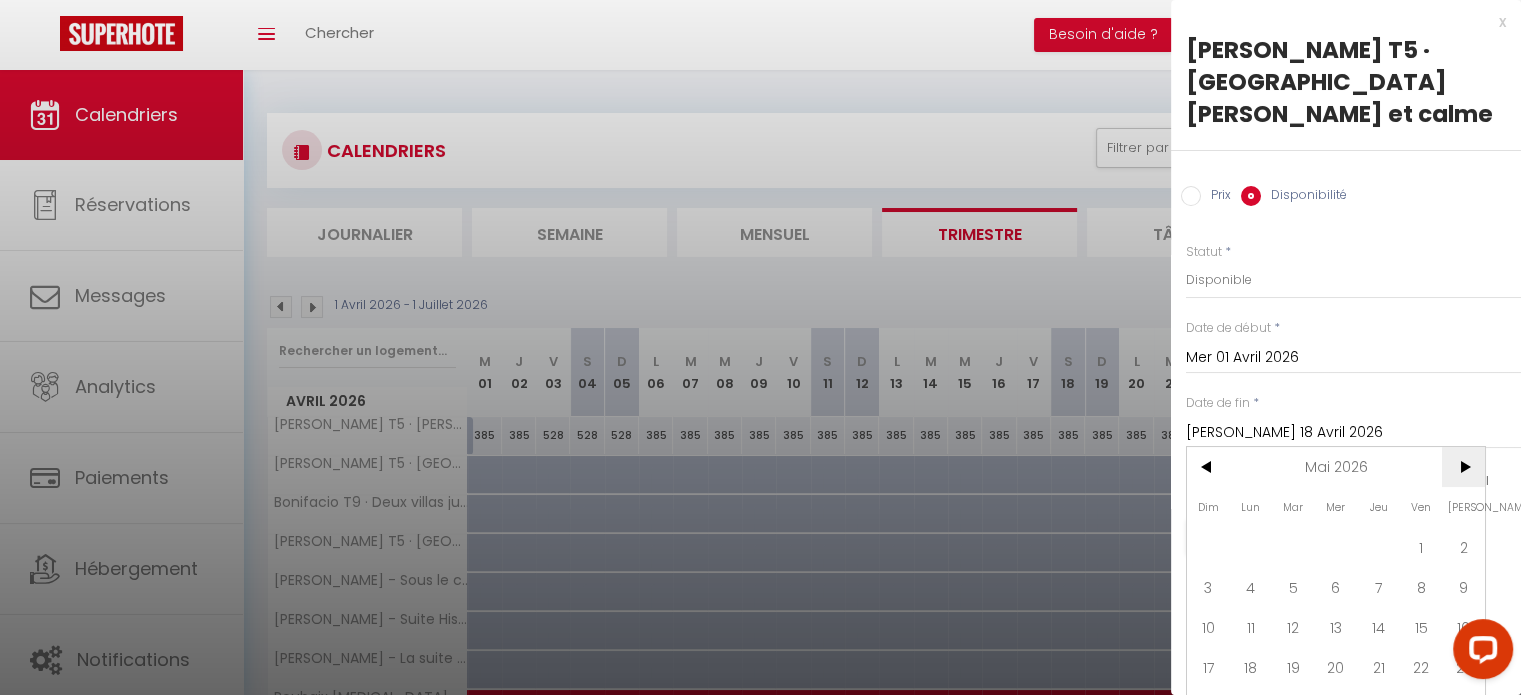 click on ">" at bounding box center [1463, 467] 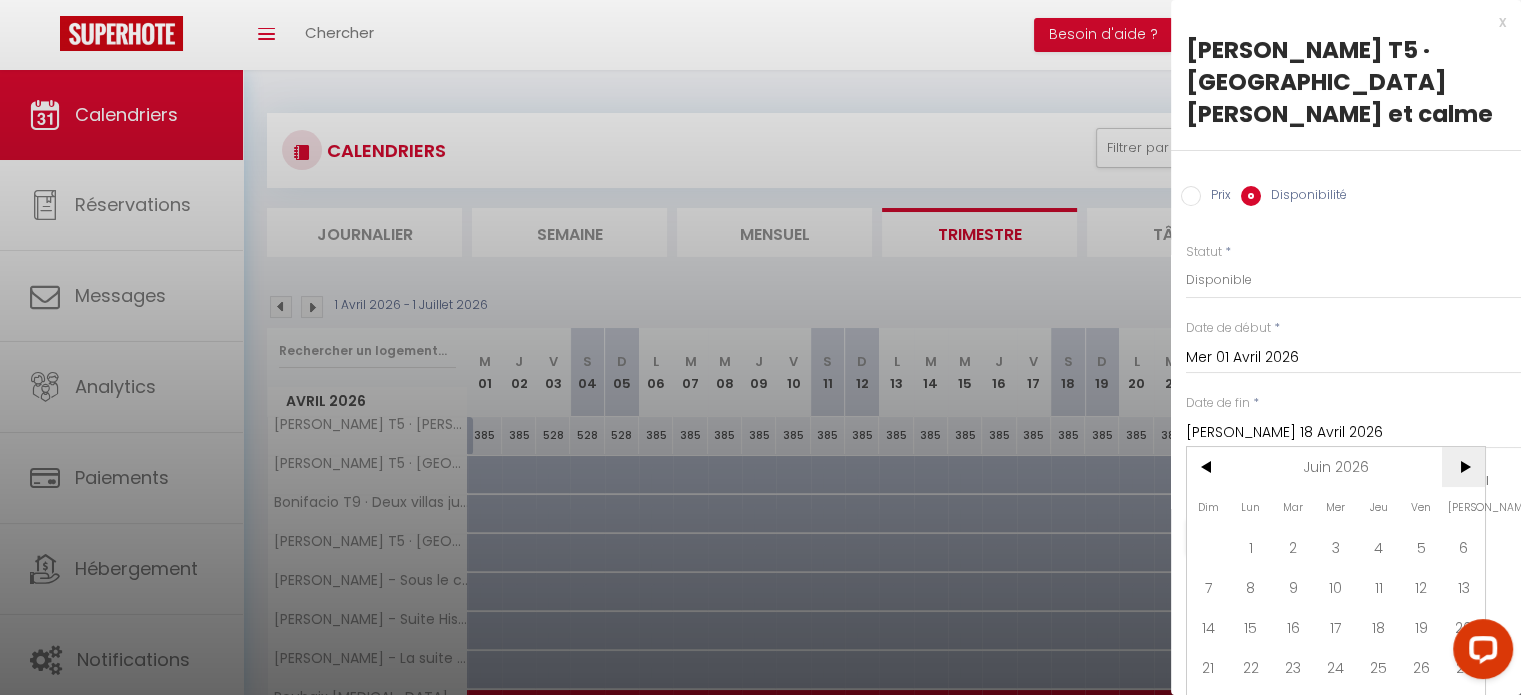 click on ">" at bounding box center [1463, 467] 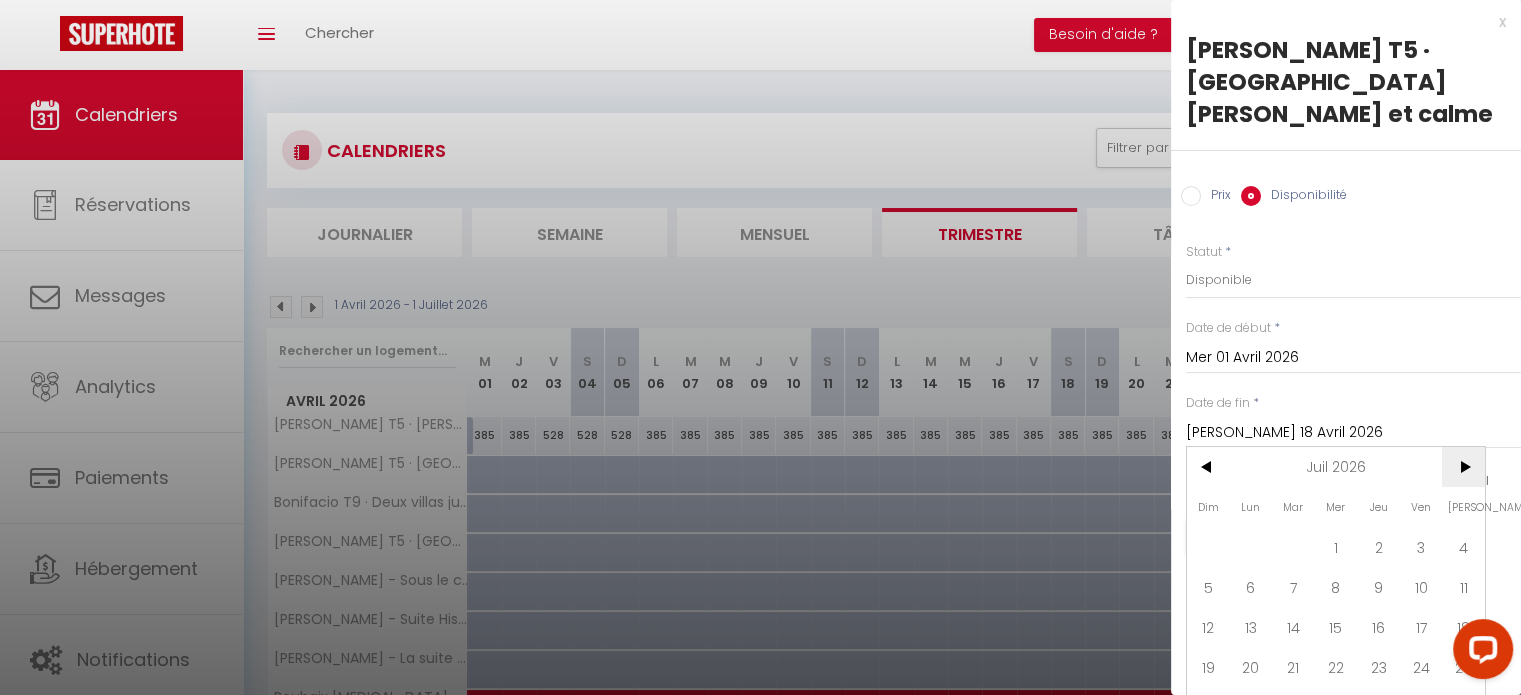 click on ">" at bounding box center (1463, 467) 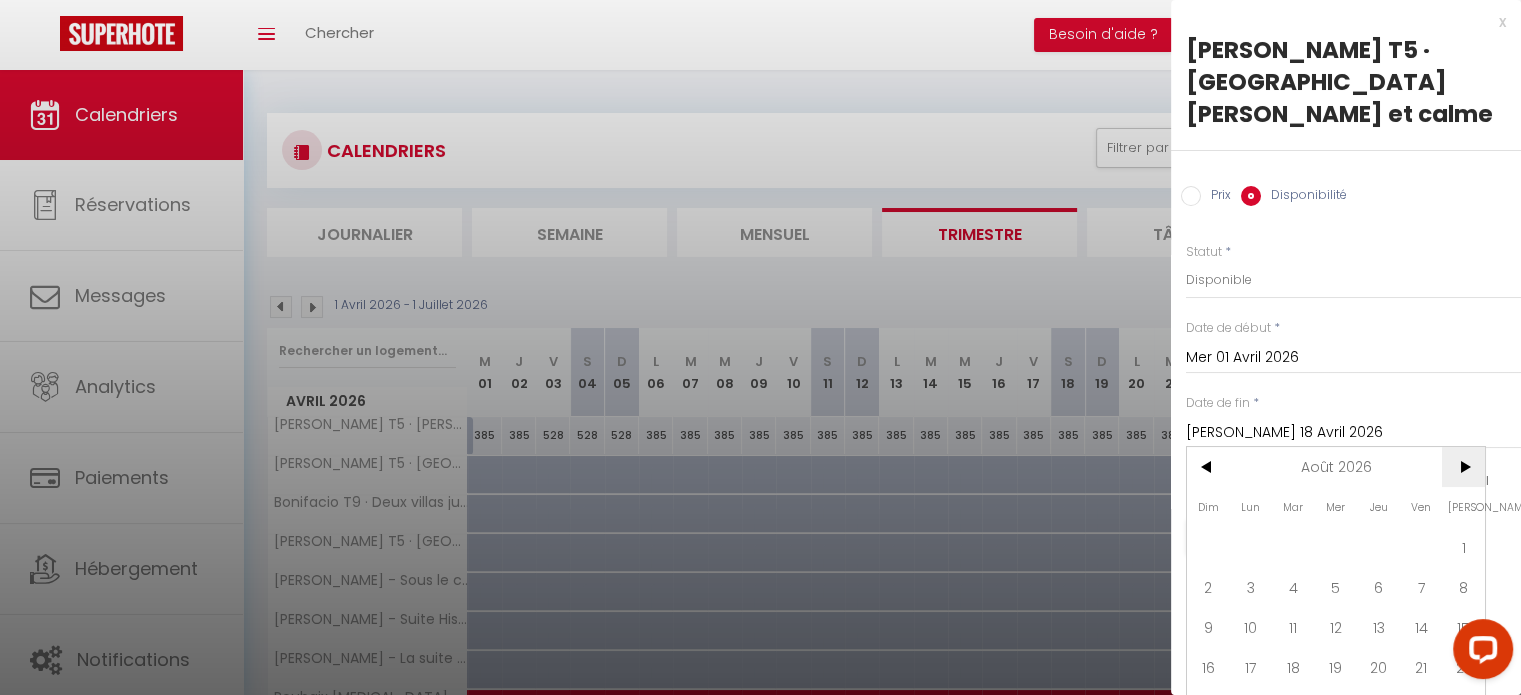 click on ">" at bounding box center (1463, 467) 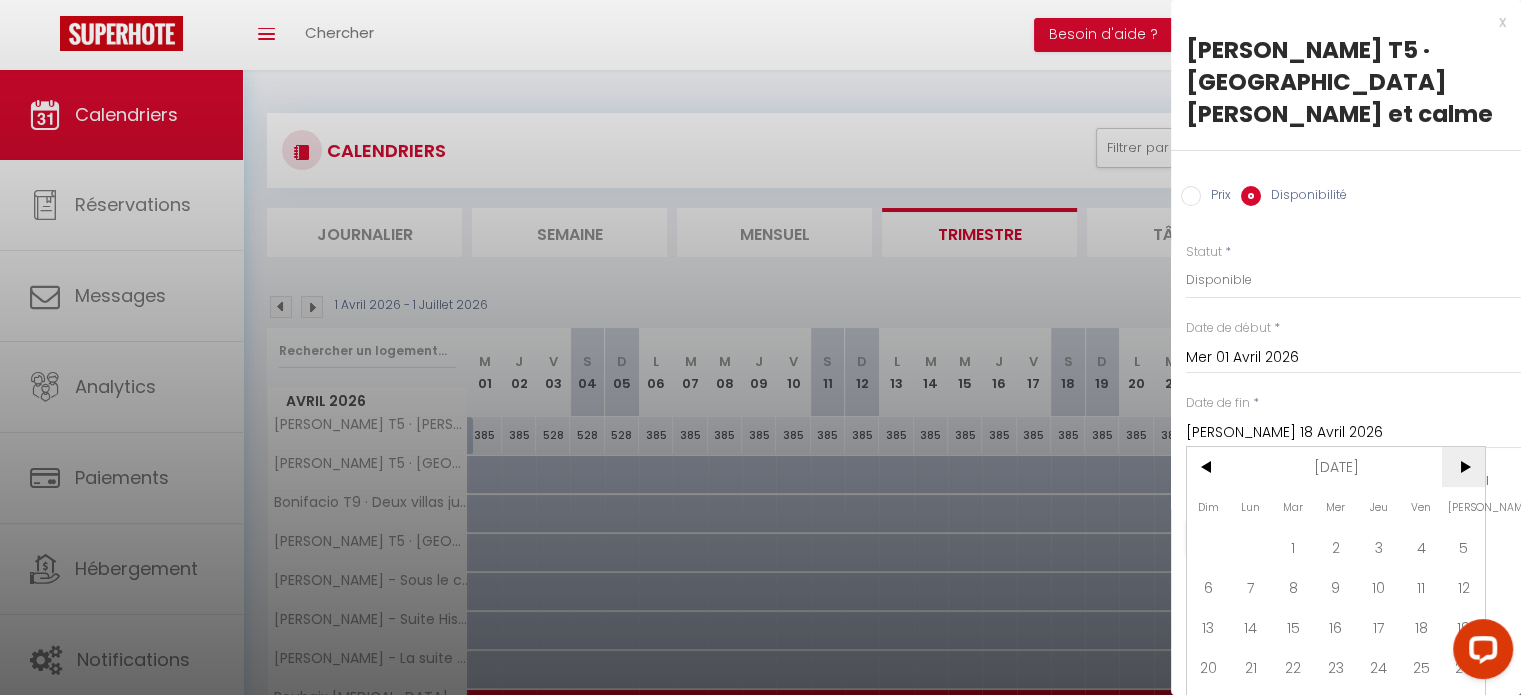 click on ">" at bounding box center [1463, 467] 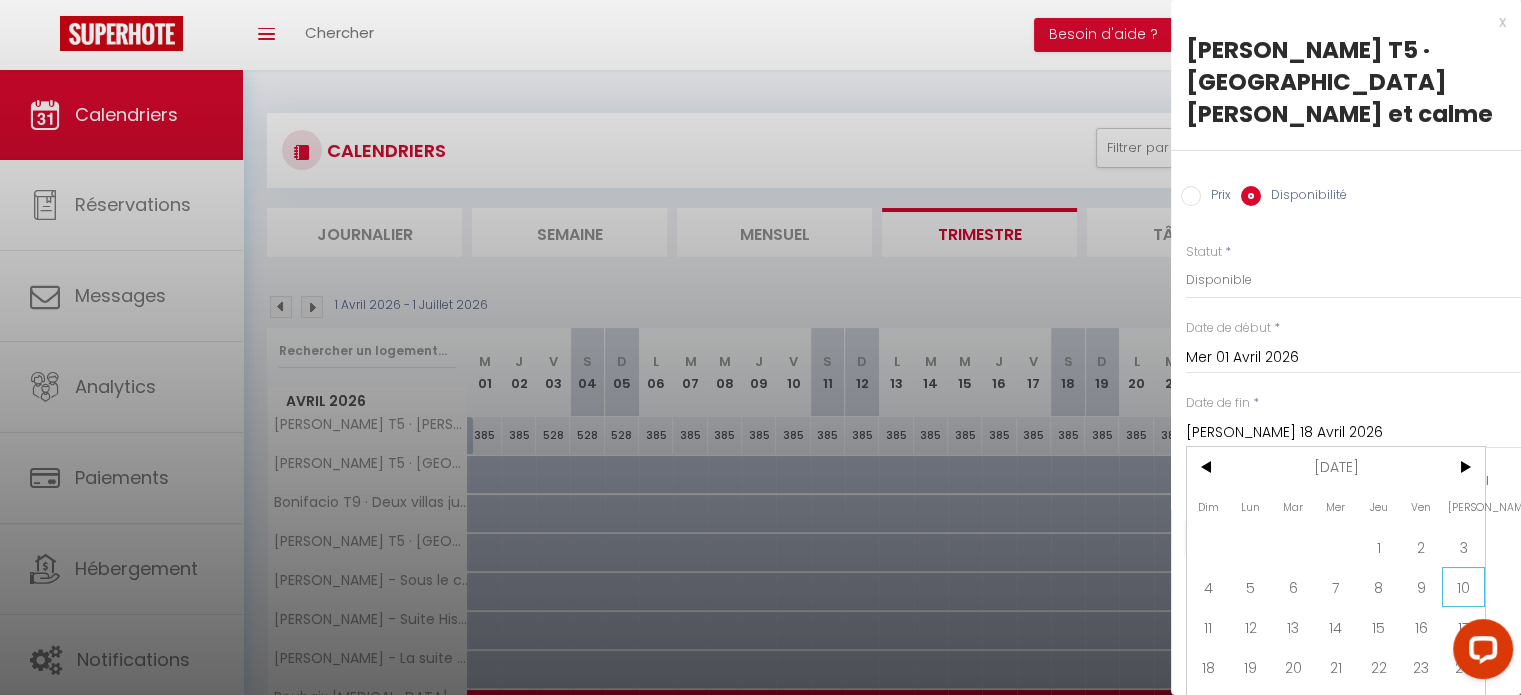 click on "10" at bounding box center (1463, 587) 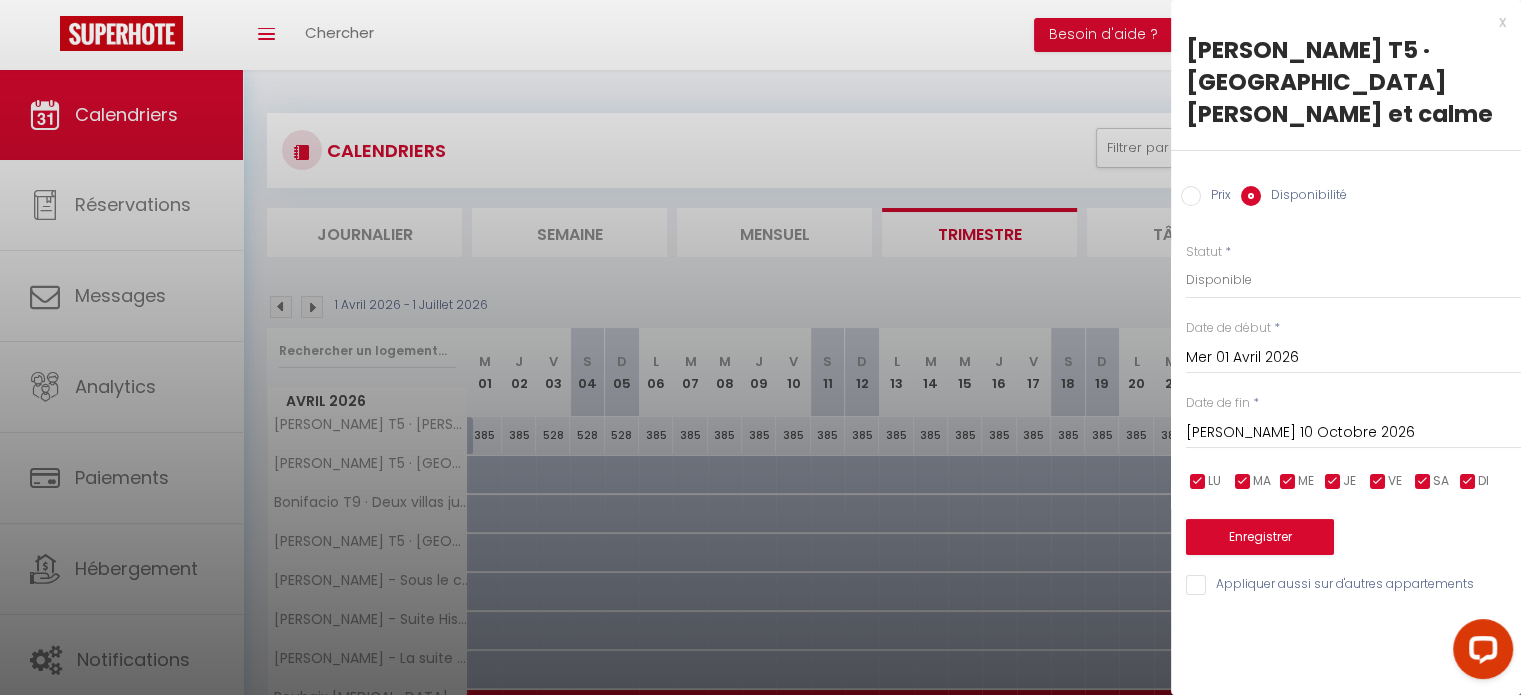 click on "Sam 10 Octobre 2026" at bounding box center [1353, 433] 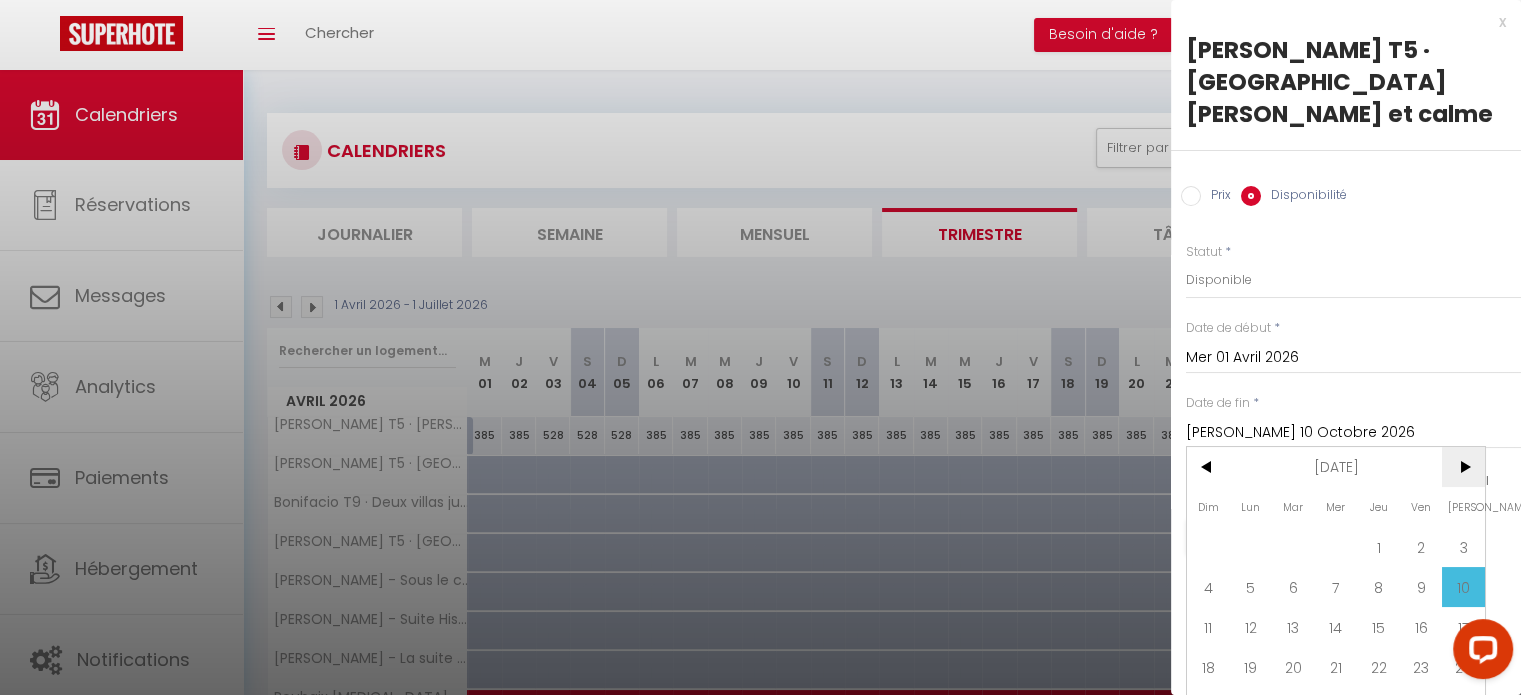 click on ">" at bounding box center [1463, 467] 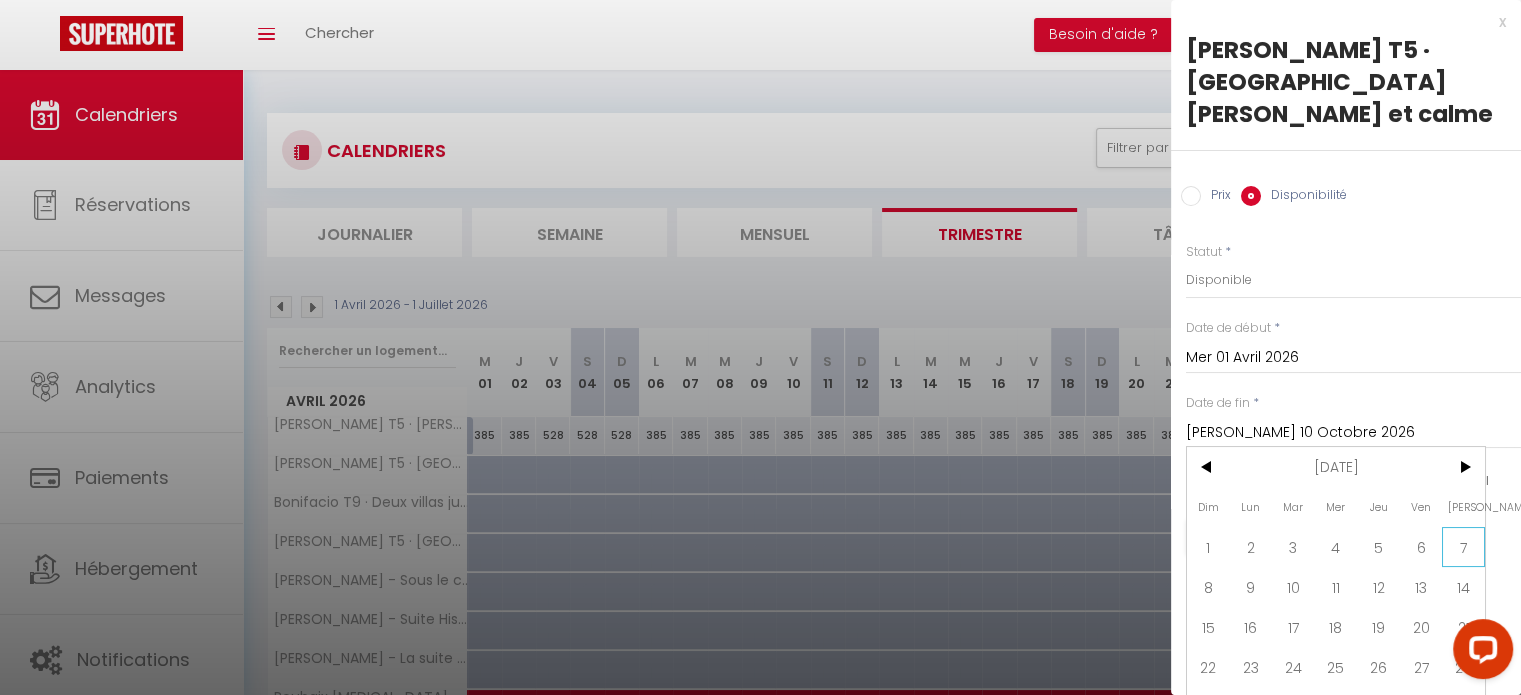 click on "7" at bounding box center [1463, 547] 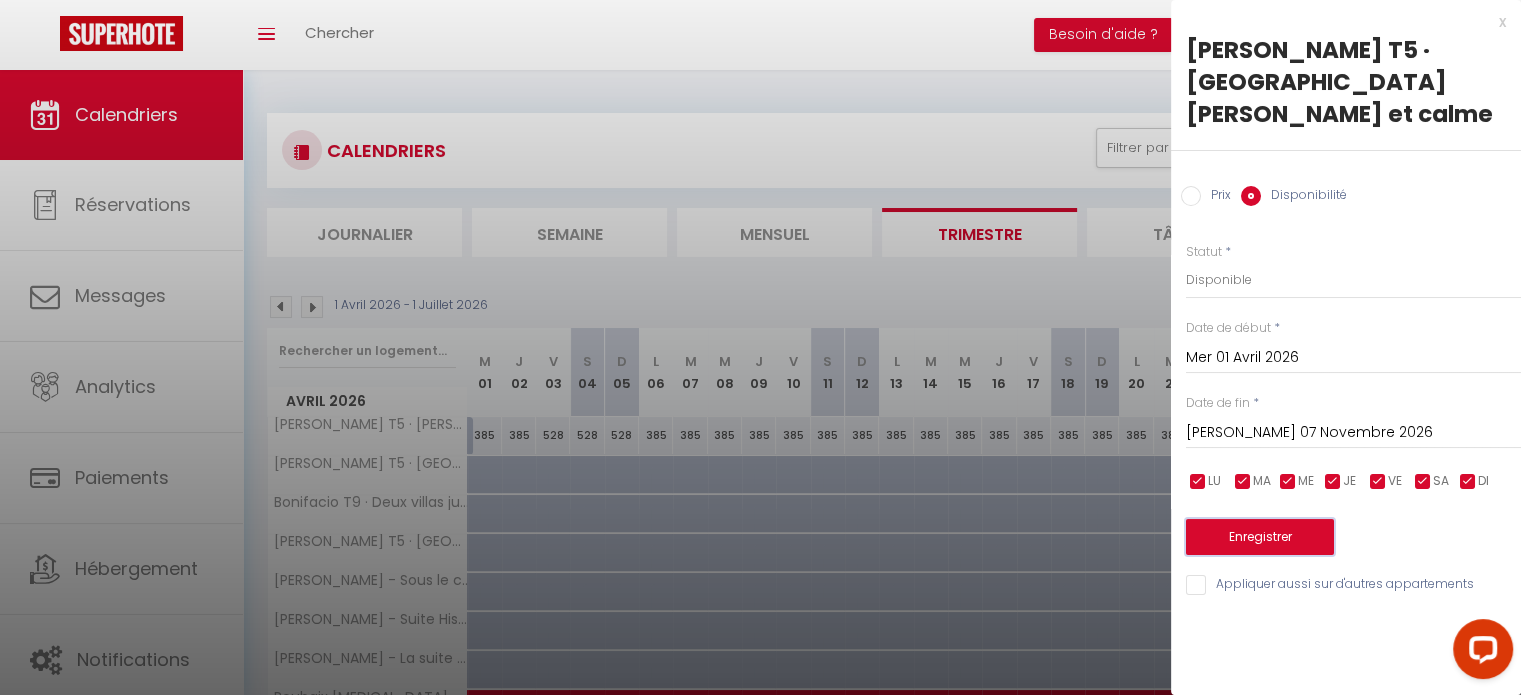 click on "Enregistrer" at bounding box center (1260, 537) 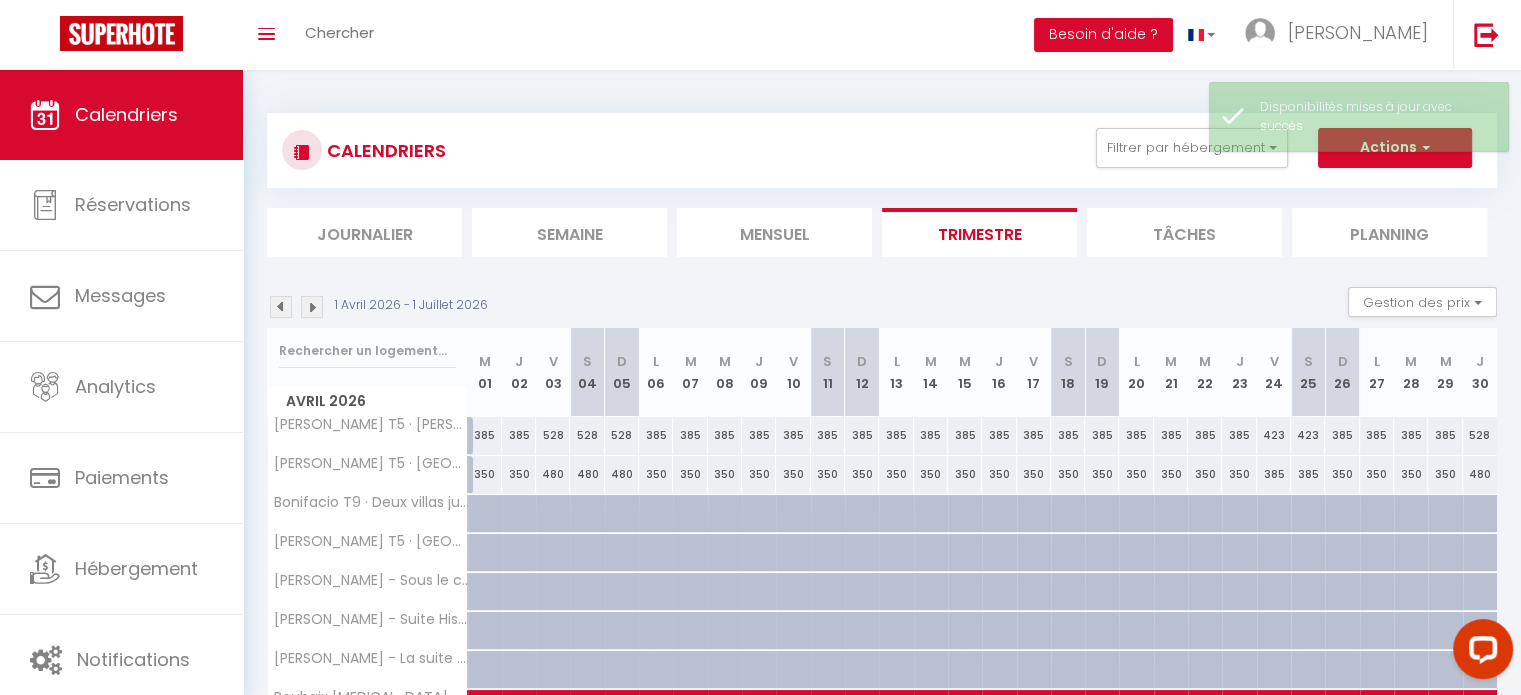 click on "[PERSON_NAME] T5 · [GEOGRAPHIC_DATA] -  Spacieuse et Familiale" at bounding box center (368, 553) 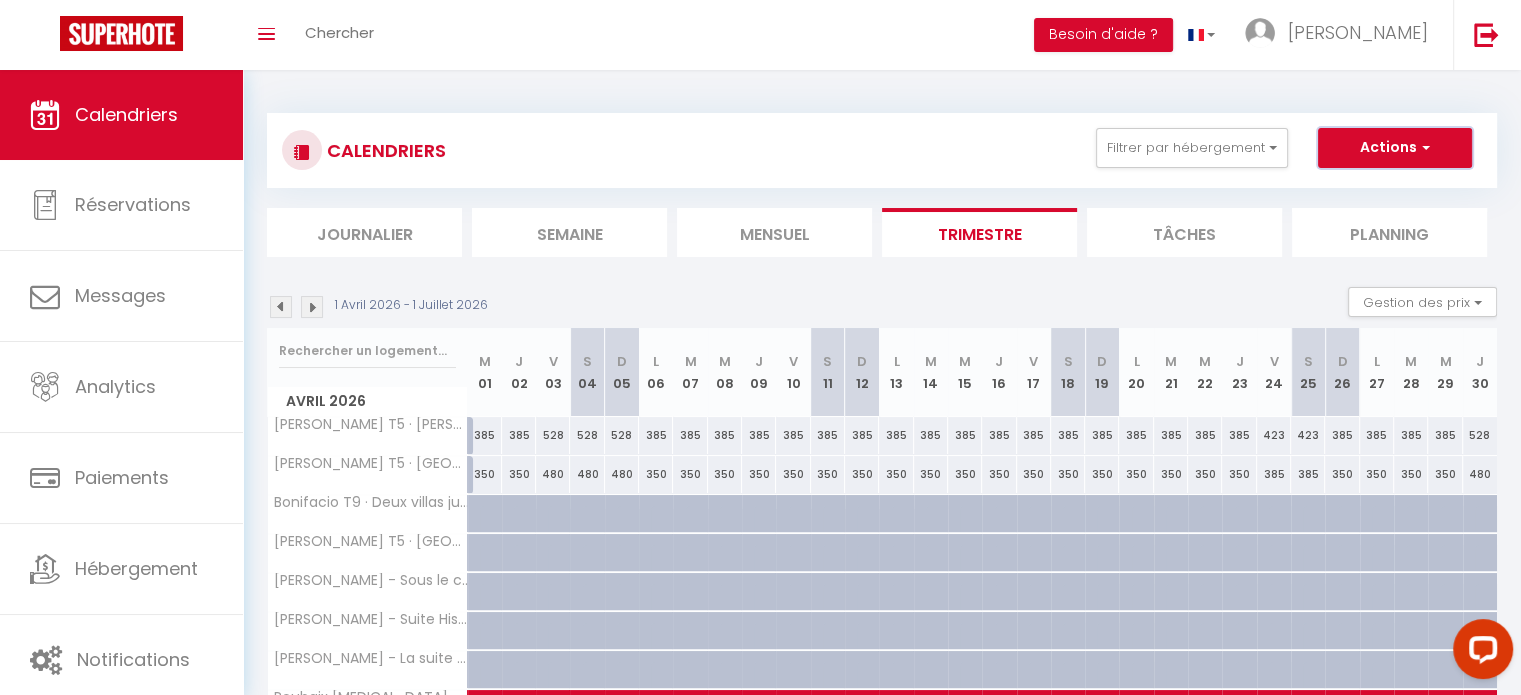 click on "Actions" at bounding box center (1395, 148) 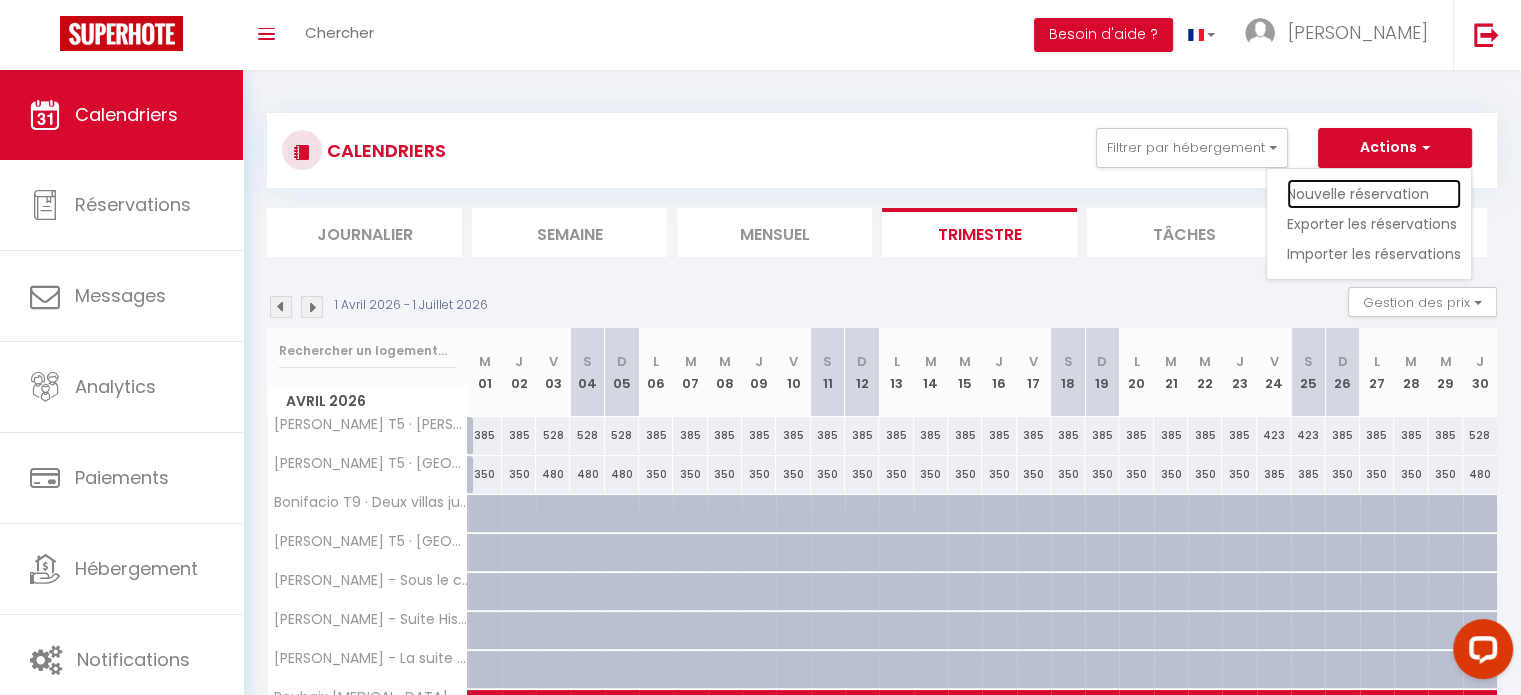 click on "Nouvelle réservation" at bounding box center (1374, 194) 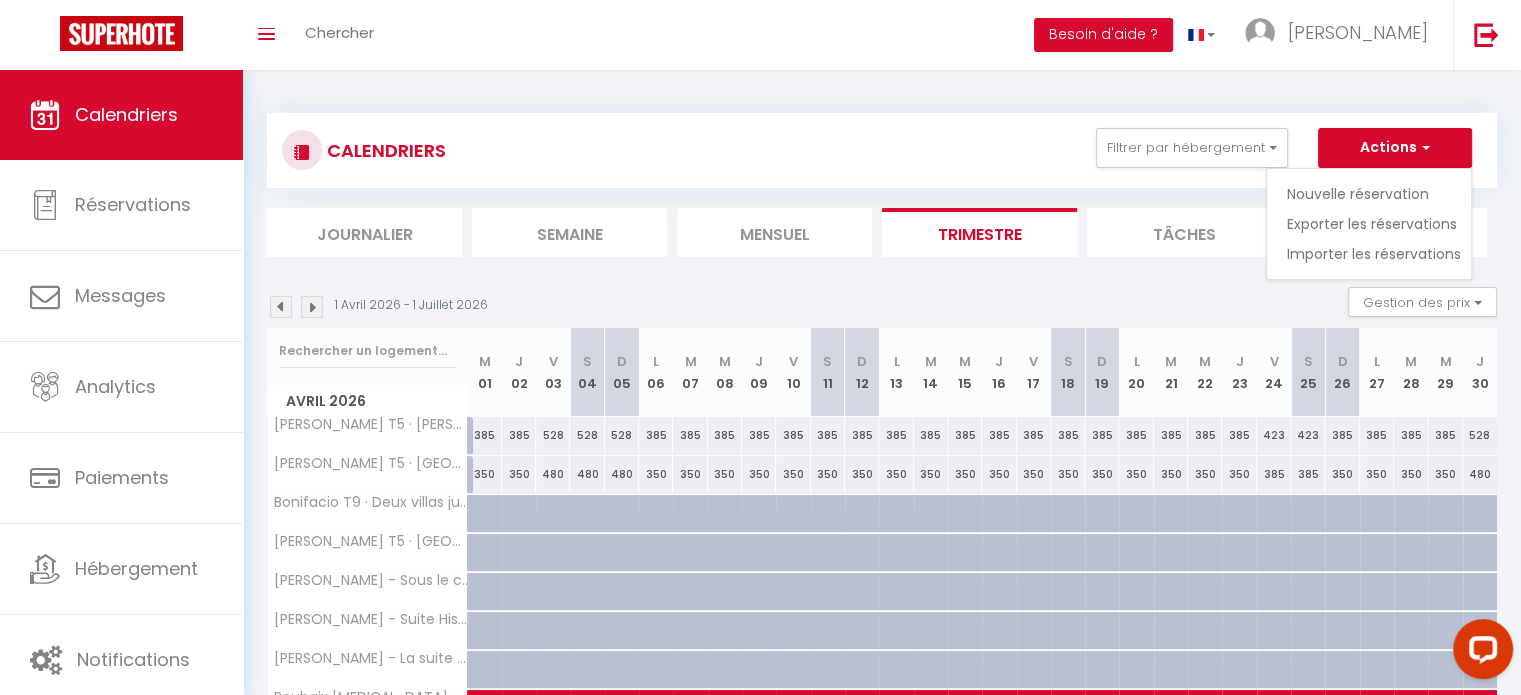 select 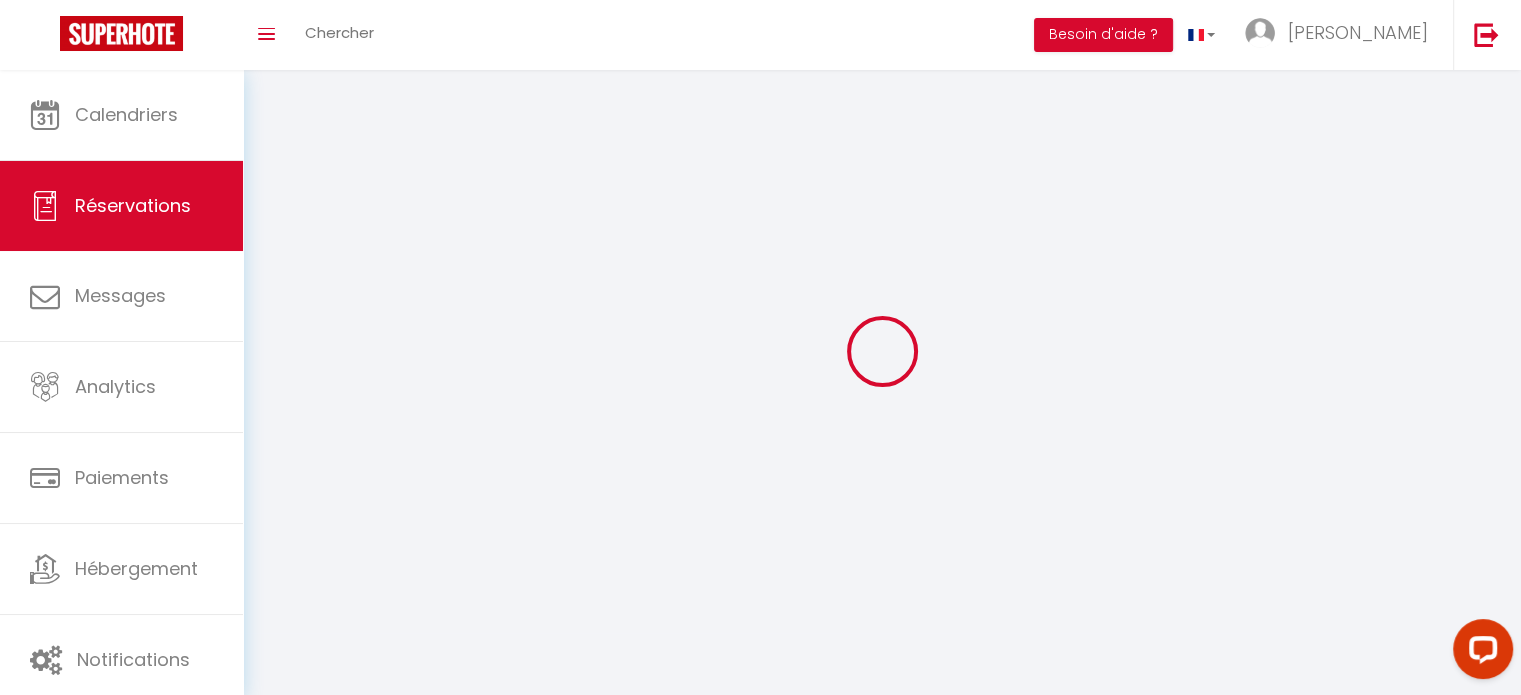 select 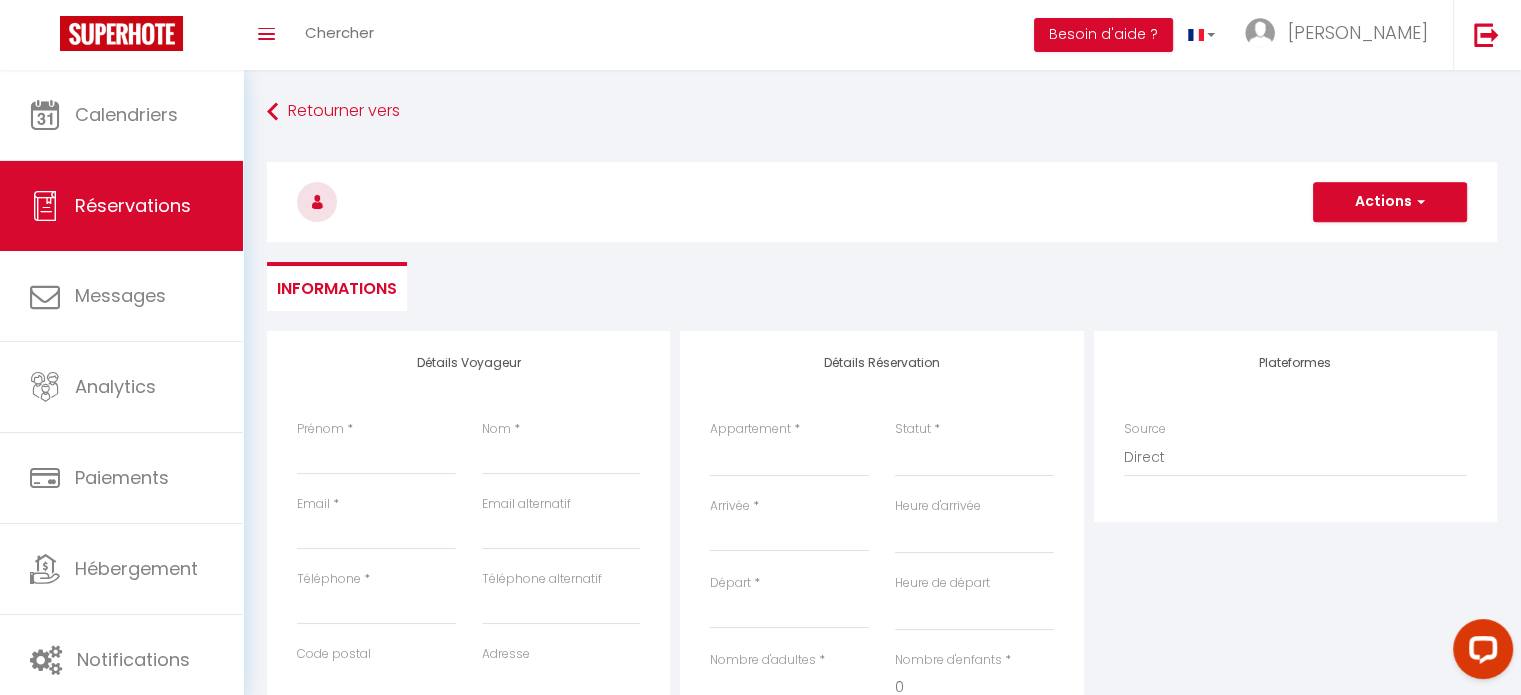 select 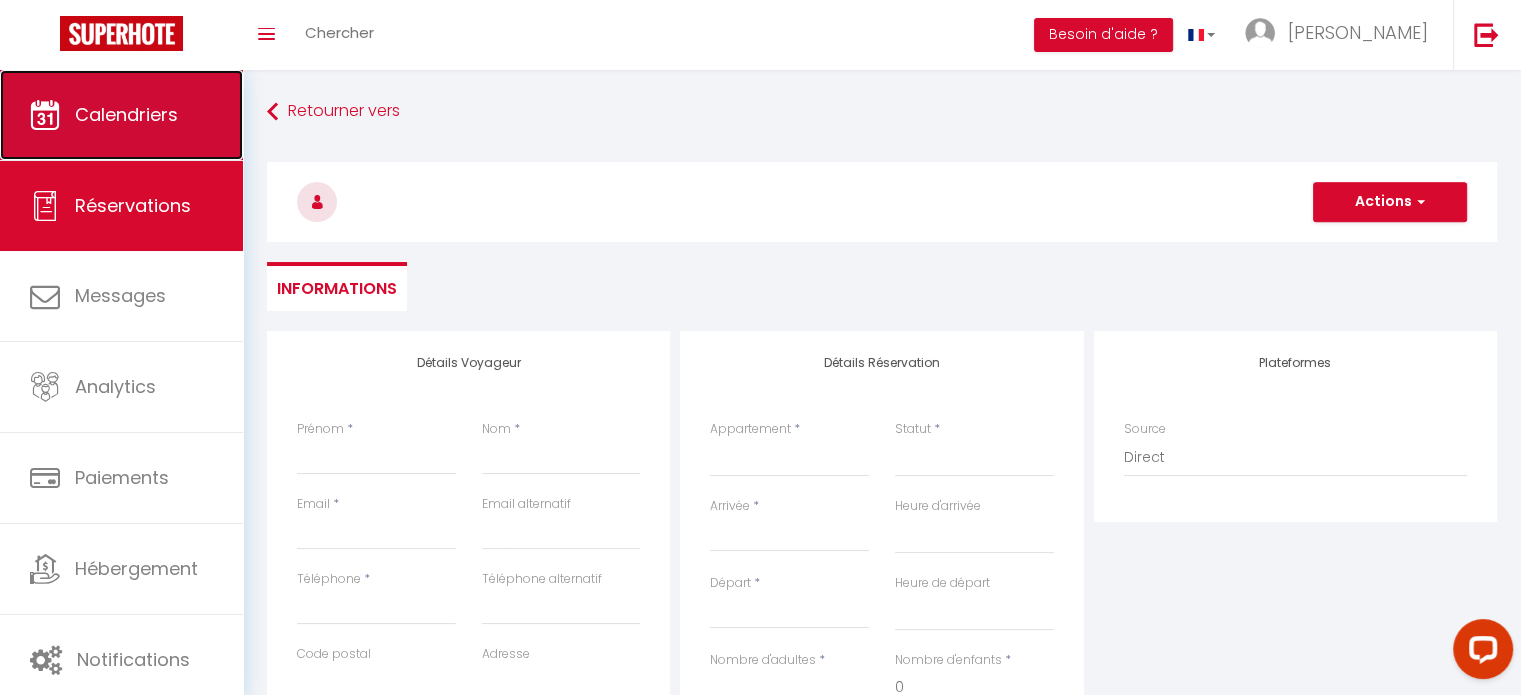 click on "Calendriers" at bounding box center [126, 114] 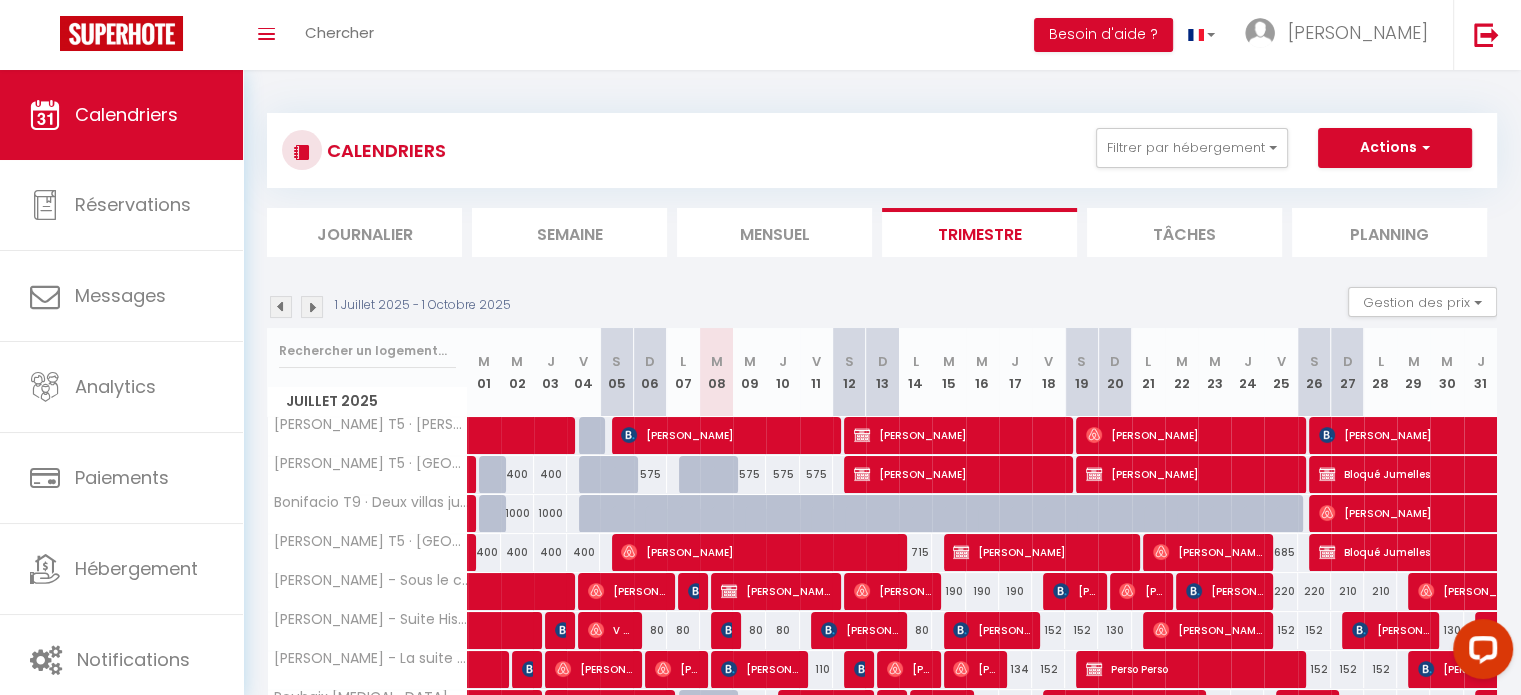 click at bounding box center (312, 307) 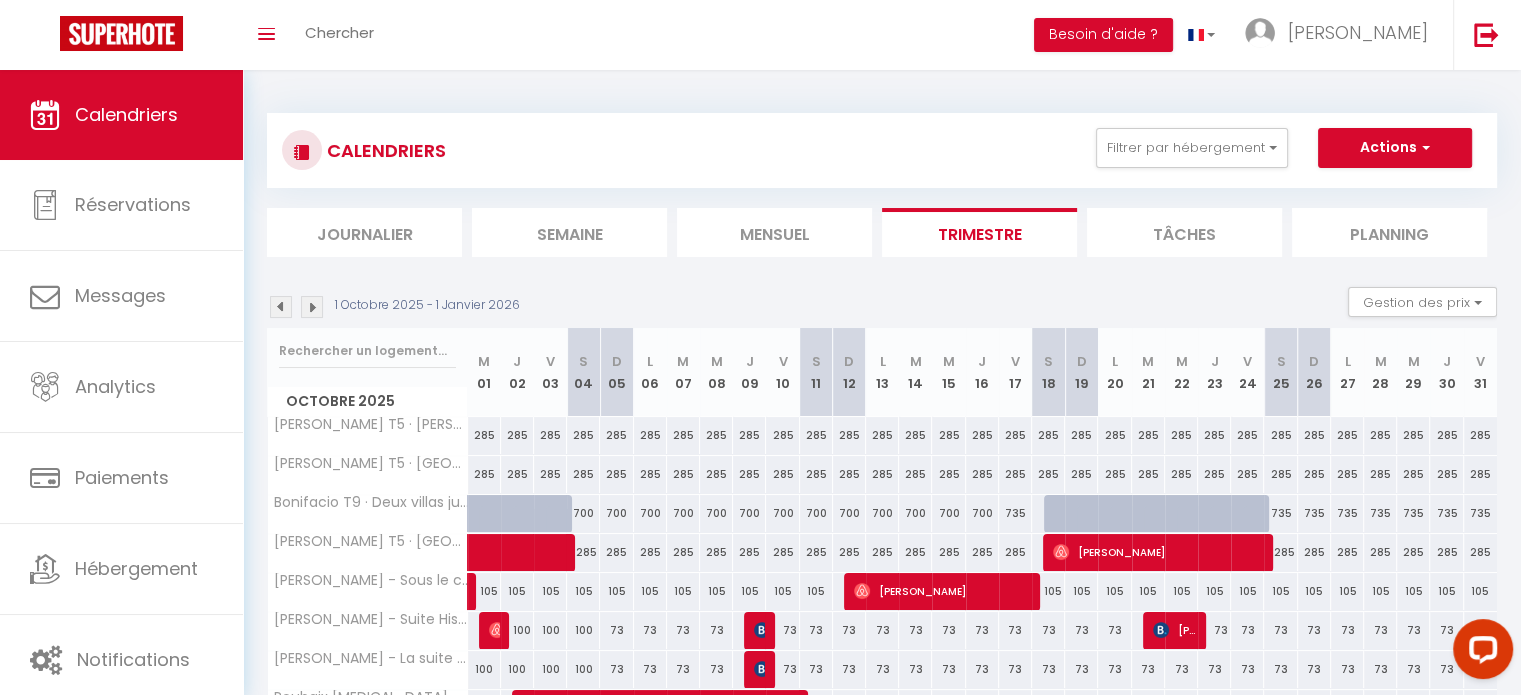 click at bounding box center (312, 307) 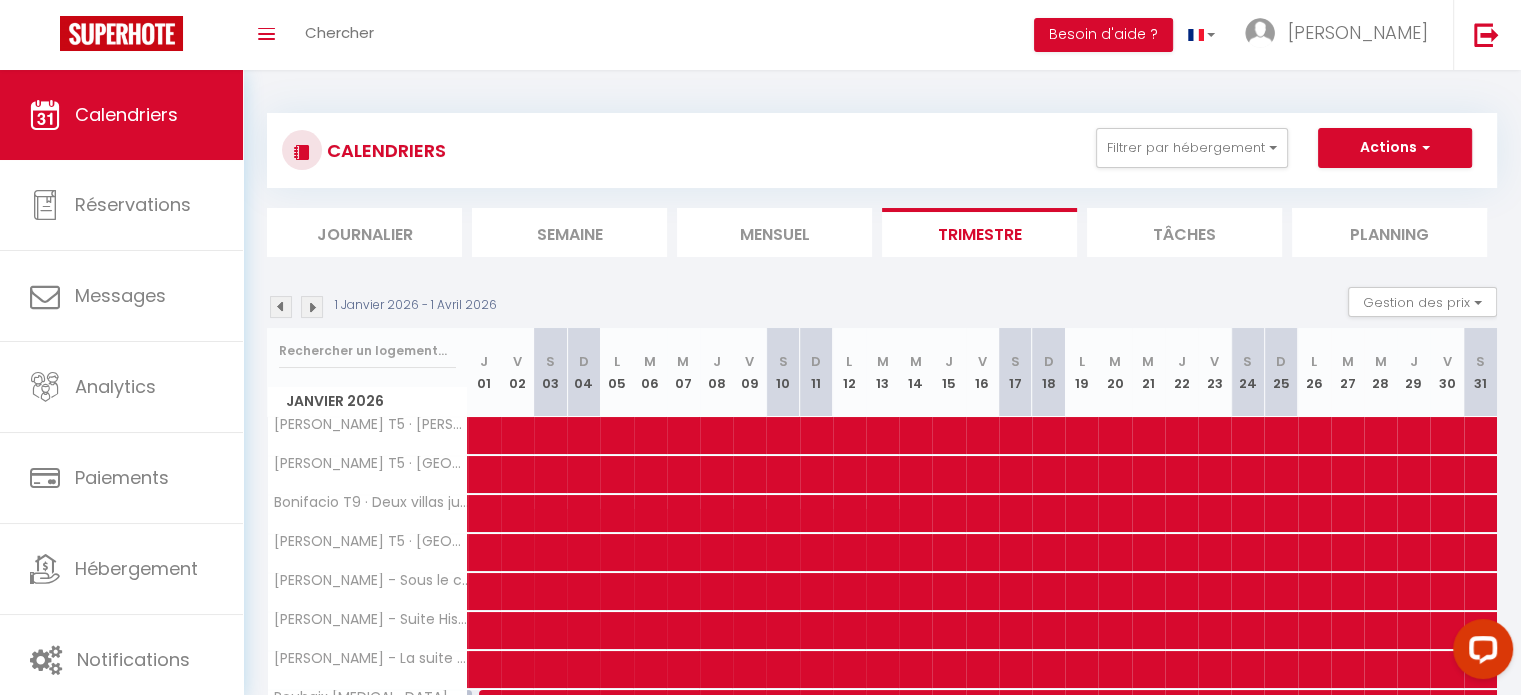 click at bounding box center [312, 307] 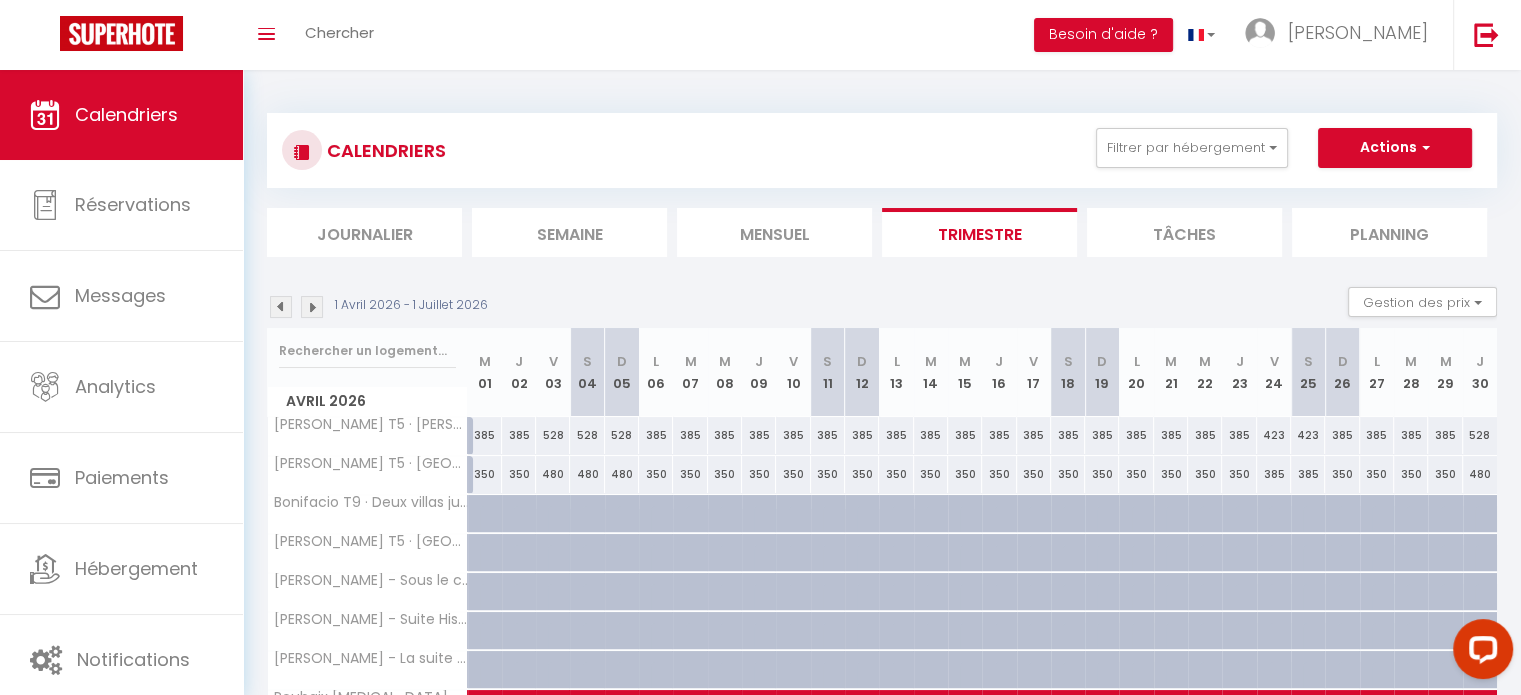 scroll, scrollTop: 100, scrollLeft: 0, axis: vertical 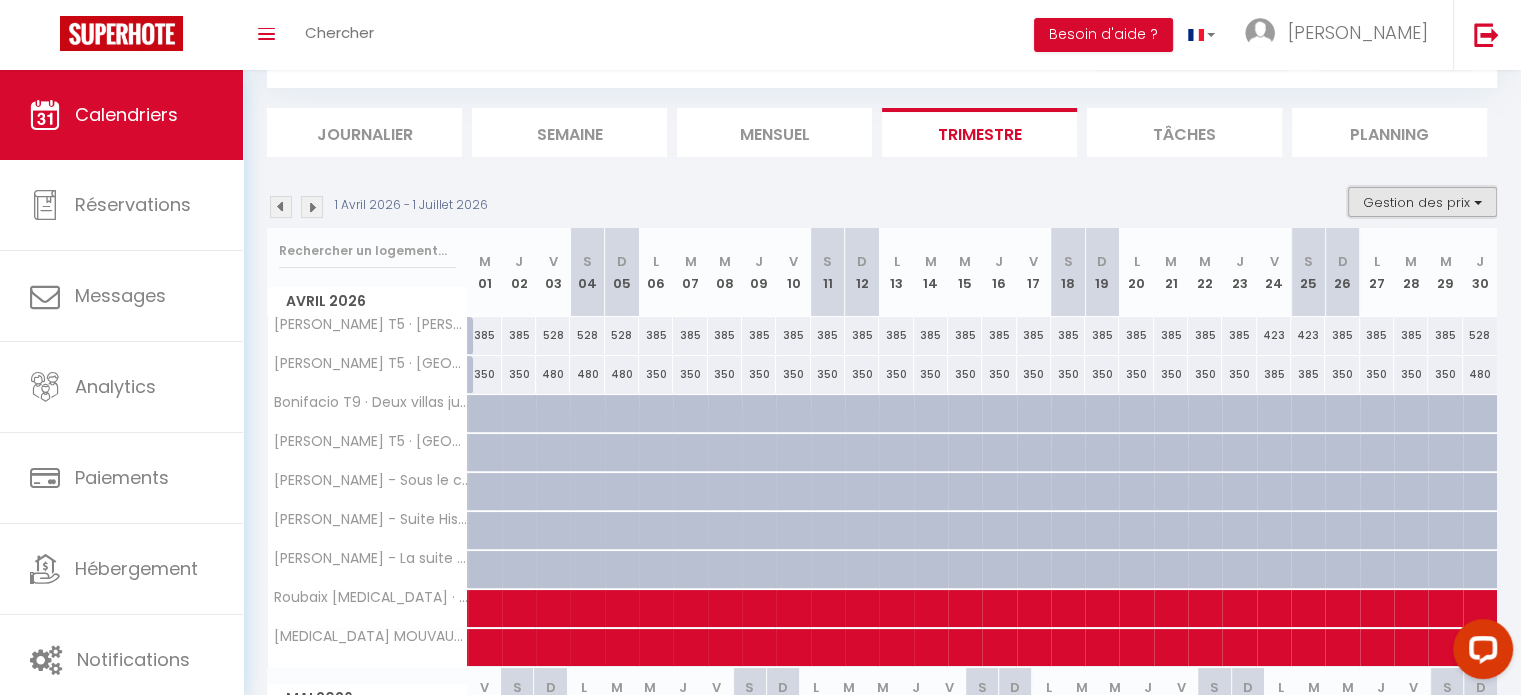 click on "Gestion des prix" at bounding box center [1422, 202] 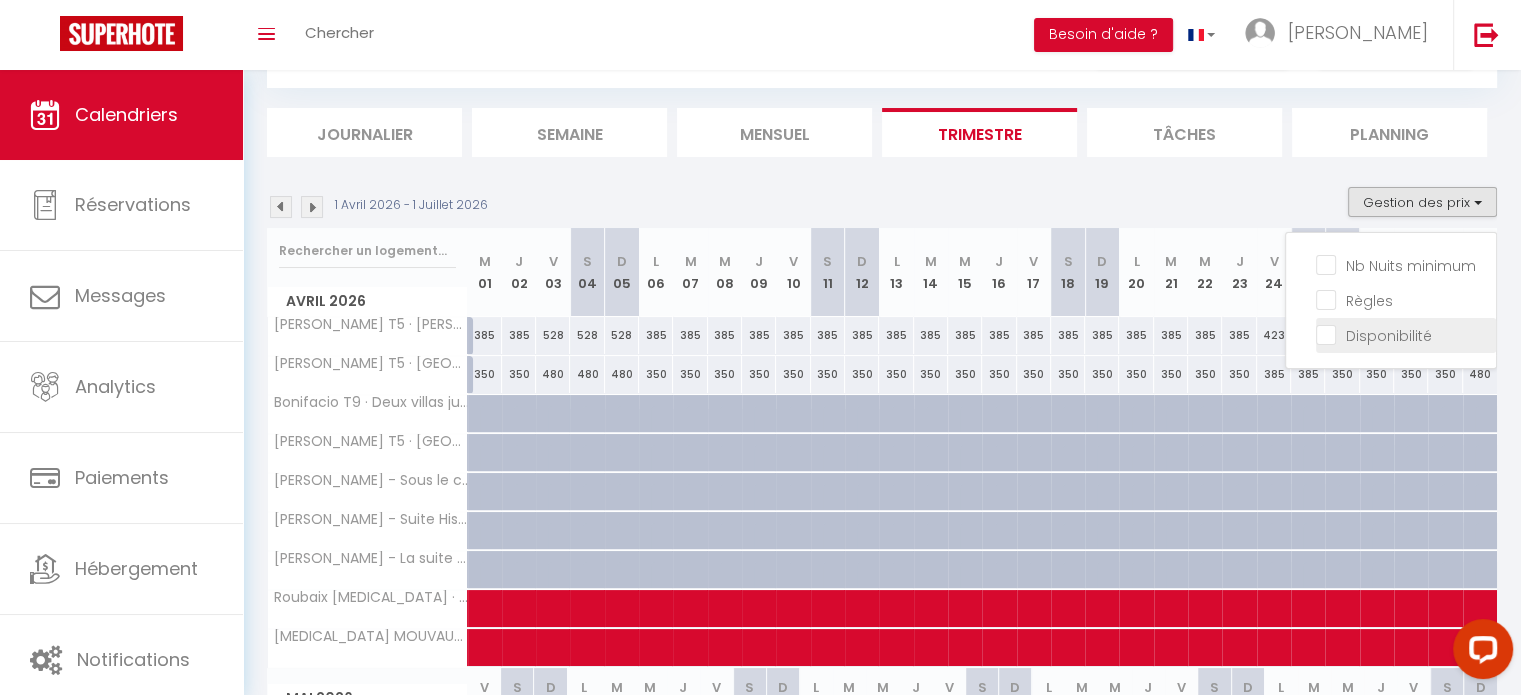 click on "Disponibilité" at bounding box center [1384, 336] 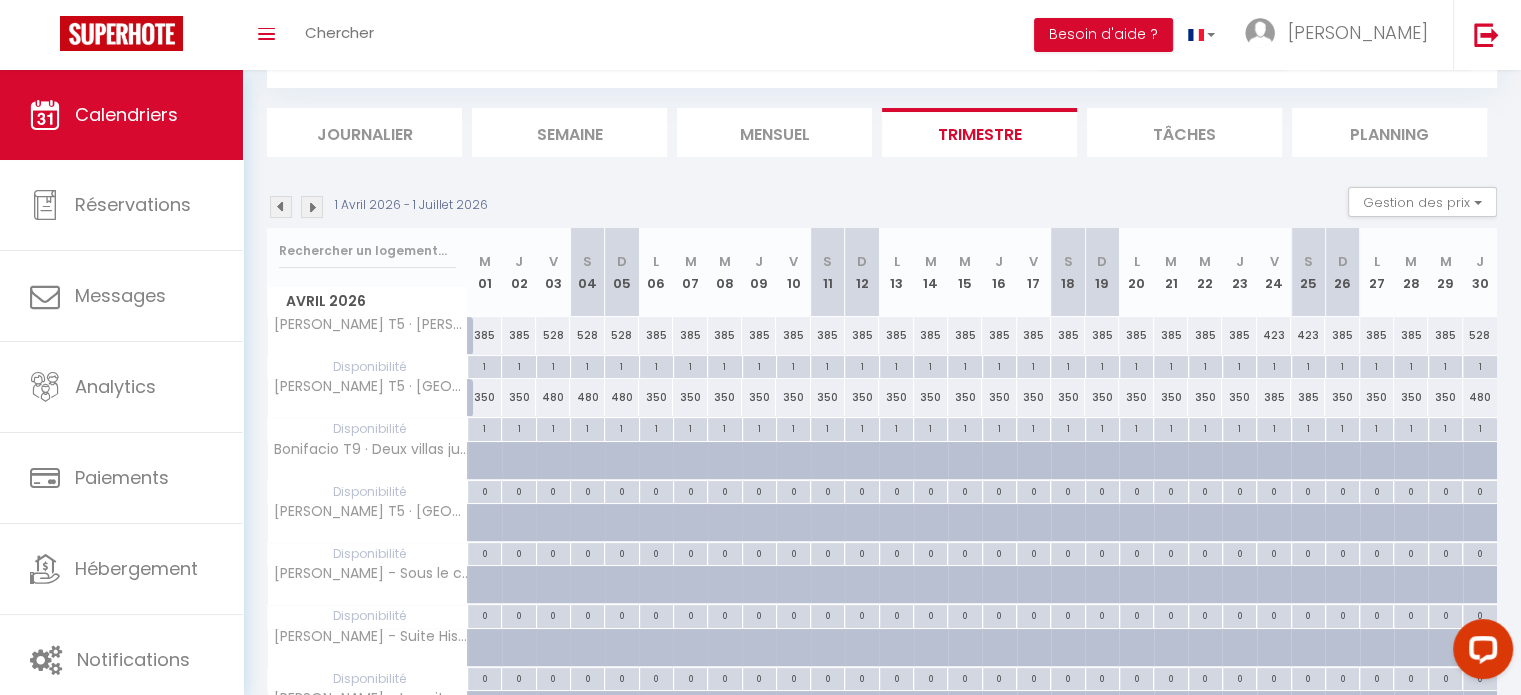click at bounding box center [497, 472] 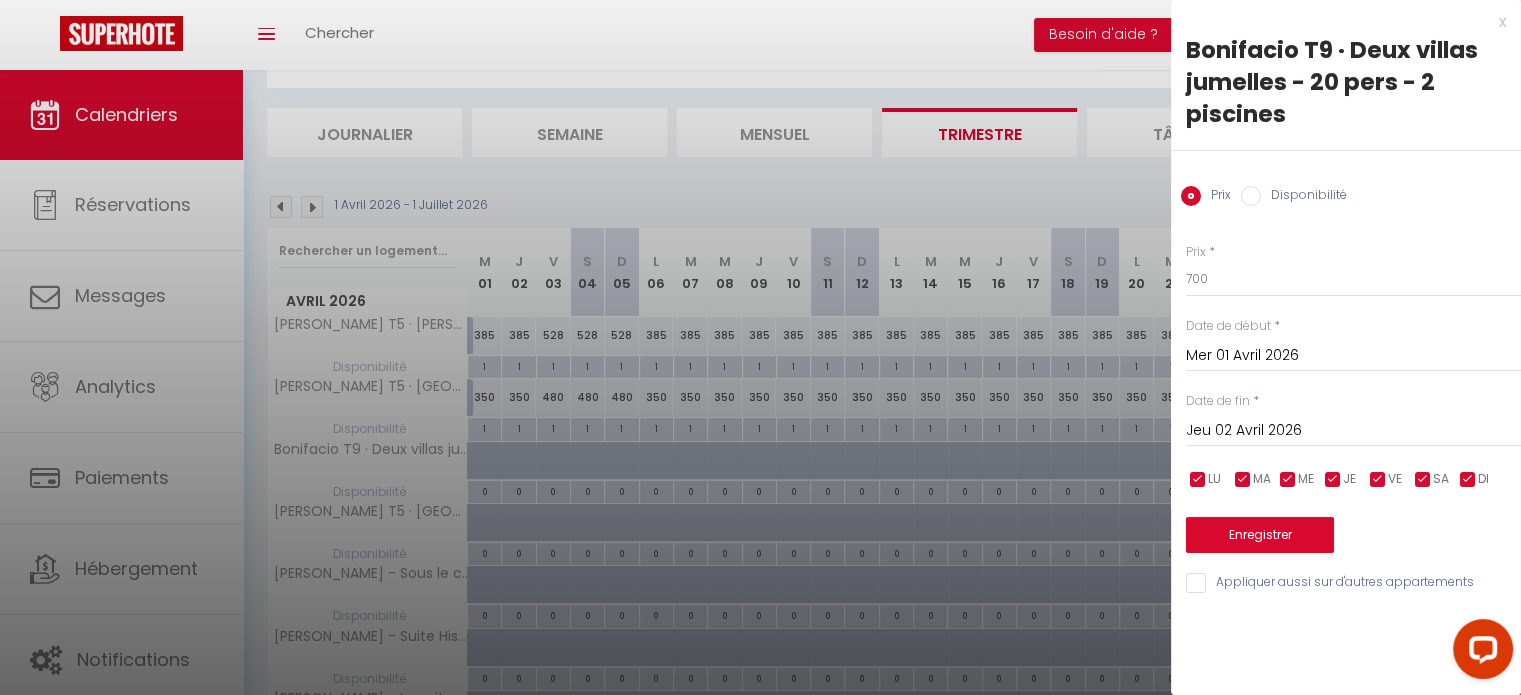 click on "Disponibilité" at bounding box center (1251, 196) 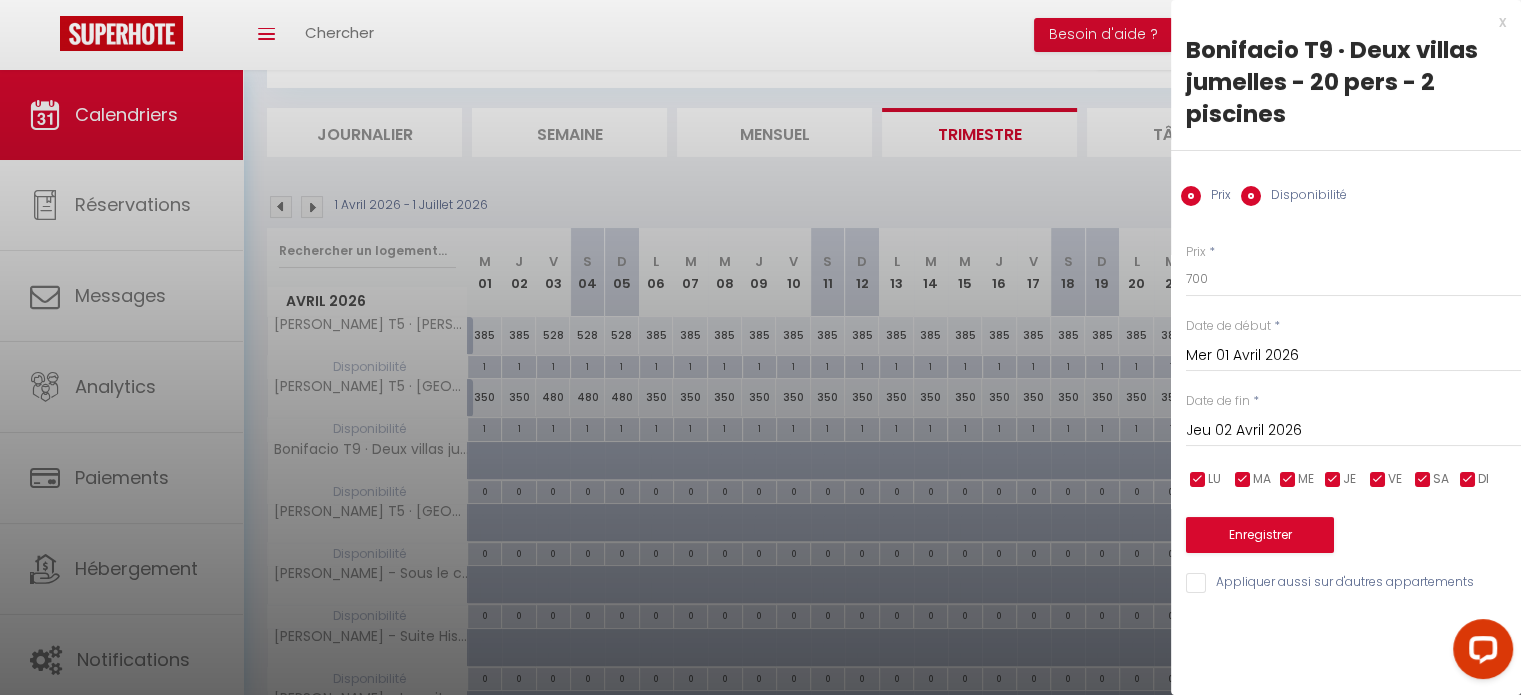 radio on "false" 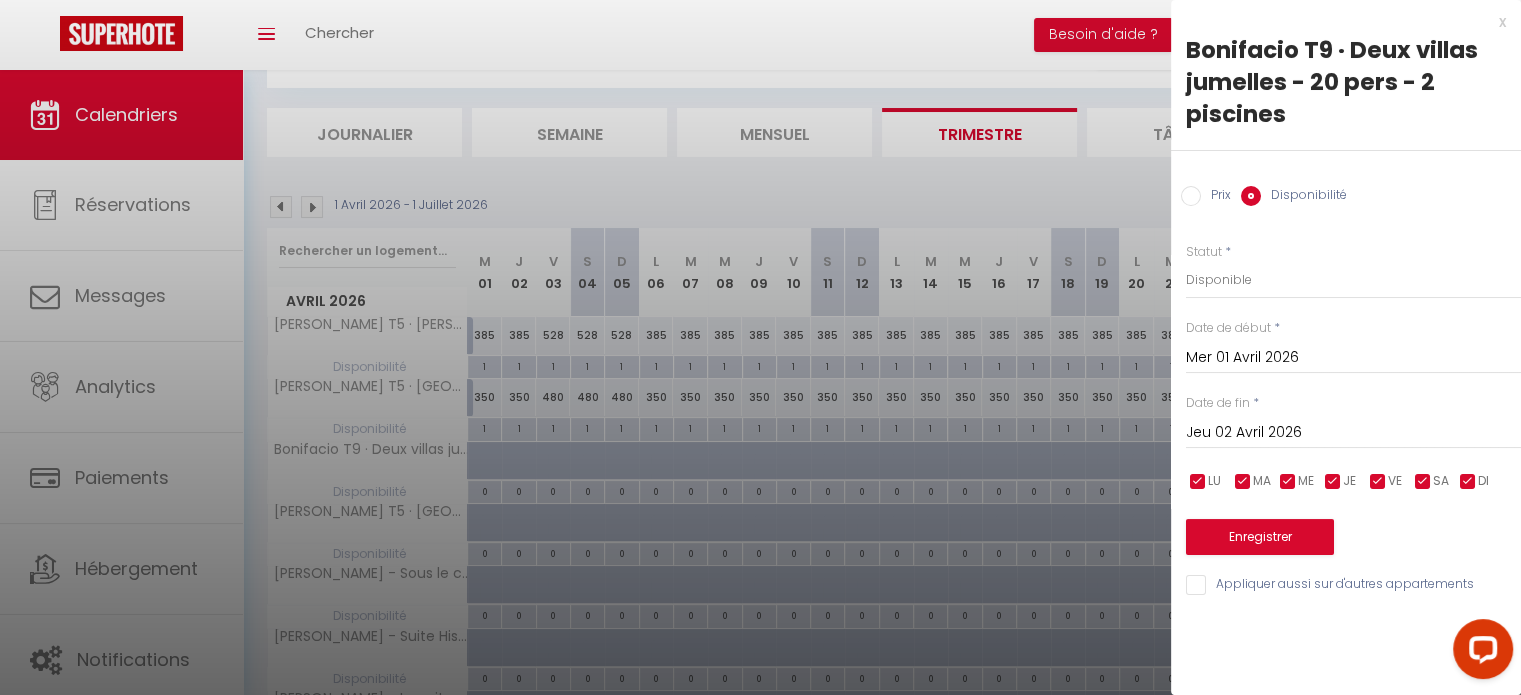 click on "Jeu 02 Avril 2026" at bounding box center (1353, 433) 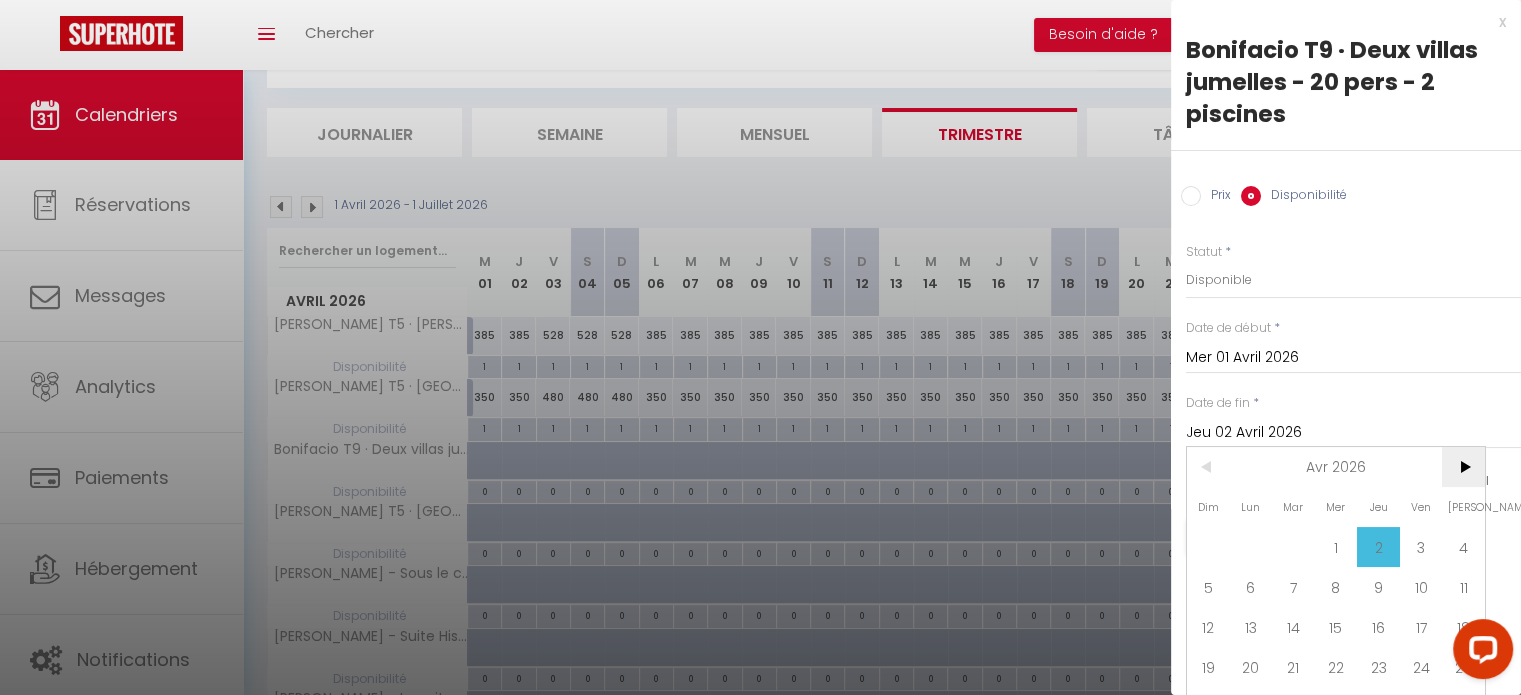 click on ">" at bounding box center (1463, 467) 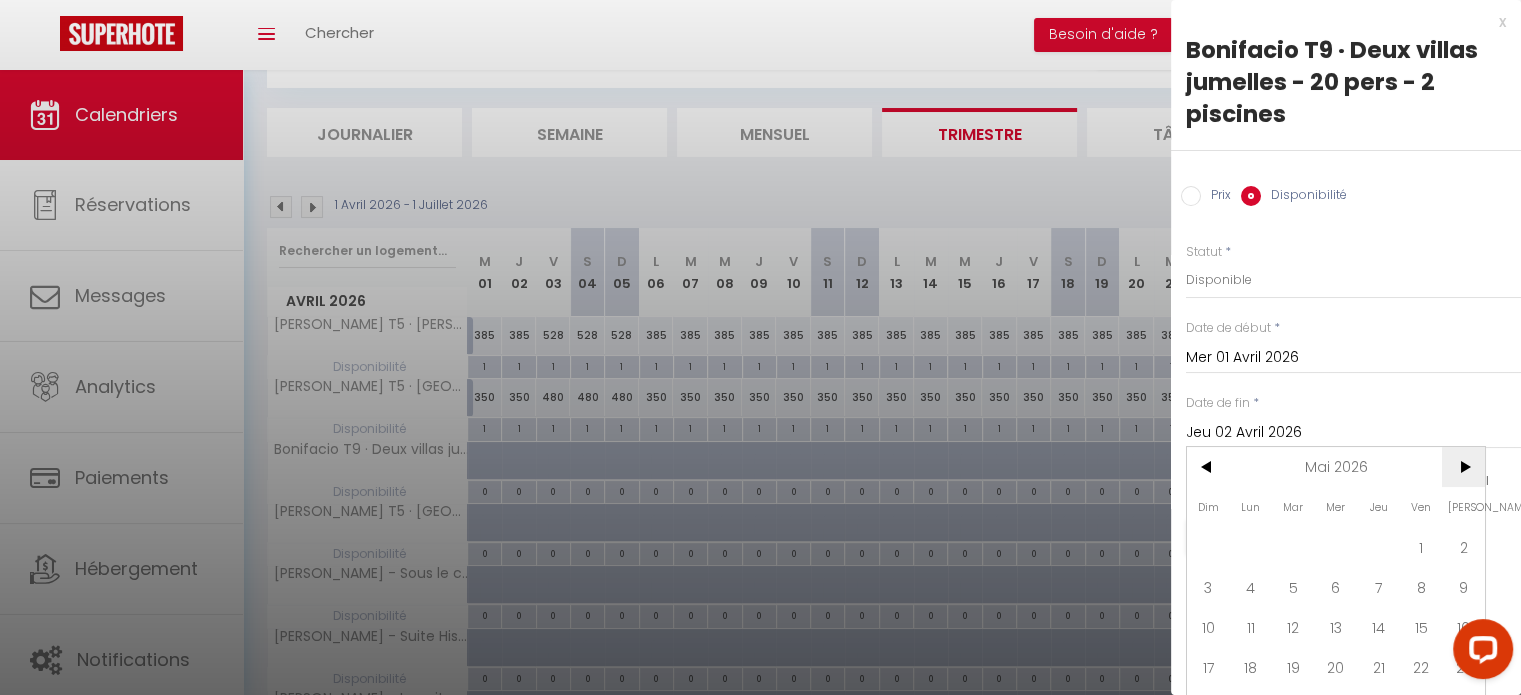click on ">" at bounding box center [1463, 467] 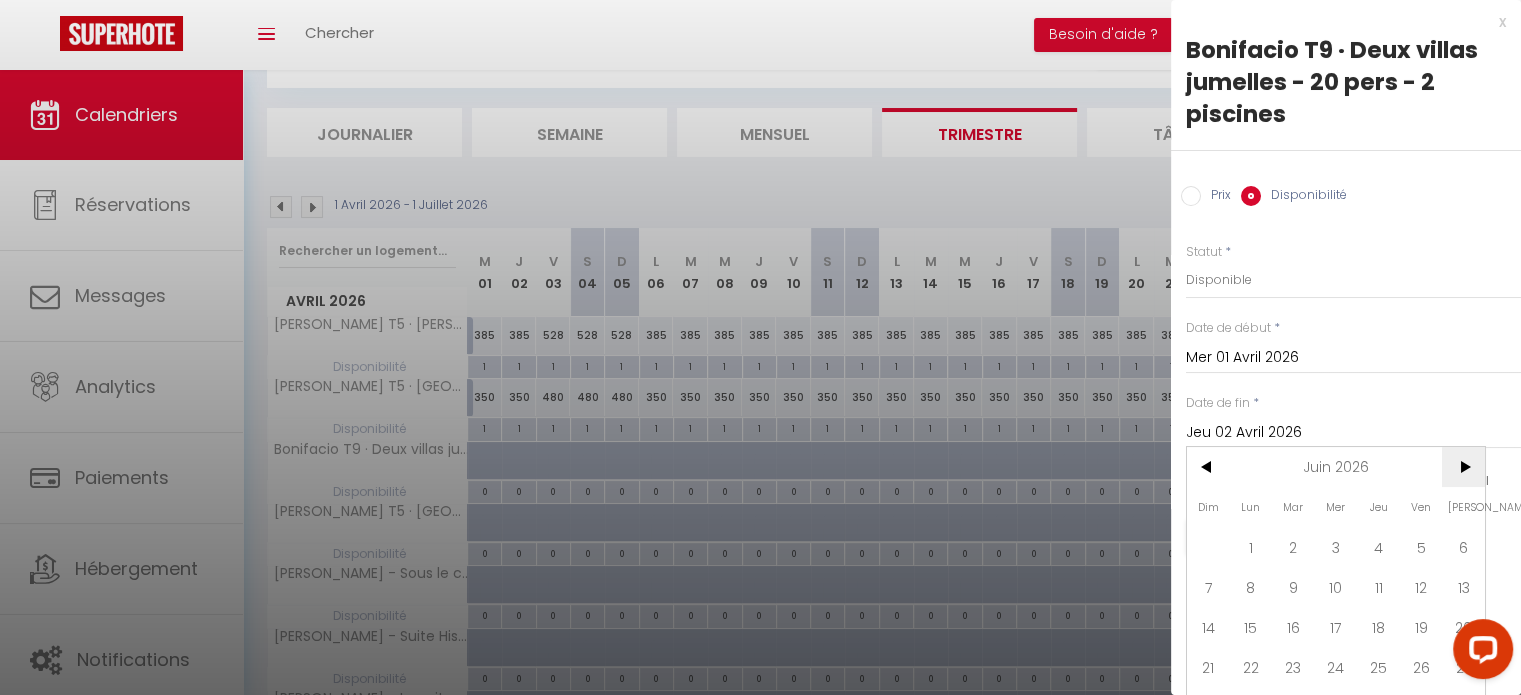 click on ">" at bounding box center [1463, 467] 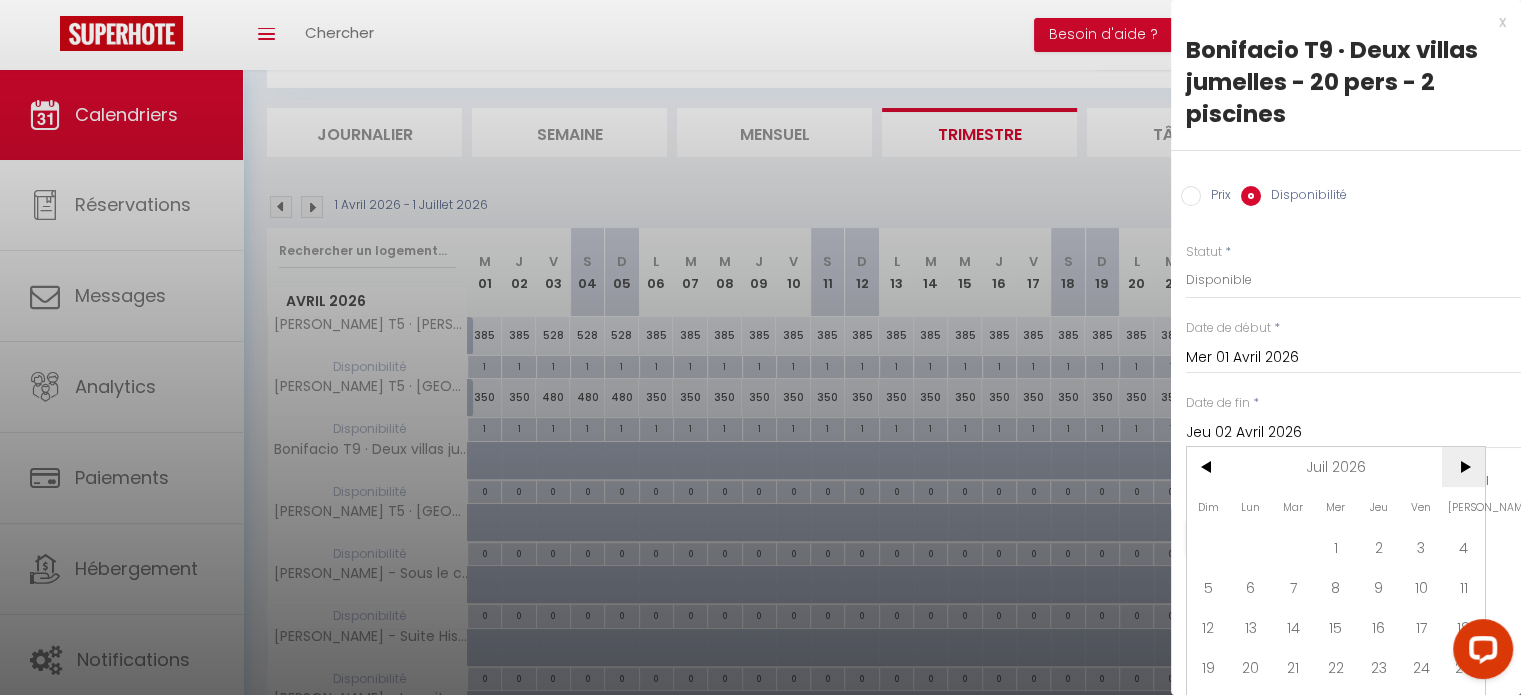 click on ">" at bounding box center [1463, 467] 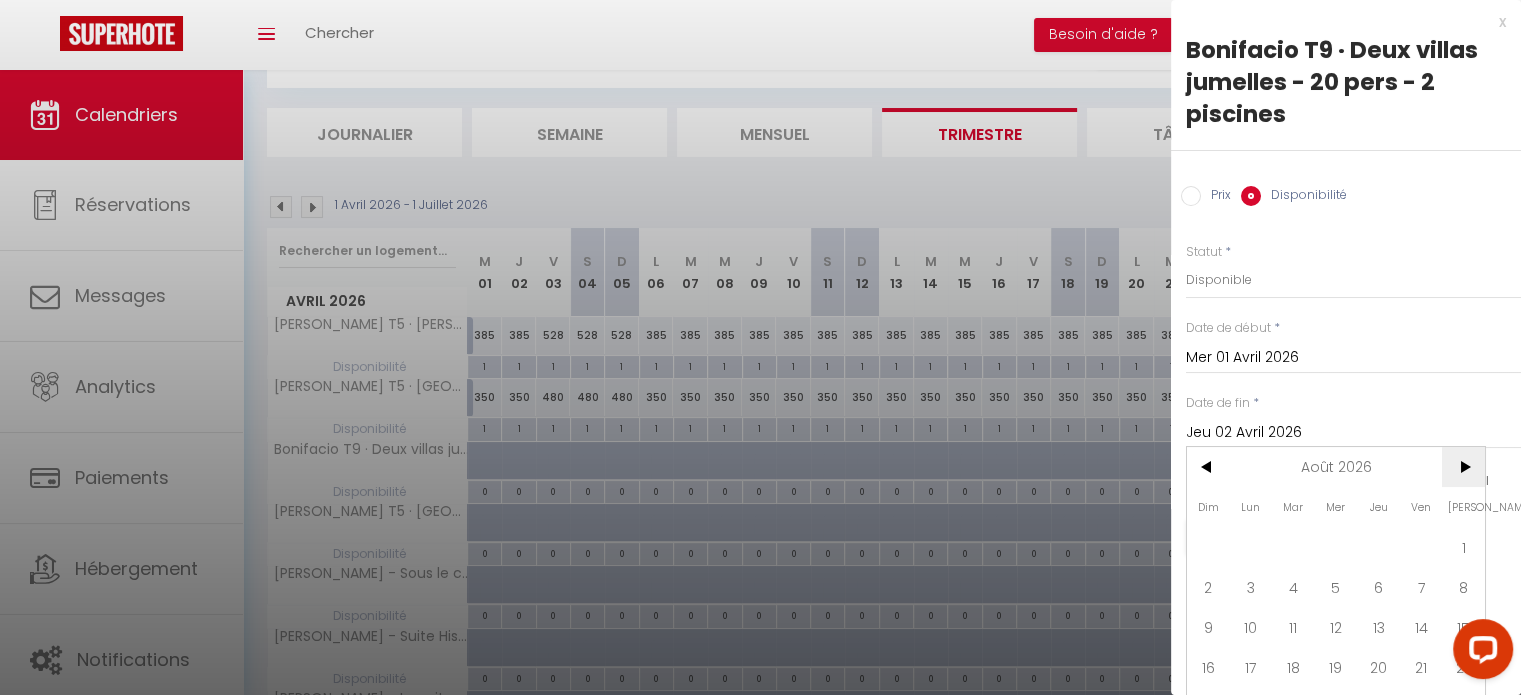 click on ">" at bounding box center [1463, 467] 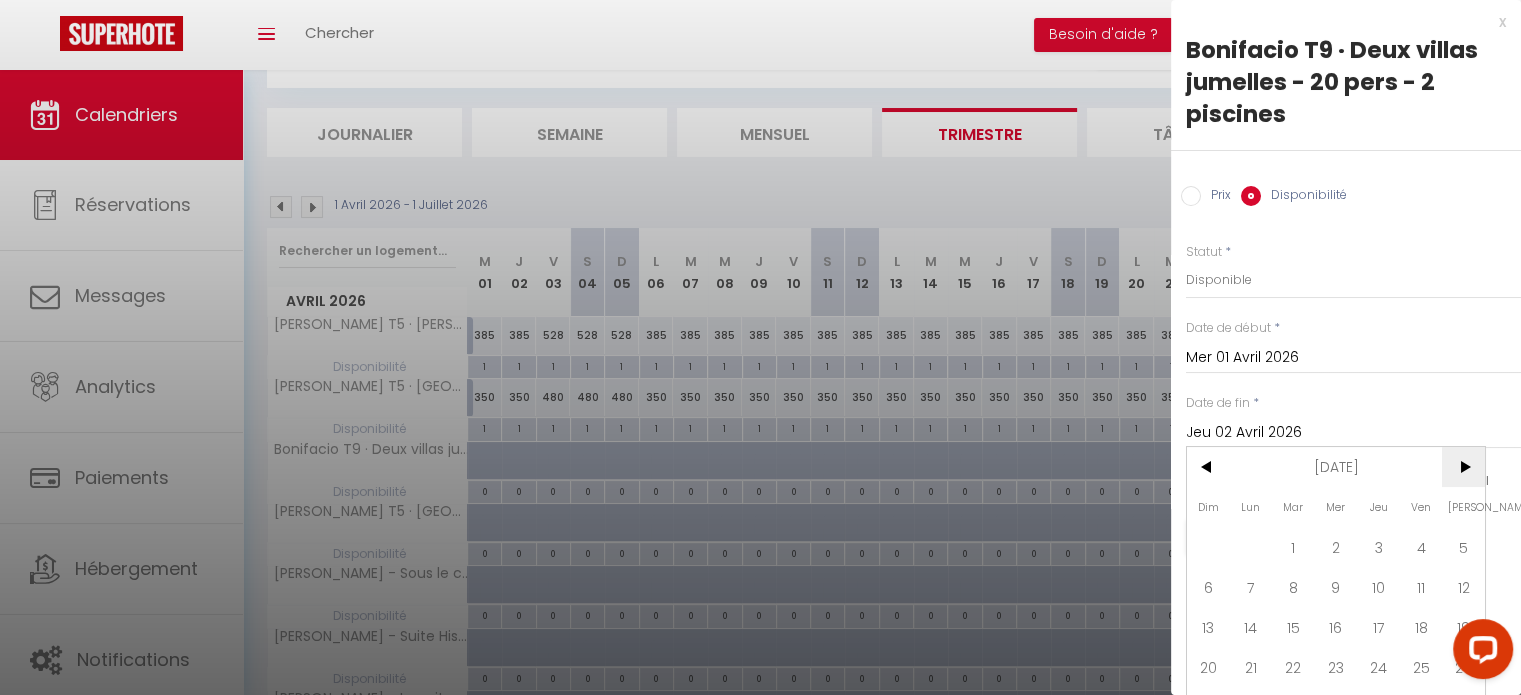 click on ">" at bounding box center (1463, 467) 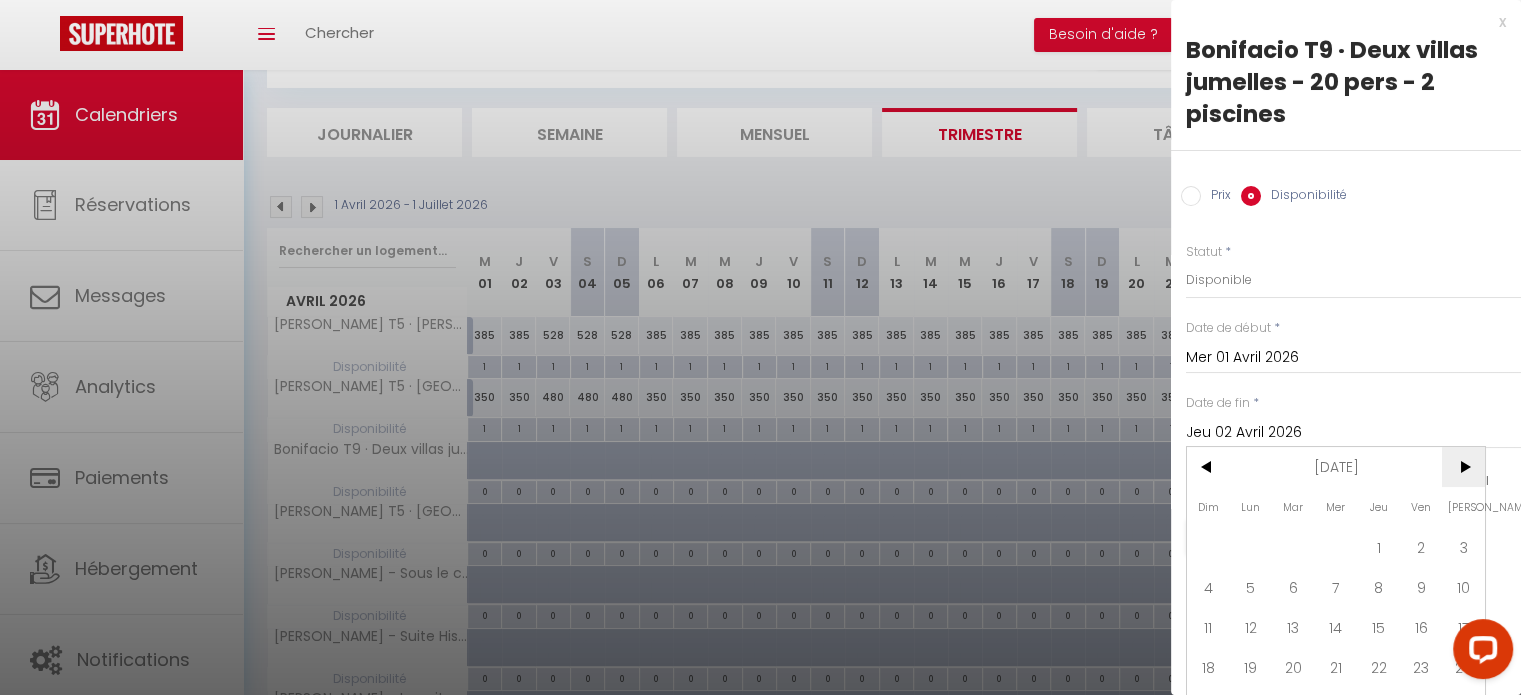 click on ">" at bounding box center [1463, 467] 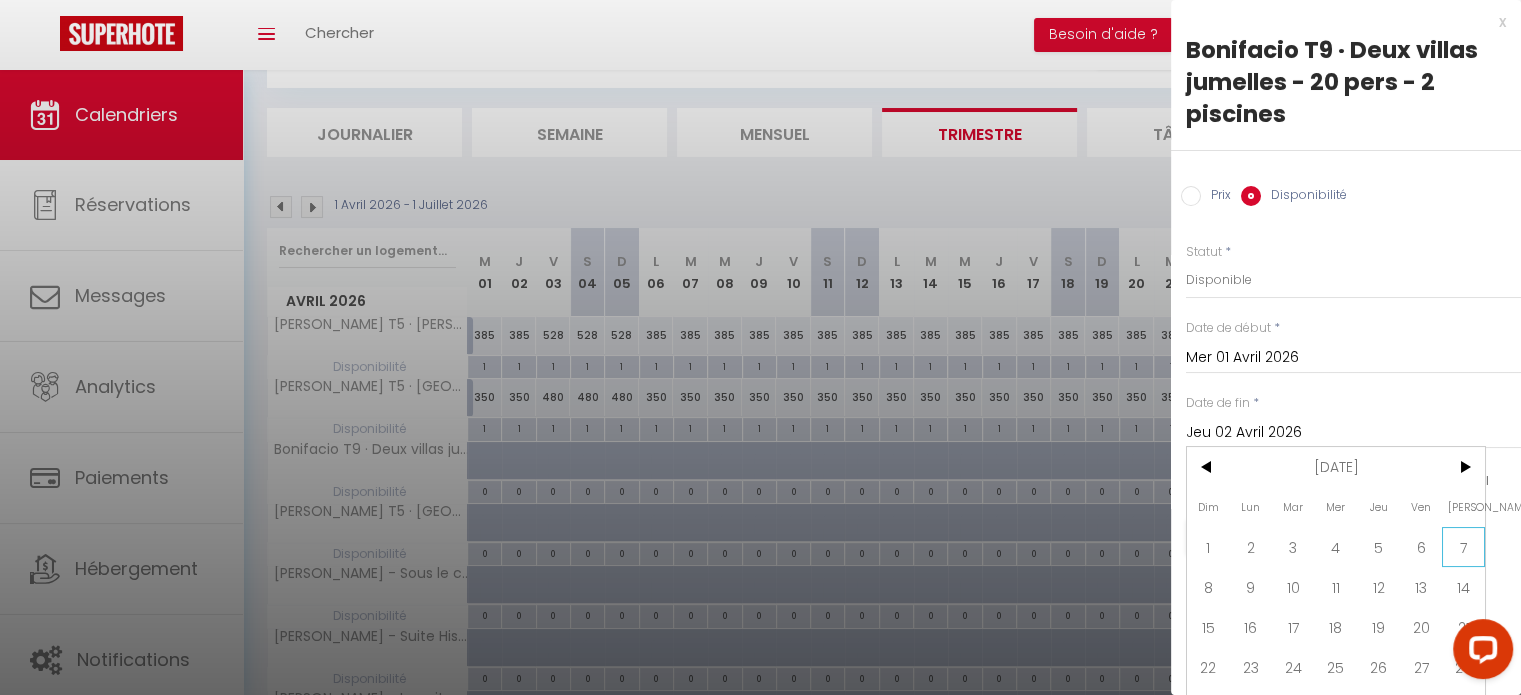 click on "7" at bounding box center [1463, 547] 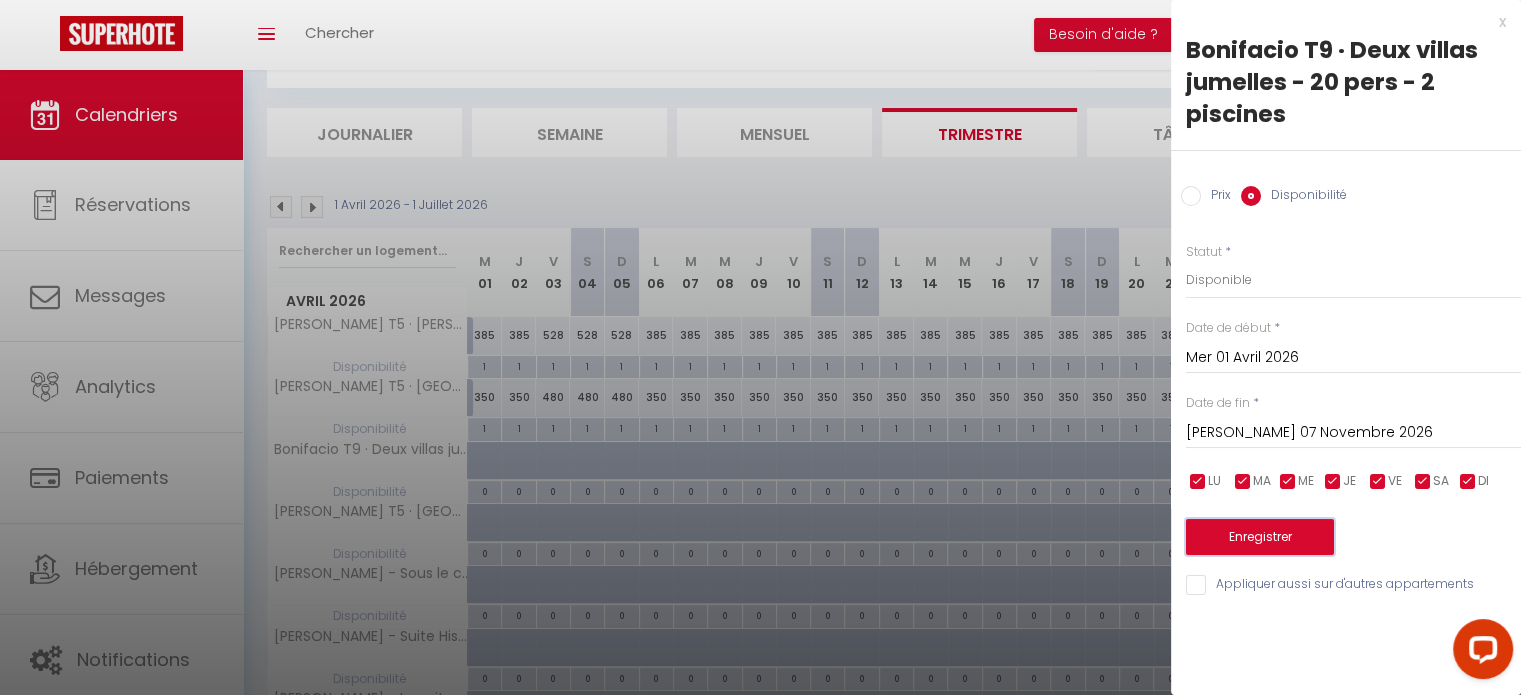 click on "Enregistrer" at bounding box center [1260, 537] 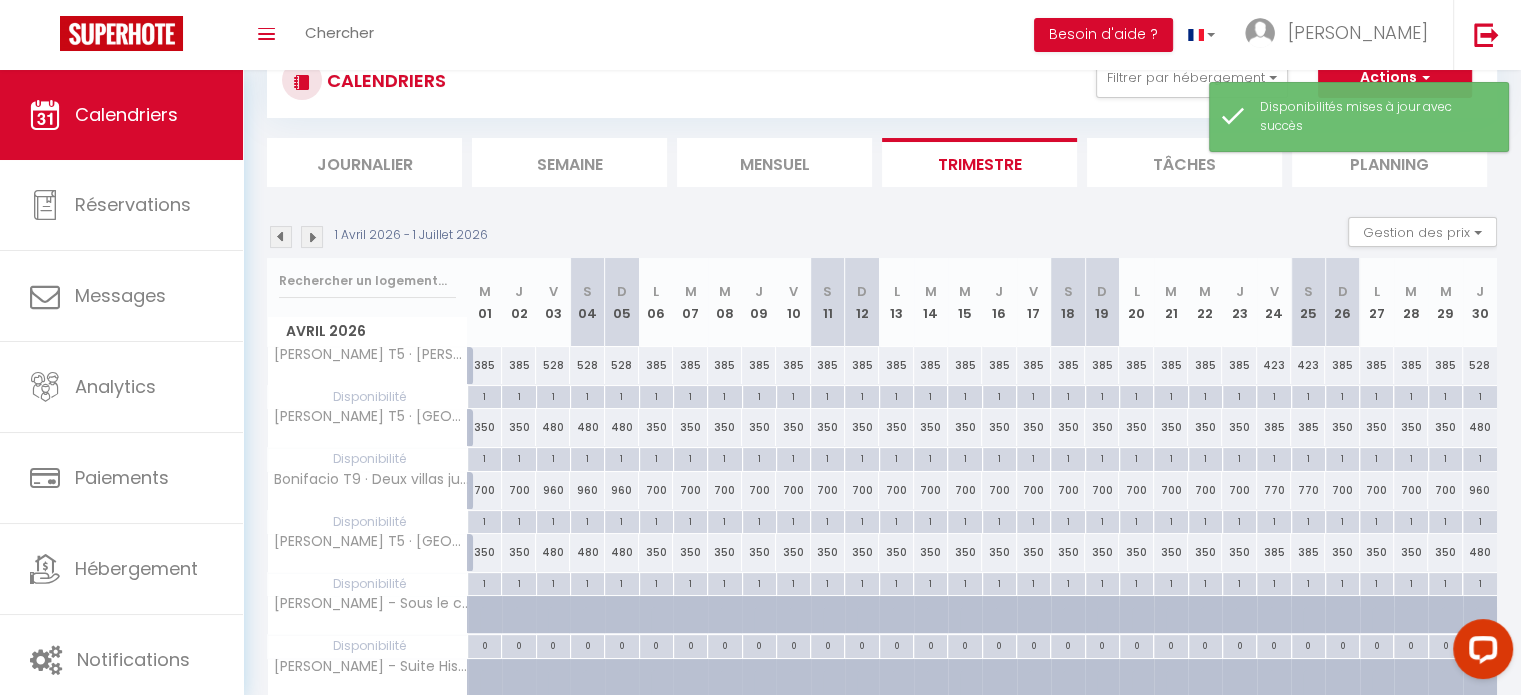 scroll, scrollTop: 100, scrollLeft: 0, axis: vertical 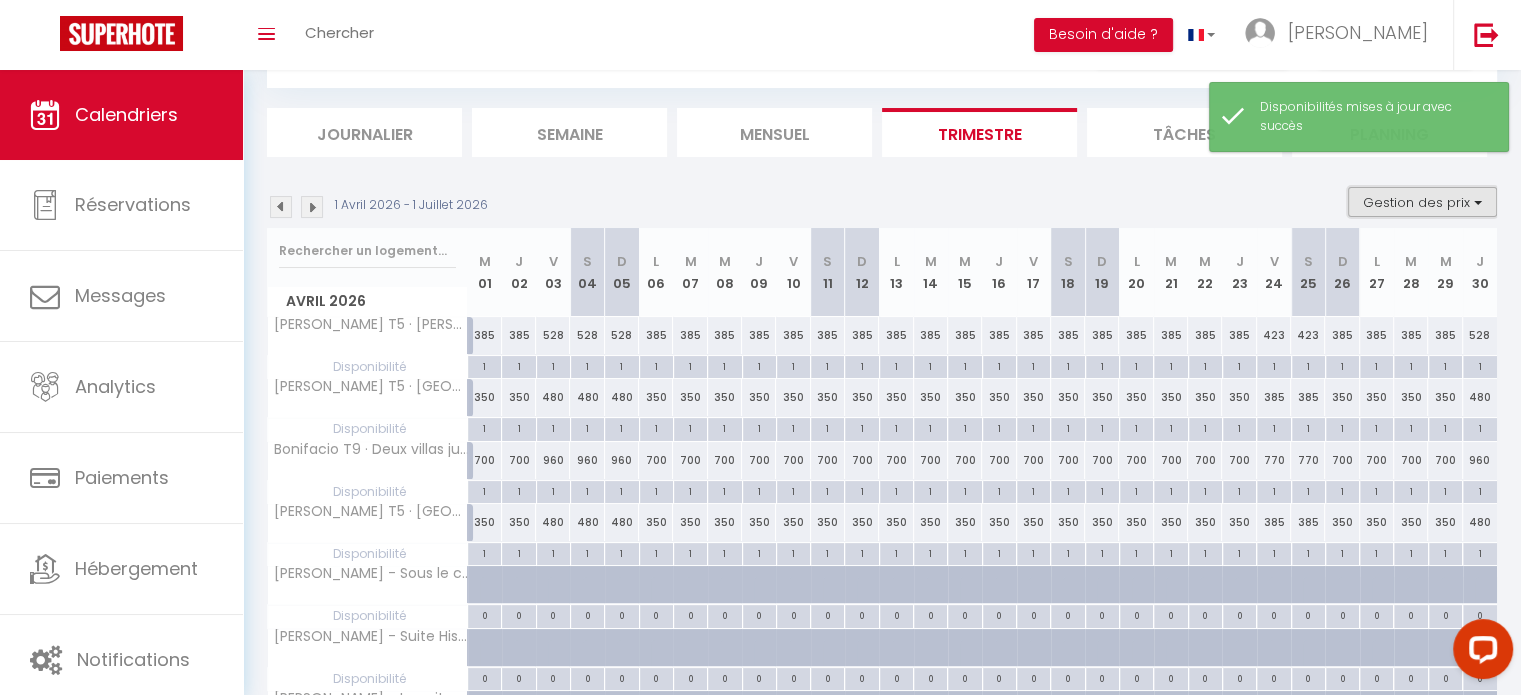 click on "Gestion des prix" at bounding box center [1422, 202] 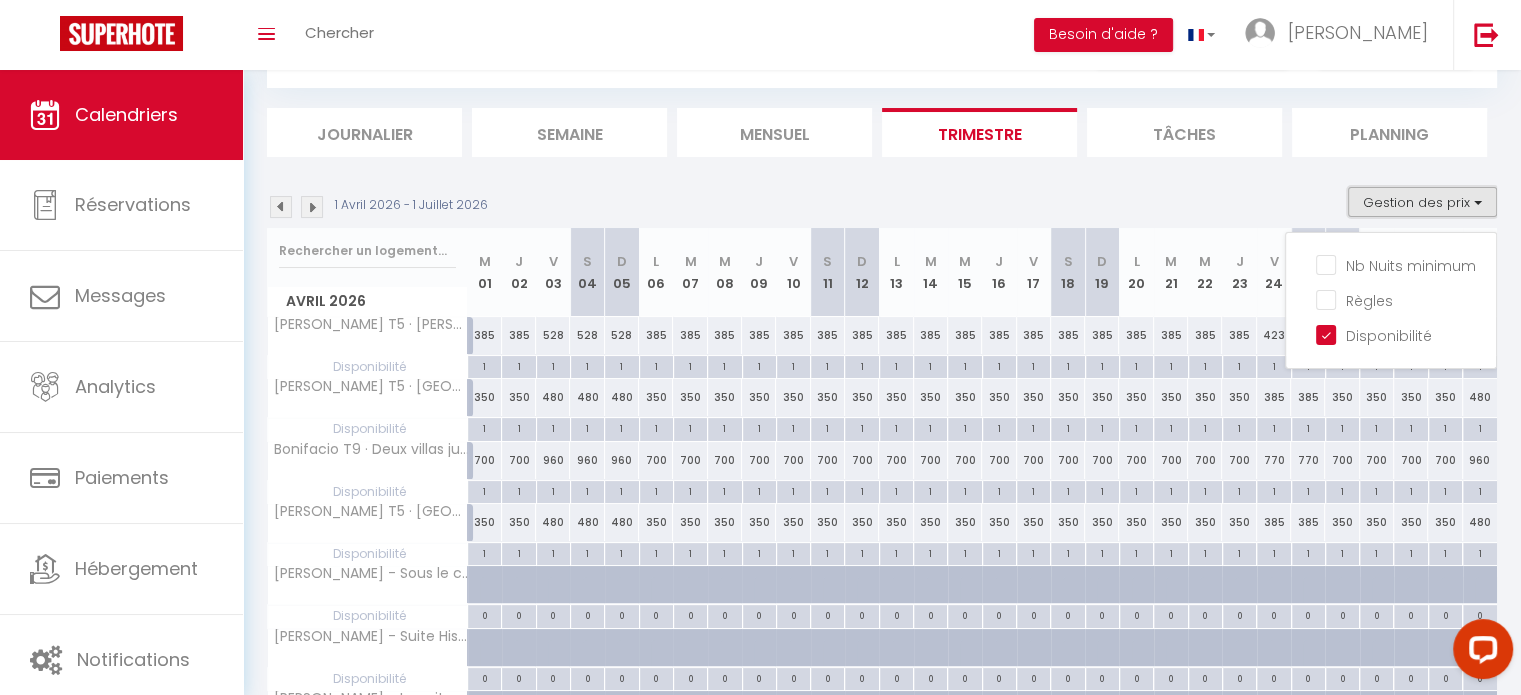 click on "Gestion des prix" at bounding box center [1422, 202] 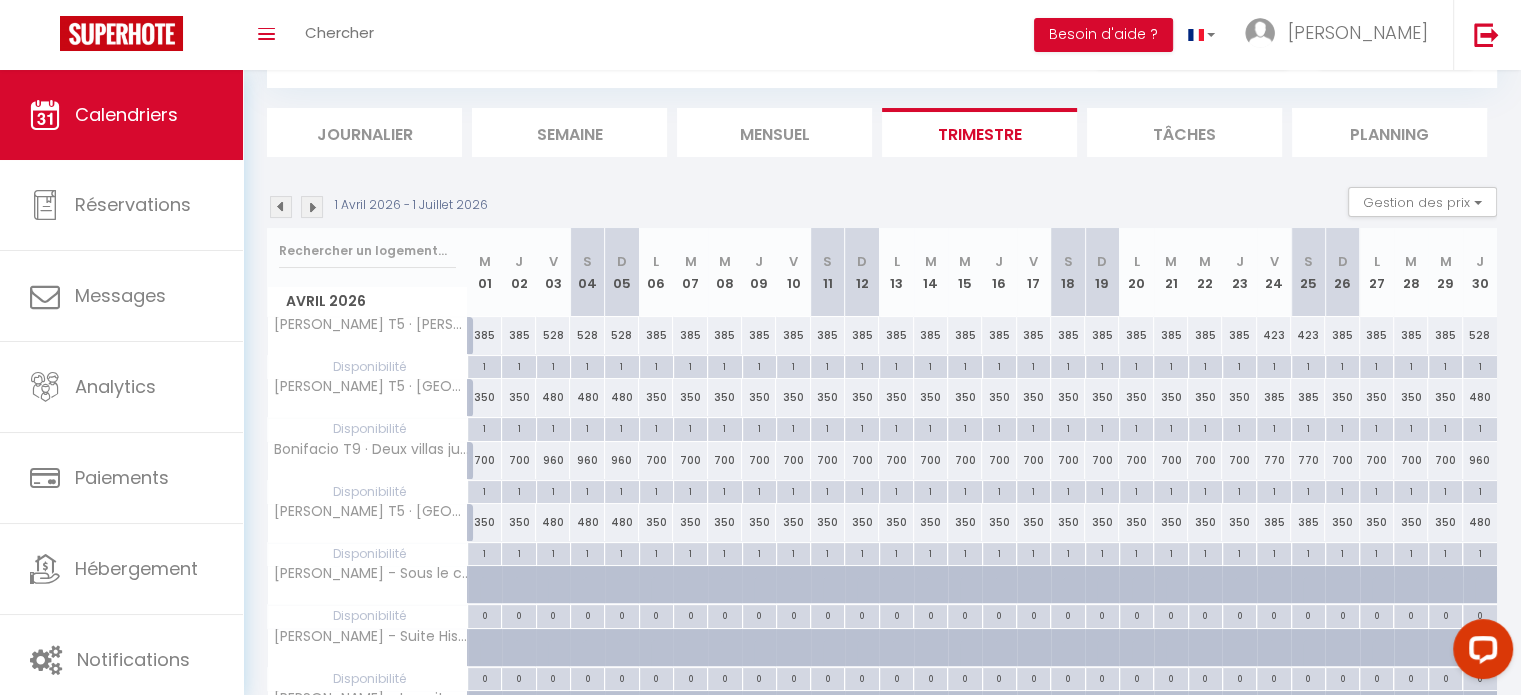 click on "1" at bounding box center (656, 552) 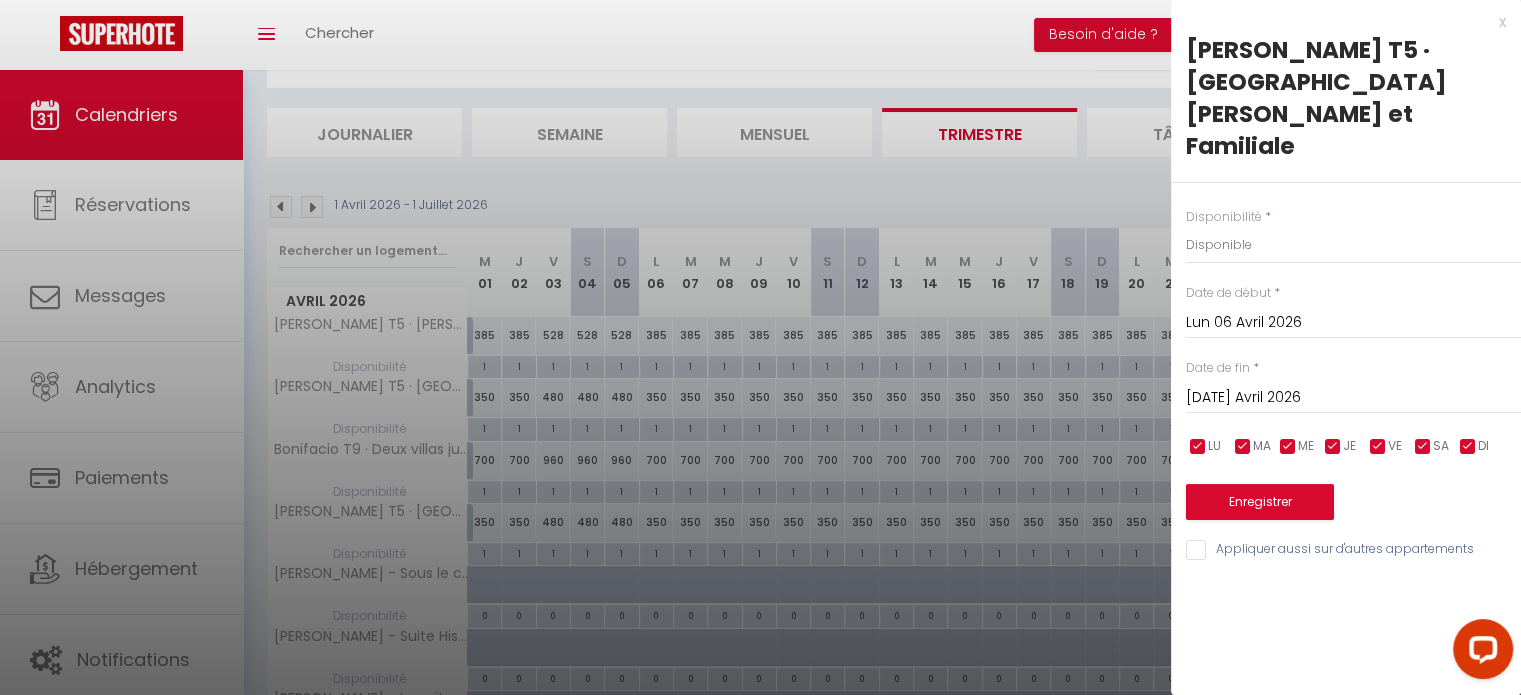 click on "Lun 06 Avril 2026" at bounding box center [1353, 323] 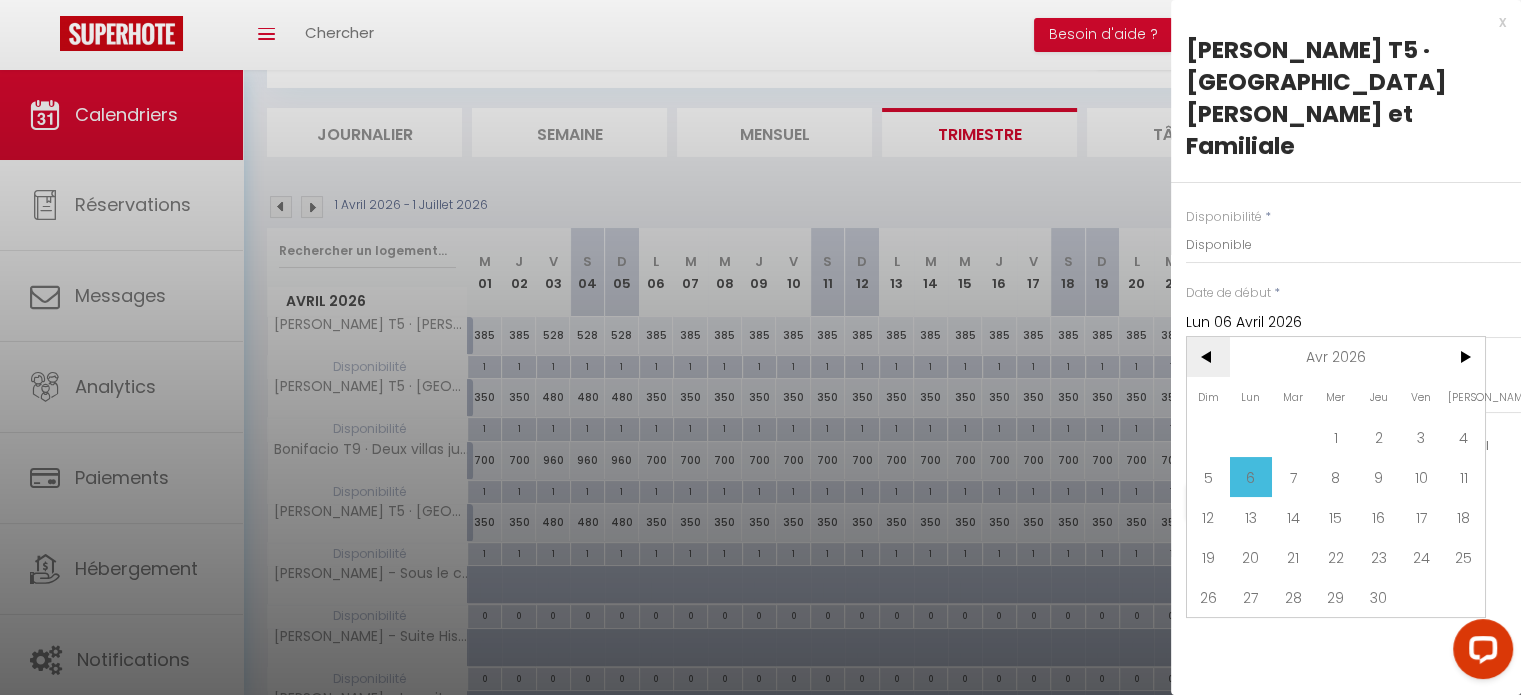 click on "<" at bounding box center (1208, 357) 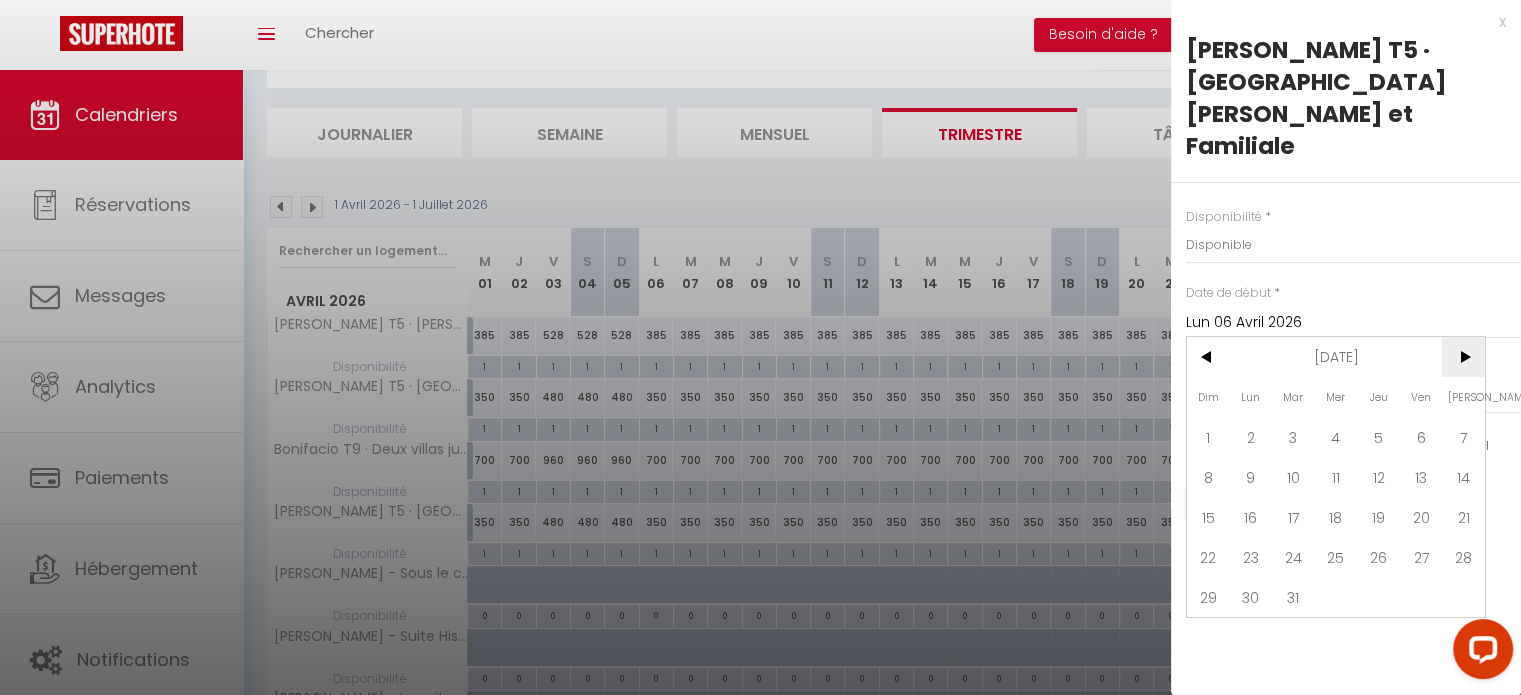 click on ">" at bounding box center [1463, 357] 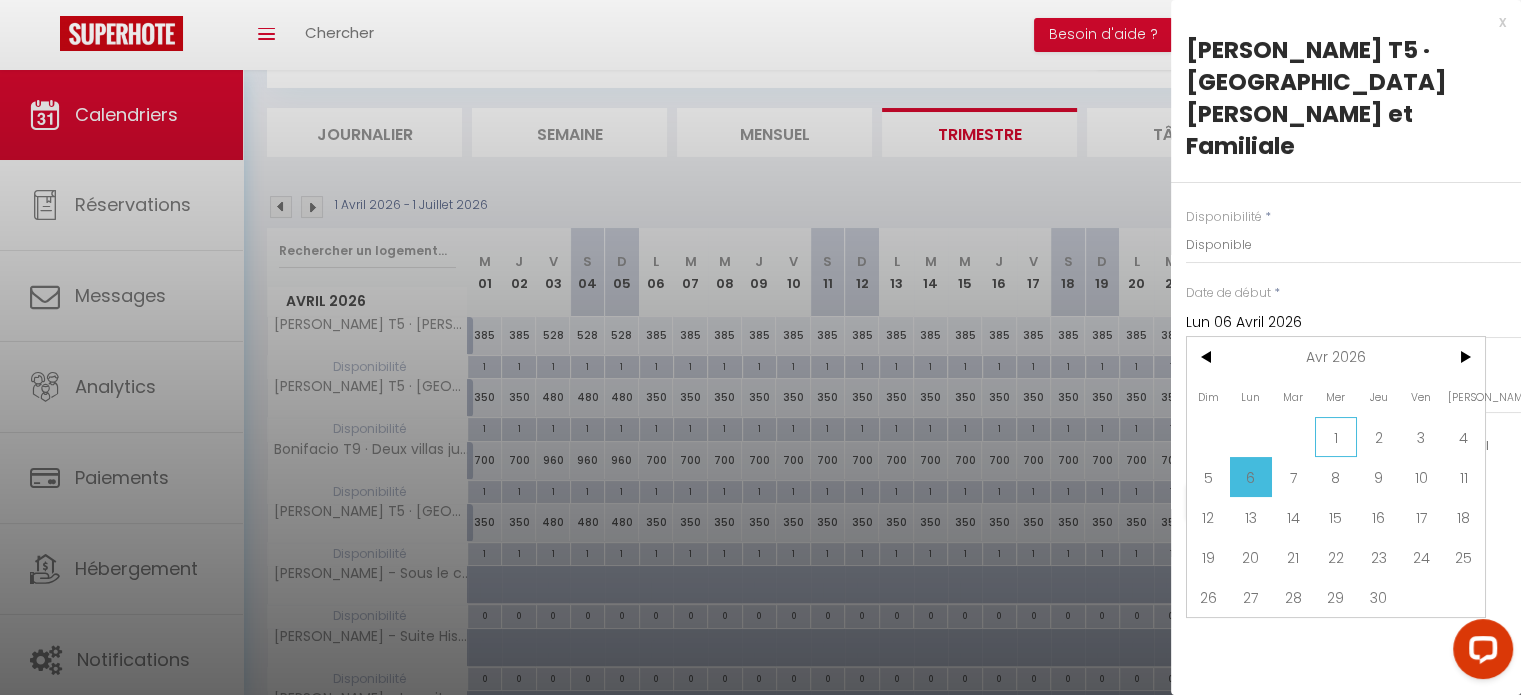 click on "1" at bounding box center [1336, 437] 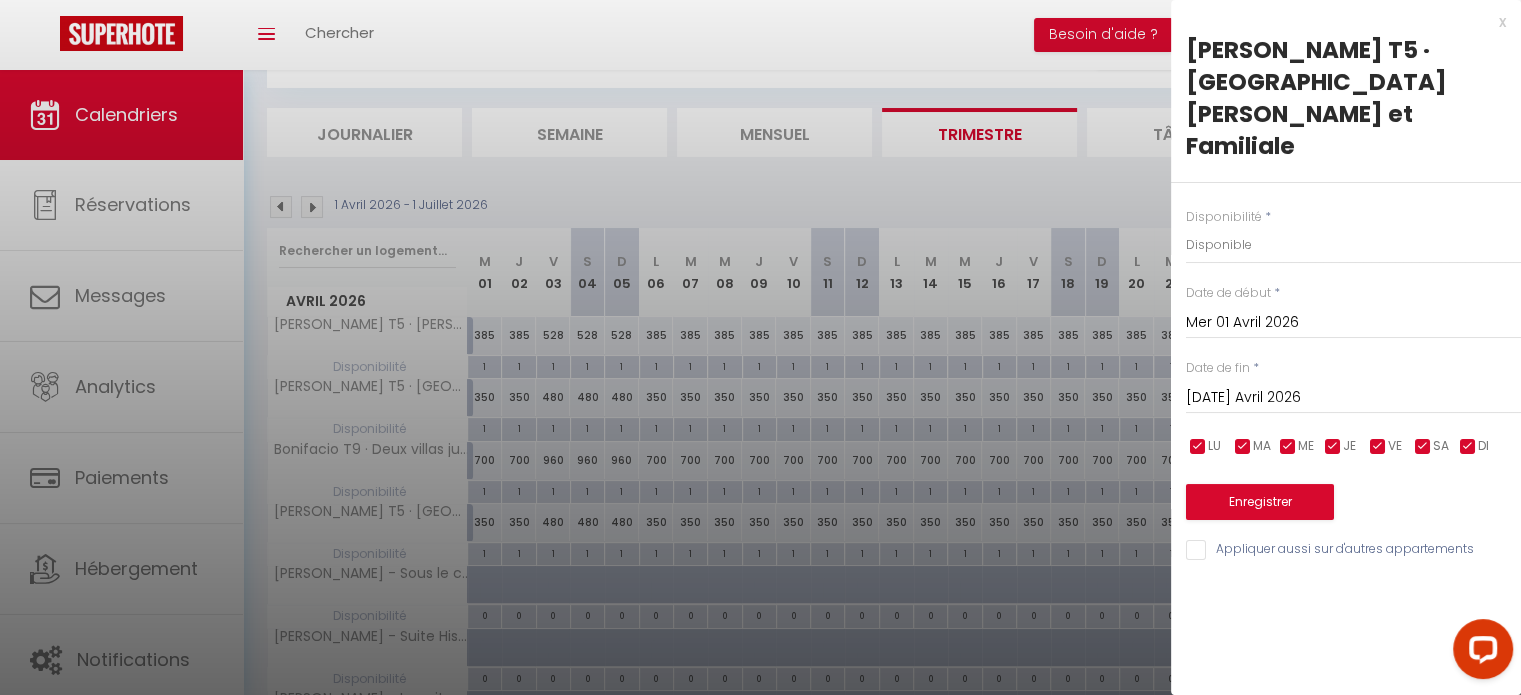 click on "Mar 07 Avril 2026" at bounding box center (1353, 398) 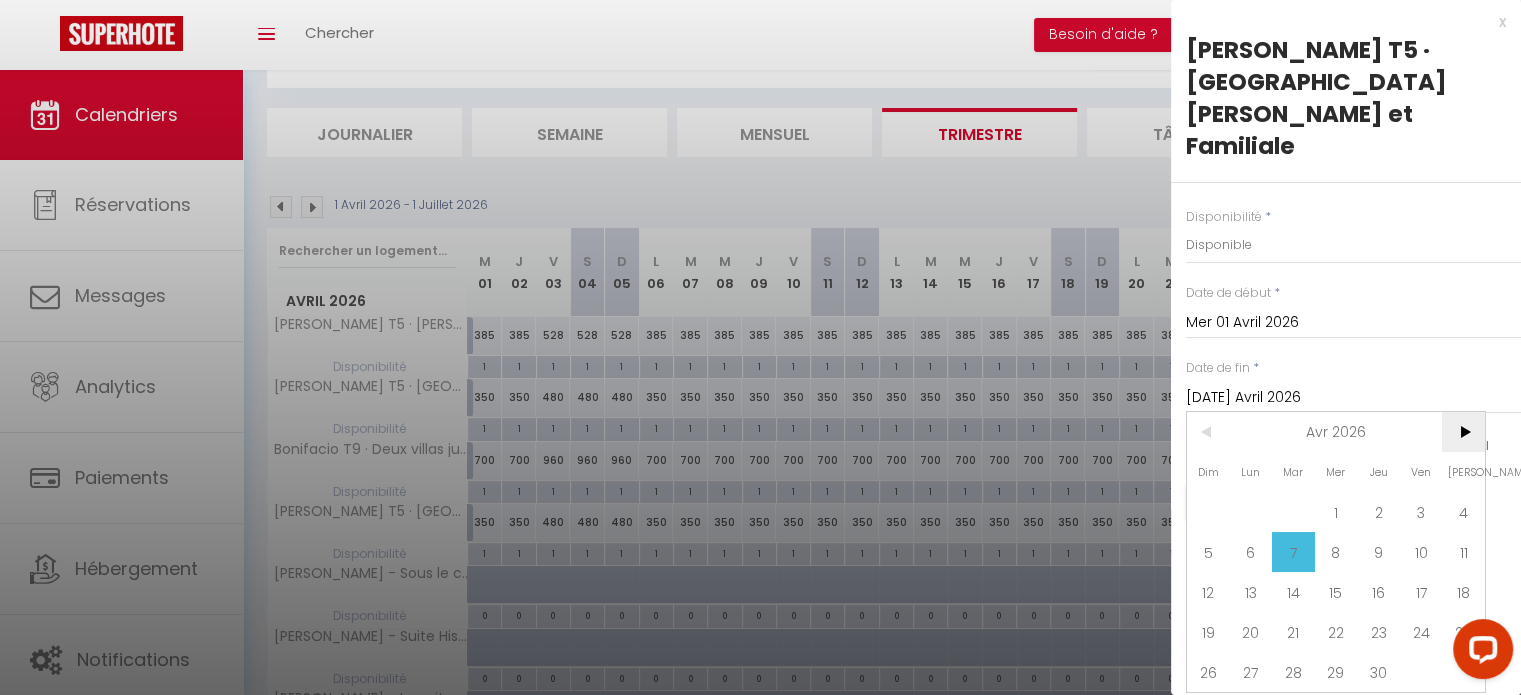 click on ">" at bounding box center [1463, 432] 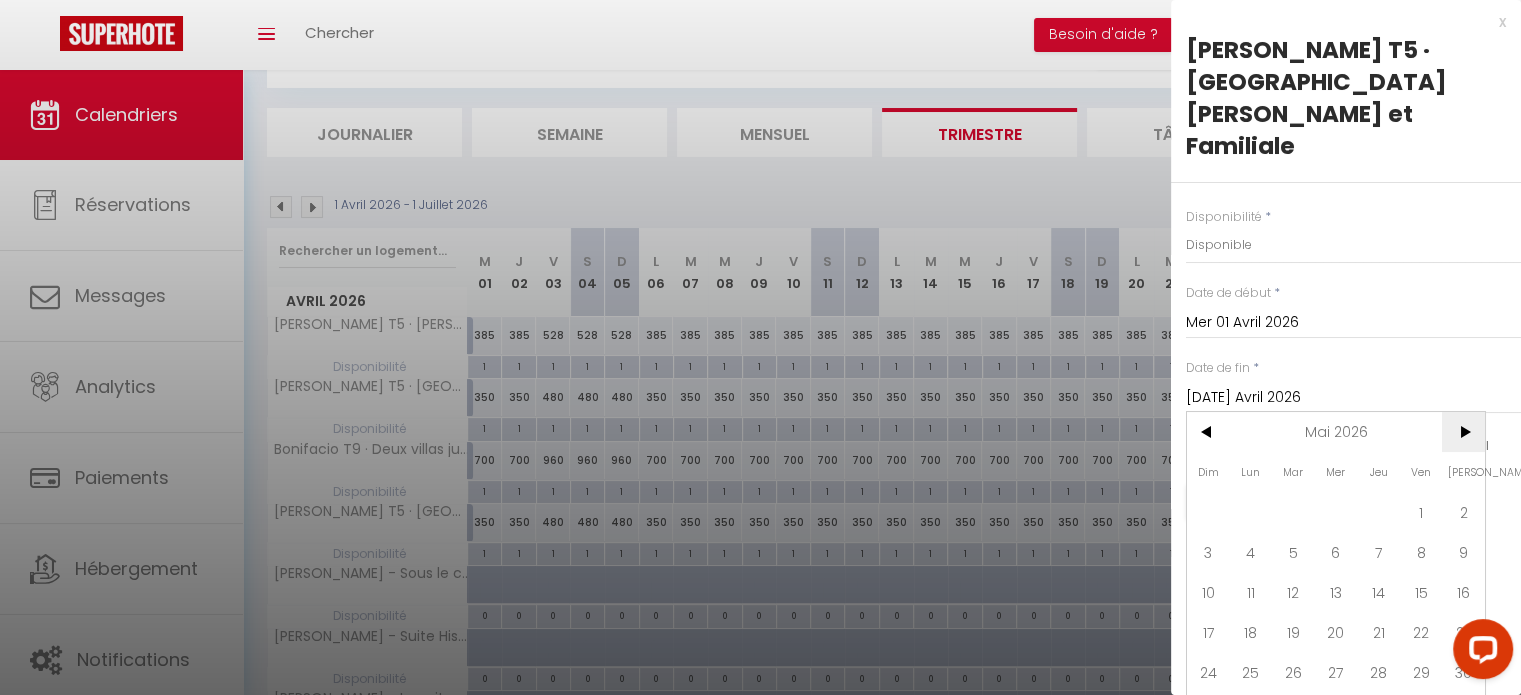 click on ">" at bounding box center (1463, 432) 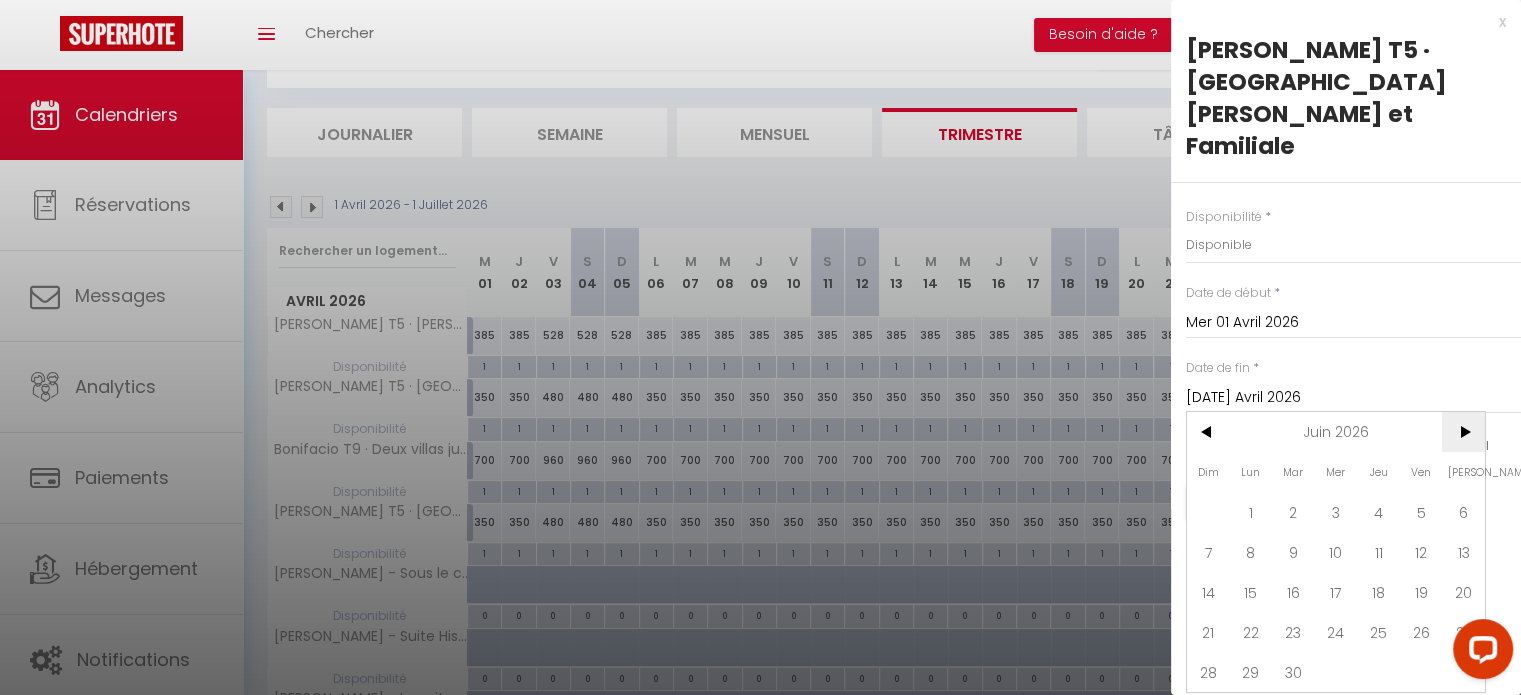 click on ">" at bounding box center (1463, 432) 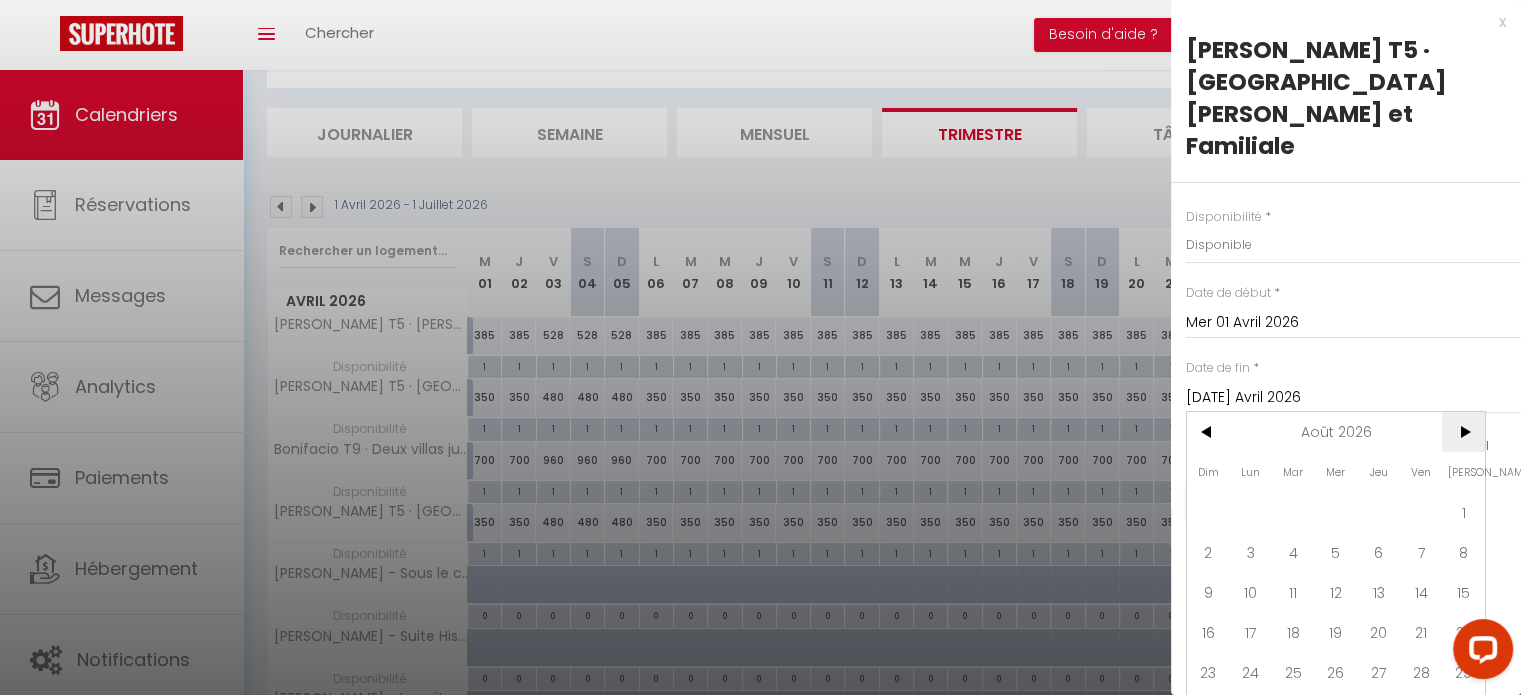 click on ">" at bounding box center (1463, 432) 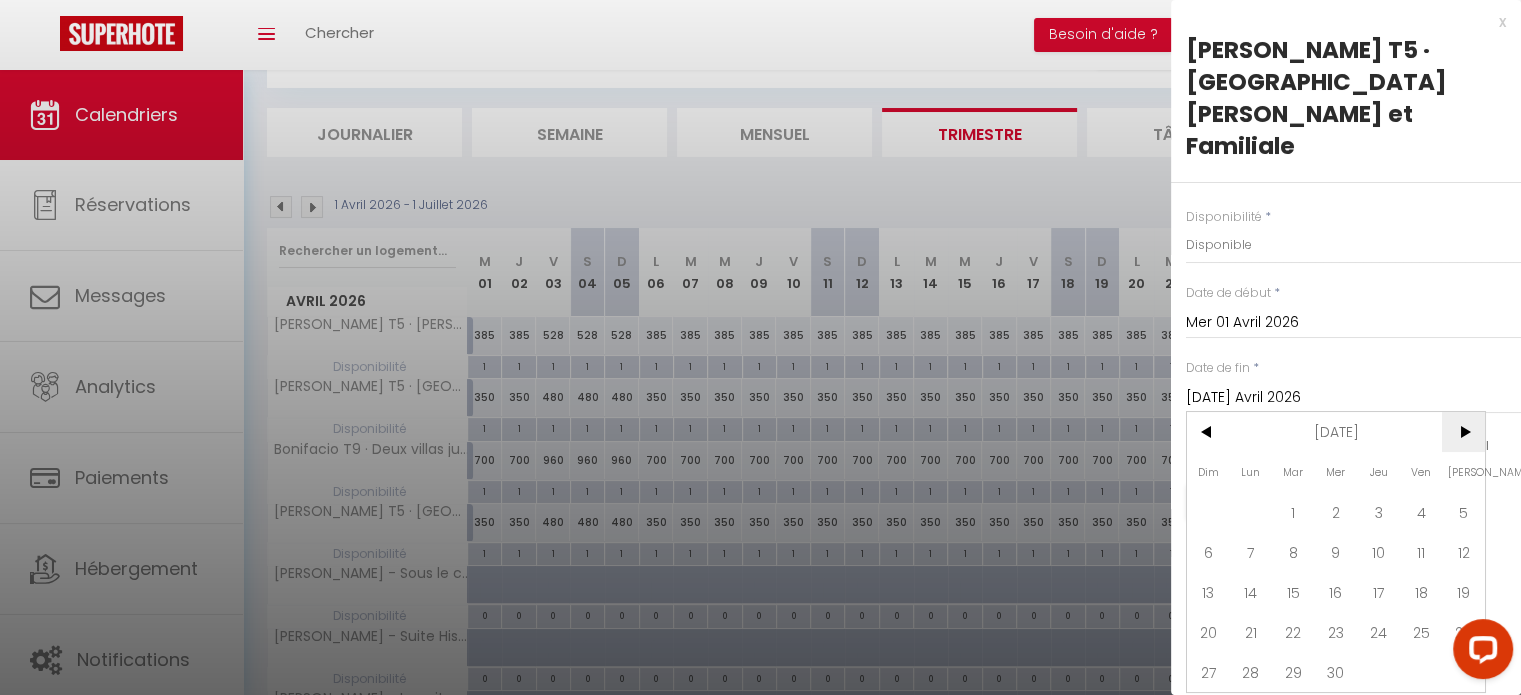 click on ">" at bounding box center [1463, 432] 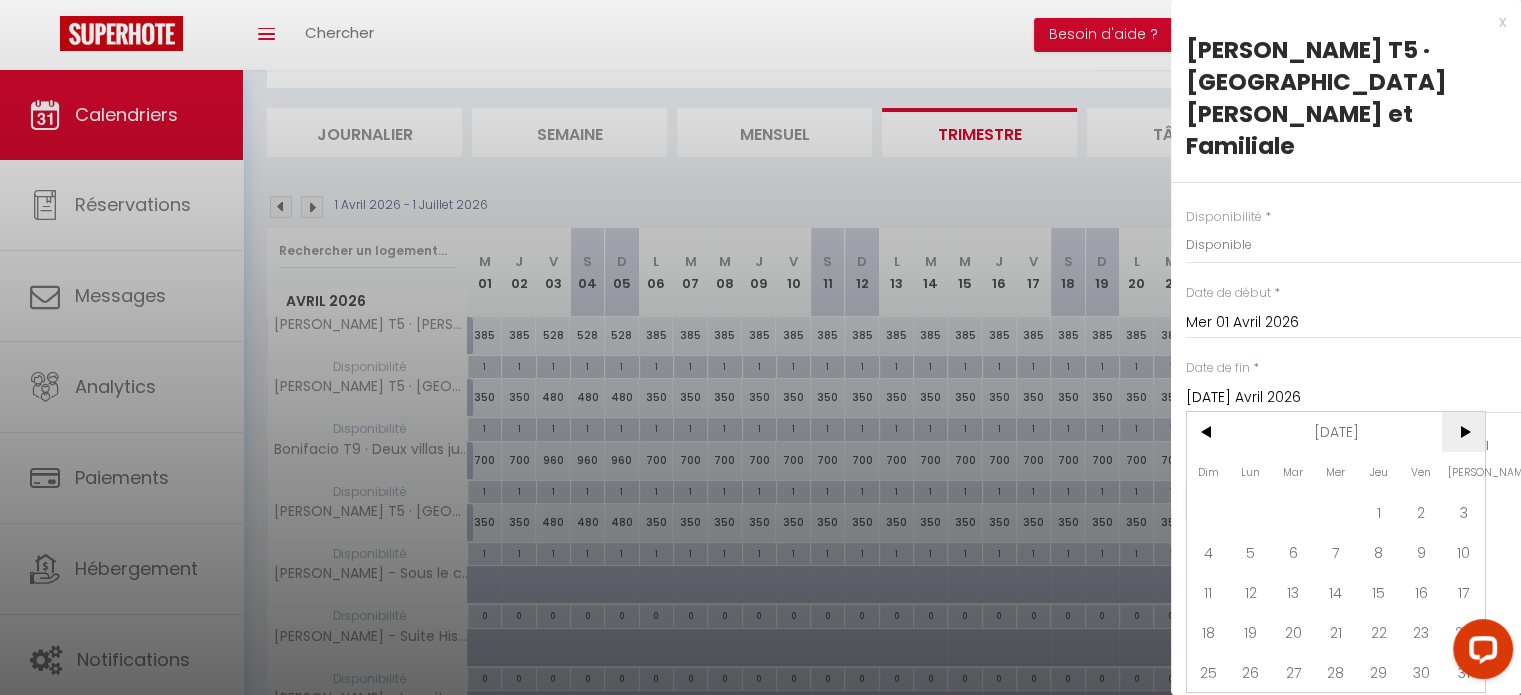 click on ">" at bounding box center [1463, 432] 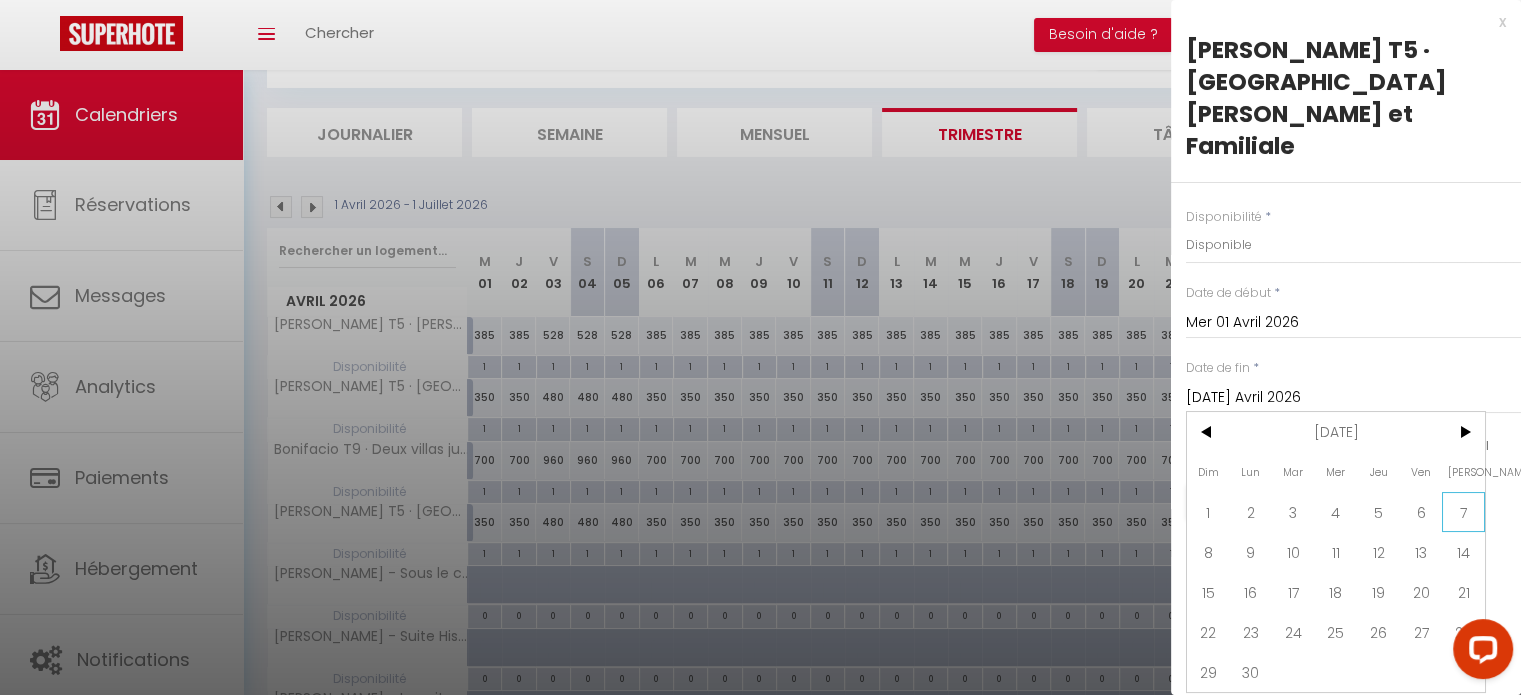 click on "7" at bounding box center [1463, 512] 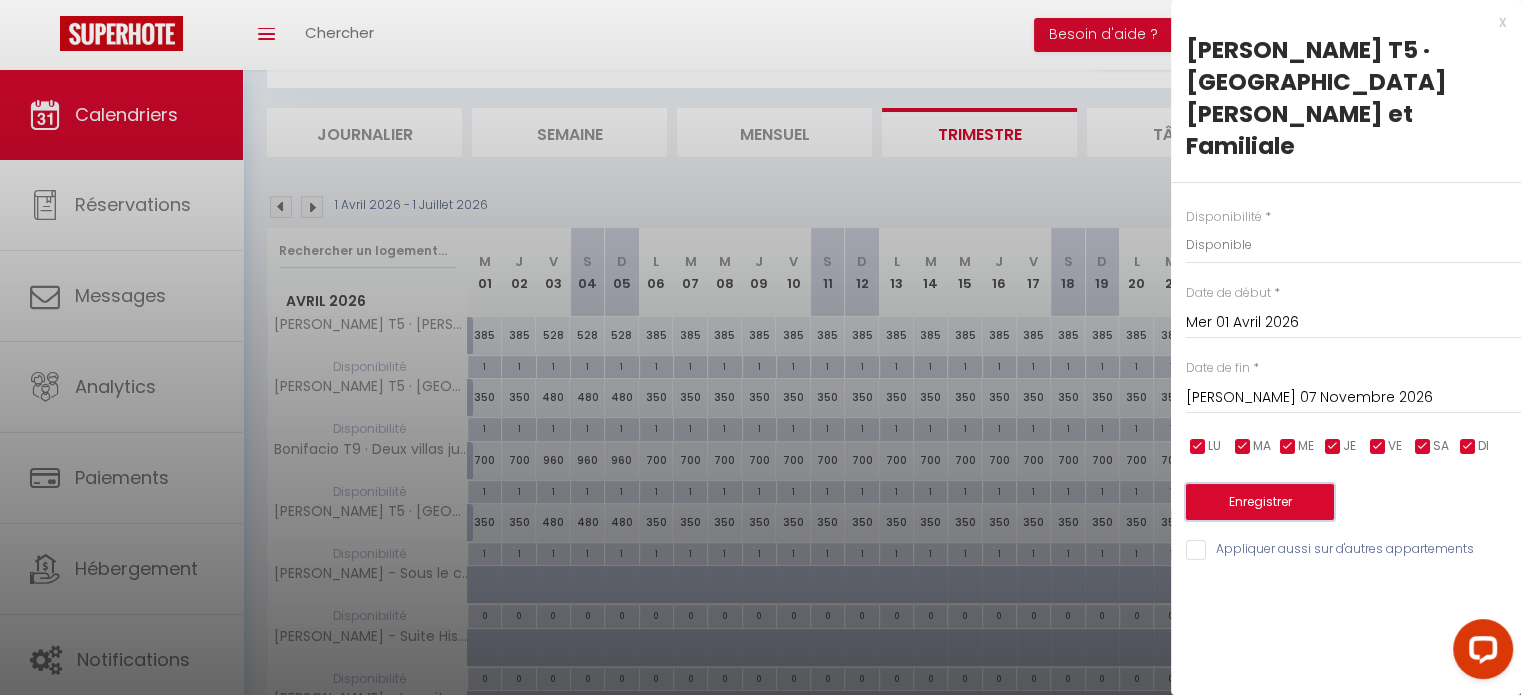 click on "Enregistrer" at bounding box center [1260, 502] 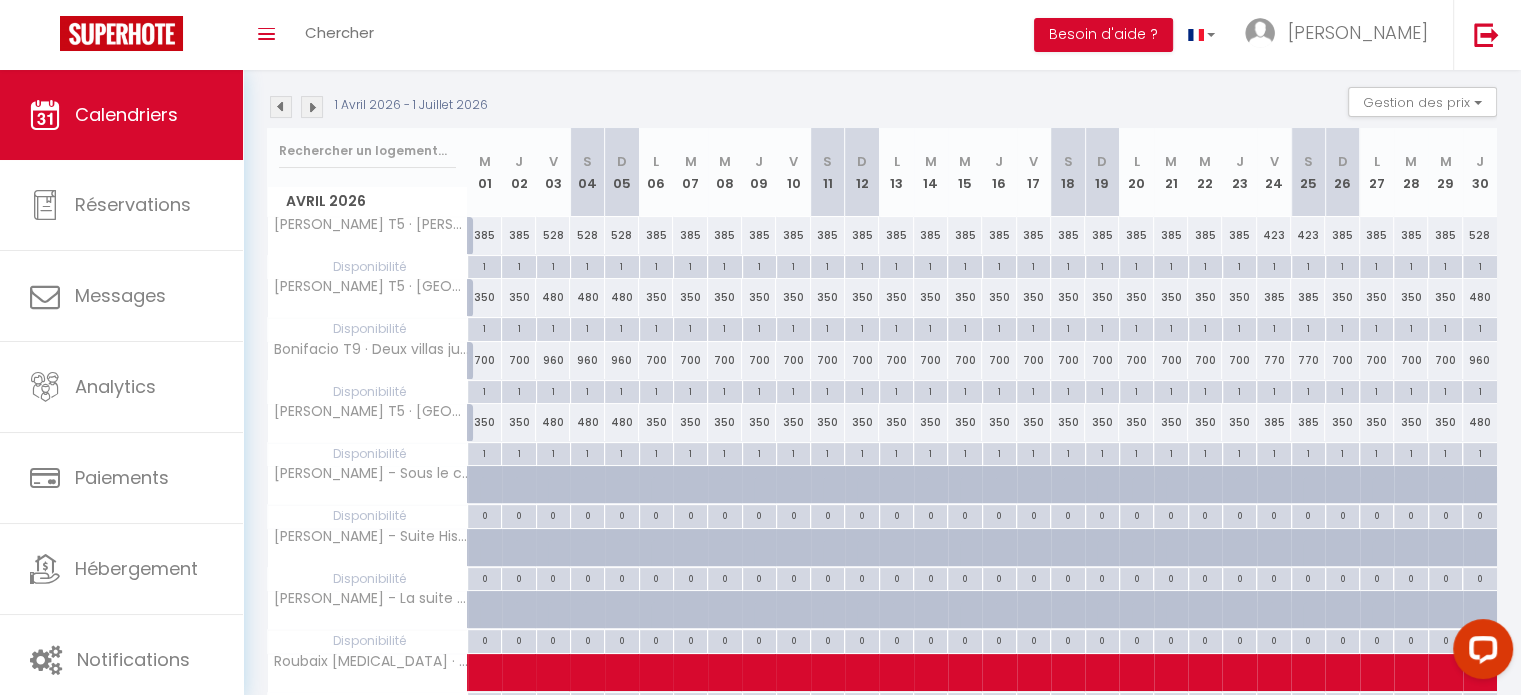 scroll, scrollTop: 300, scrollLeft: 0, axis: vertical 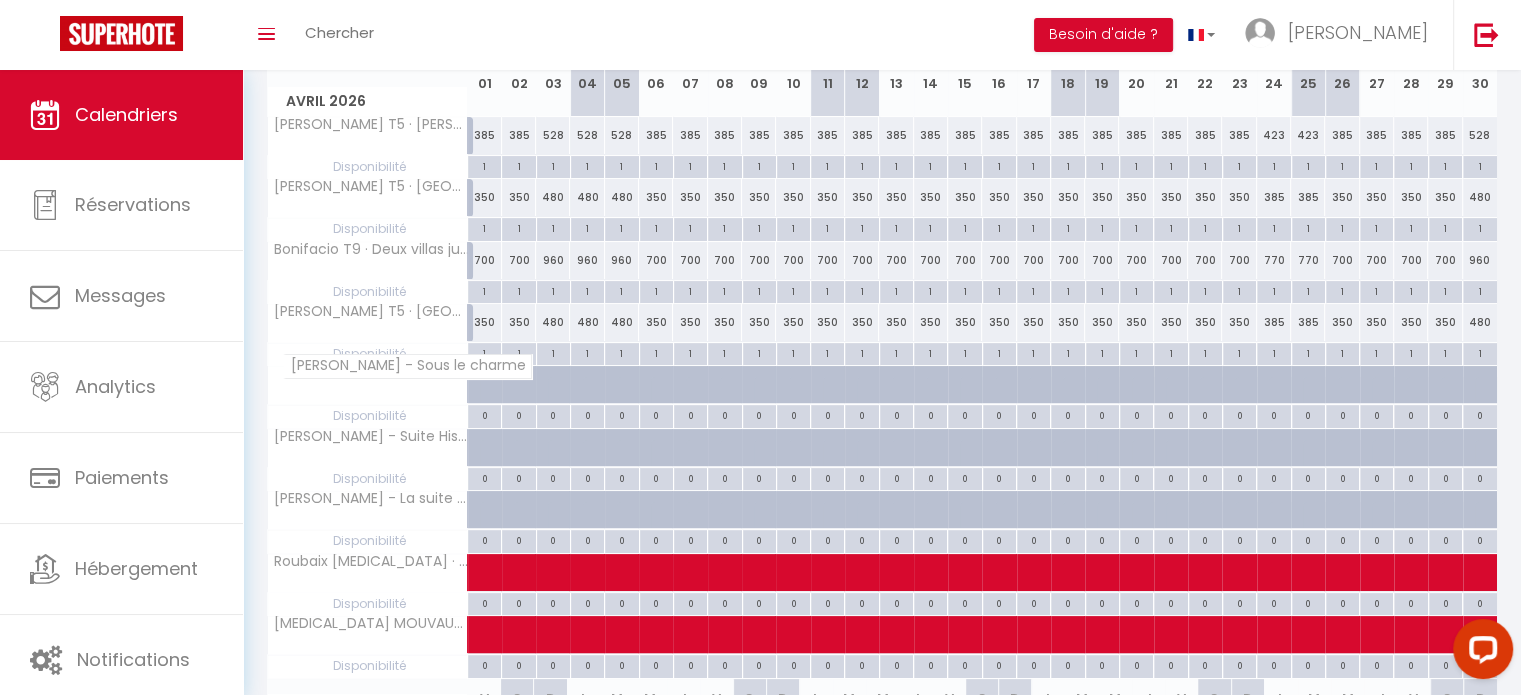 click on "[PERSON_NAME] - Sous le charme" at bounding box center [407, 366] 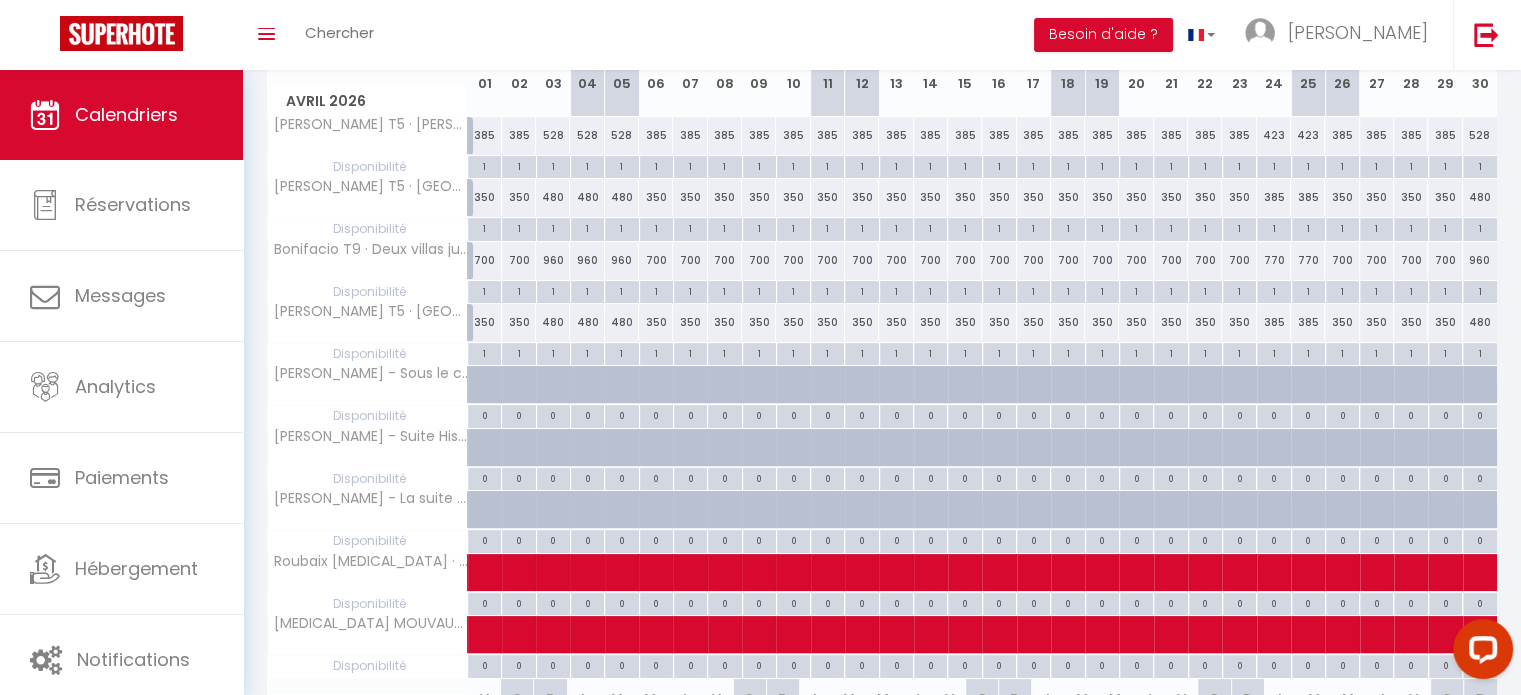 click at bounding box center (519, 385) 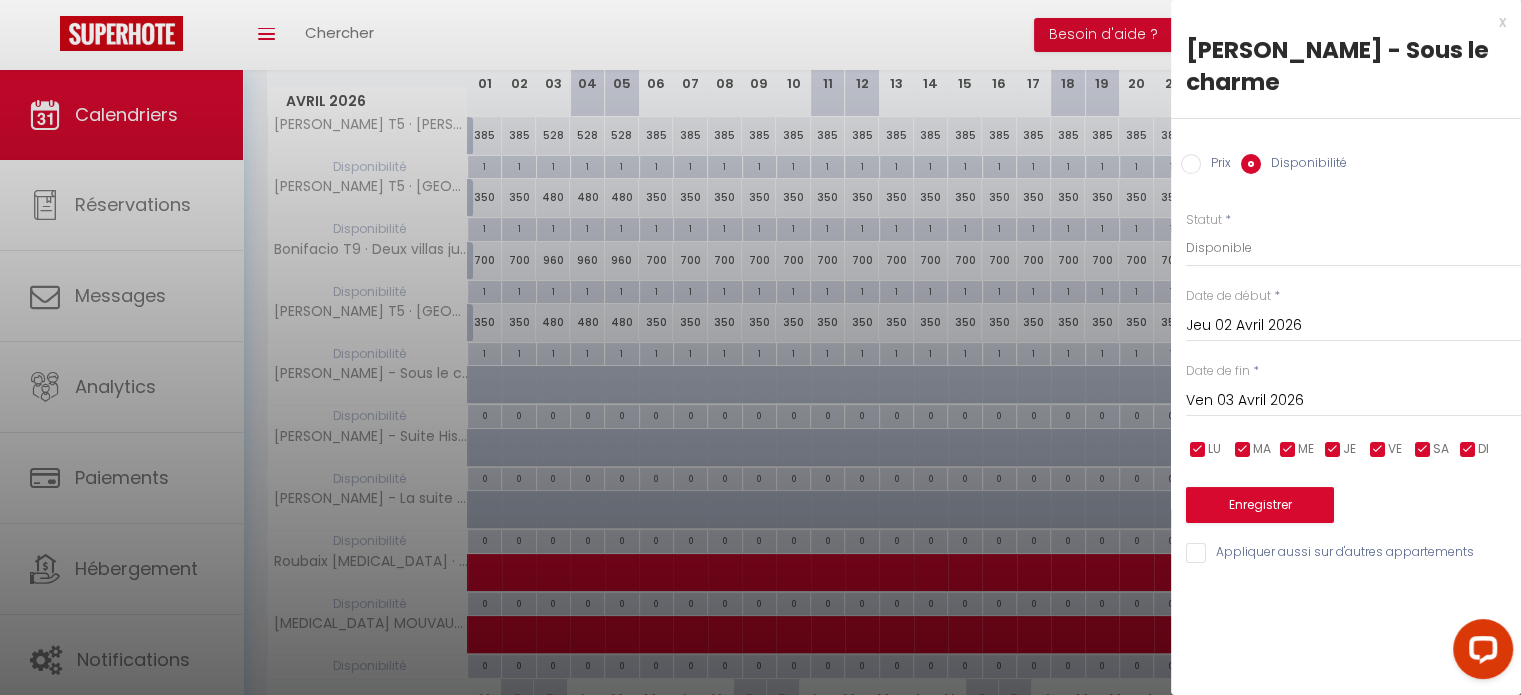 click on "Jeu 02 Avril 2026" at bounding box center (1353, 326) 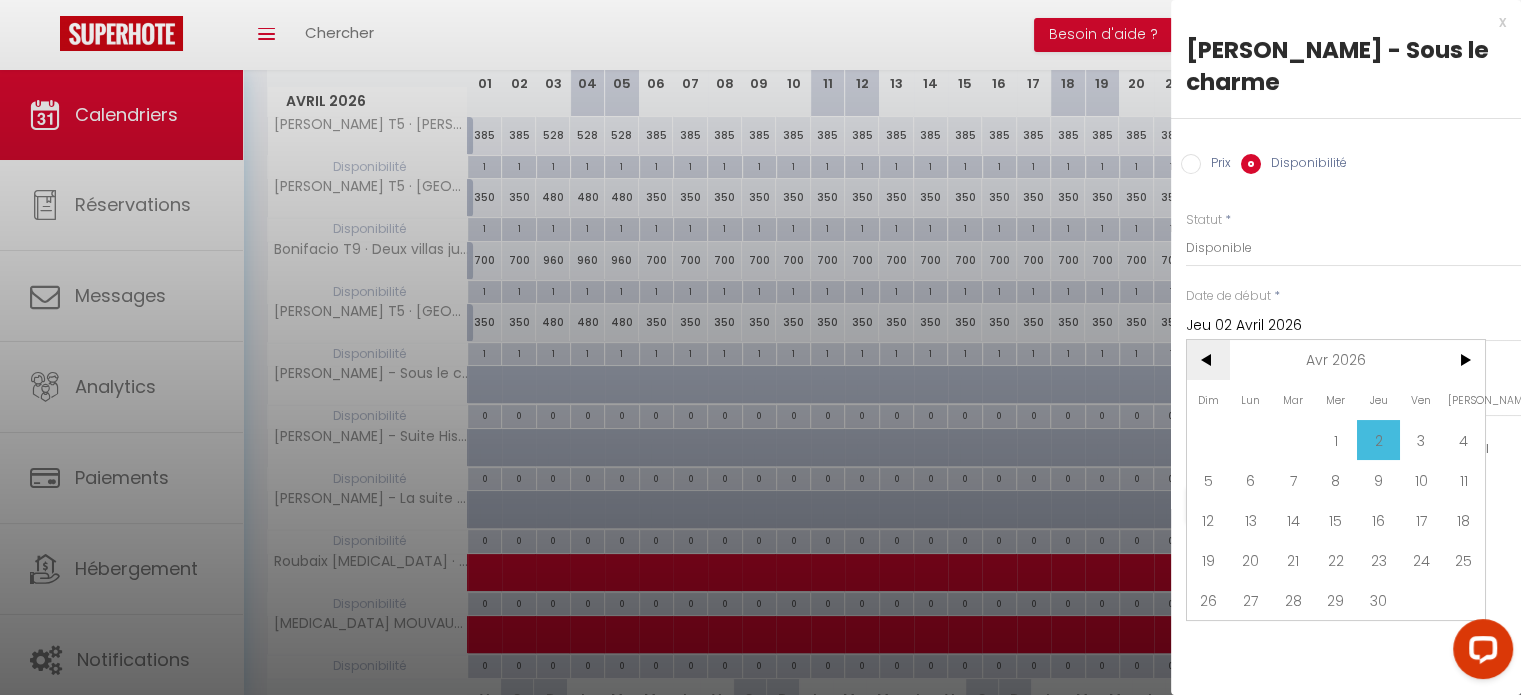 click on "<" at bounding box center [1208, 360] 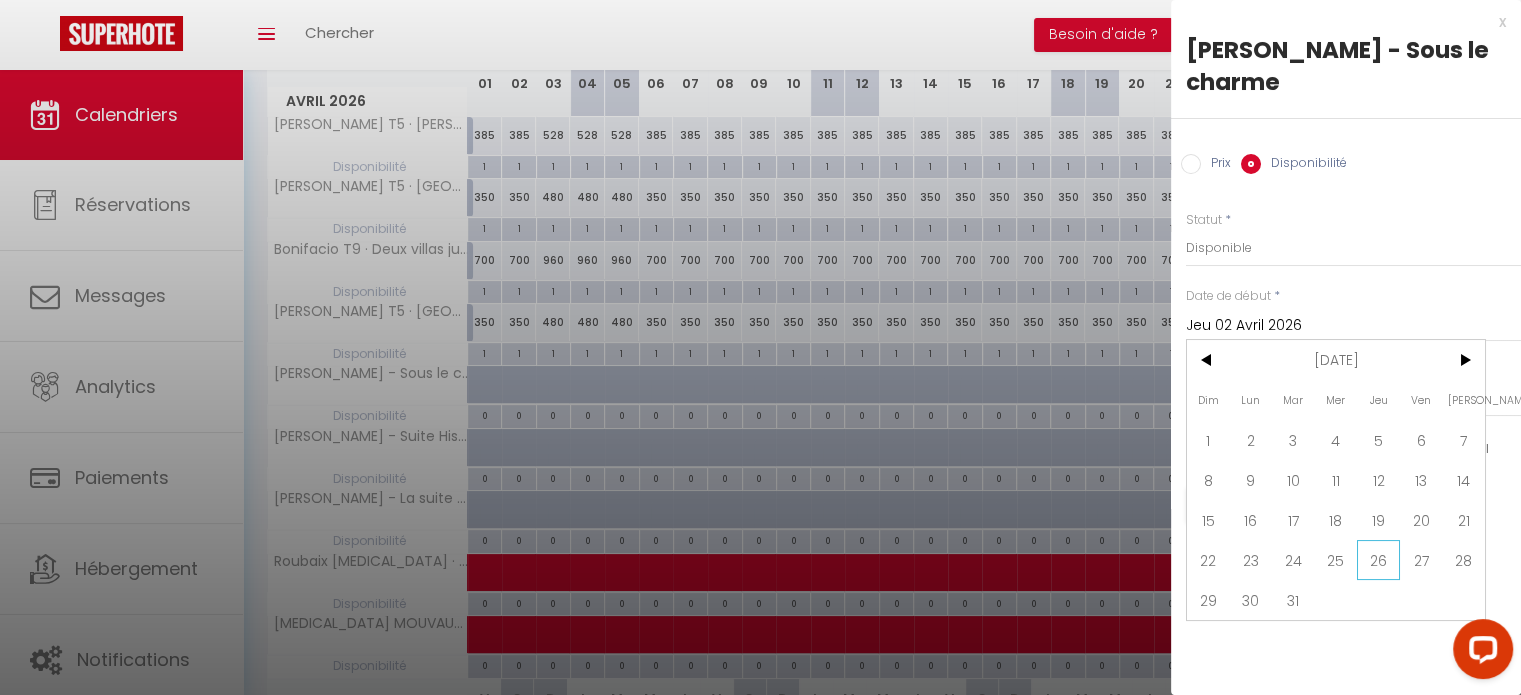 click on "26" at bounding box center [1378, 560] 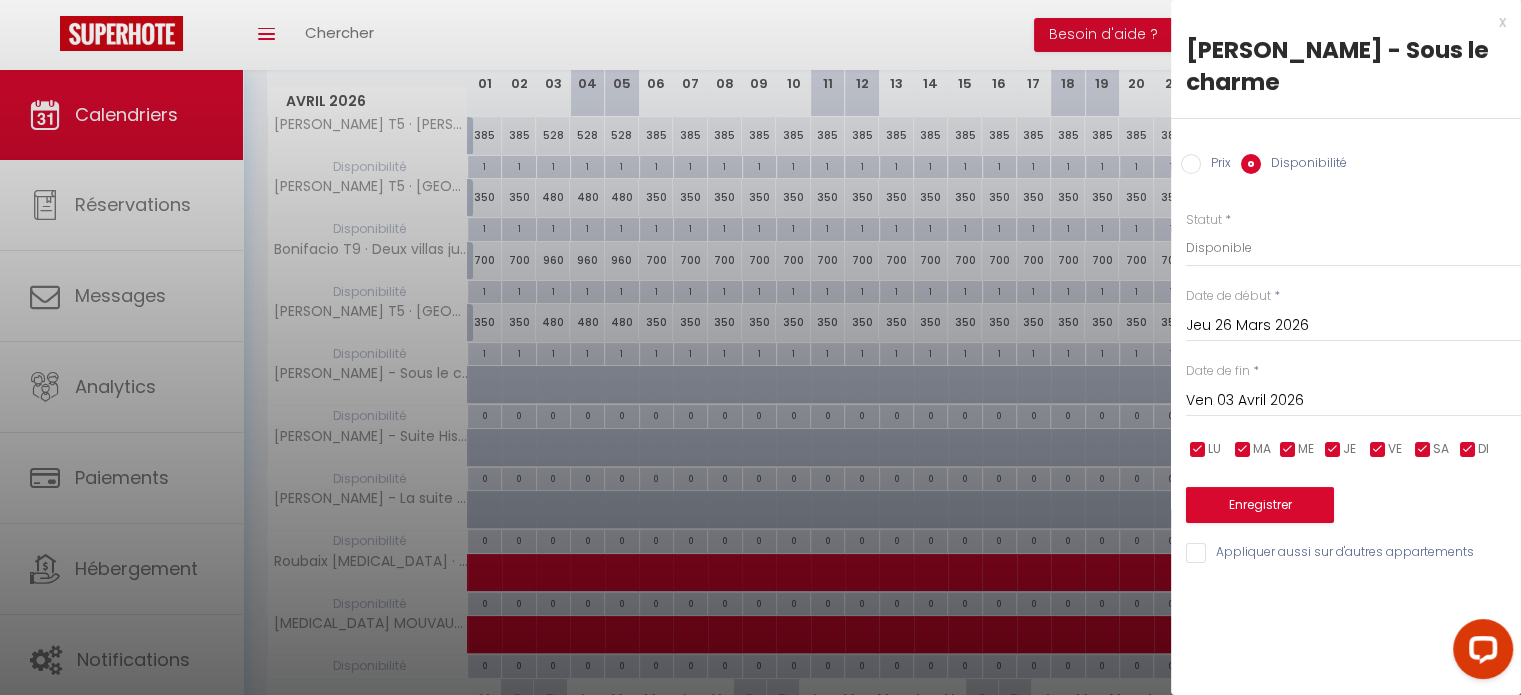 click on "Ven 03 Avril 2026" at bounding box center (1353, 401) 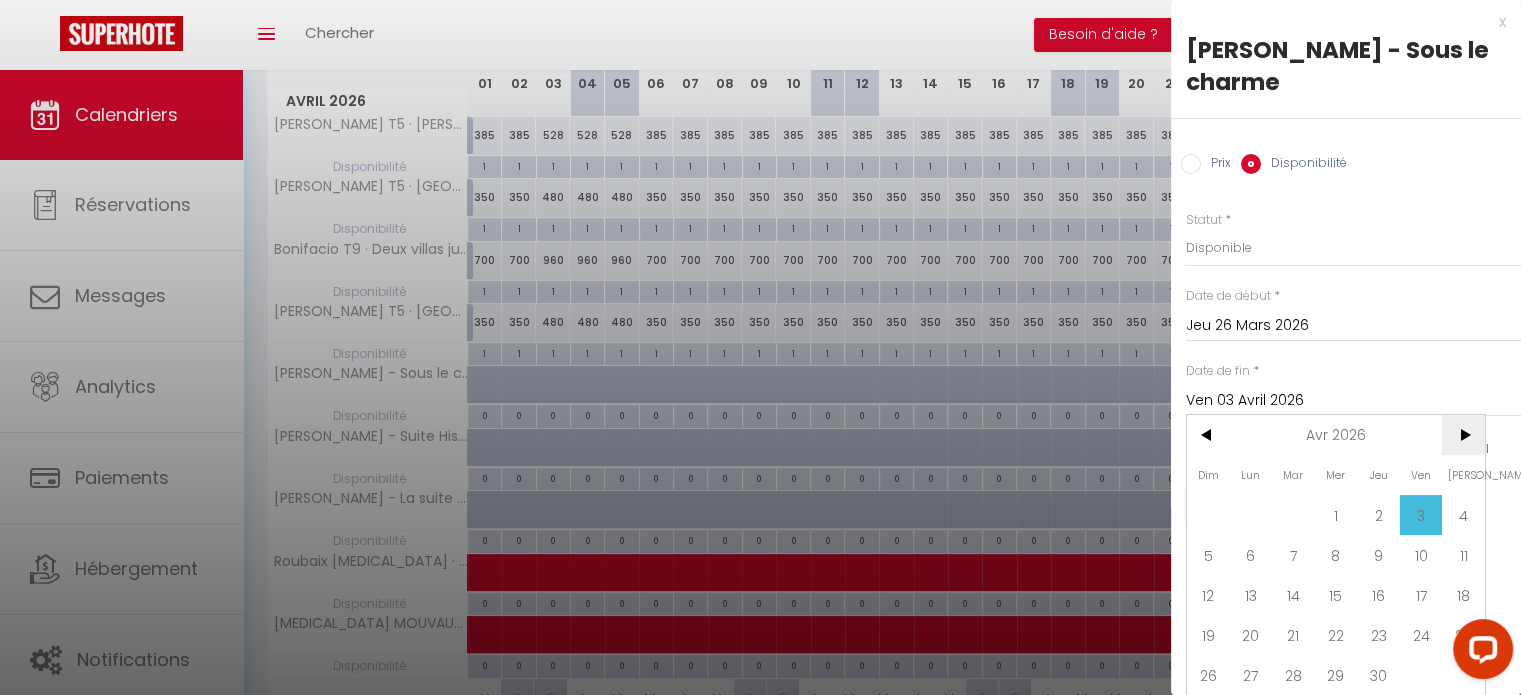 click on ">" at bounding box center (1463, 435) 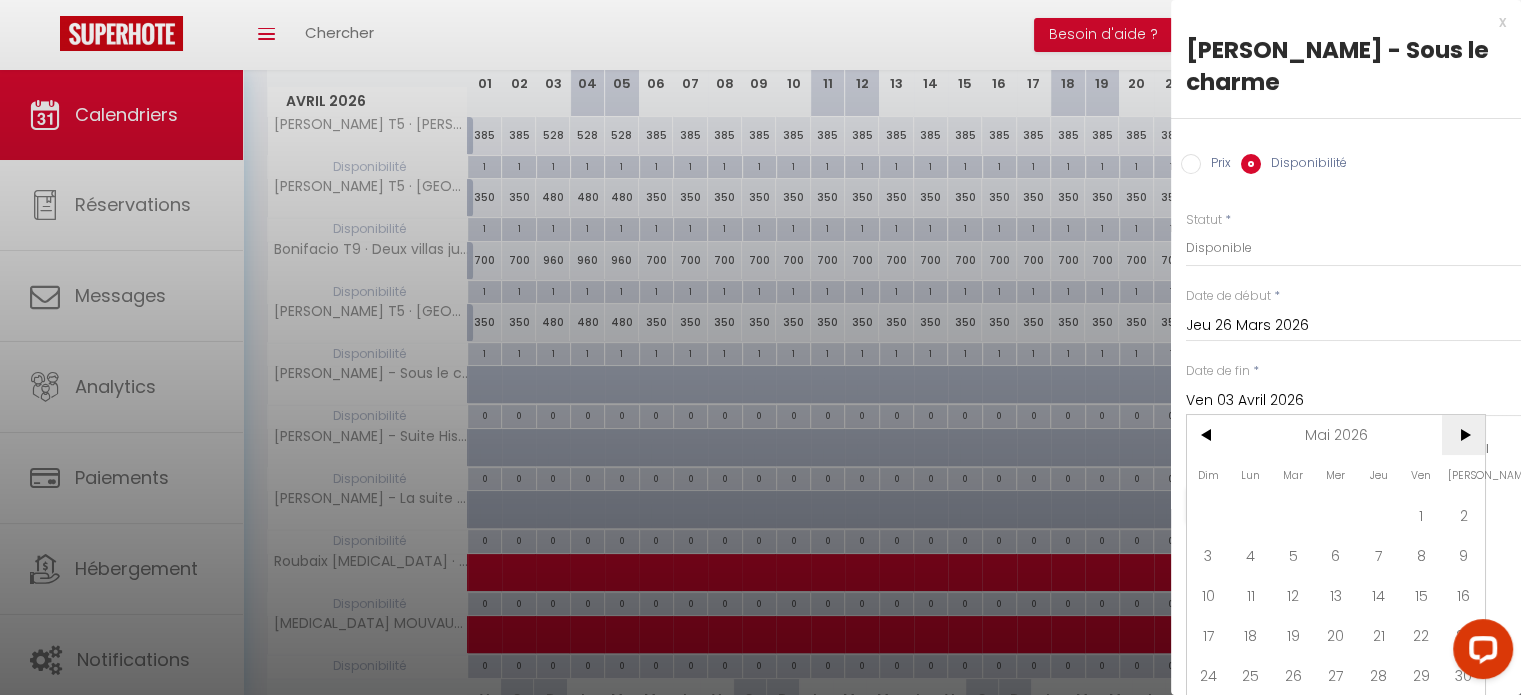 click on ">" at bounding box center (1463, 435) 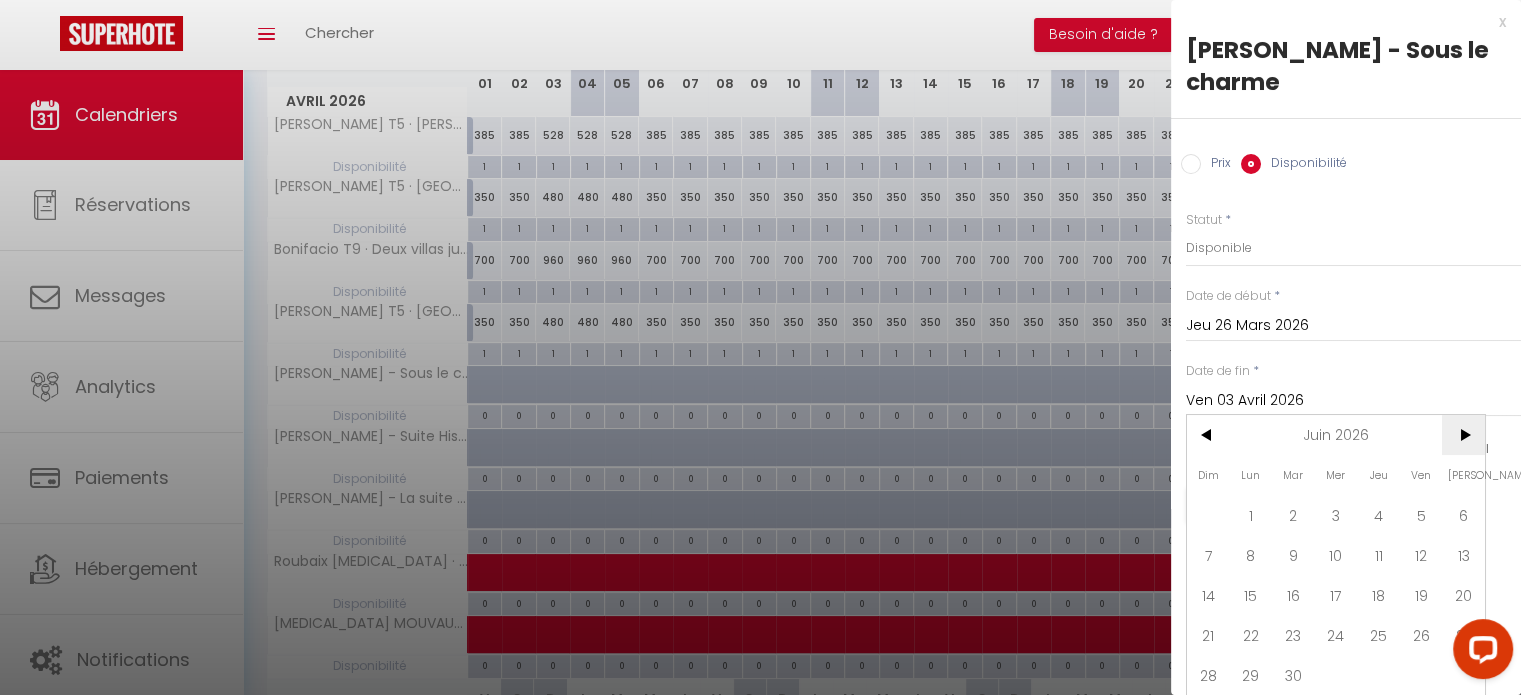 click on ">" at bounding box center [1463, 435] 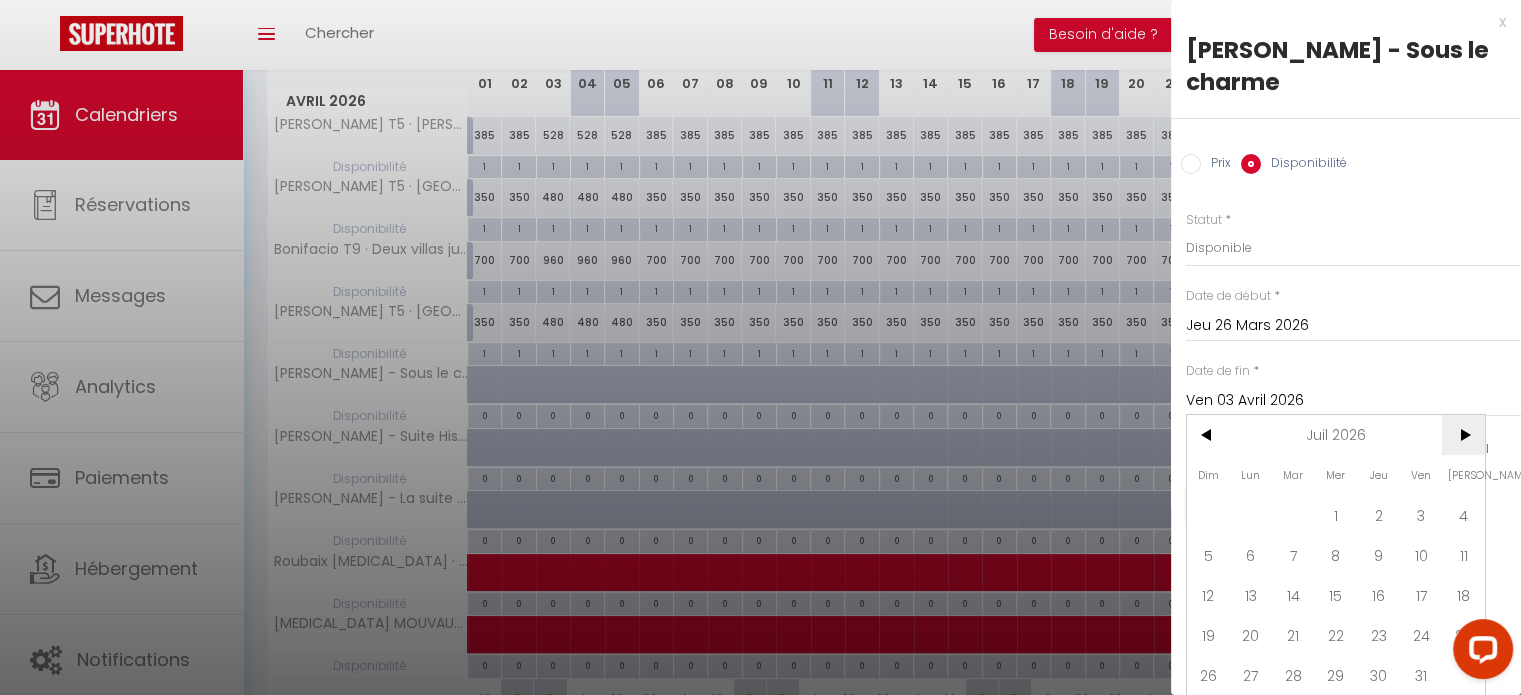 click on ">" at bounding box center [1463, 435] 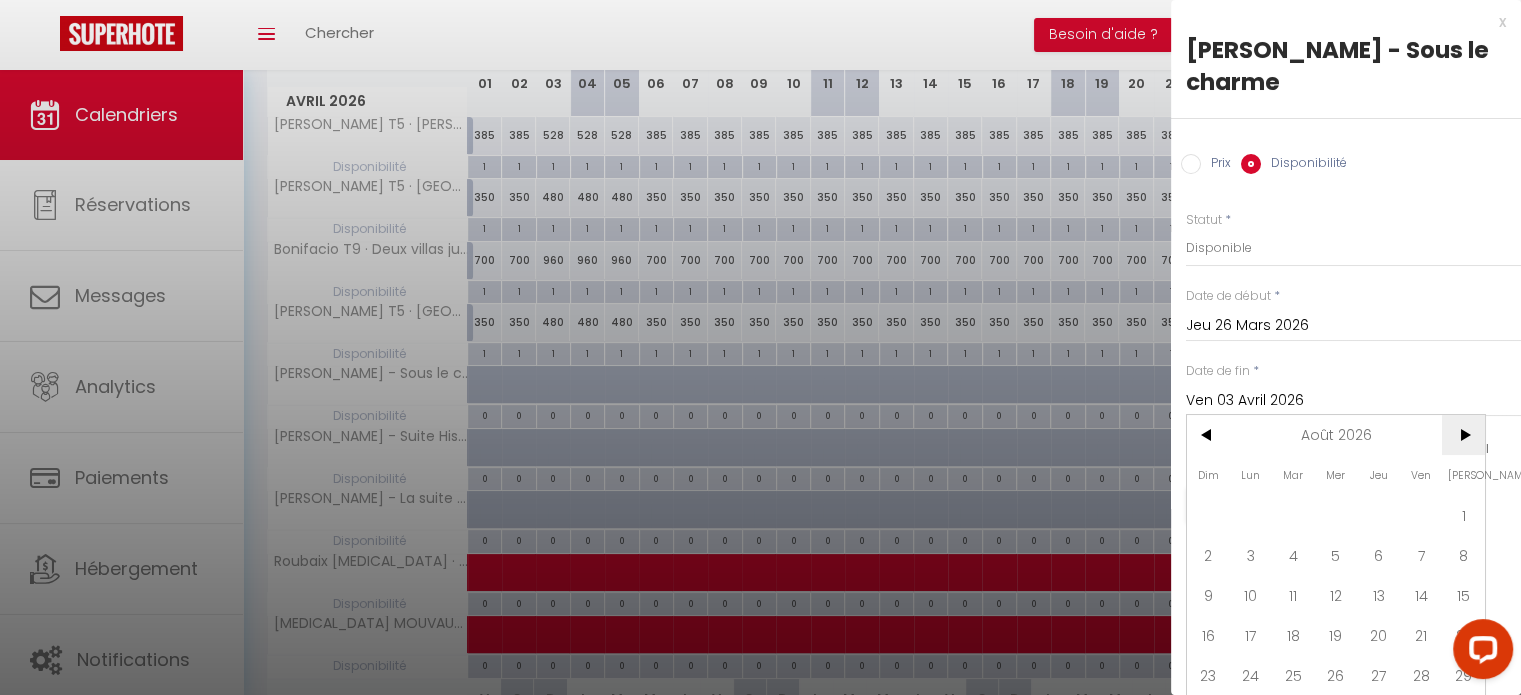 click on ">" at bounding box center [1463, 435] 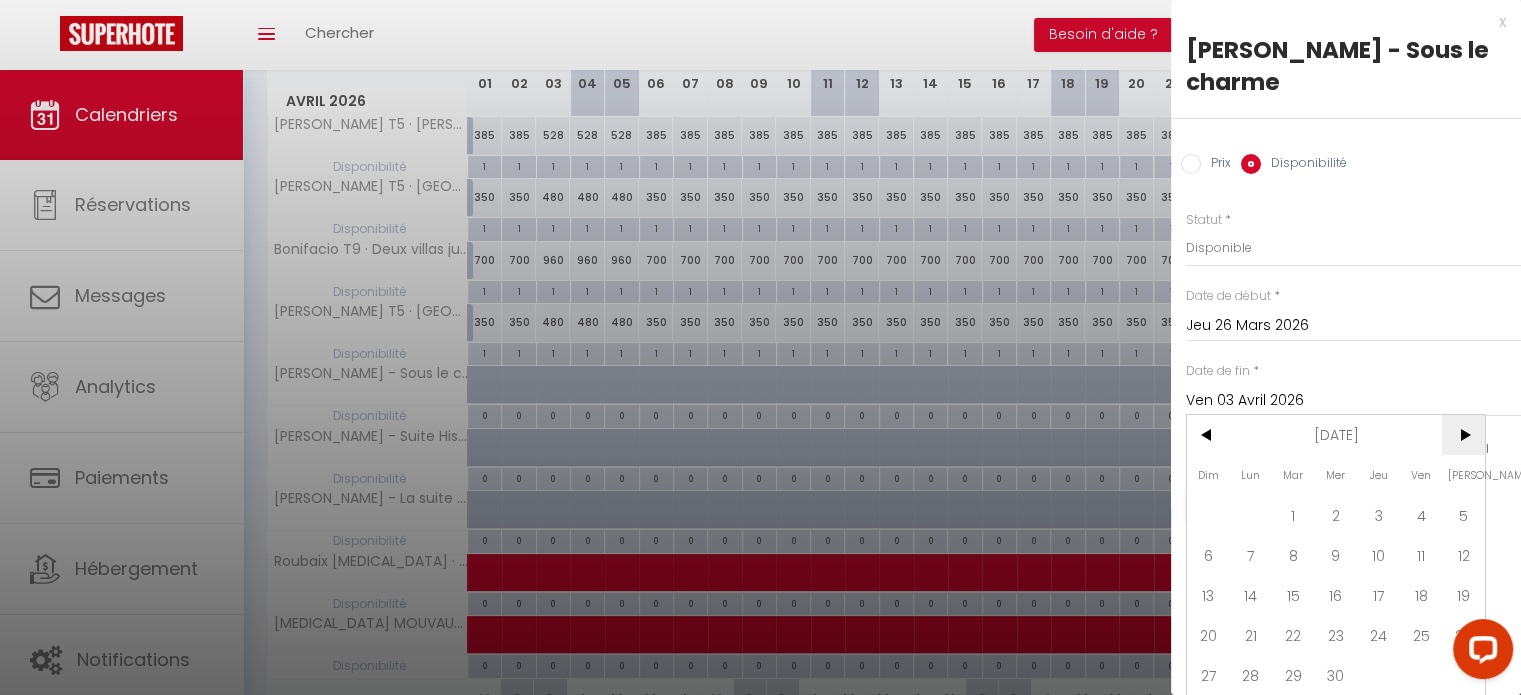 click on ">" at bounding box center (1463, 435) 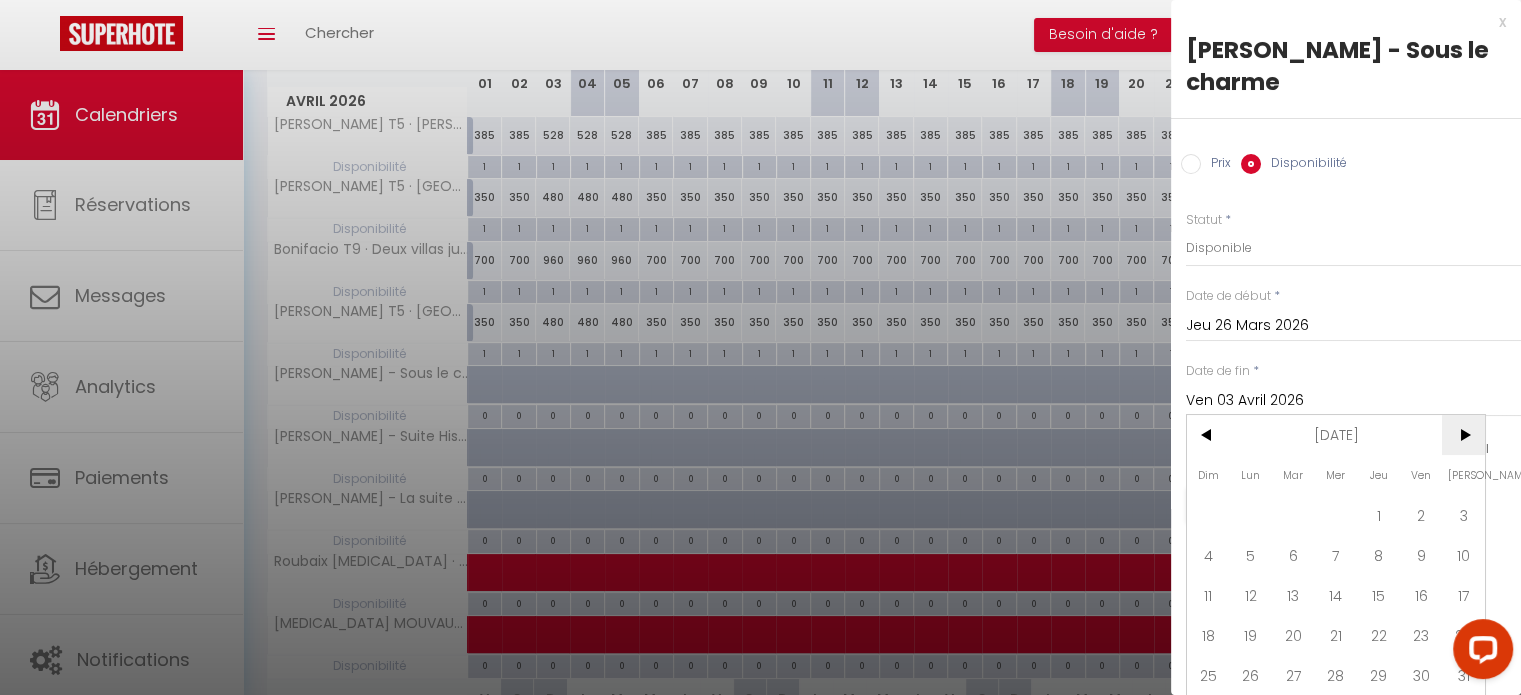 click on ">" at bounding box center (1463, 435) 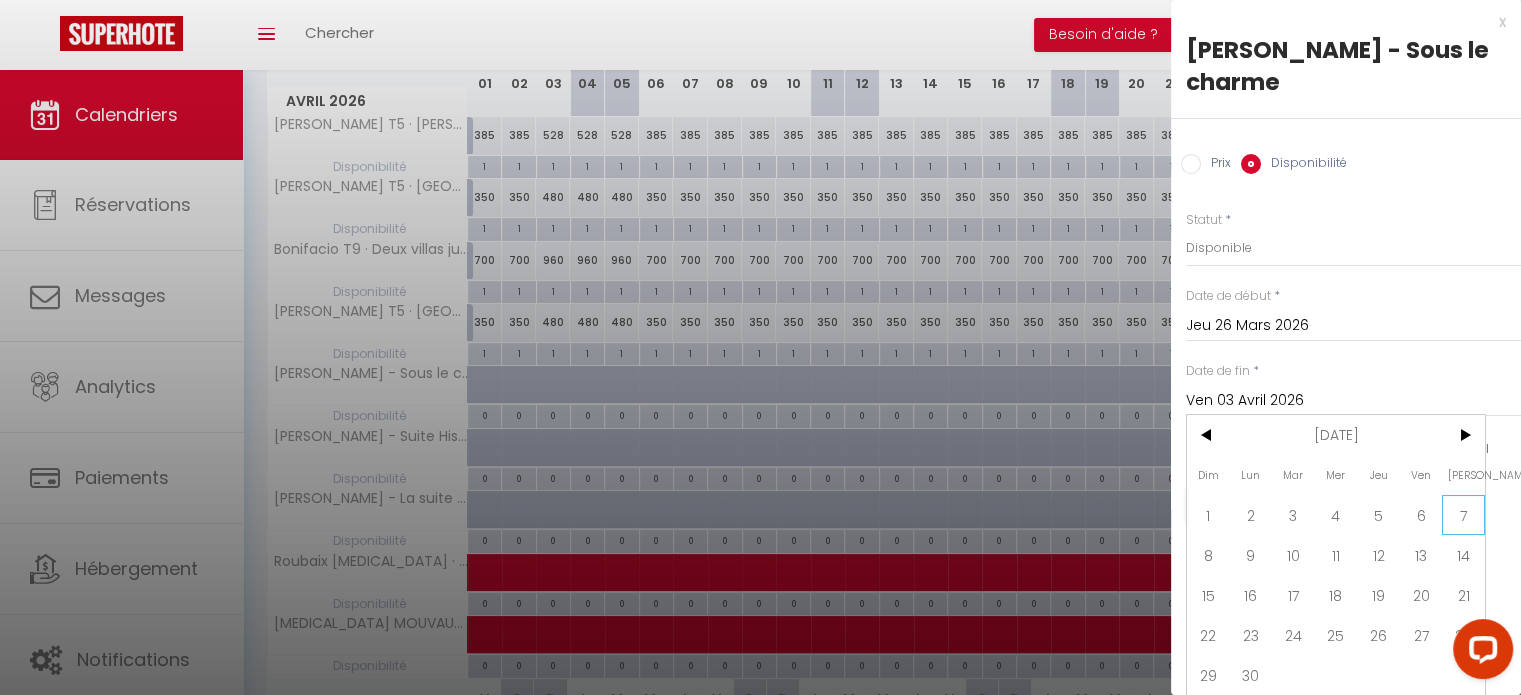 click on "7" at bounding box center [1463, 515] 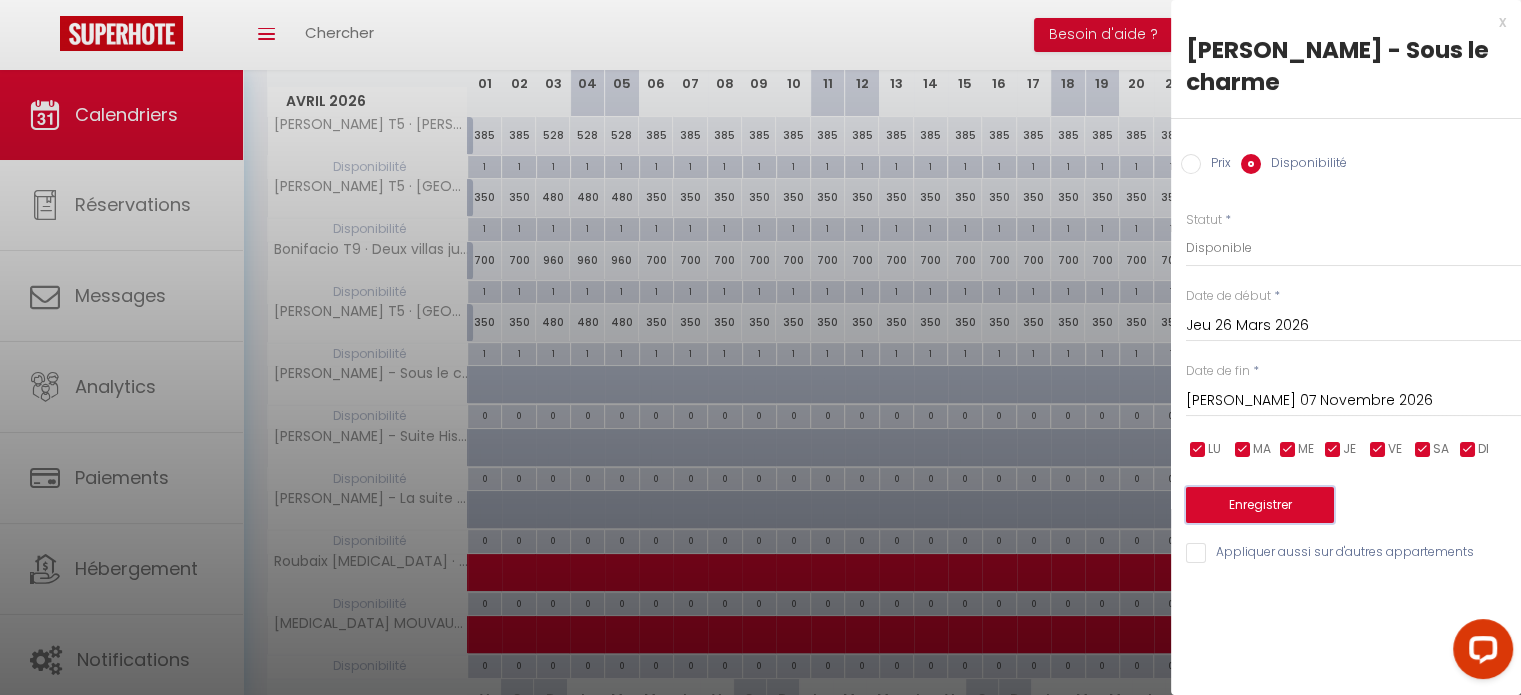 click on "Enregistrer" at bounding box center (1260, 505) 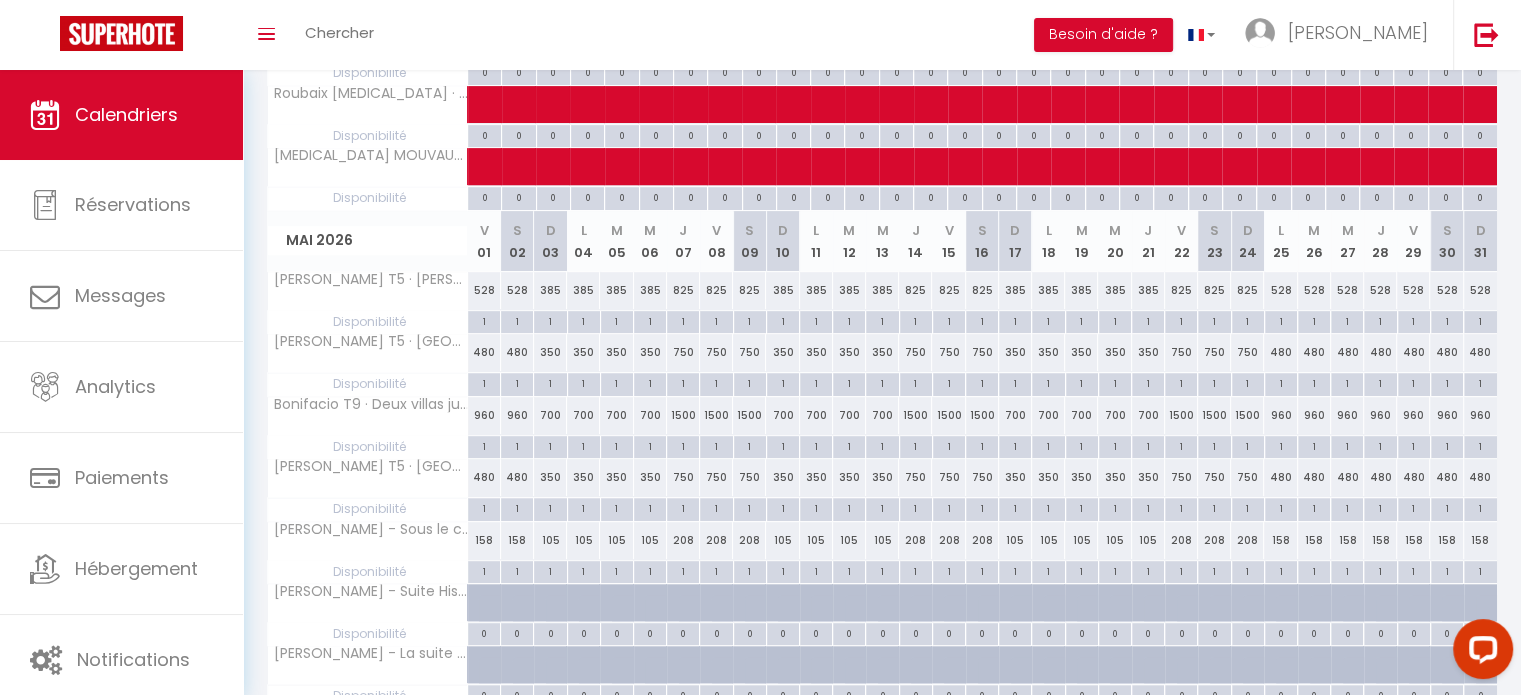 scroll, scrollTop: 800, scrollLeft: 0, axis: vertical 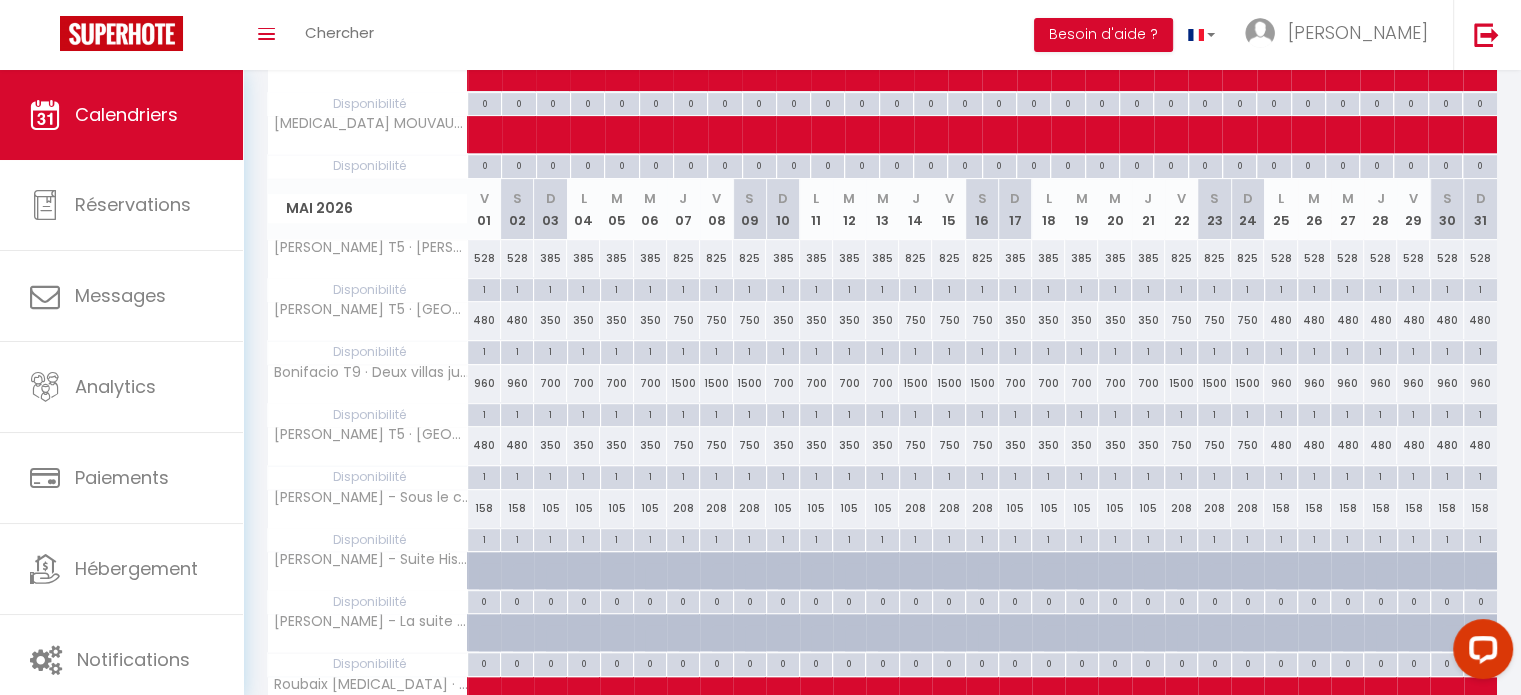click at bounding box center (495, 582) 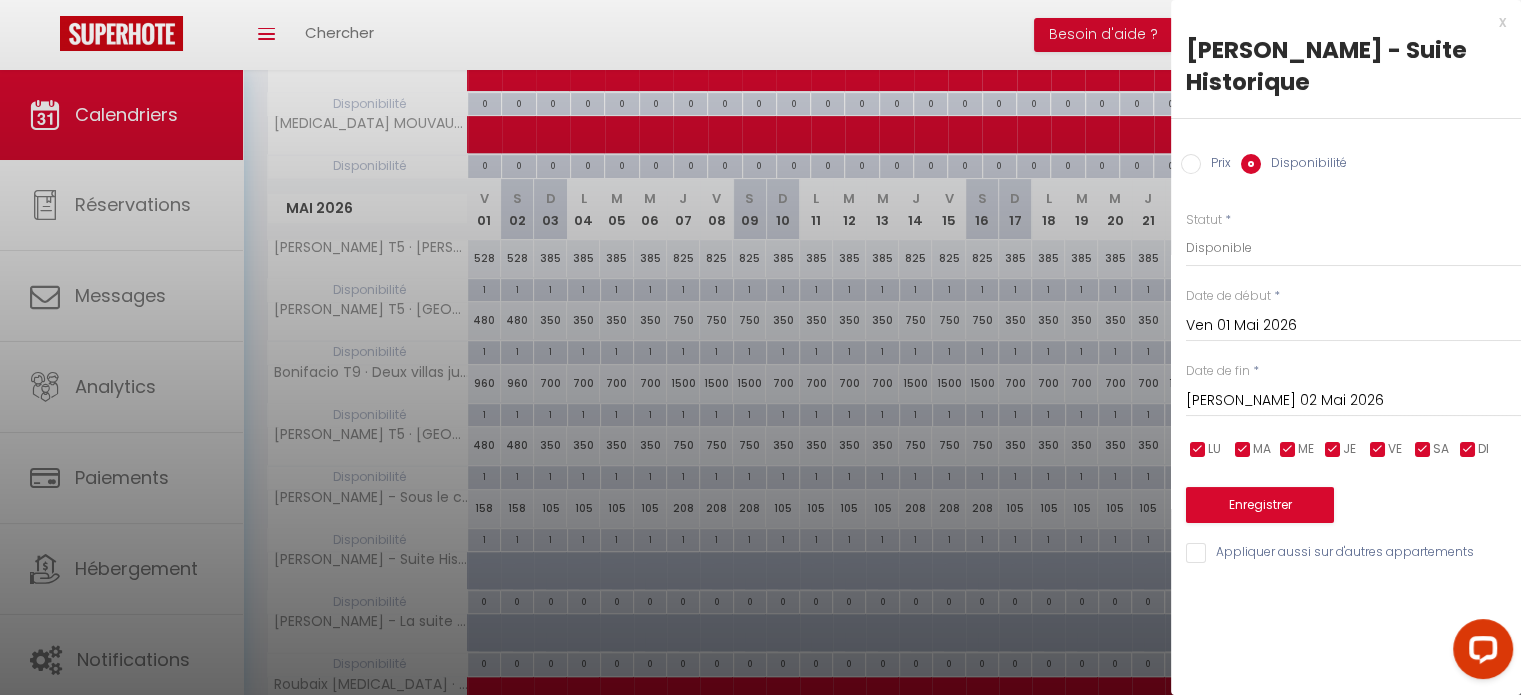click on "Ven 01 Mai 2026" at bounding box center [1353, 326] 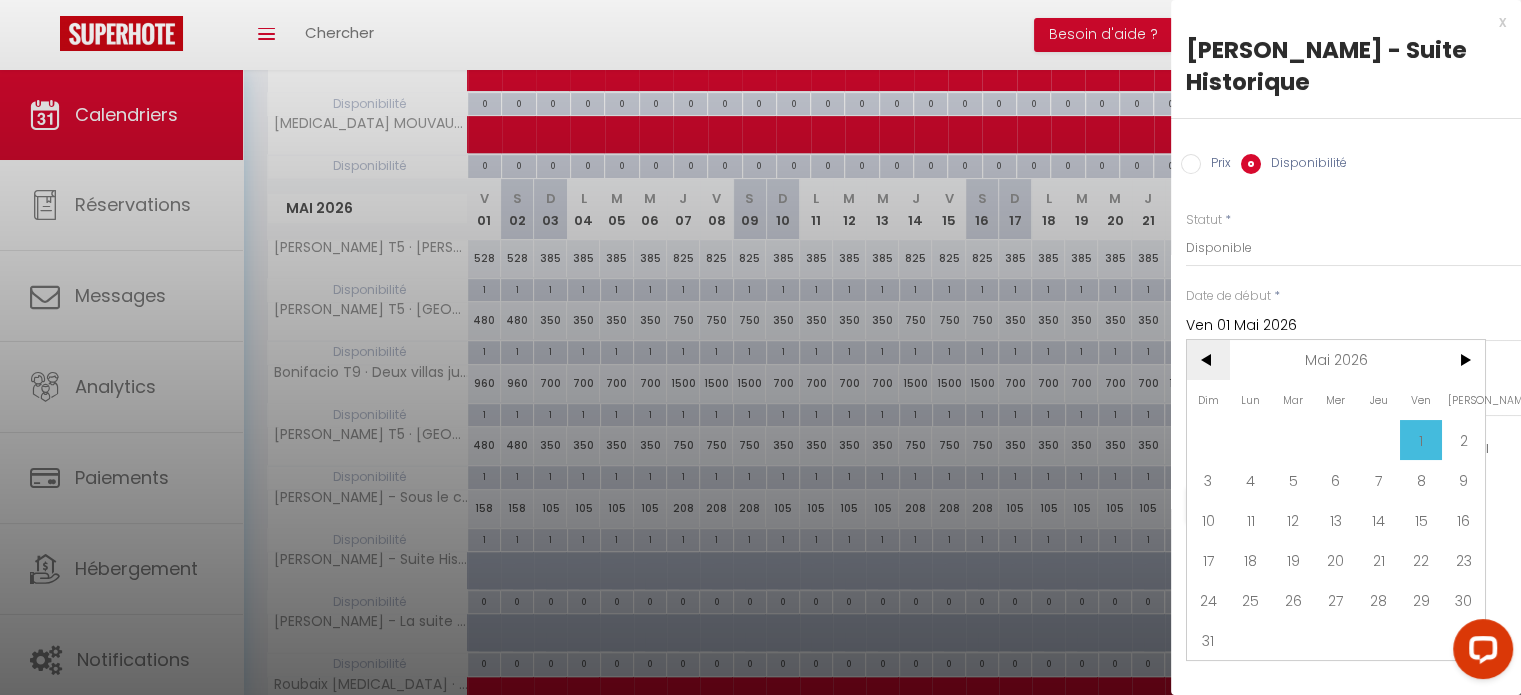 click on "<" at bounding box center [1208, 360] 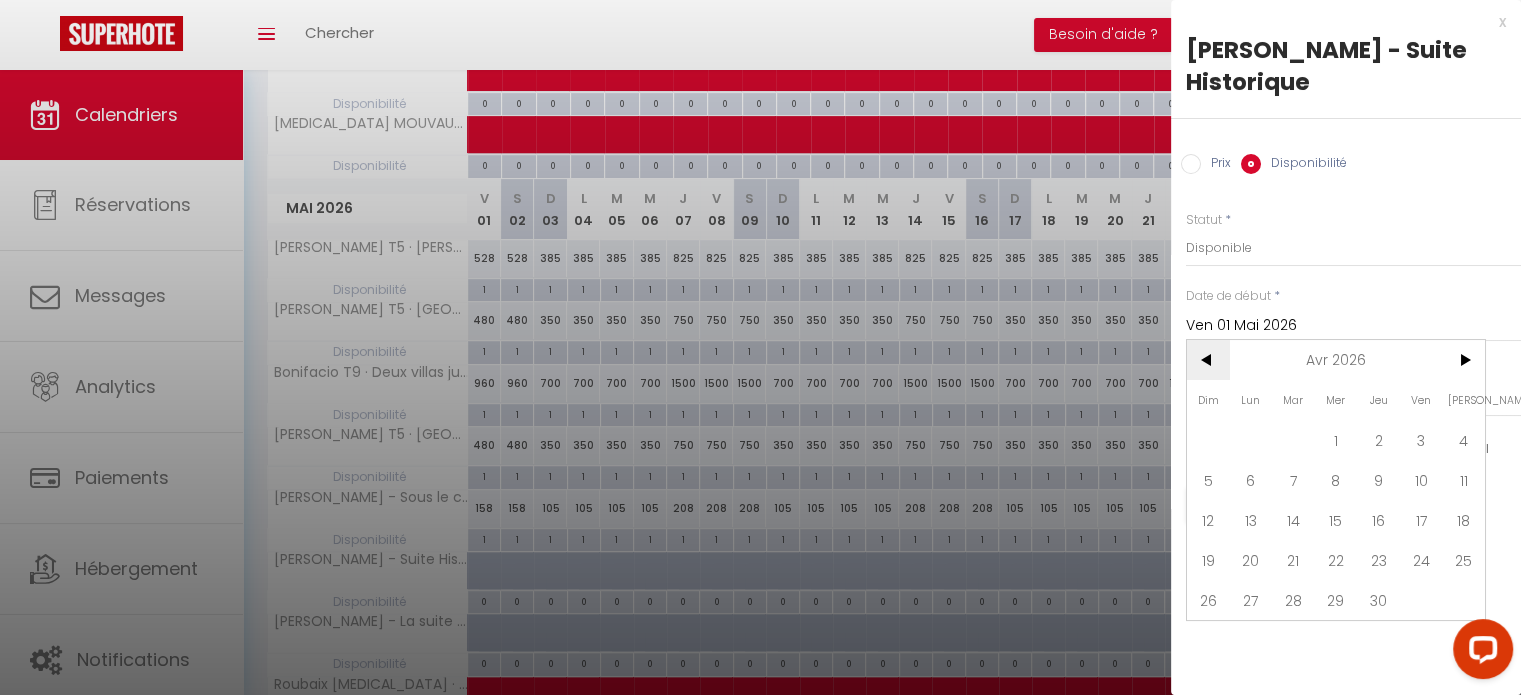 click on "<" at bounding box center (1208, 360) 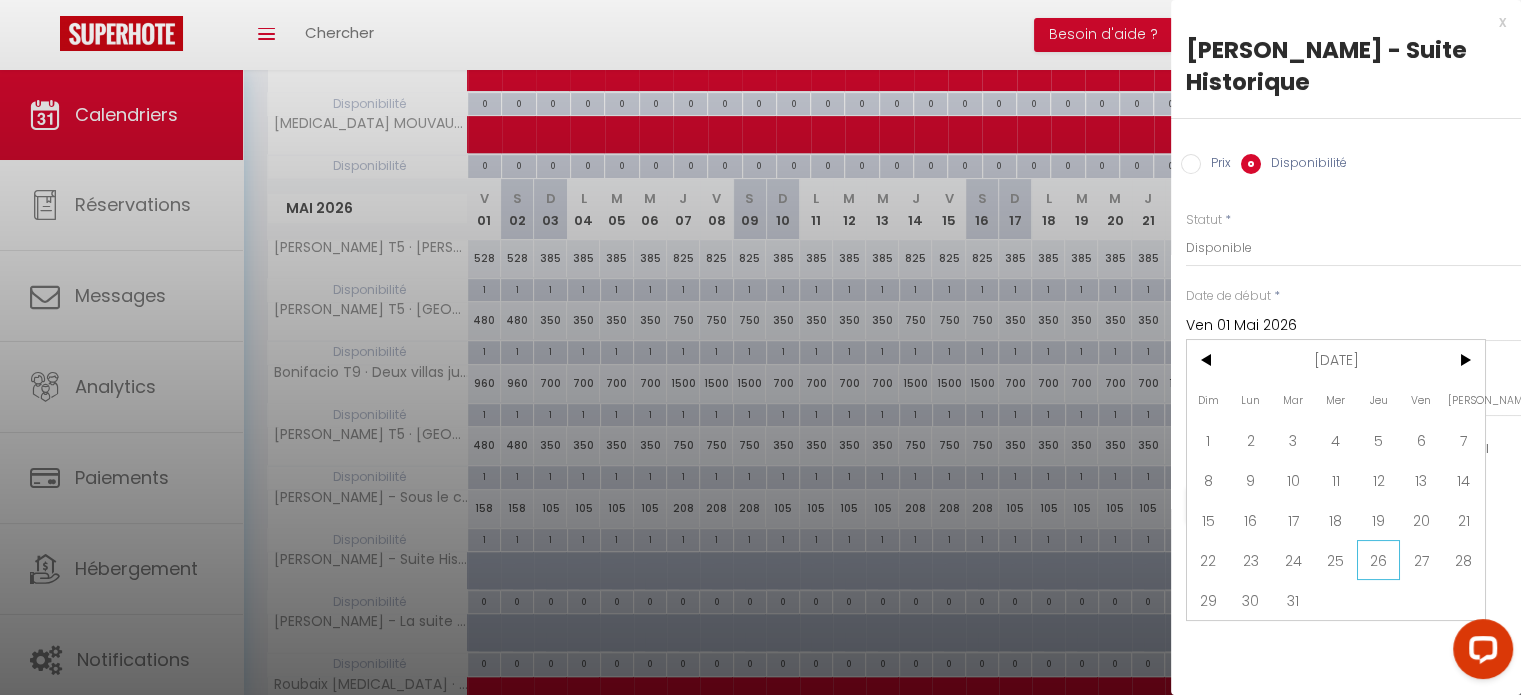 click on "26" at bounding box center (1378, 560) 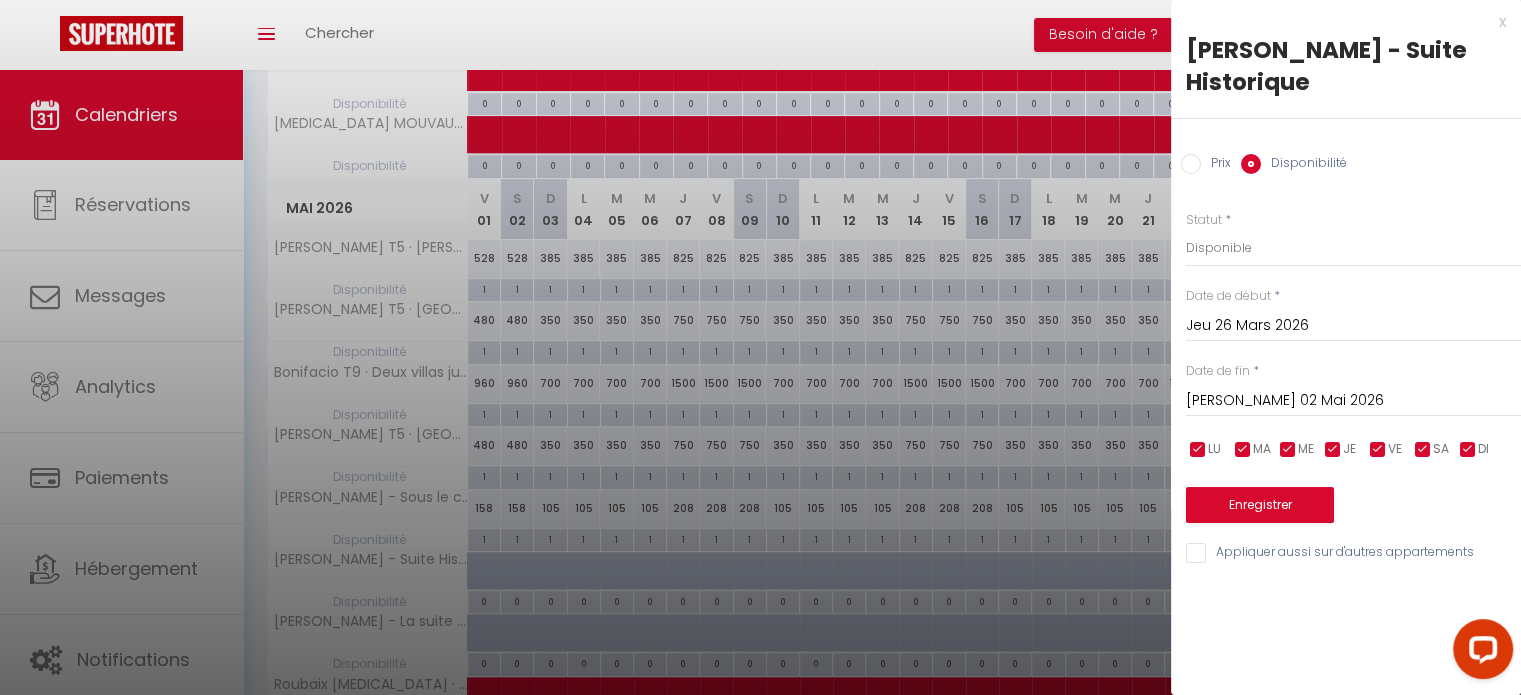 click on "Sam 02 Mai 2026" at bounding box center (1353, 401) 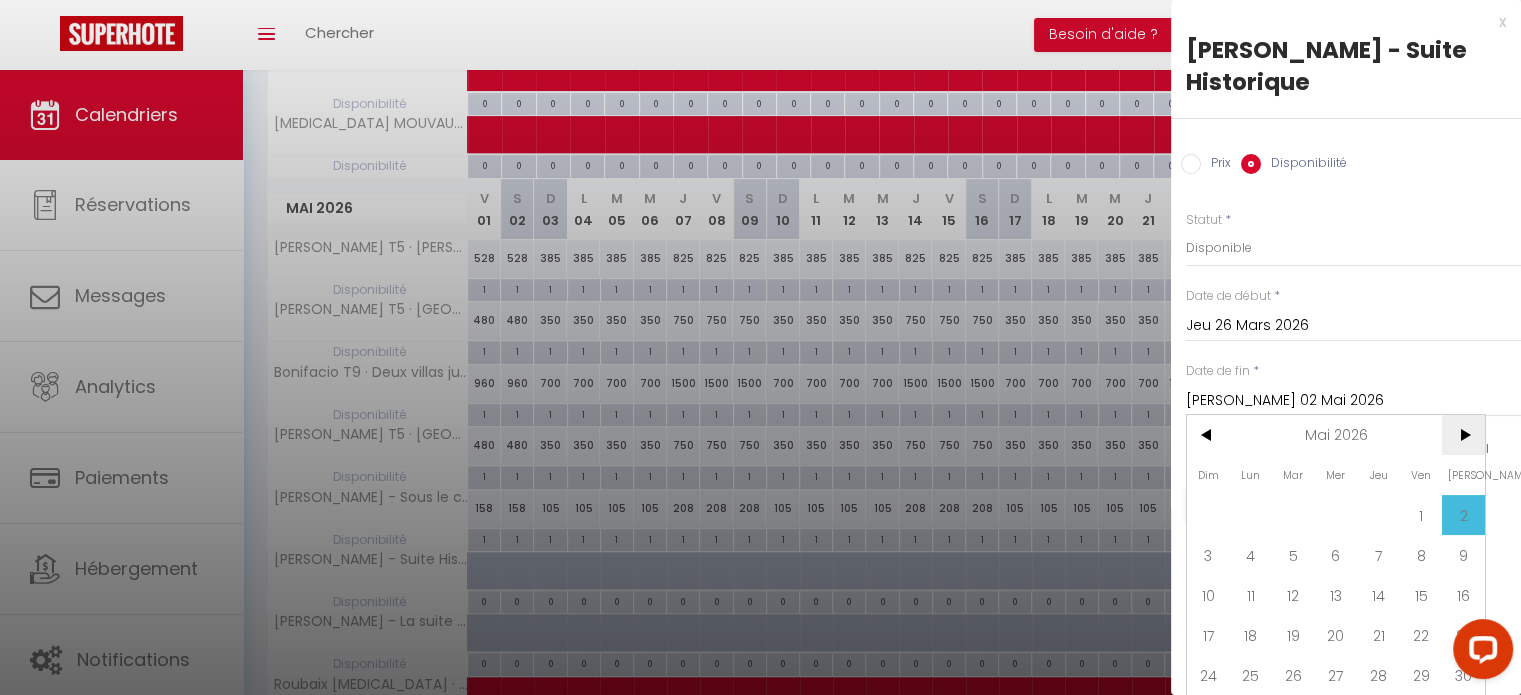 click on ">" at bounding box center (1463, 435) 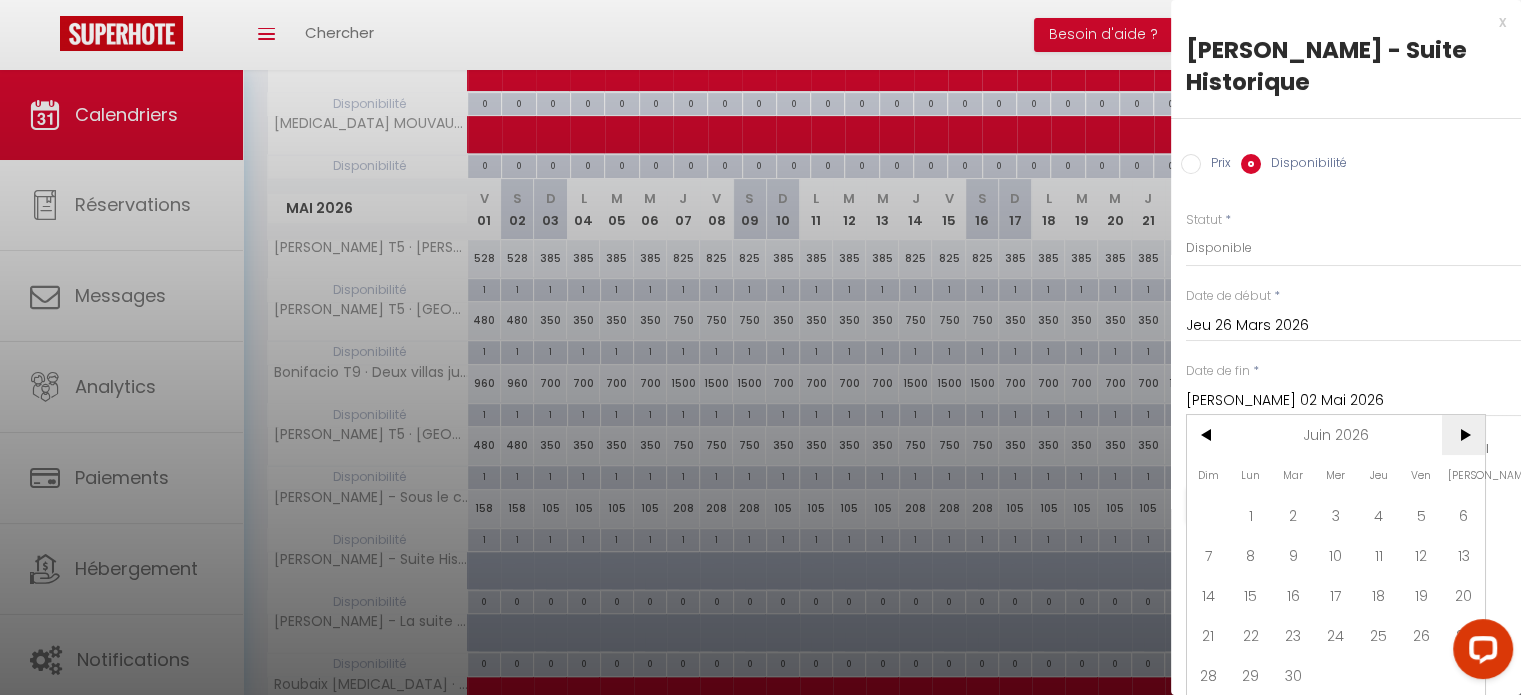 click on ">" at bounding box center (1463, 435) 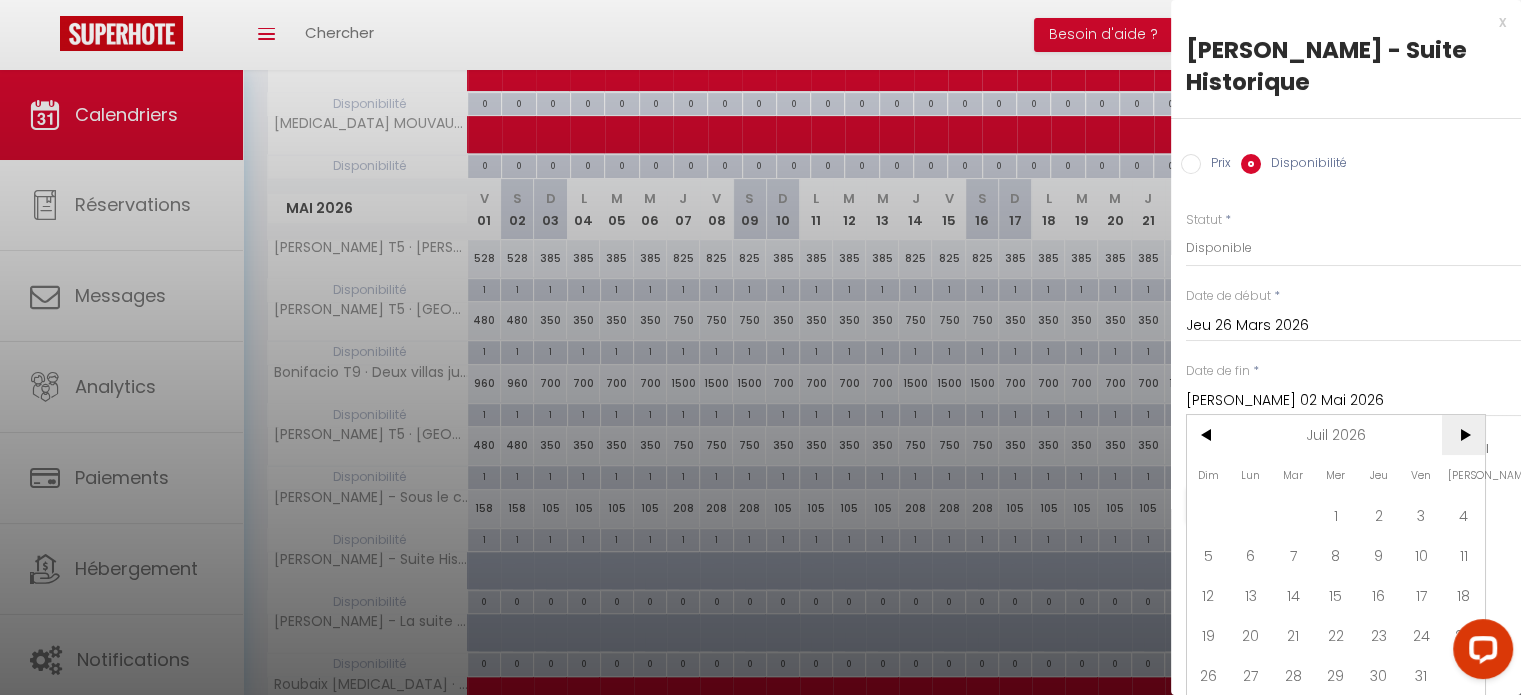 click on ">" at bounding box center (1463, 435) 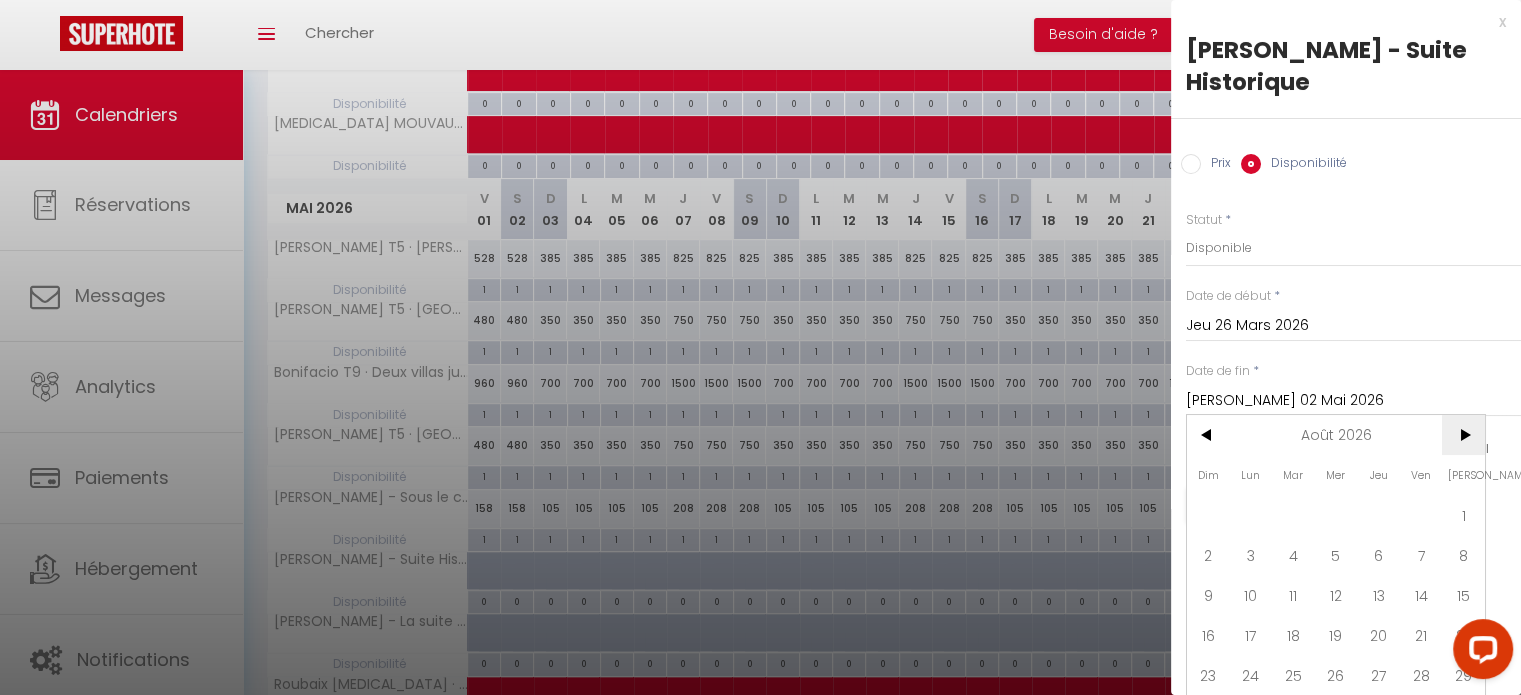 click on ">" at bounding box center [1463, 435] 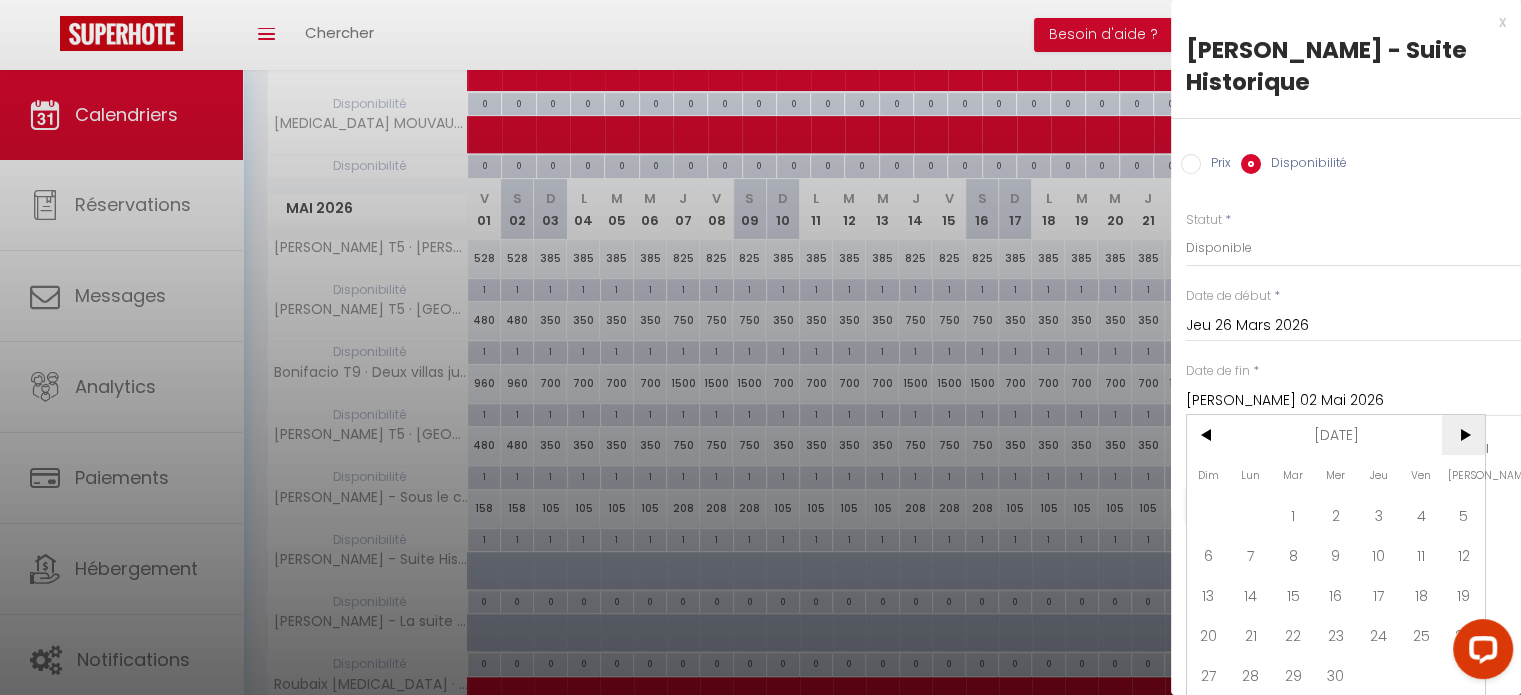 click on ">" at bounding box center [1463, 435] 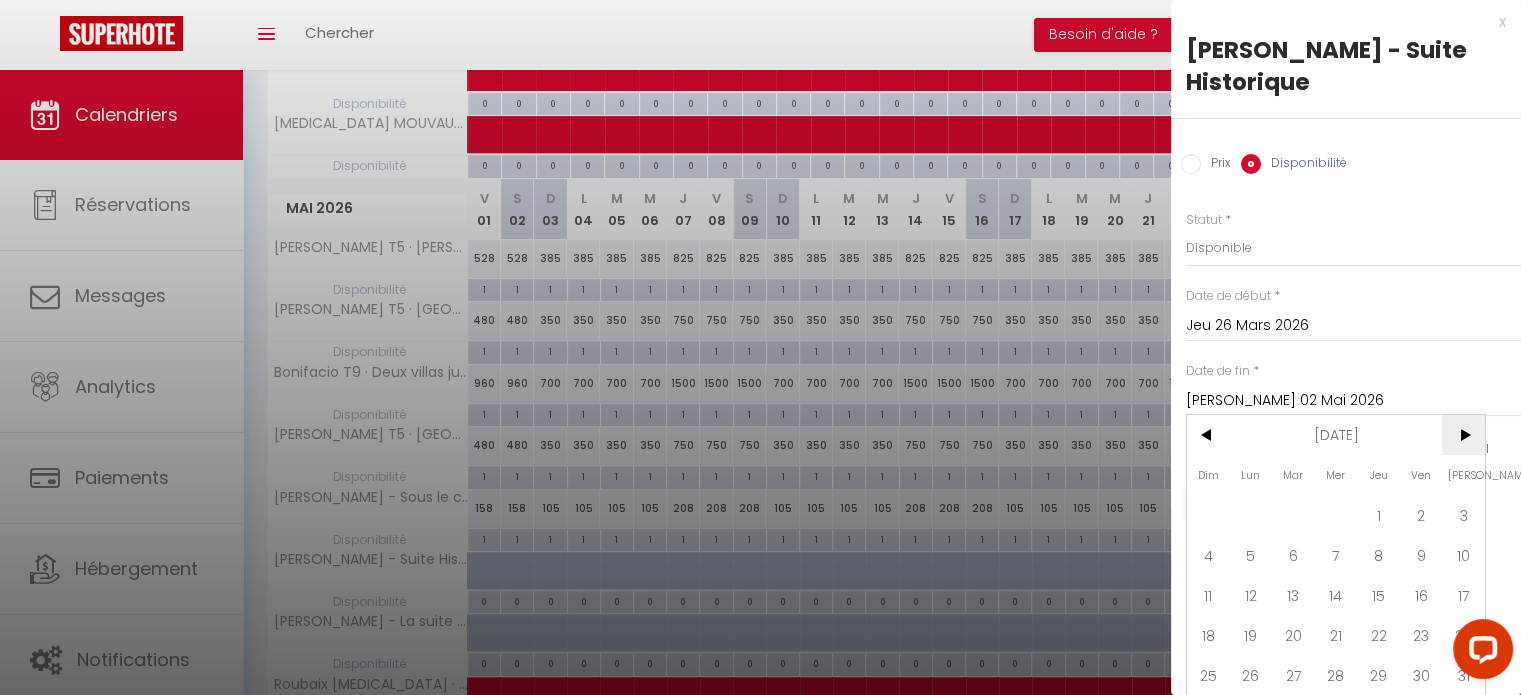 click on ">" at bounding box center [1463, 435] 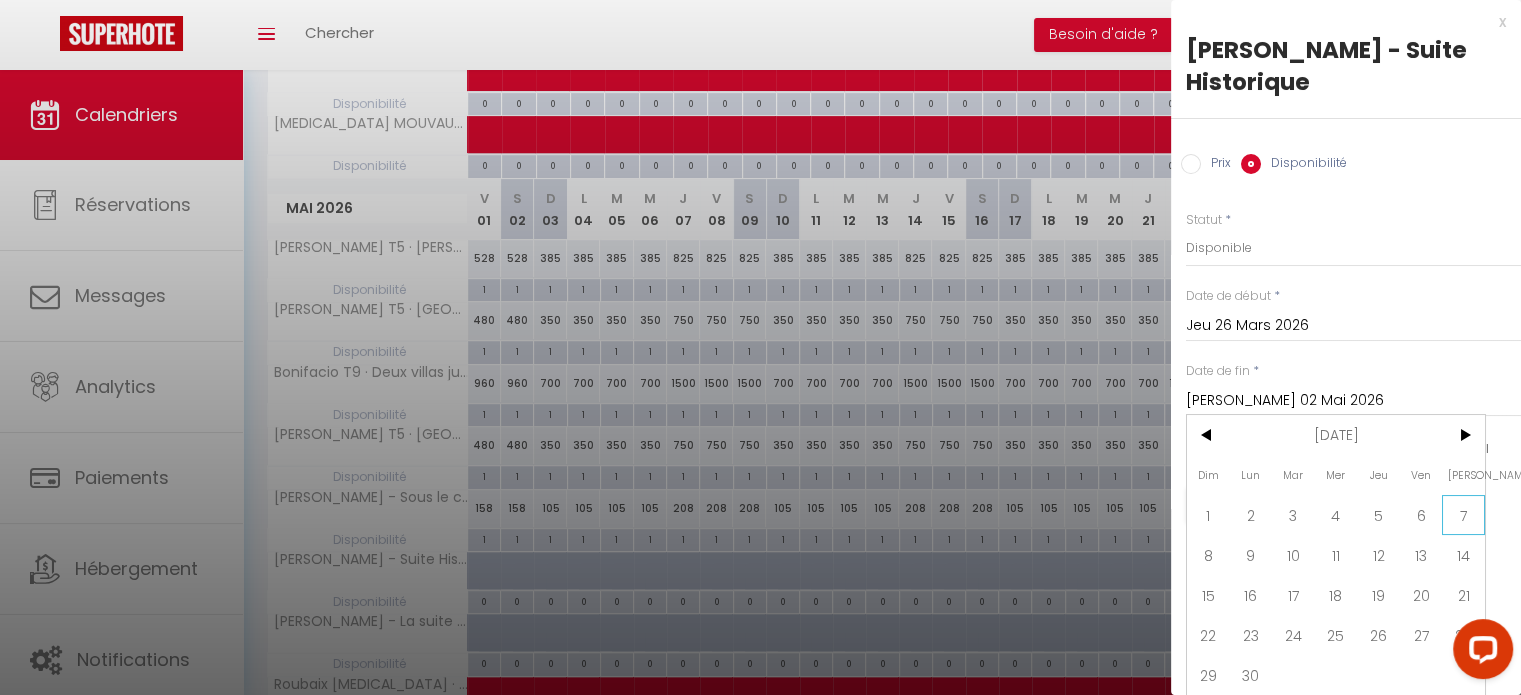 click on "7" at bounding box center (1463, 515) 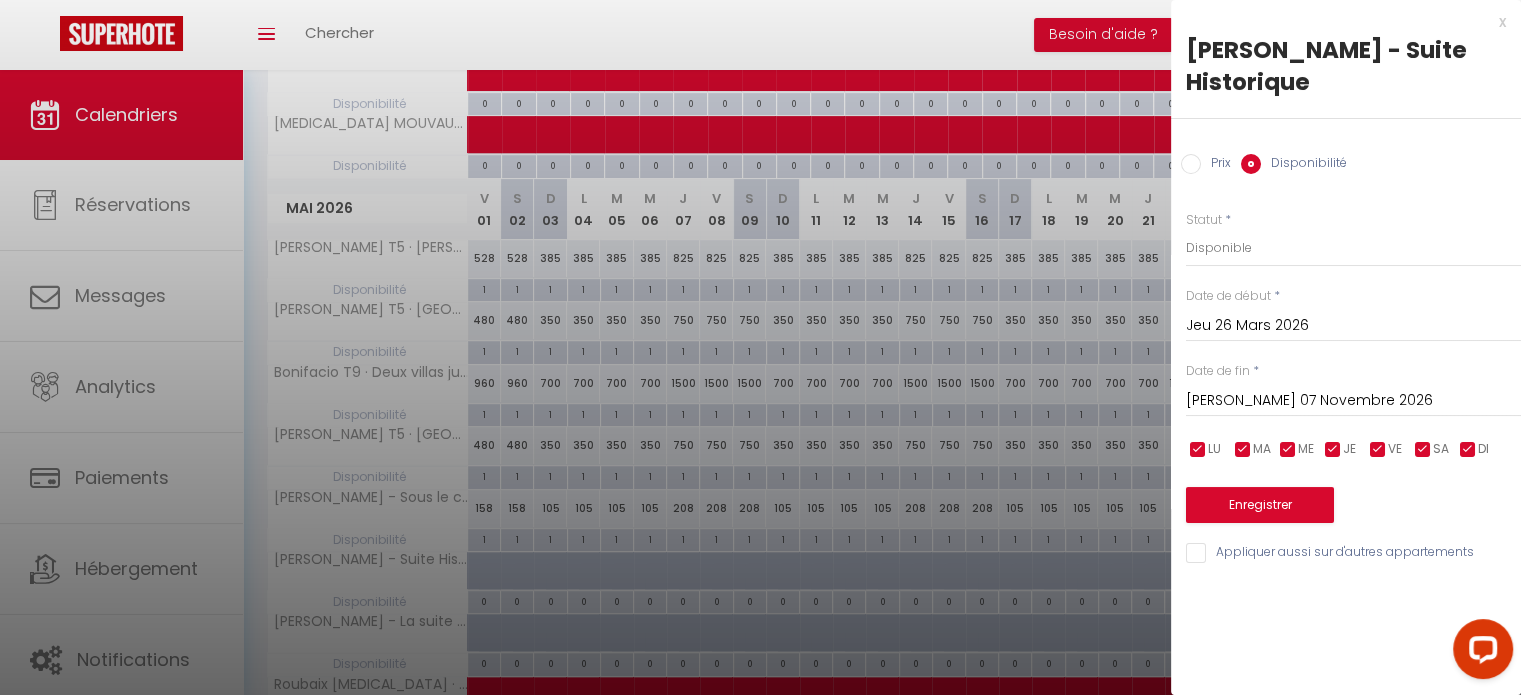click on "Appliquer aussi sur d'autres appartements" at bounding box center [1353, 553] 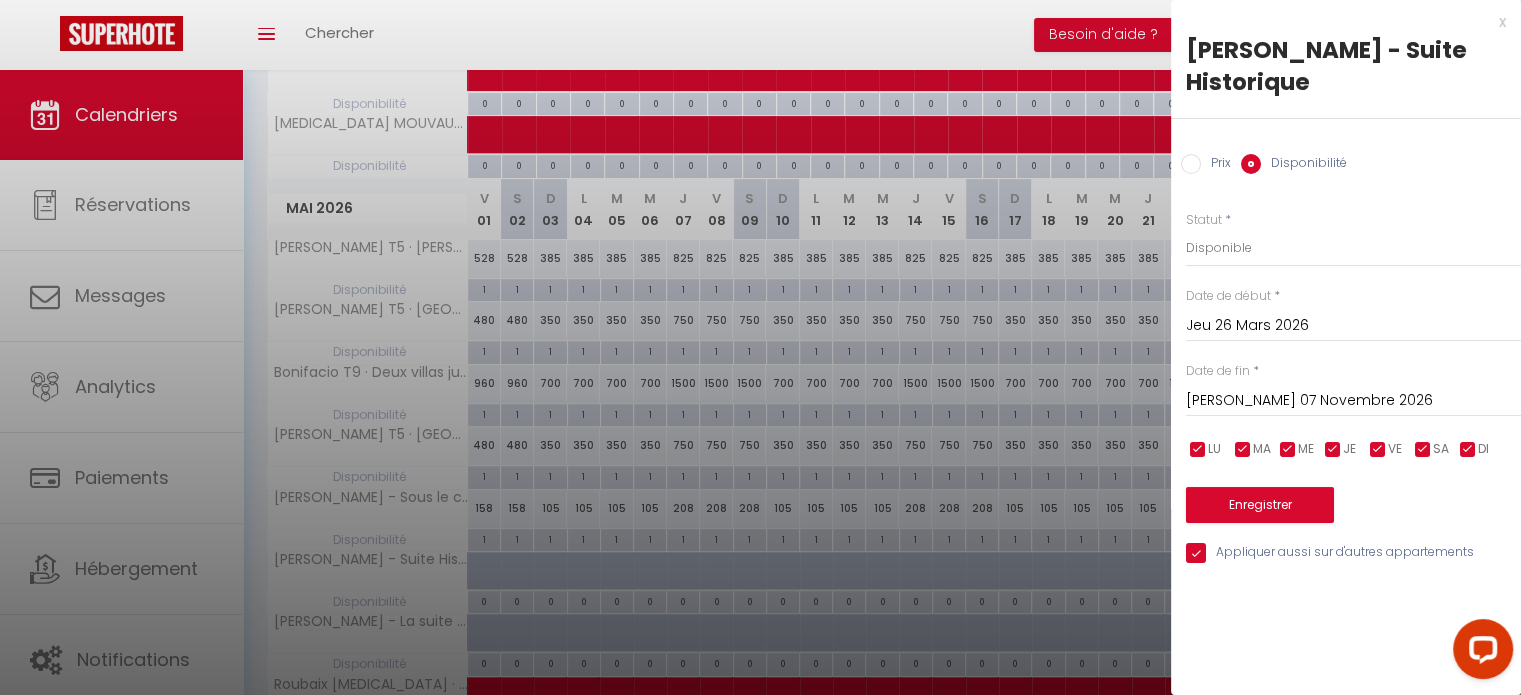 click on "Appliquer aussi sur d'autres appartements" at bounding box center [1353, 553] 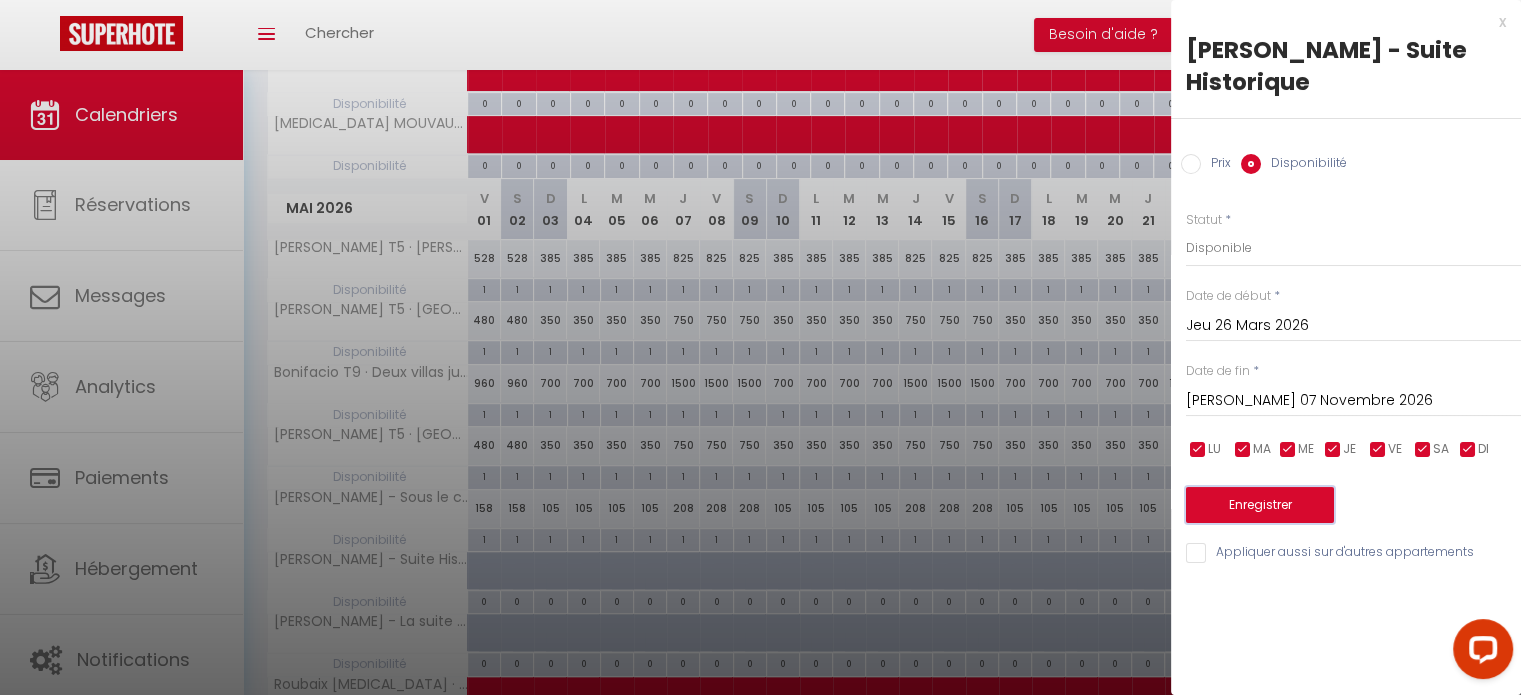 click on "Enregistrer" at bounding box center [1260, 505] 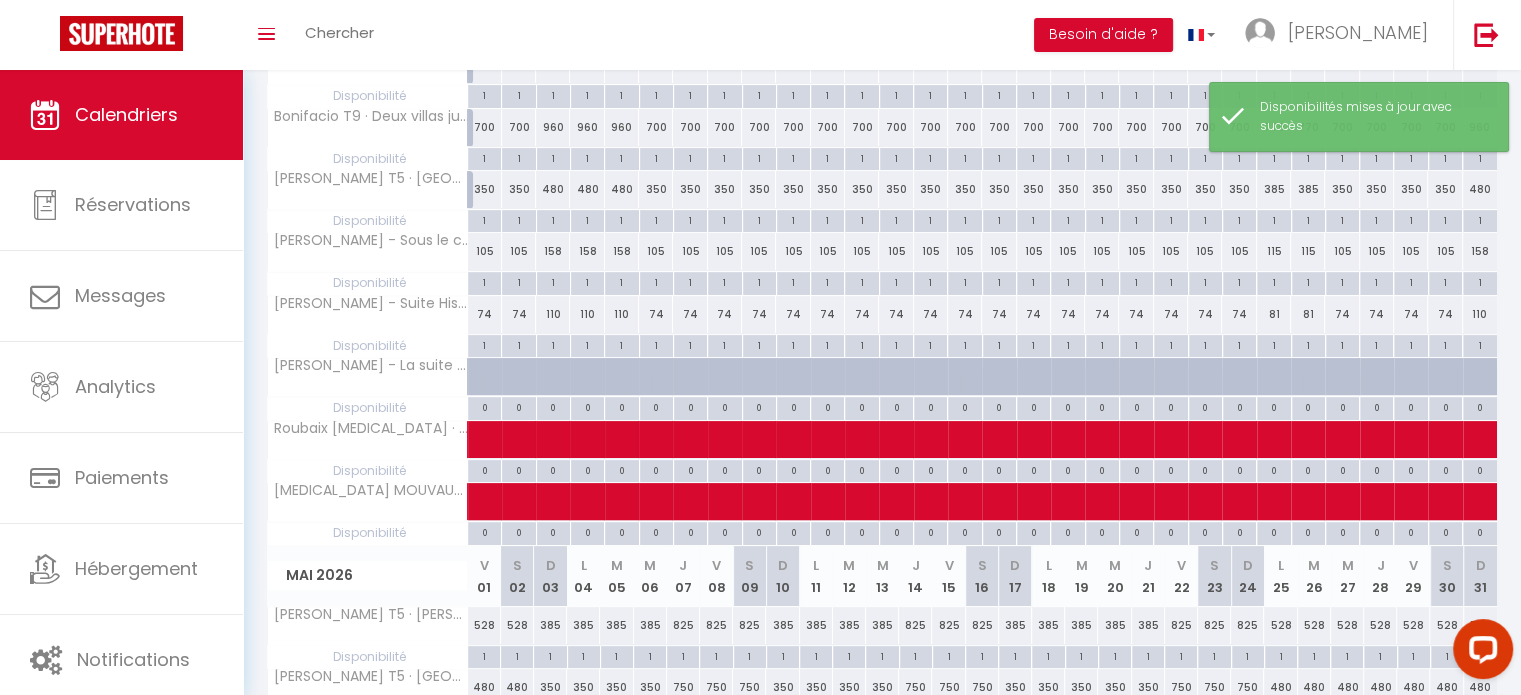 scroll, scrollTop: 400, scrollLeft: 0, axis: vertical 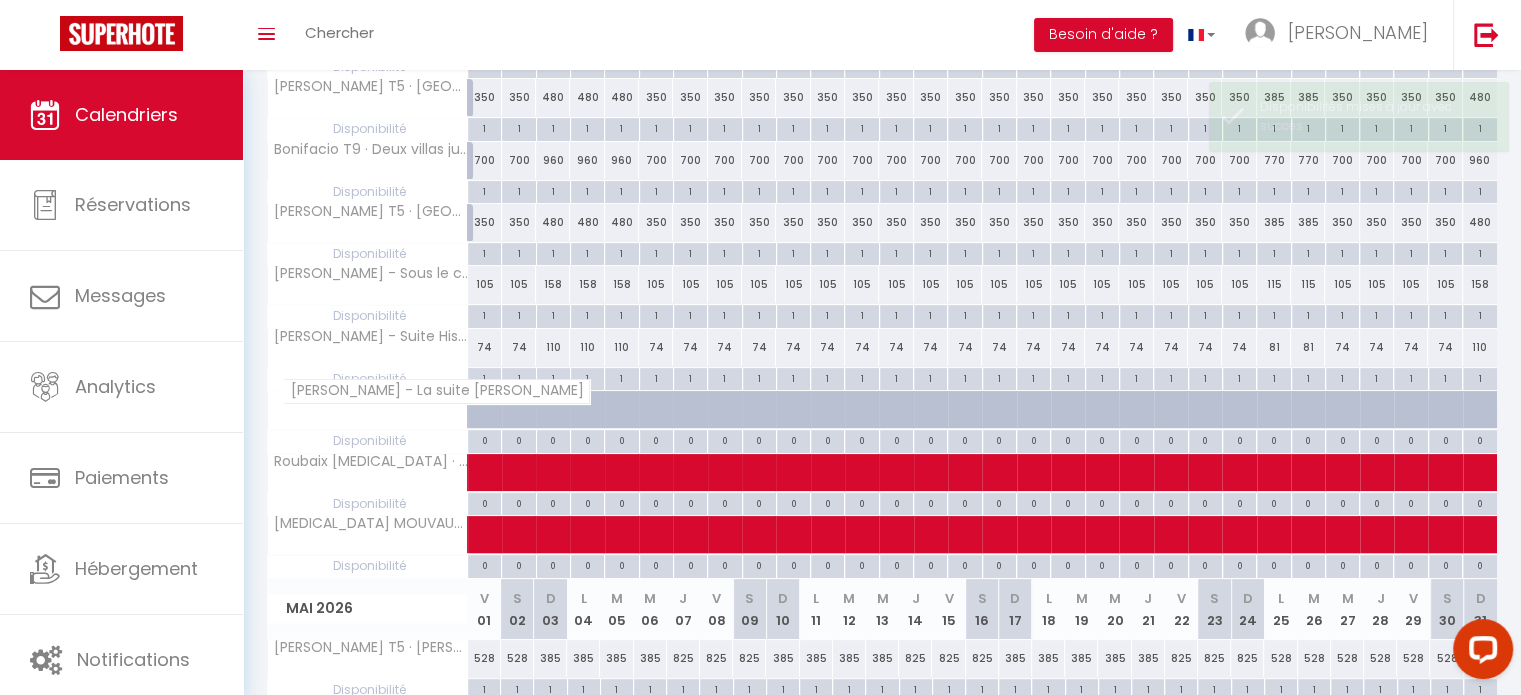 click on "[PERSON_NAME] - La suite de [PERSON_NAME]" at bounding box center (436, 391) 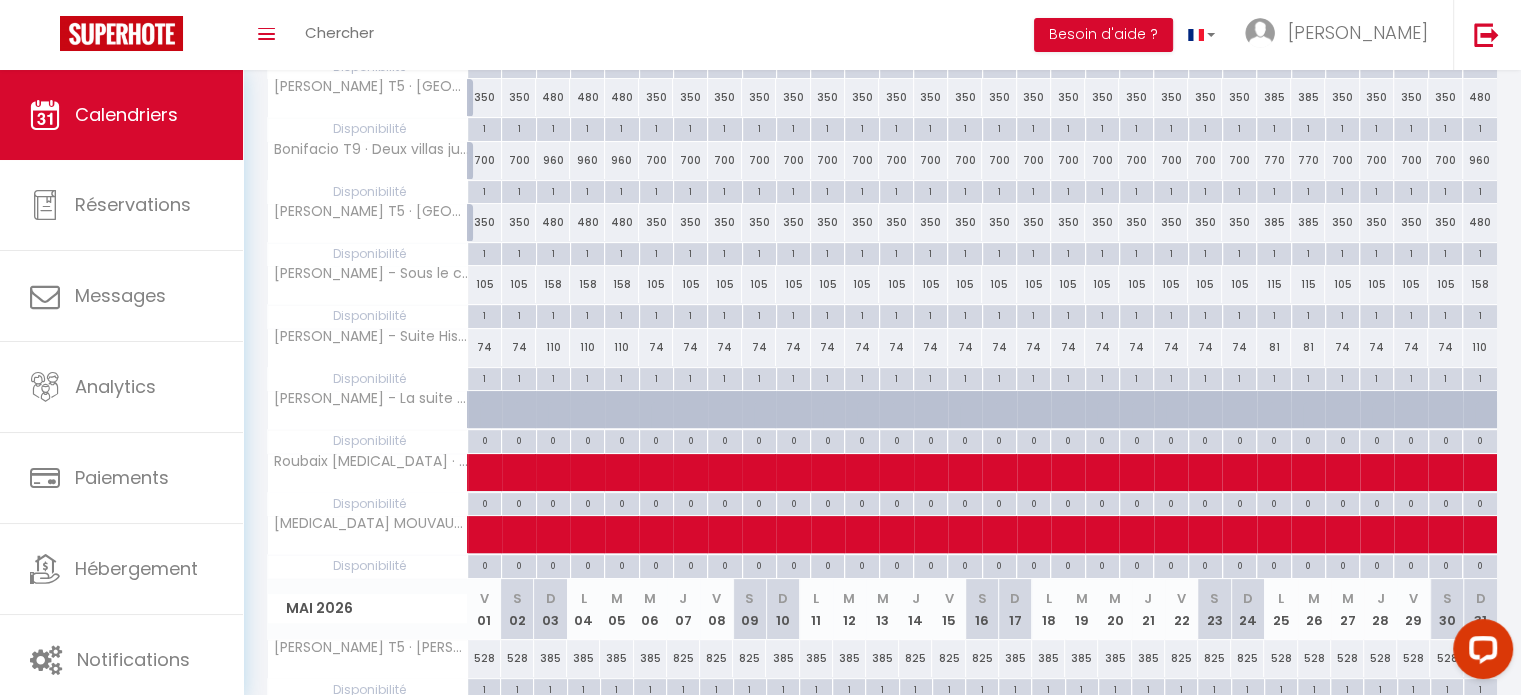 click on "1" at bounding box center (587, 377) 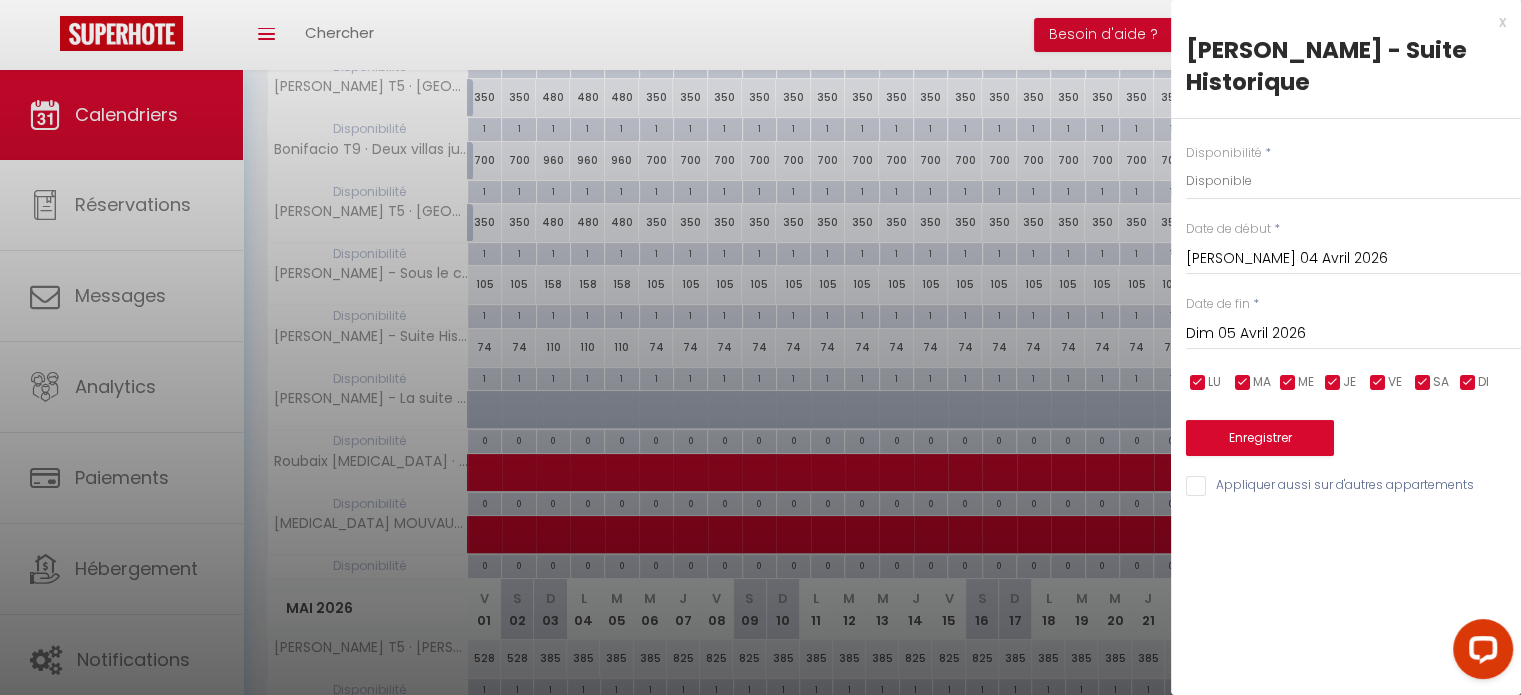 click on "Sam 04 Avril 2026" at bounding box center (1353, 259) 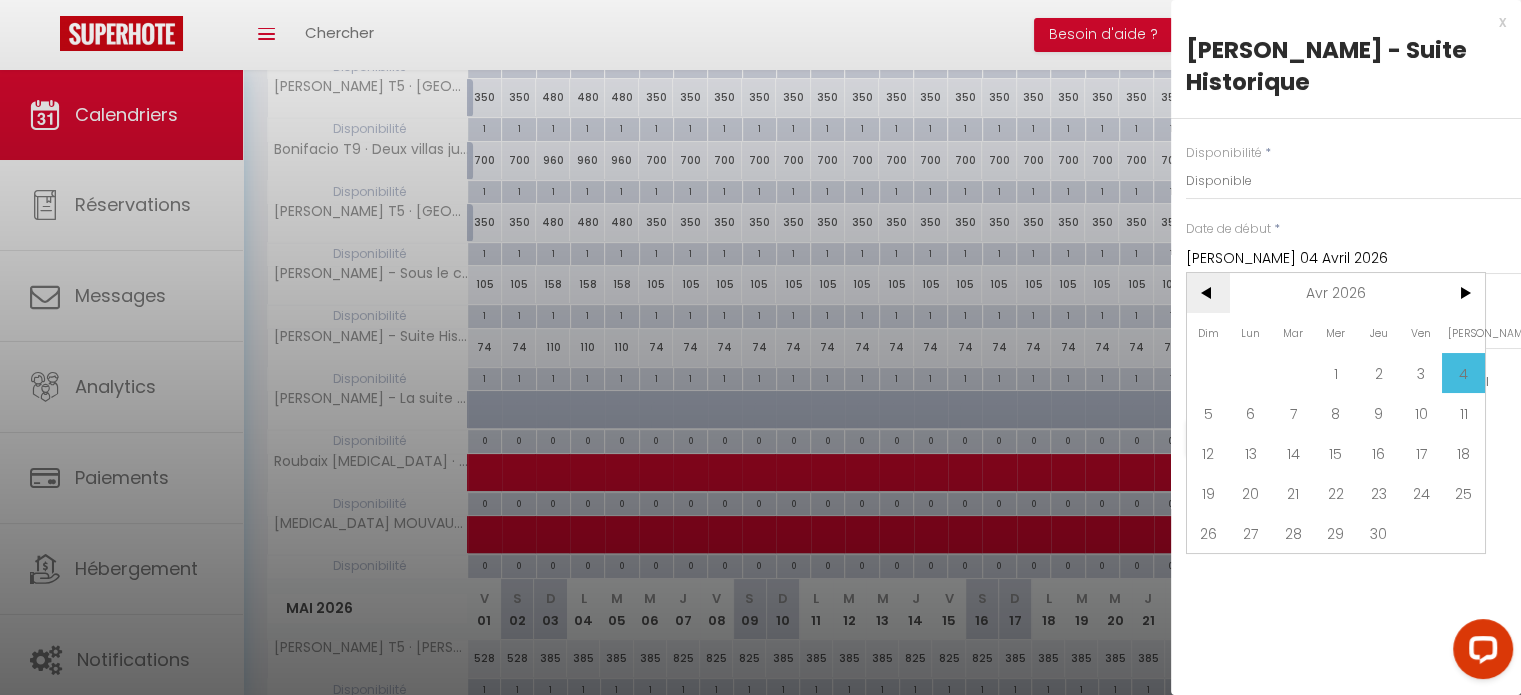 click on "<" at bounding box center [1208, 293] 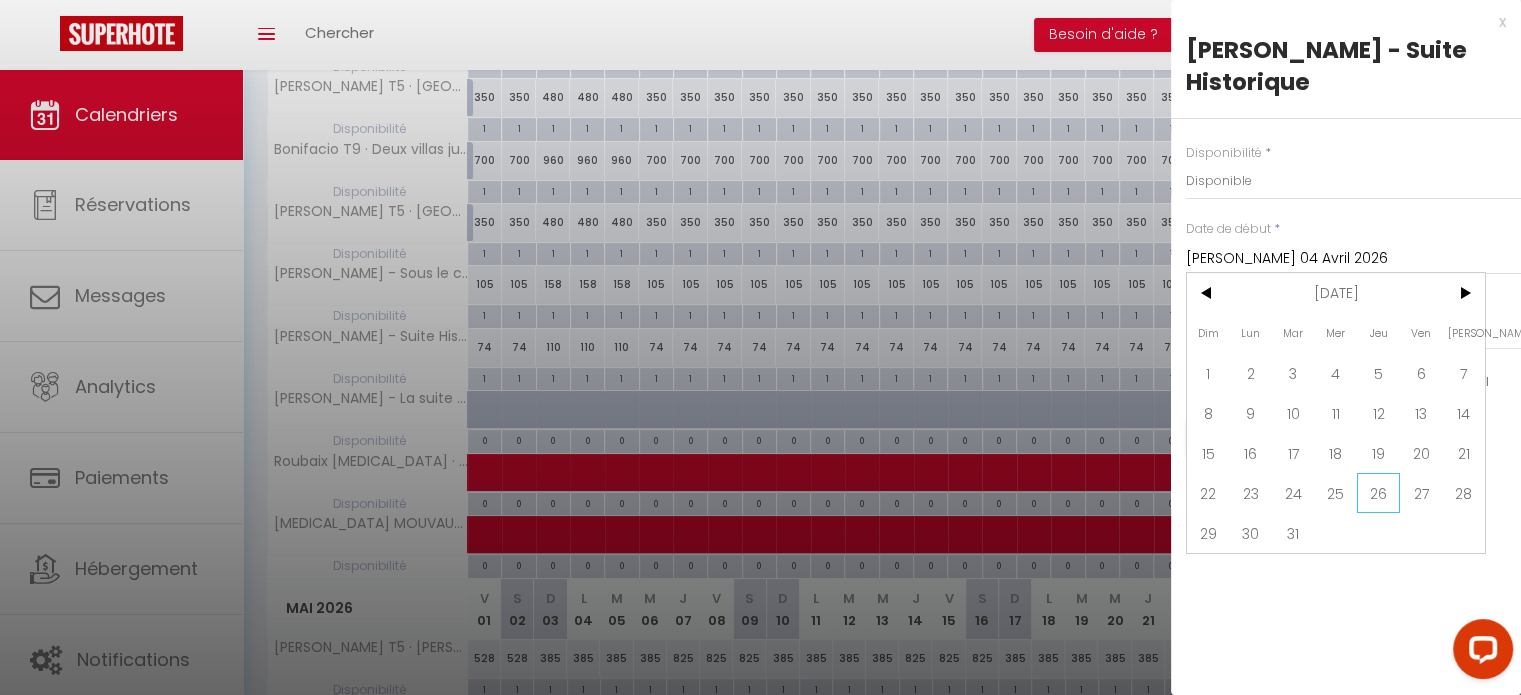 click on "26" at bounding box center (1378, 493) 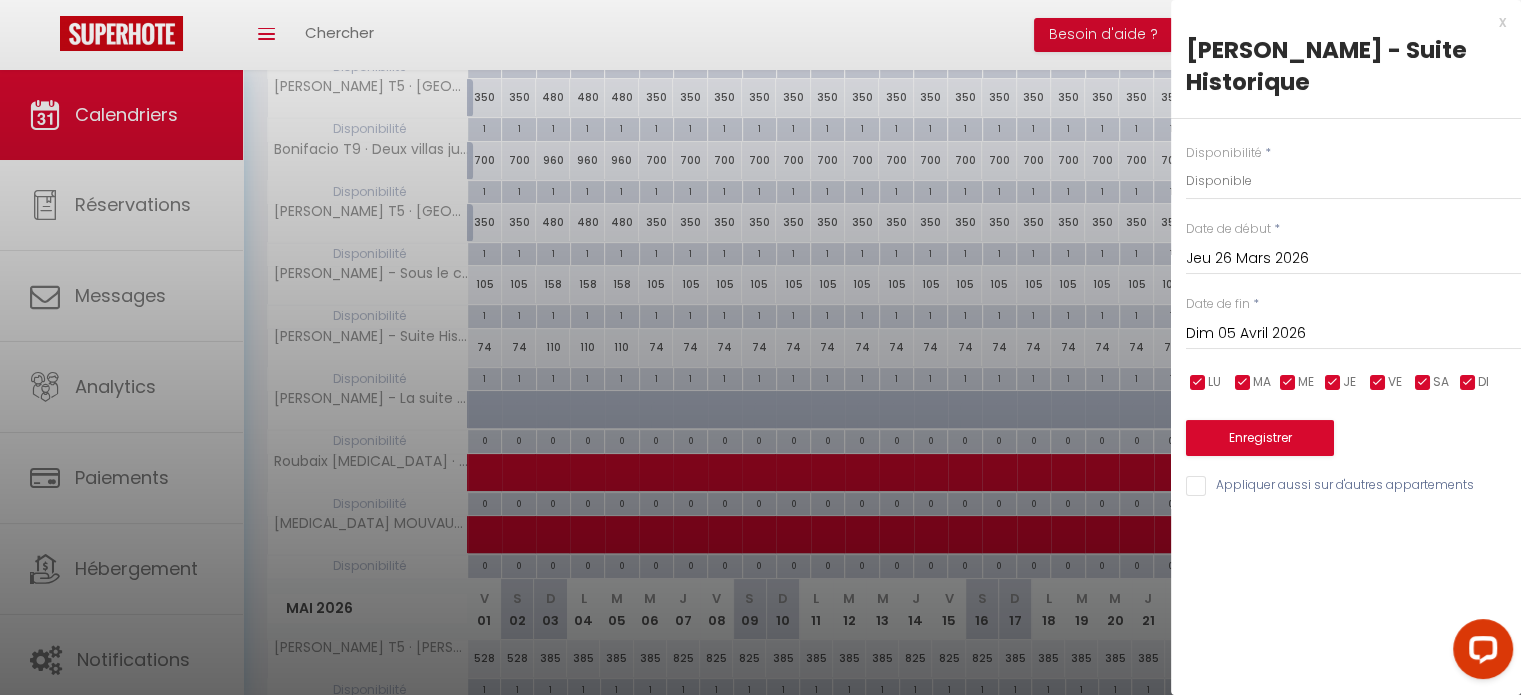 click on "Dim 05 Avril 2026" at bounding box center (1353, 334) 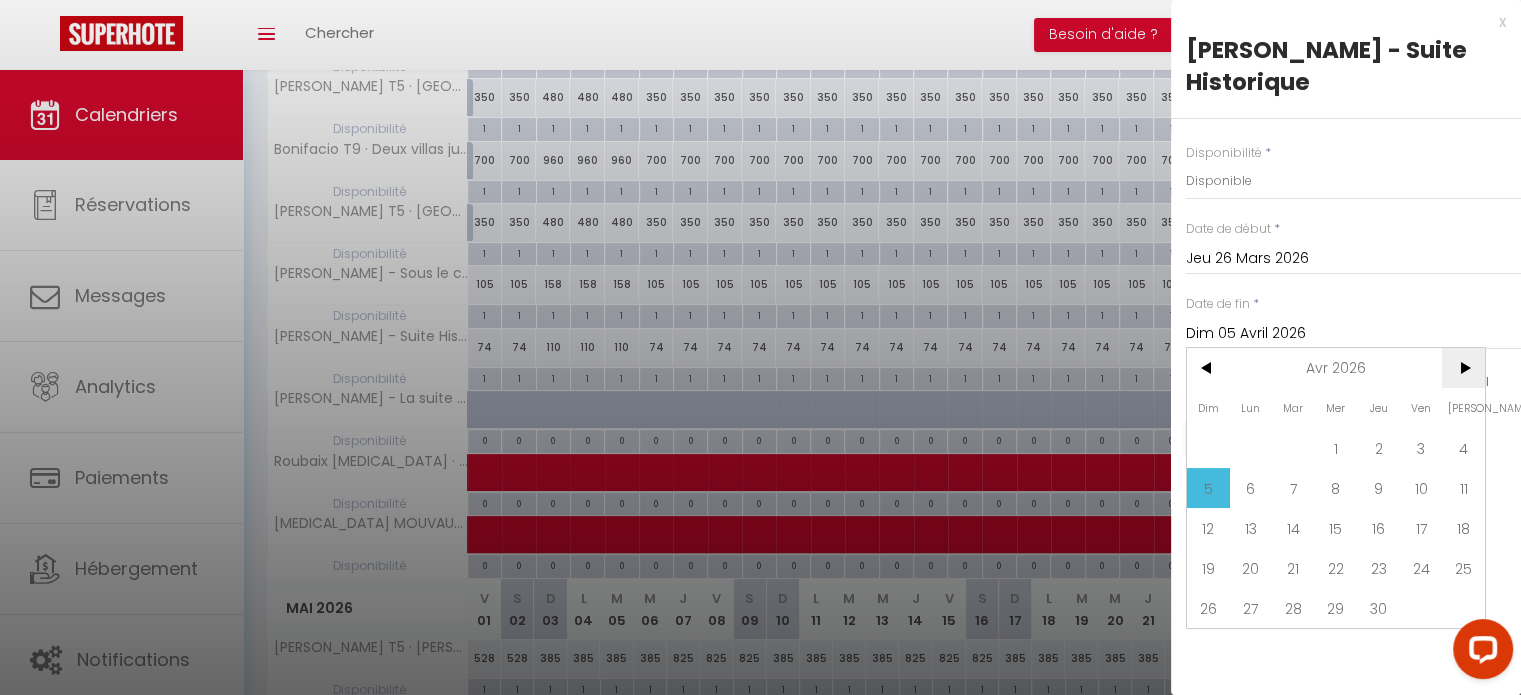 click on ">" at bounding box center (1463, 368) 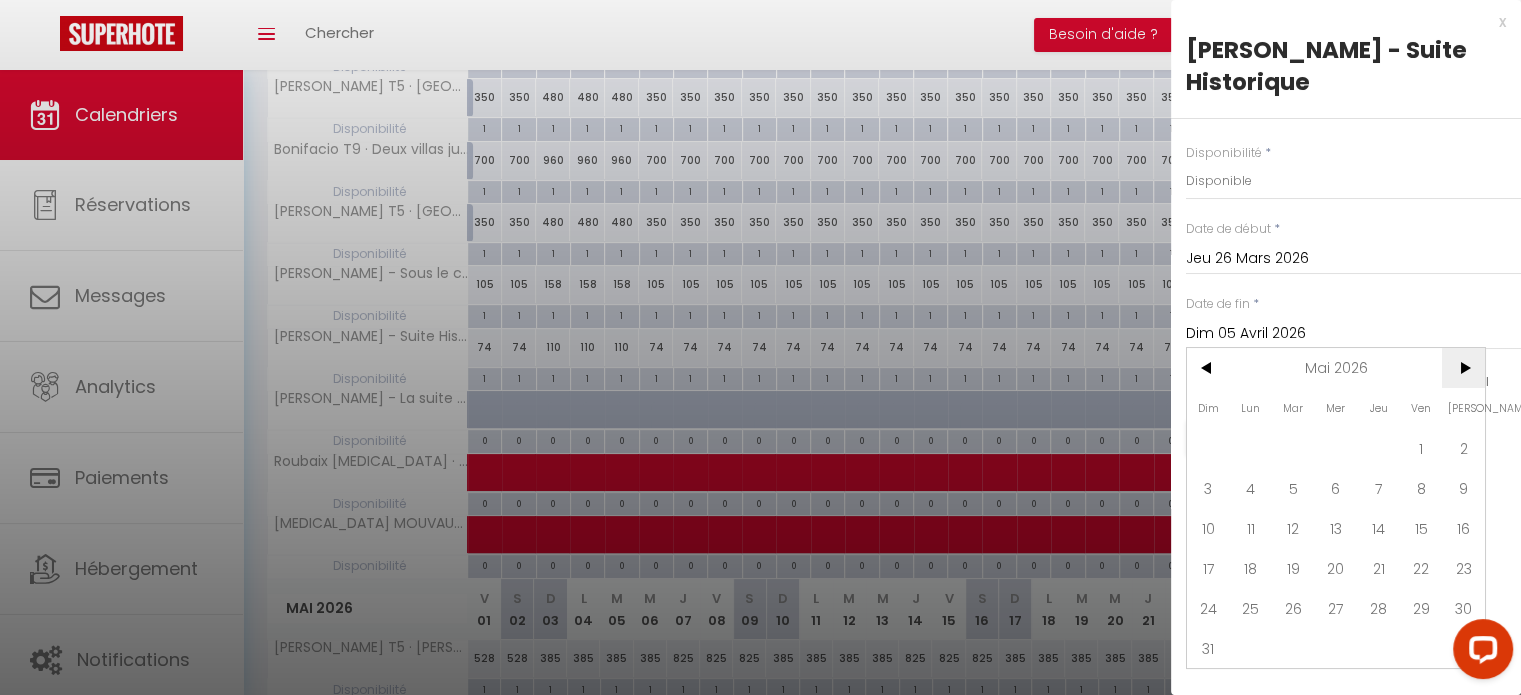 click on ">" at bounding box center (1463, 368) 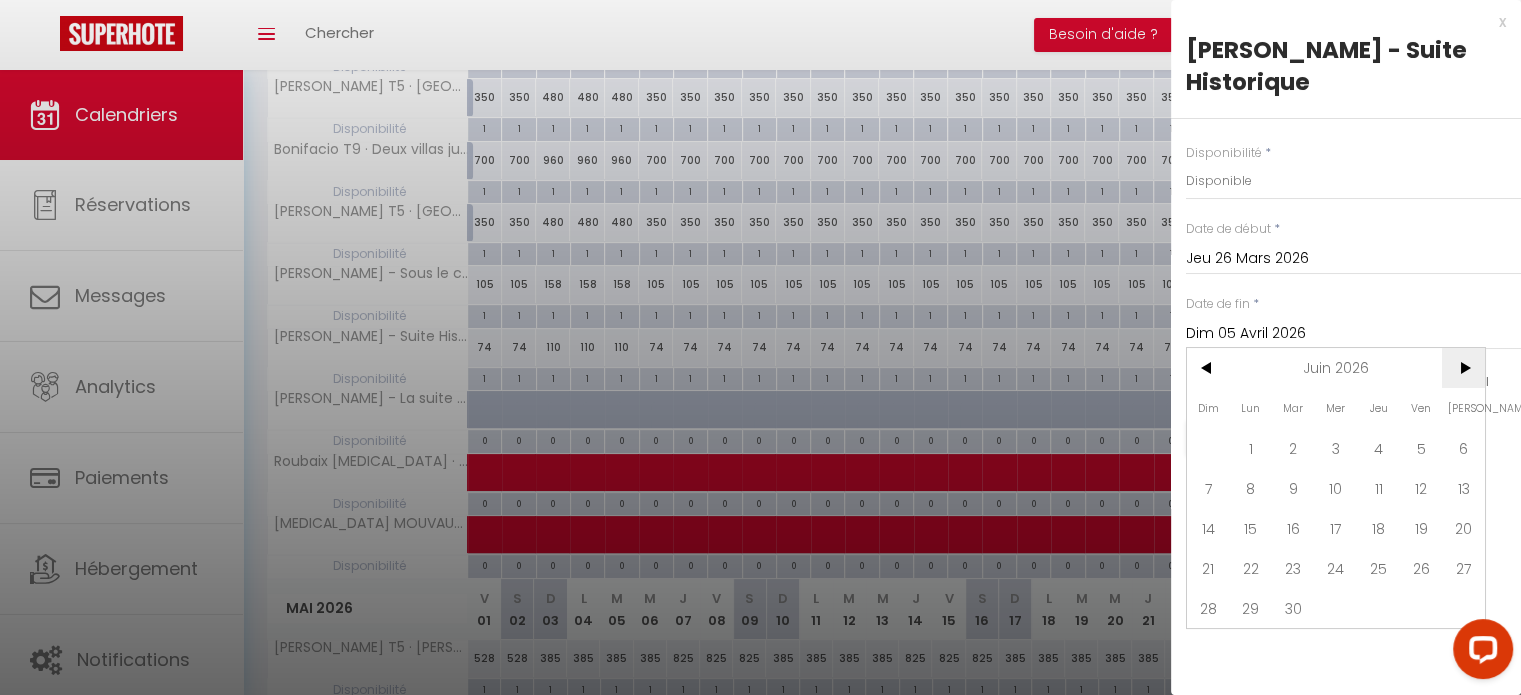 click on ">" at bounding box center [1463, 368] 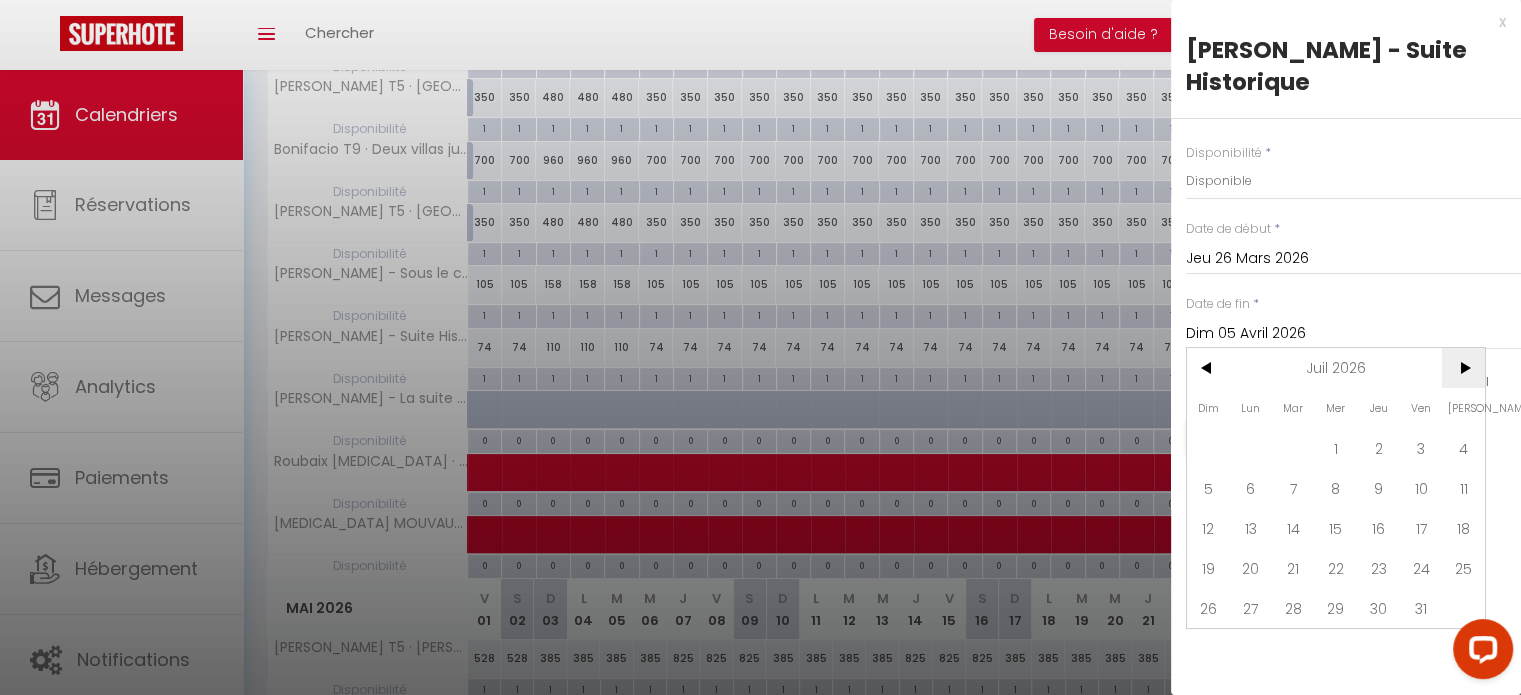 click on ">" at bounding box center (1463, 368) 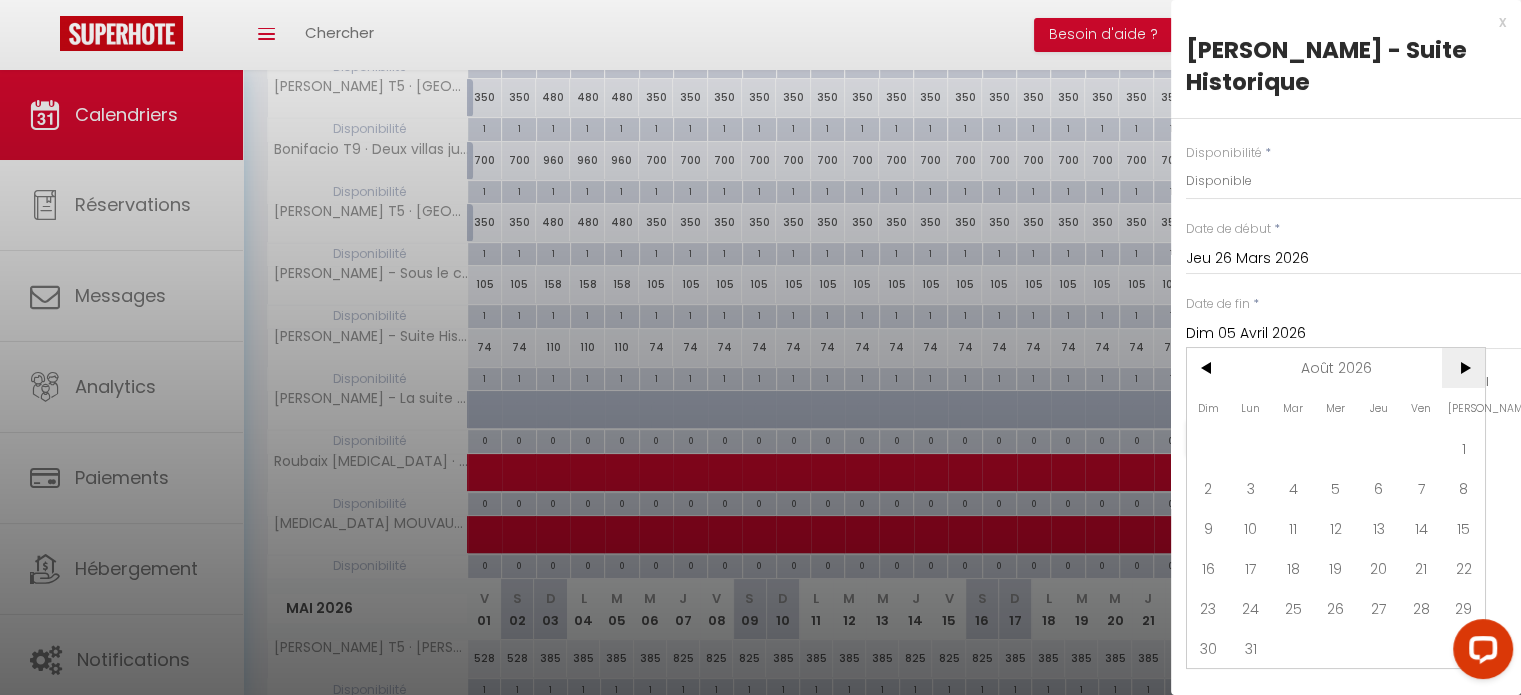 click on ">" at bounding box center [1463, 368] 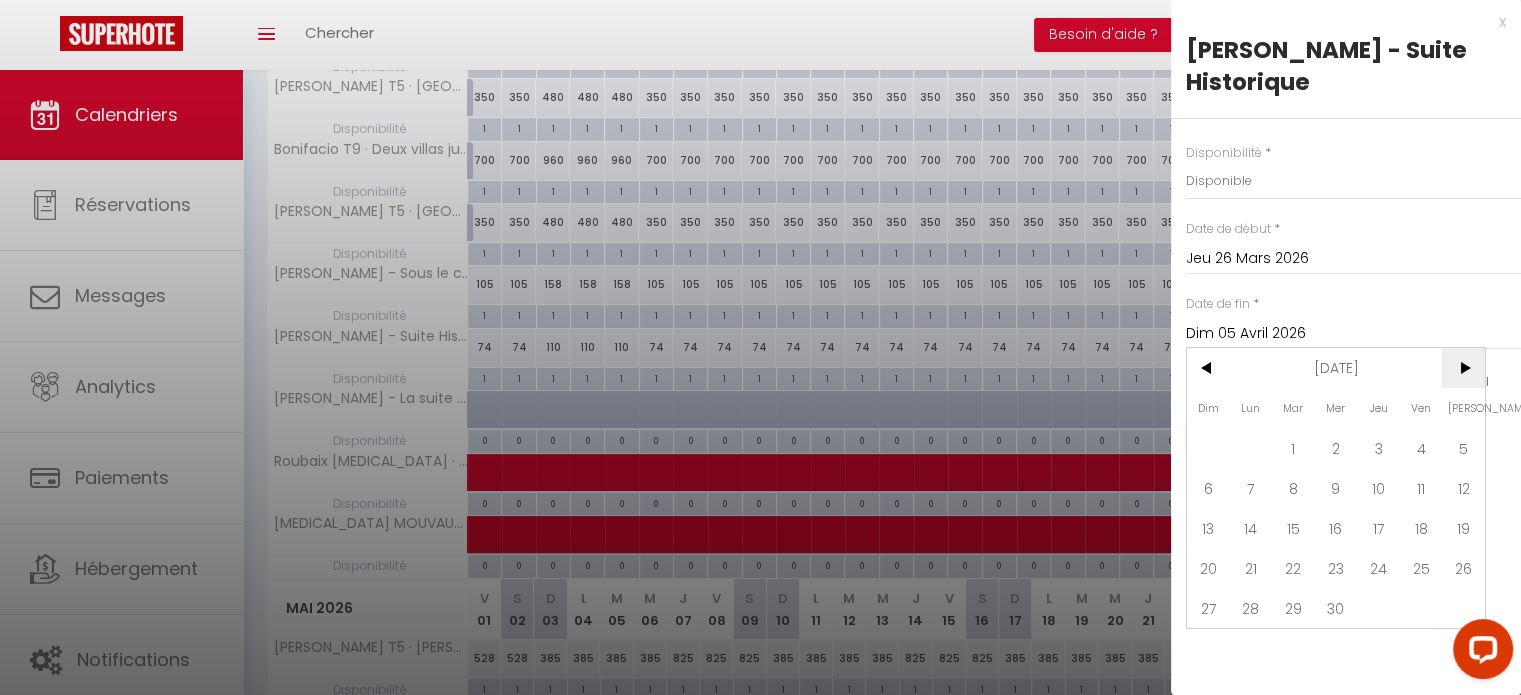 click on ">" at bounding box center [1463, 368] 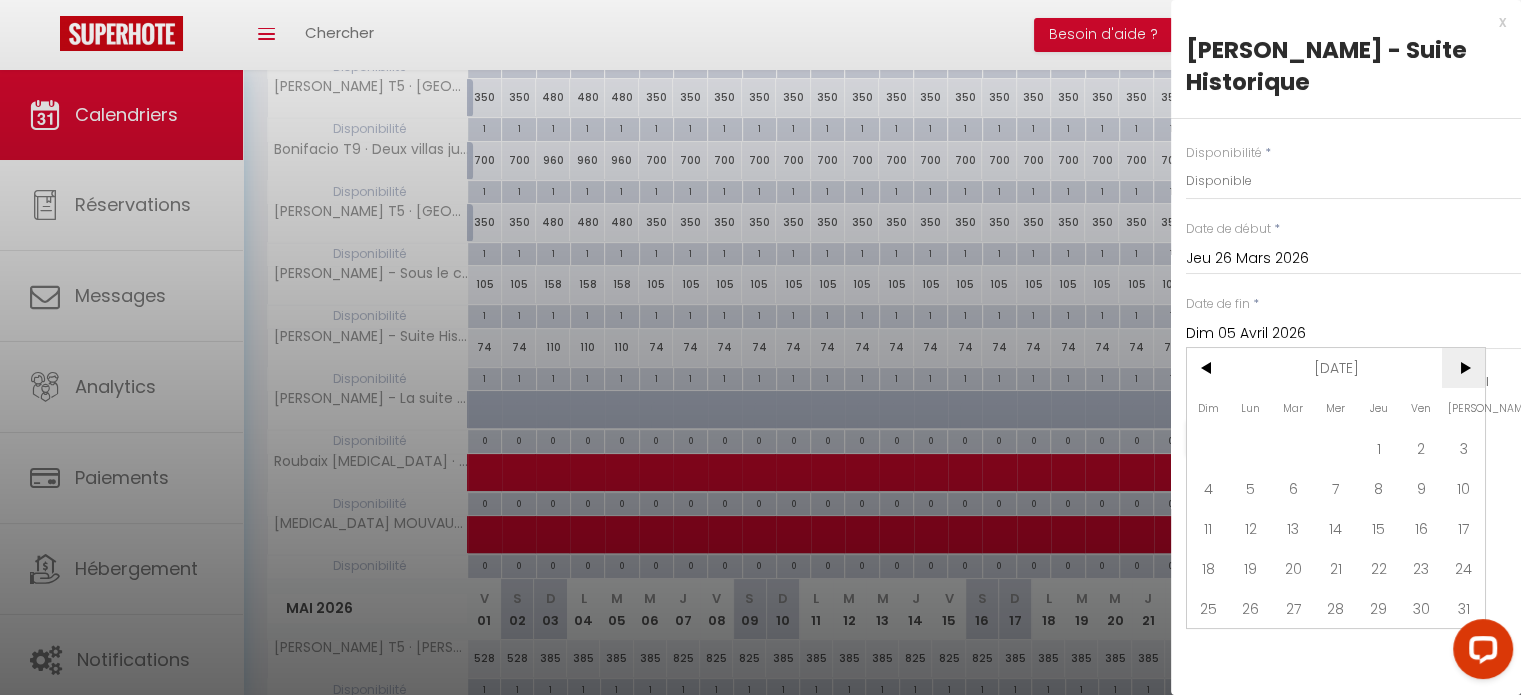 click on ">" at bounding box center [1463, 368] 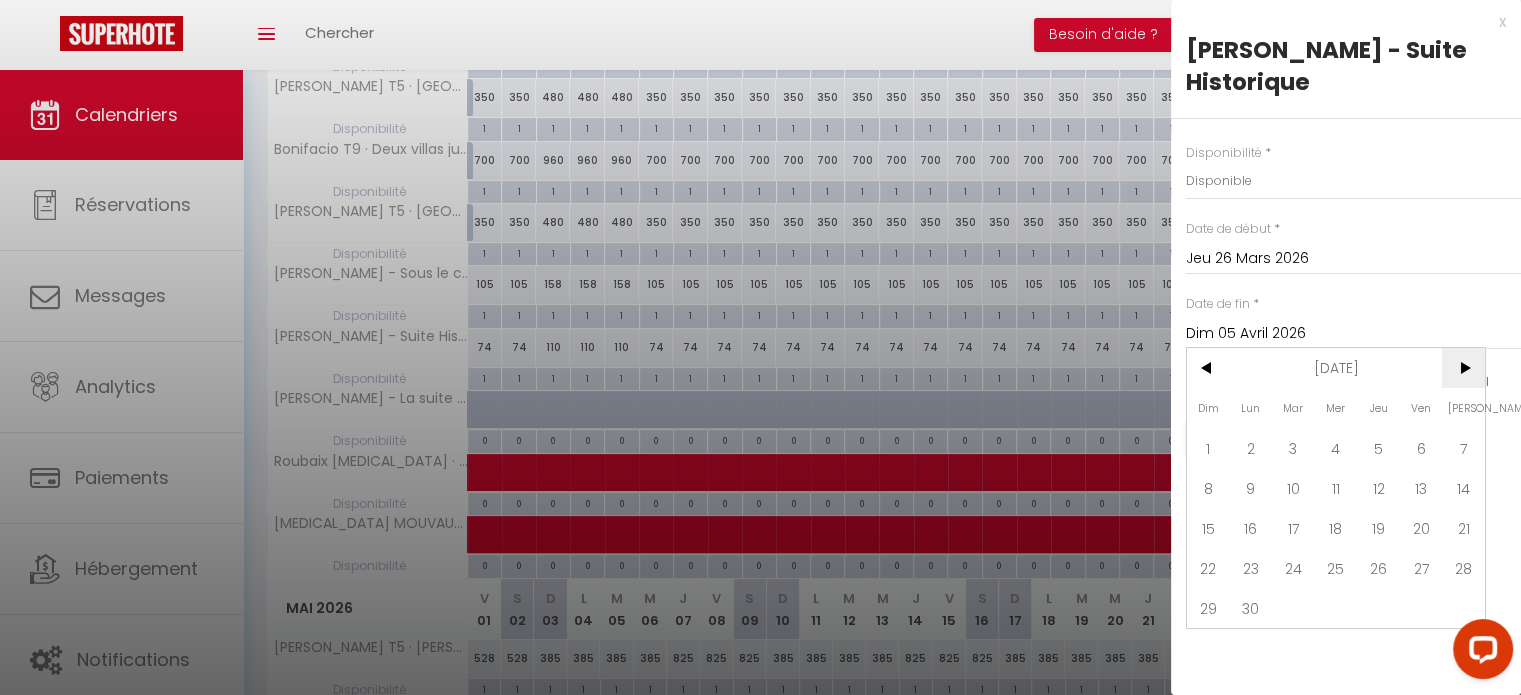 click on ">" at bounding box center (1463, 368) 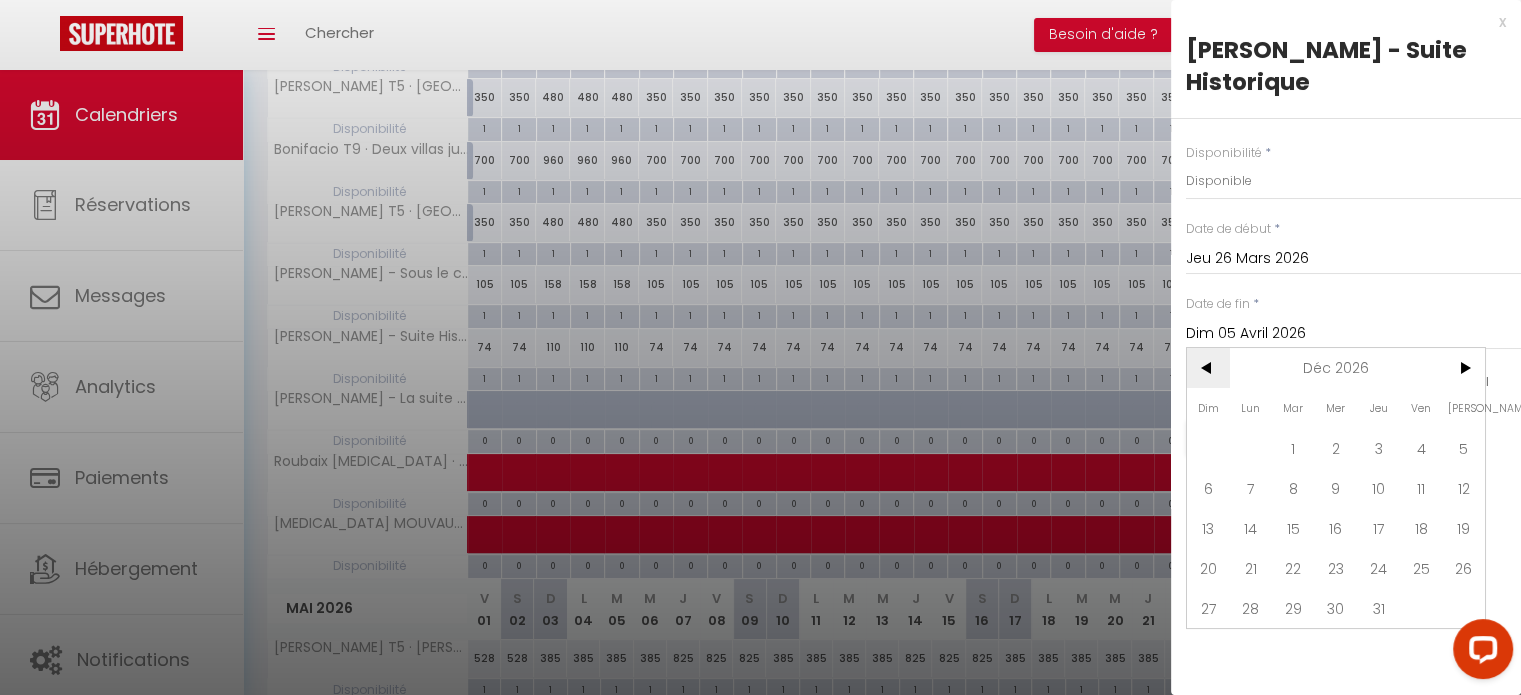click on "<" at bounding box center (1208, 368) 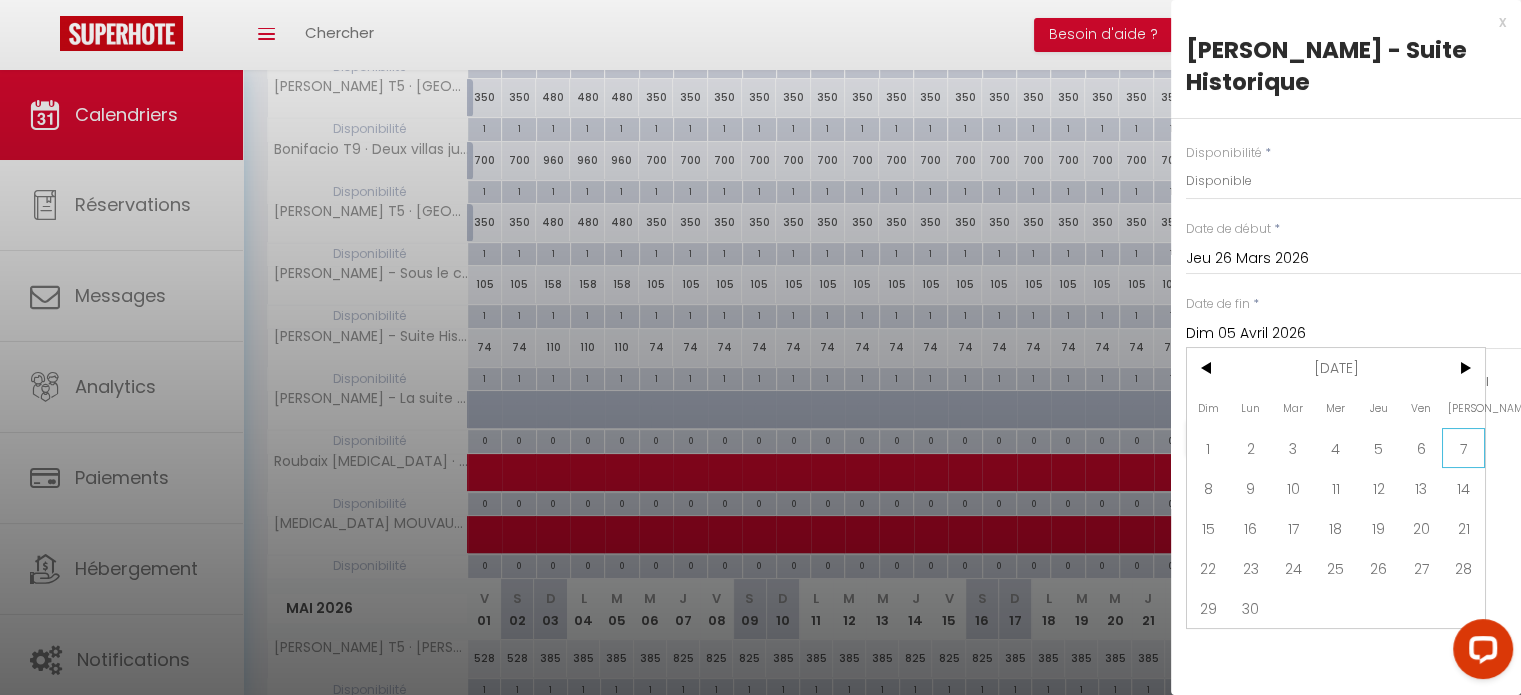 click on "7" at bounding box center [1463, 448] 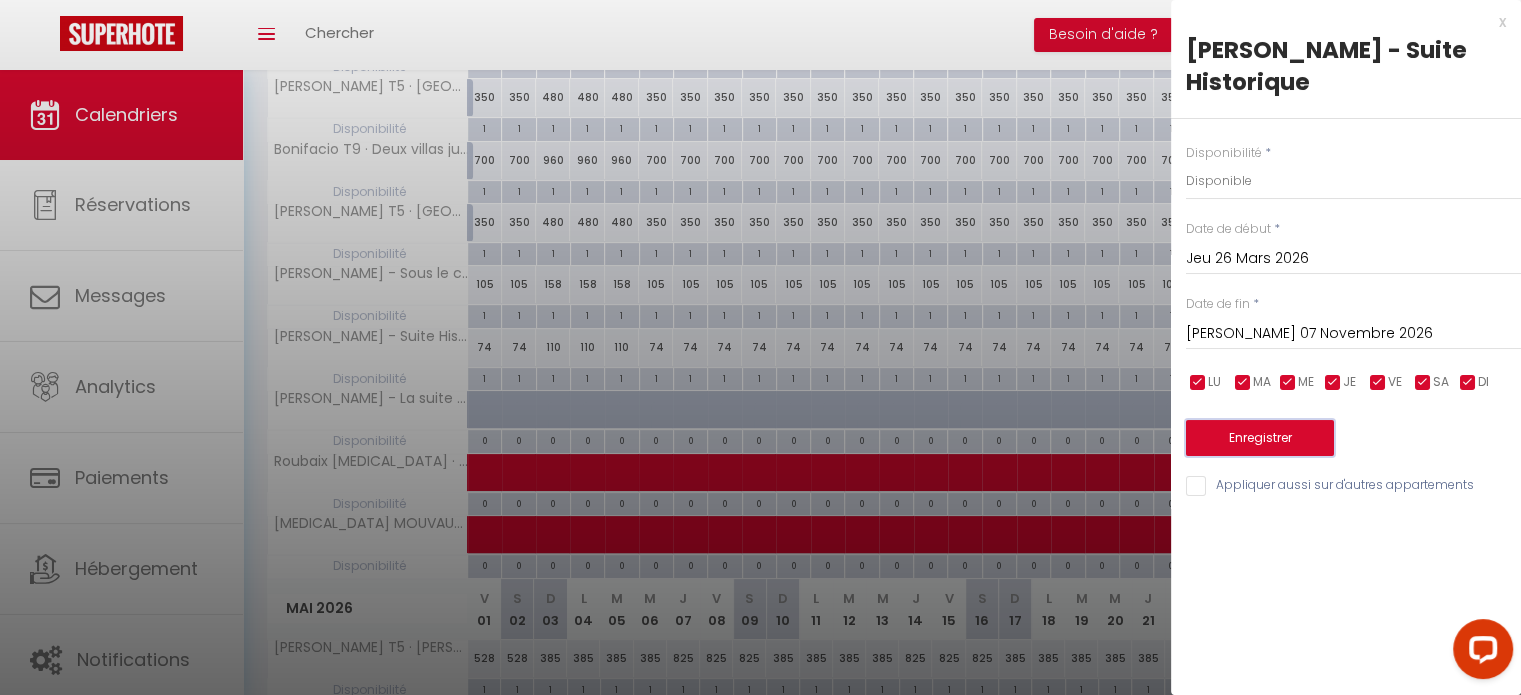 click on "Enregistrer" at bounding box center [1260, 438] 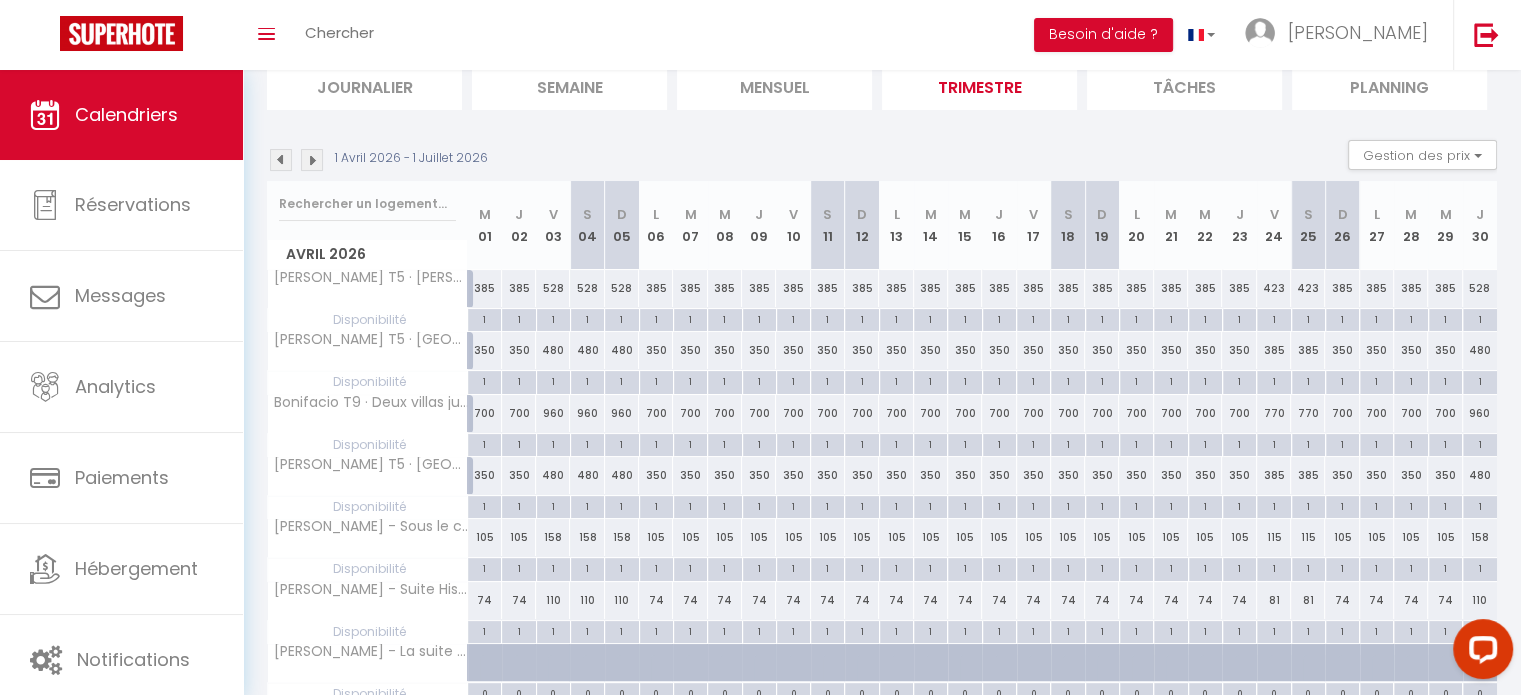 scroll, scrollTop: 100, scrollLeft: 0, axis: vertical 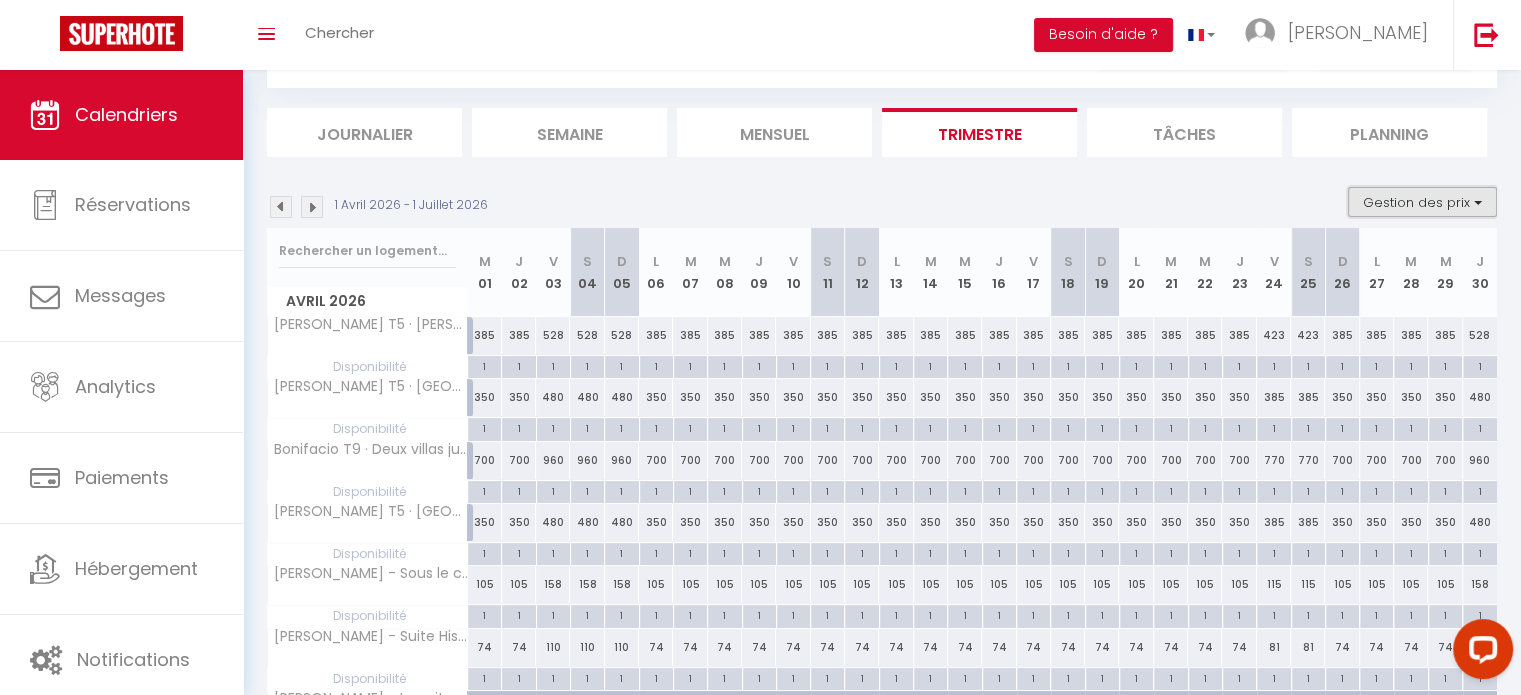 click on "Gestion des prix" at bounding box center [1422, 202] 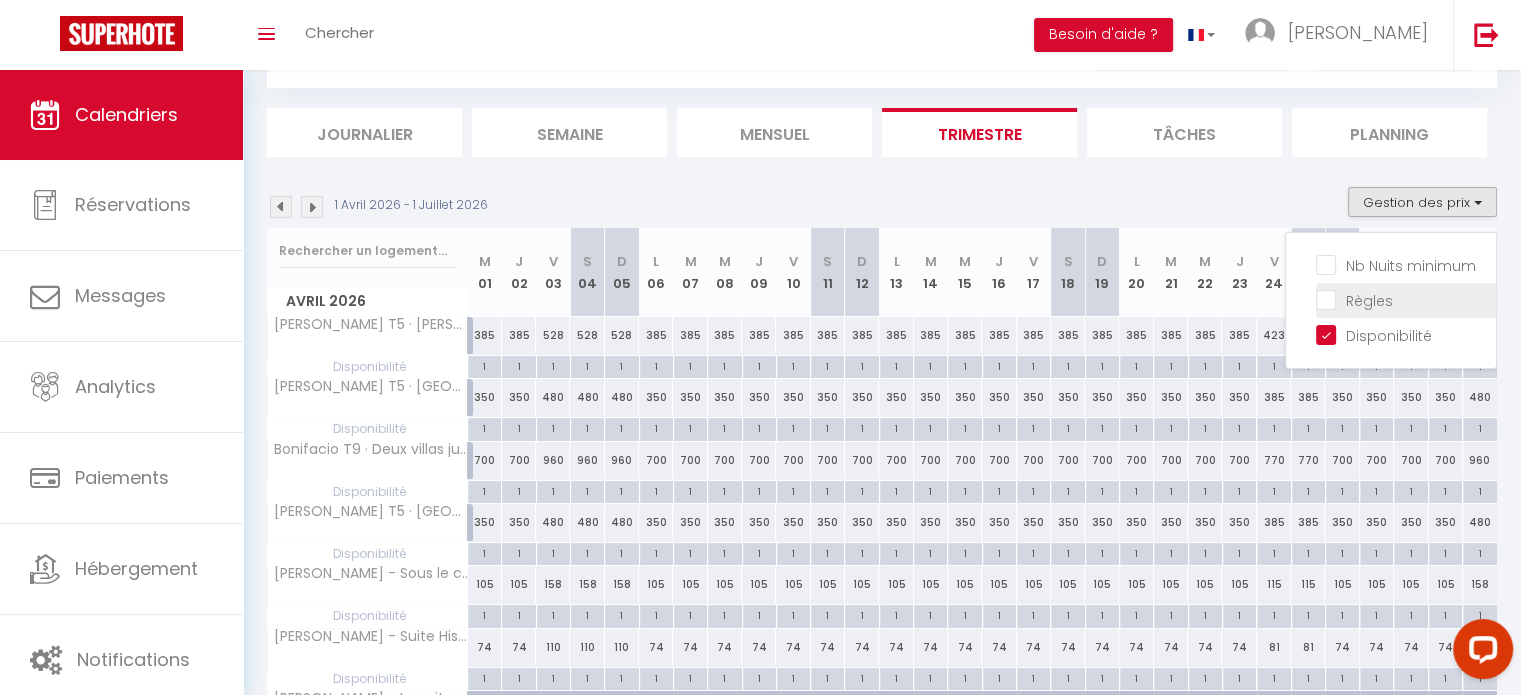 click on "Règles" at bounding box center (1406, 299) 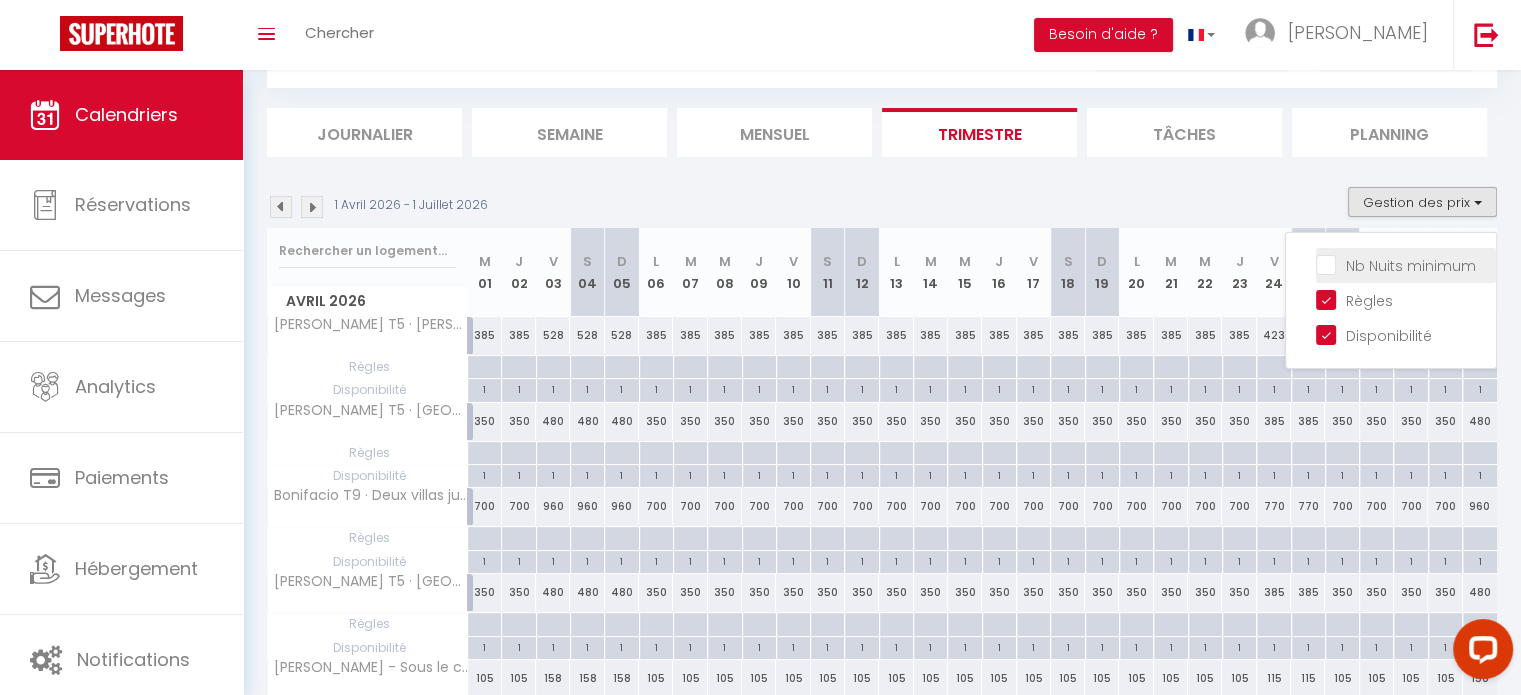 click on "Nb Nuits minimum" at bounding box center [1406, 264] 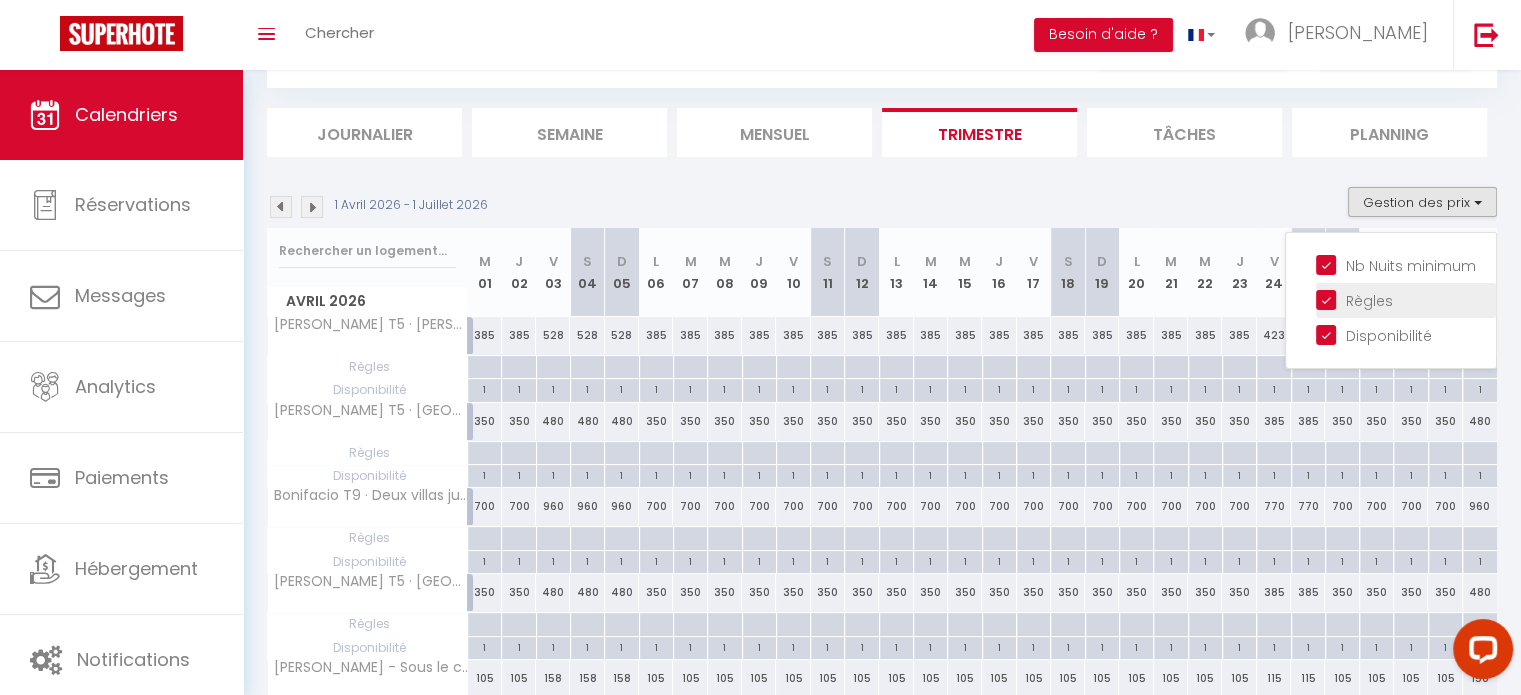 select 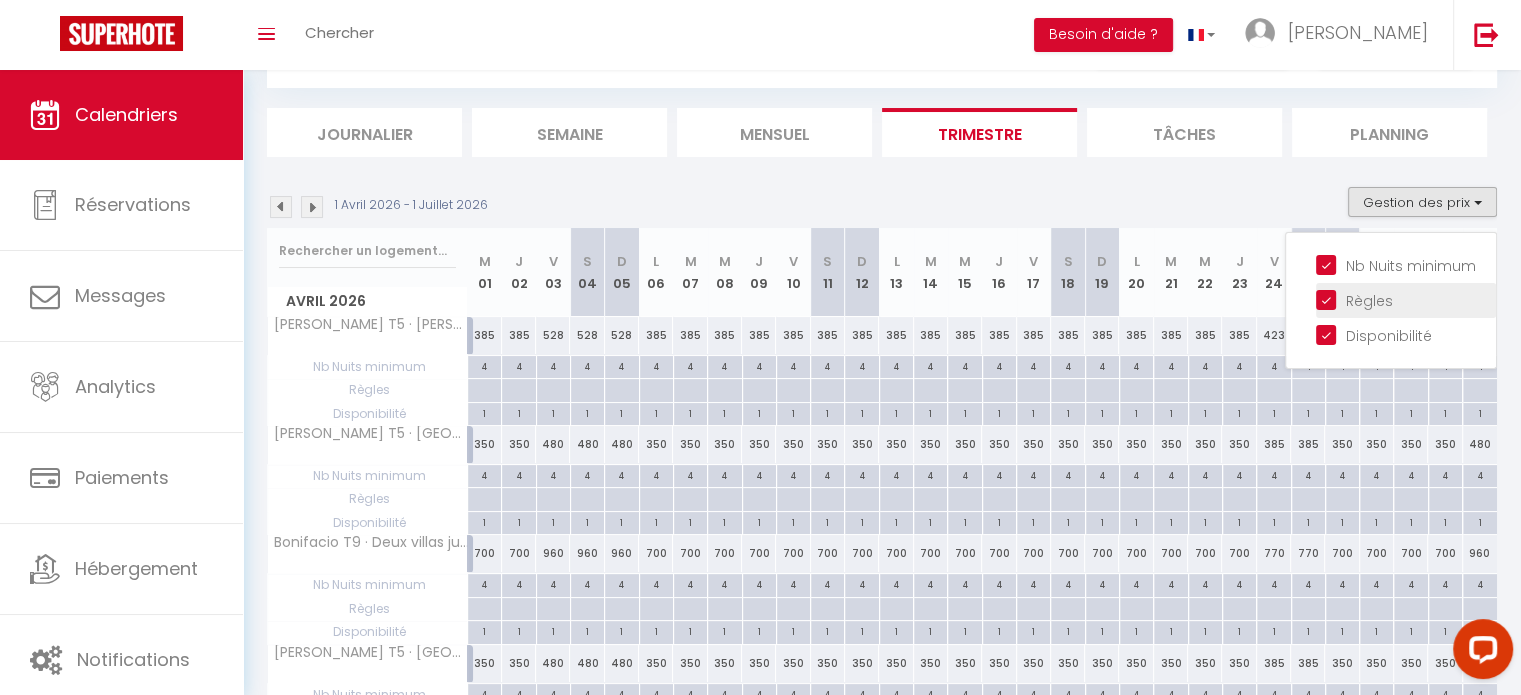 click on "Règles" at bounding box center (1406, 299) 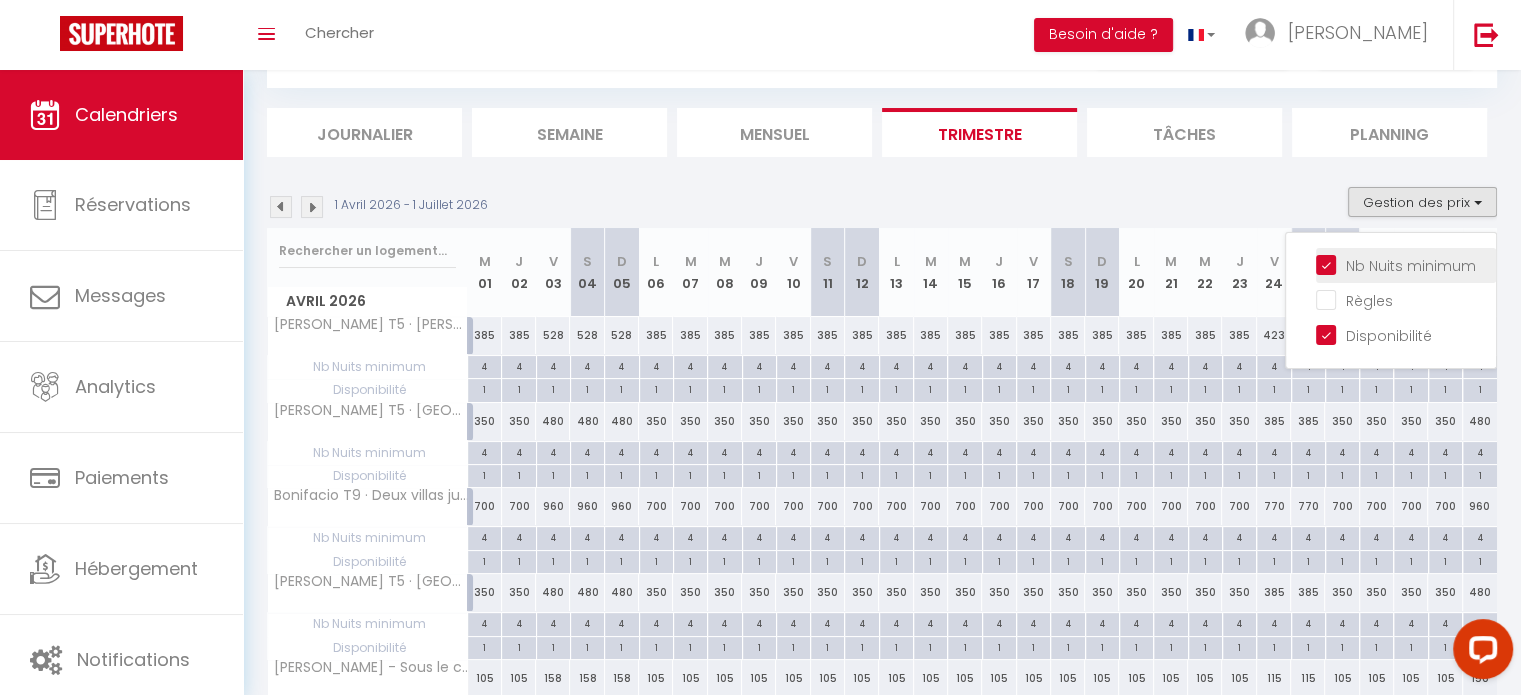 click on "Nb Nuits minimum" at bounding box center (1406, 264) 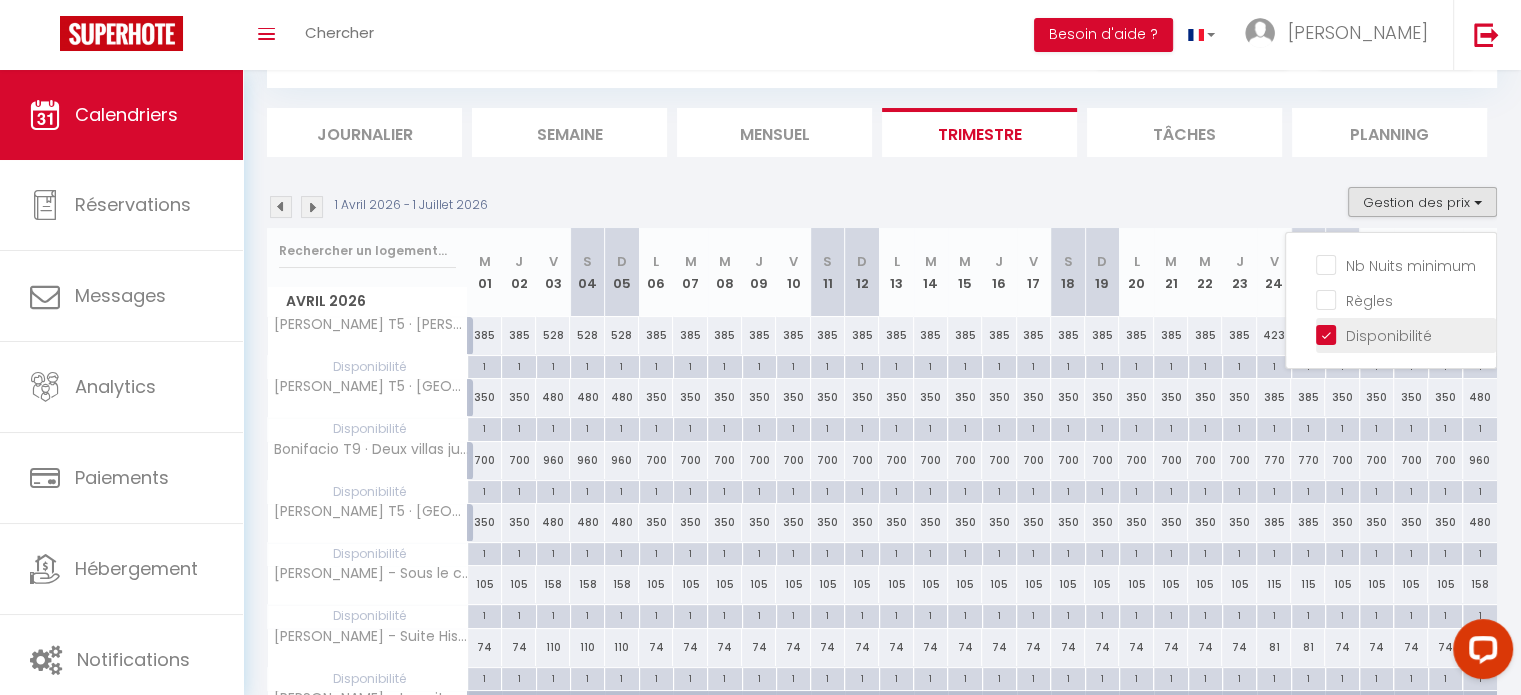 click on "Disponibilité" at bounding box center [1406, 334] 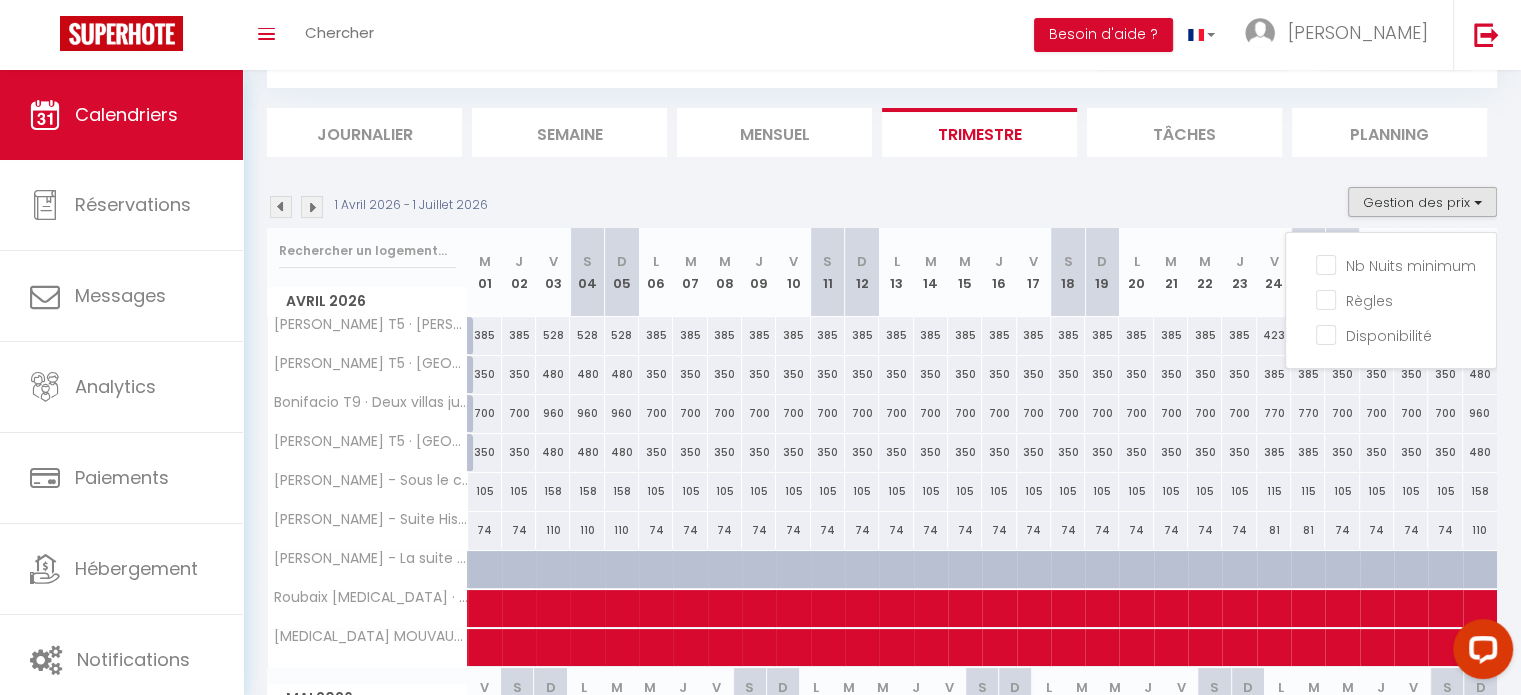 click on "1 Avril 2026 - 1 Juillet 2026
Gestion des prix
Nb Nuits minimum   Règles   Disponibilité" at bounding box center [882, 207] 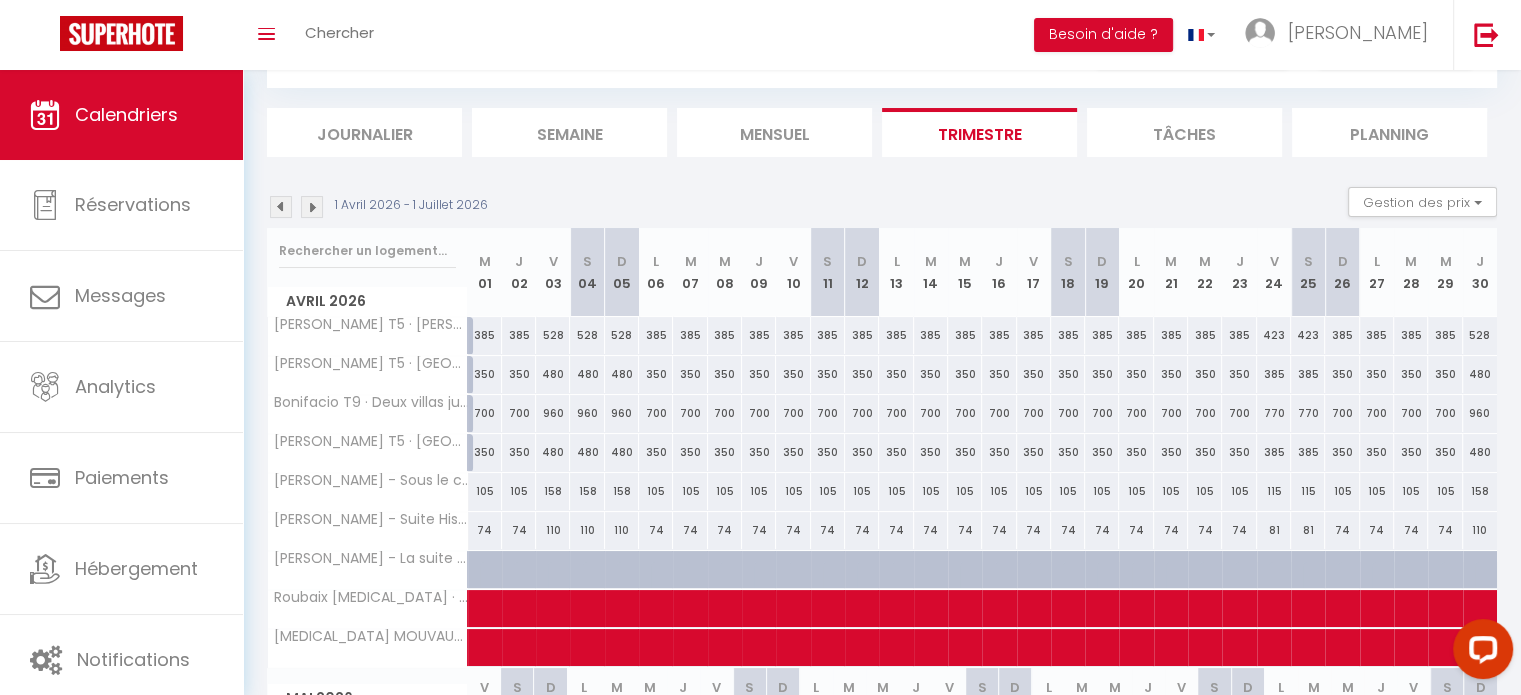 click at bounding box center (531, 581) 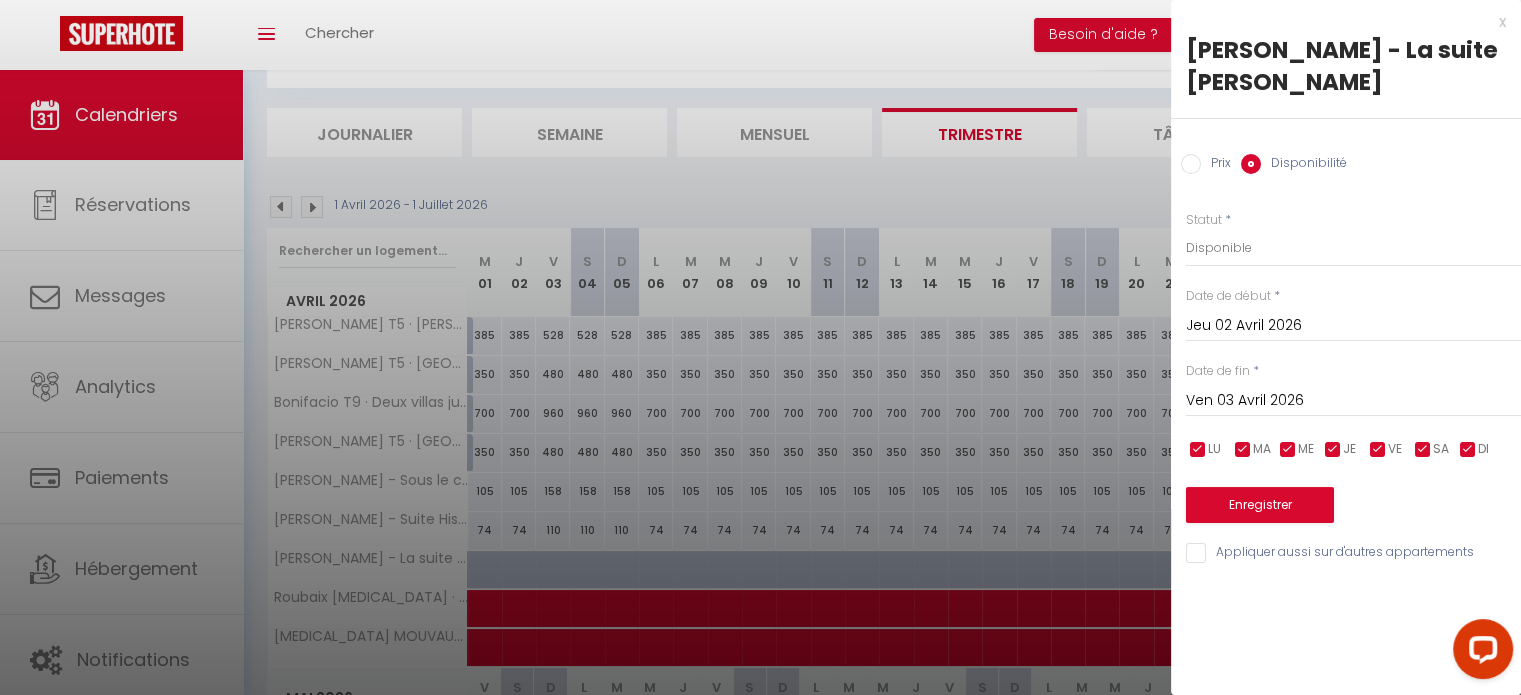 click on "Jeu 02 Avril 2026" at bounding box center (1353, 326) 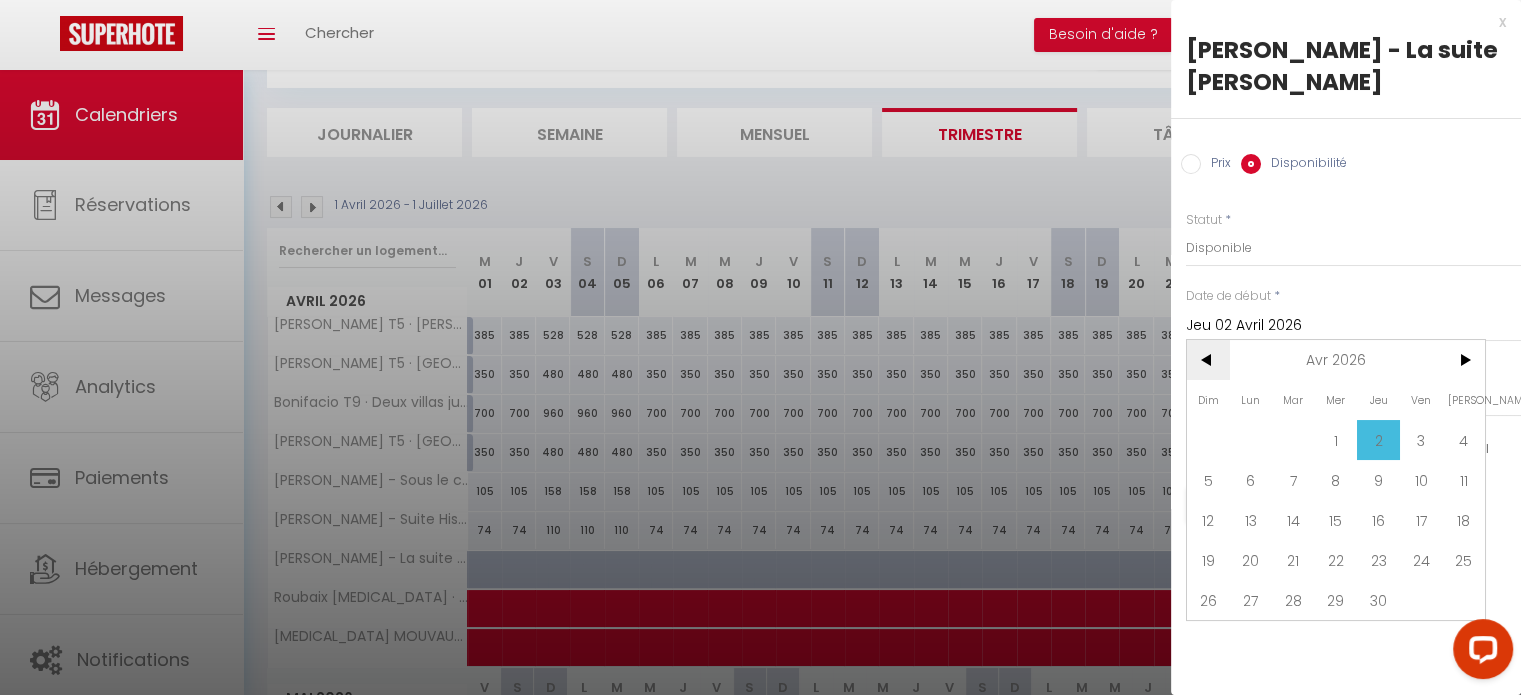 click on "<" at bounding box center [1208, 360] 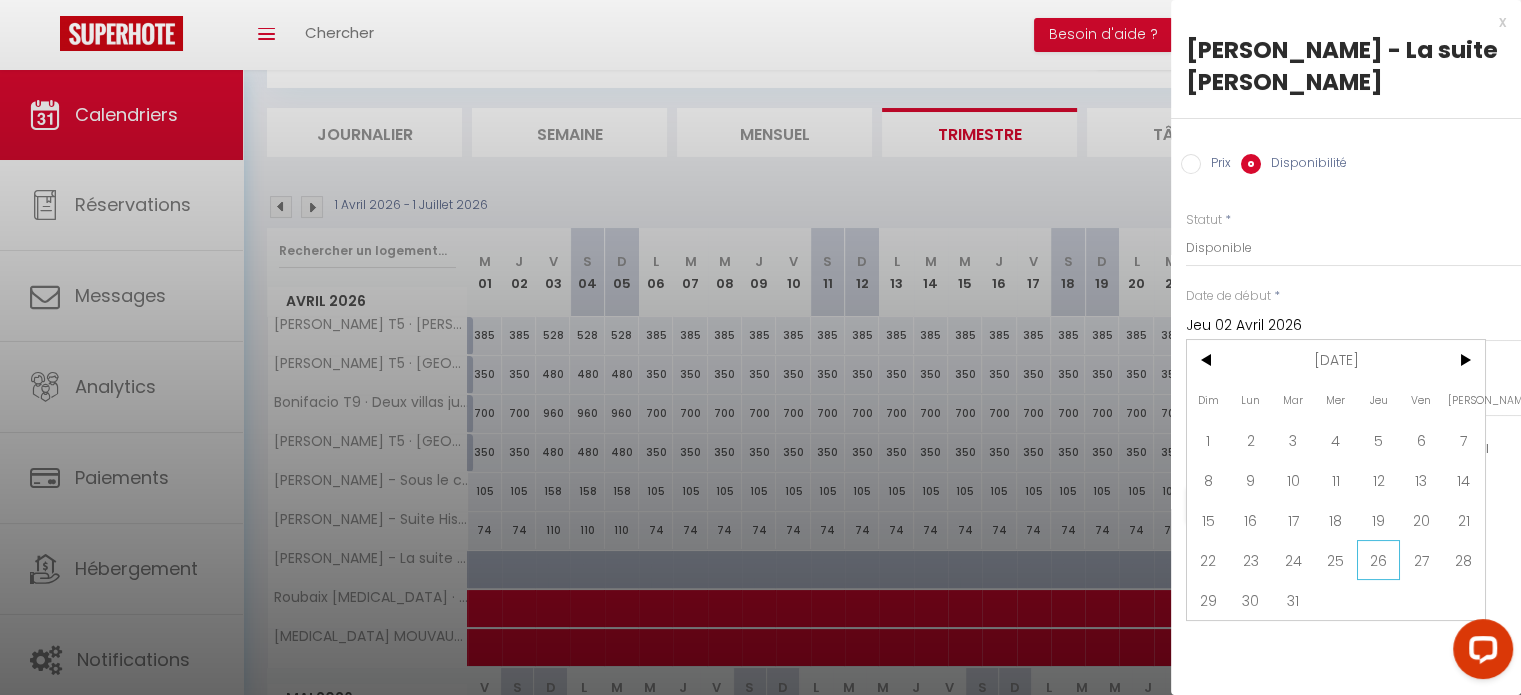 click on "26" at bounding box center [1378, 560] 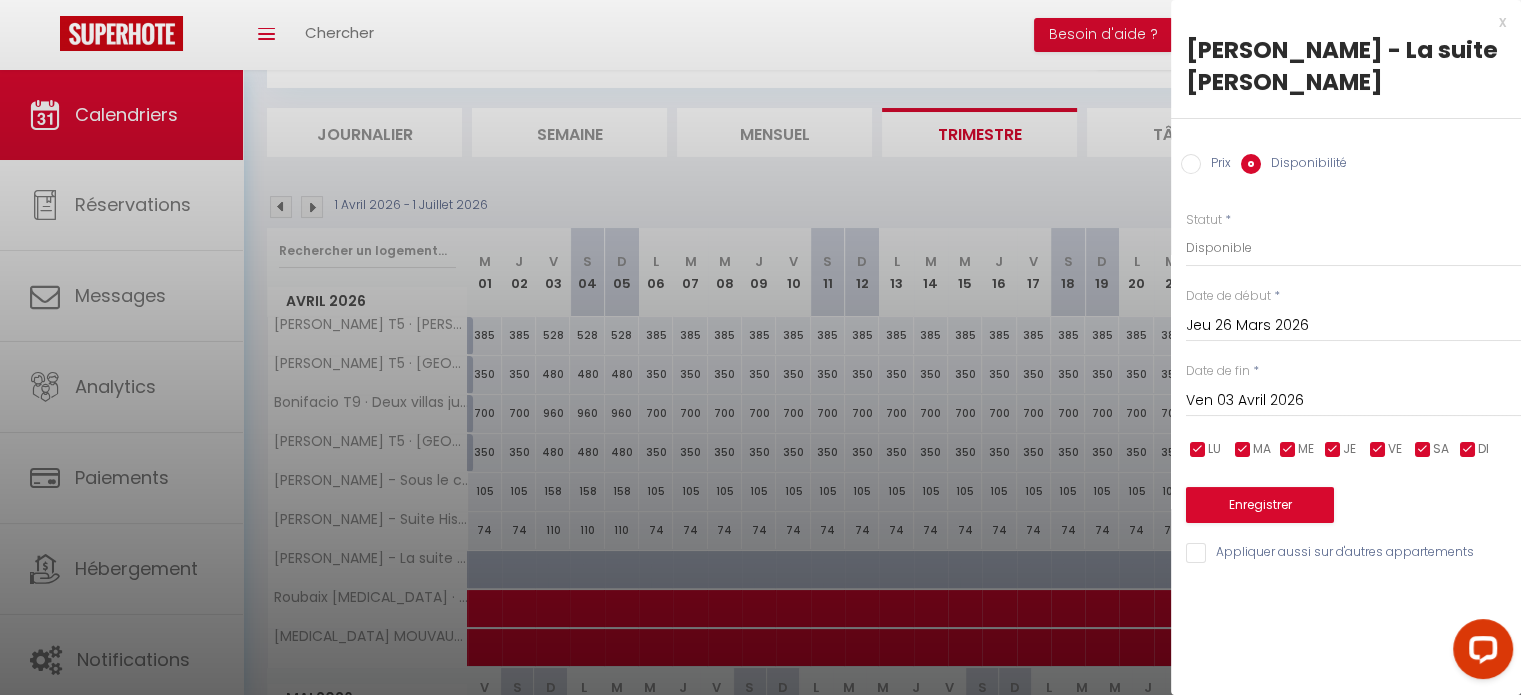 click on "Ven 03 Avril 2026" at bounding box center (1353, 401) 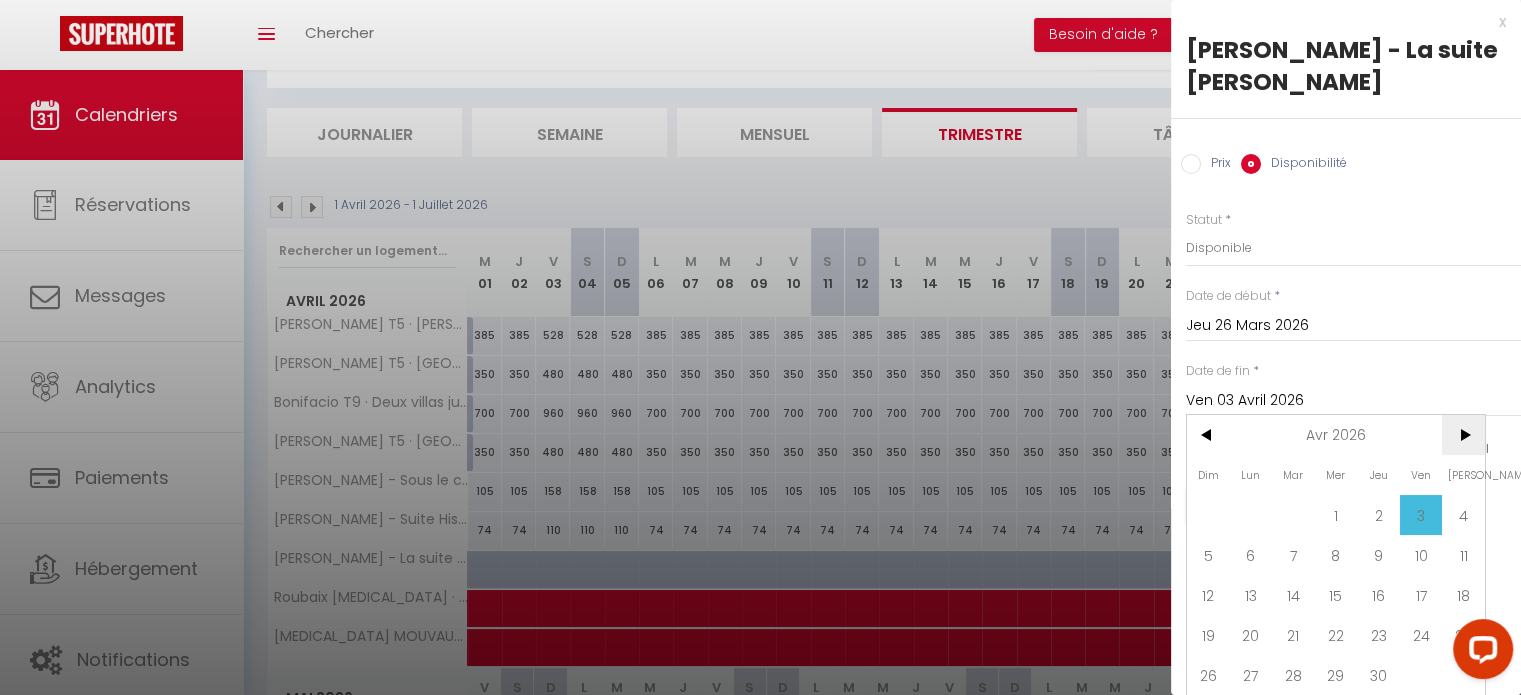 click on ">" at bounding box center [1463, 435] 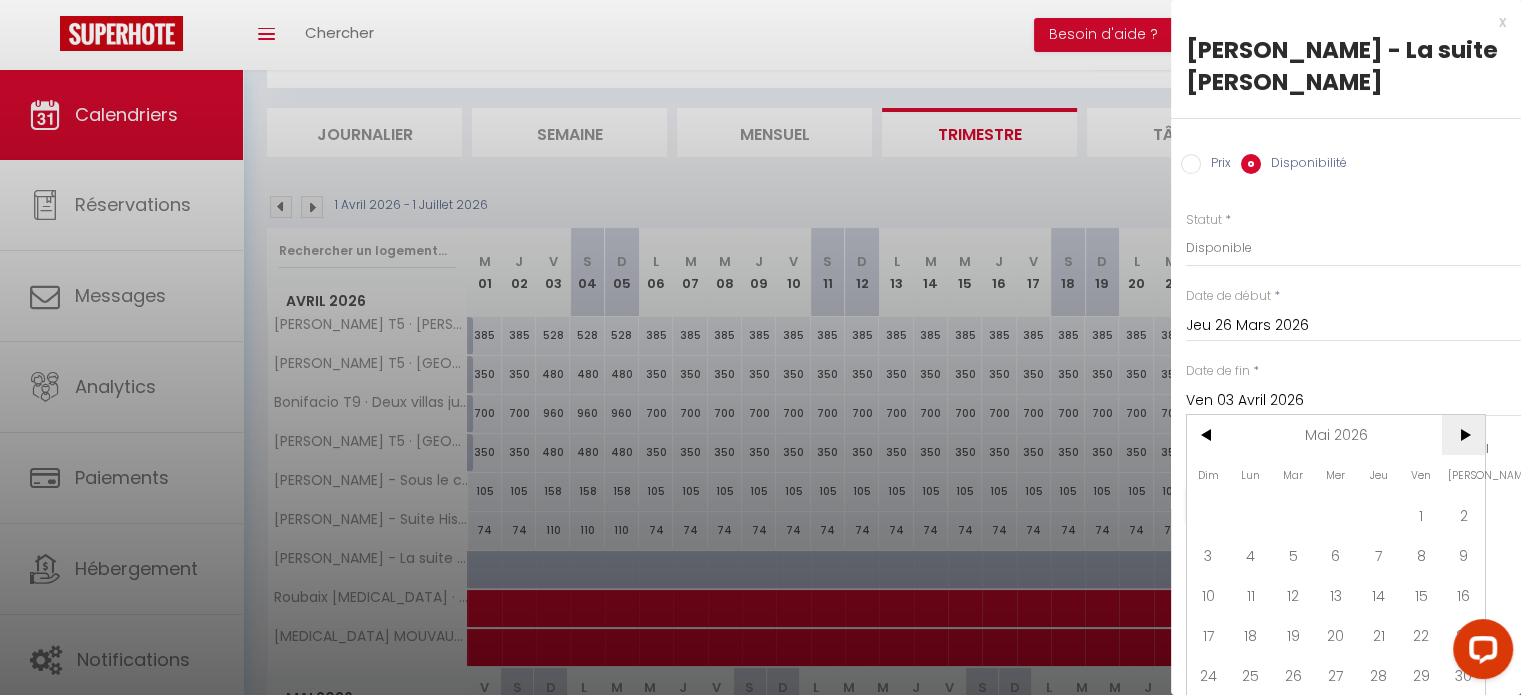 click on ">" at bounding box center (1463, 435) 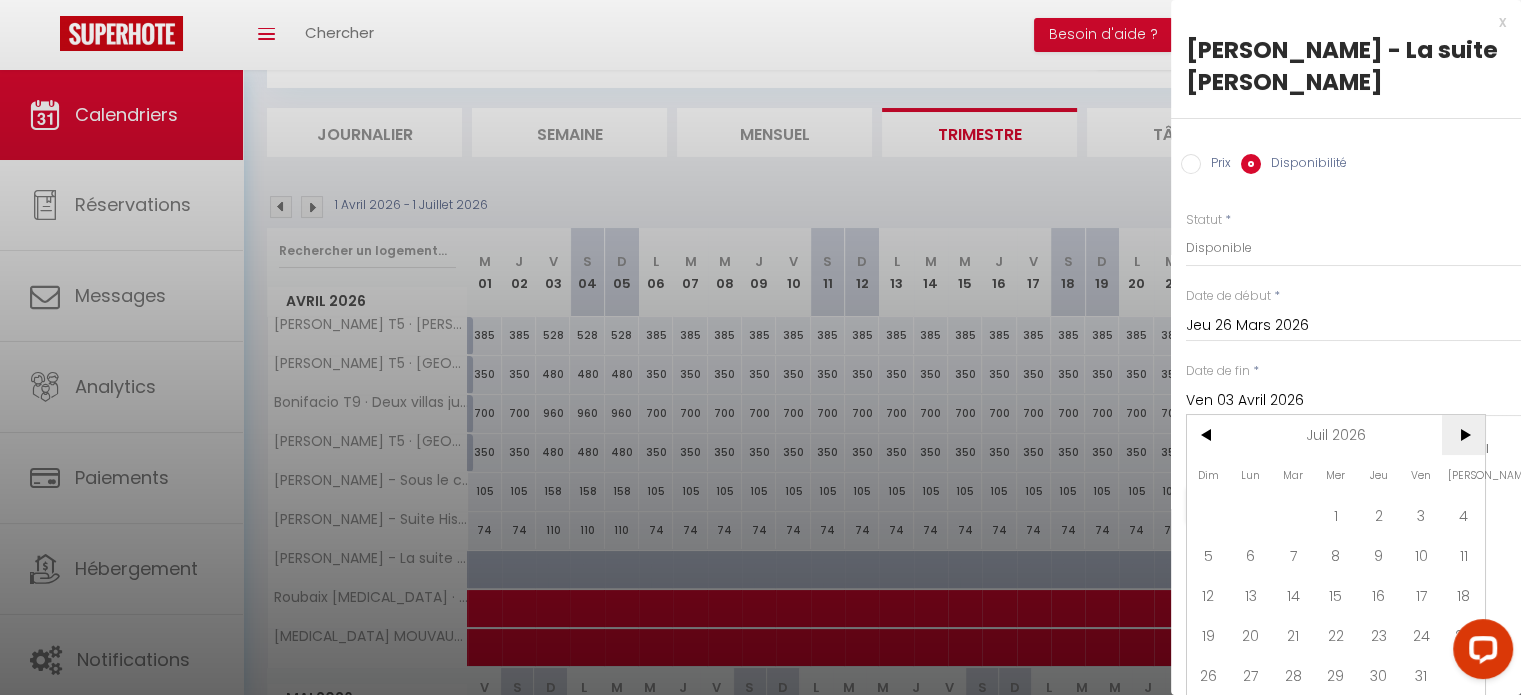 click on ">" at bounding box center [1463, 435] 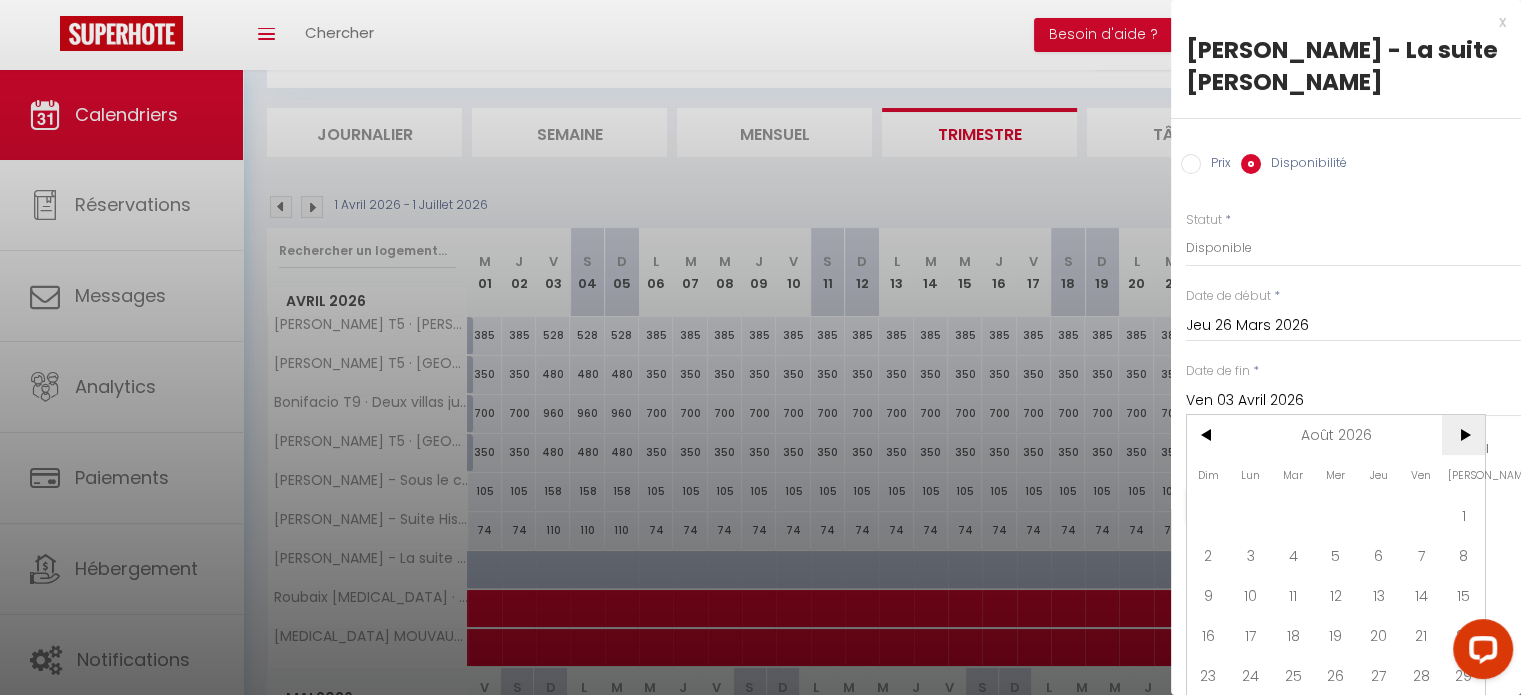 click on ">" at bounding box center [1463, 435] 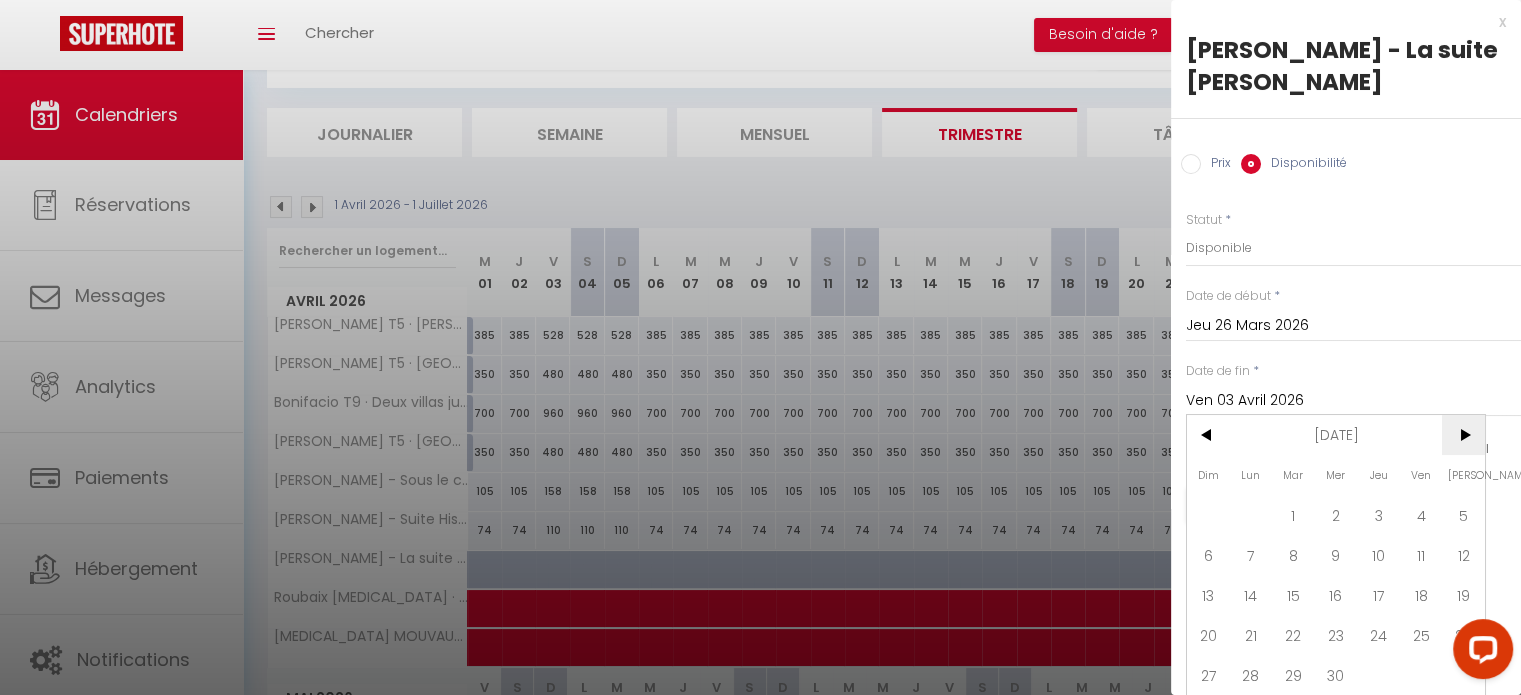 click on ">" at bounding box center (1463, 435) 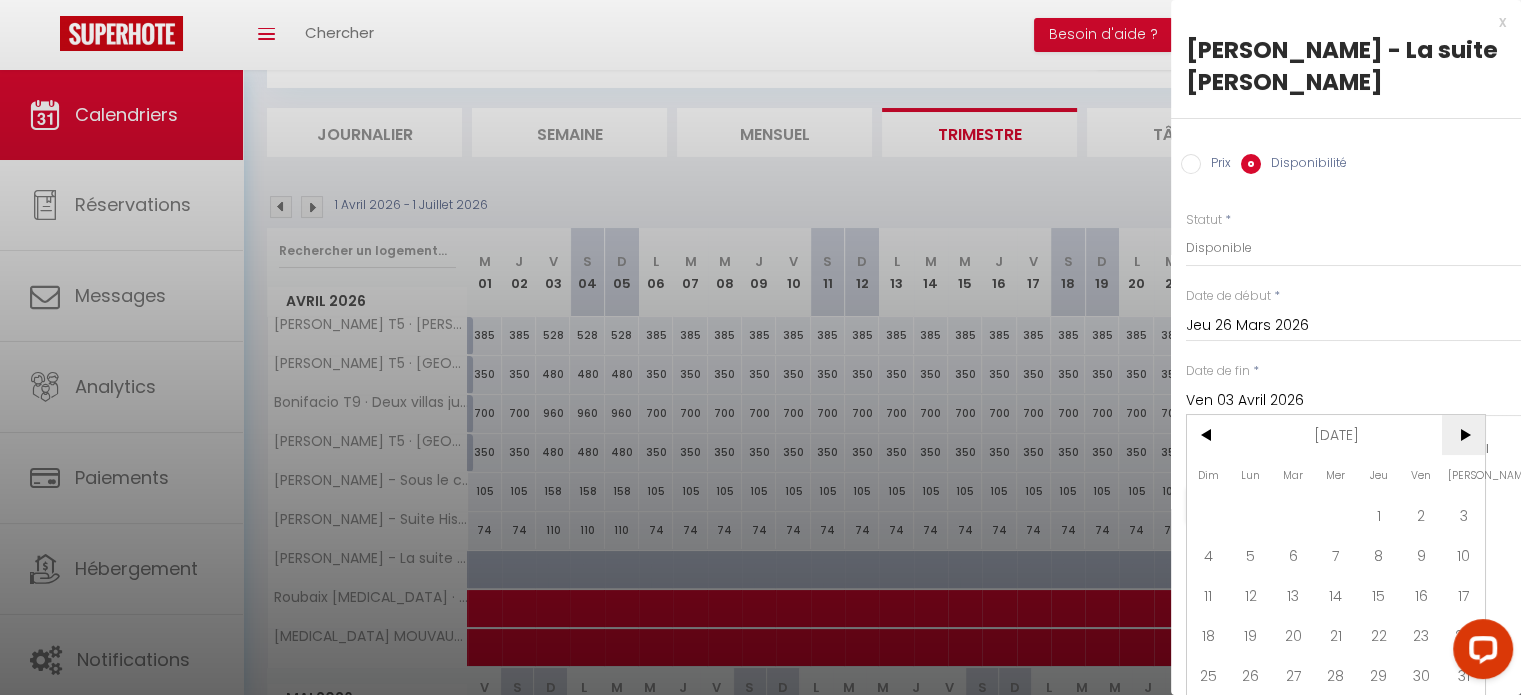 click on ">" at bounding box center [1463, 435] 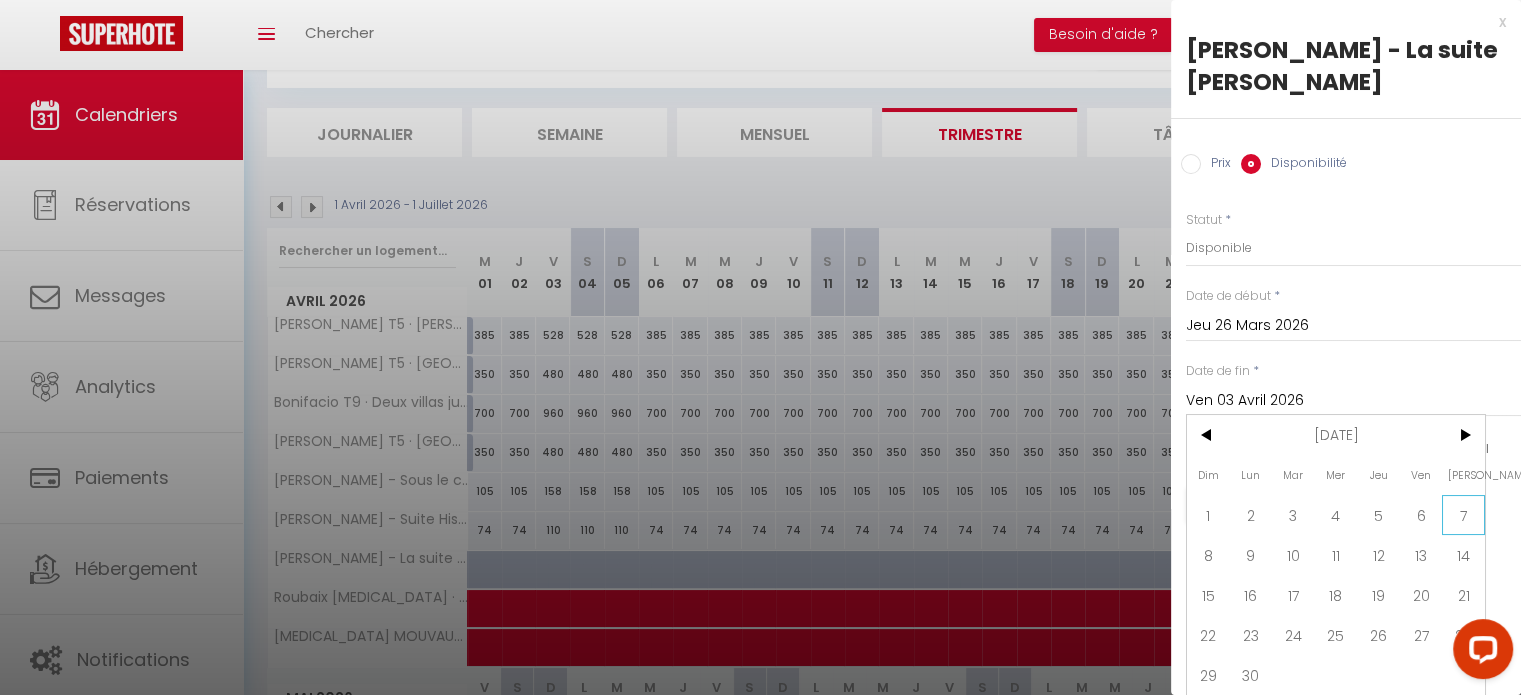 click on "7" at bounding box center [1463, 515] 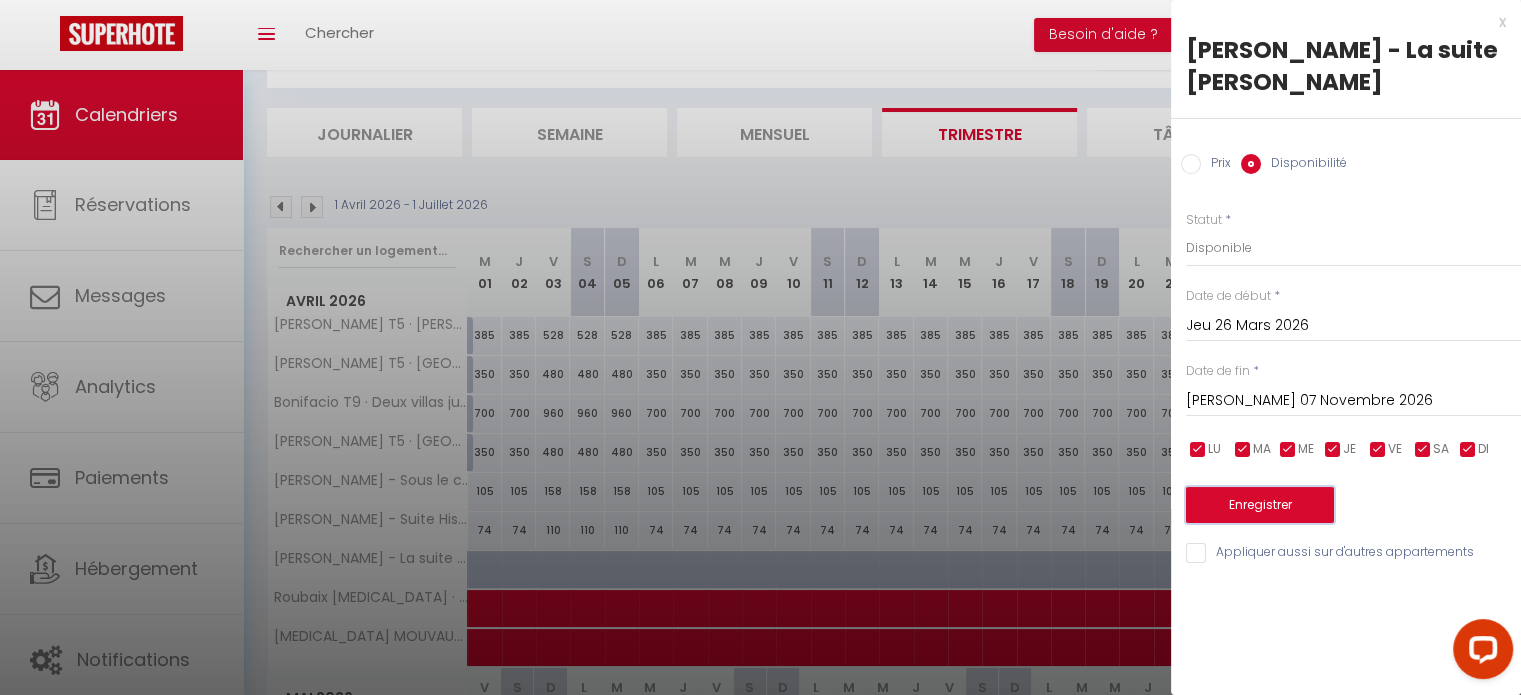 click on "Enregistrer" at bounding box center (1260, 505) 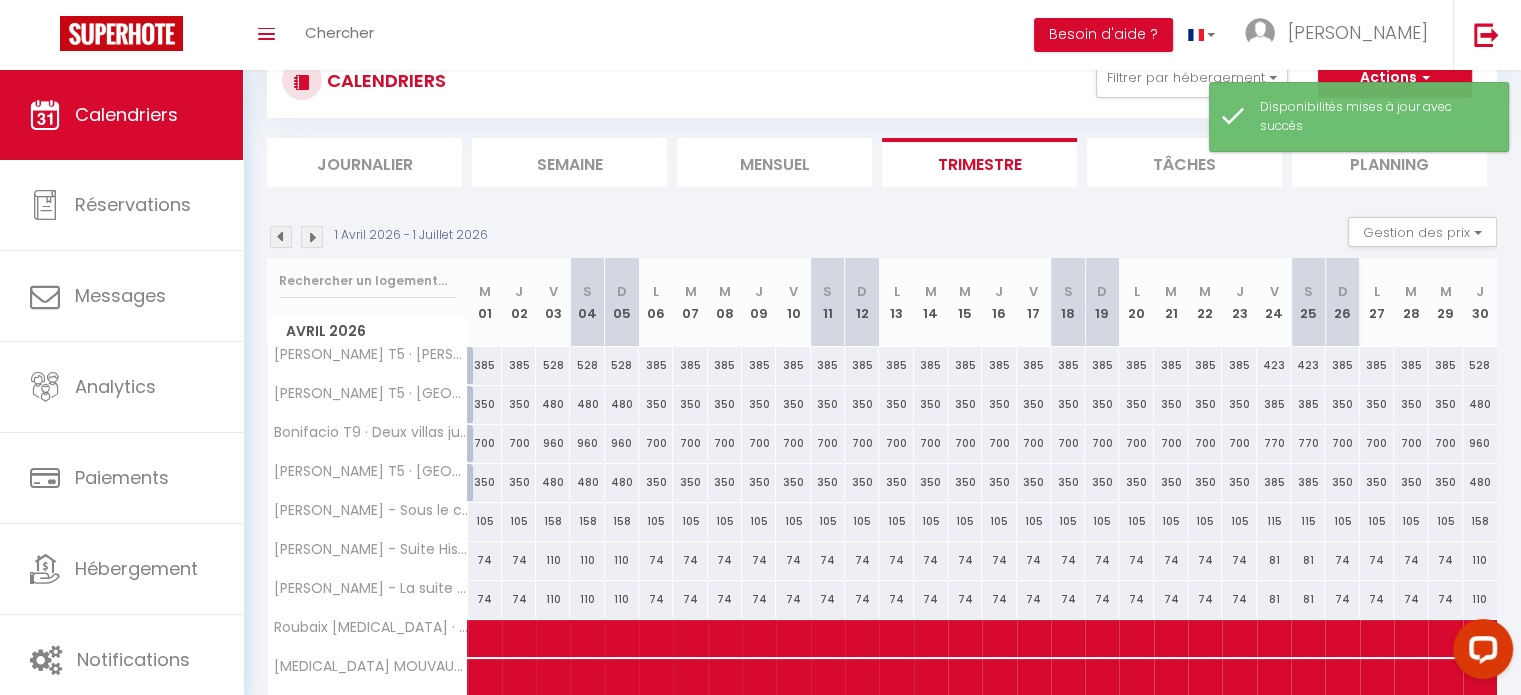 scroll, scrollTop: 100, scrollLeft: 0, axis: vertical 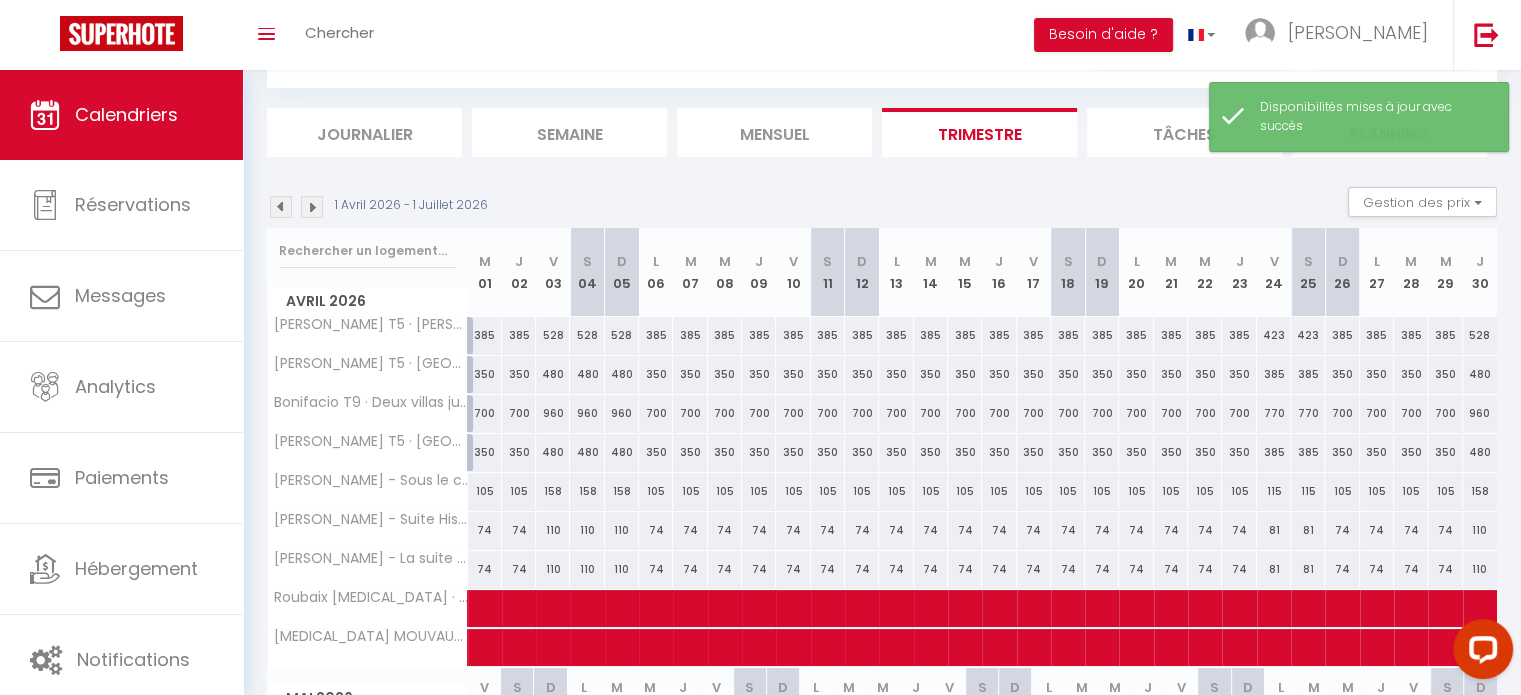 click on "1 Avril 2026 - 1 Juillet 2026
Gestion des prix
Nb Nuits minimum   Règles   Disponibilité" at bounding box center [882, 207] 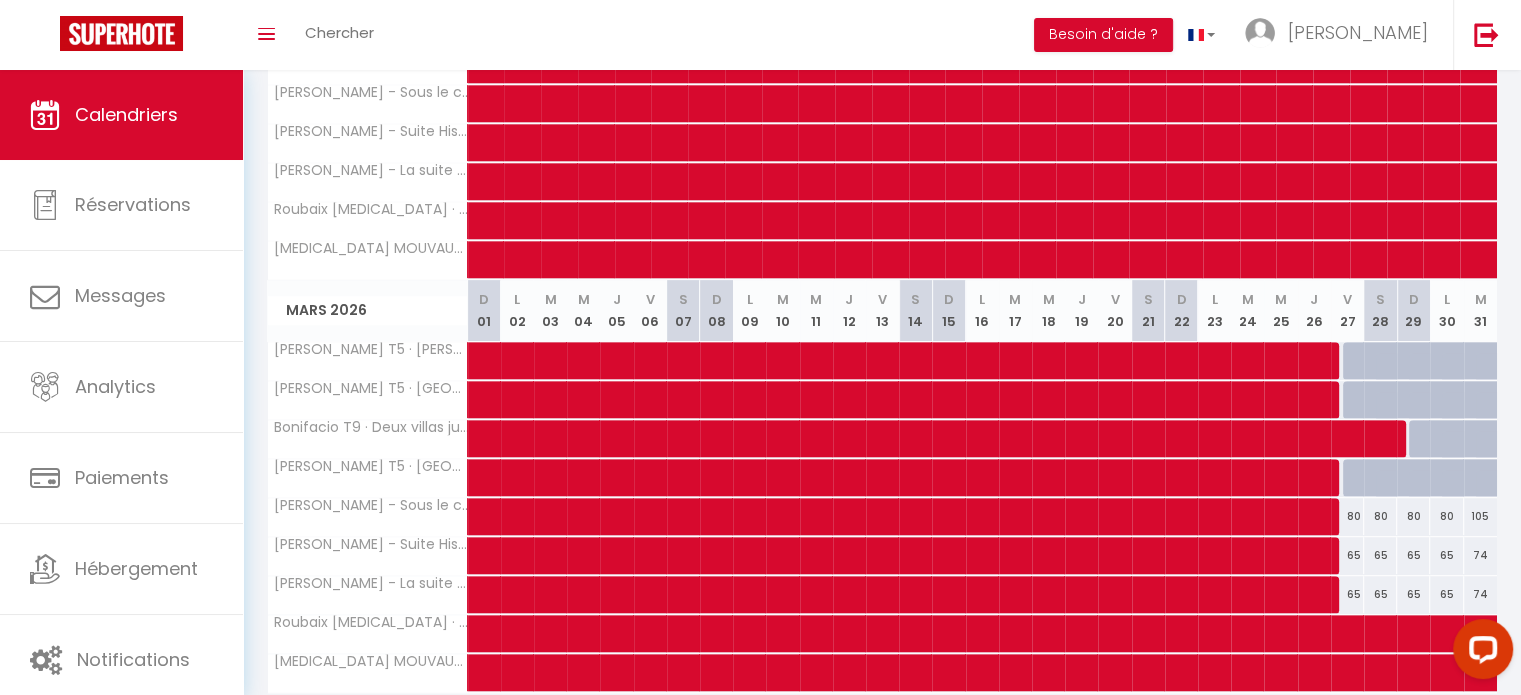 scroll, scrollTop: 973, scrollLeft: 0, axis: vertical 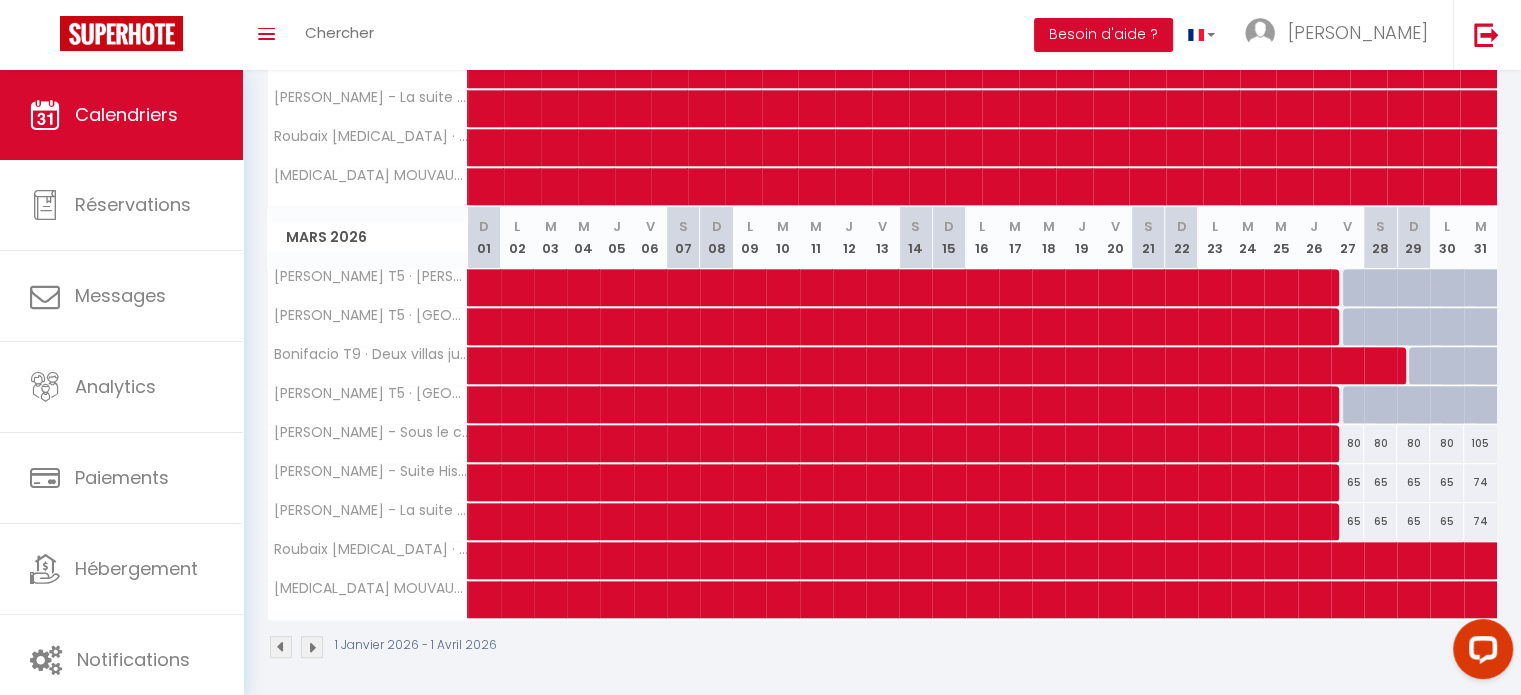 click at bounding box center (312, 647) 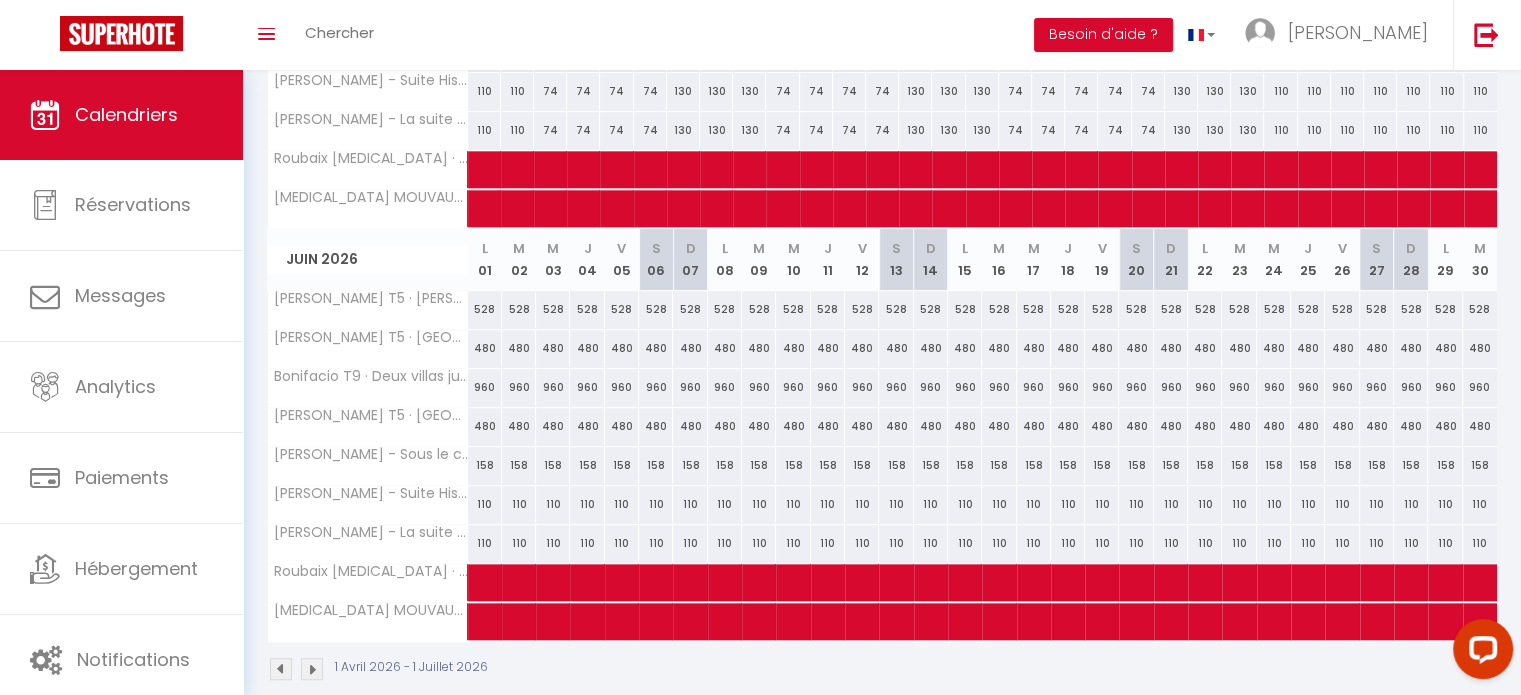 scroll, scrollTop: 973, scrollLeft: 0, axis: vertical 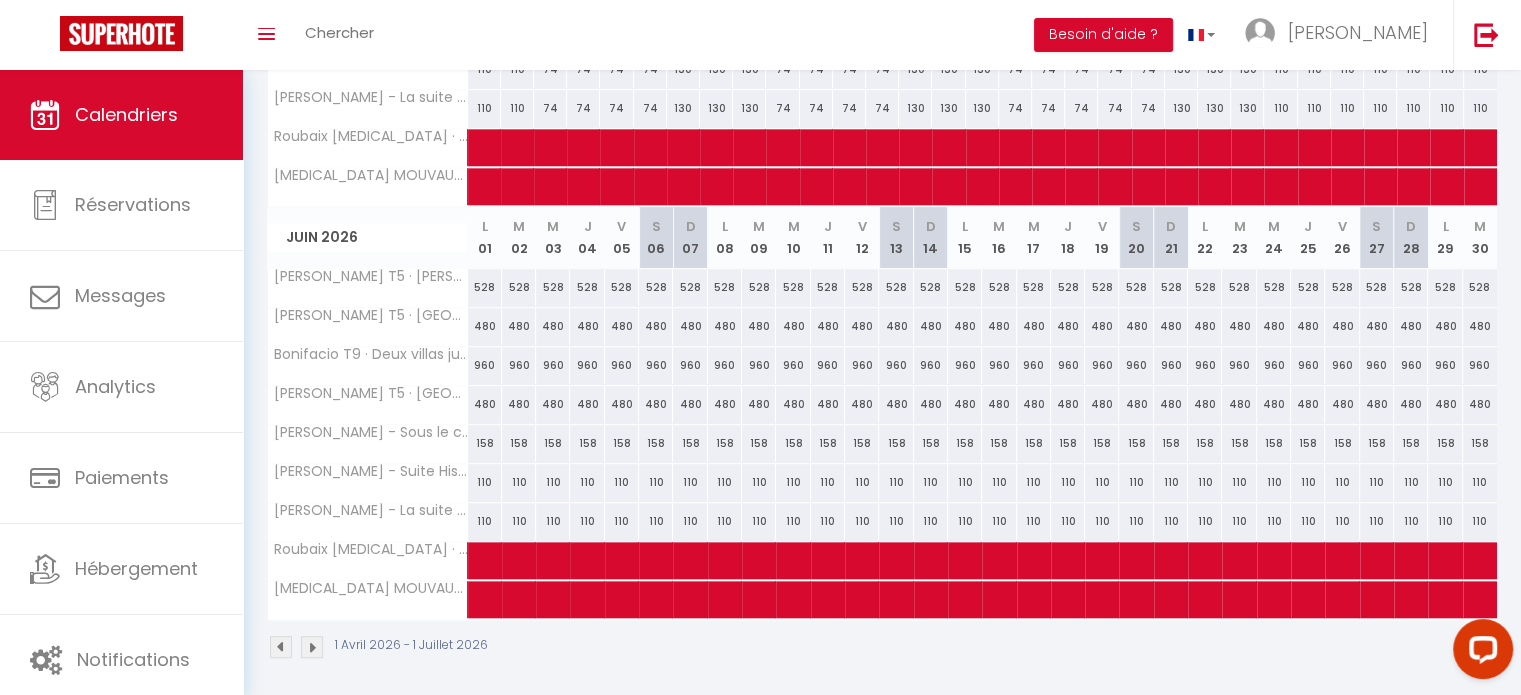 click at bounding box center (312, 647) 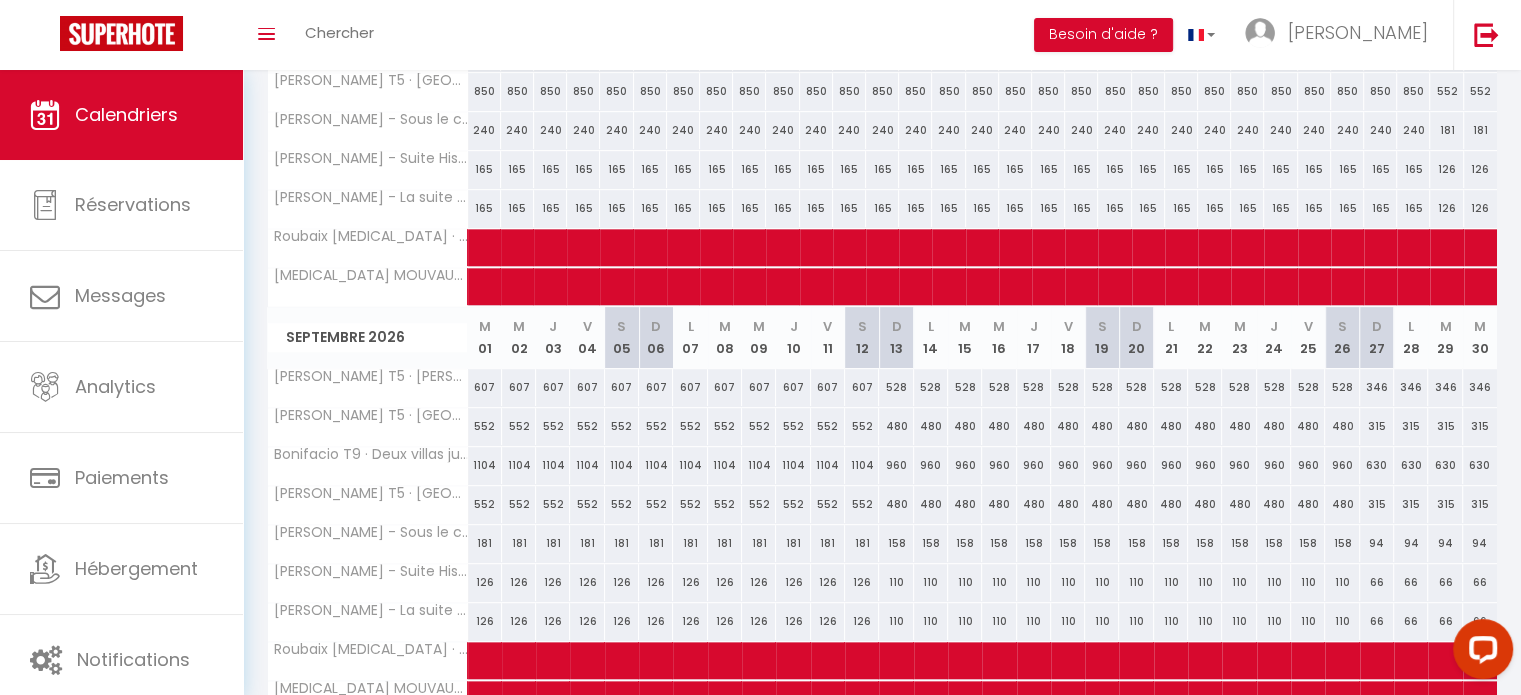 scroll, scrollTop: 973, scrollLeft: 0, axis: vertical 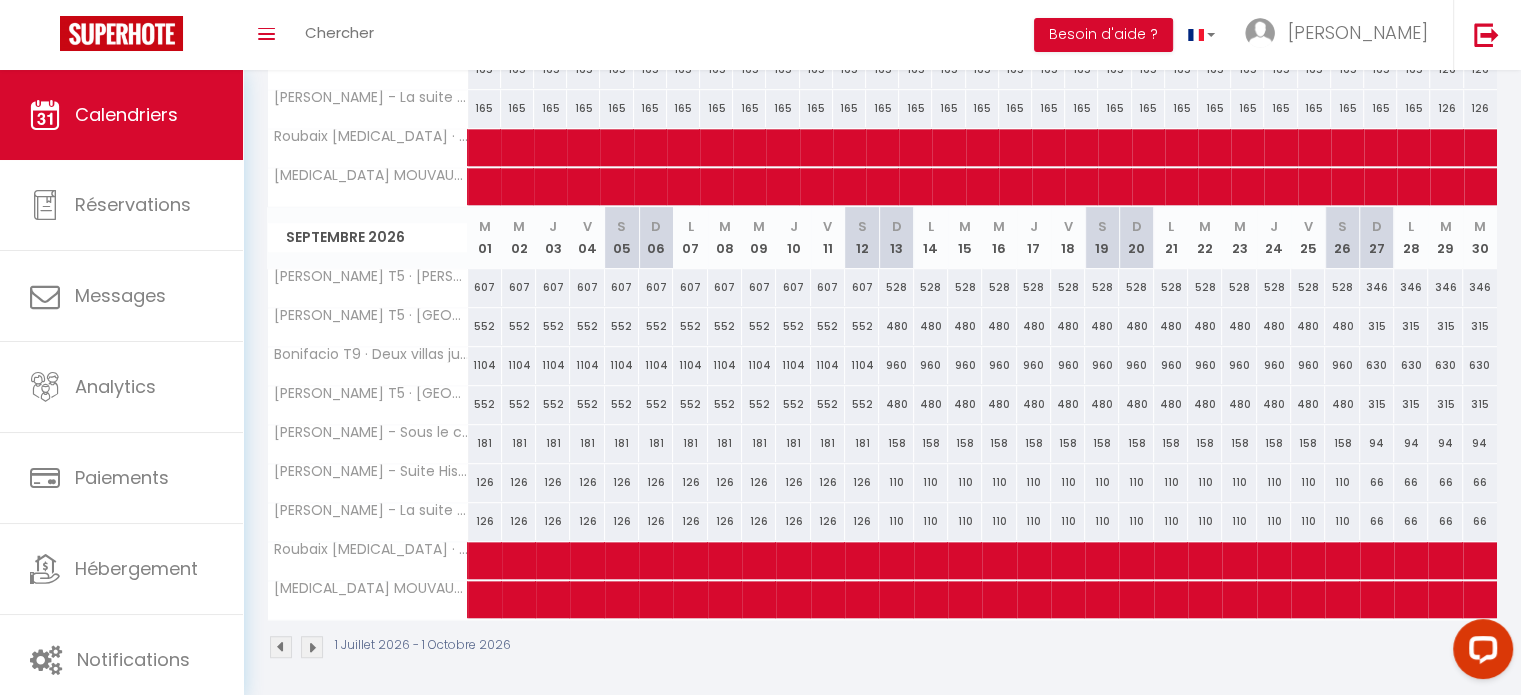 click at bounding box center (312, 647) 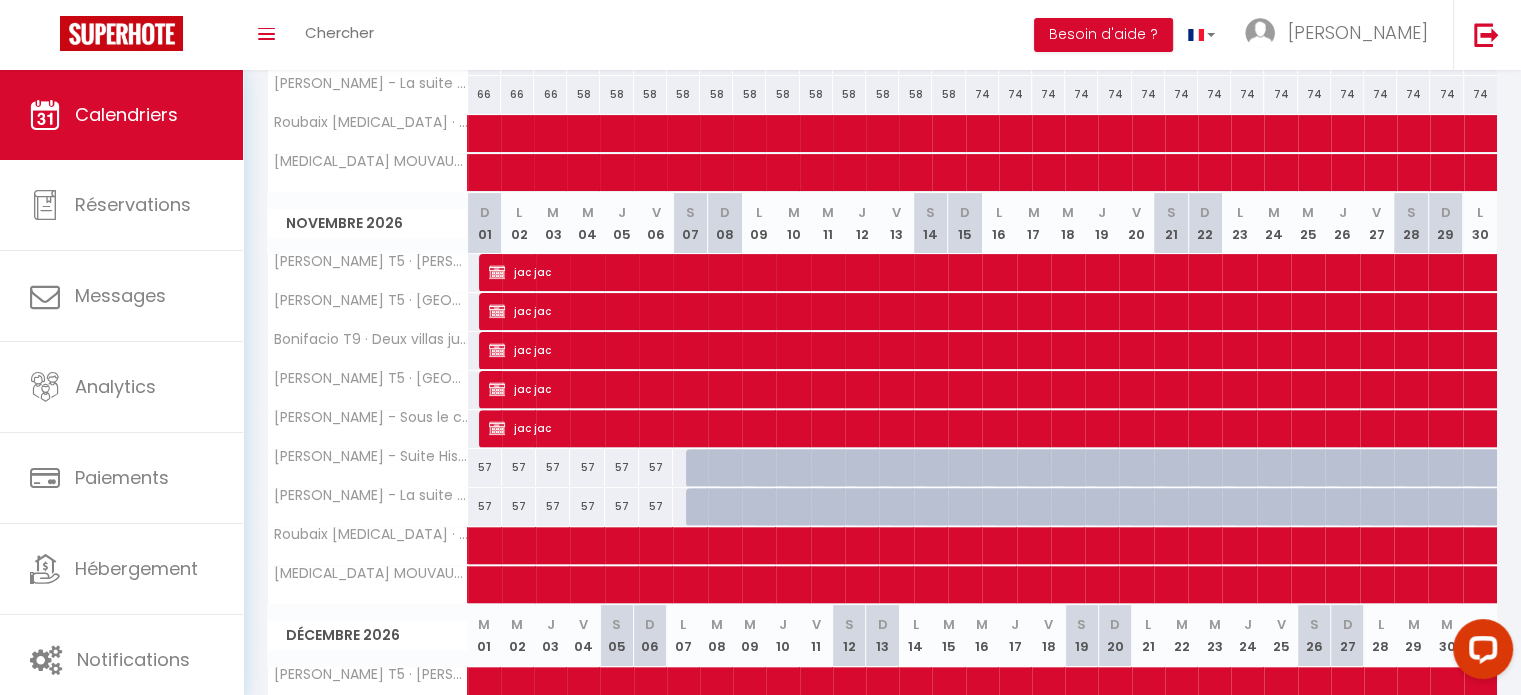 scroll, scrollTop: 573, scrollLeft: 0, axis: vertical 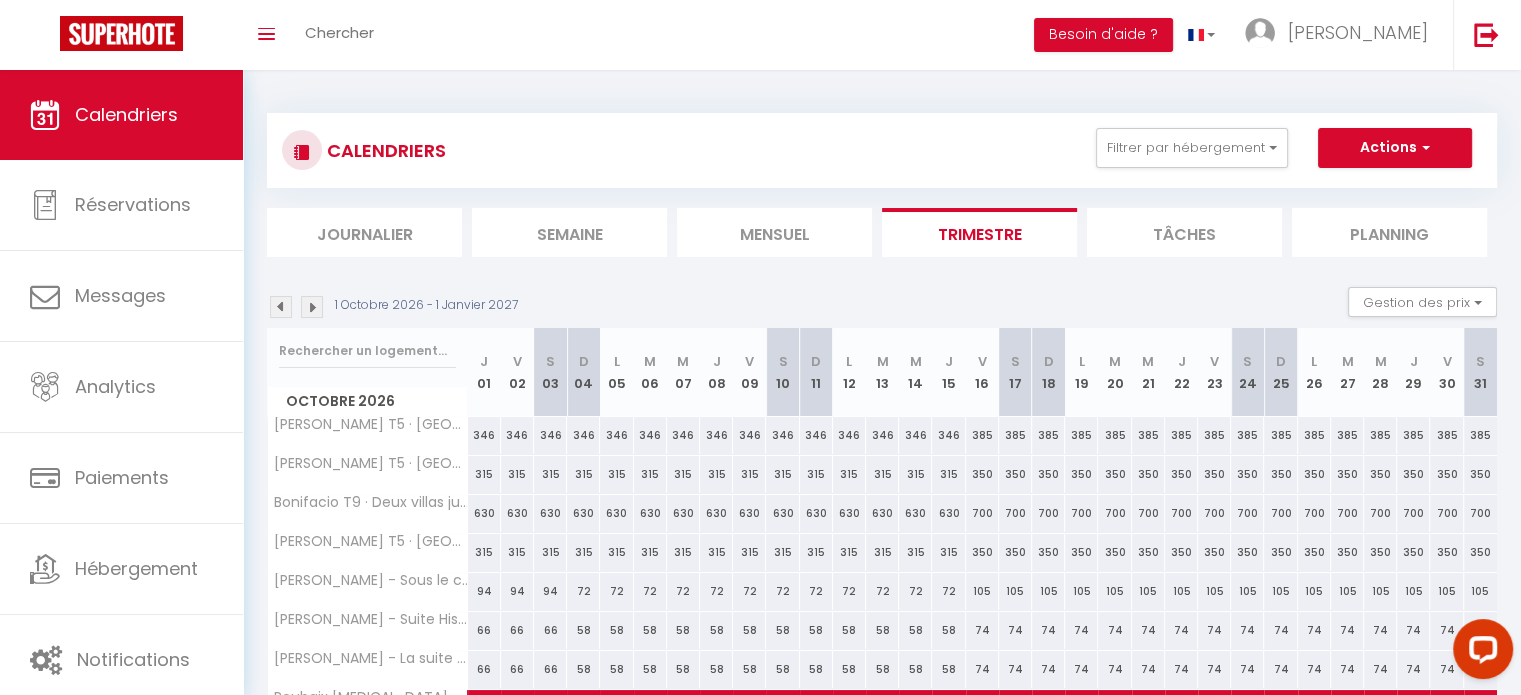 click at bounding box center [281, 307] 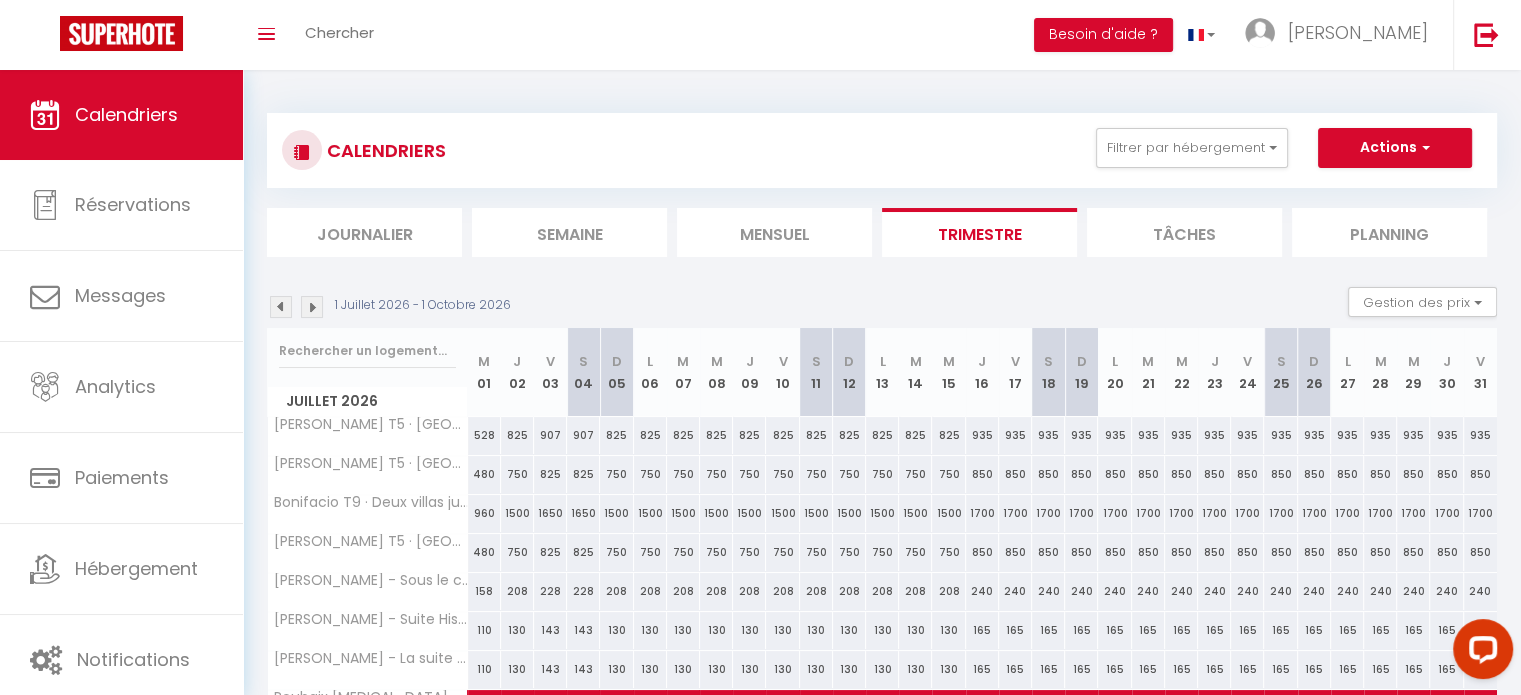 click at bounding box center [281, 307] 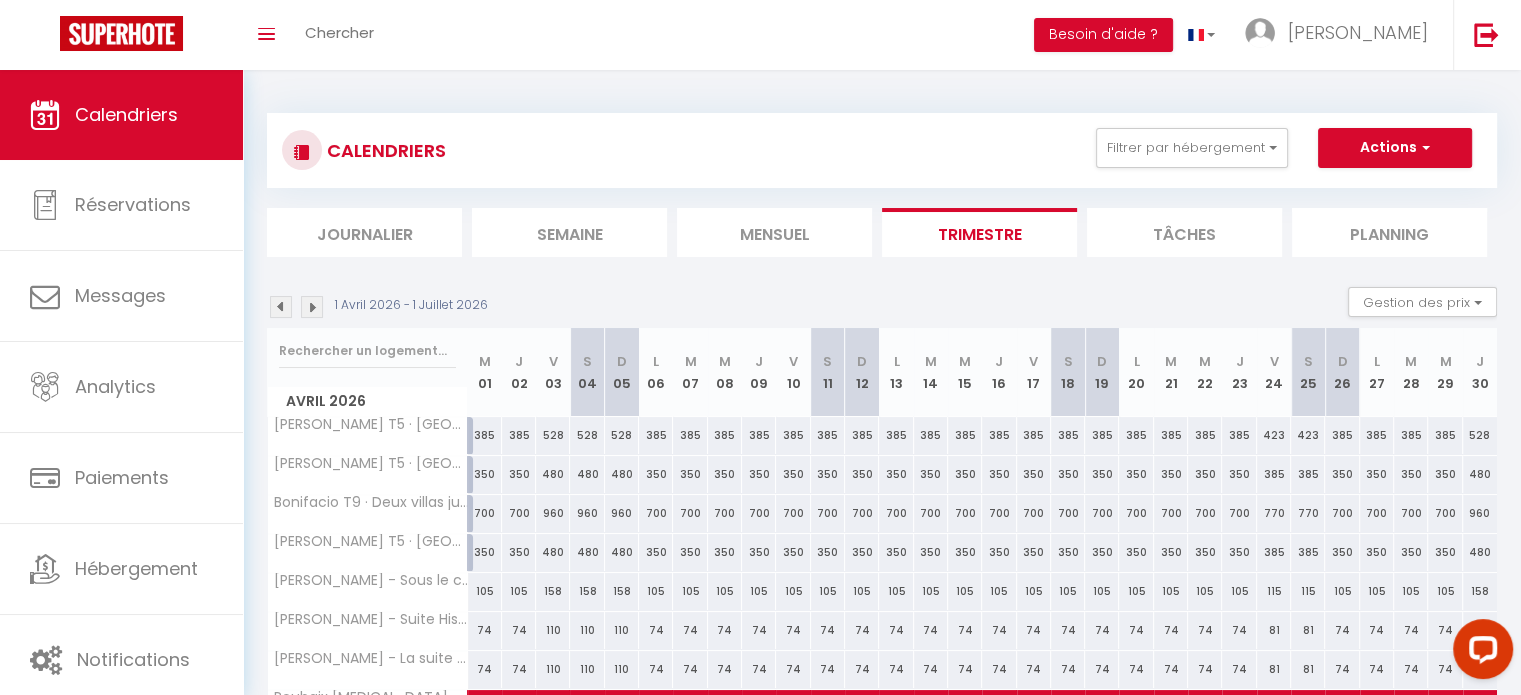 click at bounding box center (281, 307) 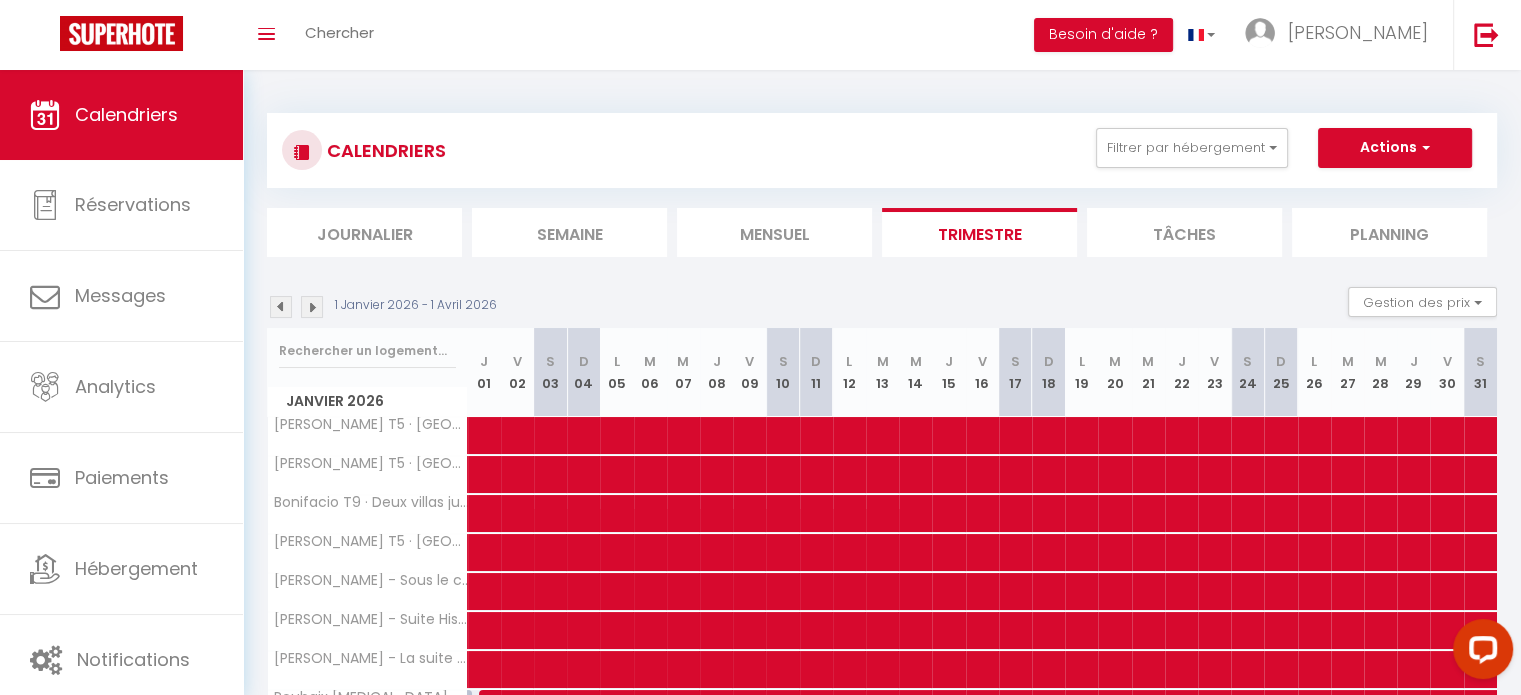 click at bounding box center (281, 307) 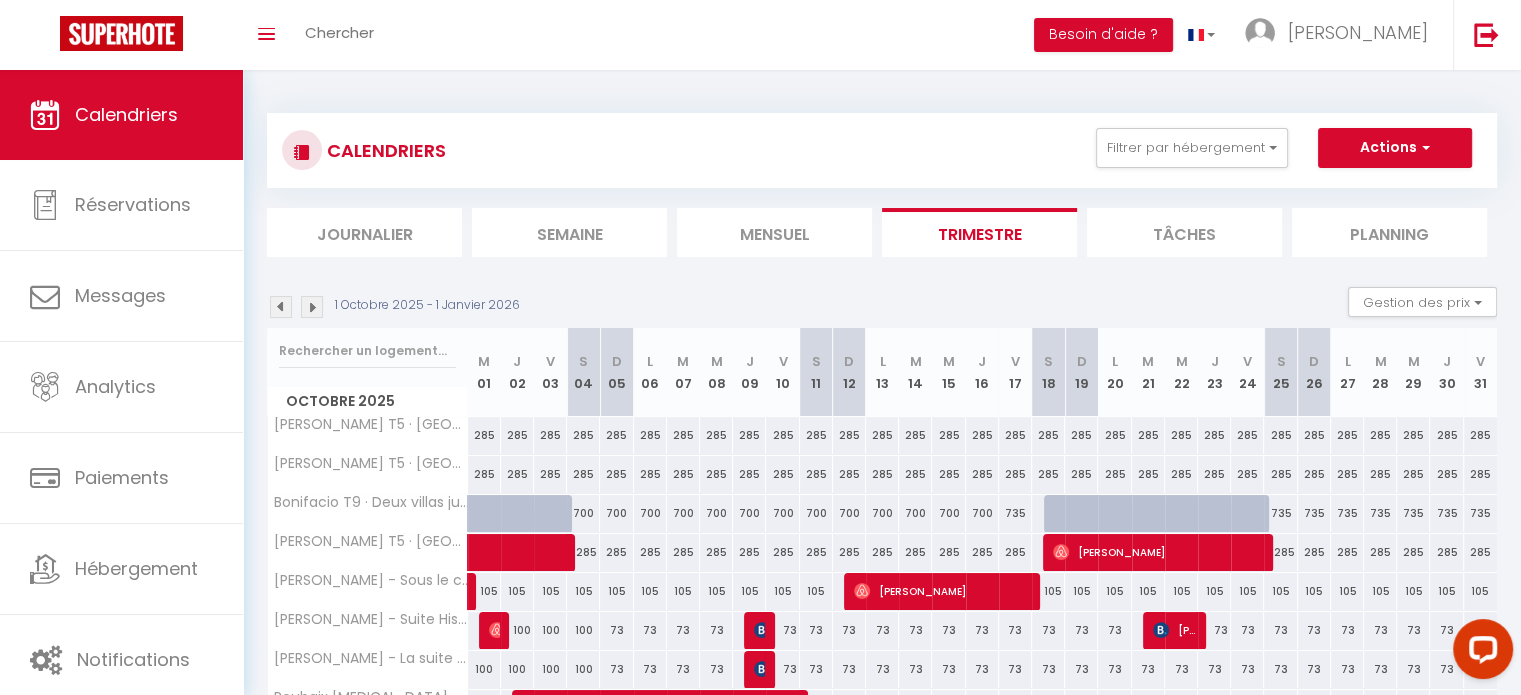 click at bounding box center (281, 307) 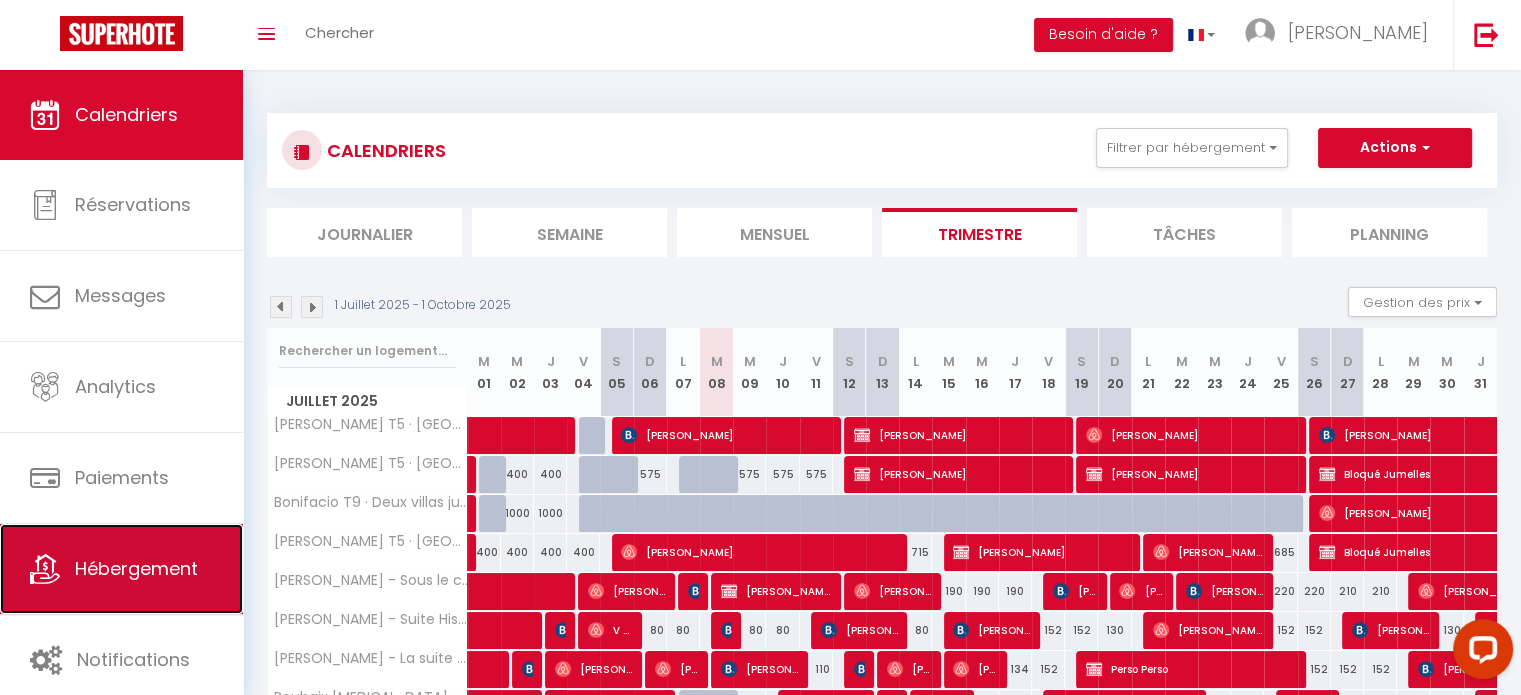 click on "Hébergement" at bounding box center (136, 568) 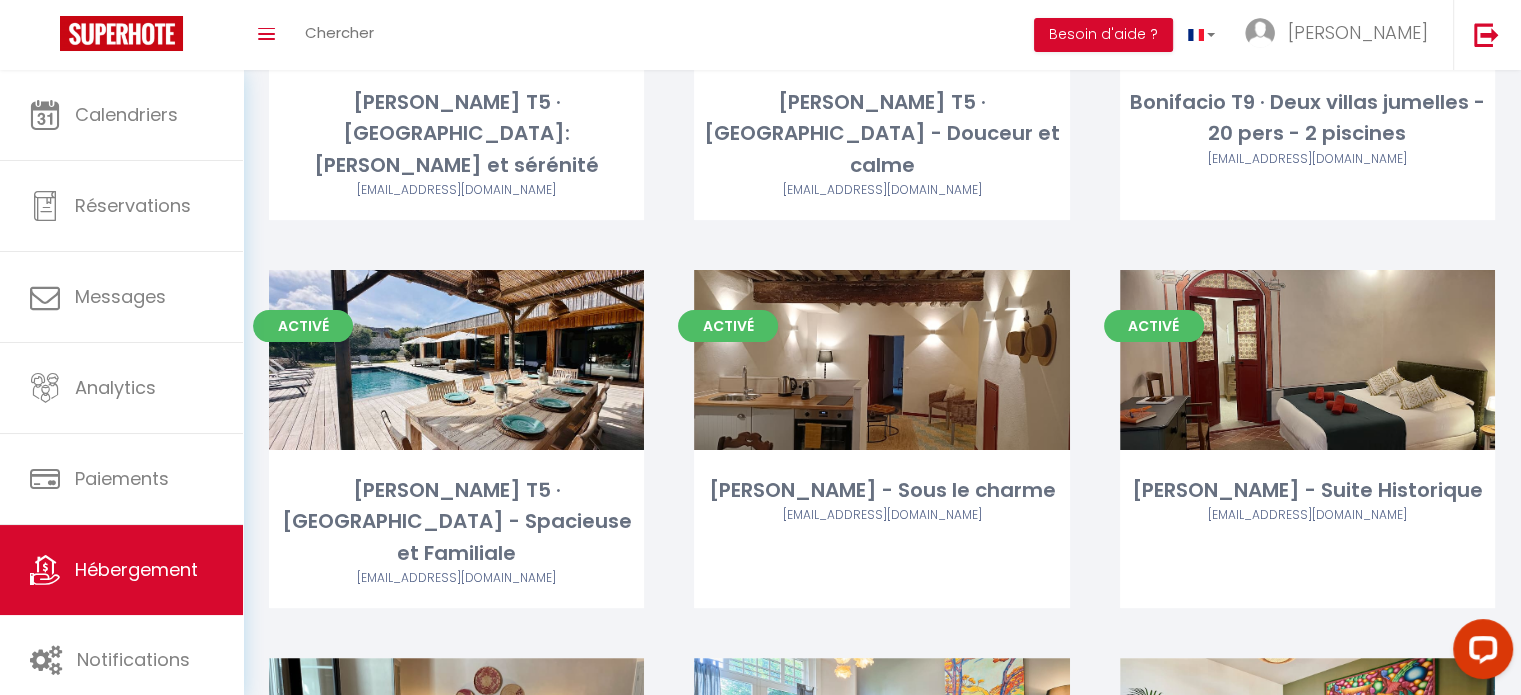 scroll, scrollTop: 116, scrollLeft: 0, axis: vertical 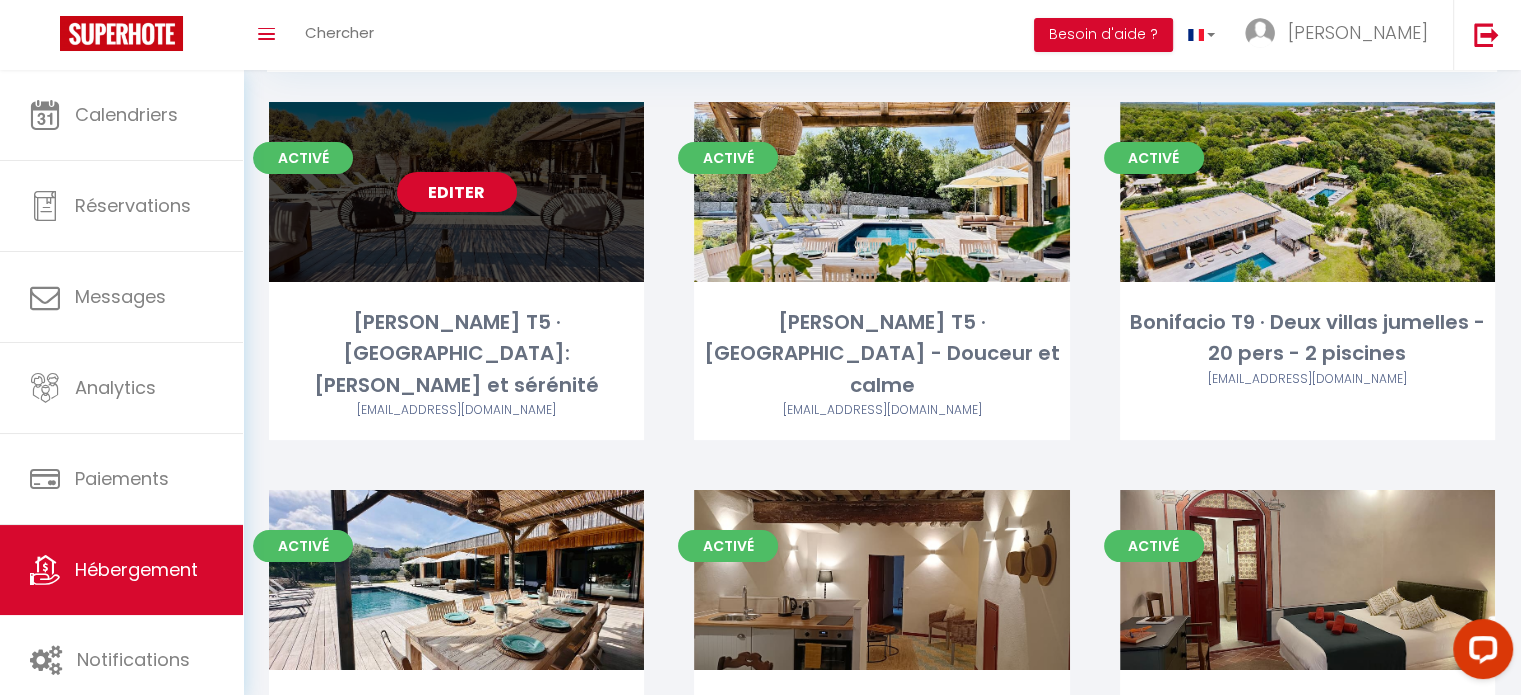 click on "Editer" at bounding box center [457, 192] 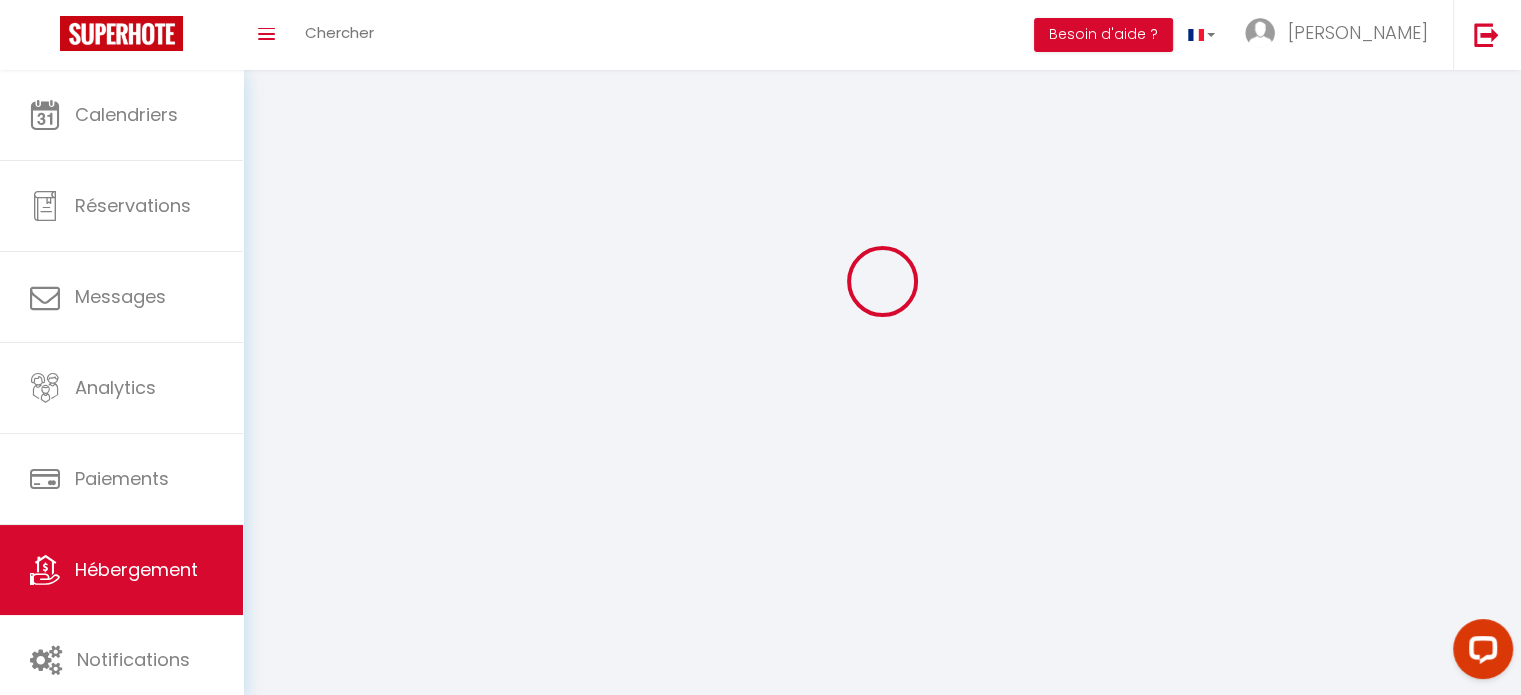 scroll, scrollTop: 0, scrollLeft: 0, axis: both 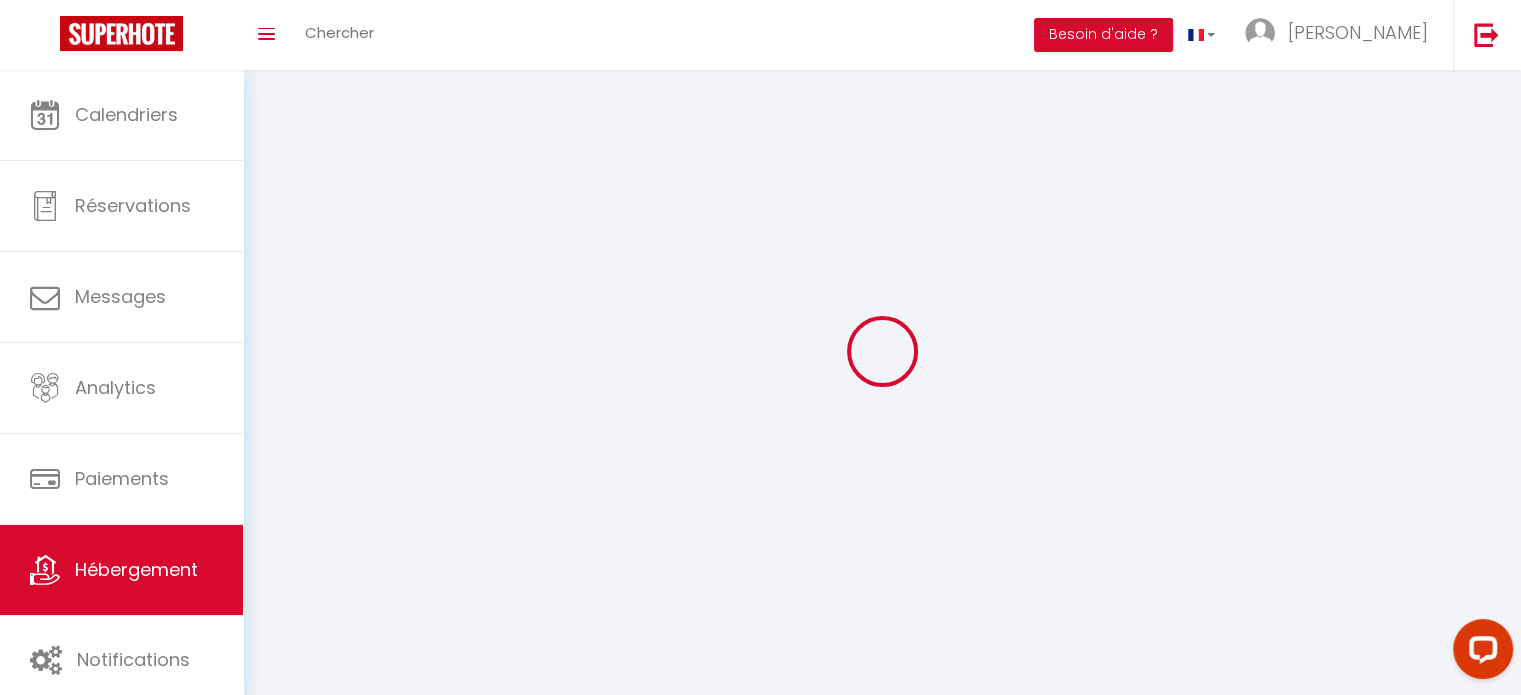 select 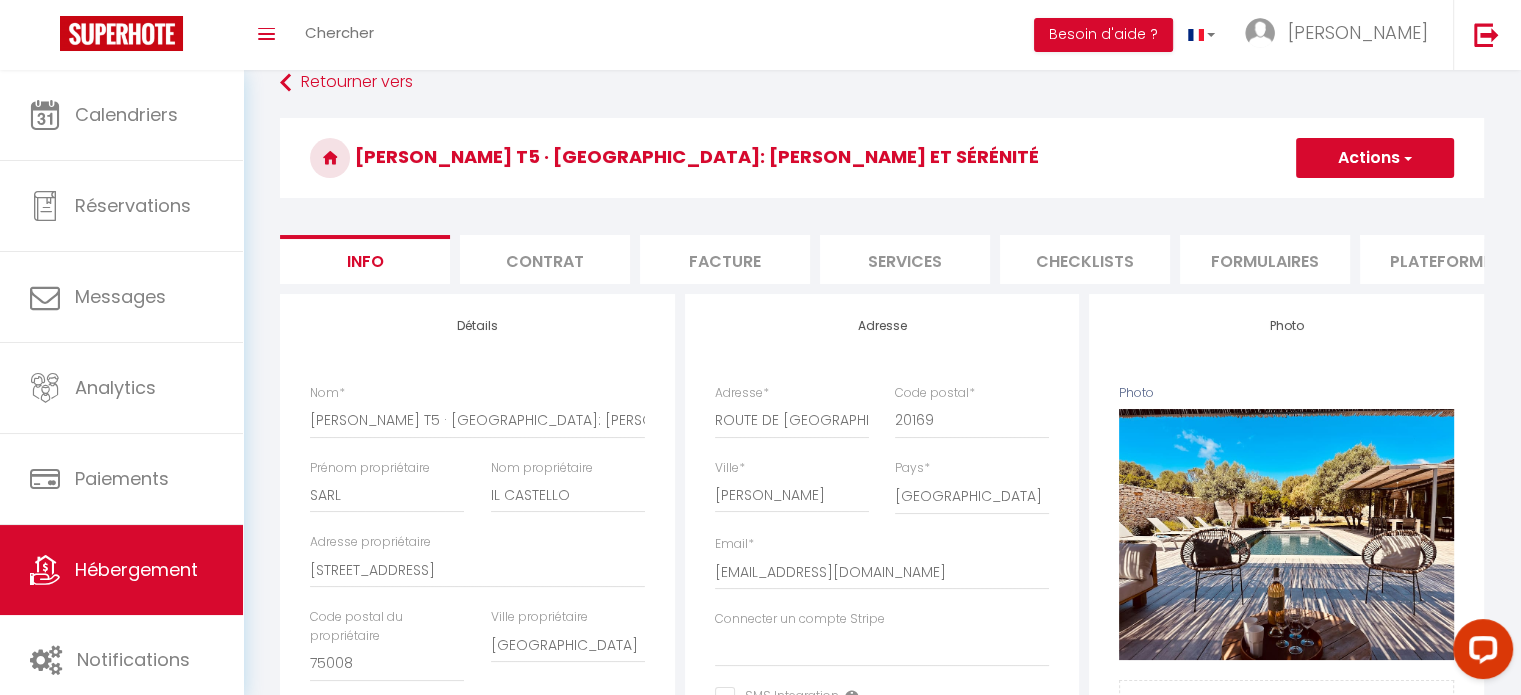 scroll, scrollTop: 0, scrollLeft: 0, axis: both 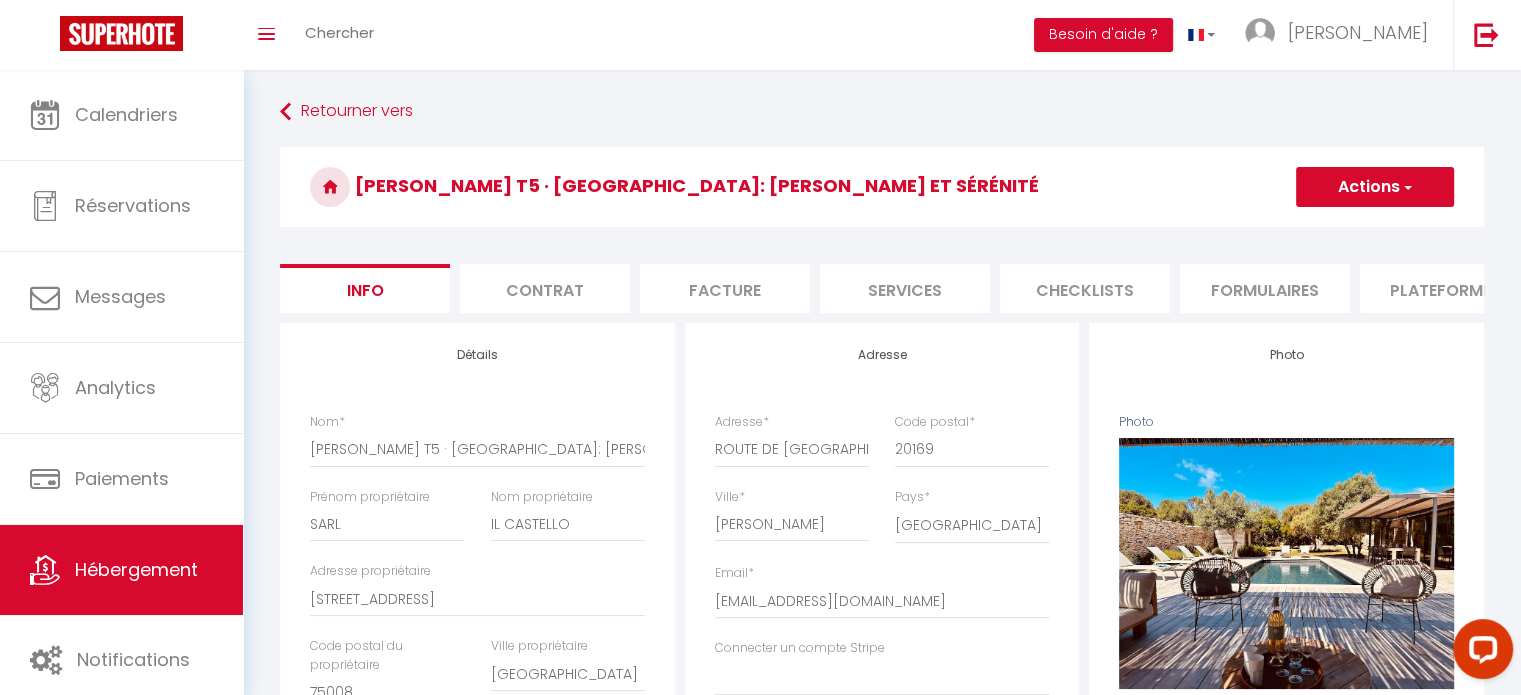 click on "Plateformes" at bounding box center [1445, 288] 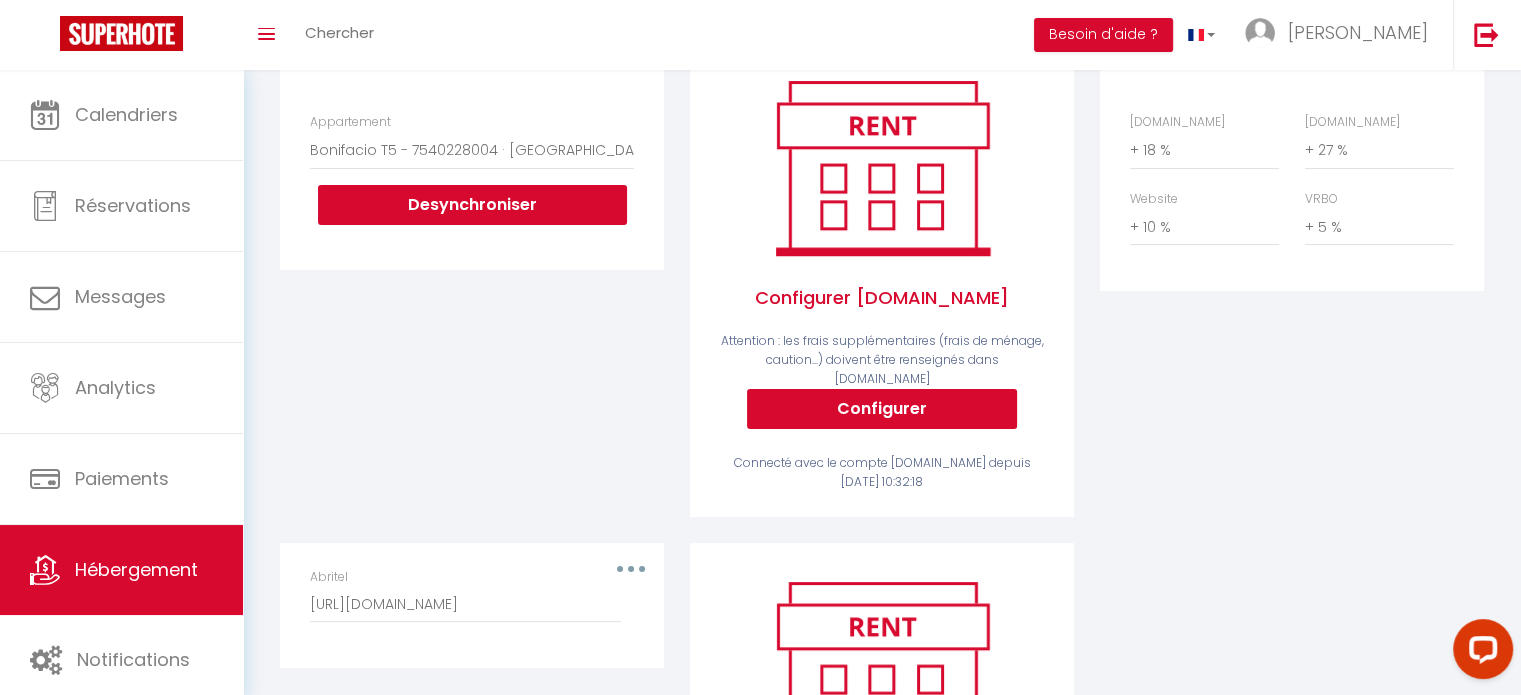 scroll, scrollTop: 400, scrollLeft: 0, axis: vertical 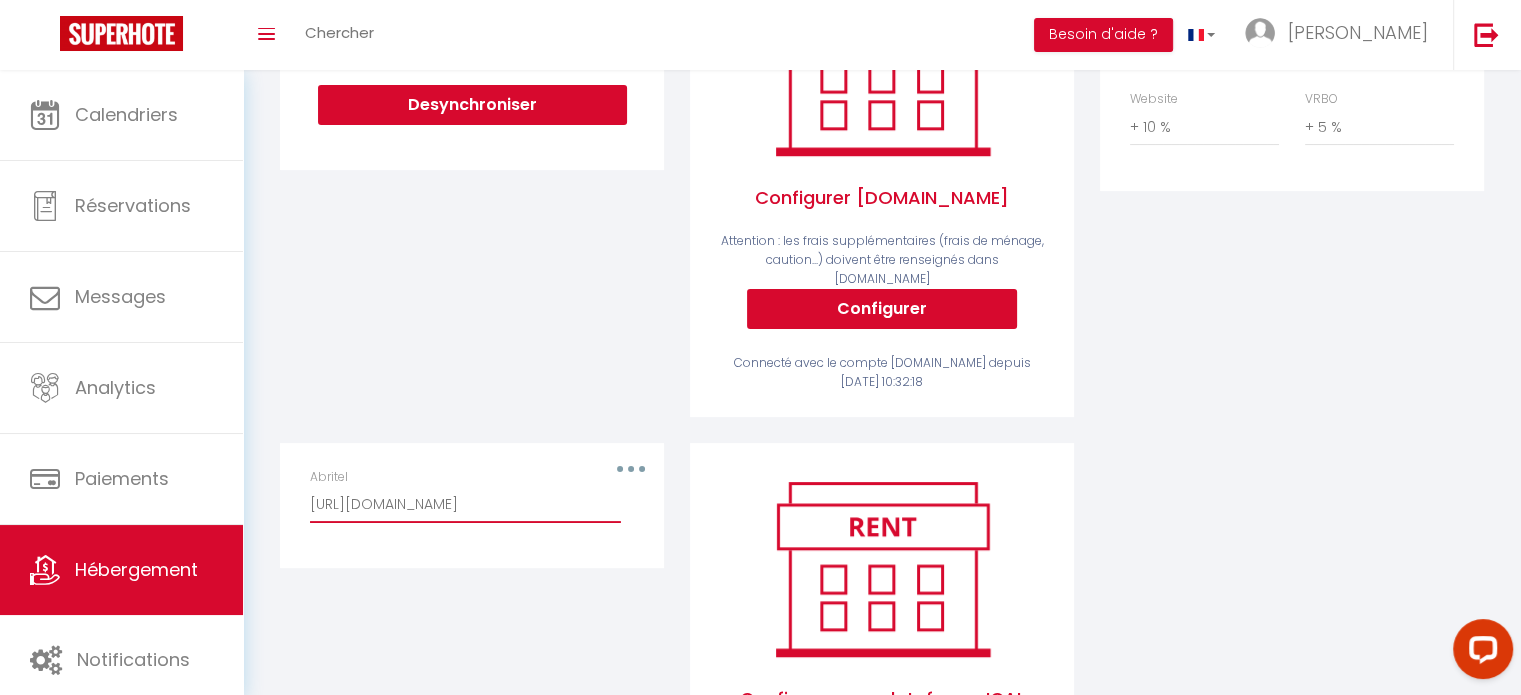 click on "[URL][DOMAIN_NAME]" at bounding box center (465, 505) 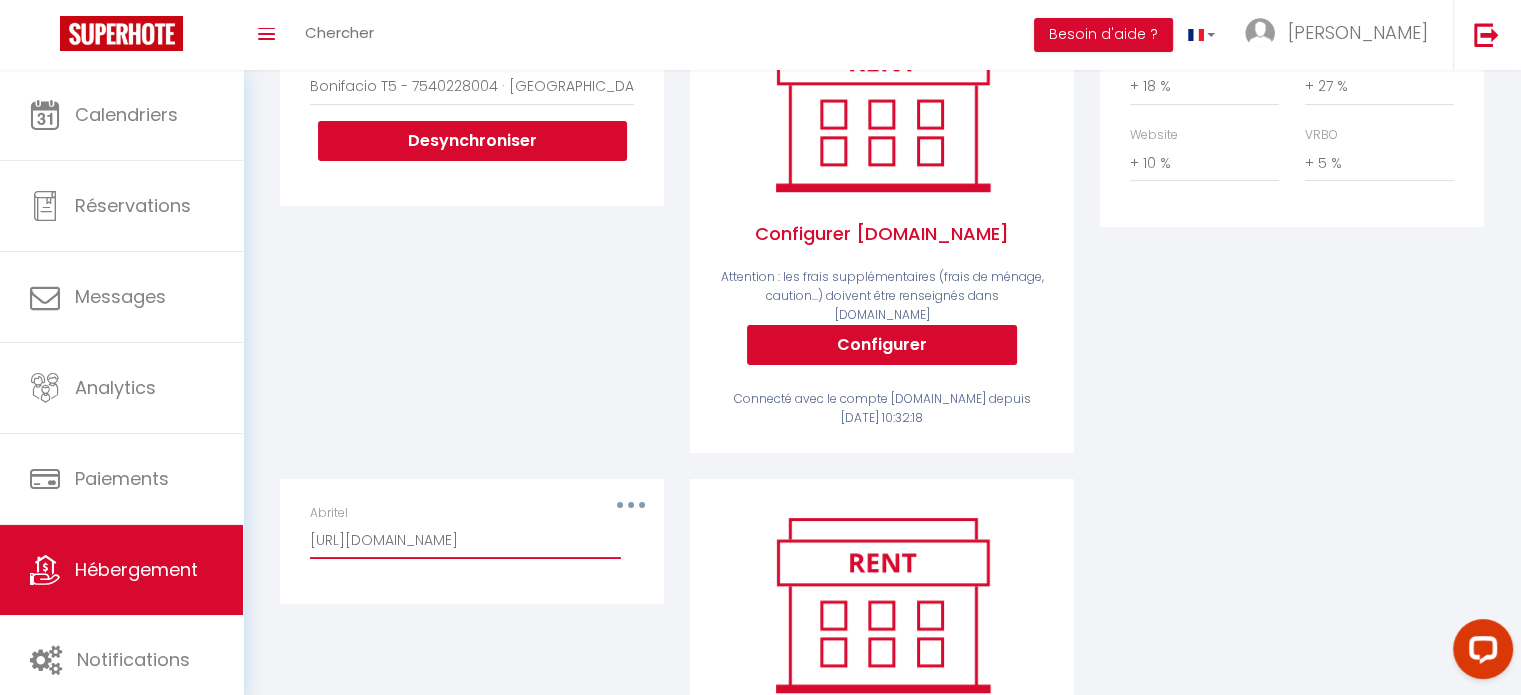 scroll, scrollTop: 400, scrollLeft: 0, axis: vertical 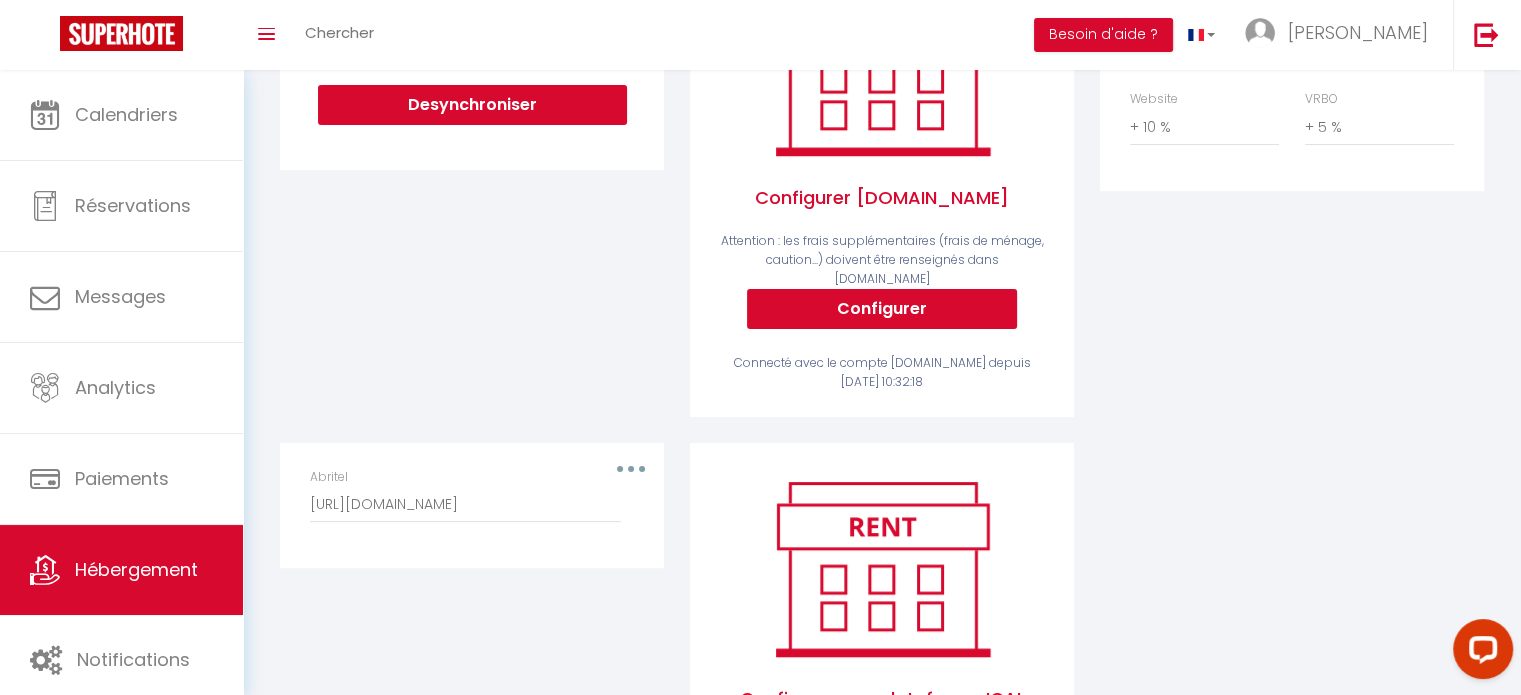click at bounding box center (631, 469) 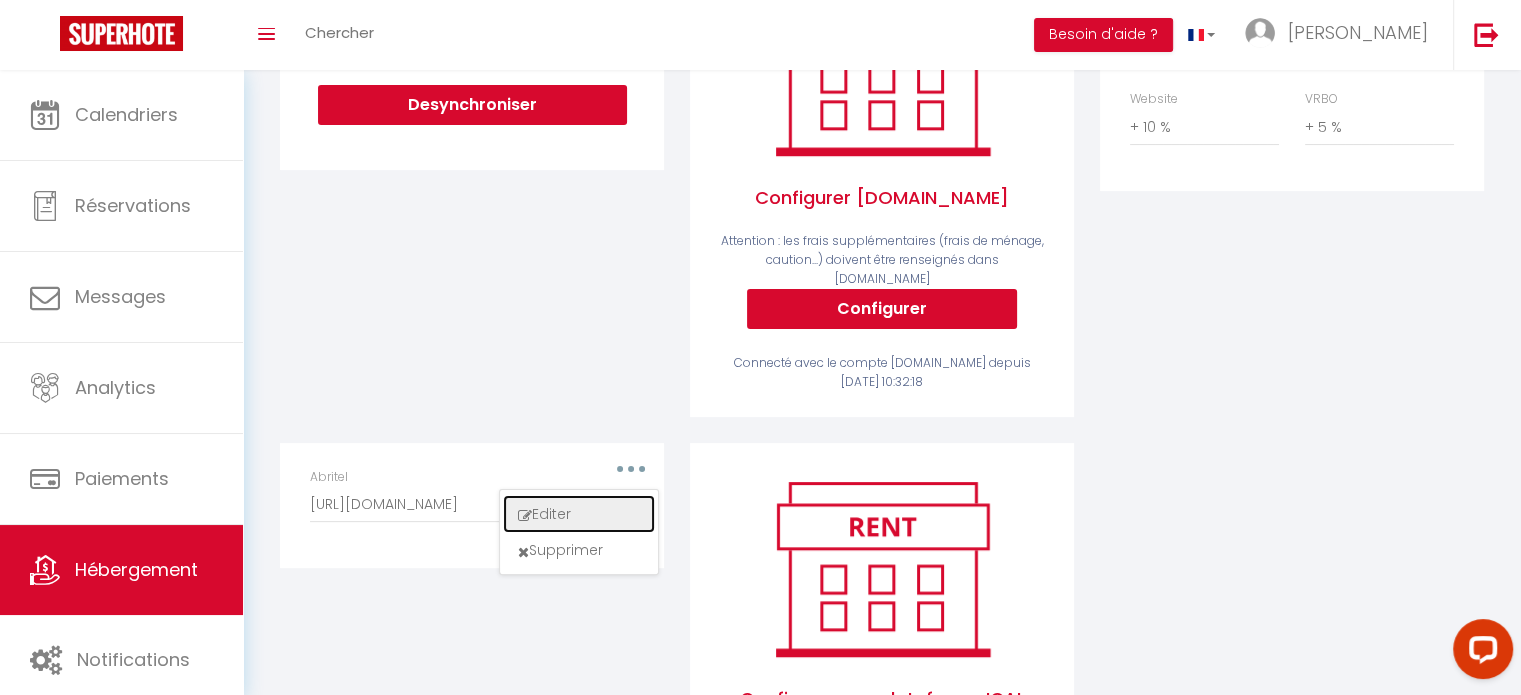 click on "Editer" at bounding box center [579, 514] 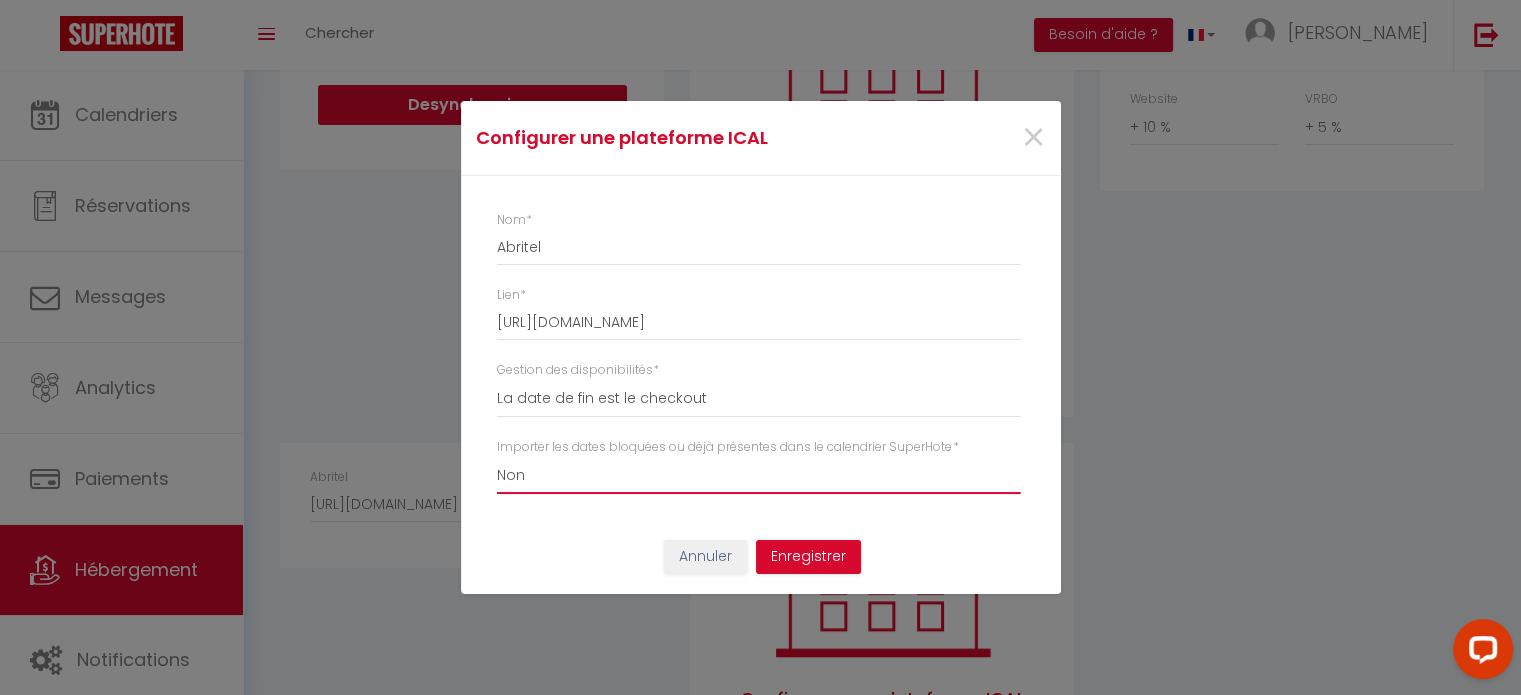 click on "Oui
Non" at bounding box center [758, 475] 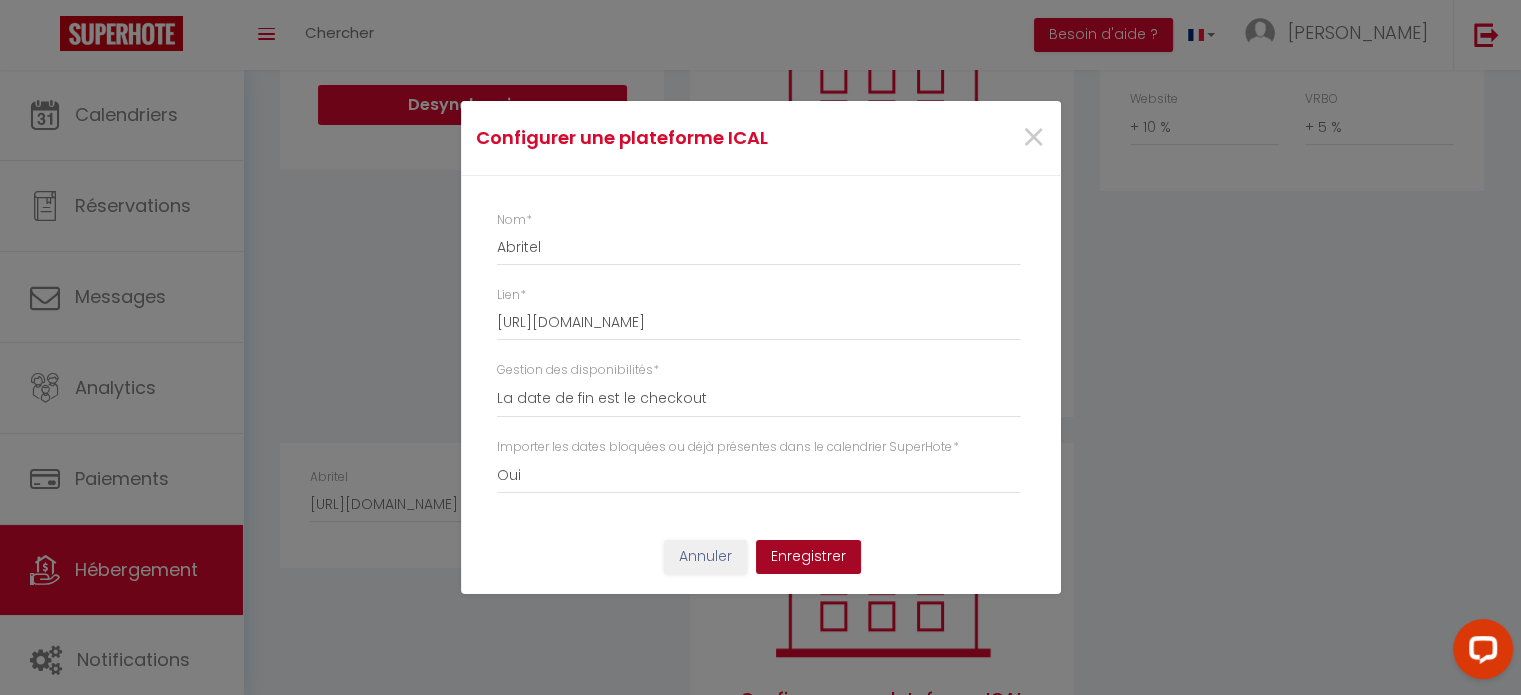click on "Enregistrer" at bounding box center (808, 557) 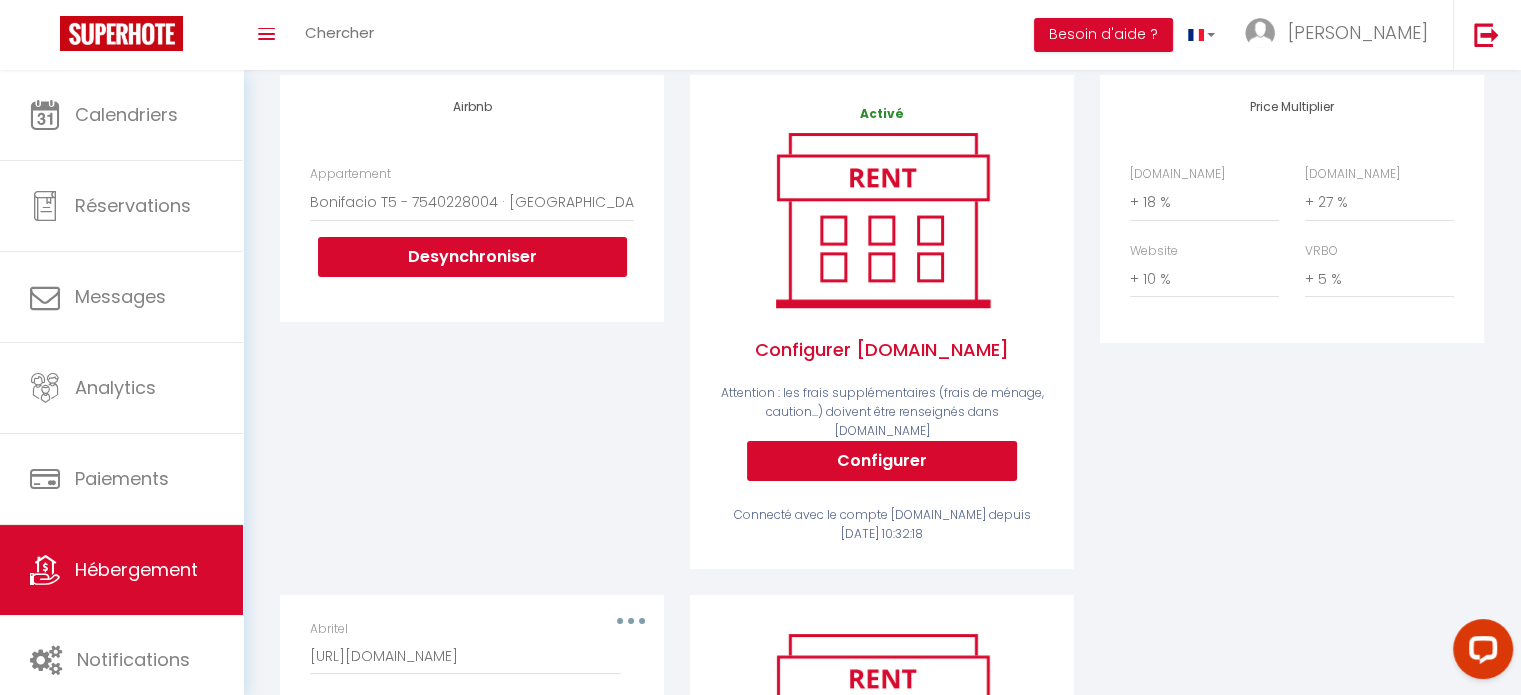 scroll, scrollTop: 300, scrollLeft: 0, axis: vertical 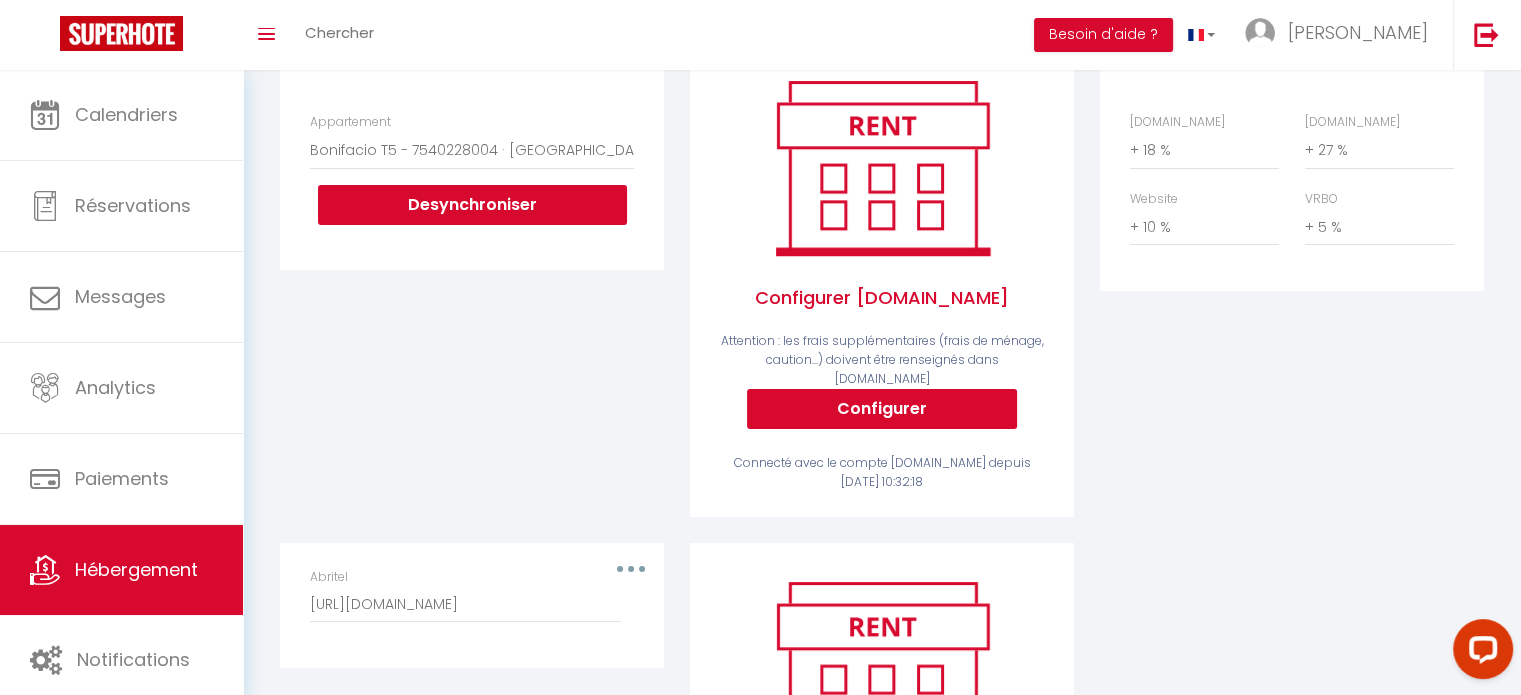 click on "Abritel
[URL][DOMAIN_NAME]" at bounding box center (472, 595) 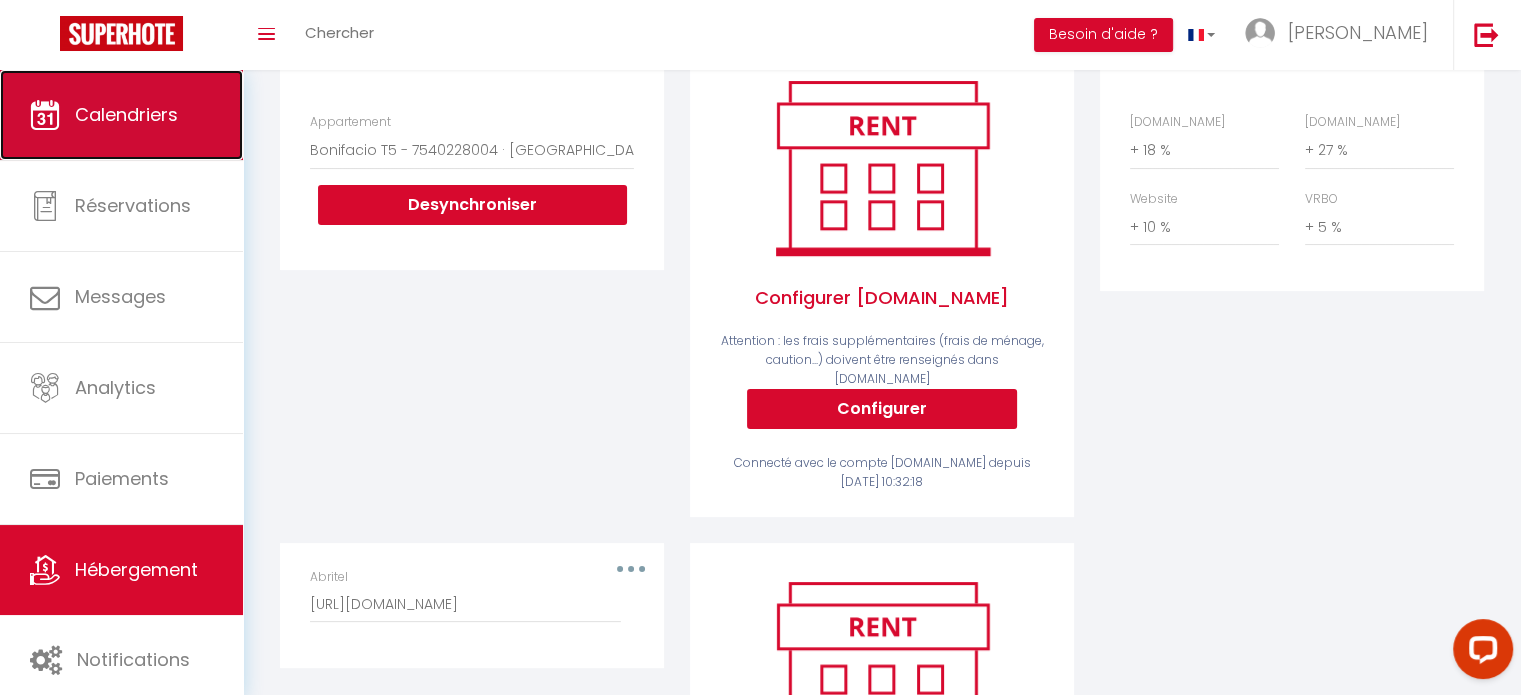 click on "Calendriers" at bounding box center [126, 114] 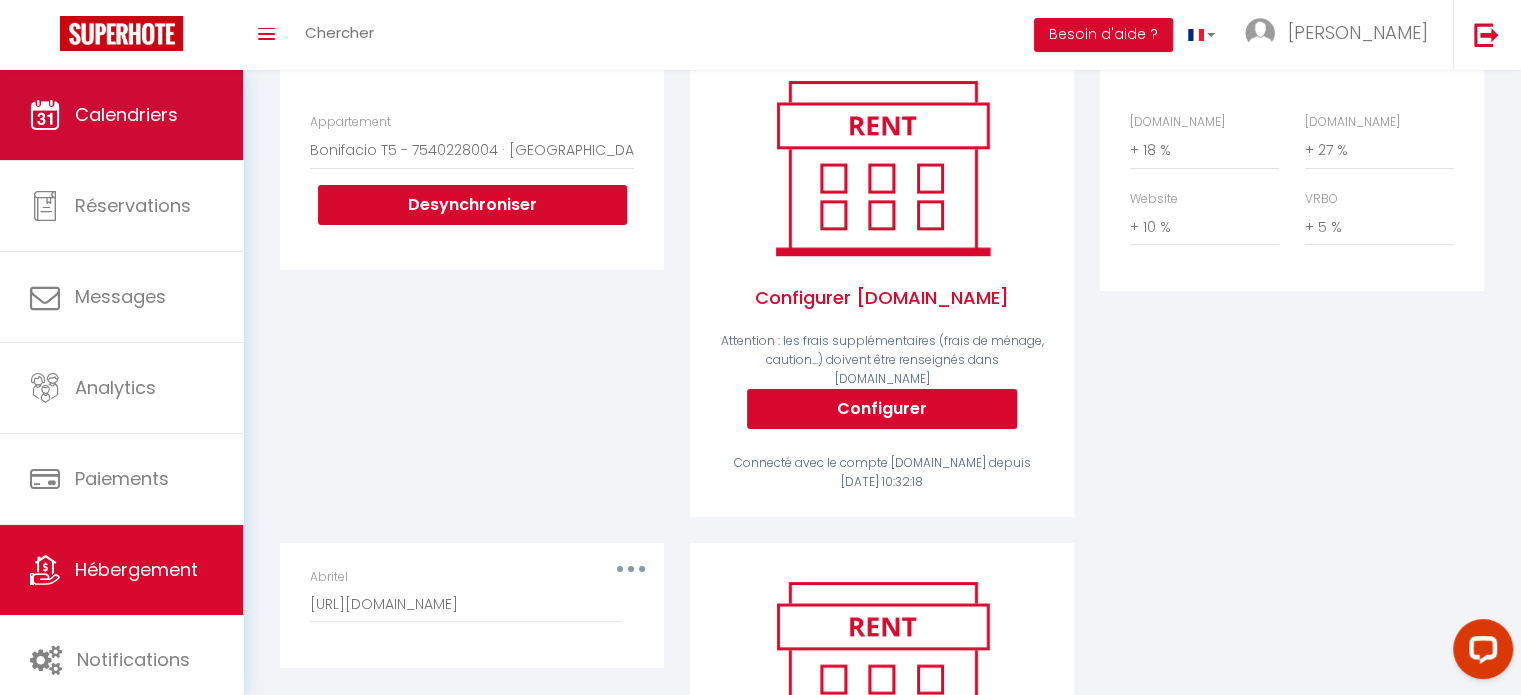 scroll, scrollTop: 0, scrollLeft: 0, axis: both 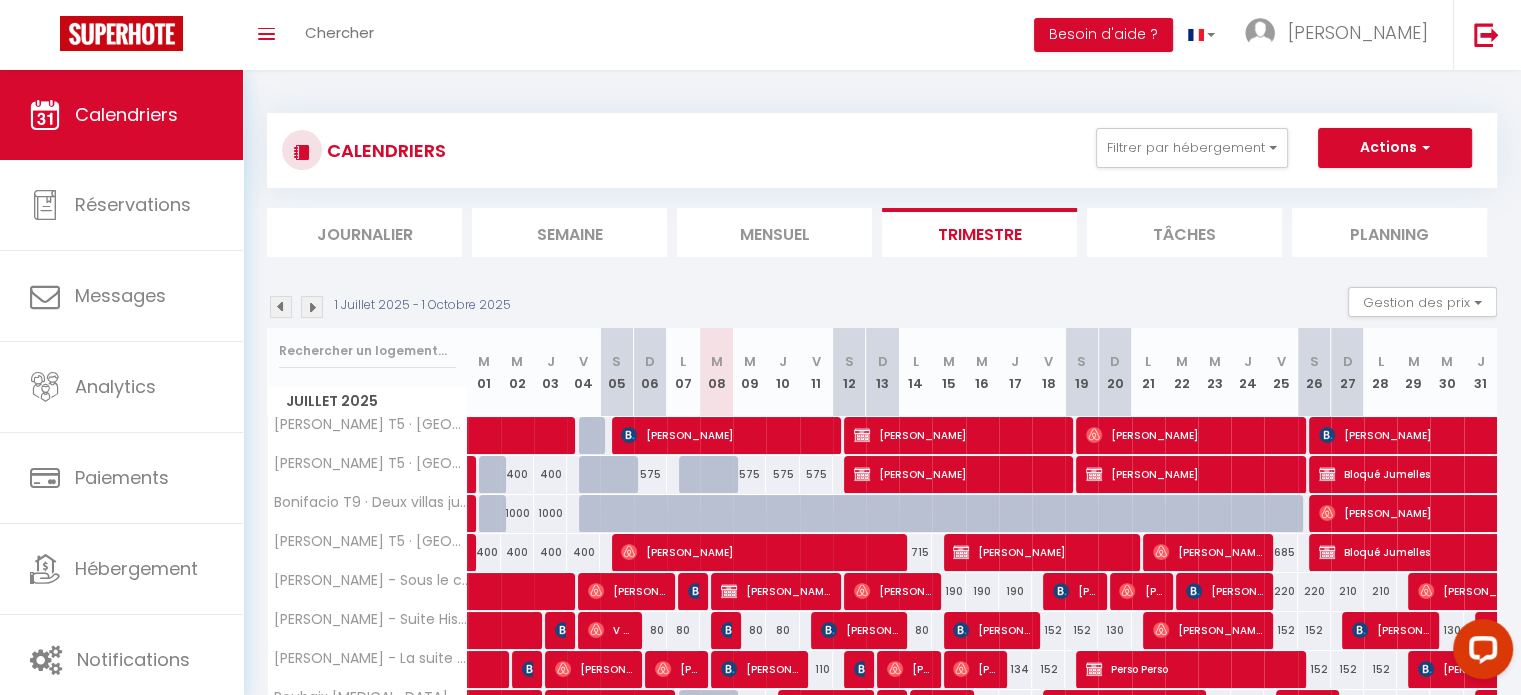 click at bounding box center (312, 307) 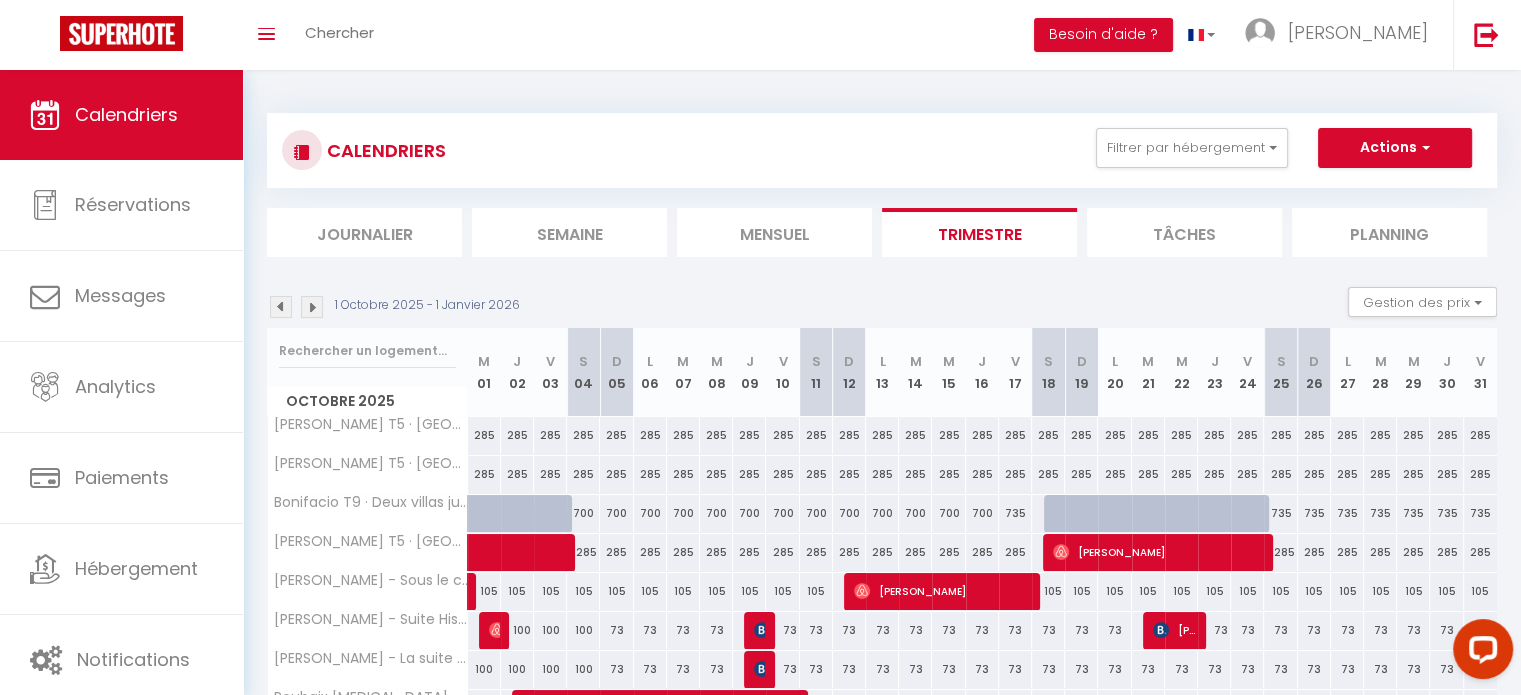click at bounding box center (312, 307) 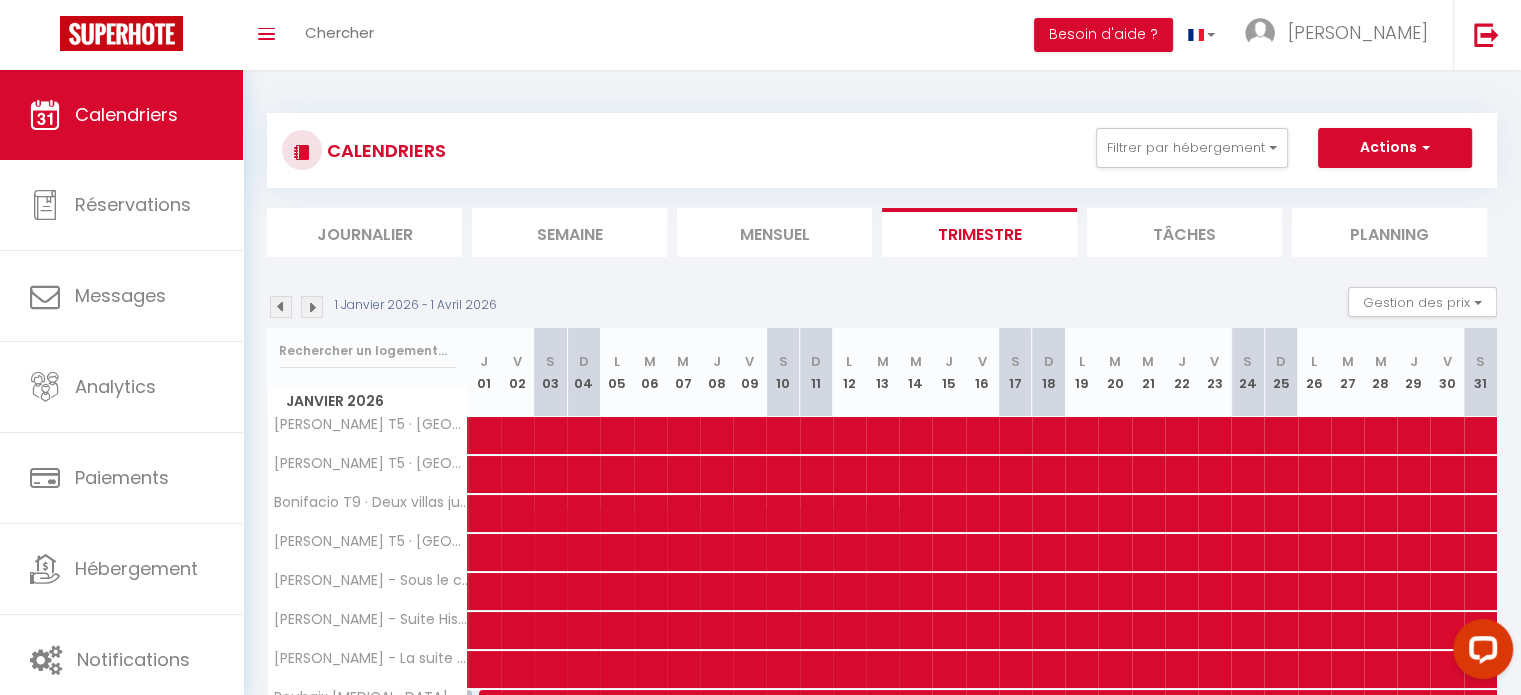 click at bounding box center [312, 307] 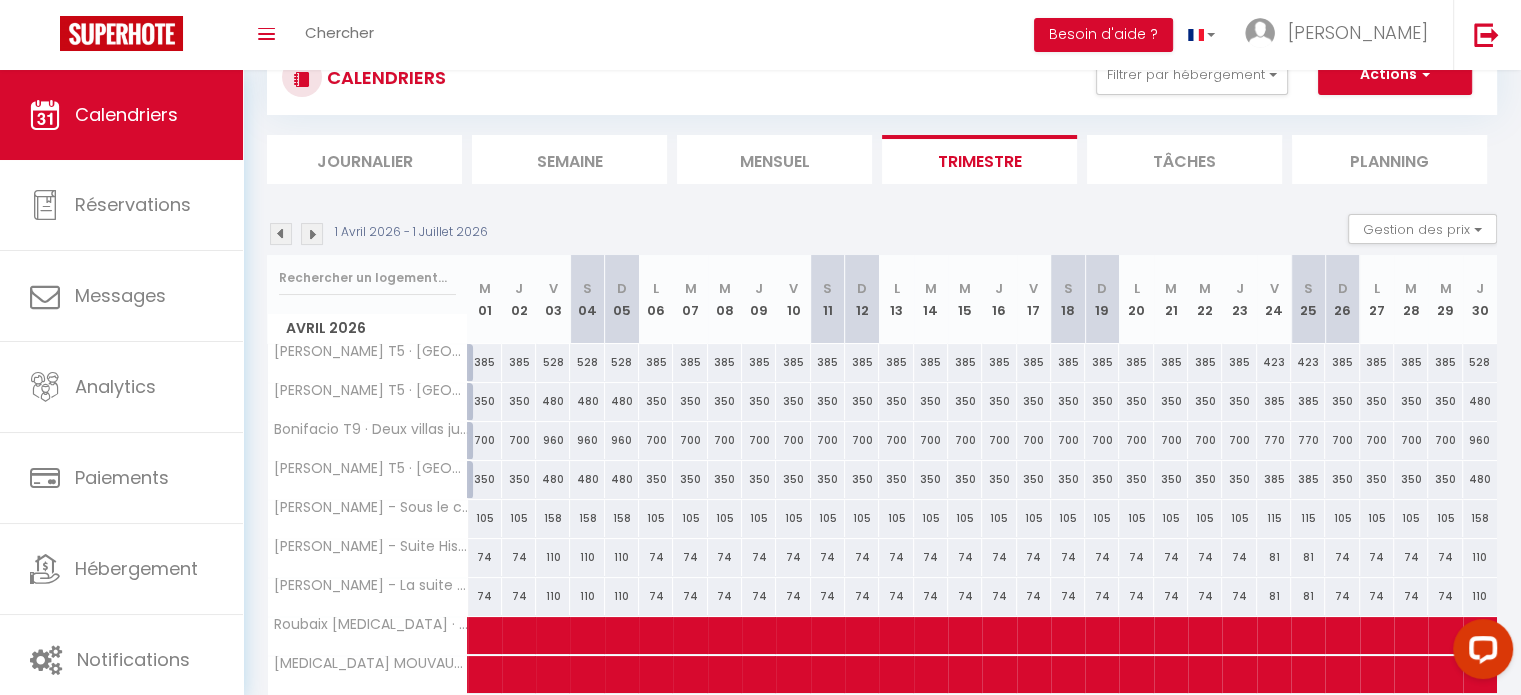 scroll, scrollTop: 0, scrollLeft: 0, axis: both 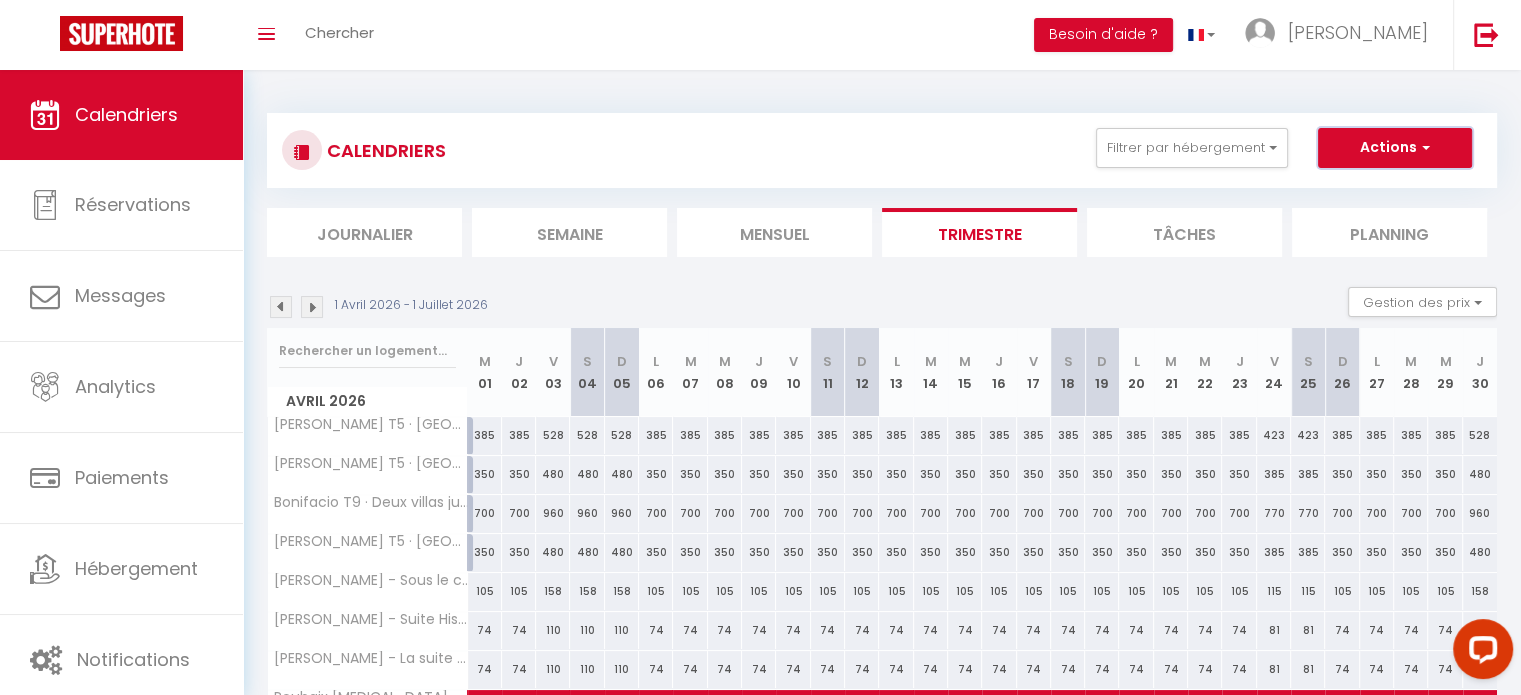 click on "Actions" at bounding box center [1395, 148] 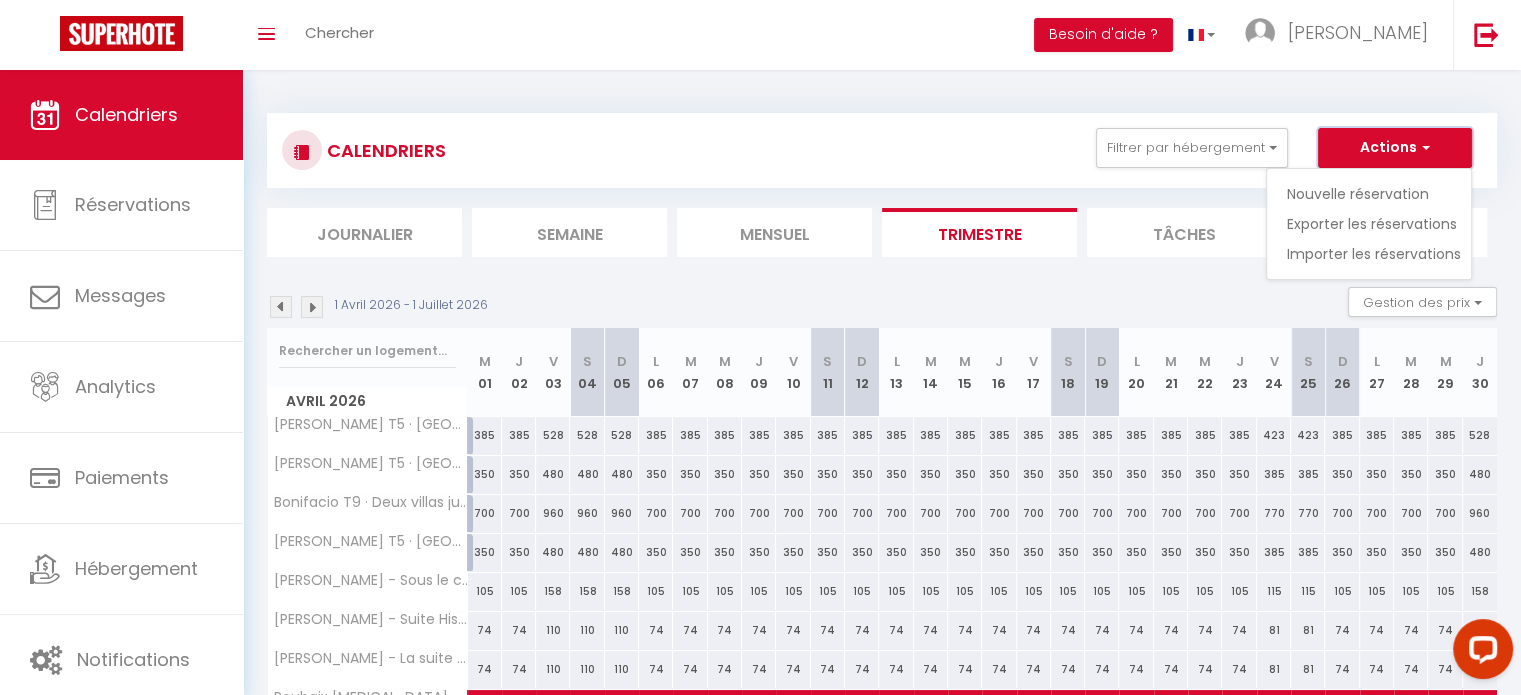 click on "Actions" at bounding box center (1395, 148) 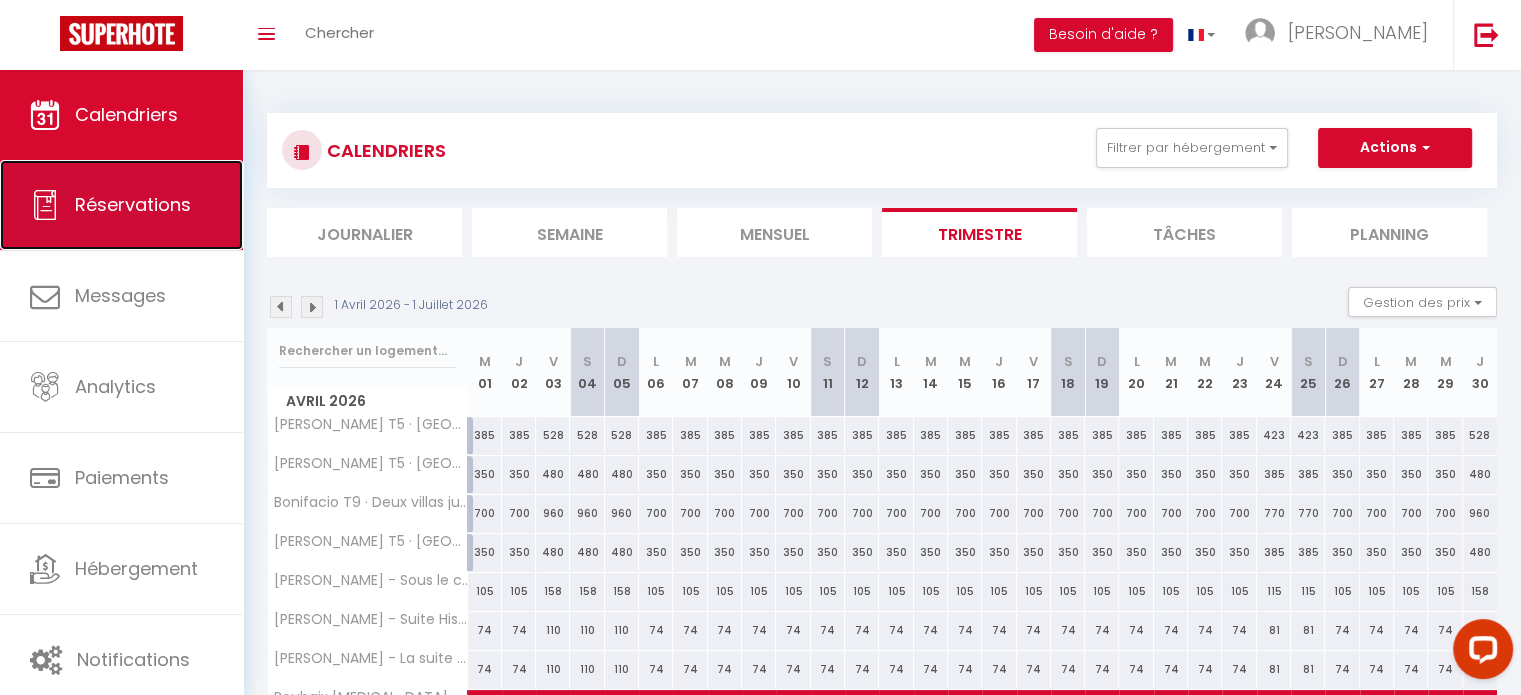 click on "Réservations" at bounding box center (133, 204) 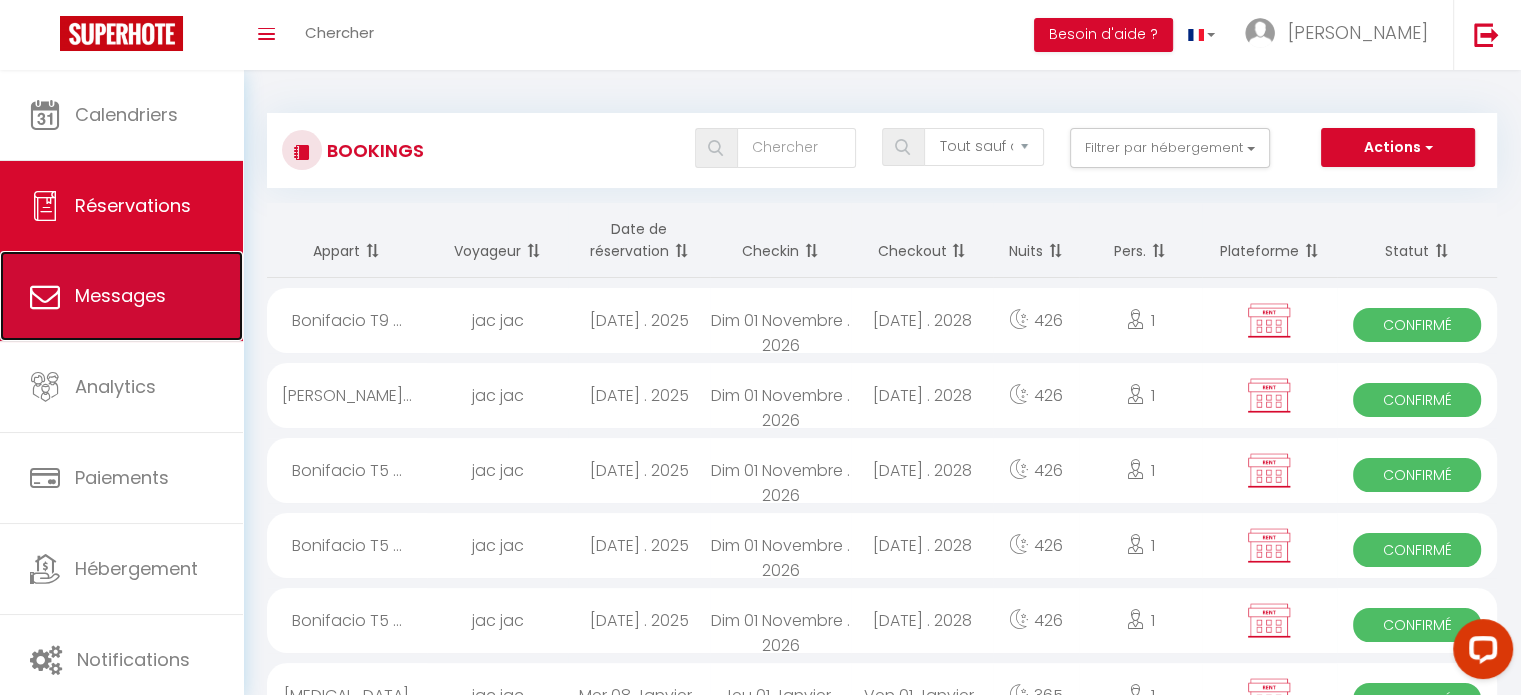 click on "Messages" at bounding box center [121, 296] 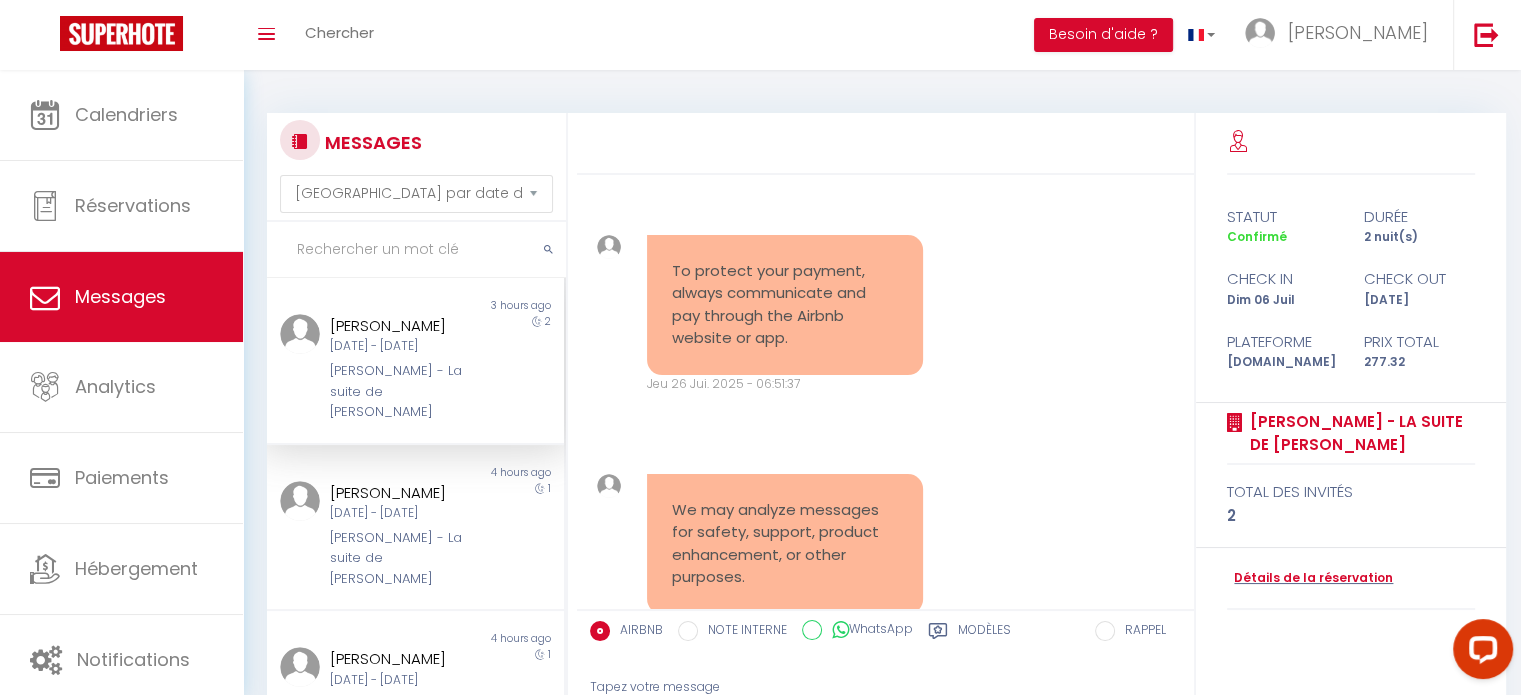 scroll, scrollTop: 5007, scrollLeft: 0, axis: vertical 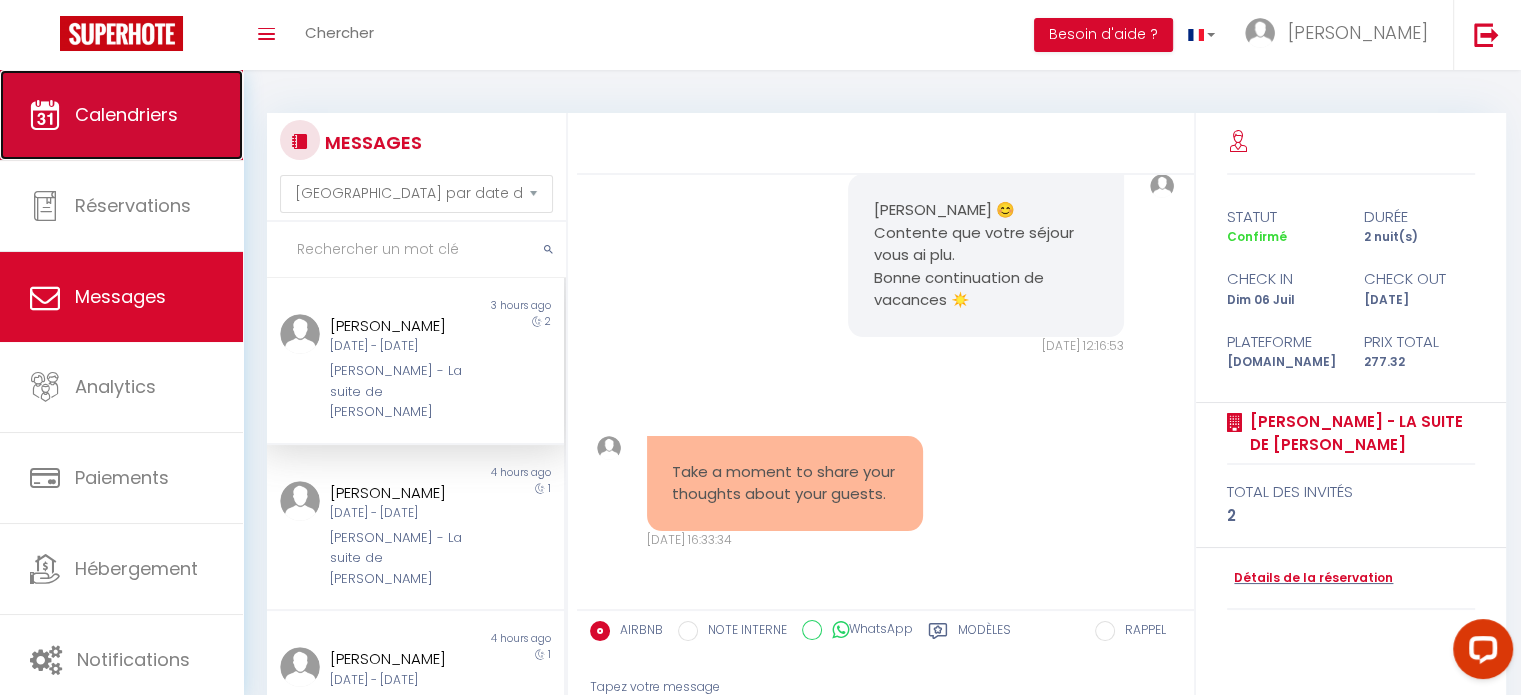 click on "Calendriers" at bounding box center [126, 114] 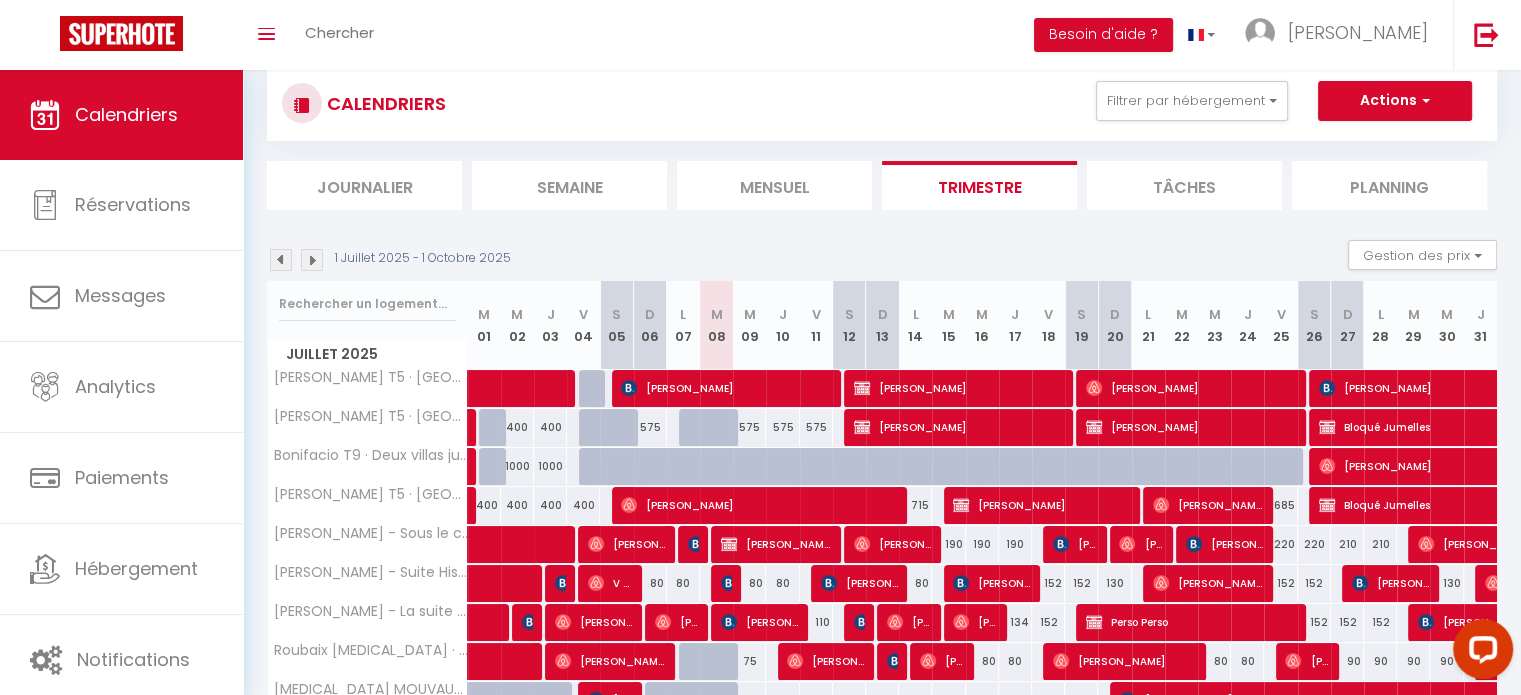 scroll, scrollTop: 0, scrollLeft: 0, axis: both 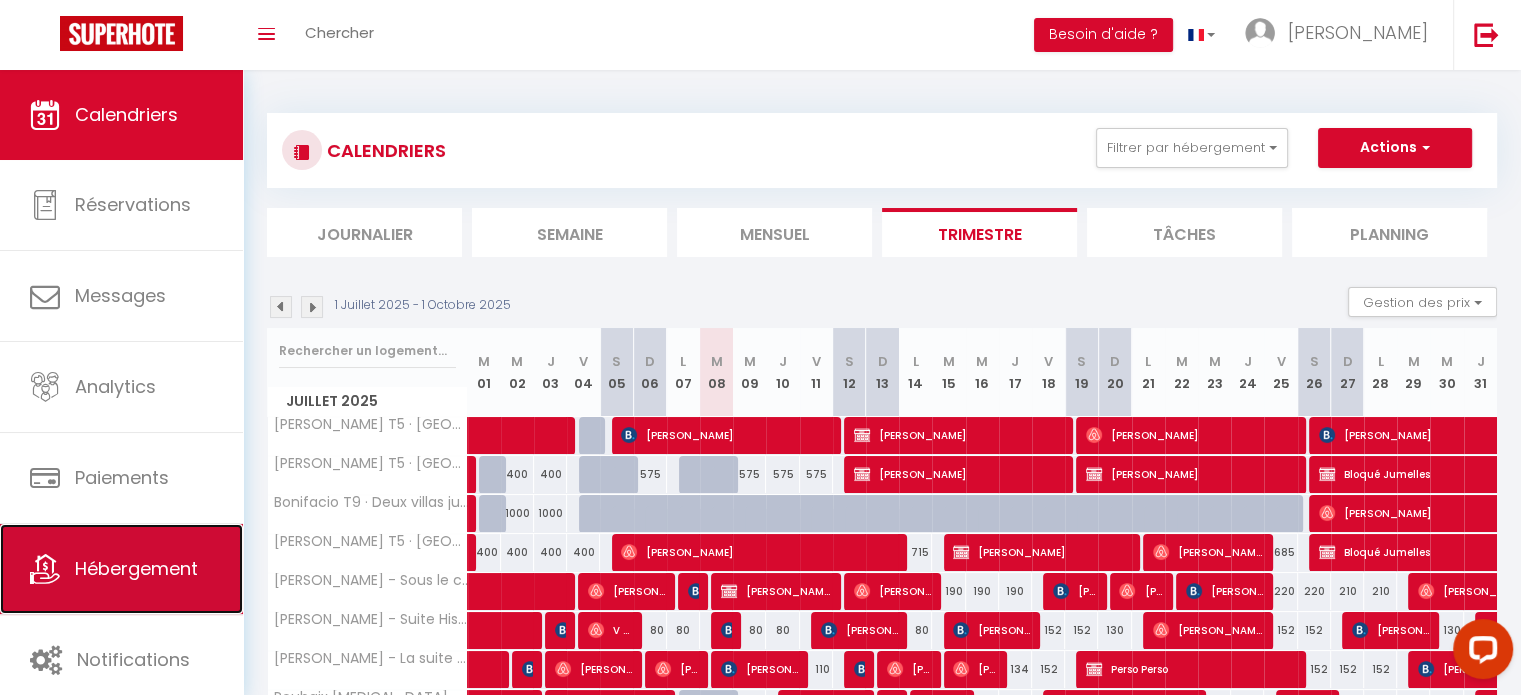 click on "Hébergement" at bounding box center [136, 568] 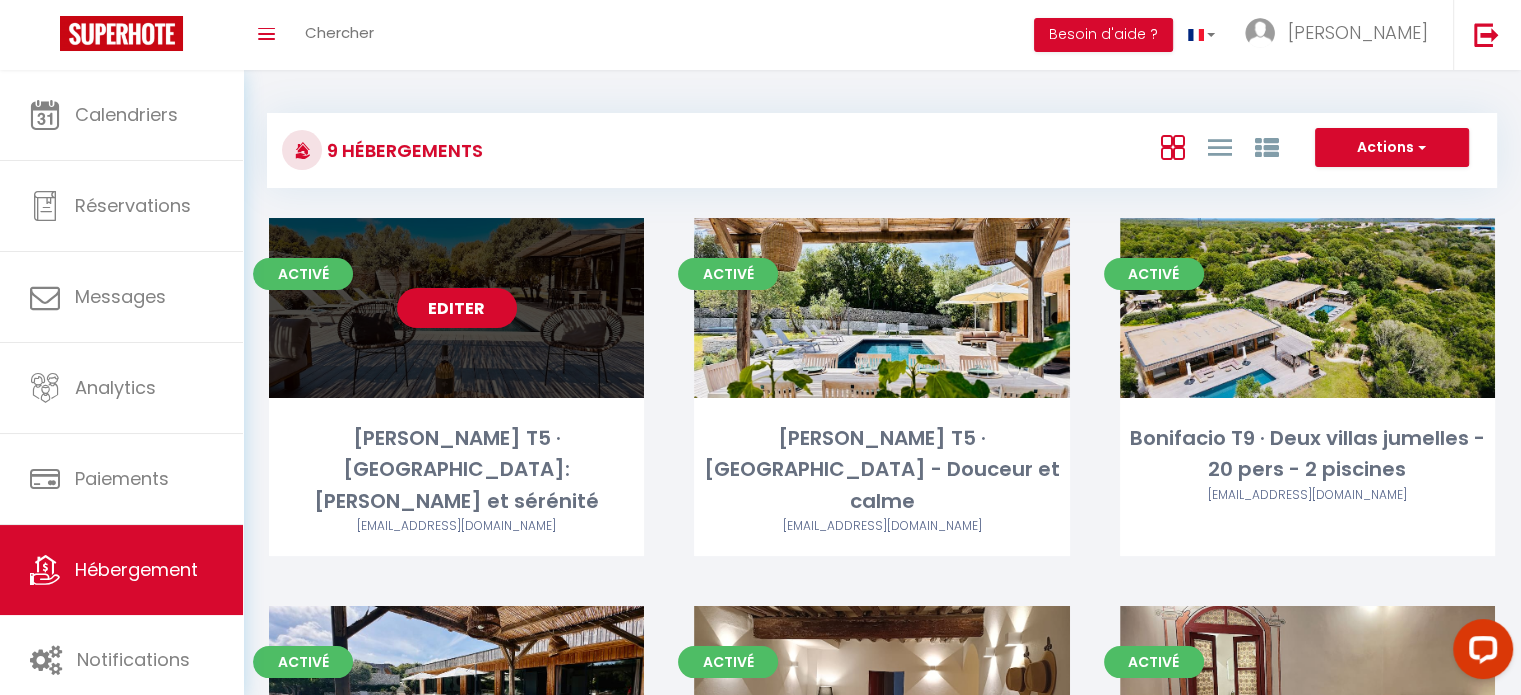 click on "Editer" at bounding box center (457, 308) 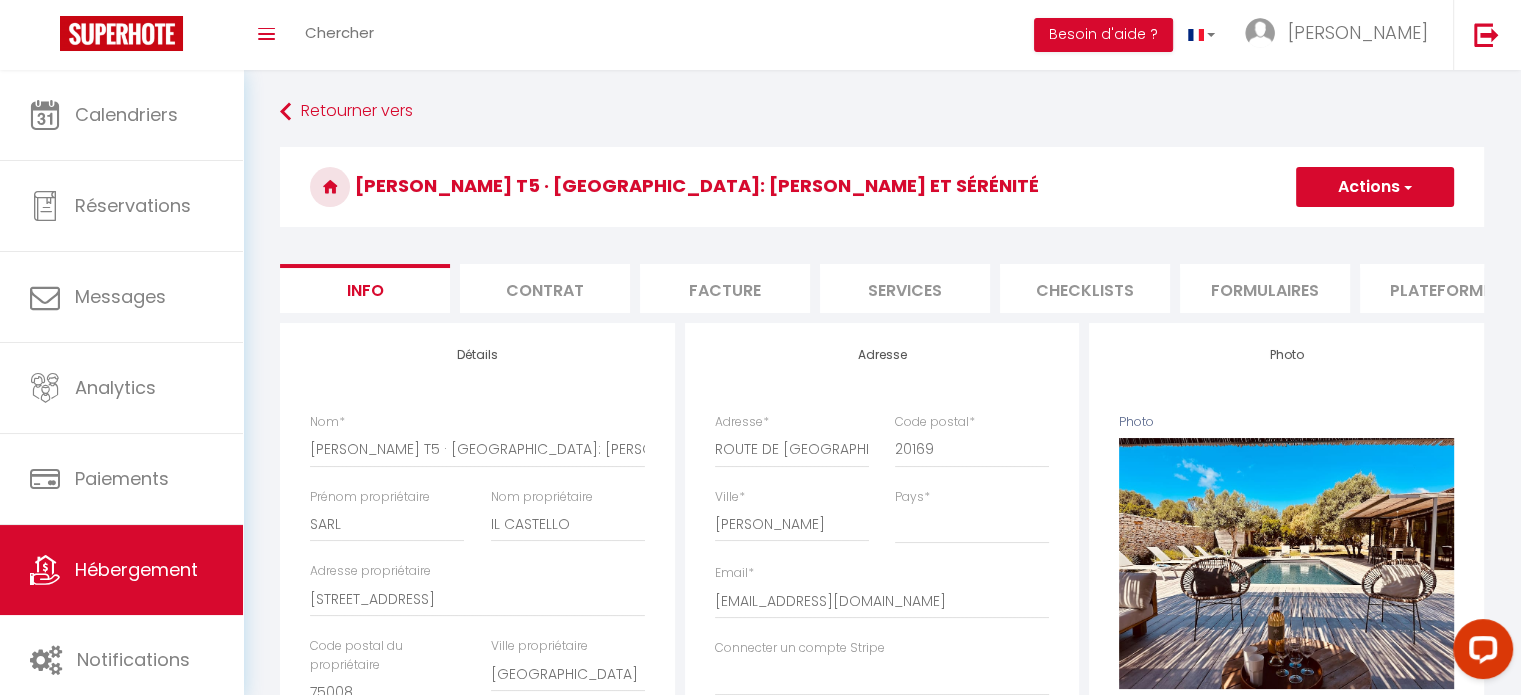 click on "Plateformes" at bounding box center [1445, 288] 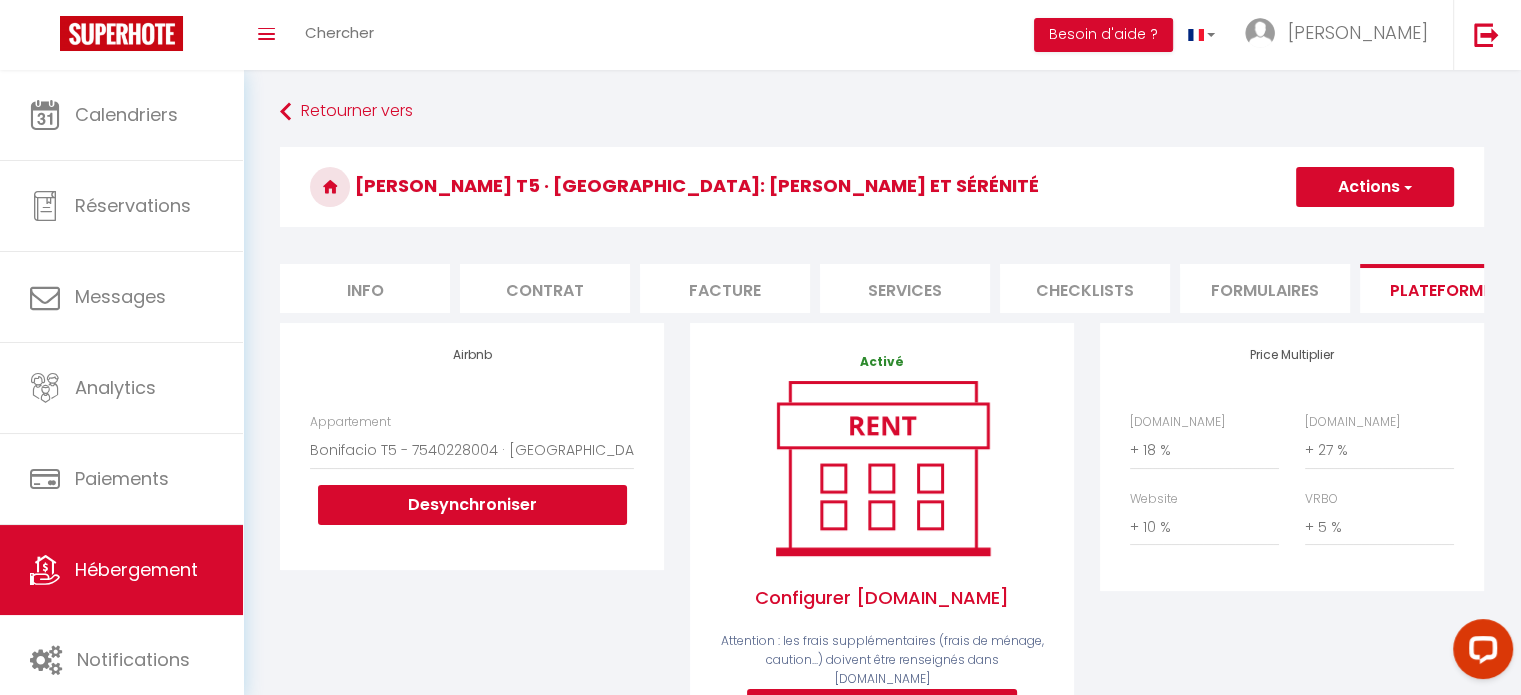 click on "Actions" at bounding box center (1375, 187) 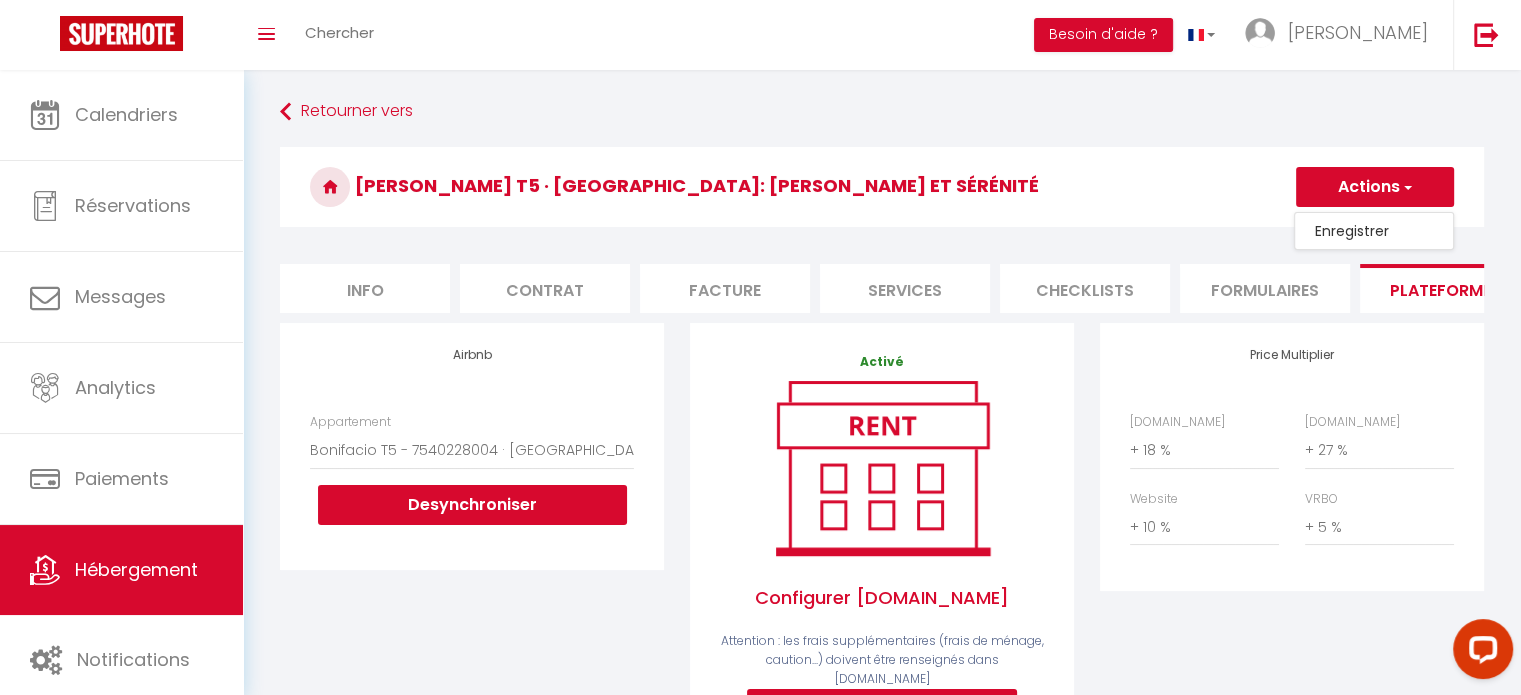 click on "Actions" at bounding box center [1375, 187] 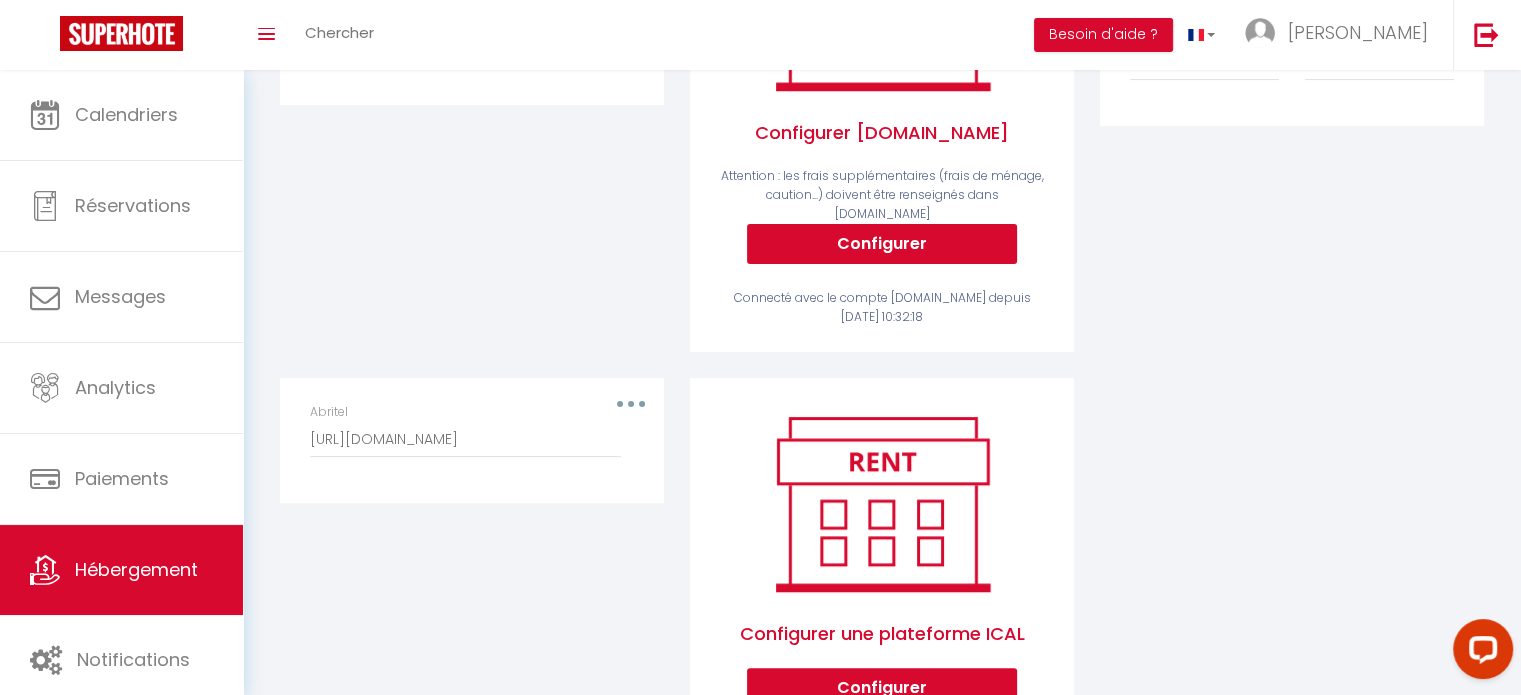 scroll, scrollTop: 500, scrollLeft: 0, axis: vertical 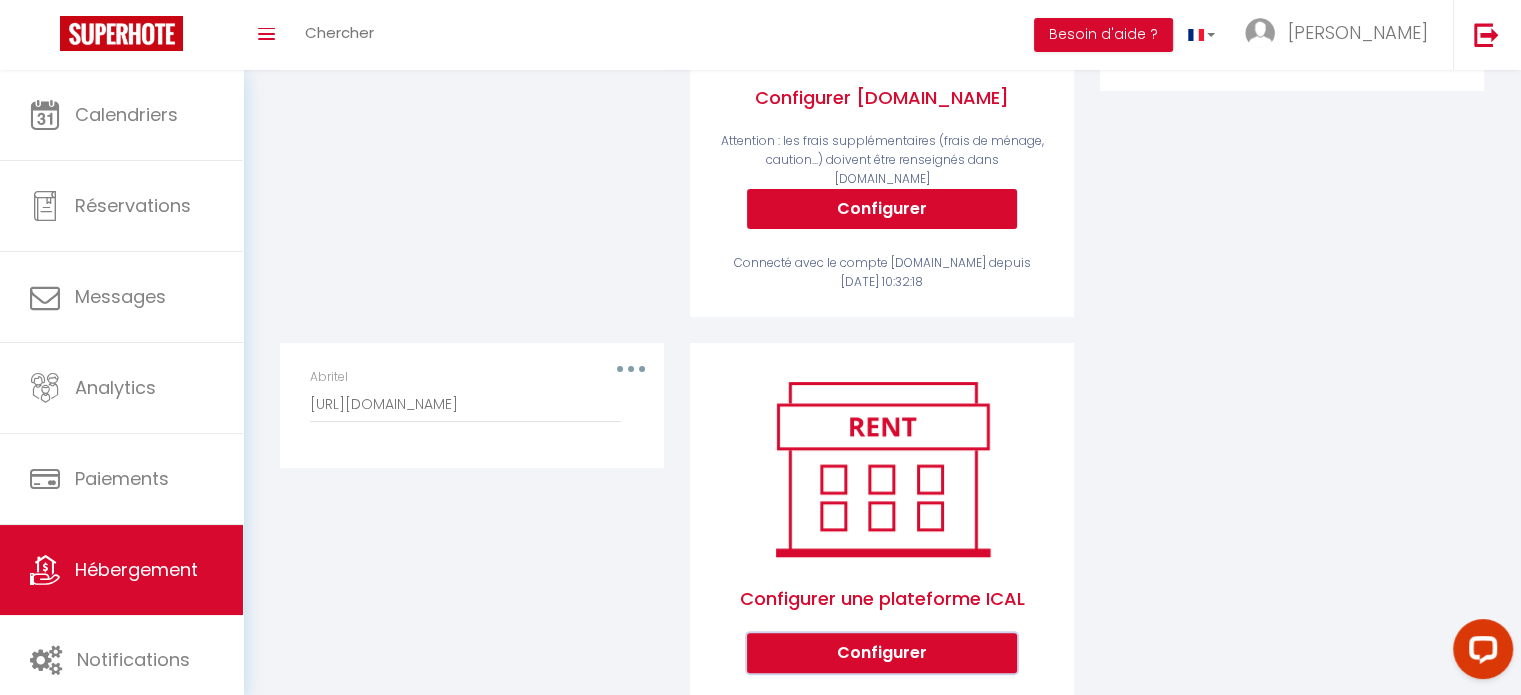 click on "Configurer" at bounding box center (882, 653) 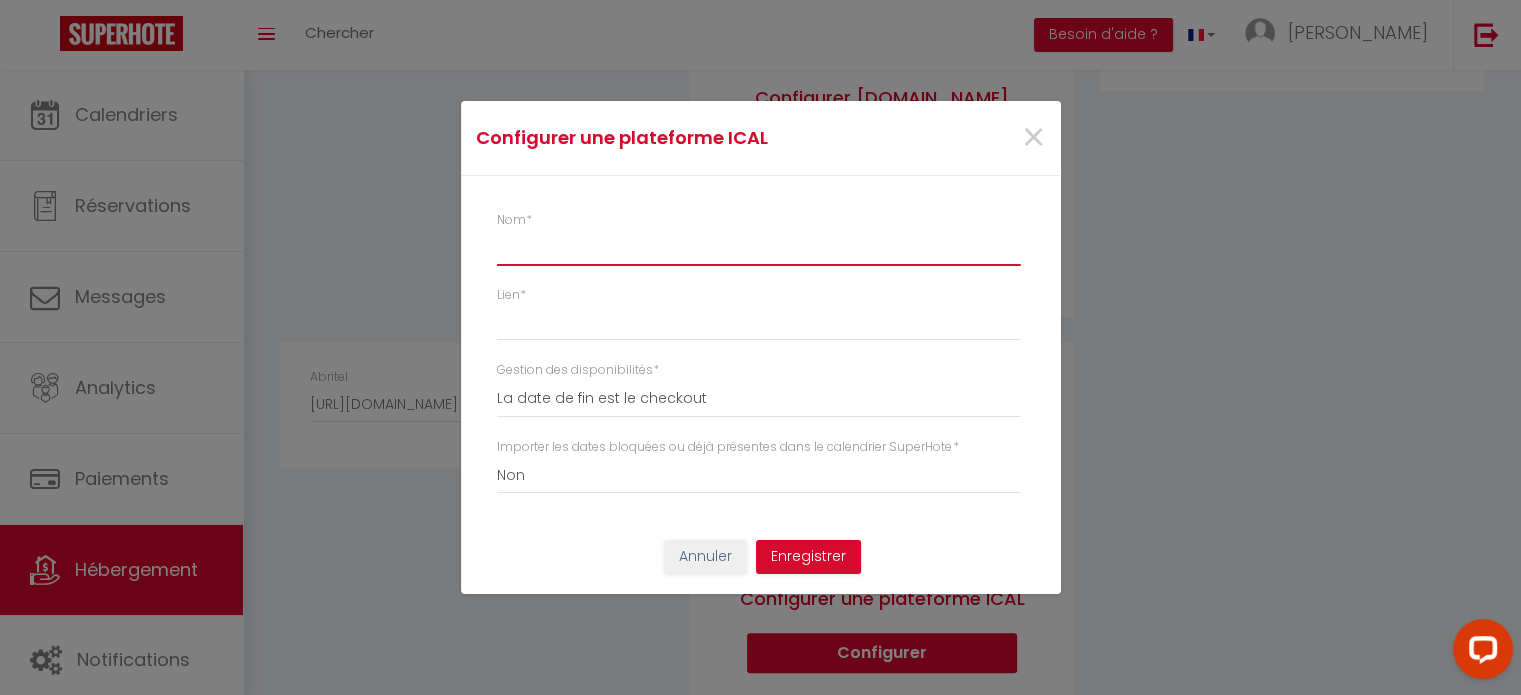 click on "Nom
*" at bounding box center (758, 248) 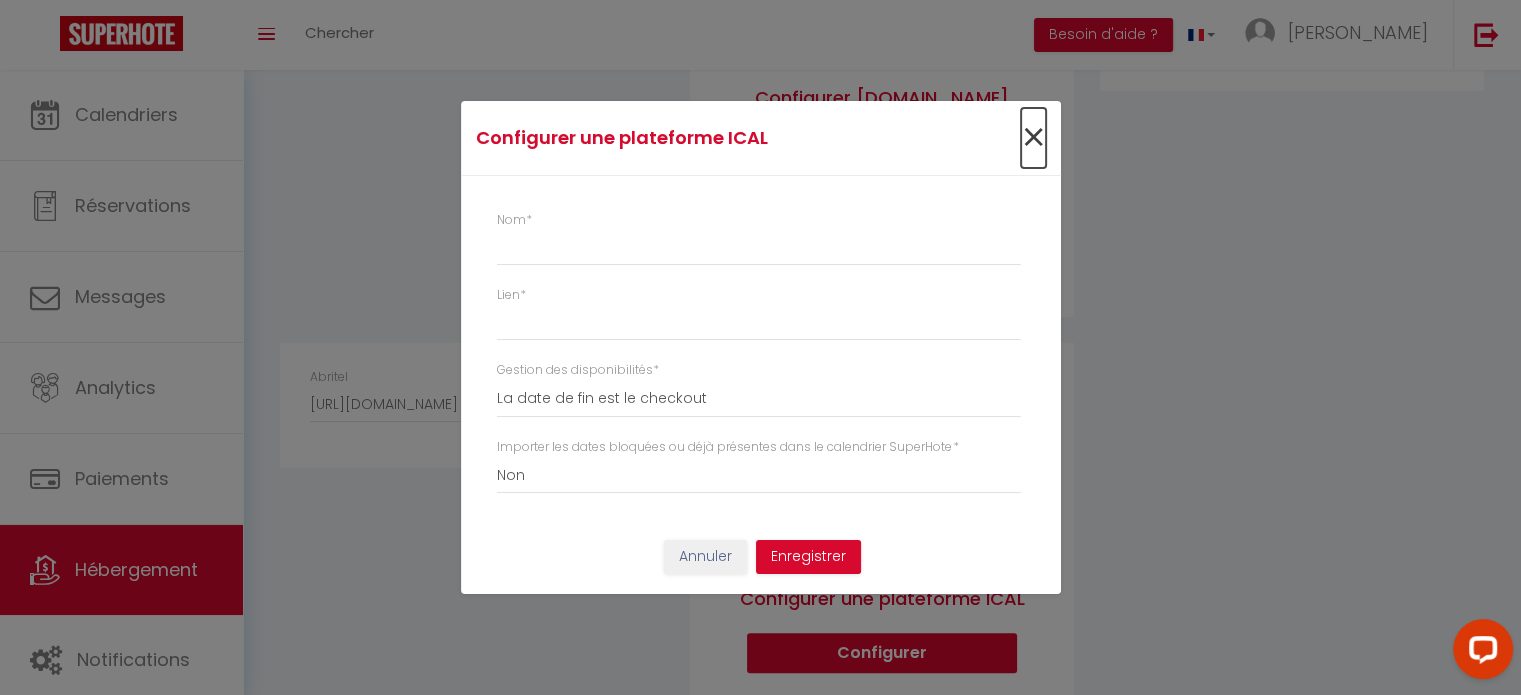 click on "×" at bounding box center (1033, 138) 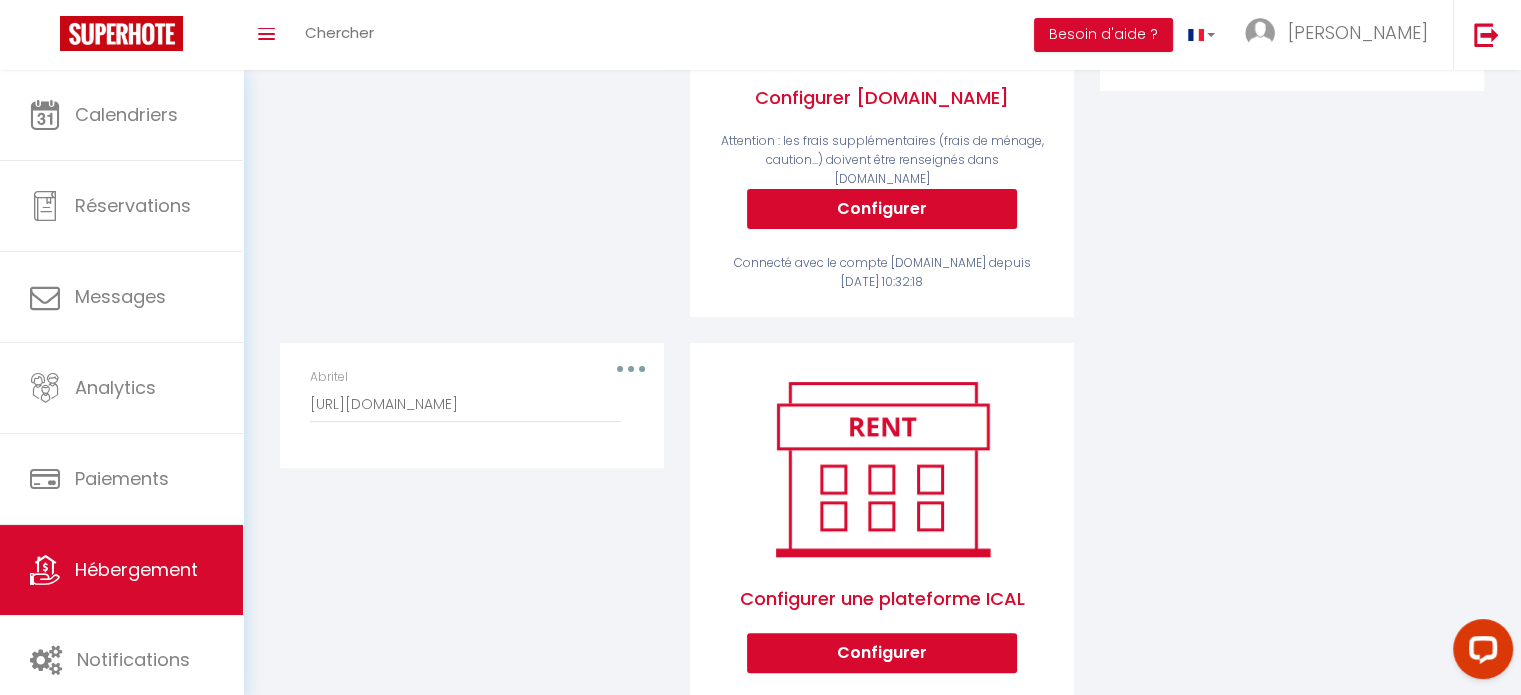 click on "Abritel
[URL][DOMAIN_NAME]" at bounding box center [472, 405] 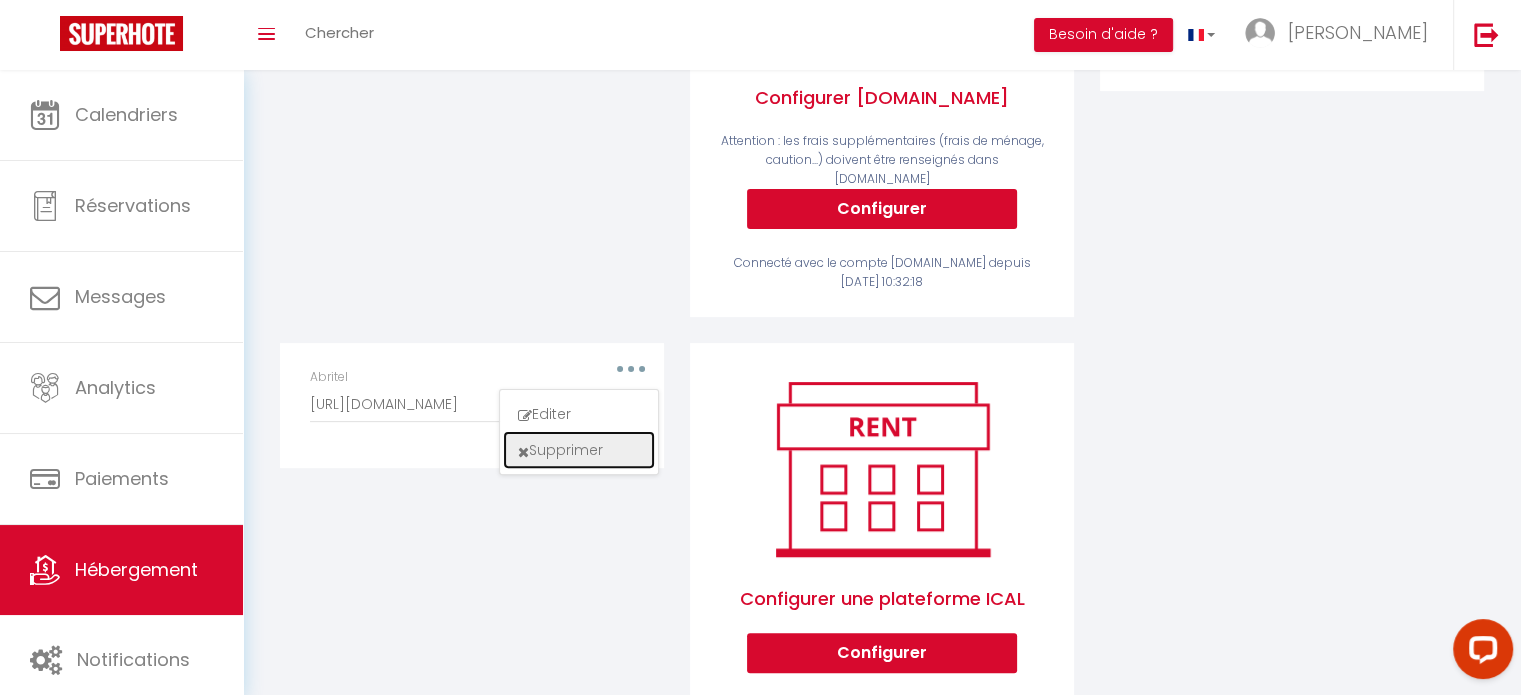 click on "Supprimer" at bounding box center (579, 450) 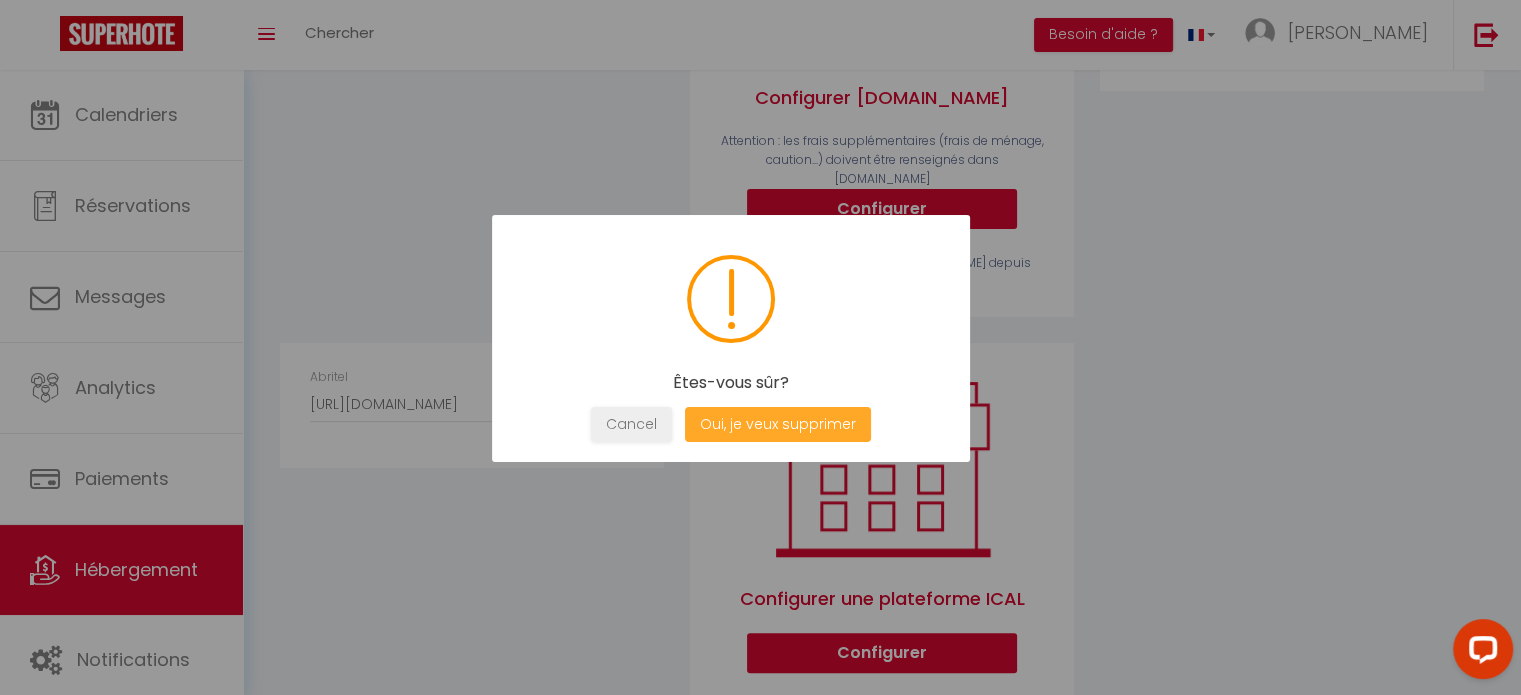 click on "Oui, je veux supprimer" at bounding box center (778, 424) 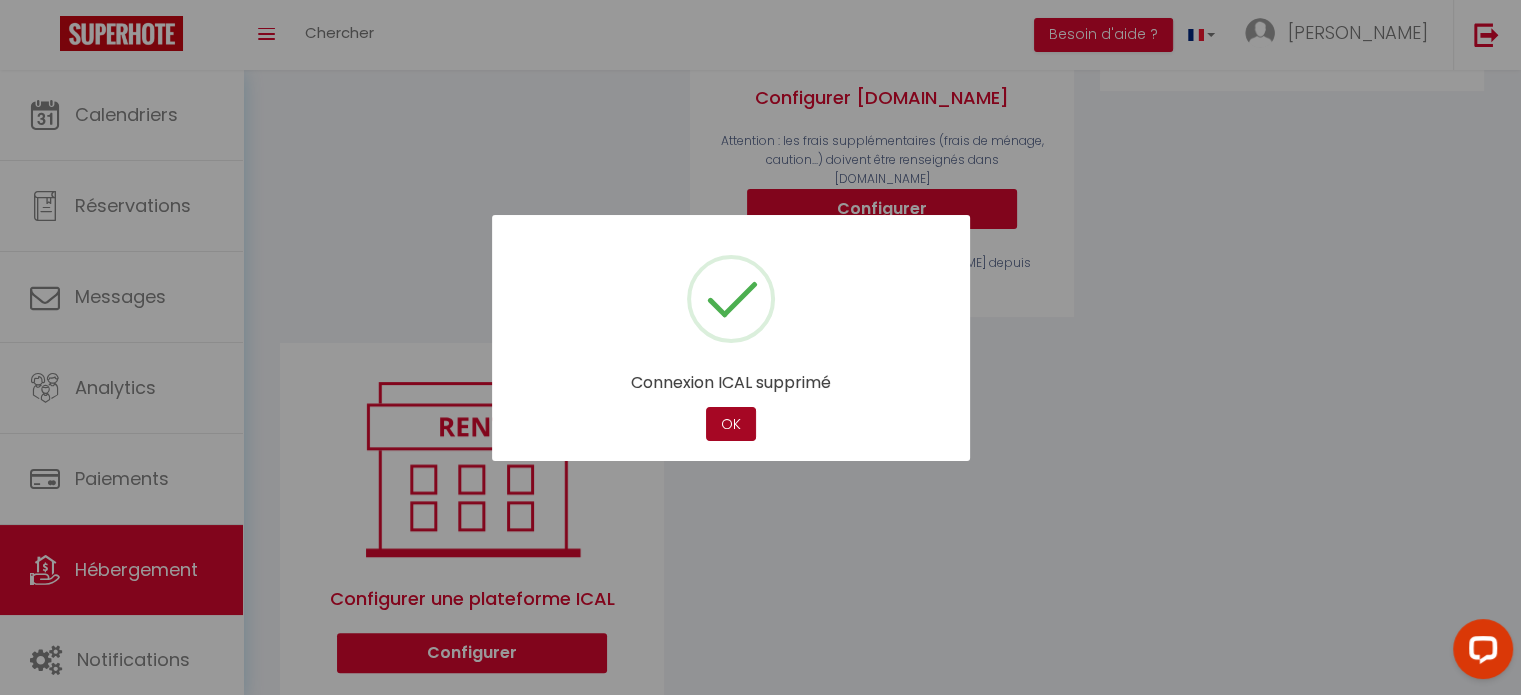 click on "OK" at bounding box center (731, 424) 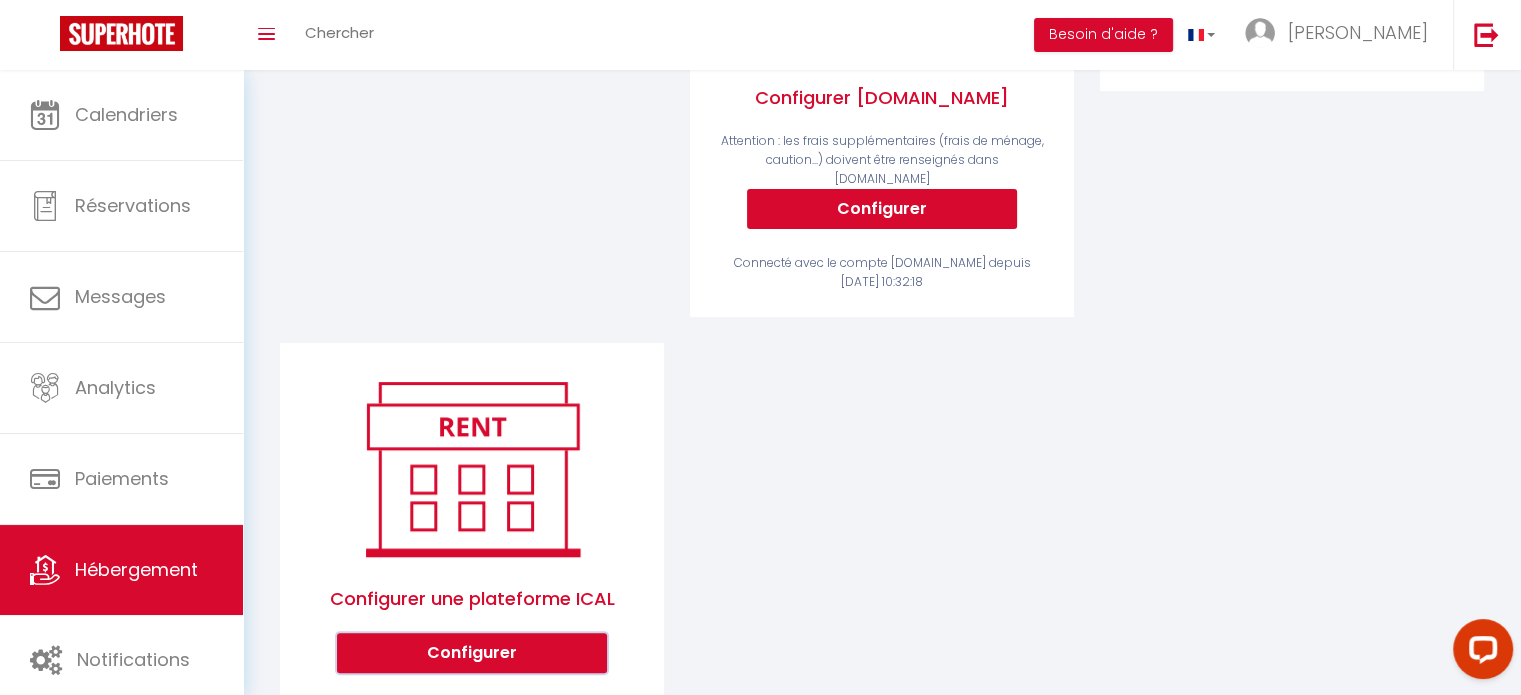 click on "Configurer" at bounding box center [472, 653] 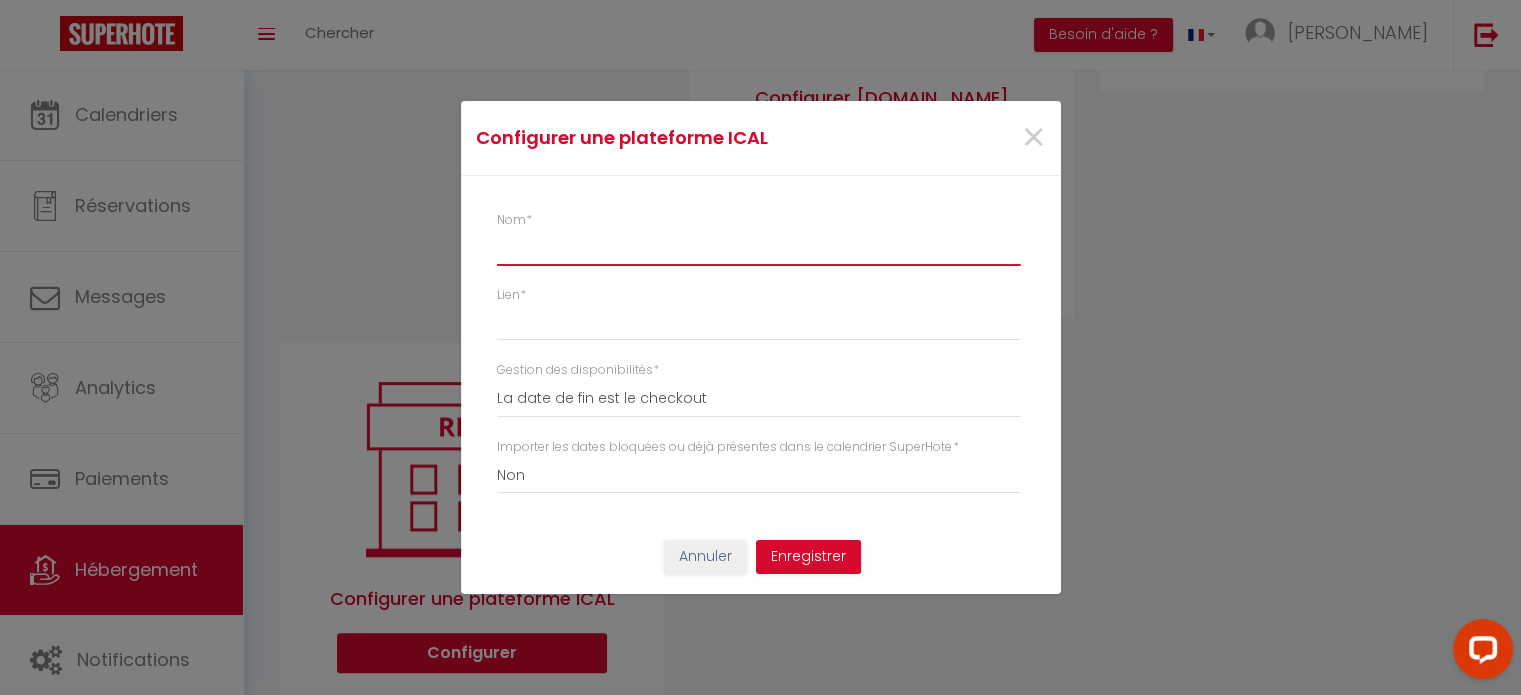 click on "Nom
*" at bounding box center (758, 248) 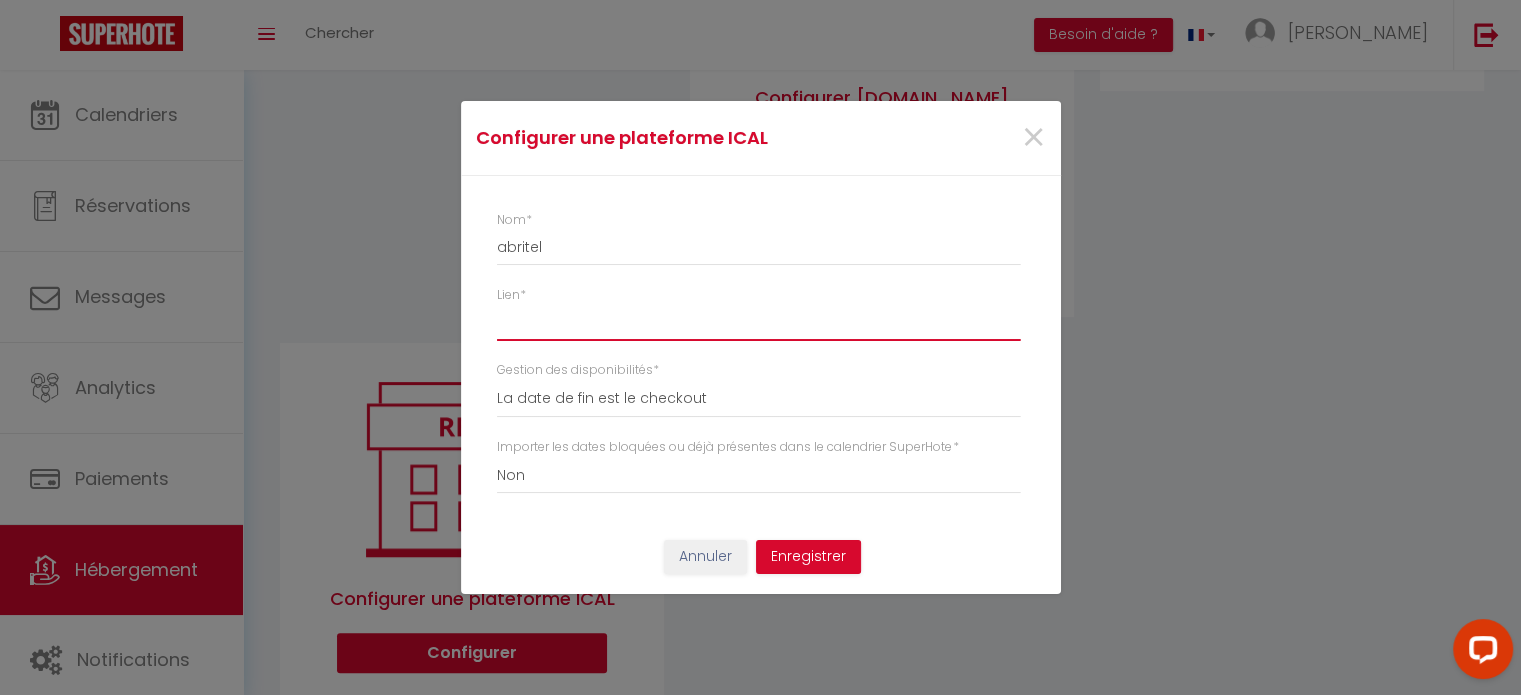 click on "Lien
*" at bounding box center (758, 323) 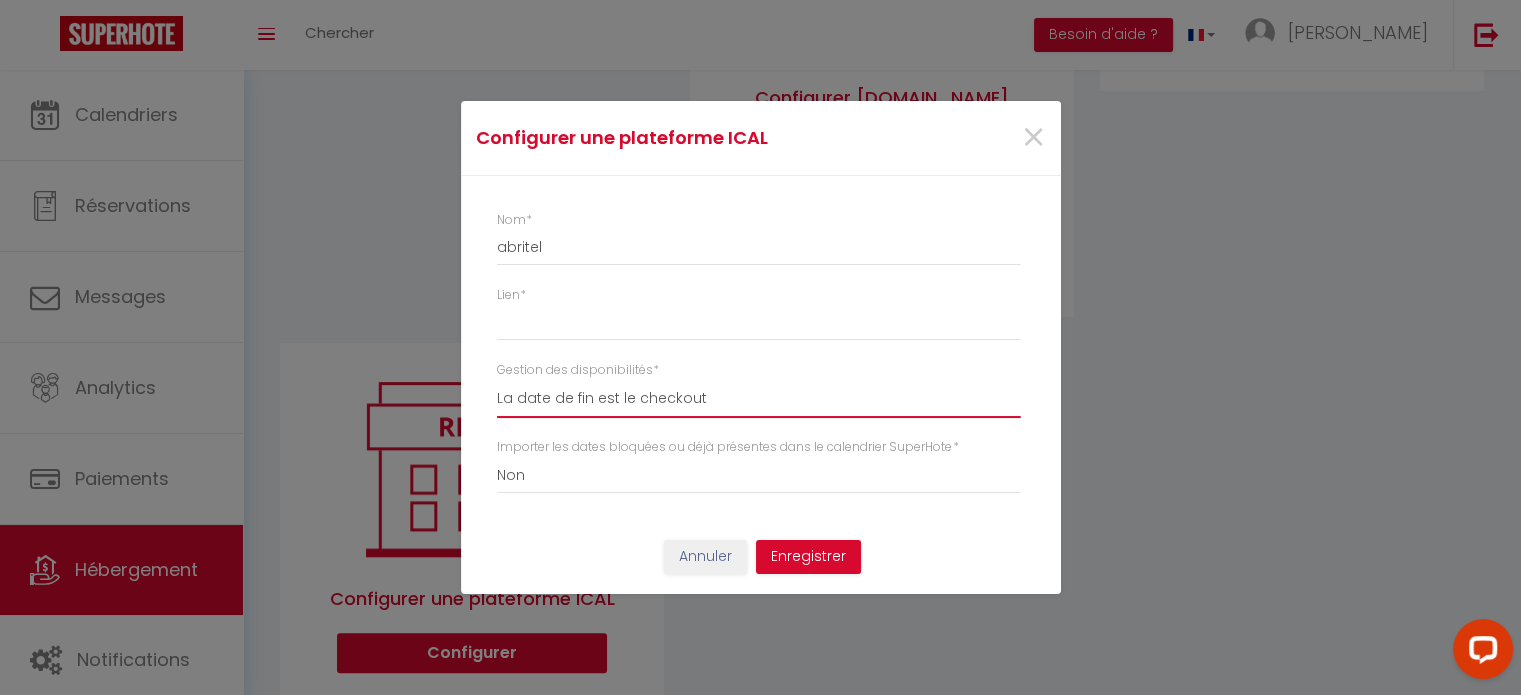 click on "La date de fin est le checkout
La date de fin est la dernière nuit
La date de fin est le lendemain du checkout" at bounding box center (758, 399) 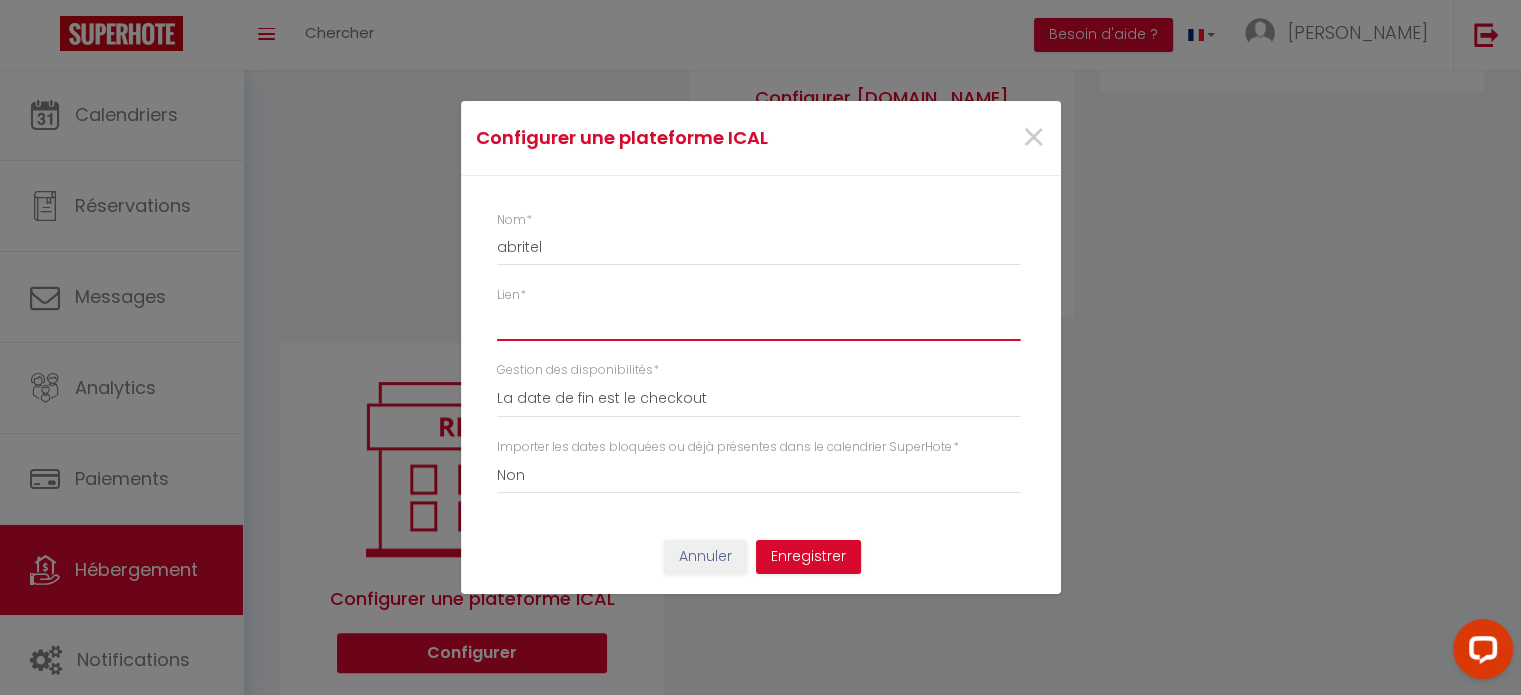 click on "Lien
*" at bounding box center [758, 323] 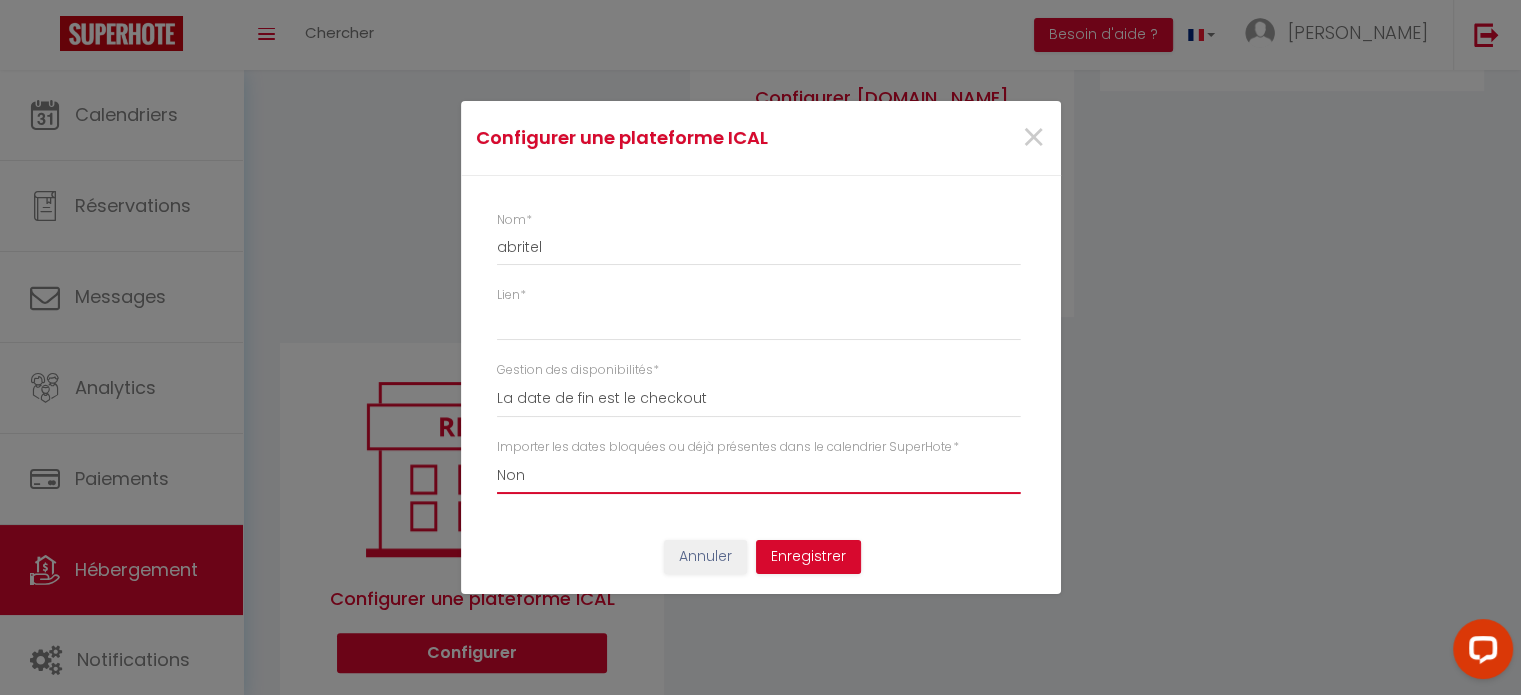 click on "Oui
Non" at bounding box center (758, 475) 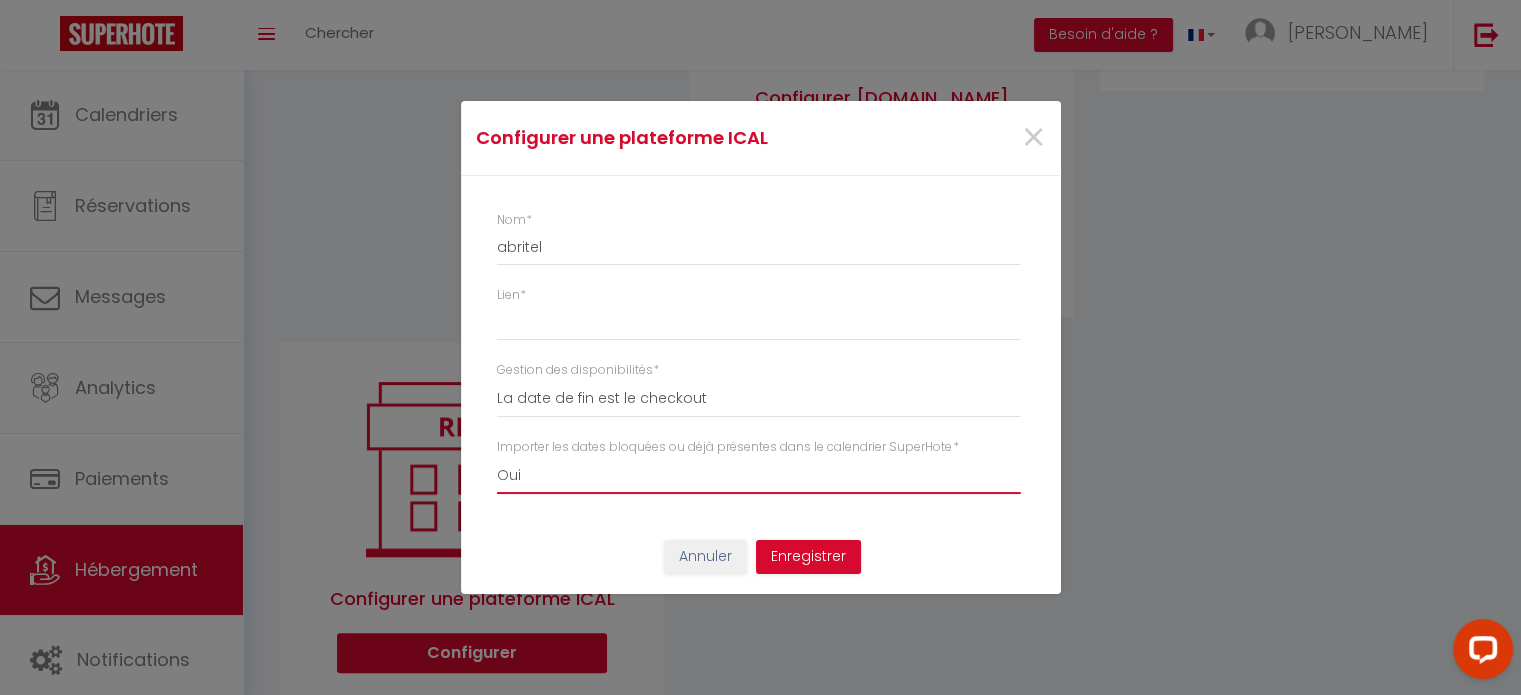 click on "Oui
Non" at bounding box center (758, 475) 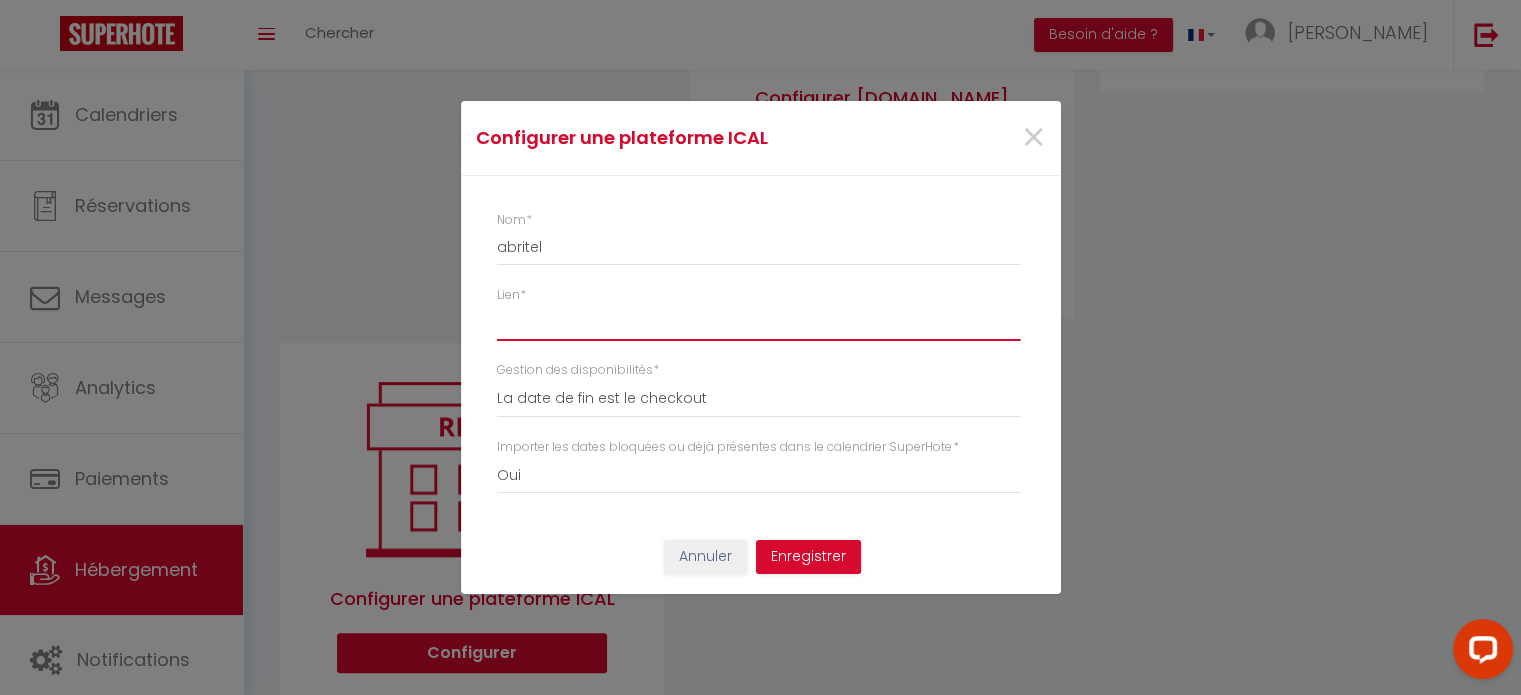 click on "Lien
*" at bounding box center [758, 323] 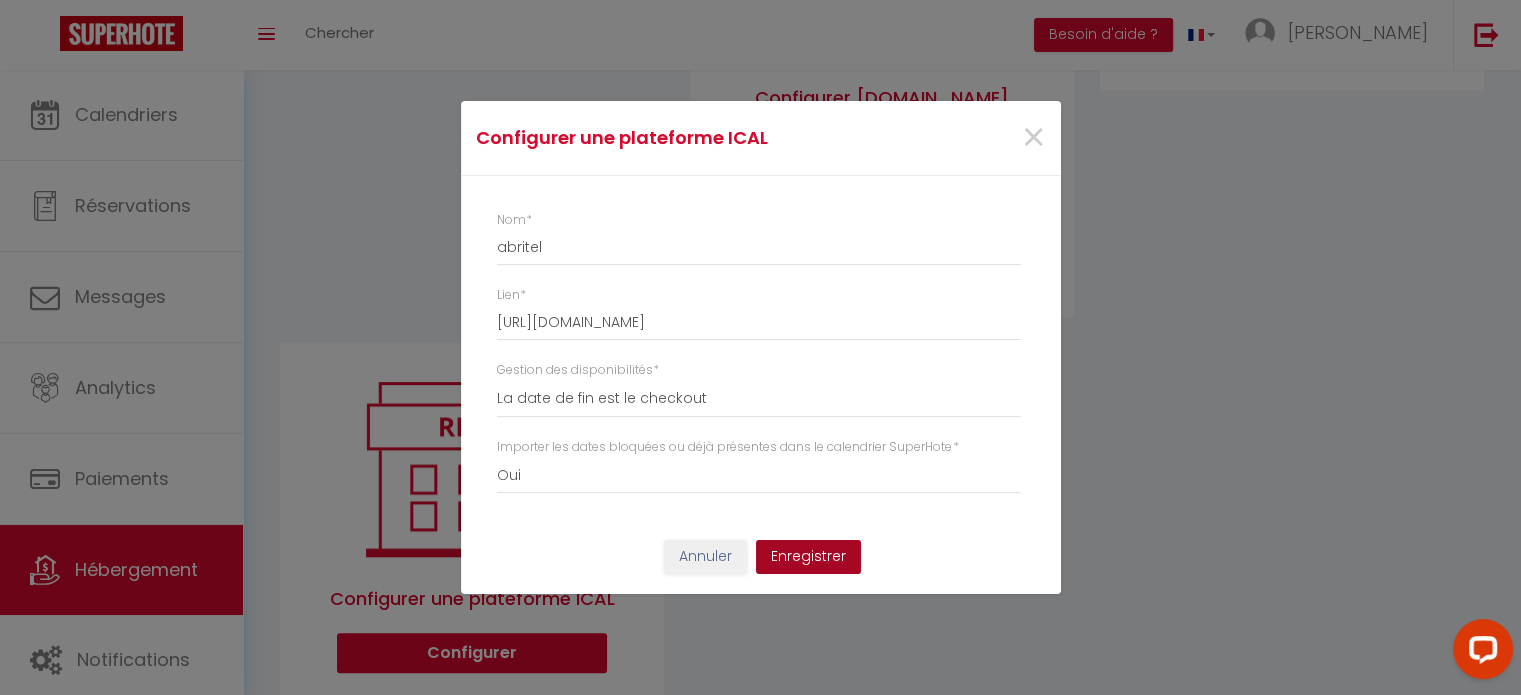 click on "Enregistrer" at bounding box center [808, 557] 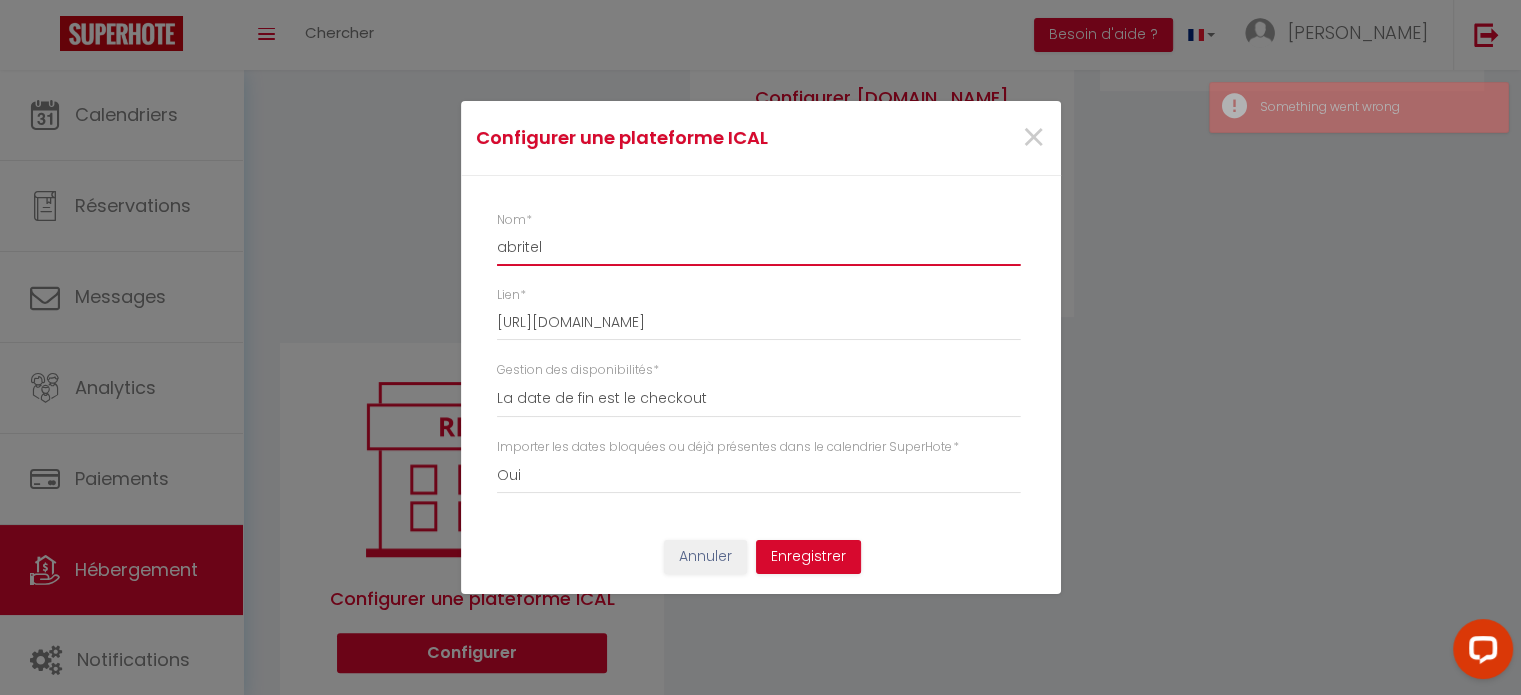 click on "abritel" at bounding box center [758, 248] 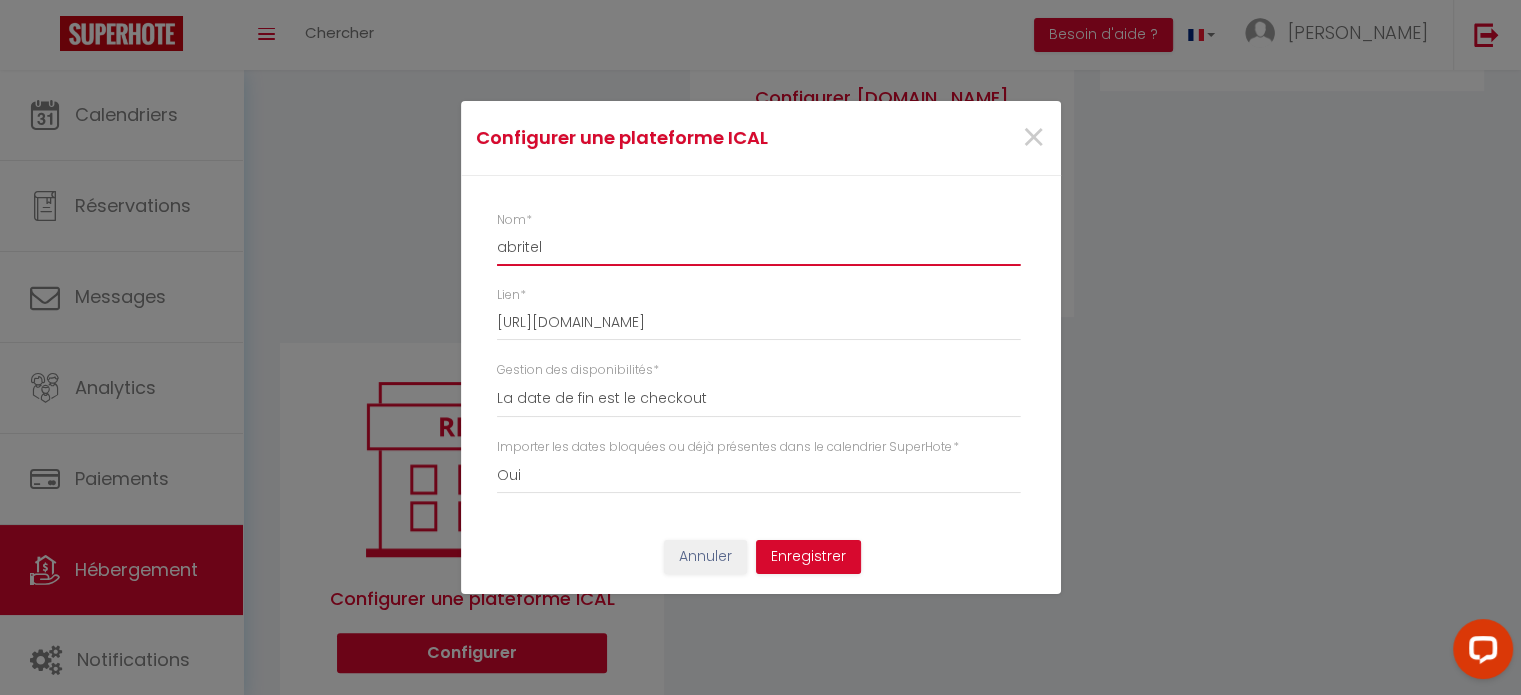 click on "abritel" at bounding box center [758, 248] 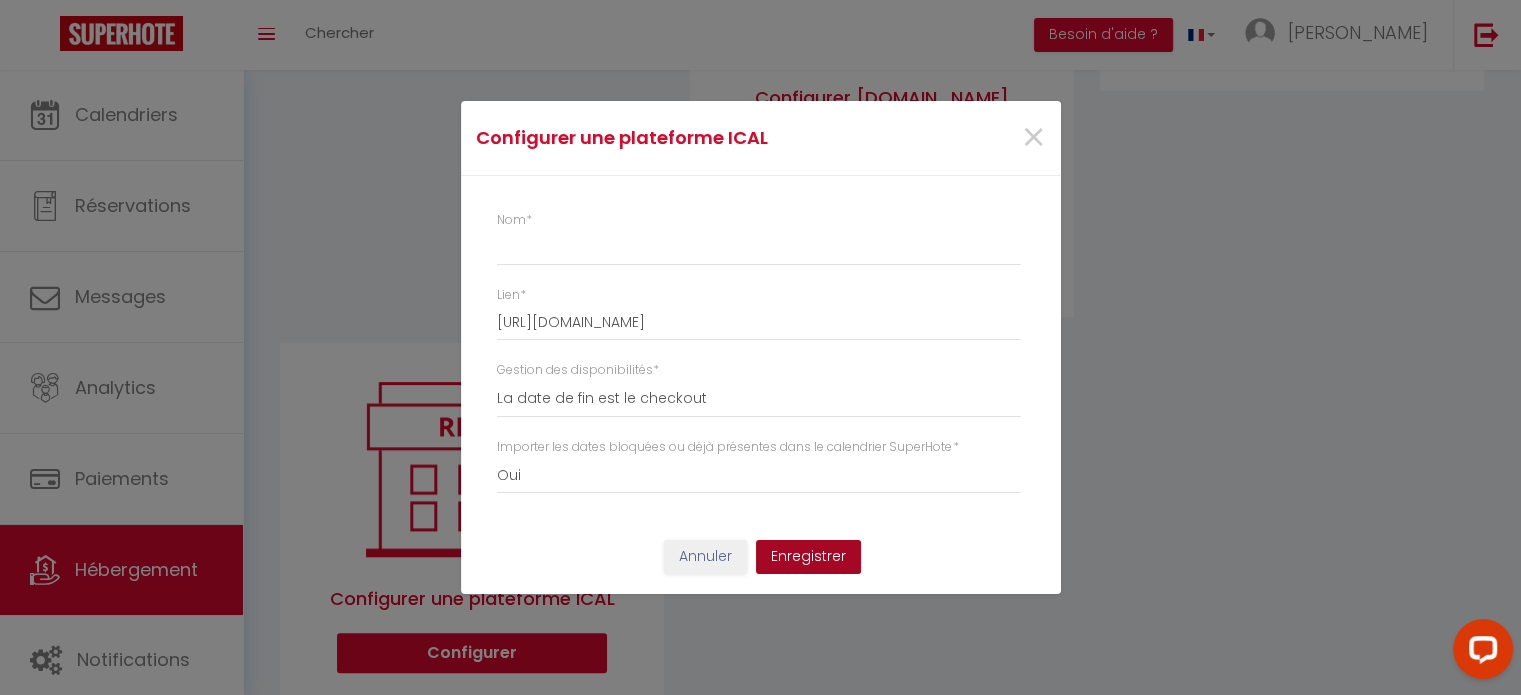 click on "Enregistrer" at bounding box center [808, 557] 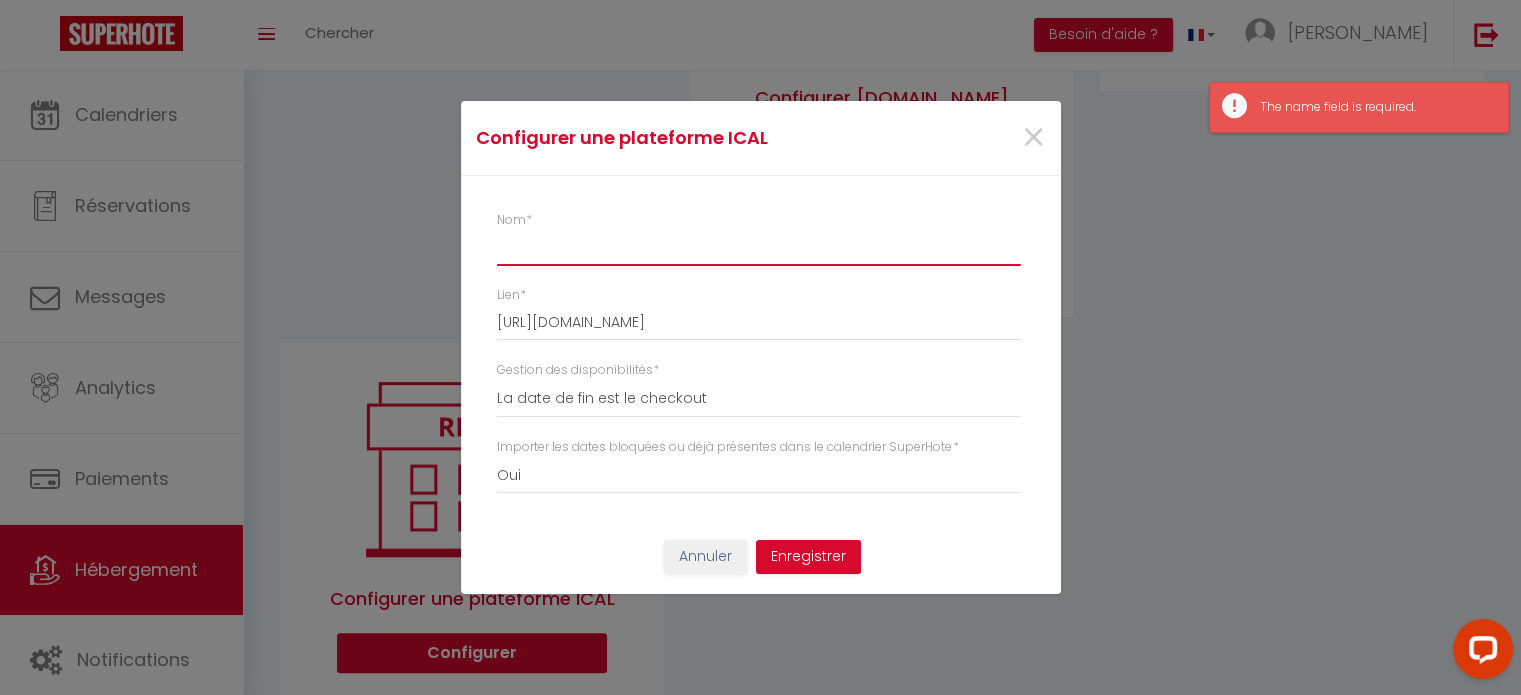 click on "Nom
*" at bounding box center [758, 248] 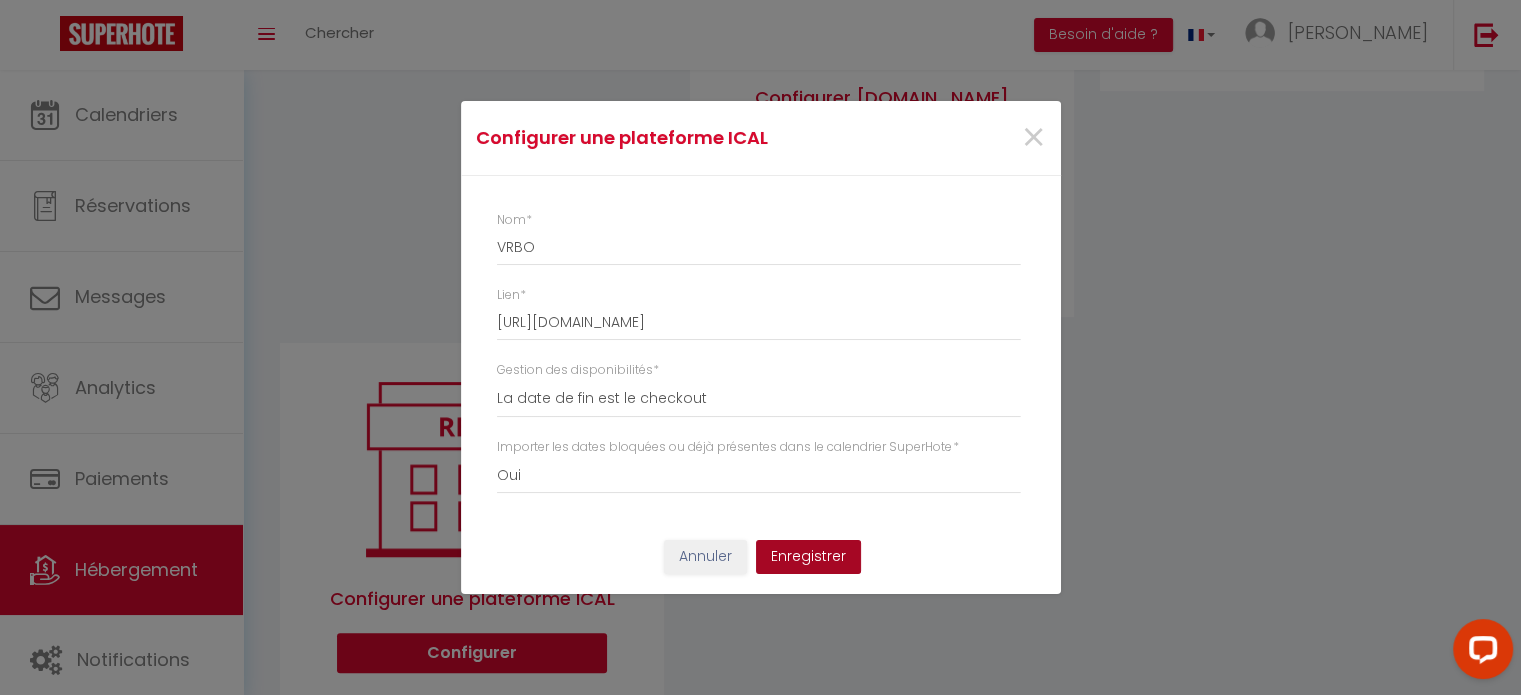 click on "Enregistrer" at bounding box center [808, 557] 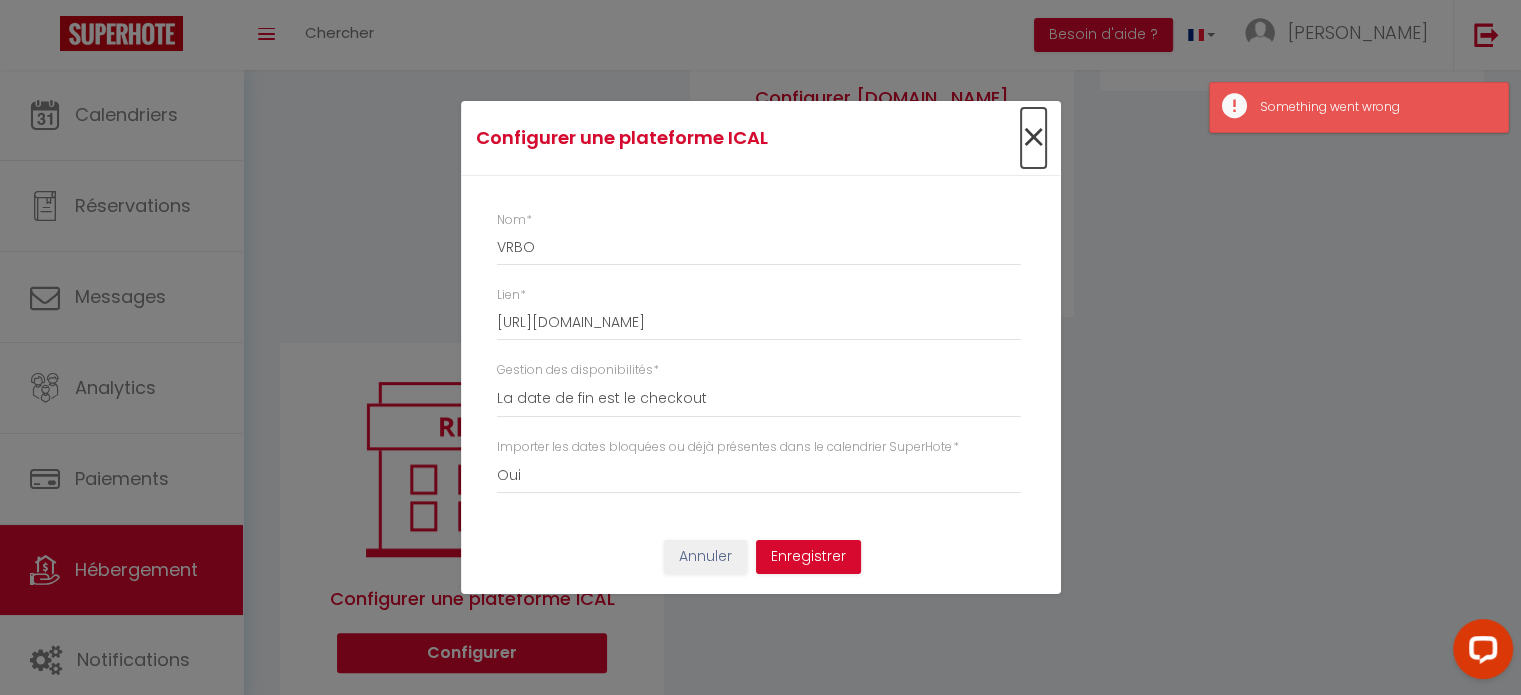 click on "×" at bounding box center [1033, 138] 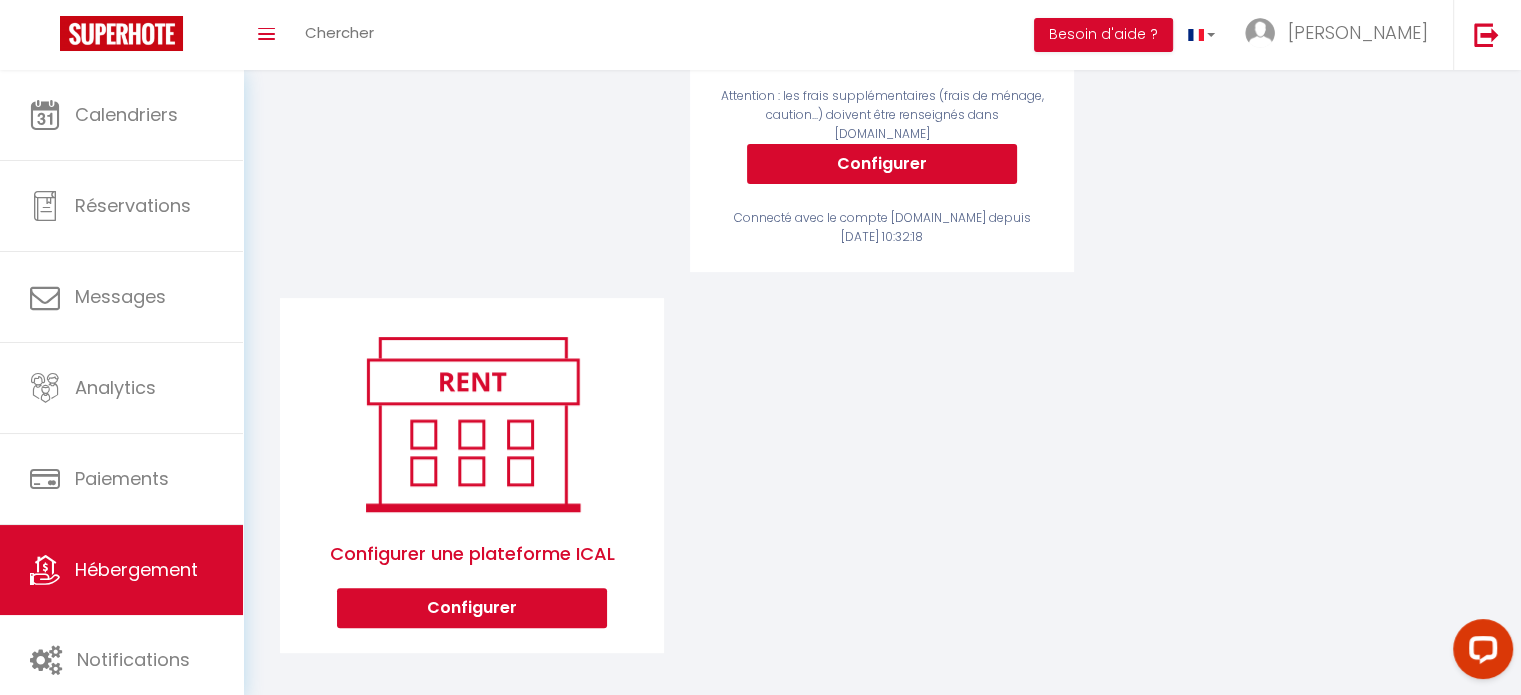 scroll, scrollTop: 549, scrollLeft: 0, axis: vertical 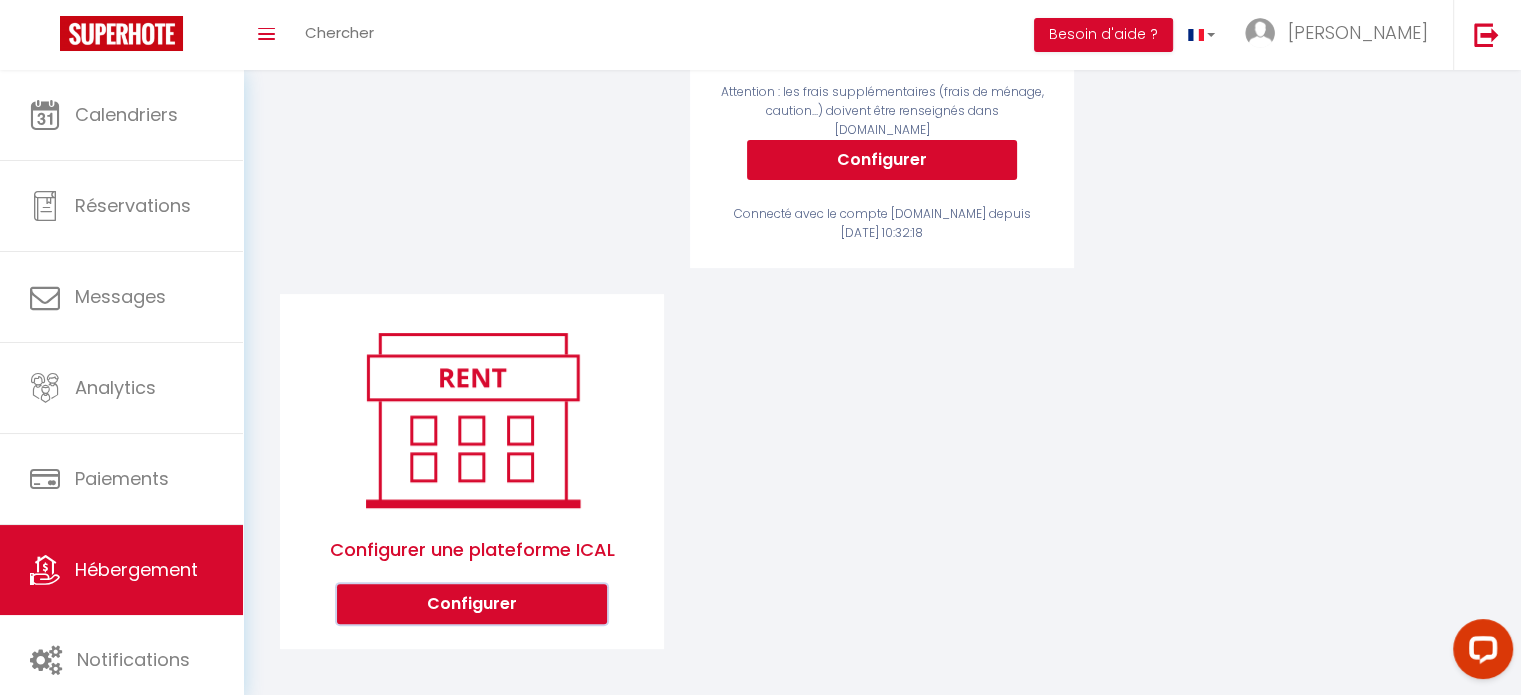 click on "Configurer" at bounding box center (472, 604) 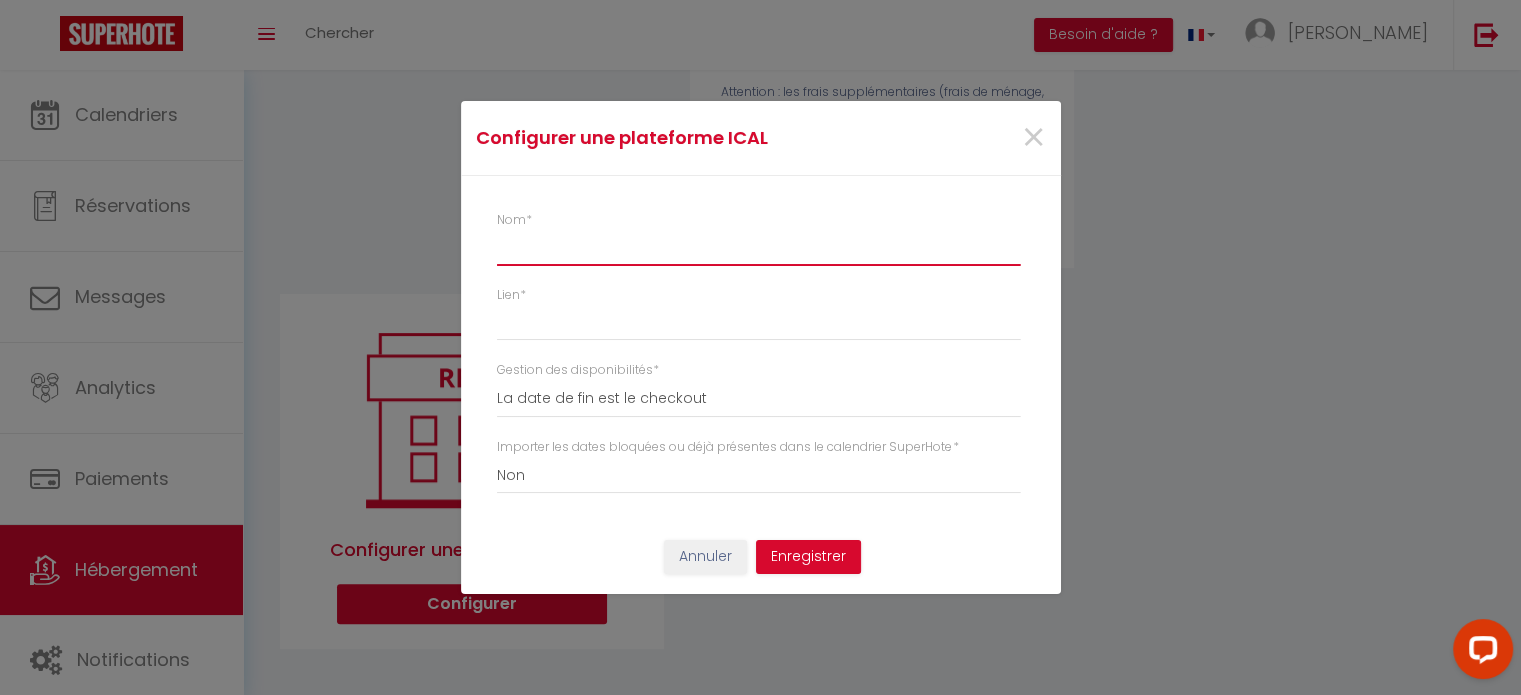 click on "Nom
*" at bounding box center [758, 248] 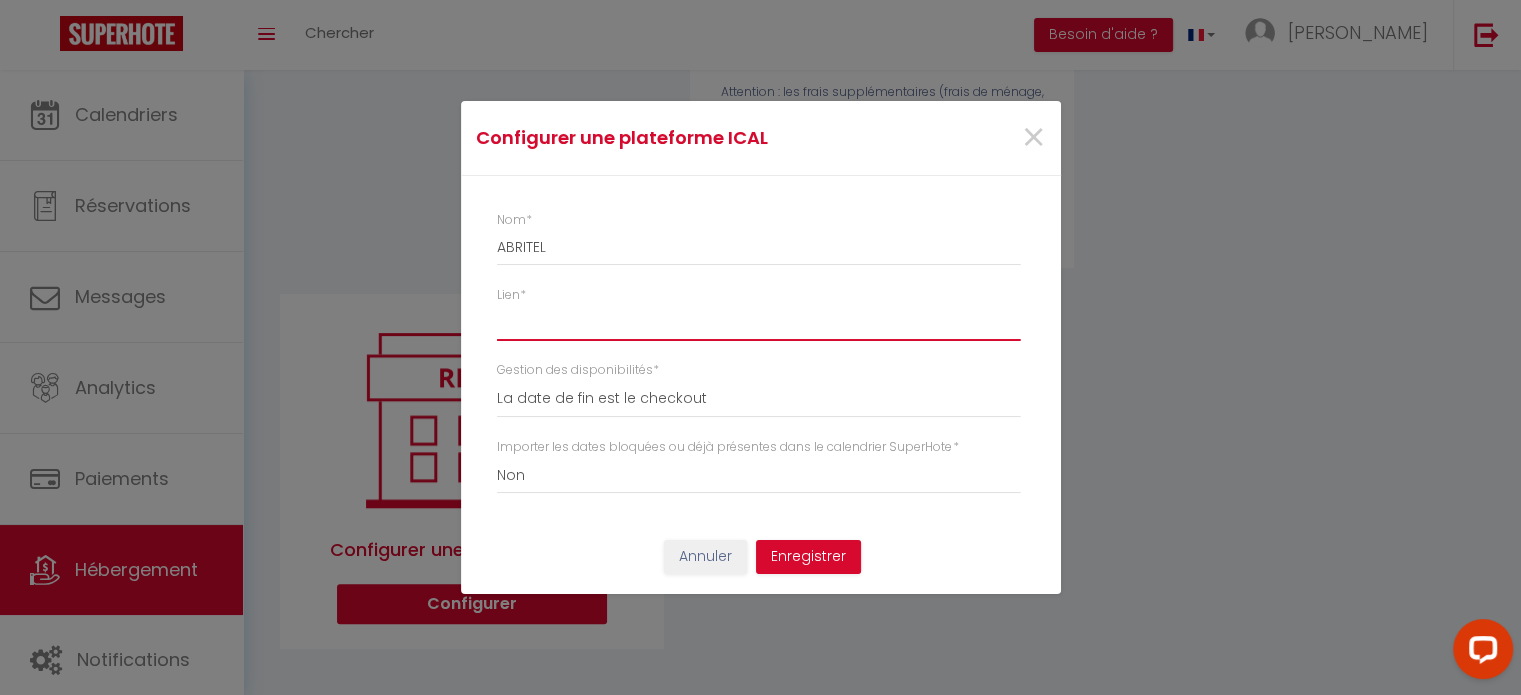 click on "Lien
*" at bounding box center [758, 323] 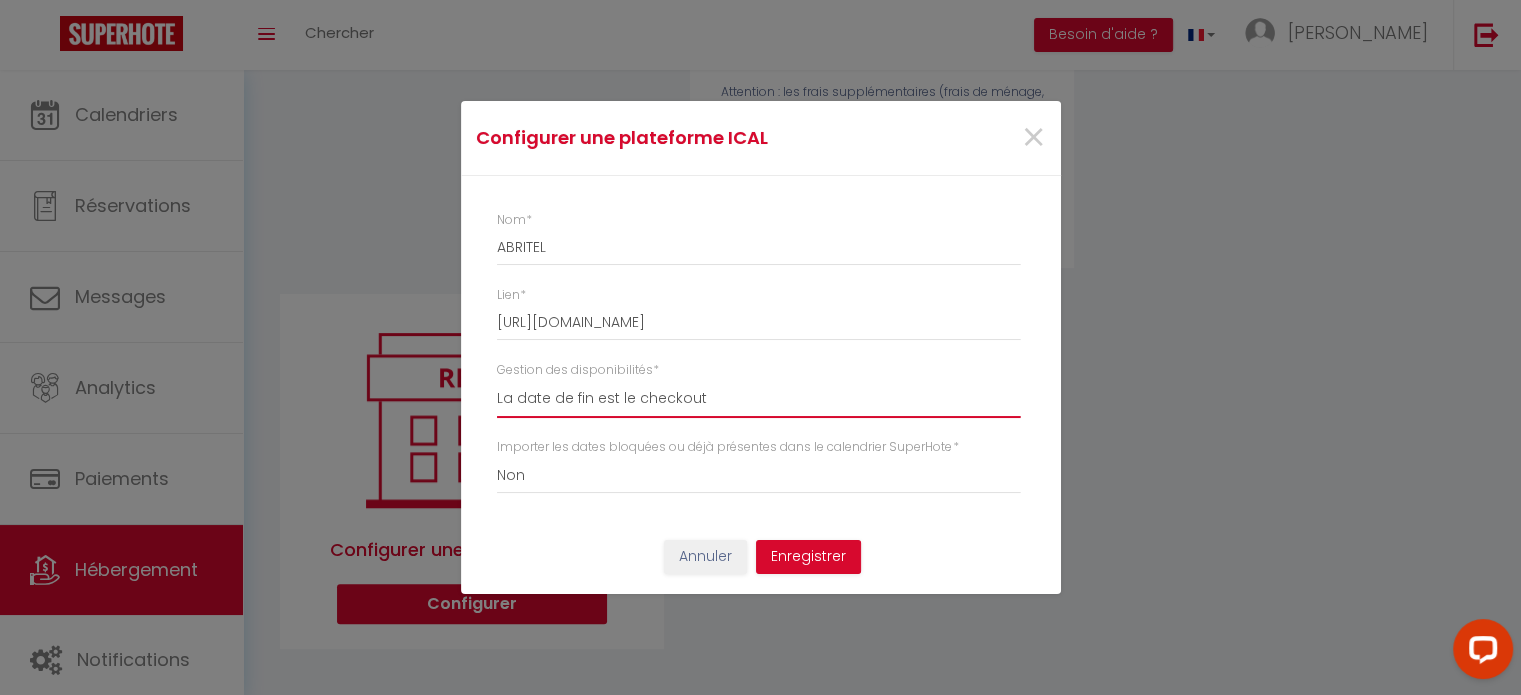 click on "La date de fin est le checkout
La date de fin est la dernière nuit
La date de fin est le lendemain du checkout" at bounding box center (758, 399) 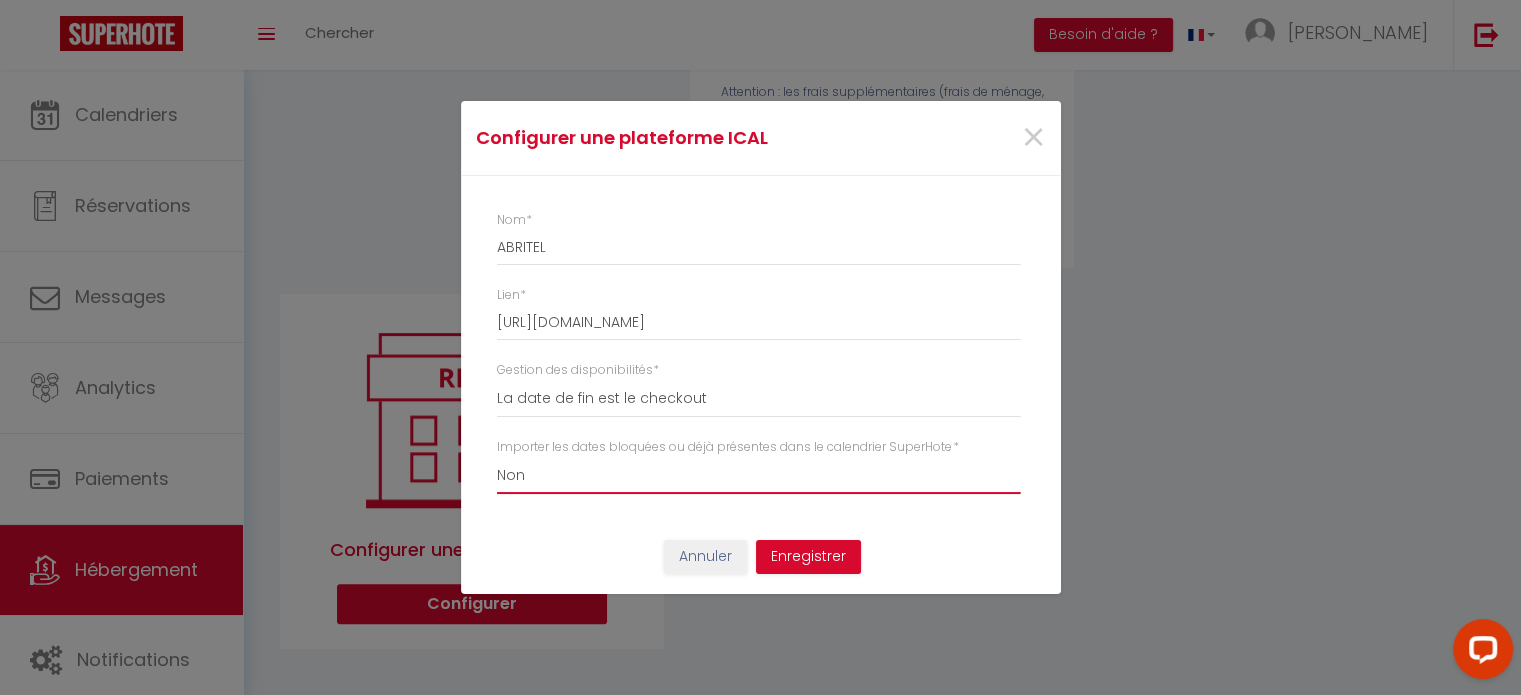 click on "Oui
Non" at bounding box center [758, 475] 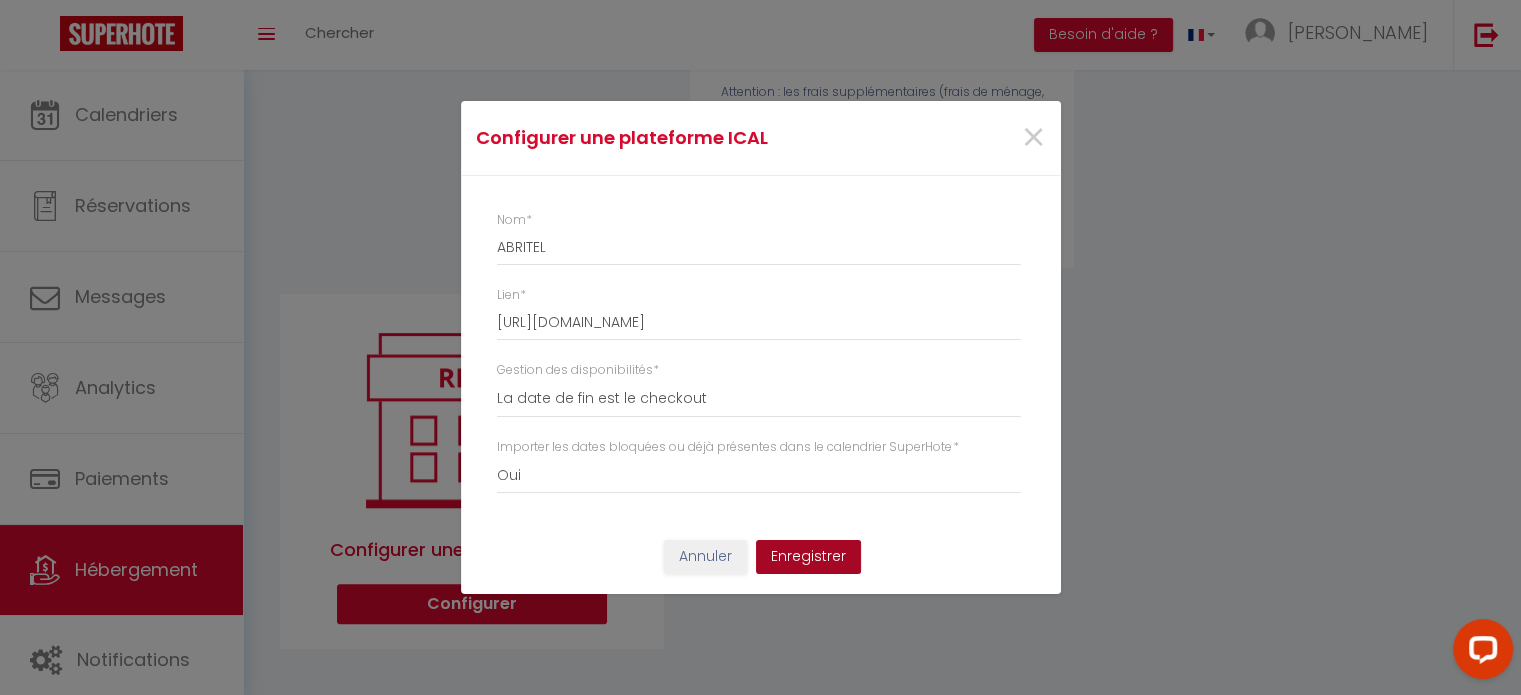 click on "Enregistrer" at bounding box center [808, 557] 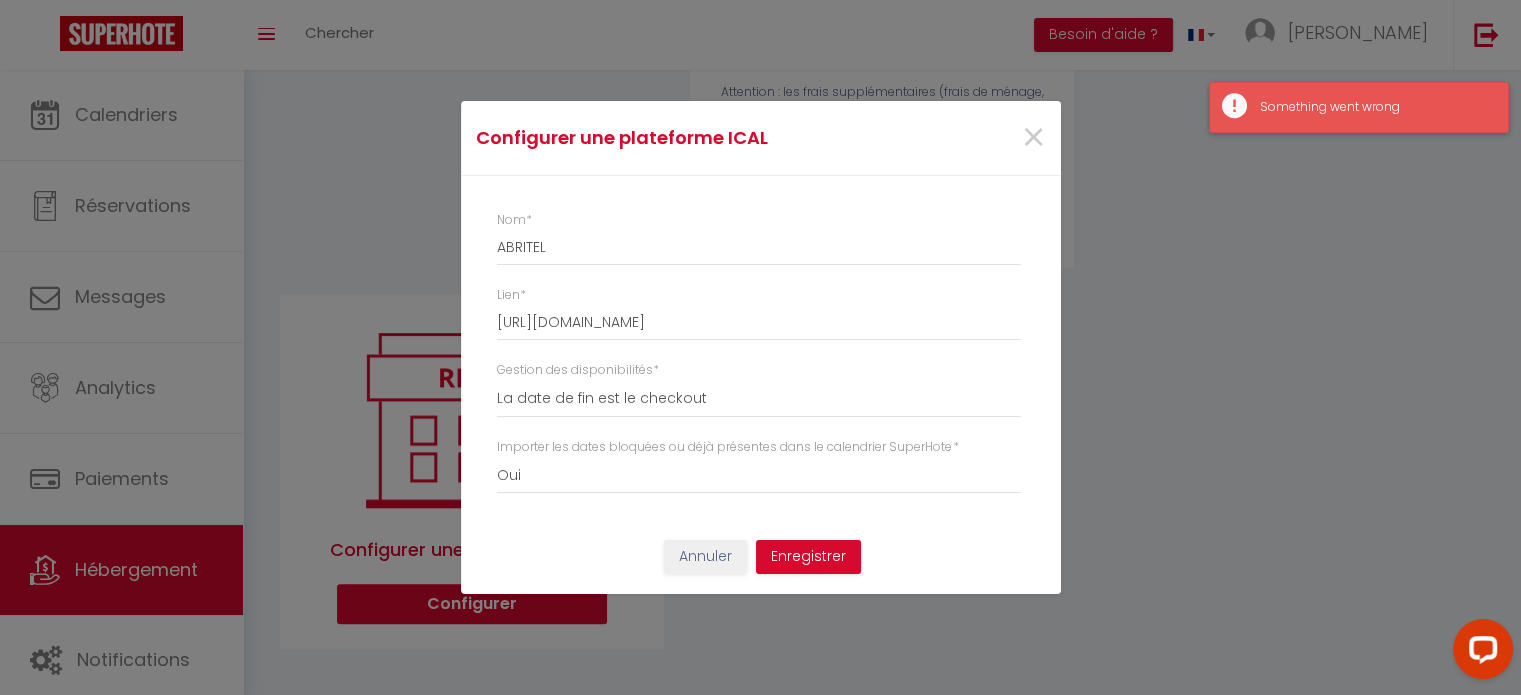 click on "Something went wrong" at bounding box center (1374, 107) 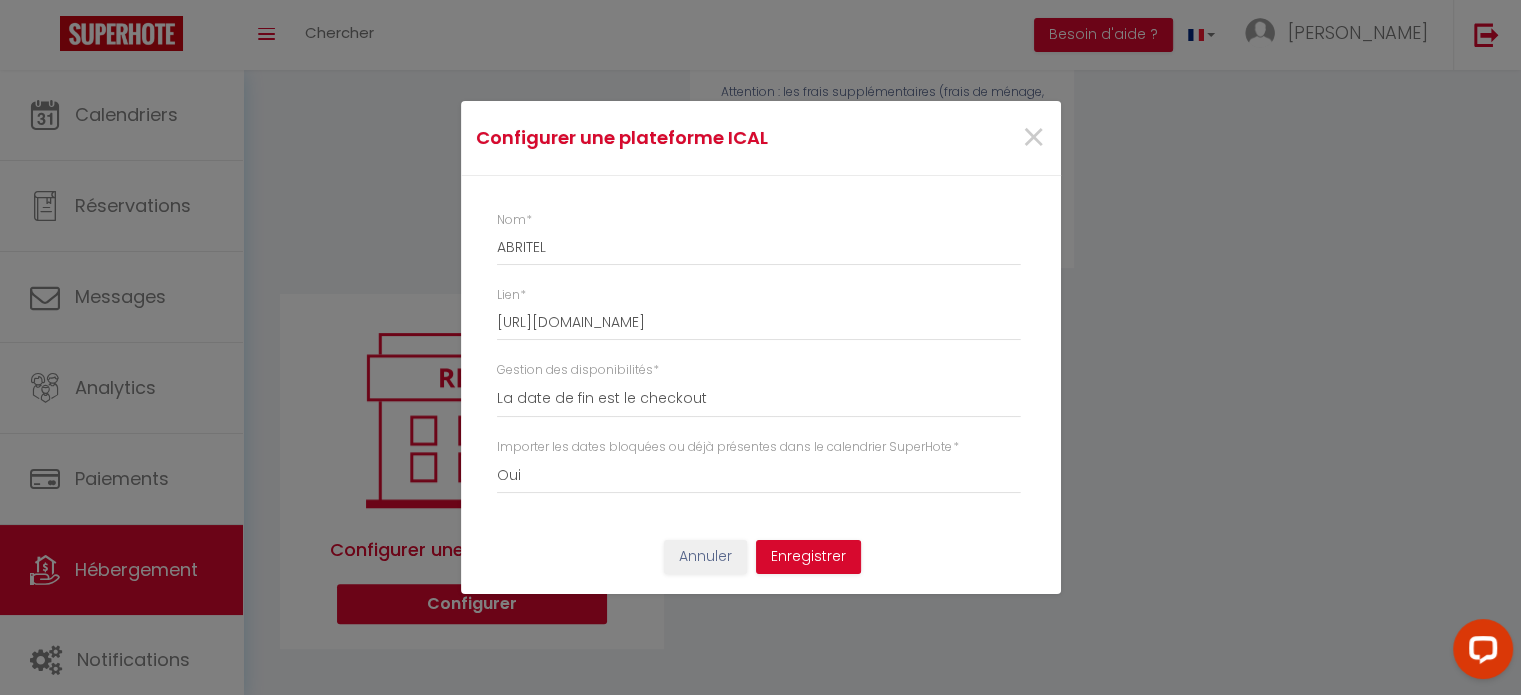 click on "Configurer une plateforme ICAL
×
Nom
*   ABRITEL
Lien
*   [URL][DOMAIN_NAME]
Gestion des disponibilités
*
La date de fin est le checkout
La date de fin est la dernière nuit
La date de fin est le lendemain du checkout
Importer les dates bloquées ou déjà présentes dans le calendrier SuperHote
*
Oui
Non" at bounding box center (760, 347) 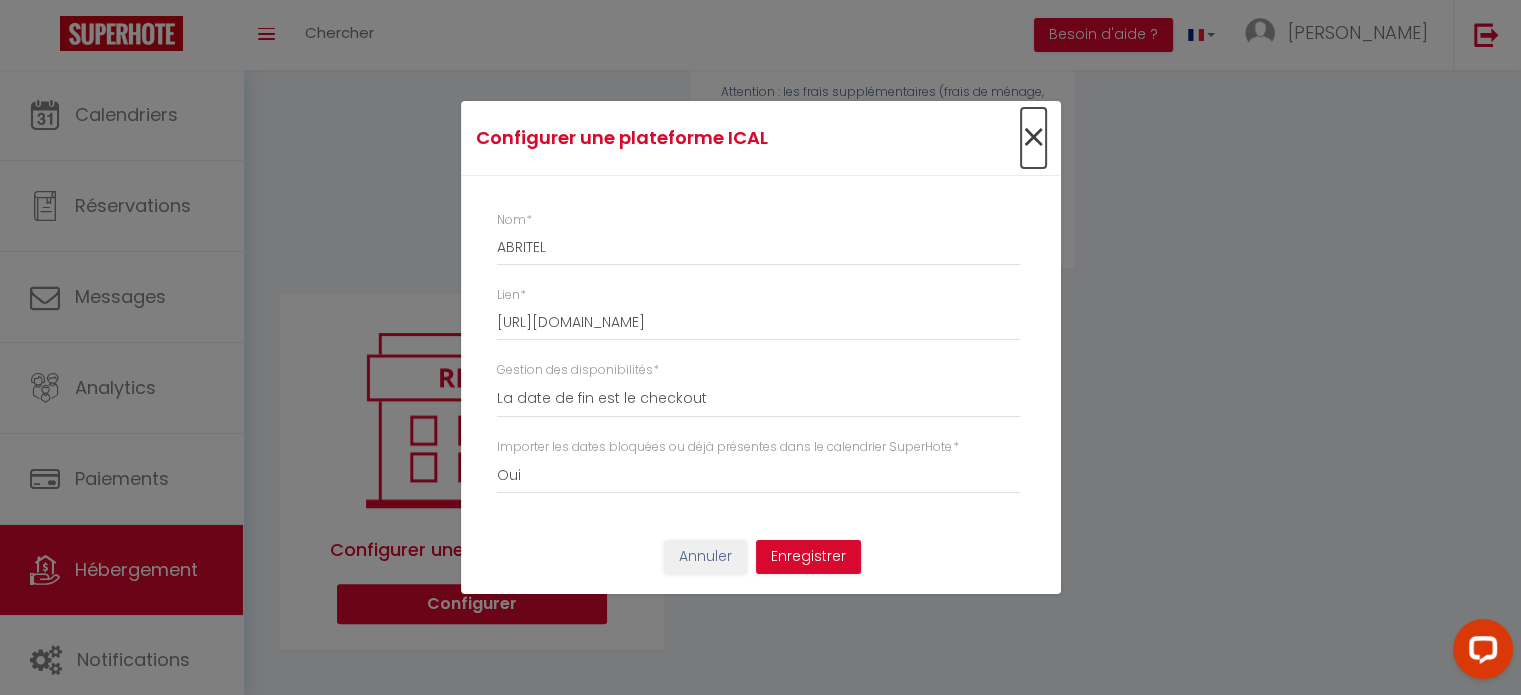 click on "×" at bounding box center (1033, 138) 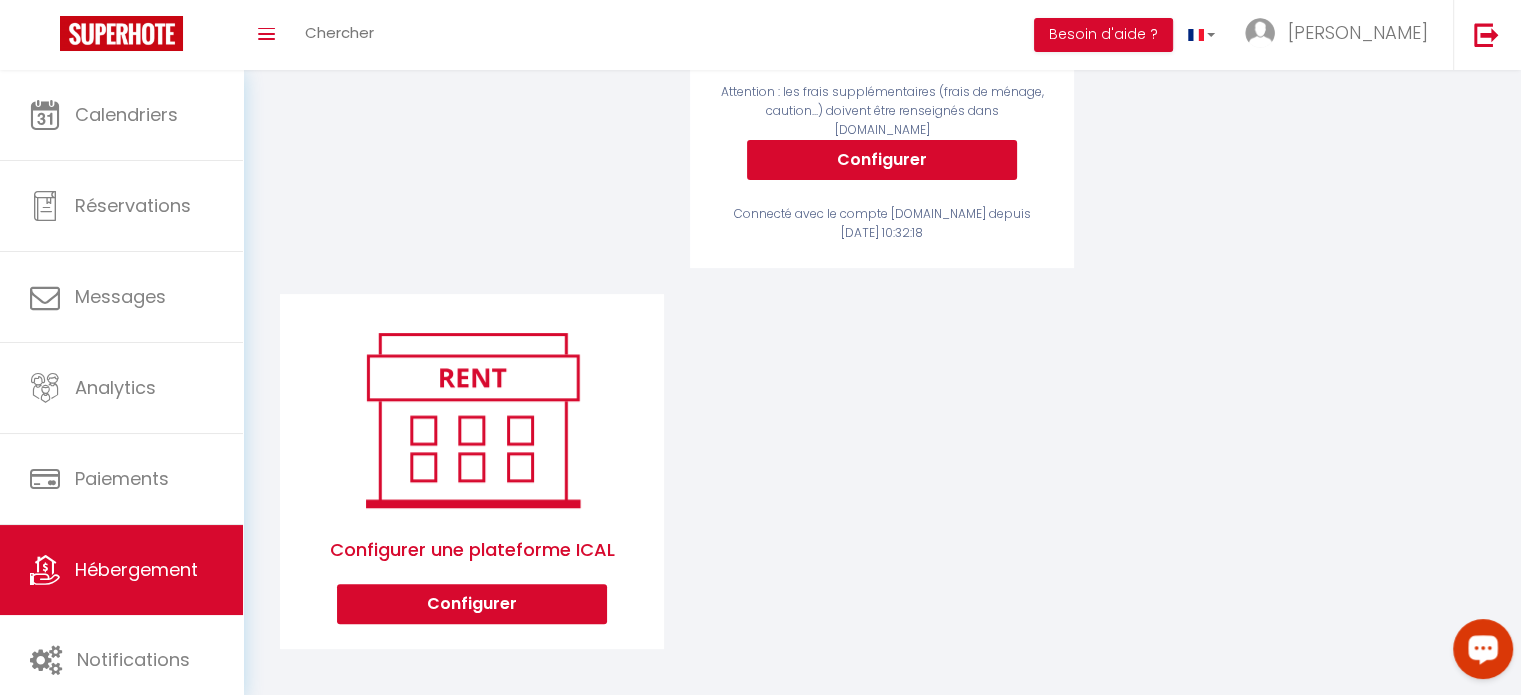 click at bounding box center [1483, 648] 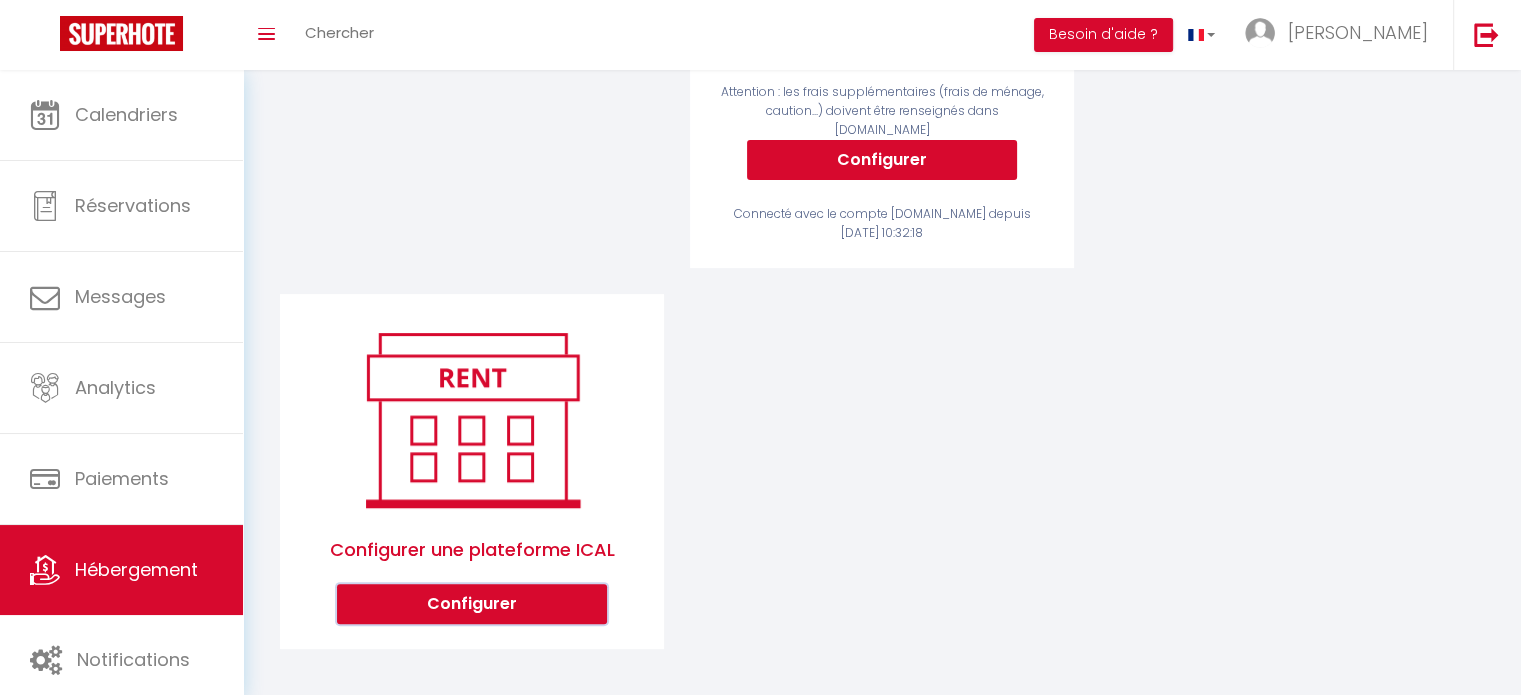 click on "Configurer" at bounding box center (472, 604) 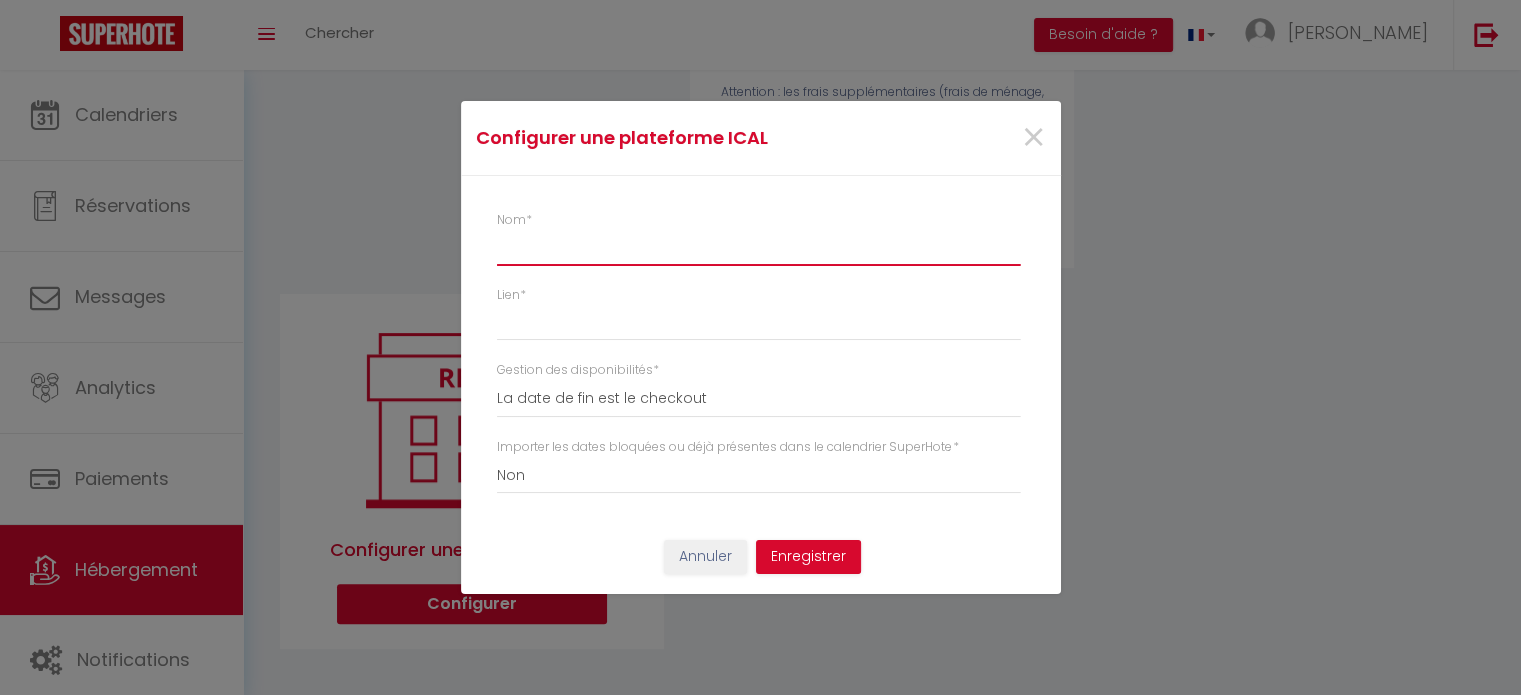 click on "Nom
*" at bounding box center [758, 248] 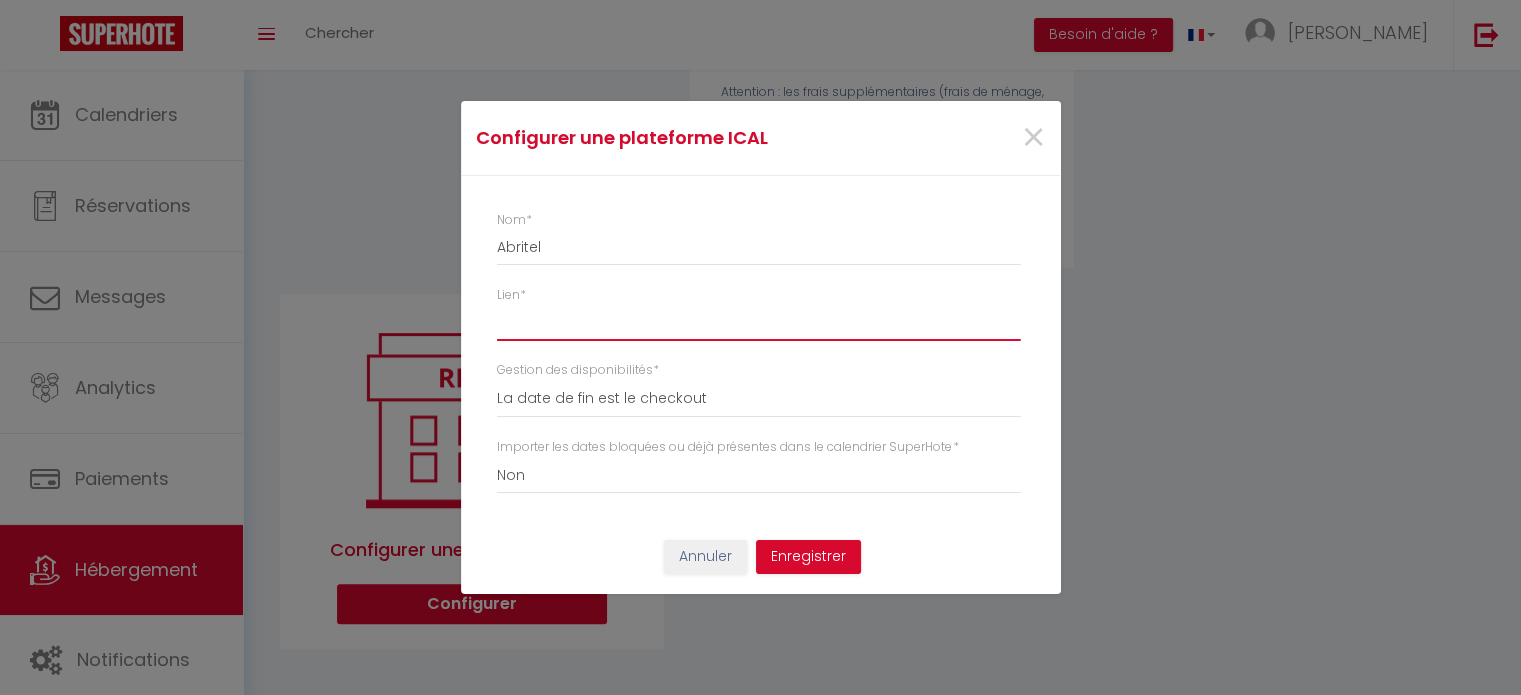 click on "Lien
*" at bounding box center [758, 323] 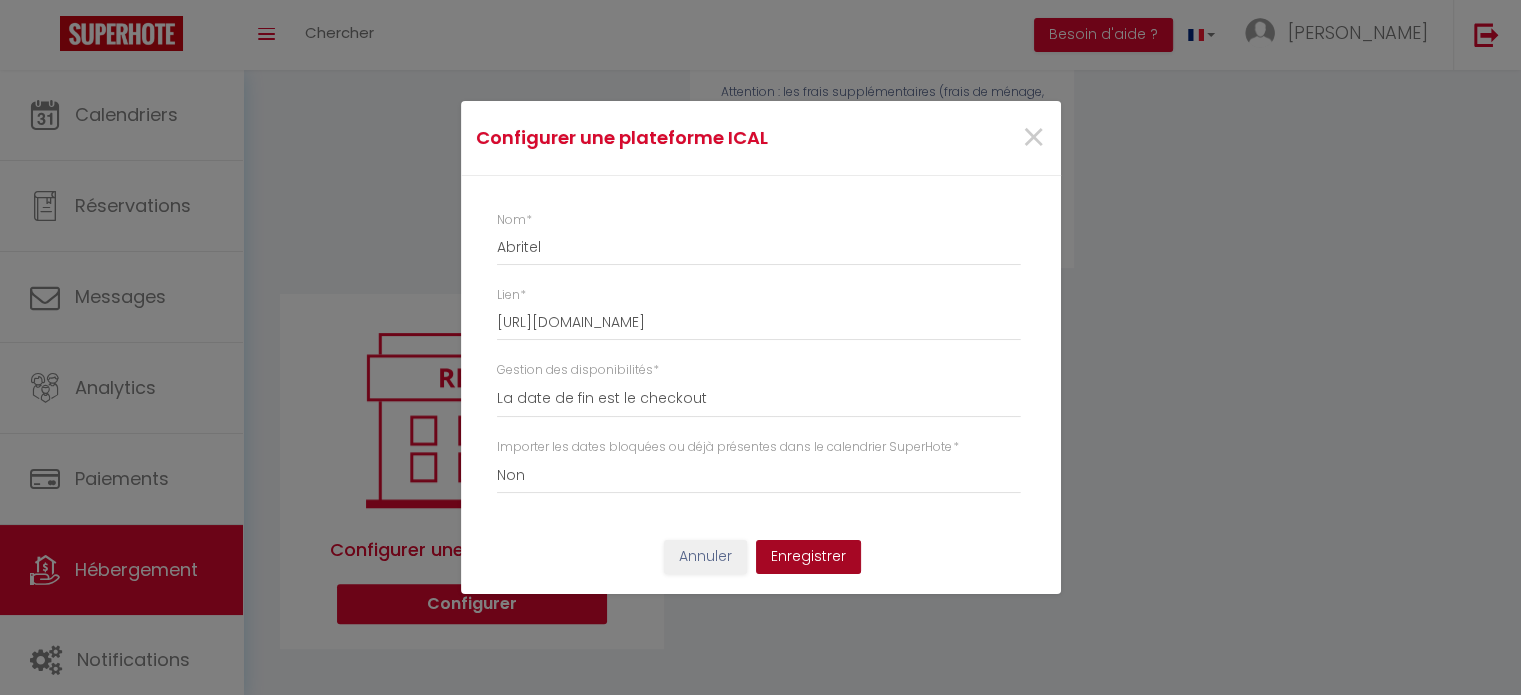 click on "Enregistrer" at bounding box center (808, 557) 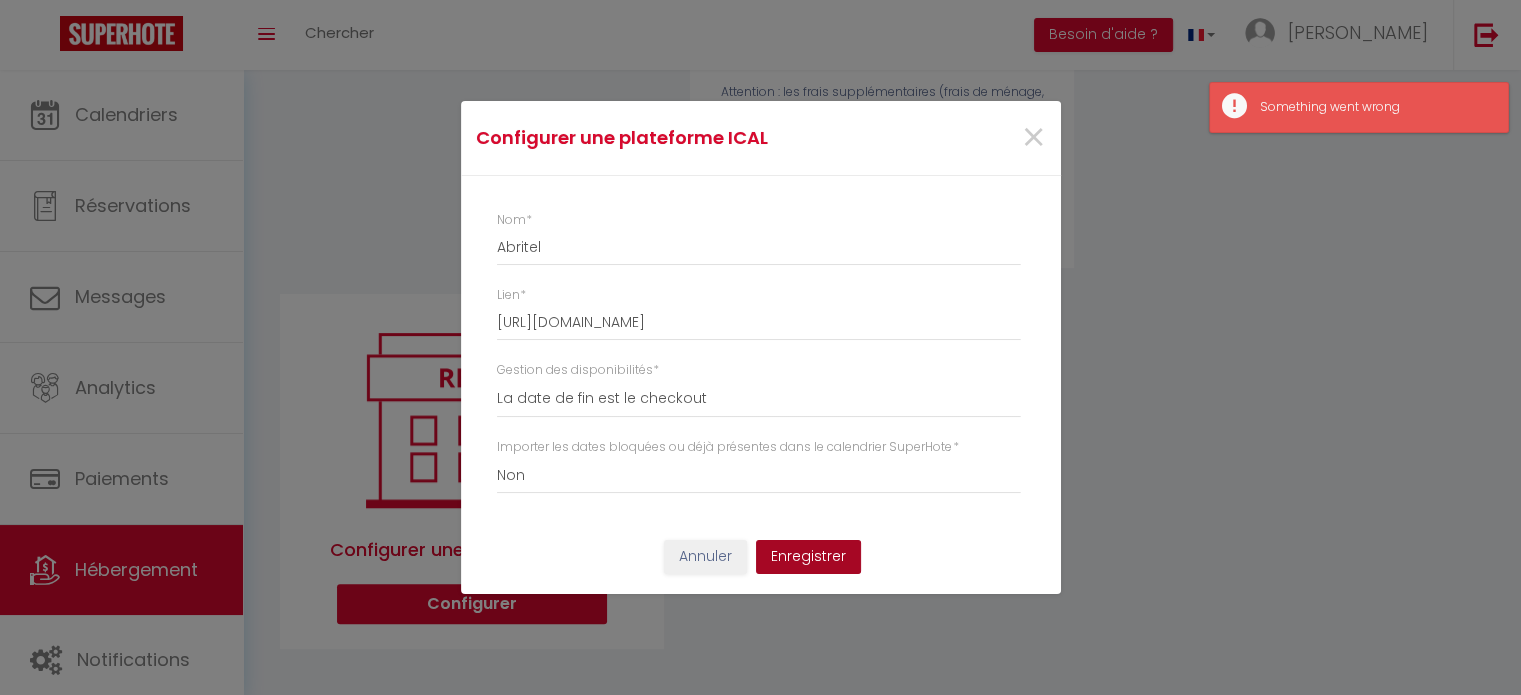 click on "Enregistrer" at bounding box center (808, 557) 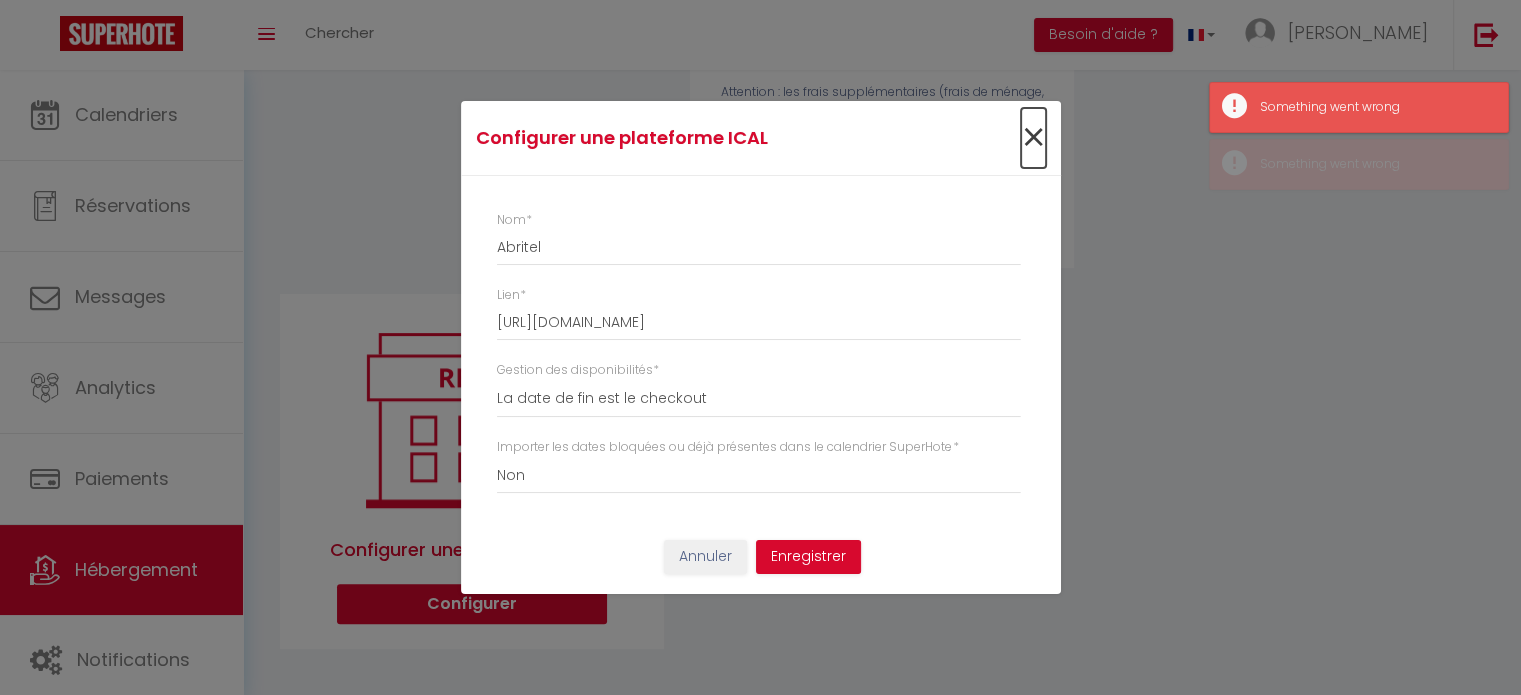 click on "×" at bounding box center [1033, 138] 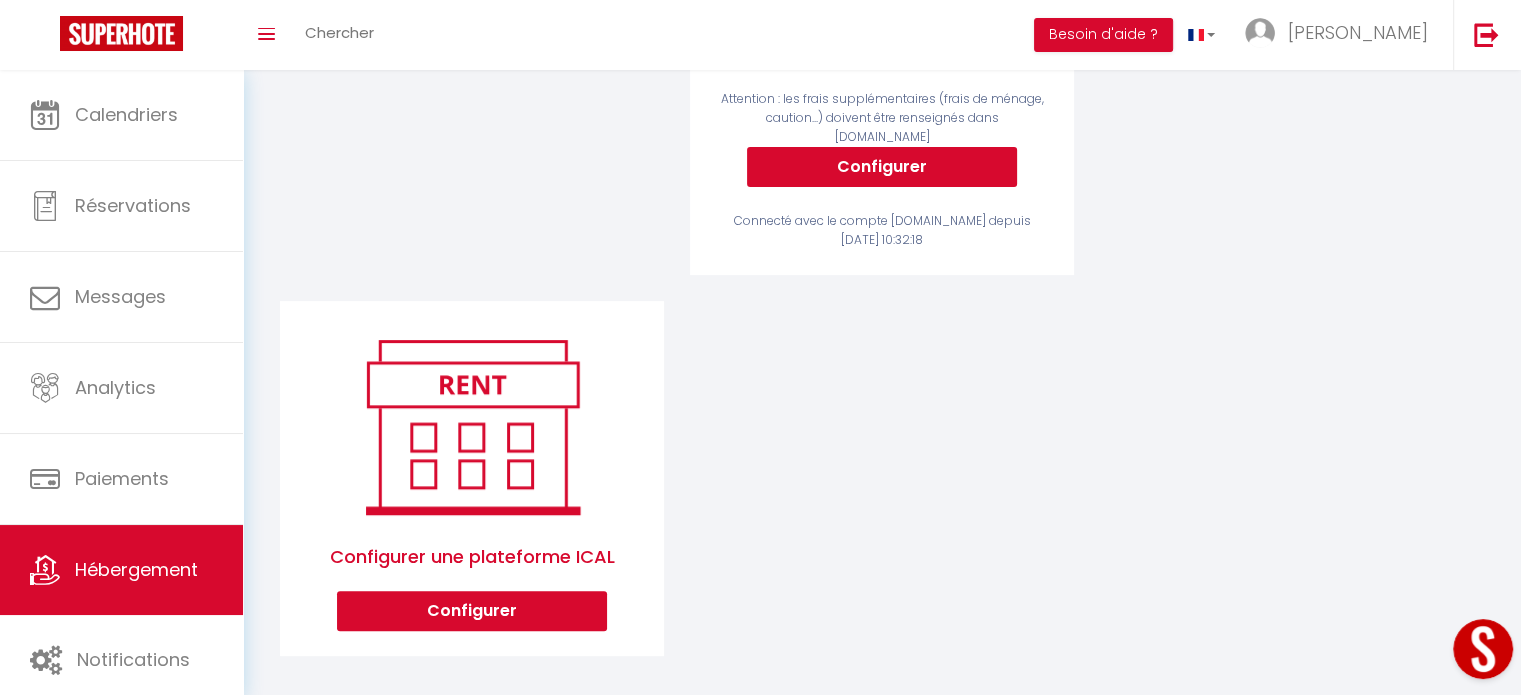 scroll, scrollTop: 549, scrollLeft: 0, axis: vertical 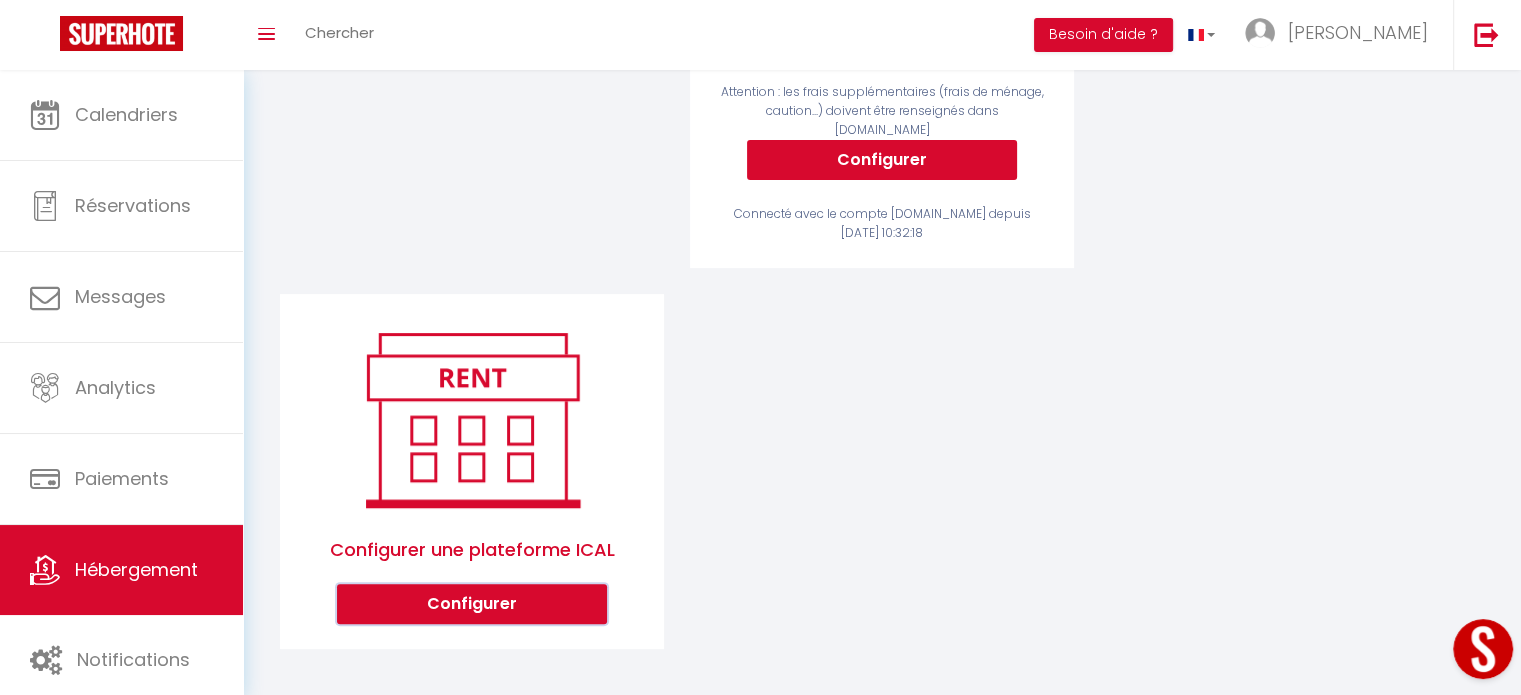 click on "Configurer" at bounding box center [472, 604] 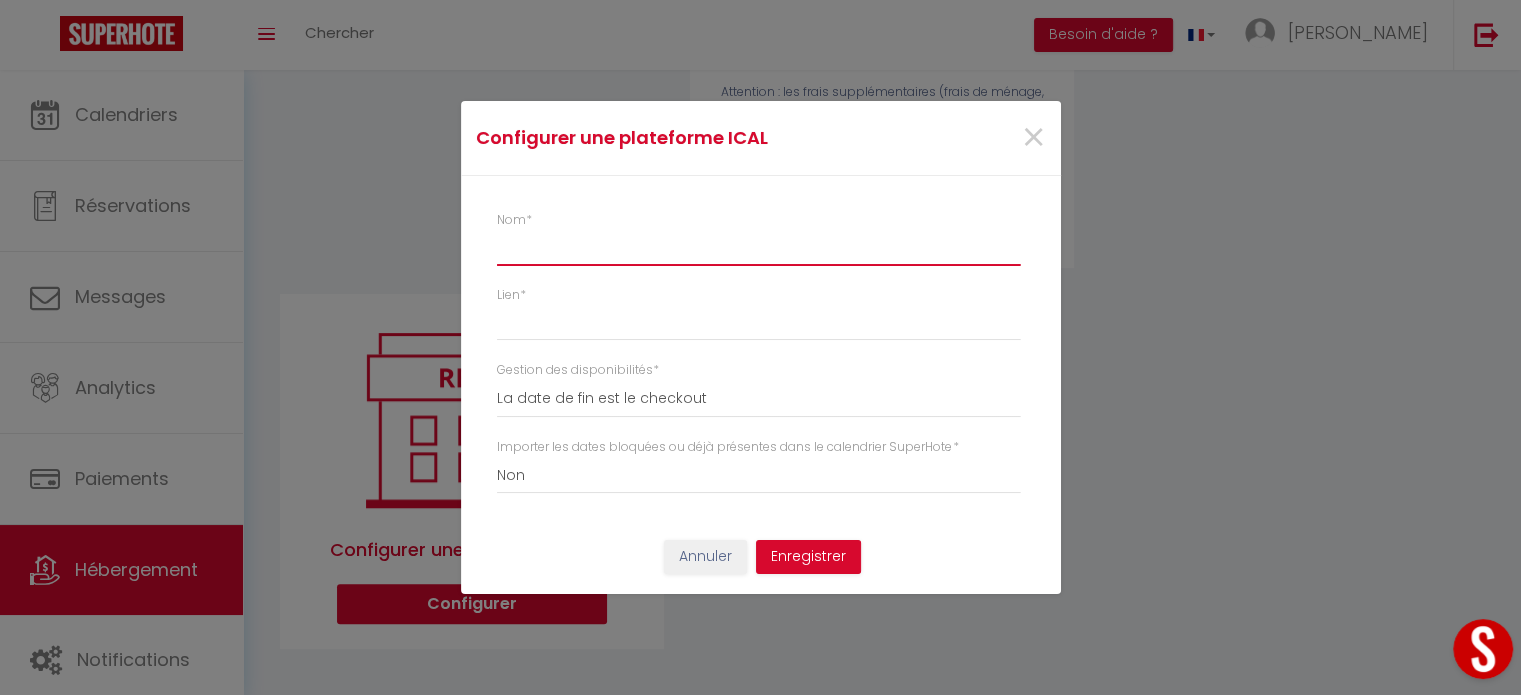 click on "Nom
*" at bounding box center [758, 248] 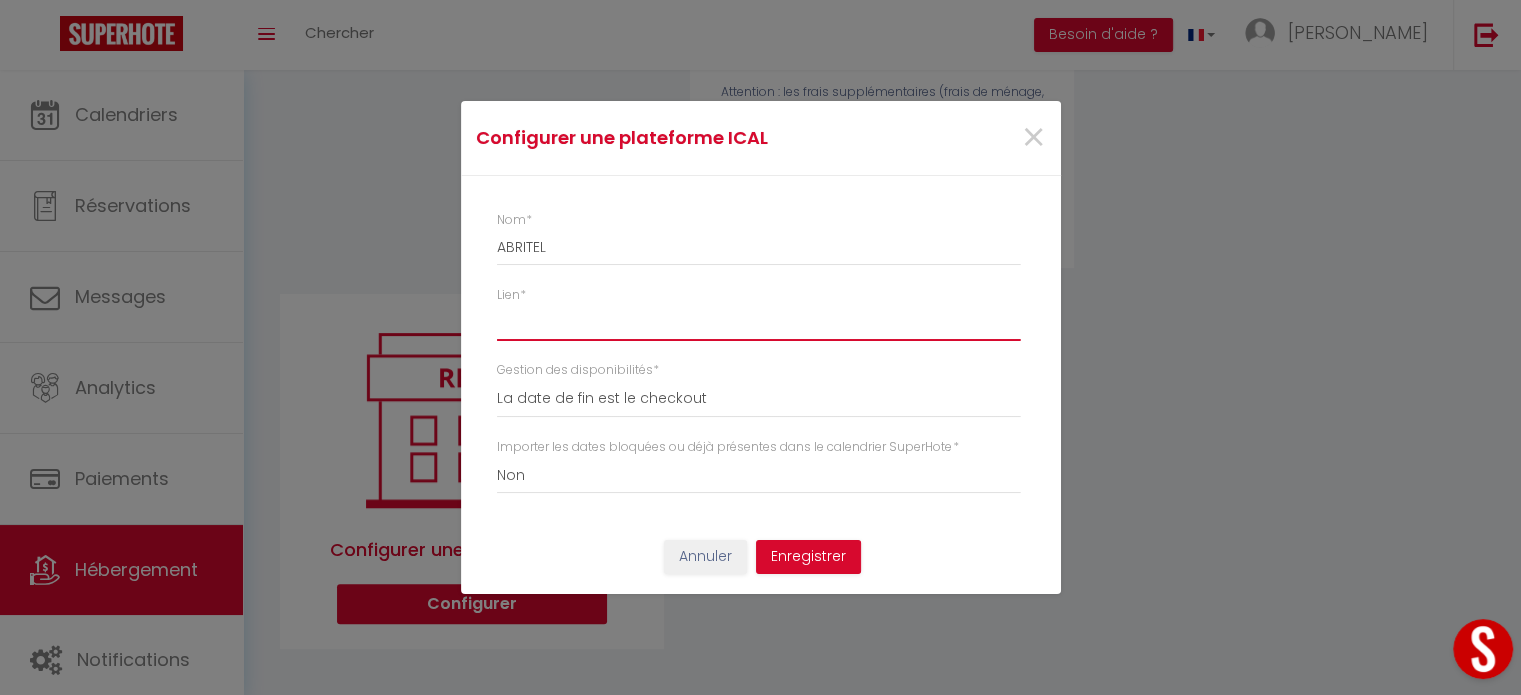 click on "Lien
*" at bounding box center [758, 323] 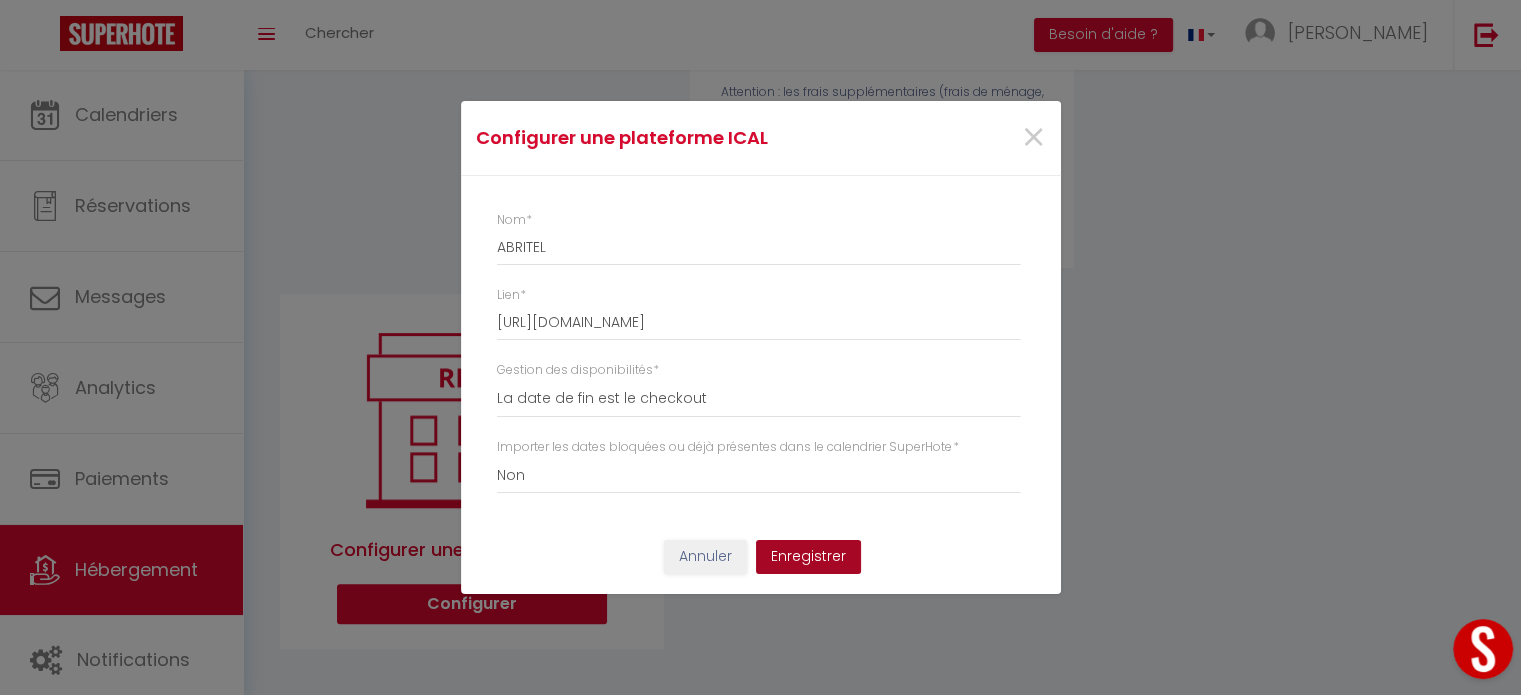 click on "Enregistrer" at bounding box center [808, 557] 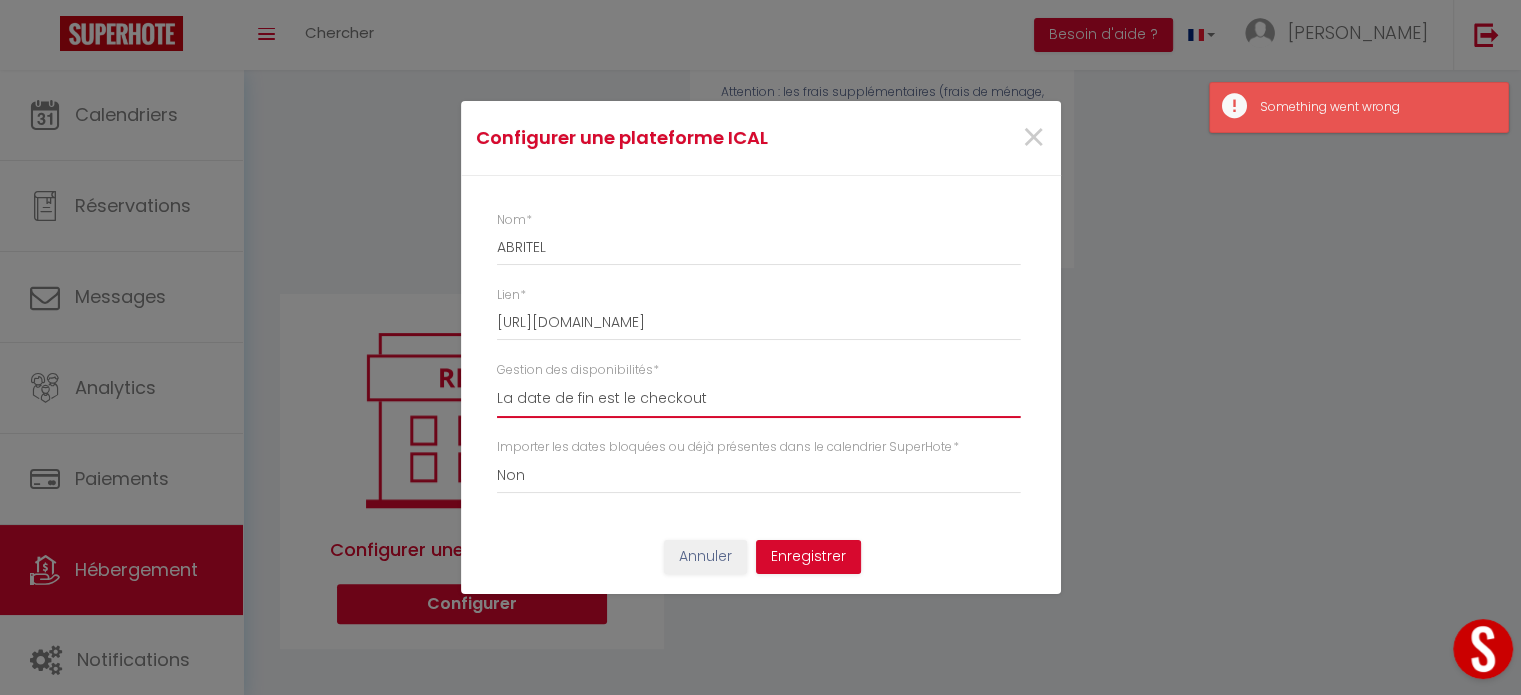 click on "La date de fin est le checkout
La date de fin est la dernière nuit
La date de fin est le lendemain du checkout" at bounding box center (758, 399) 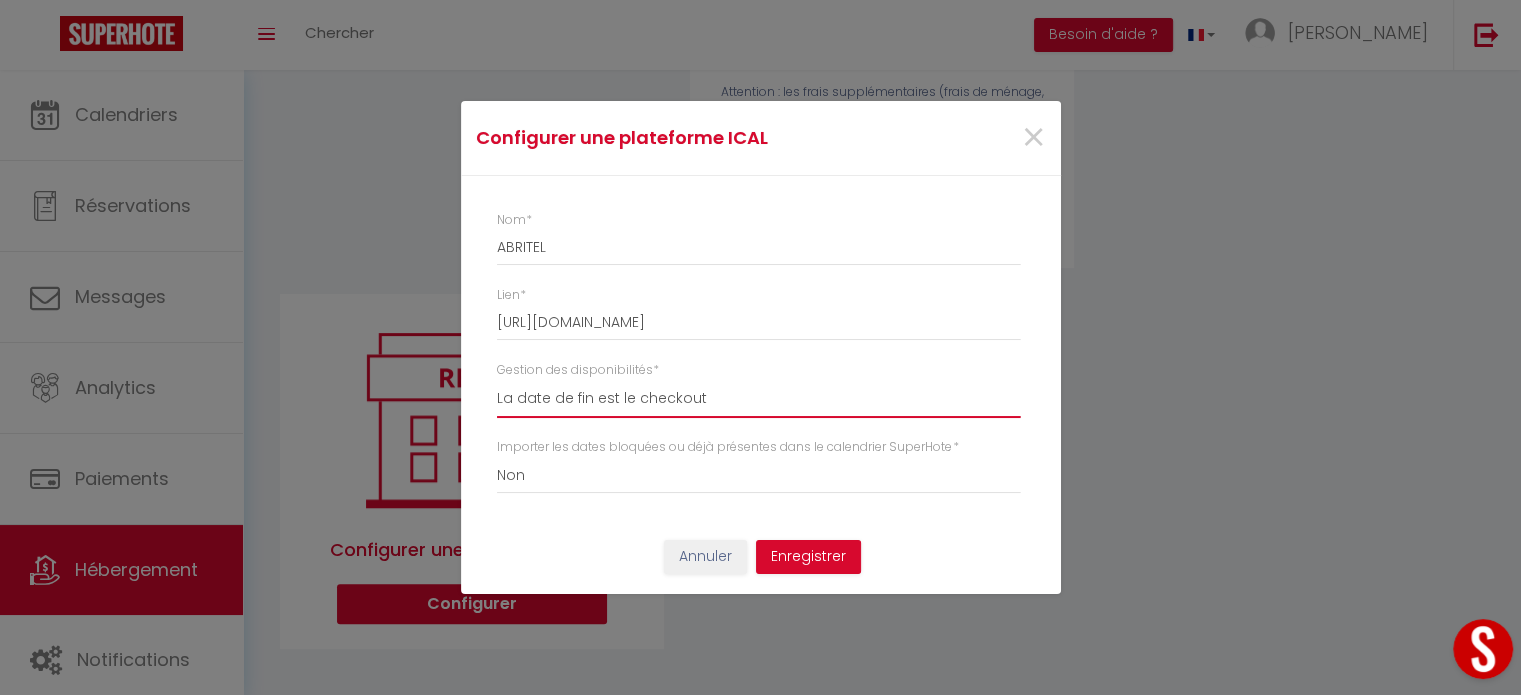 click on "La date de fin est le checkout
La date de fin est la dernière nuit
La date de fin est le lendemain du checkout" at bounding box center (758, 399) 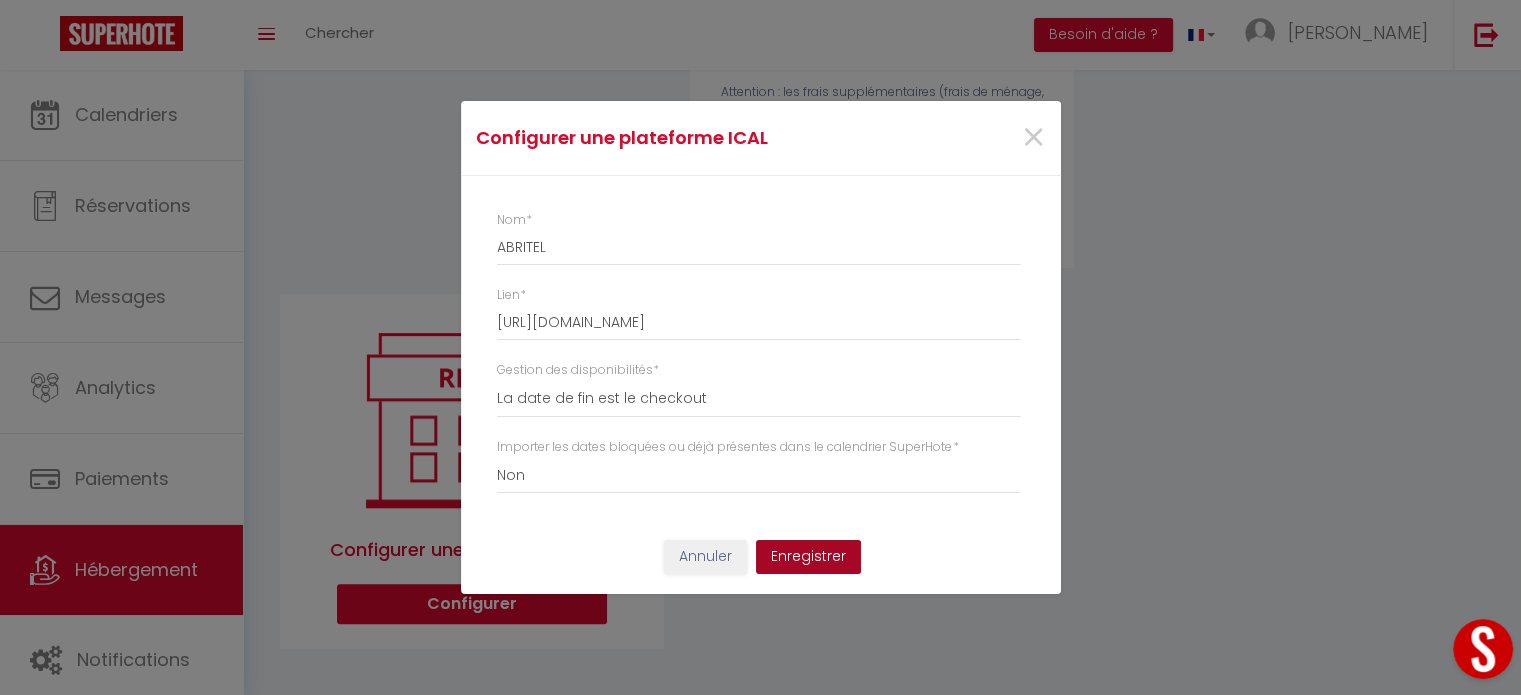 click on "Enregistrer" at bounding box center [808, 557] 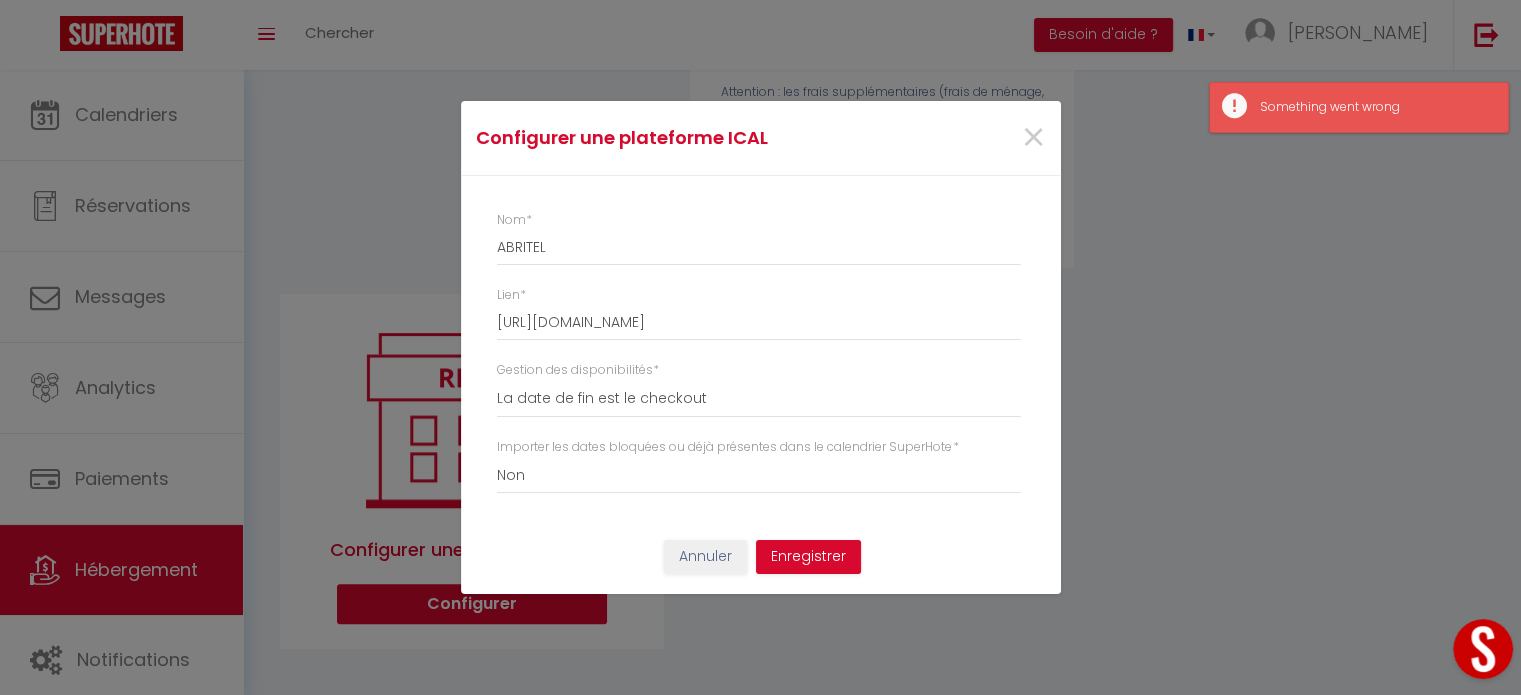 click at bounding box center [1483, 649] 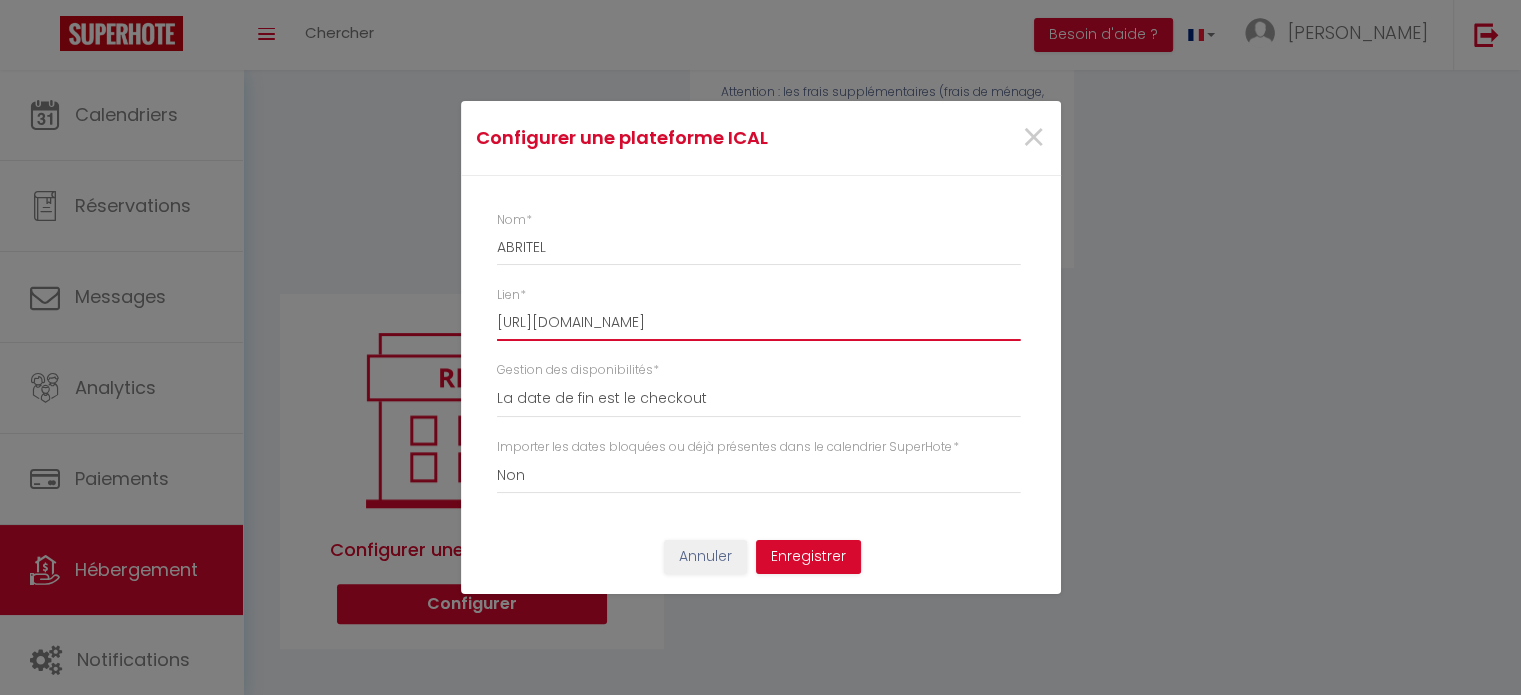 drag, startPoint x: 952, startPoint y: 315, endPoint x: 458, endPoint y: 329, distance: 494.19833 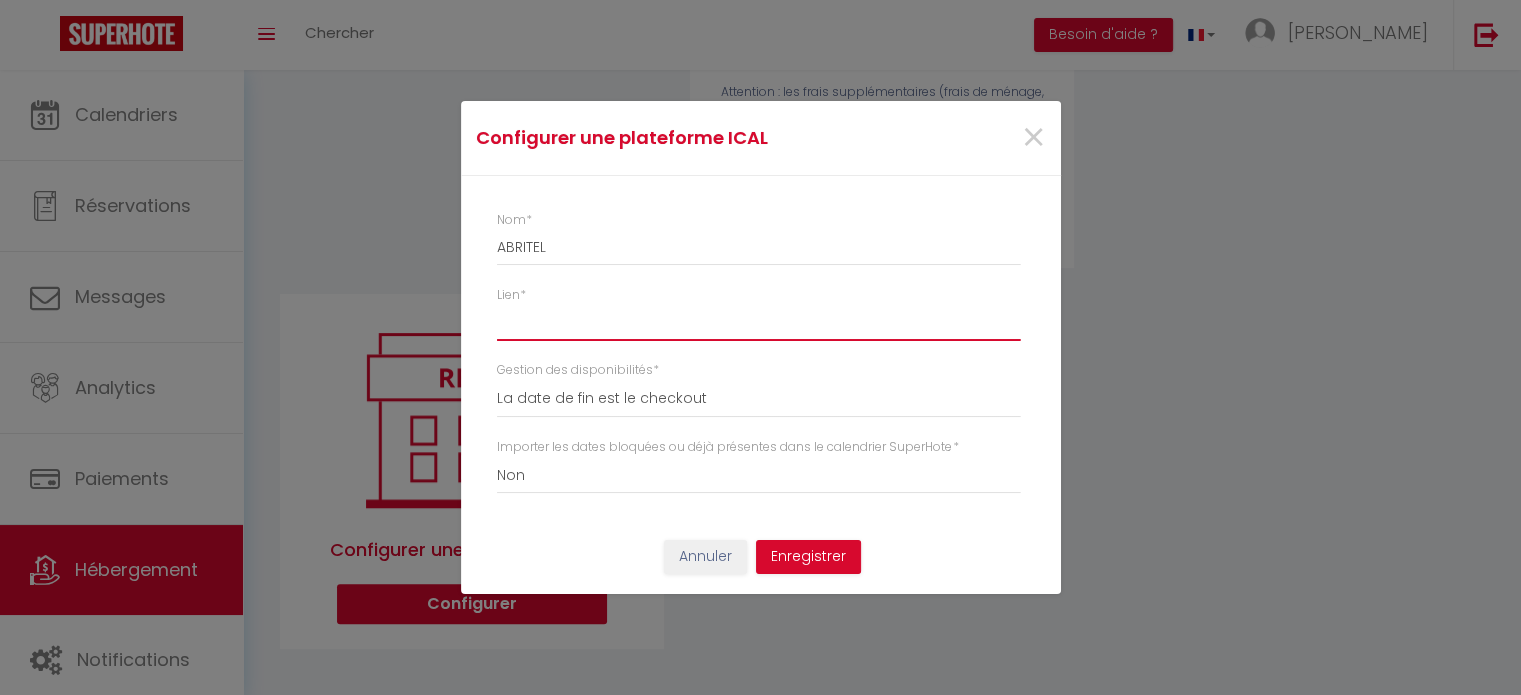 paste on "[URL][DOMAIN_NAME]" 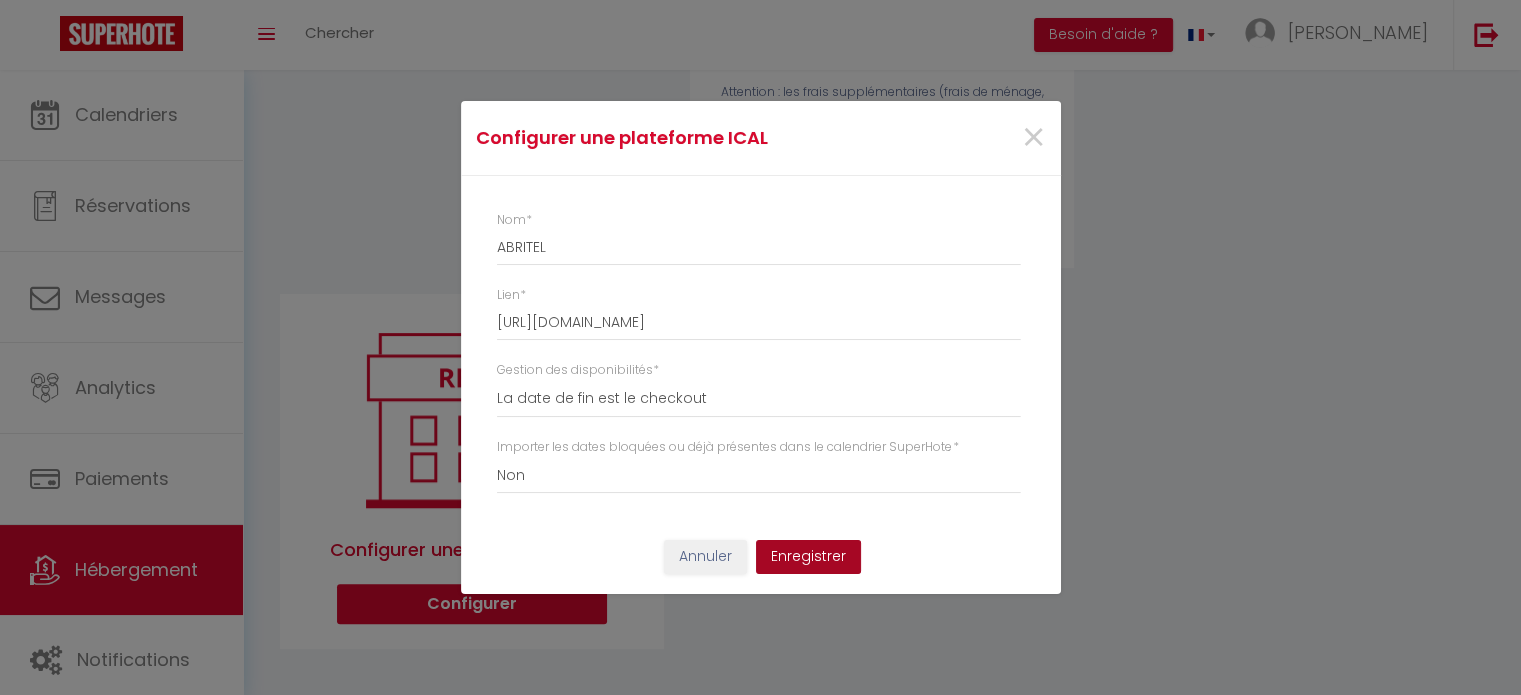 click on "Enregistrer" at bounding box center [808, 557] 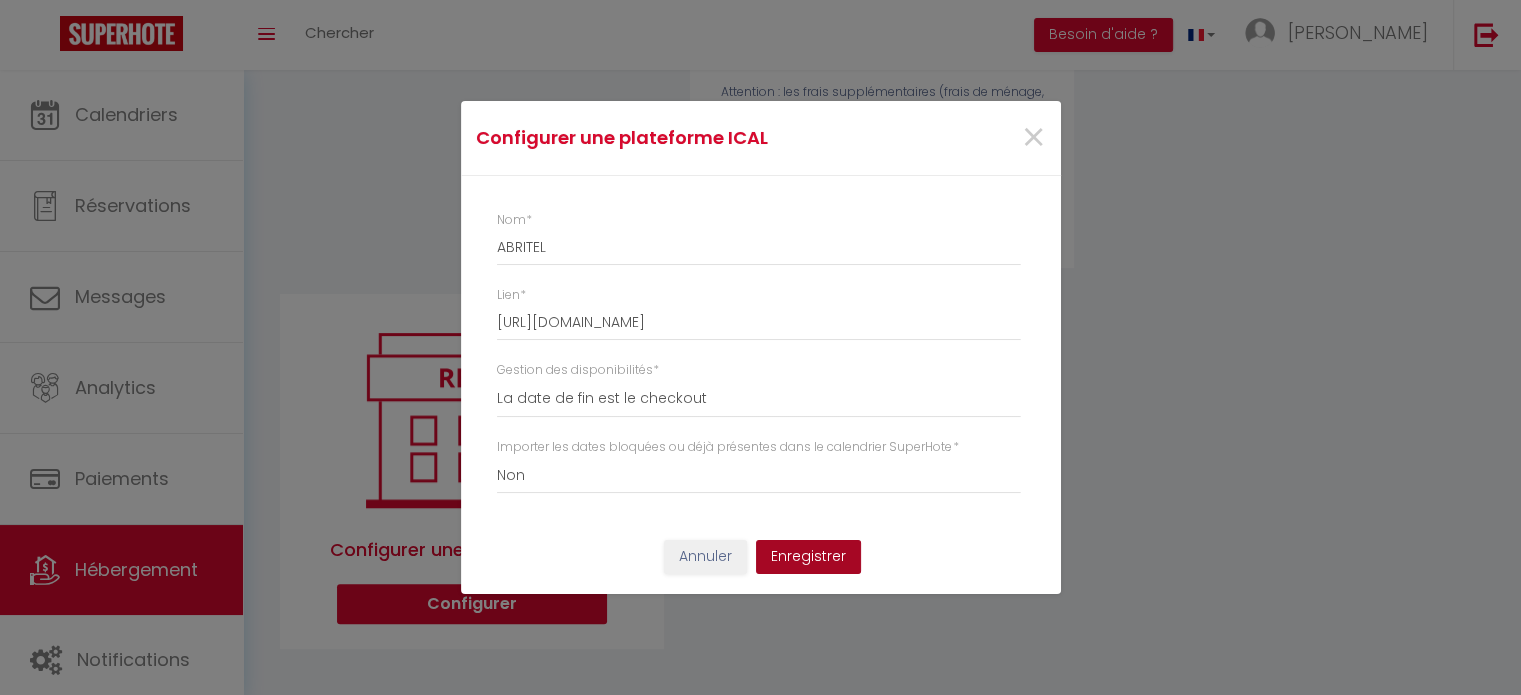 click on "Enregistrer" at bounding box center (808, 557) 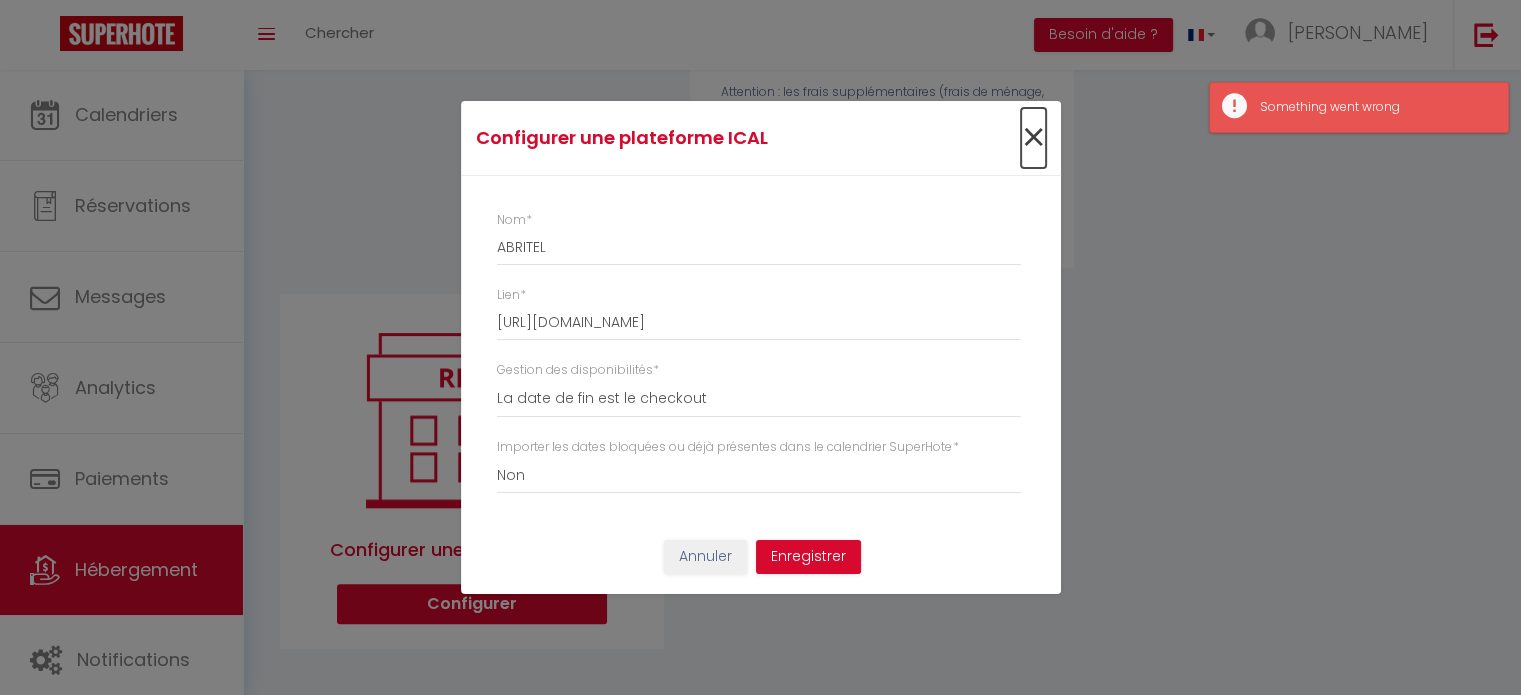 click on "×" at bounding box center (1033, 138) 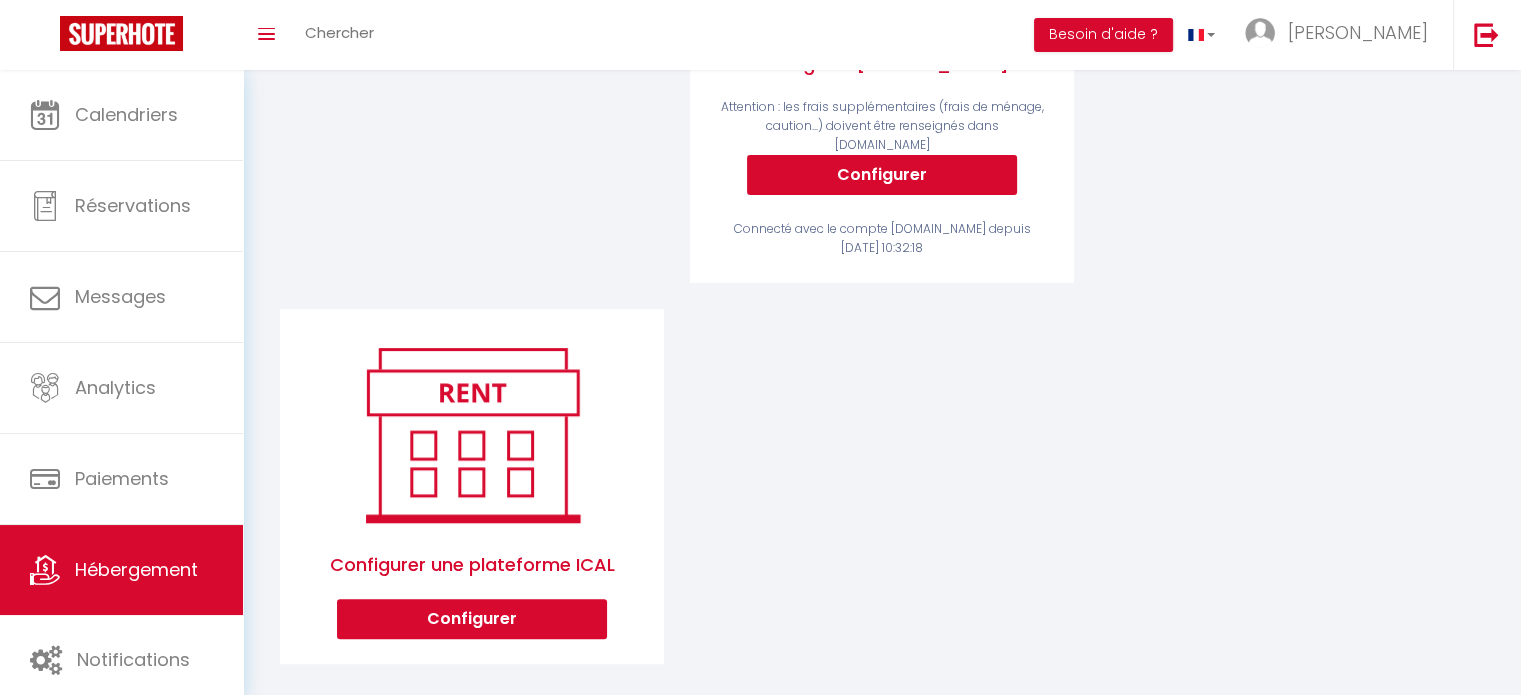 scroll, scrollTop: 549, scrollLeft: 0, axis: vertical 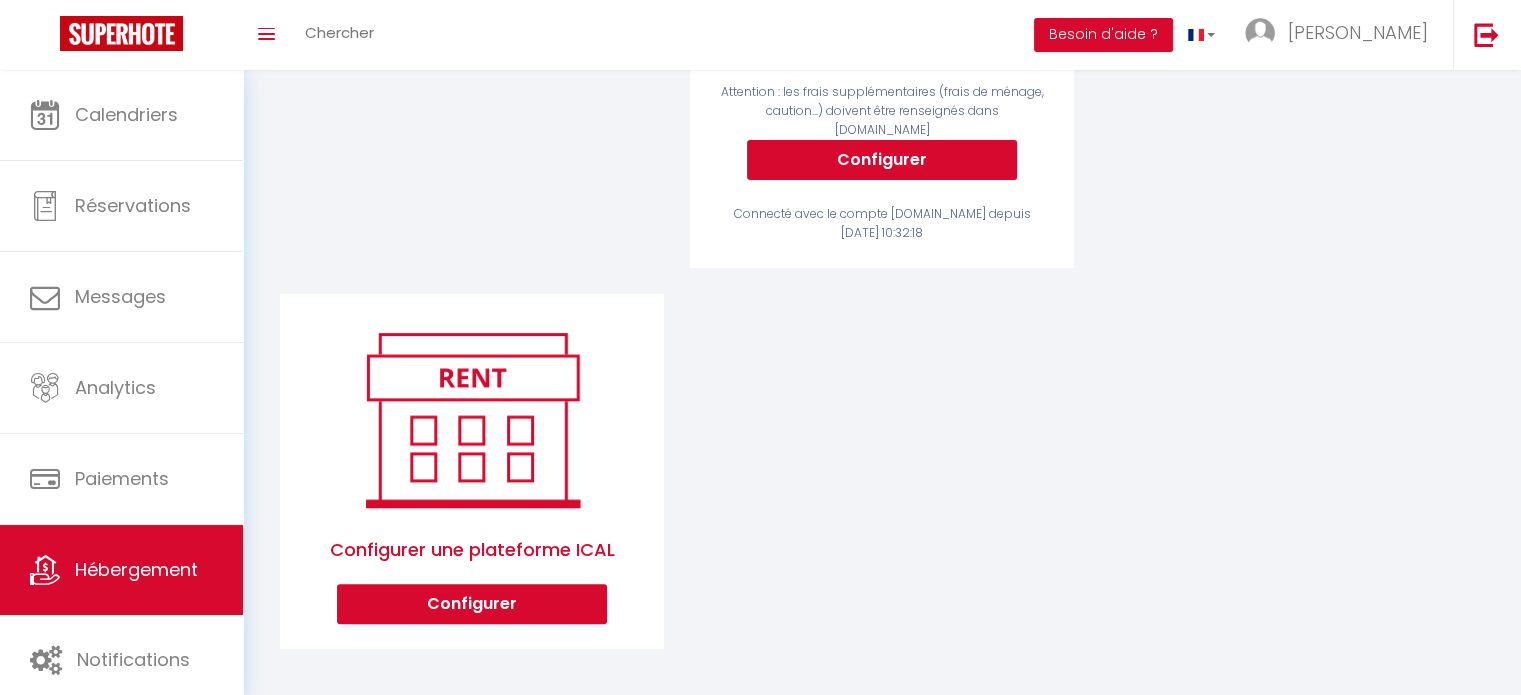 click on "Airbnb
Appartement
Bonifacio T5 - 7540228004 · [GEOGRAPHIC_DATA]: [PERSON_NAME] et sérénité - [EMAIL_ADDRESS][DOMAIN_NAME]
[PERSON_NAME] flat in the centre of [GEOGRAPHIC_DATA][EMAIL_ADDRESS][DOMAIN_NAME]
[GEOGRAPHIC_DATA]  · [GEOGRAPHIC_DATA] - Charme et Quiétude - [EMAIL_ADDRESS][DOMAIN_NAME]
Appartement rénové dans manoir avec [PERSON_NAME] appartement chic  dans manoir avec terrasse - [EMAIL_ADDRESS][DOMAIN_NAME]
Desynchroniser" at bounding box center [882, 224] 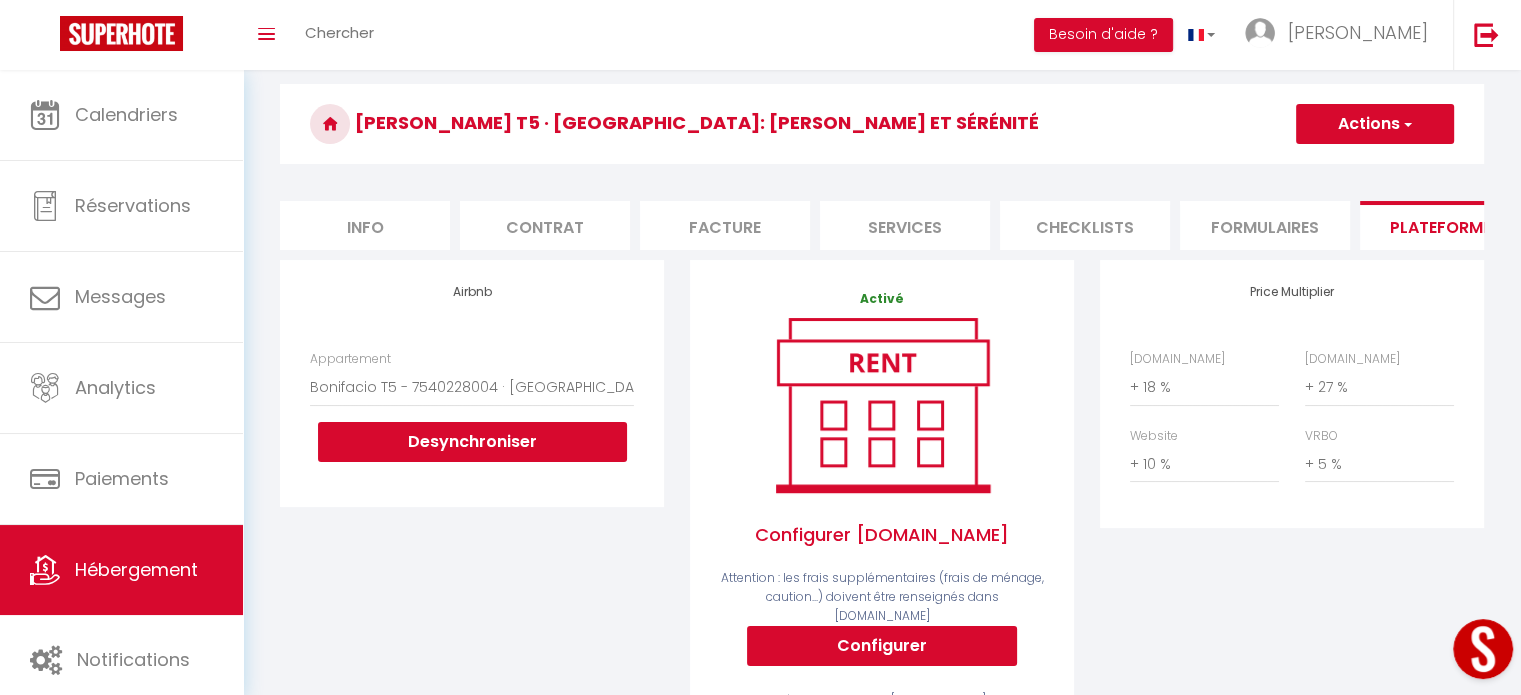 scroll, scrollTop: 49, scrollLeft: 0, axis: vertical 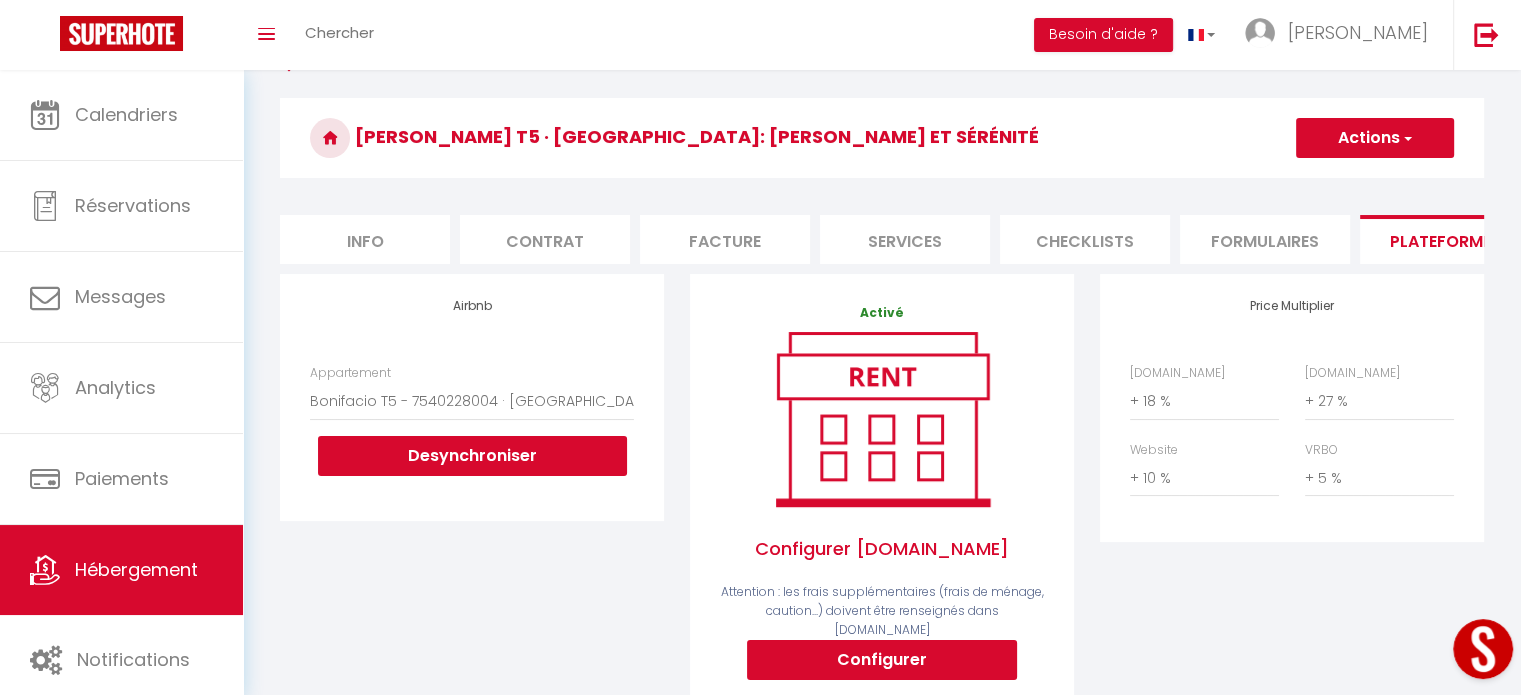 click on "Plateformes" at bounding box center [1445, 239] 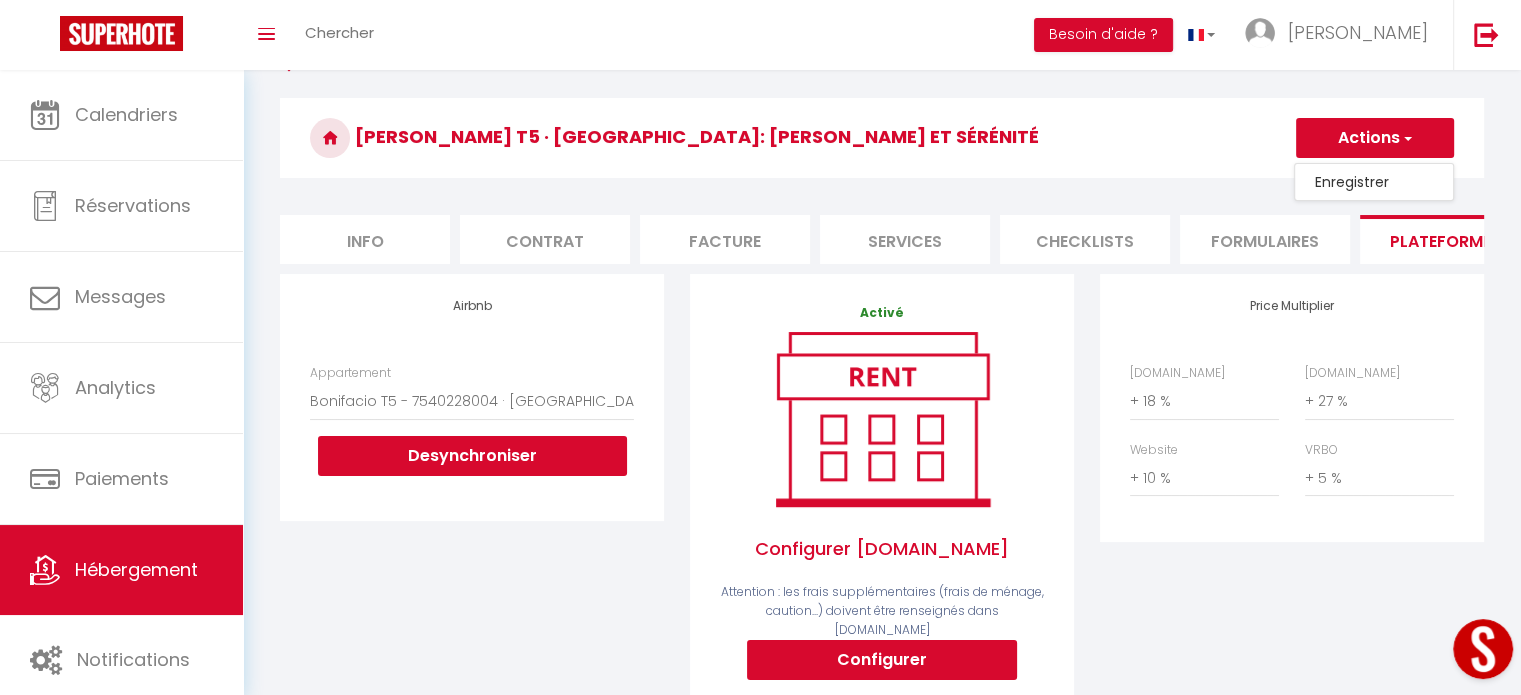 click on "Actions" at bounding box center [1375, 138] 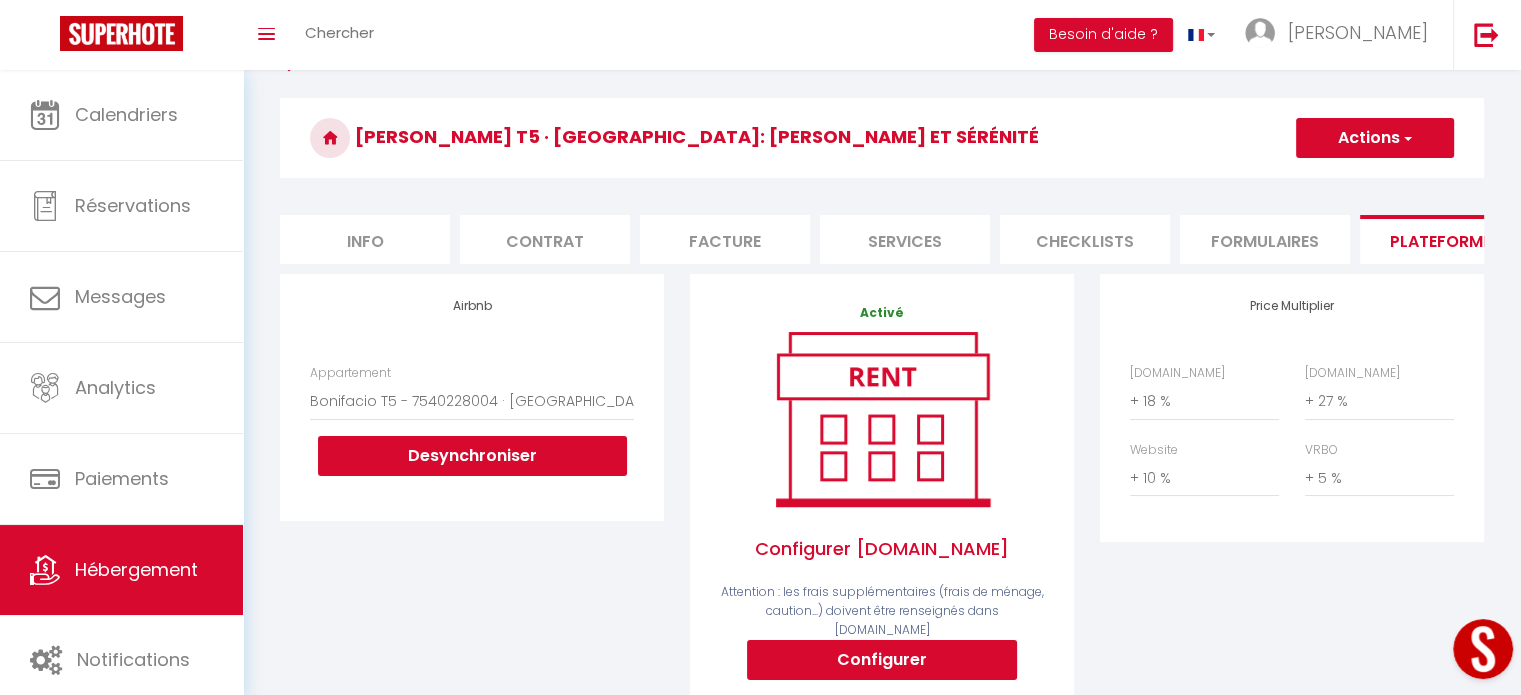 click on "Actions" at bounding box center (1375, 138) 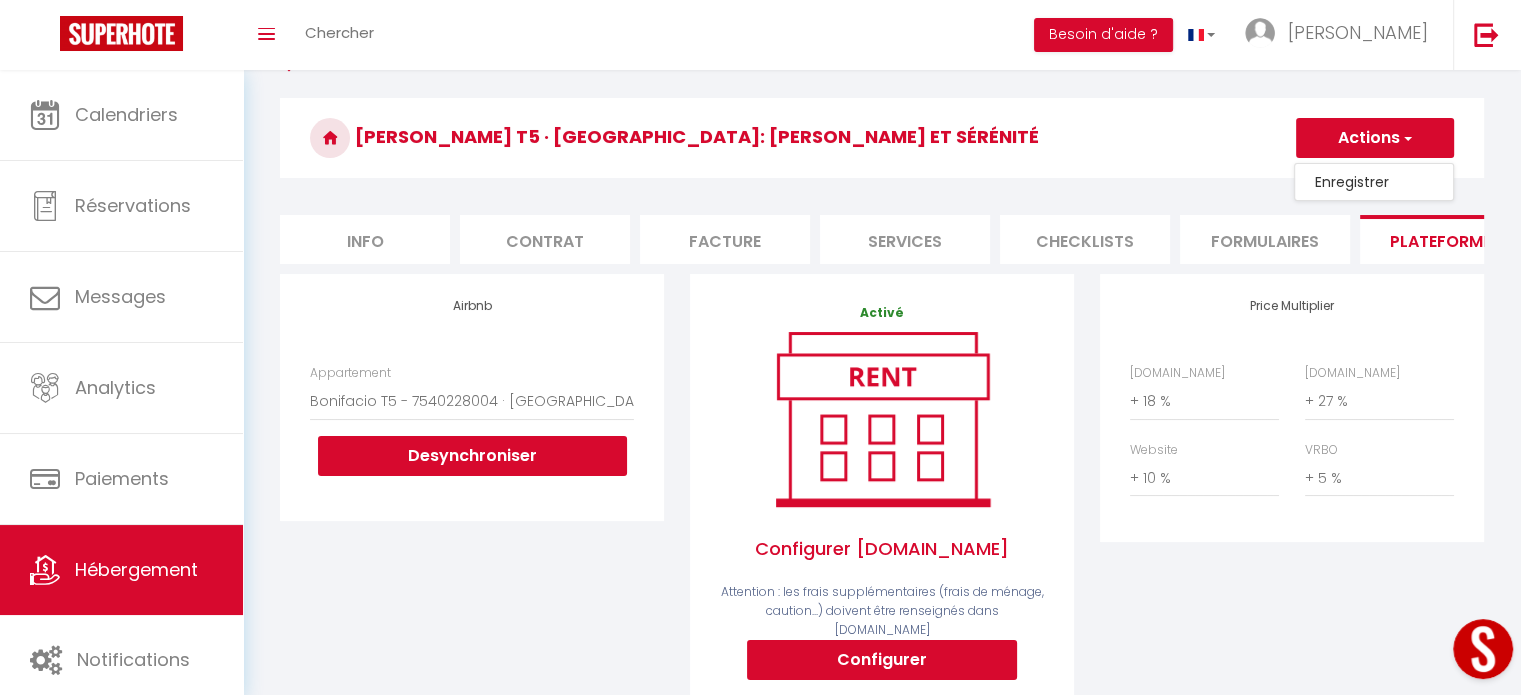 click on "Enregistrer" at bounding box center (1374, 182) 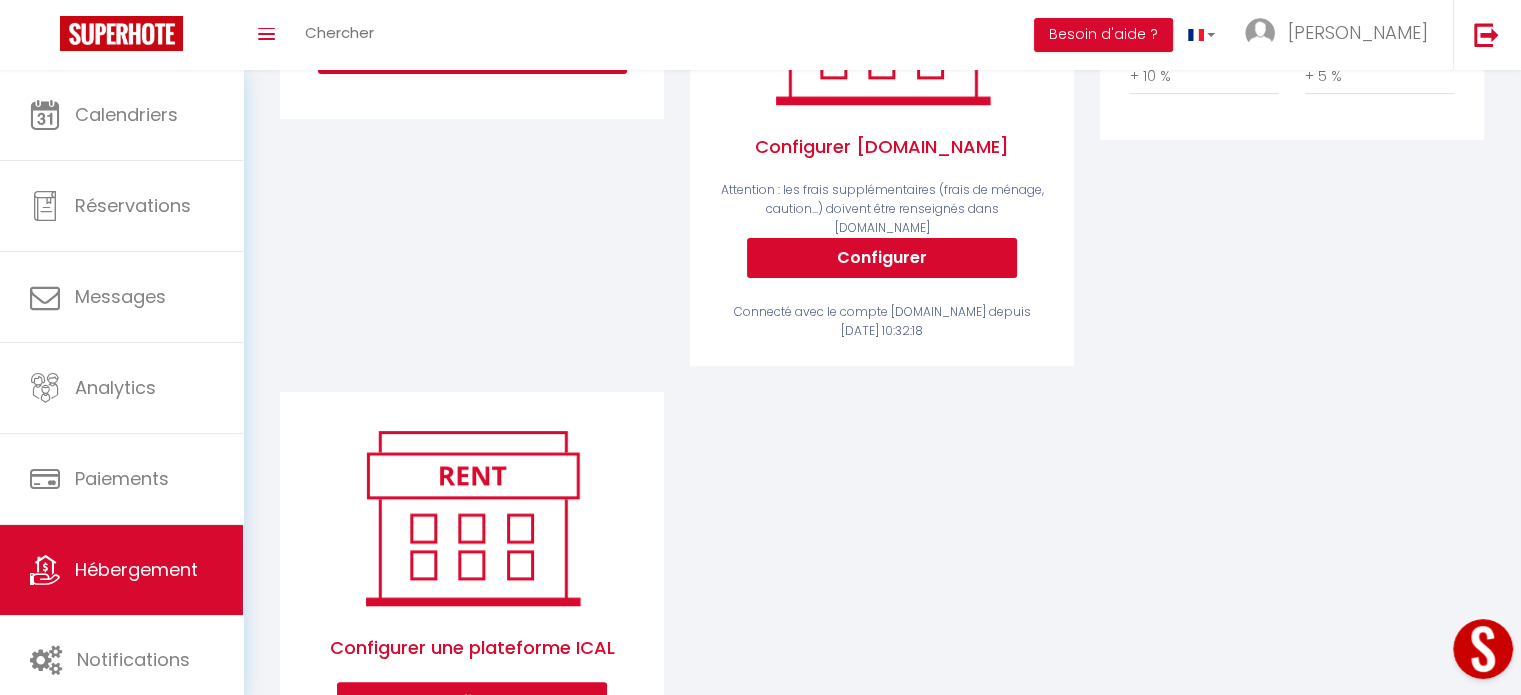 scroll, scrollTop: 549, scrollLeft: 0, axis: vertical 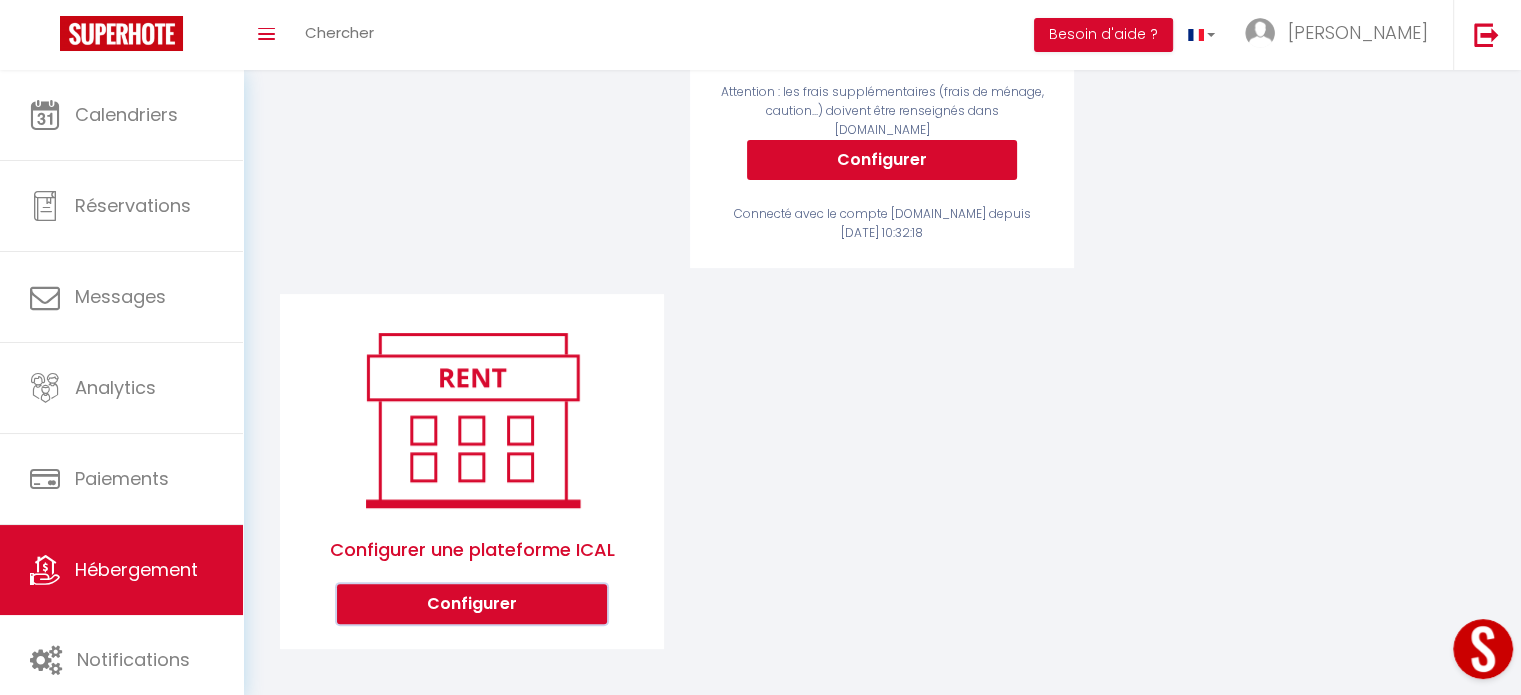 click on "Configurer" at bounding box center (472, 604) 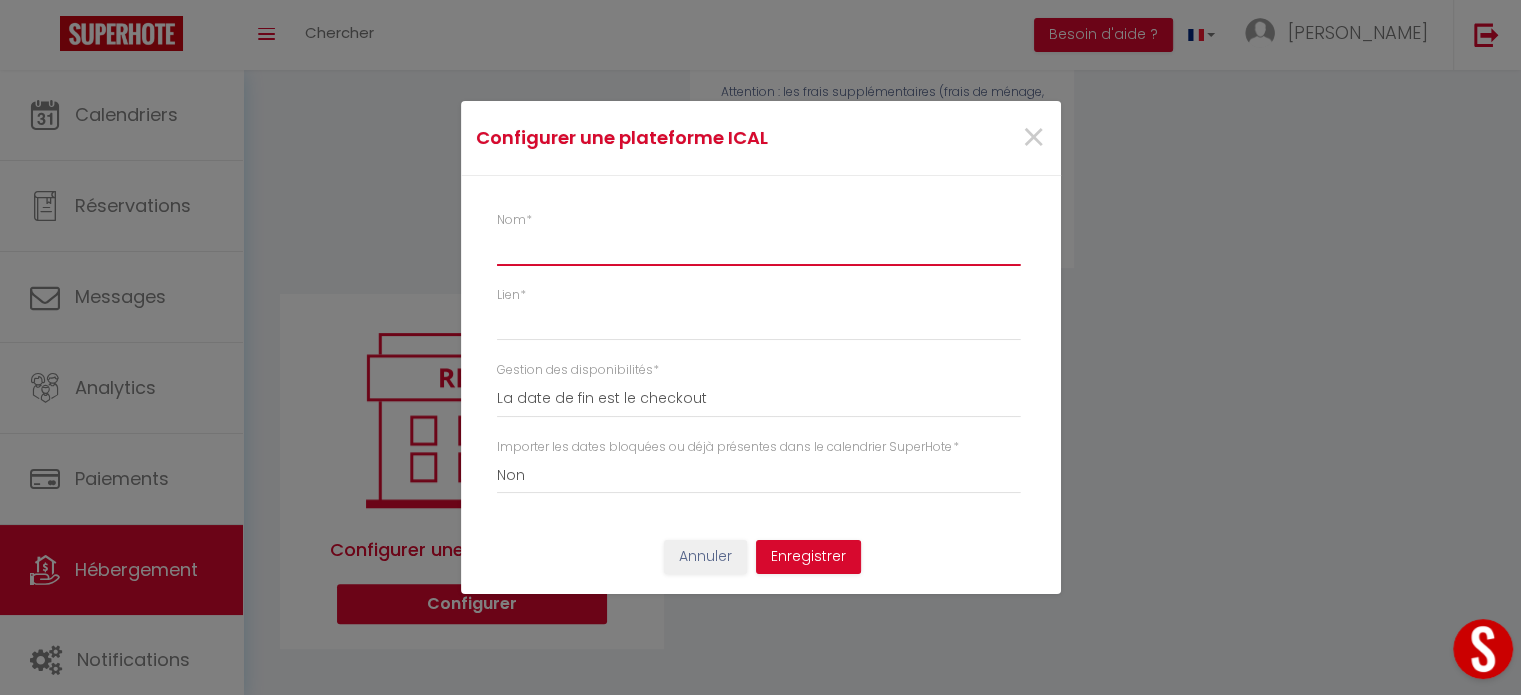 click on "Nom
*" at bounding box center [758, 248] 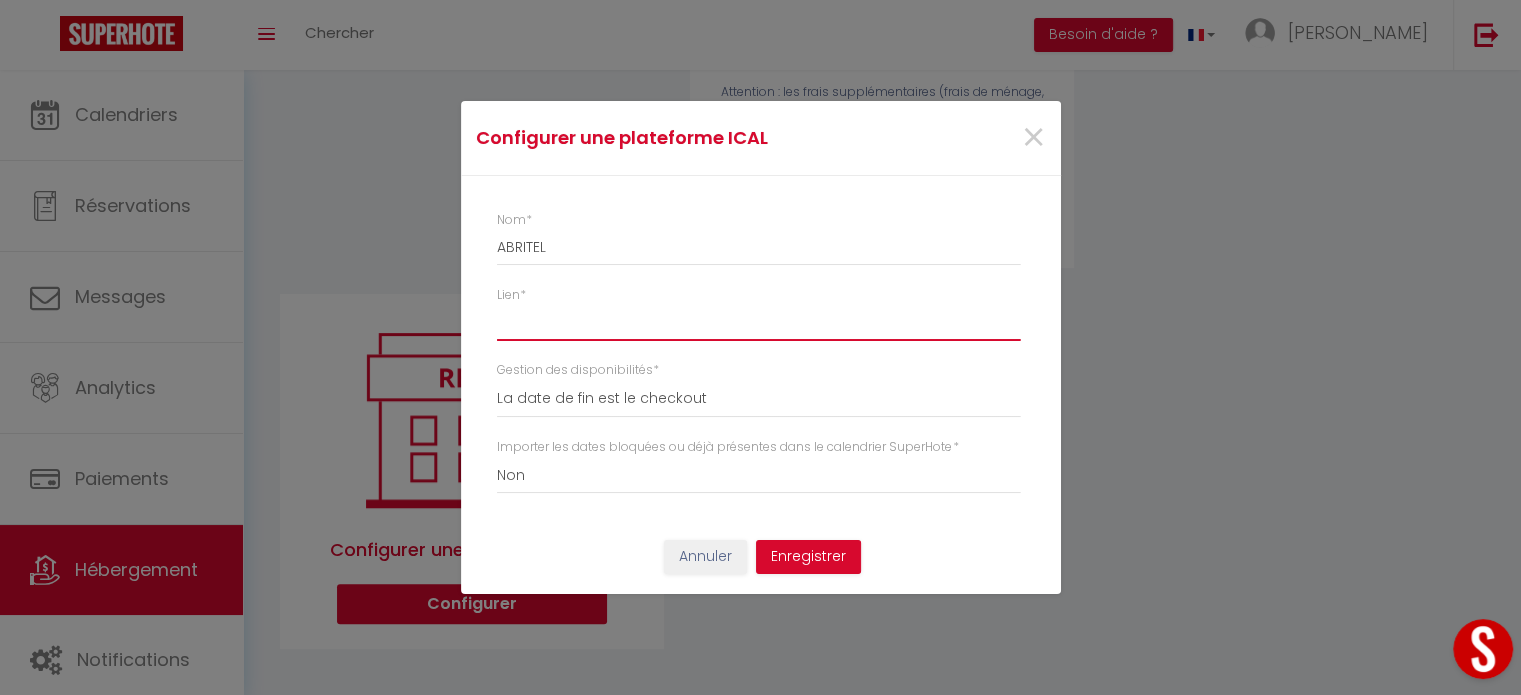 click on "Lien
*" at bounding box center (758, 323) 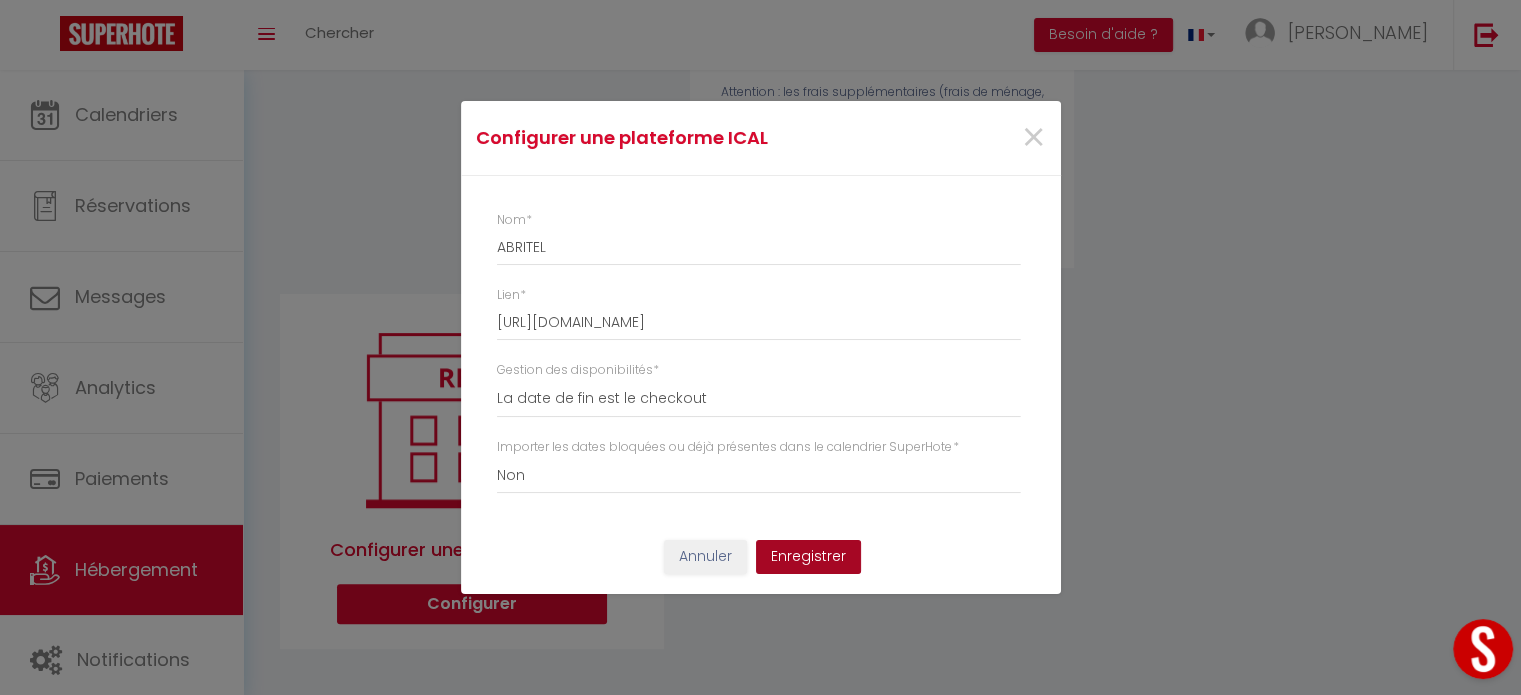 click on "Enregistrer" at bounding box center [808, 557] 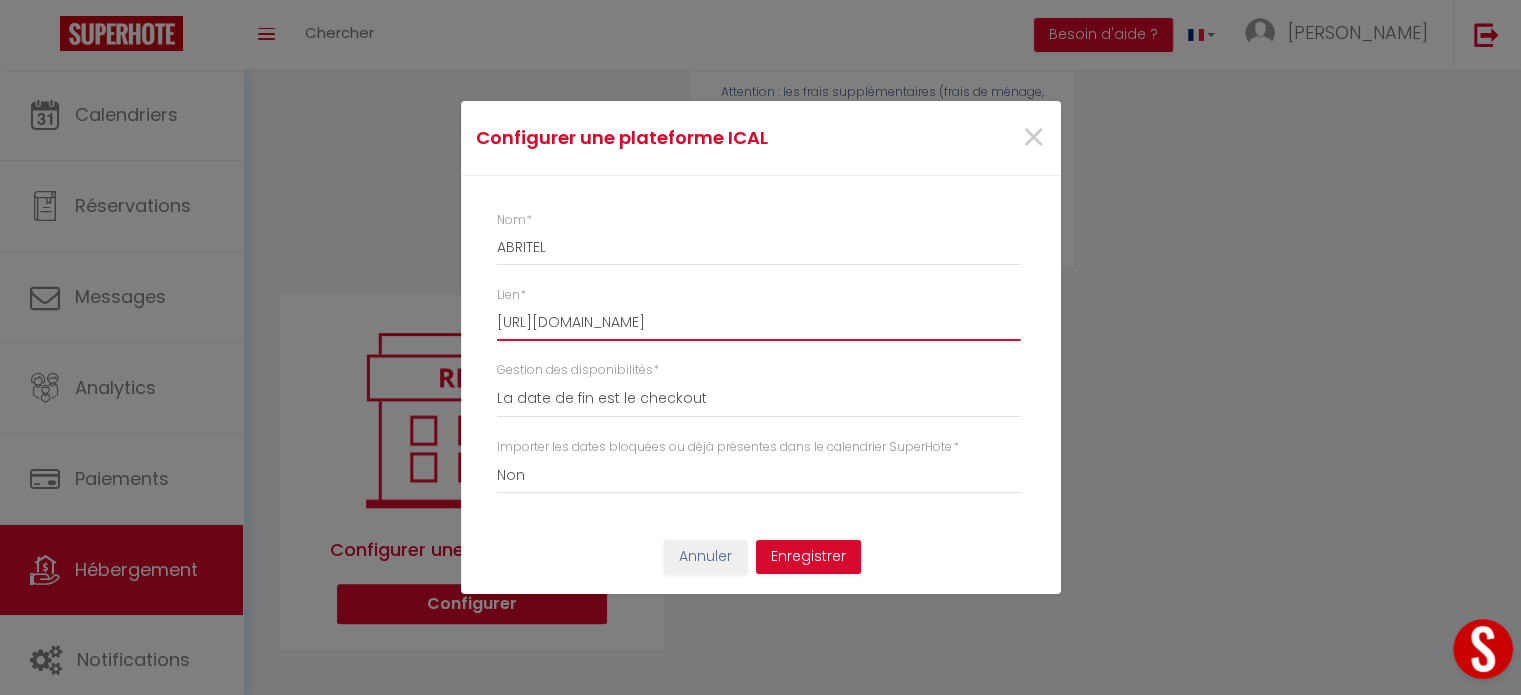 click on "[URL][DOMAIN_NAME]" at bounding box center (758, 323) 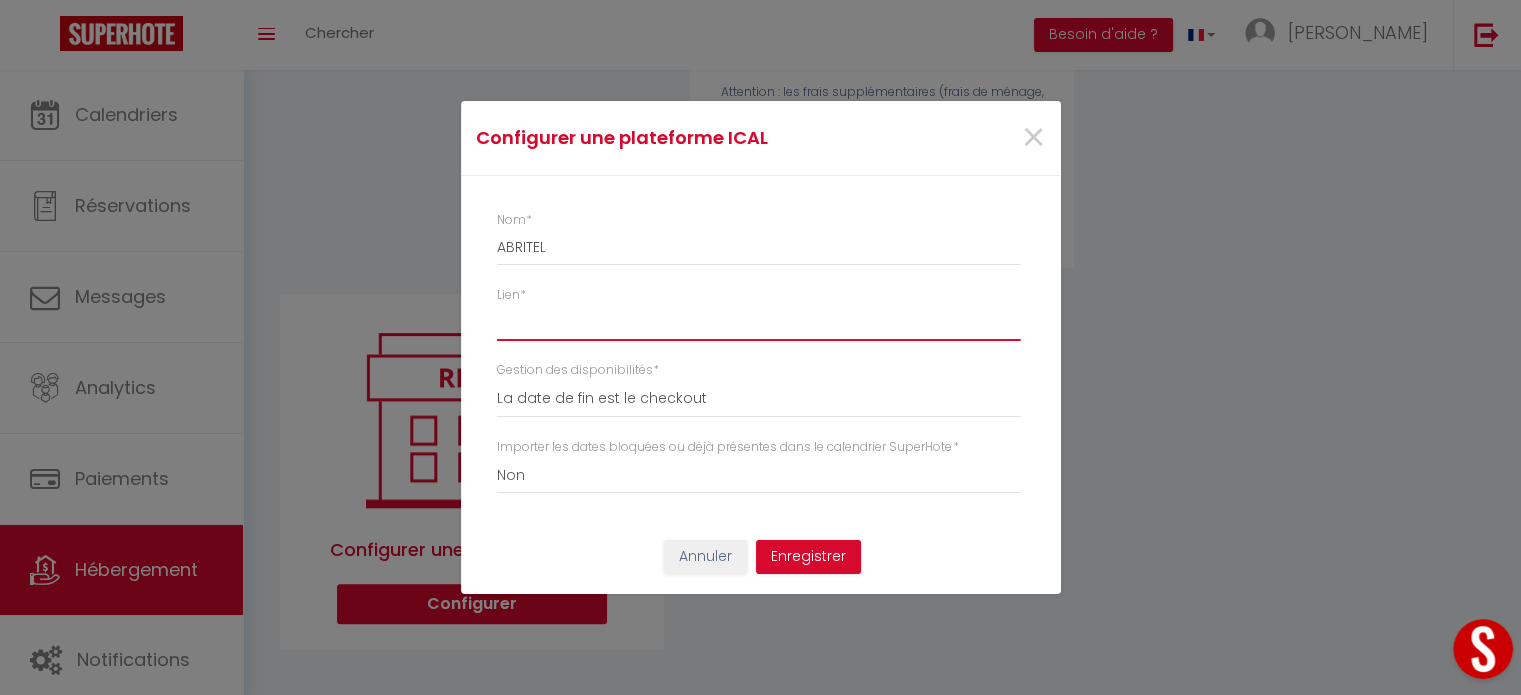 paste on "[URL][DOMAIN_NAME]" 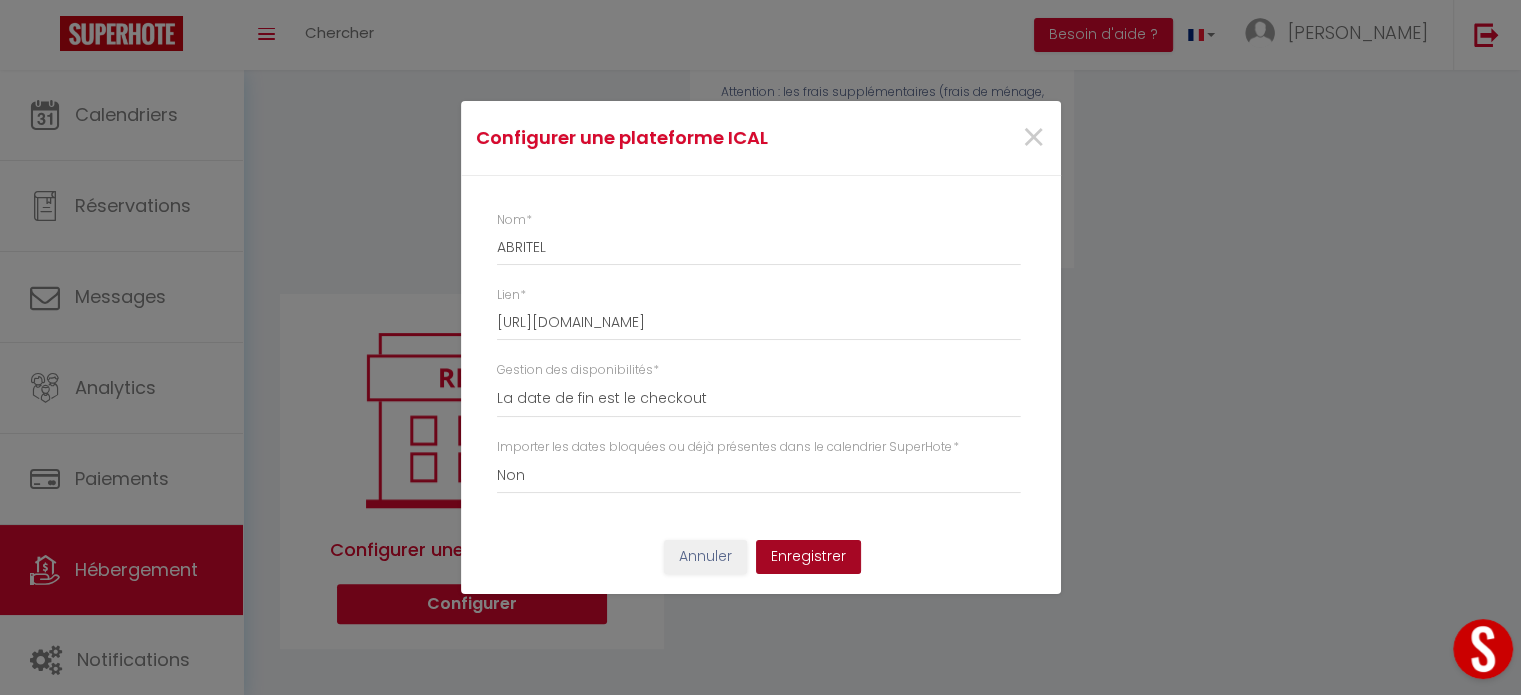 click on "Enregistrer" at bounding box center [808, 557] 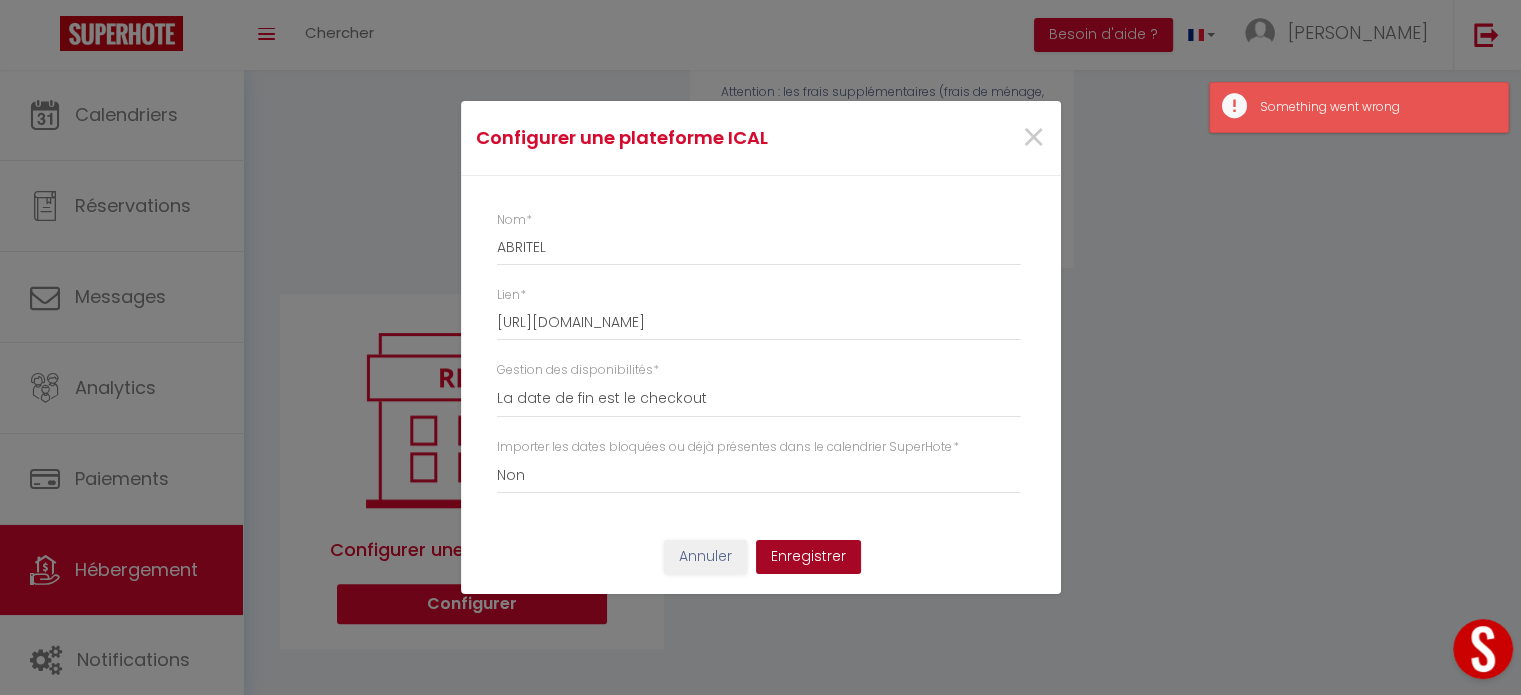 click on "Enregistrer" at bounding box center [808, 557] 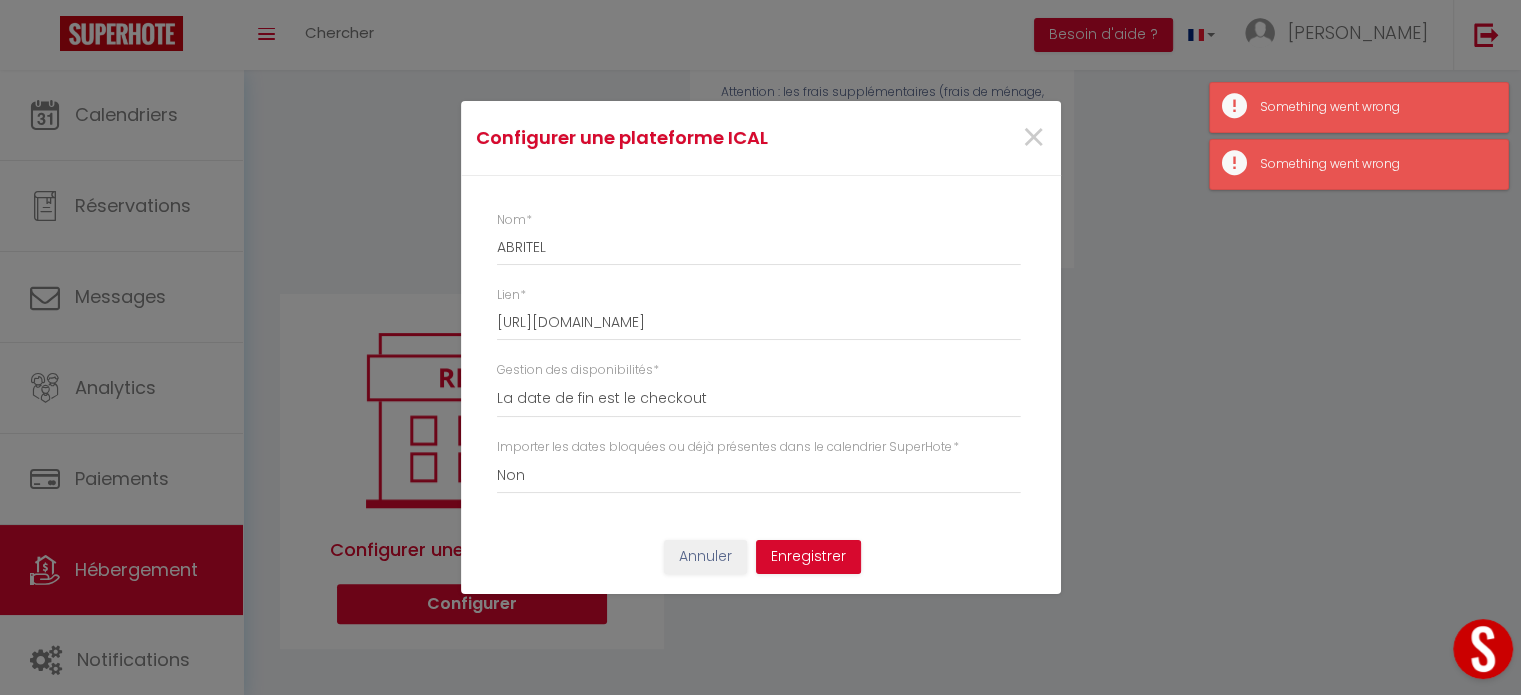 click on "Configurer une plateforme ICAL
×
Nom
*   ABRITEL
Lien
*   [URL][DOMAIN_NAME]
Gestion des disponibilités
*
La date de fin est le checkout
La date de fin est la dernière nuit
La date de fin est le lendemain du checkout
Importer les dates bloquées ou déjà présentes dans le calendrier SuperHote
*
Oui
Non" at bounding box center (760, 347) 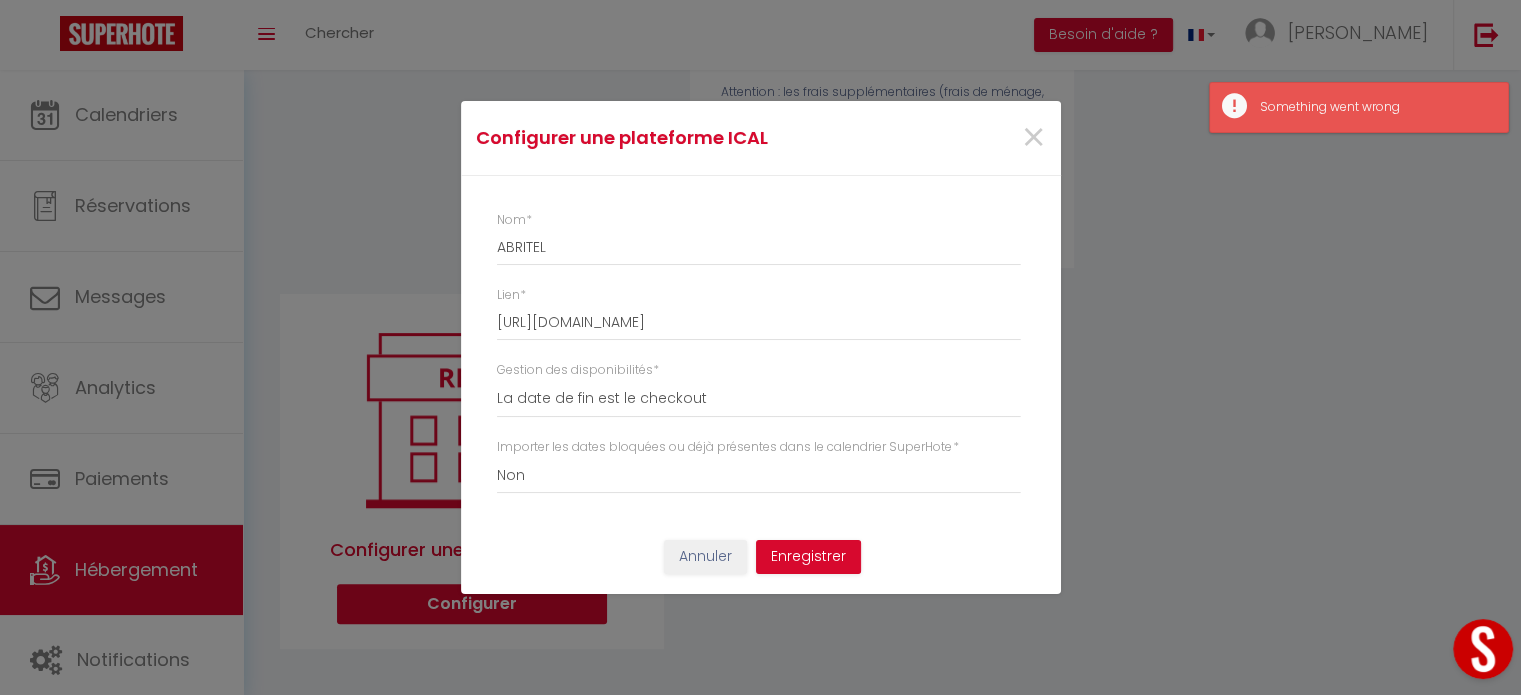click on "×" at bounding box center (959, 138) 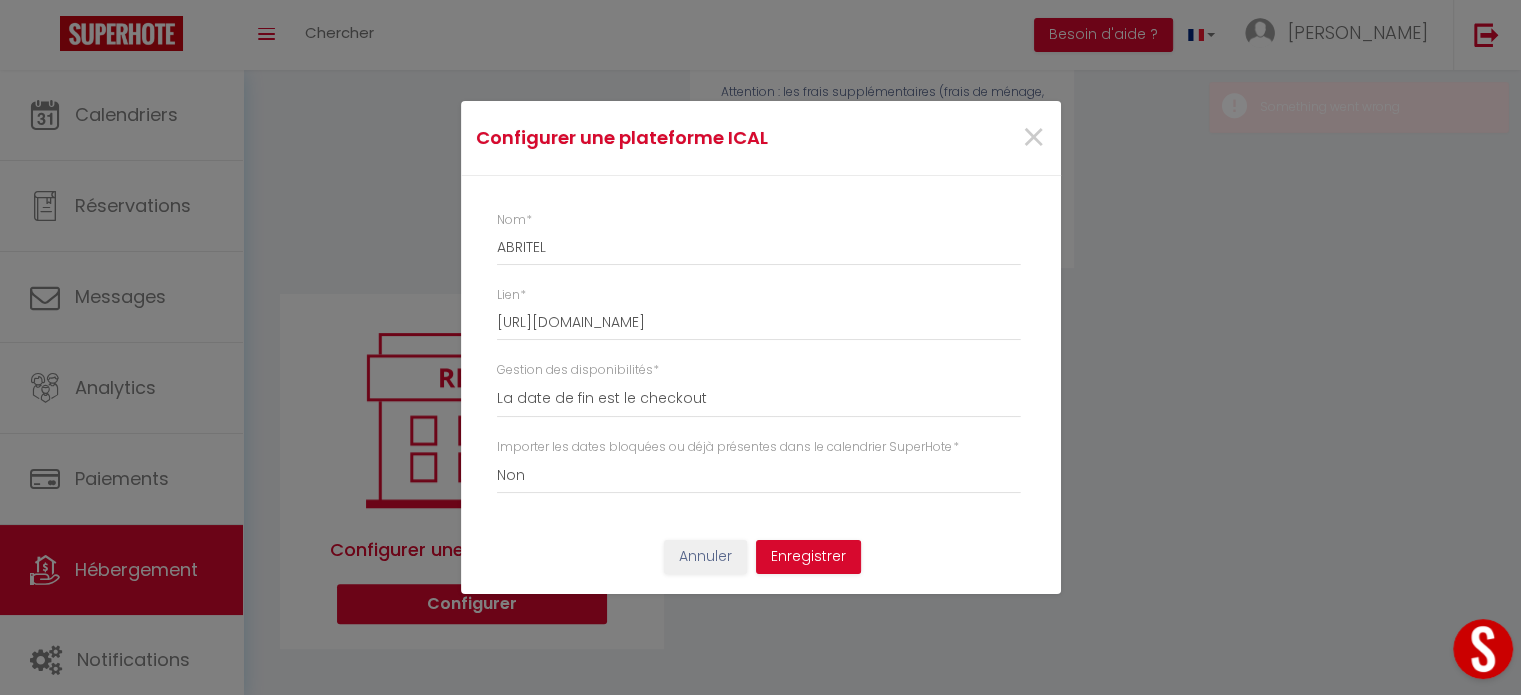 click on "×" at bounding box center (959, 138) 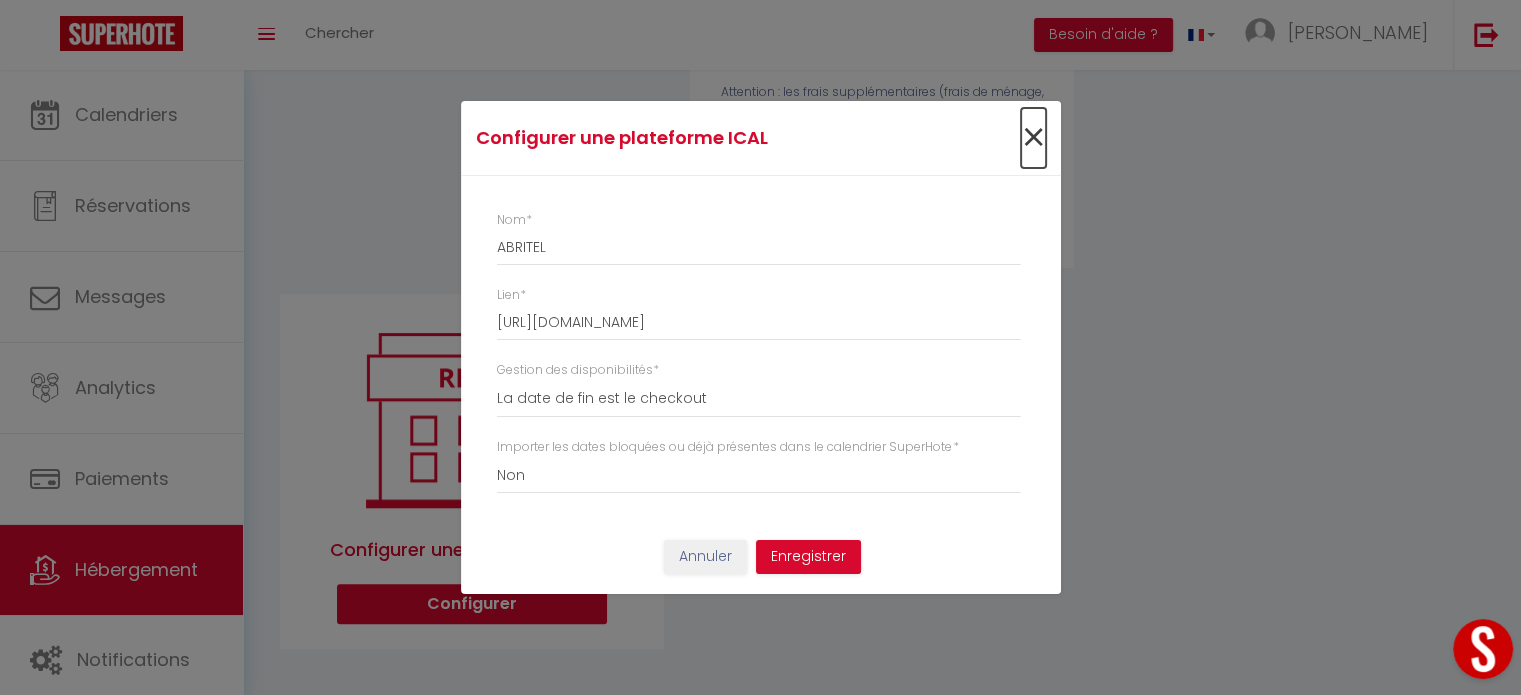 click on "×" at bounding box center [1033, 138] 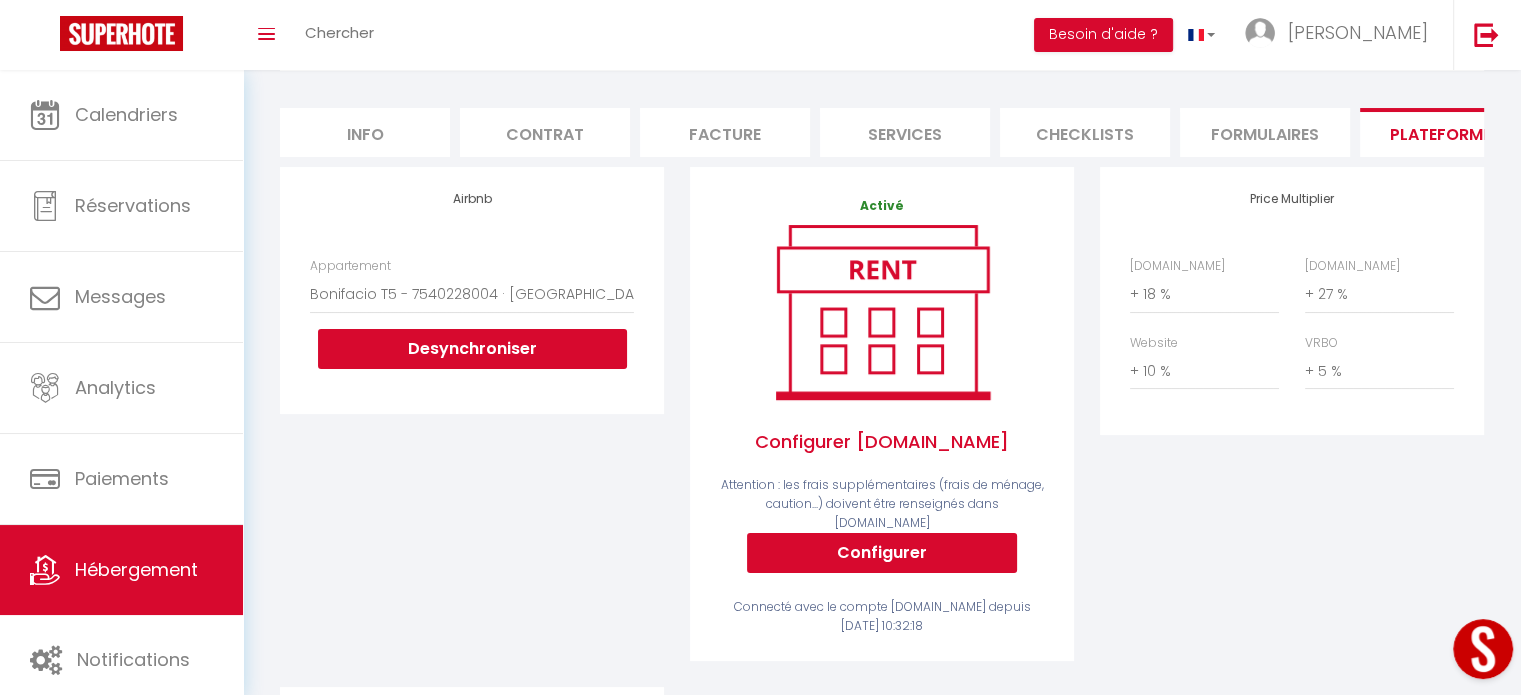 scroll, scrollTop: 149, scrollLeft: 0, axis: vertical 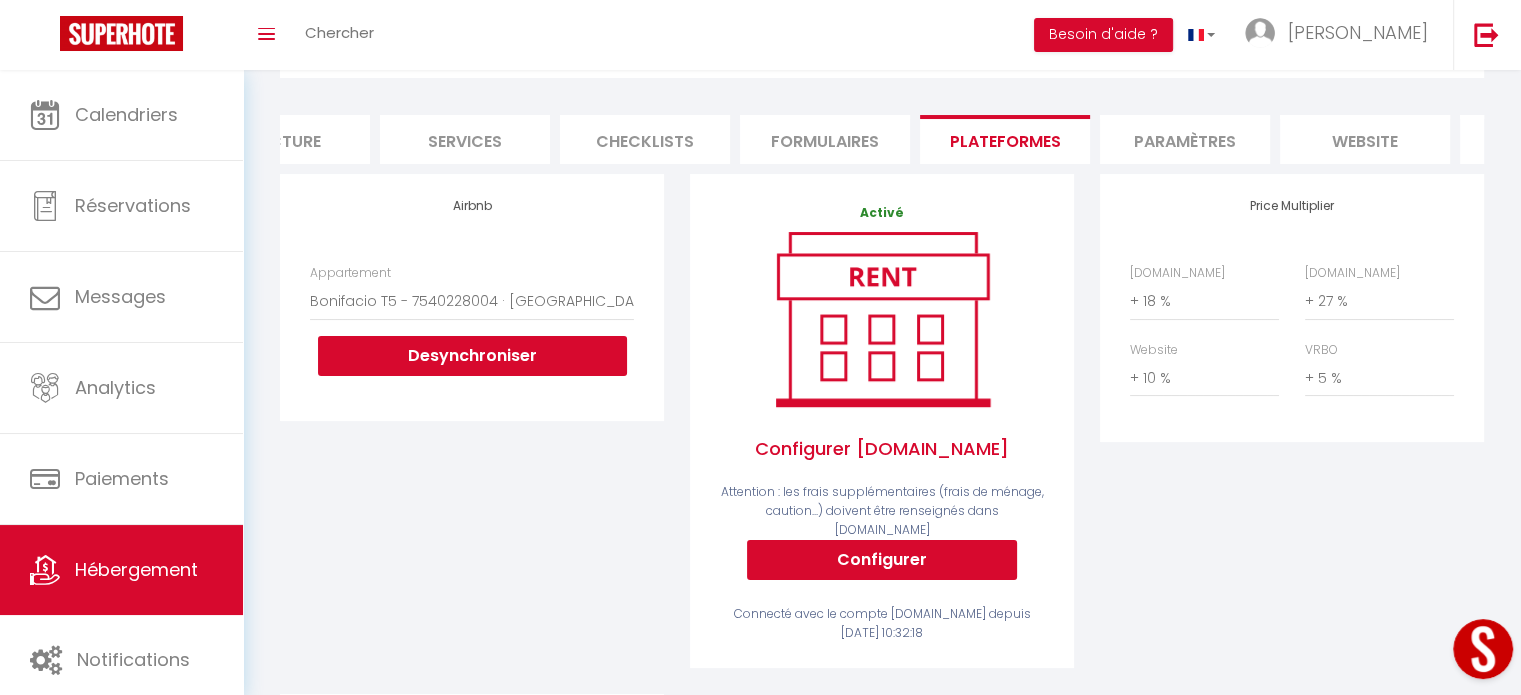 click on "Paramètres" at bounding box center (1185, 139) 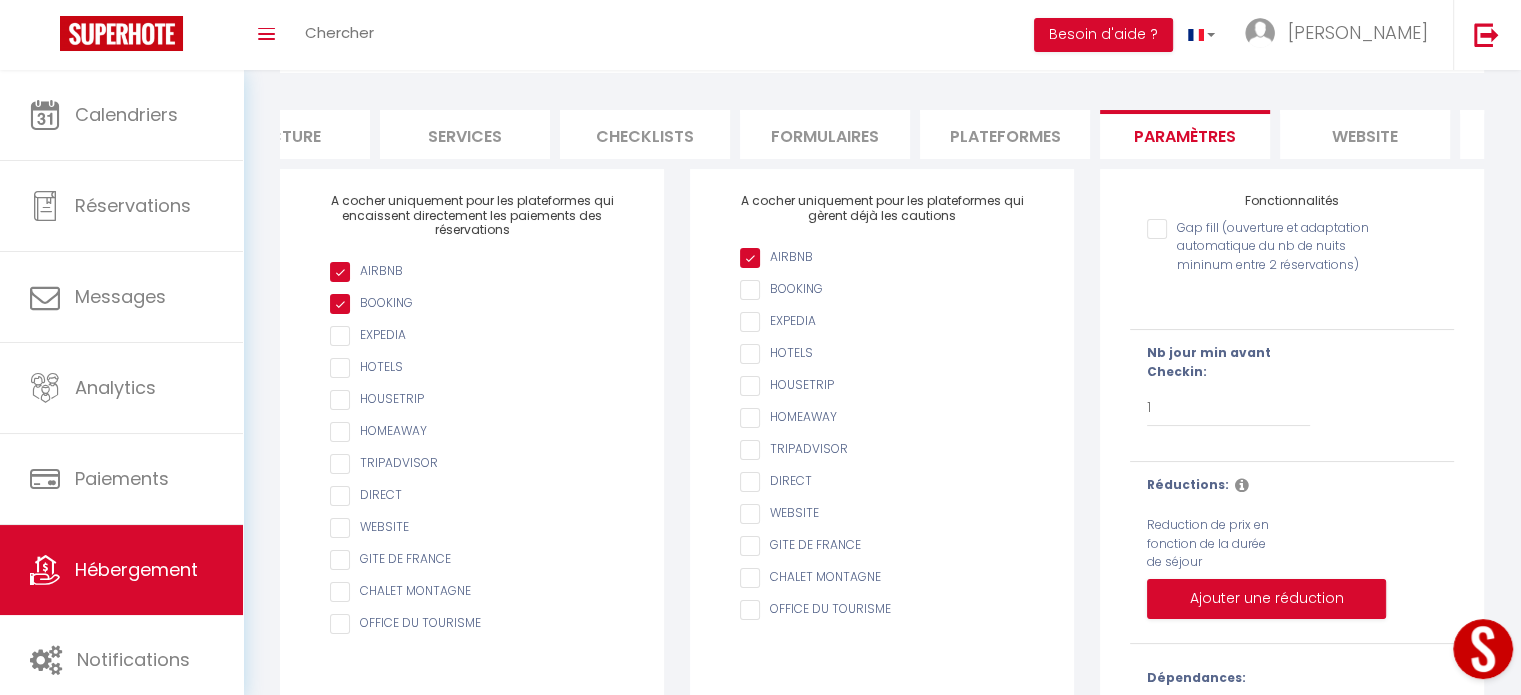 scroll, scrollTop: 54, scrollLeft: 0, axis: vertical 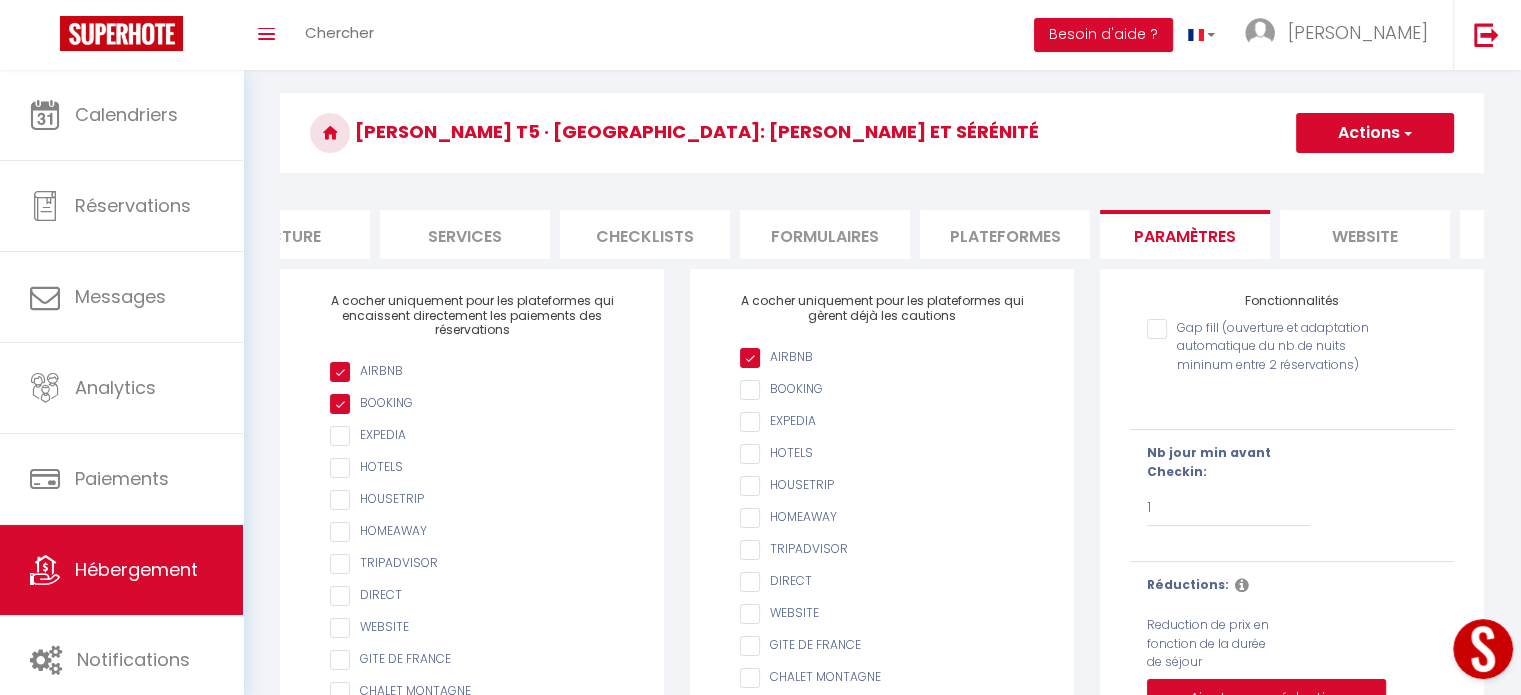 click on "Plateformes" at bounding box center [1005, 234] 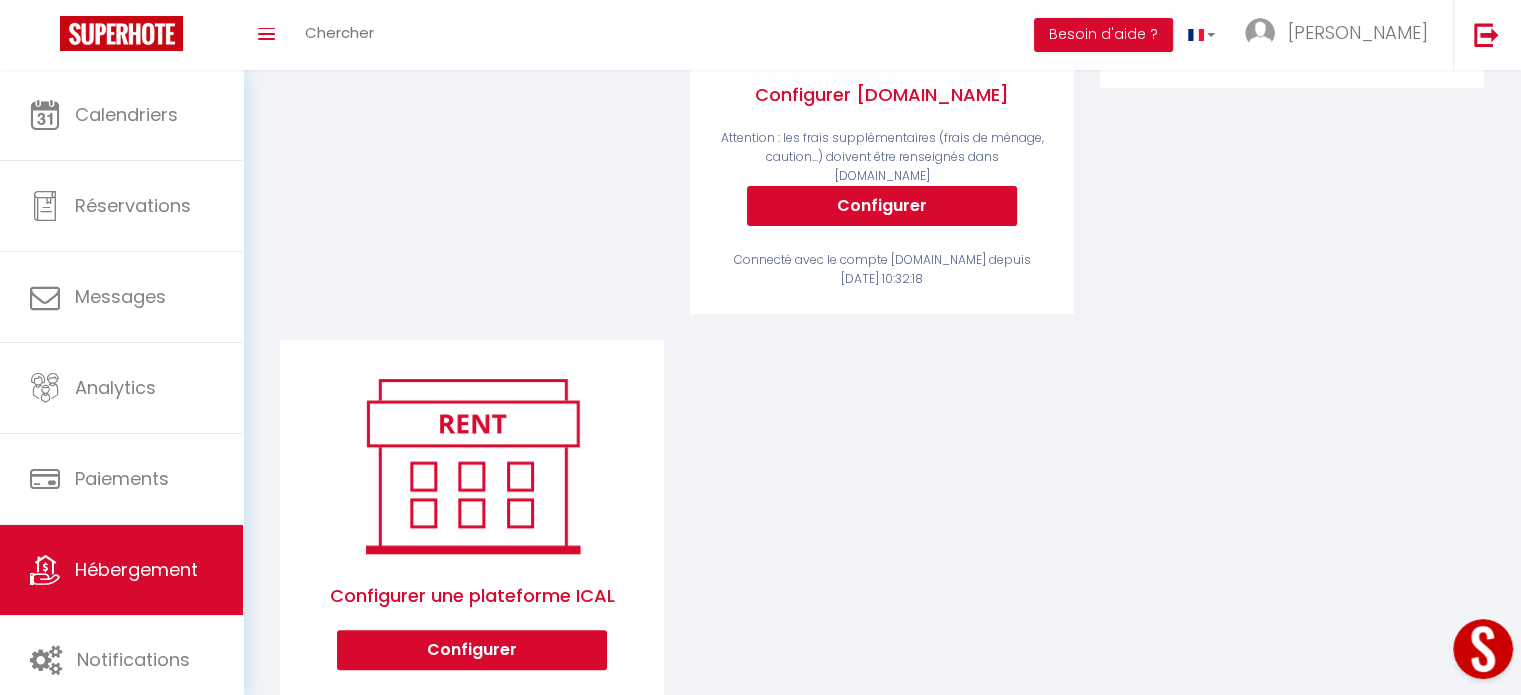scroll, scrollTop: 549, scrollLeft: 0, axis: vertical 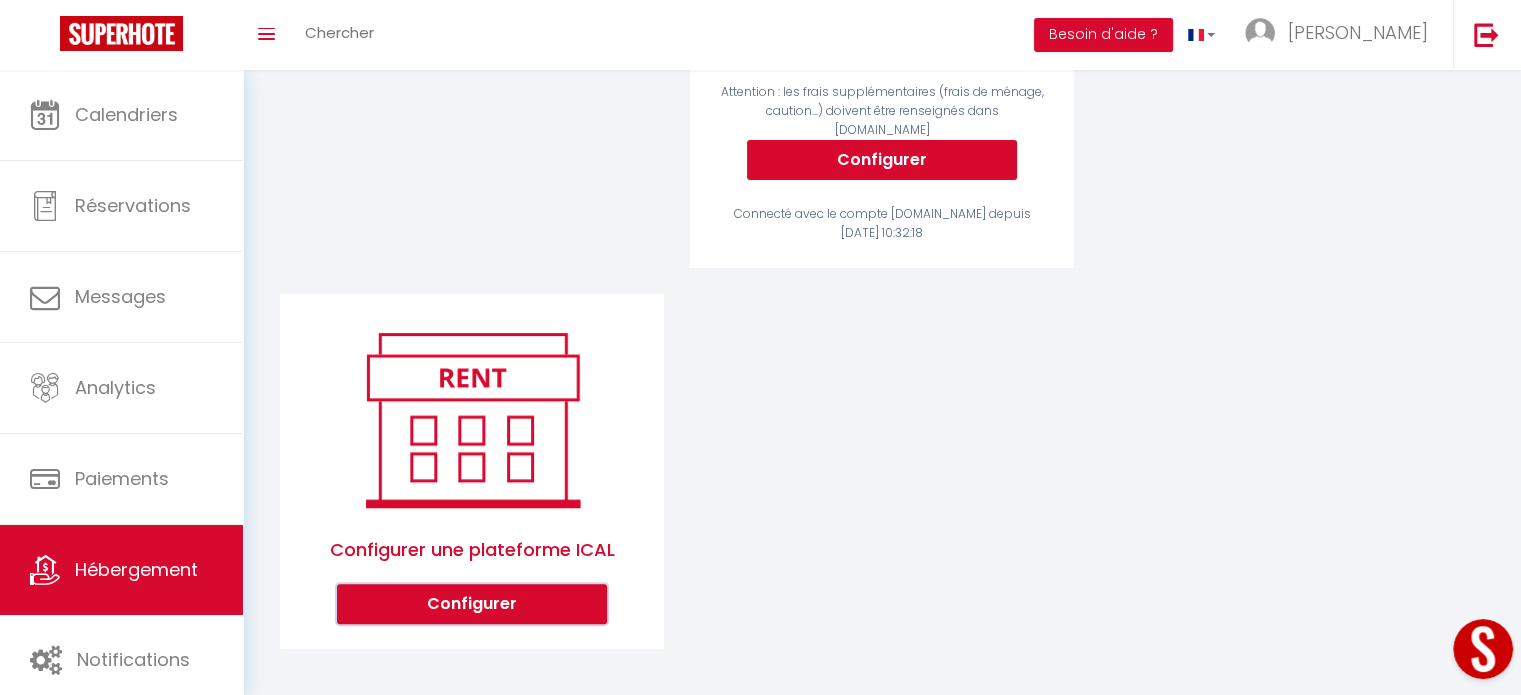 click on "Configurer" at bounding box center [472, 604] 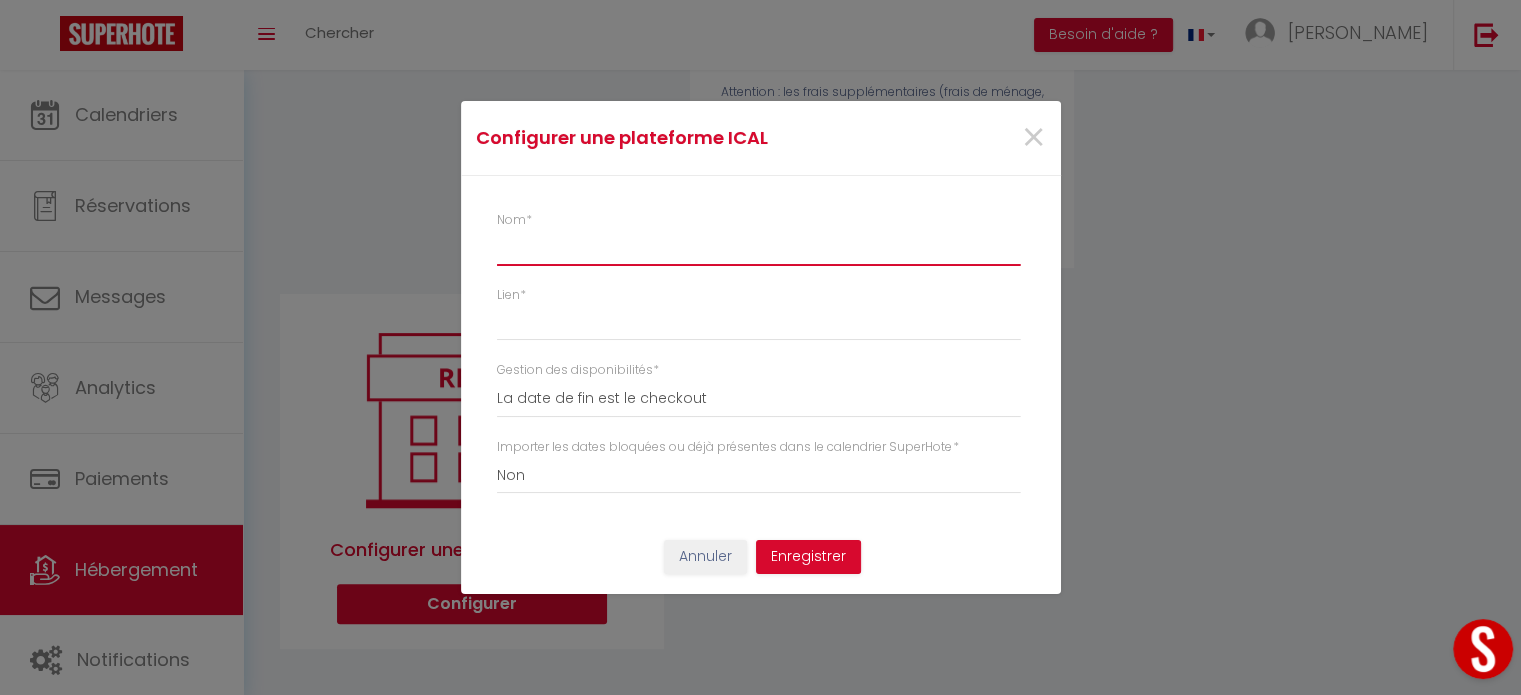 click on "Nom
*" at bounding box center [758, 248] 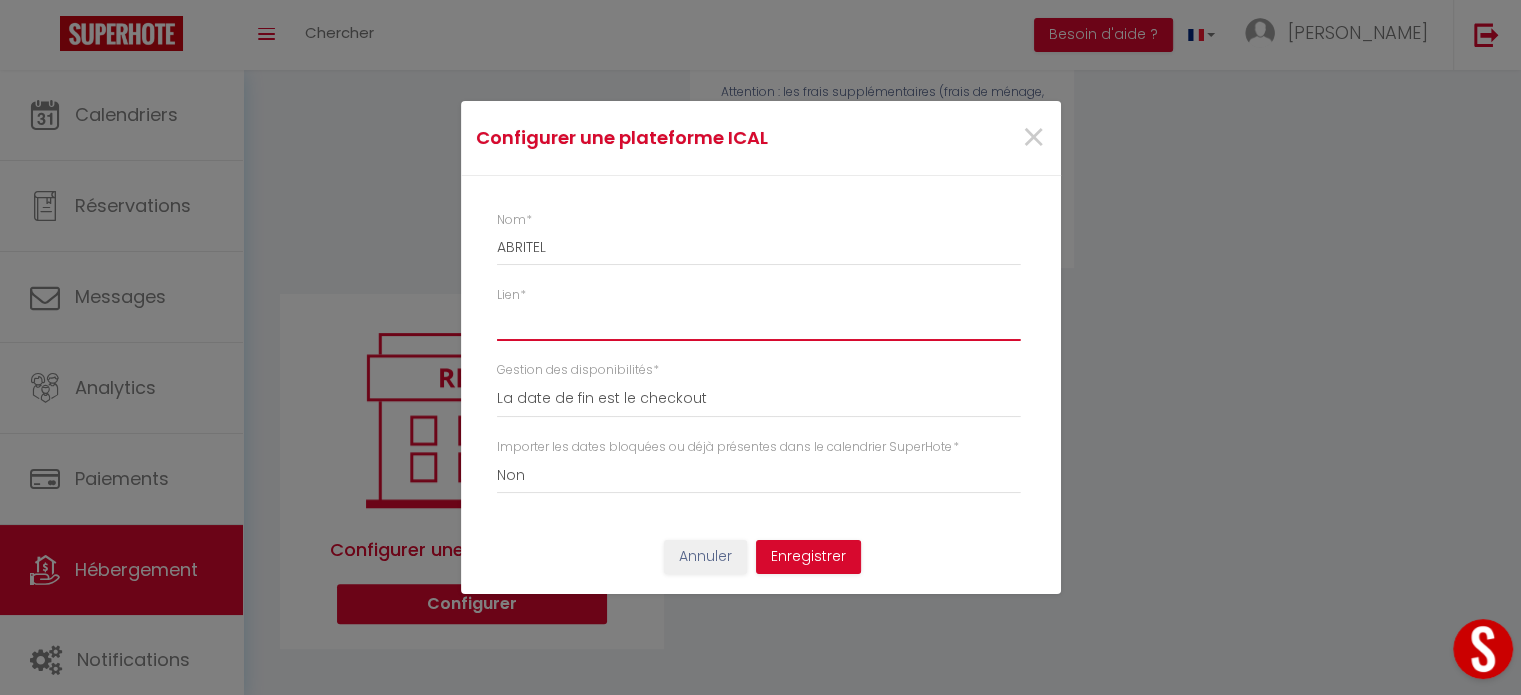 click on "Lien
*" at bounding box center (758, 323) 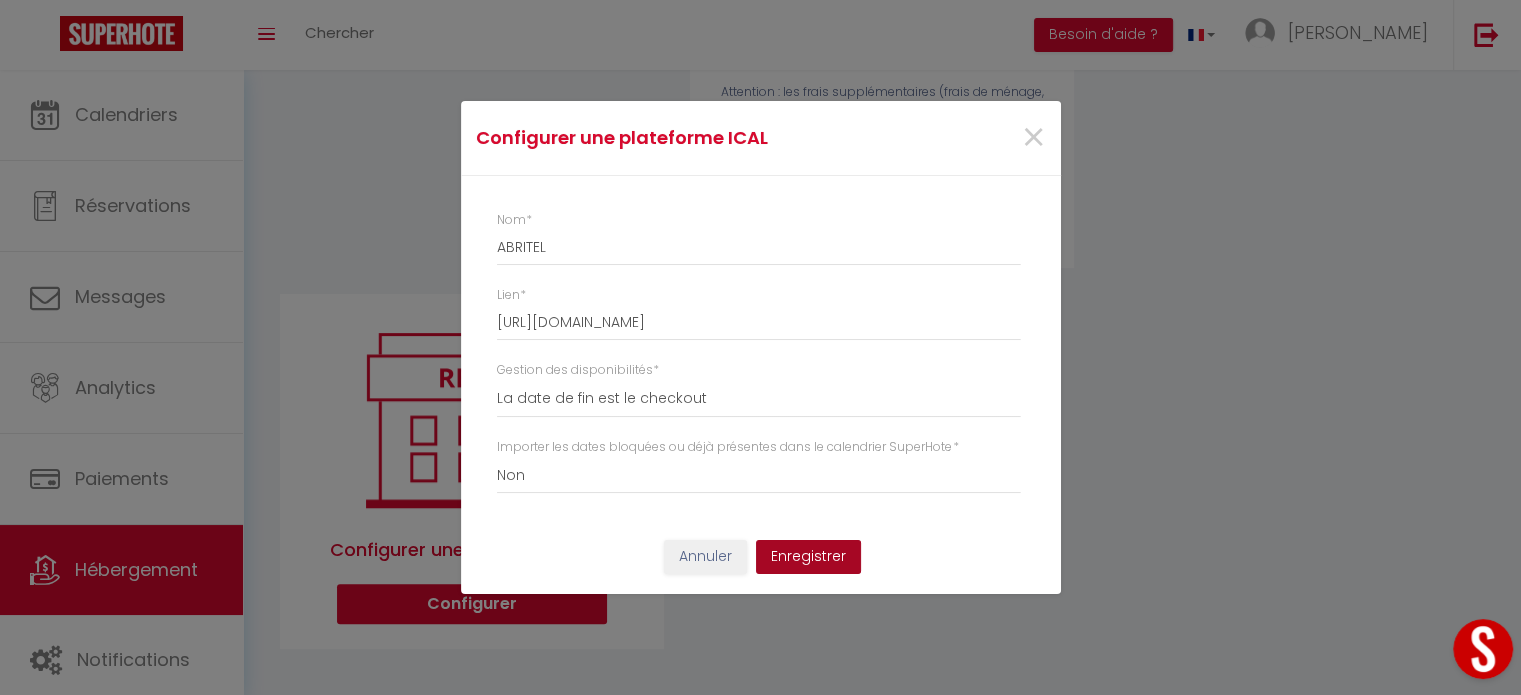 click on "Enregistrer" at bounding box center (808, 557) 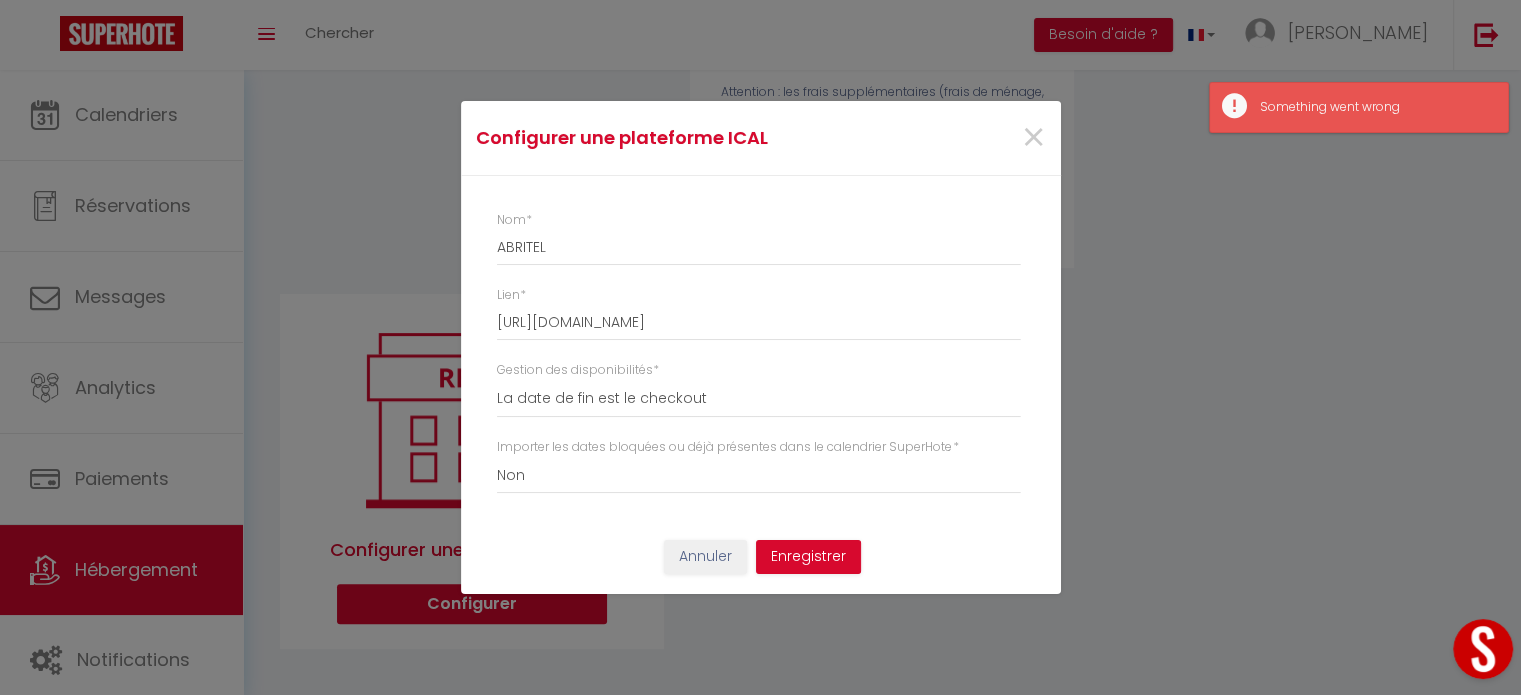 click on "Configurer une plateforme ICAL
×
Nom
*   ABRITEL
Lien
*   [URL][DOMAIN_NAME]
Gestion des disponibilités
*
La date de fin est le checkout
La date de fin est la dernière nuit
La date de fin est le lendemain du checkout
Importer les dates bloquées ou déjà présentes dans le calendrier SuperHote
*
Oui
Non" at bounding box center (760, 347) 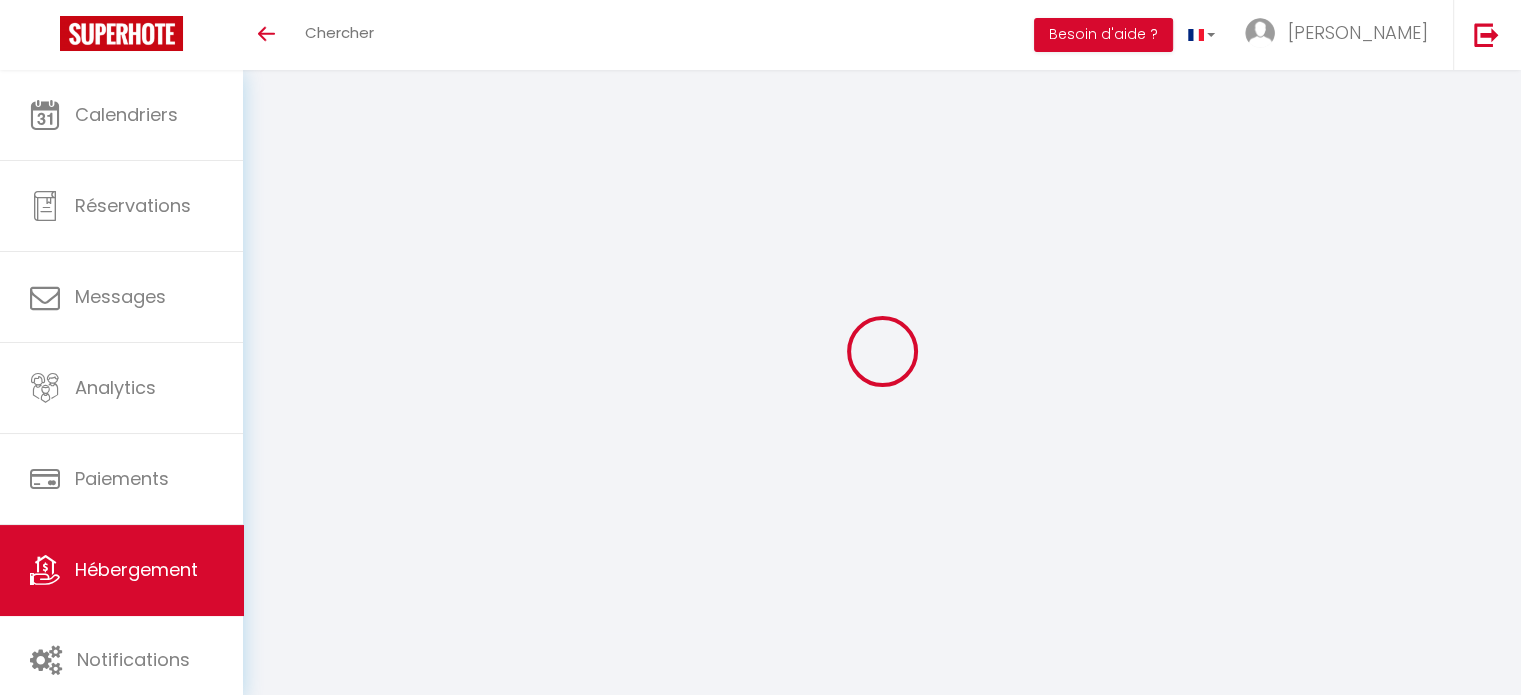 scroll, scrollTop: 70, scrollLeft: 0, axis: vertical 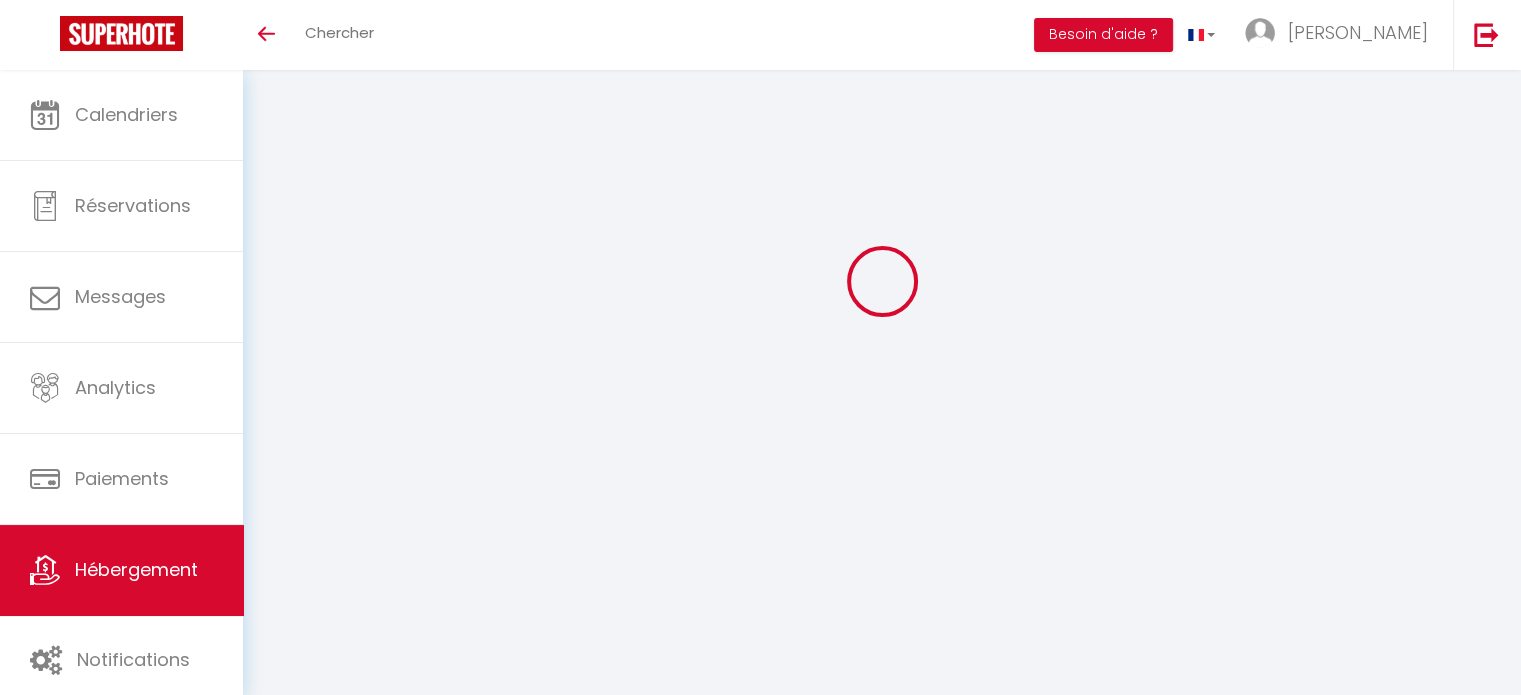 select on "+ 18 %" 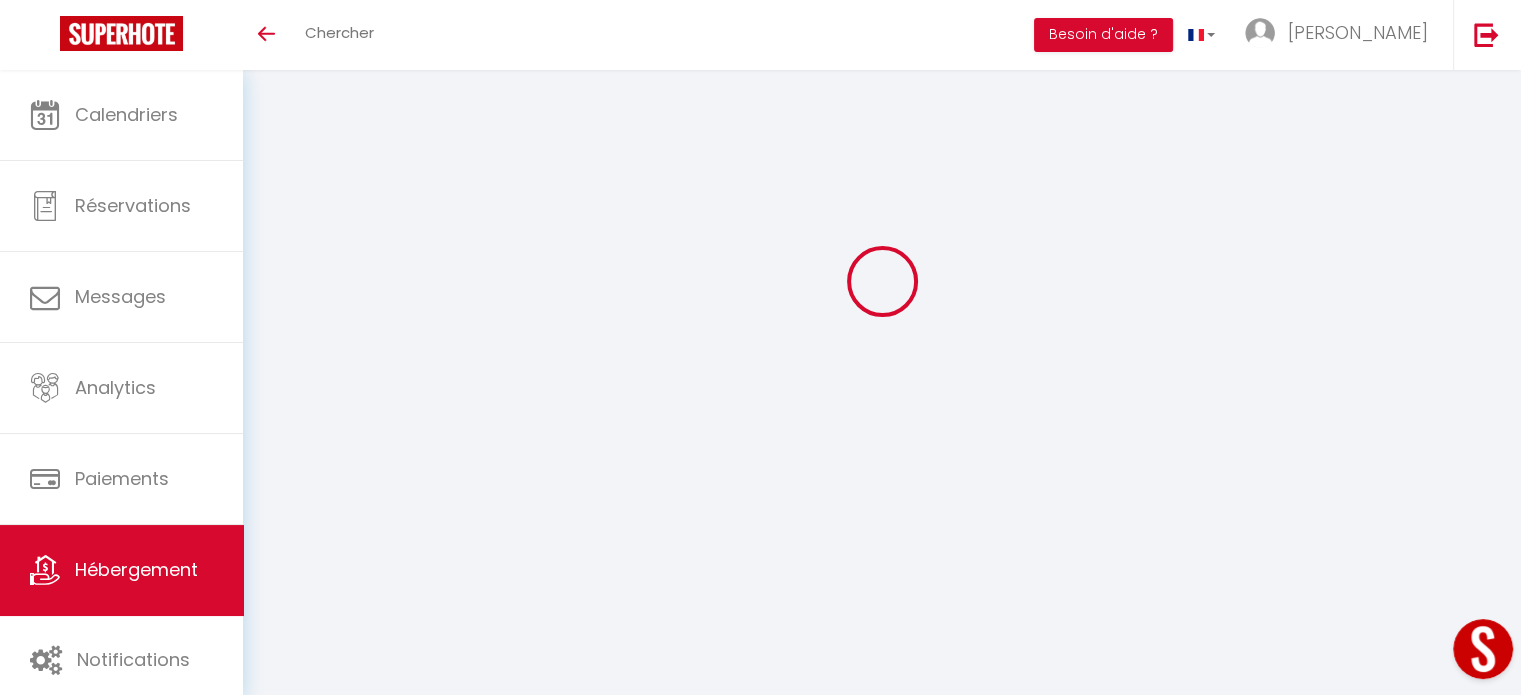 select 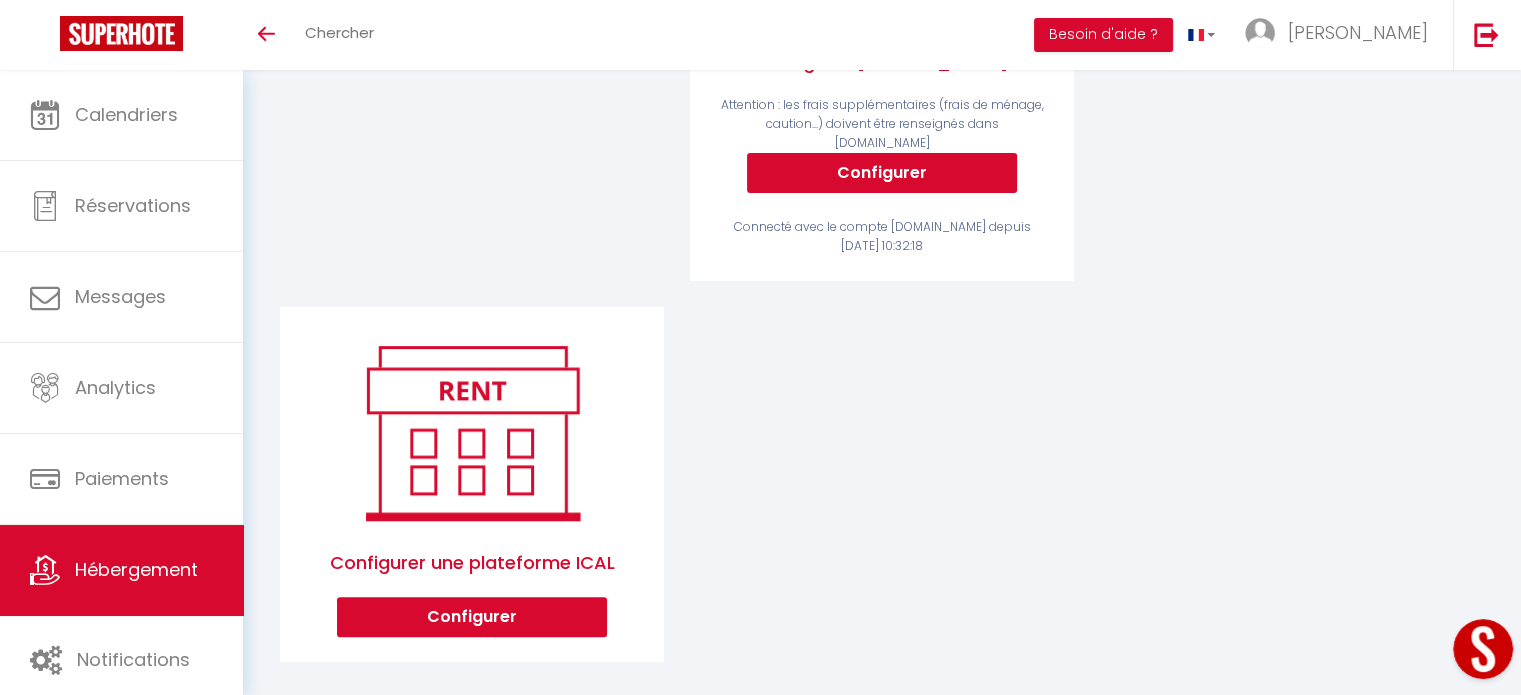 scroll, scrollTop: 549, scrollLeft: 0, axis: vertical 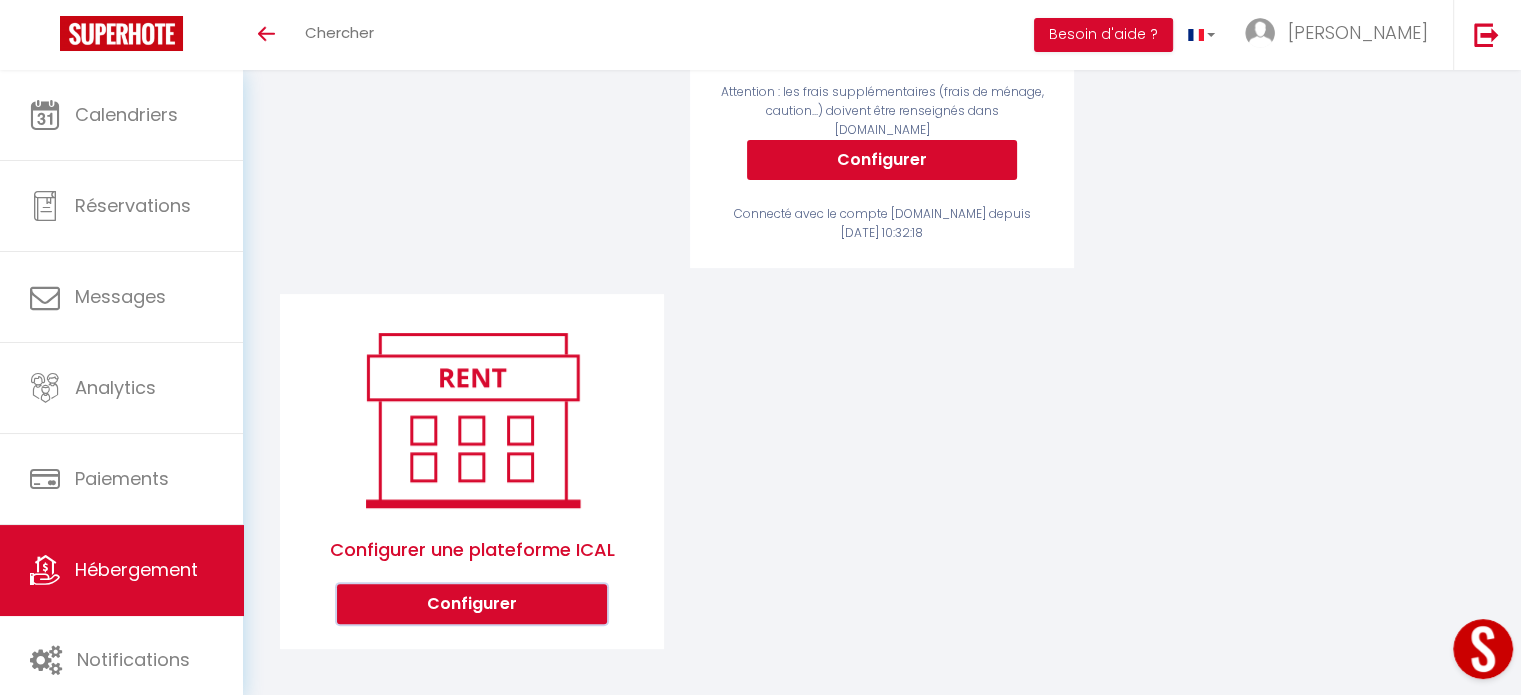 click on "Configurer" at bounding box center (472, 604) 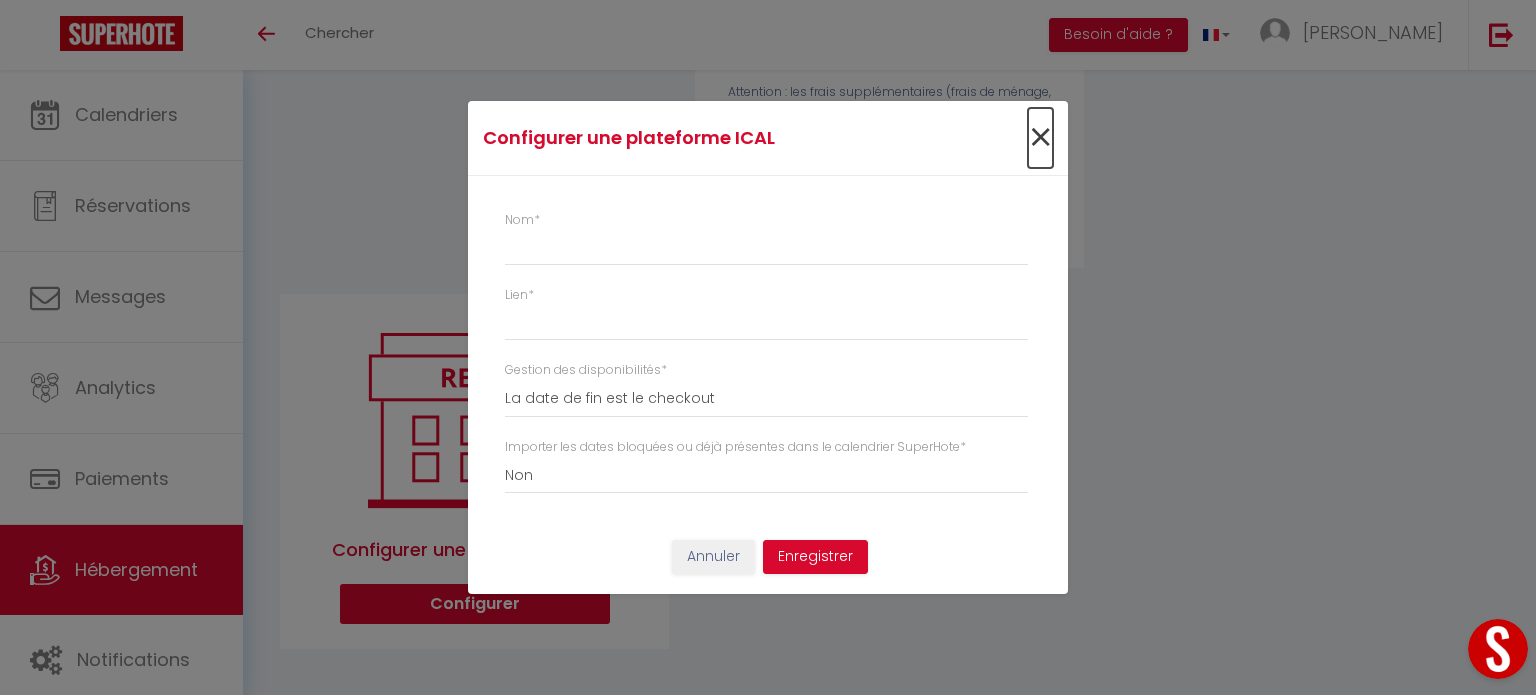 click on "×" at bounding box center [1040, 138] 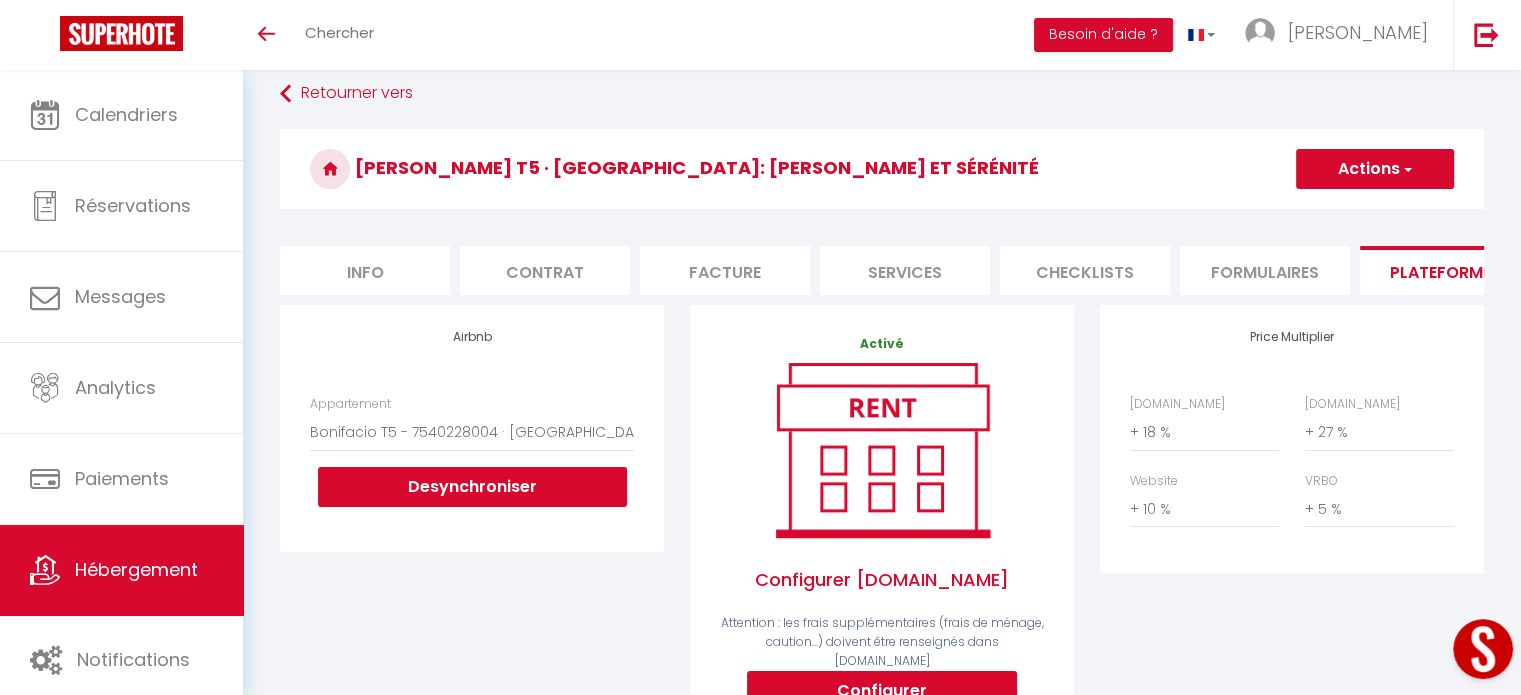 scroll, scrollTop: 0, scrollLeft: 0, axis: both 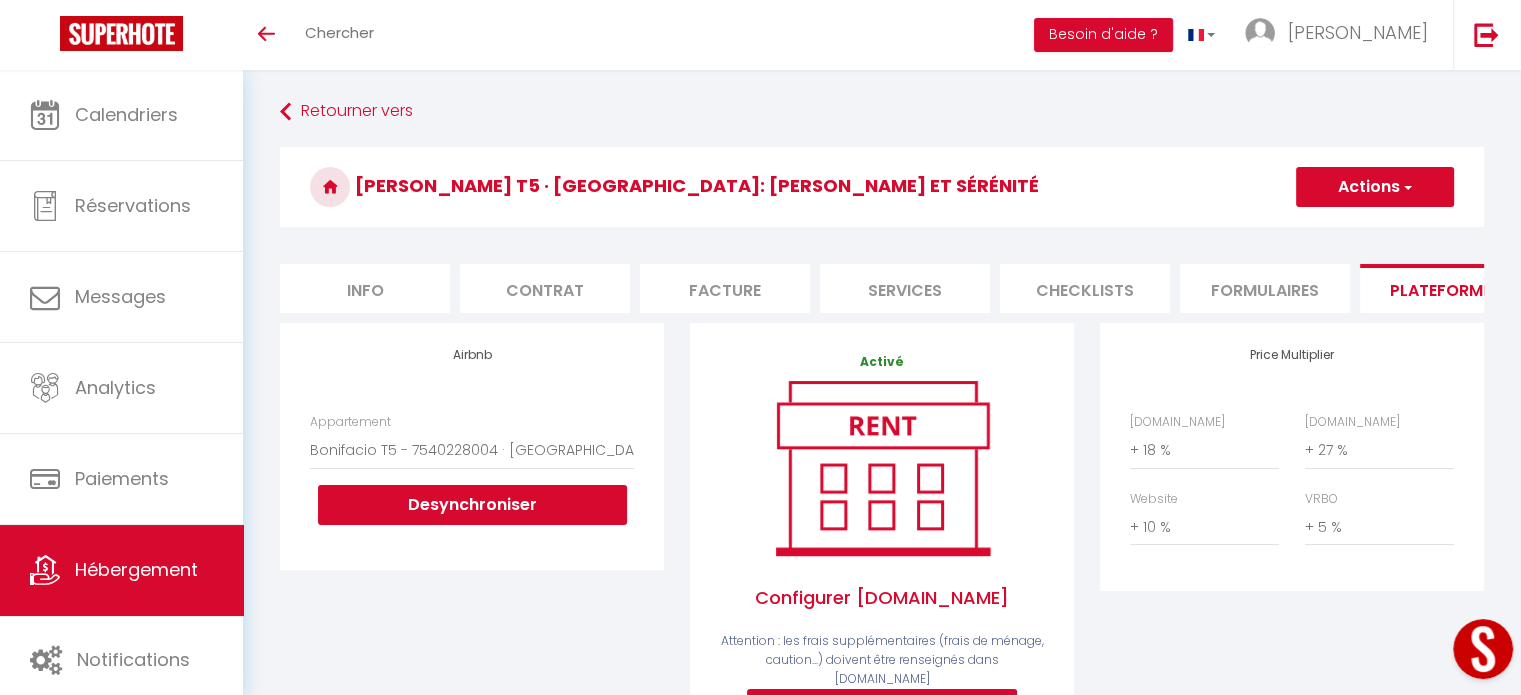 click on "Info" at bounding box center [365, 288] 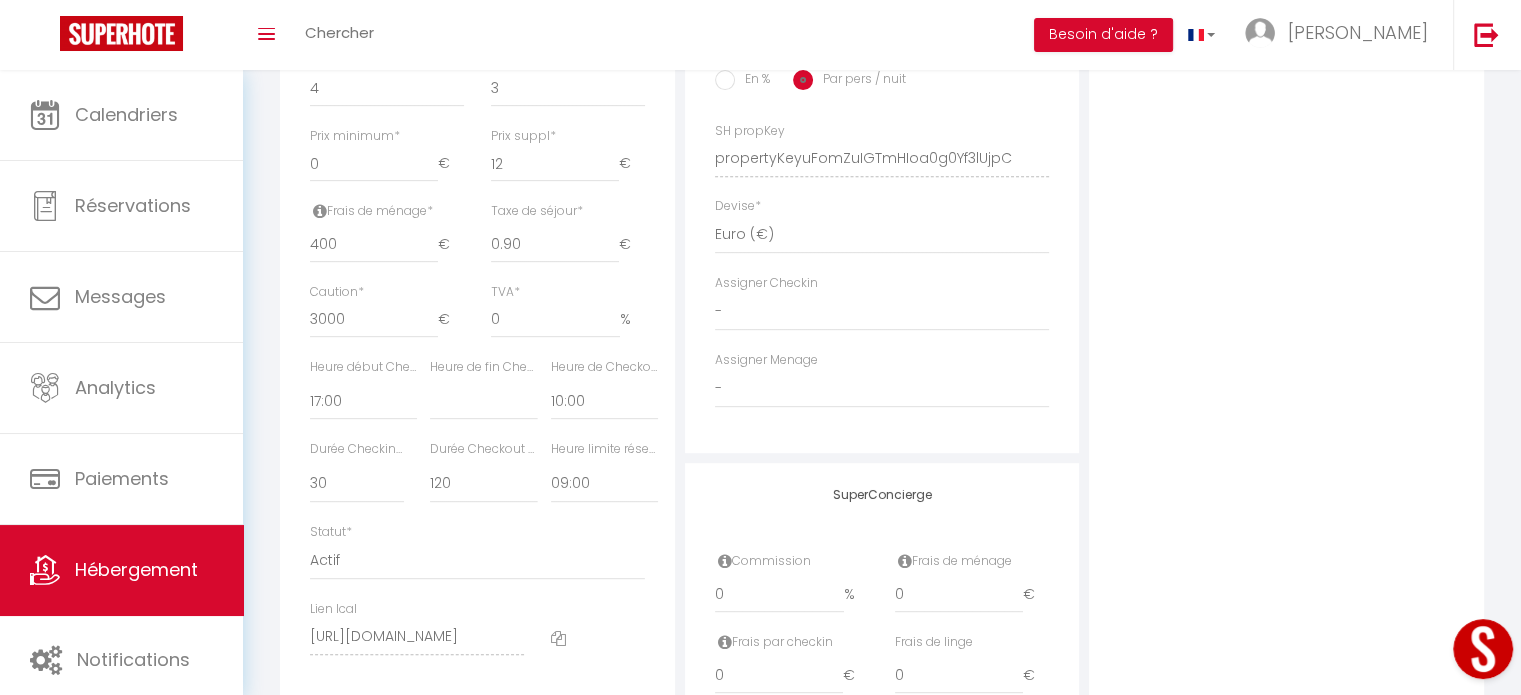 scroll, scrollTop: 1000, scrollLeft: 0, axis: vertical 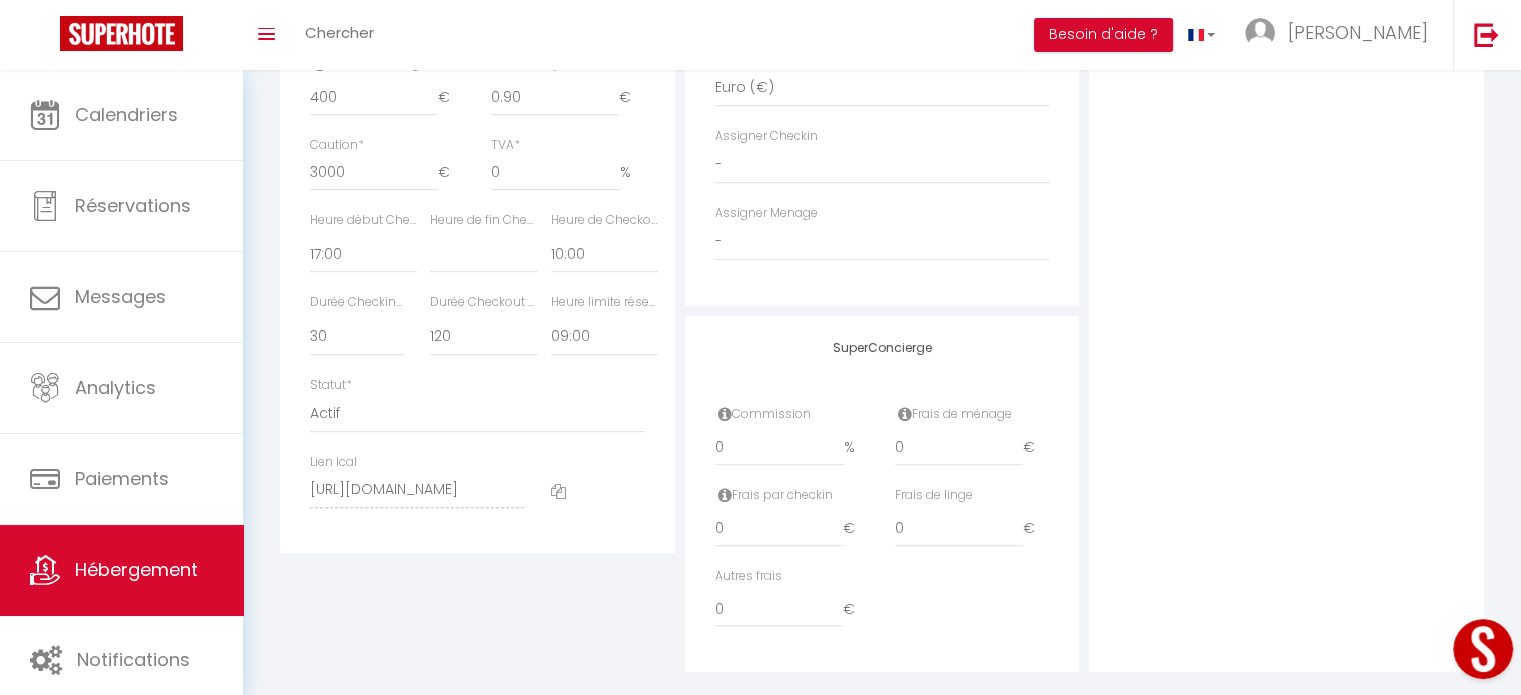 click at bounding box center (558, 491) 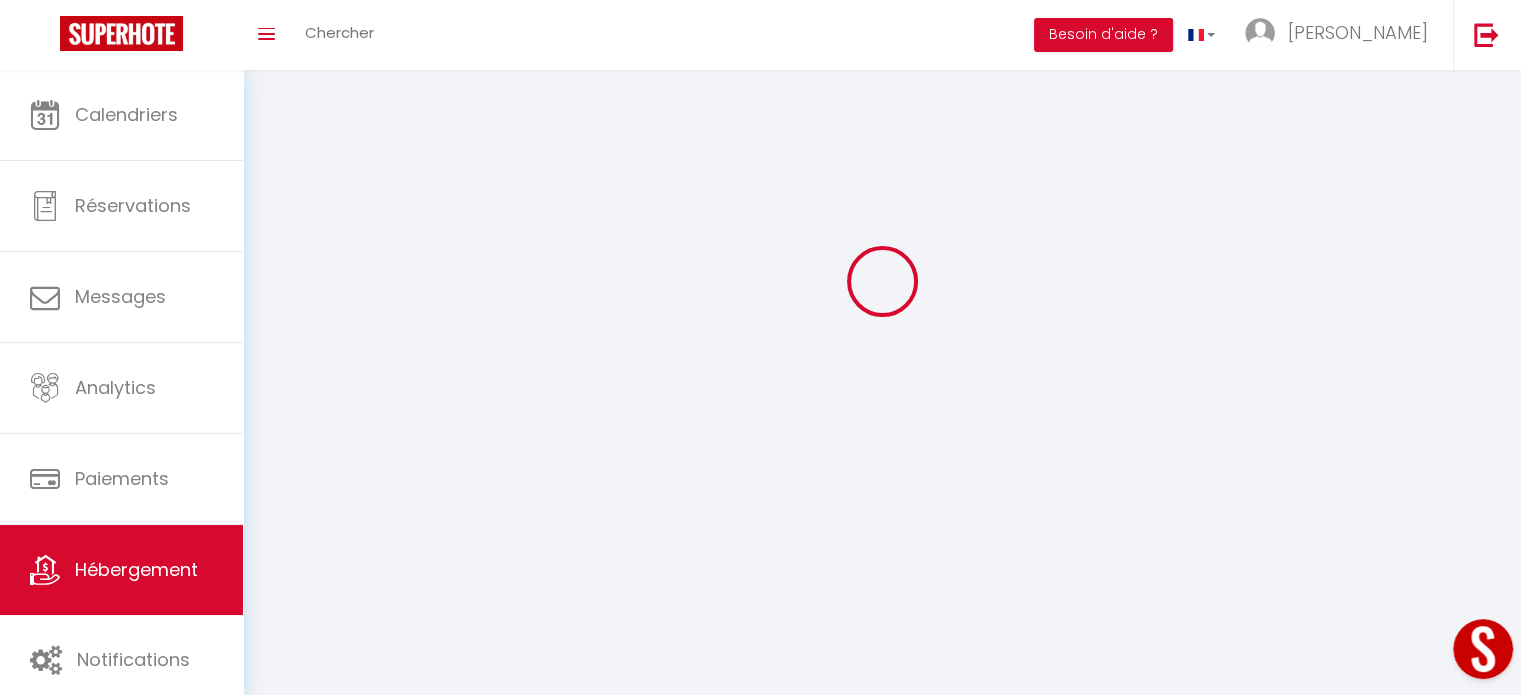scroll, scrollTop: 0, scrollLeft: 0, axis: both 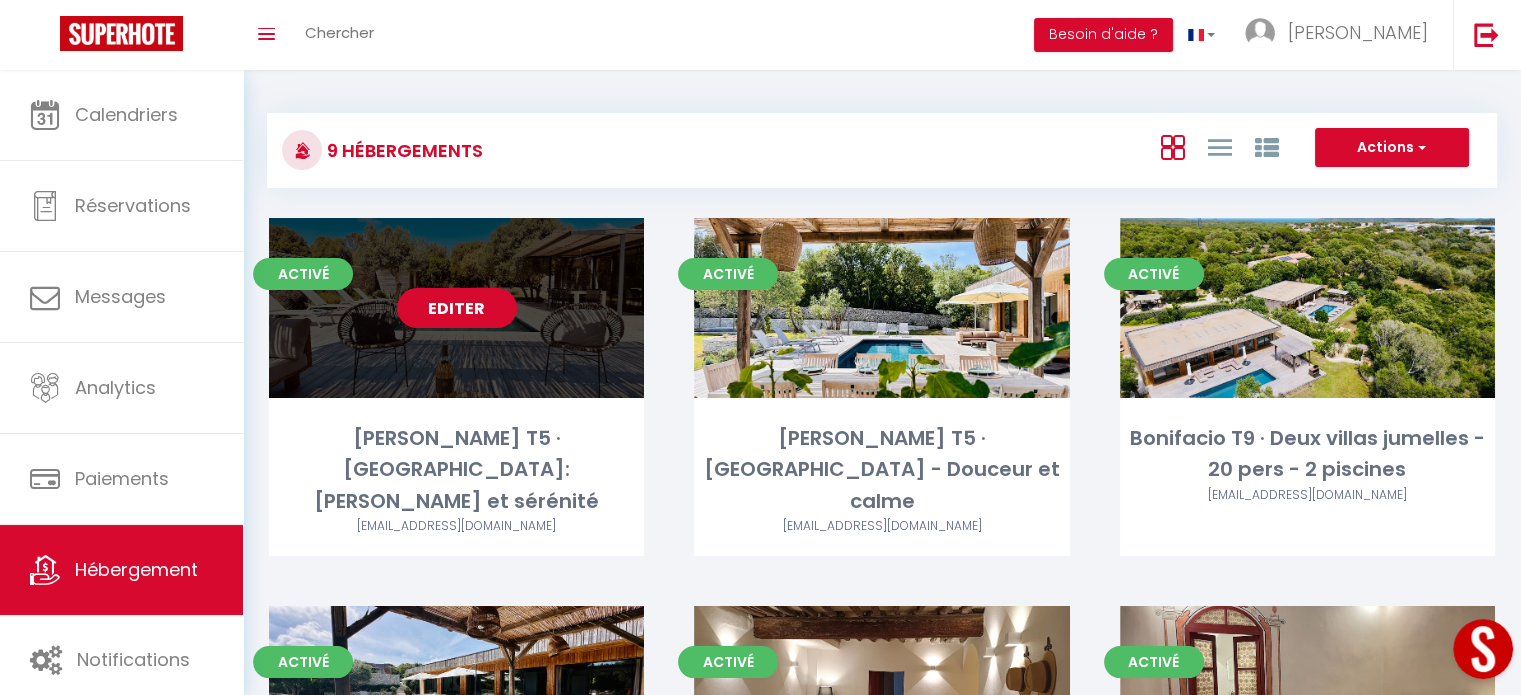 click on "Editer" at bounding box center [457, 308] 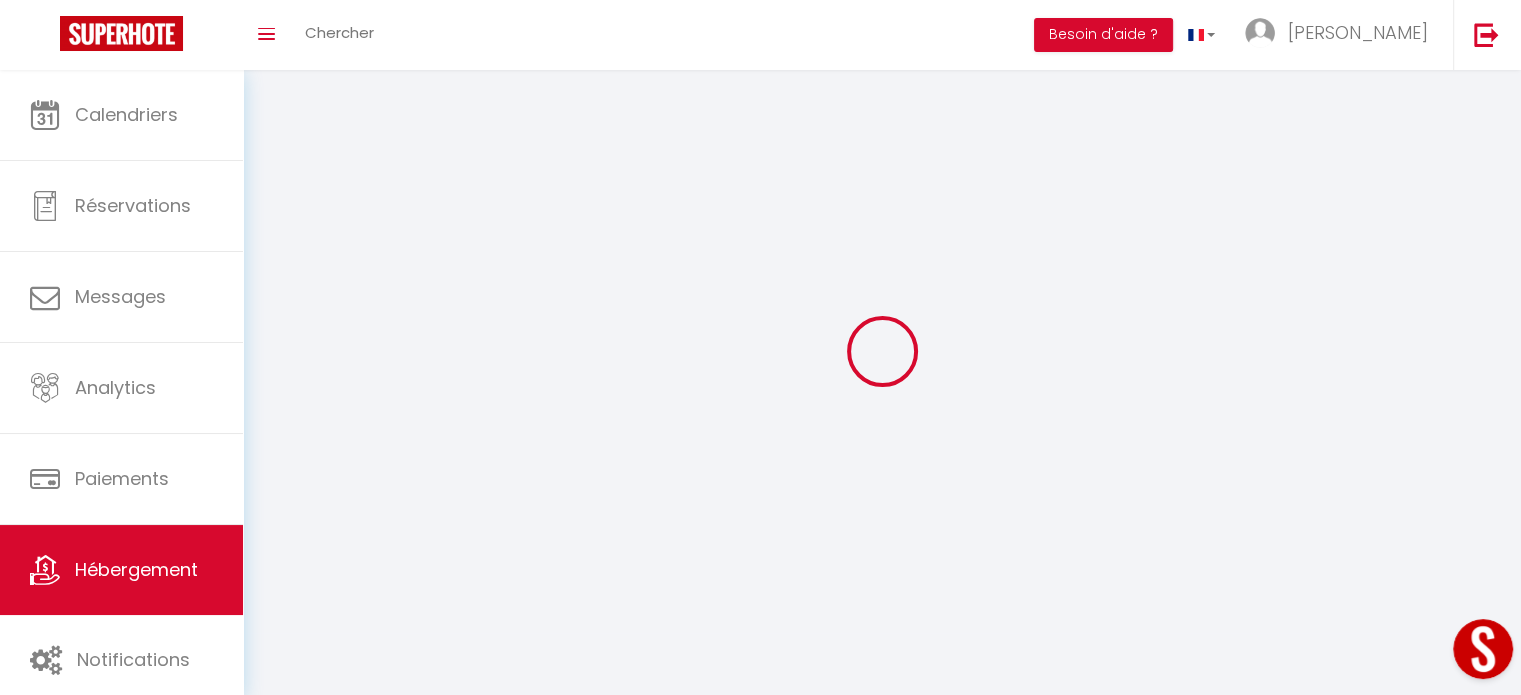 select on "+ 18 %" 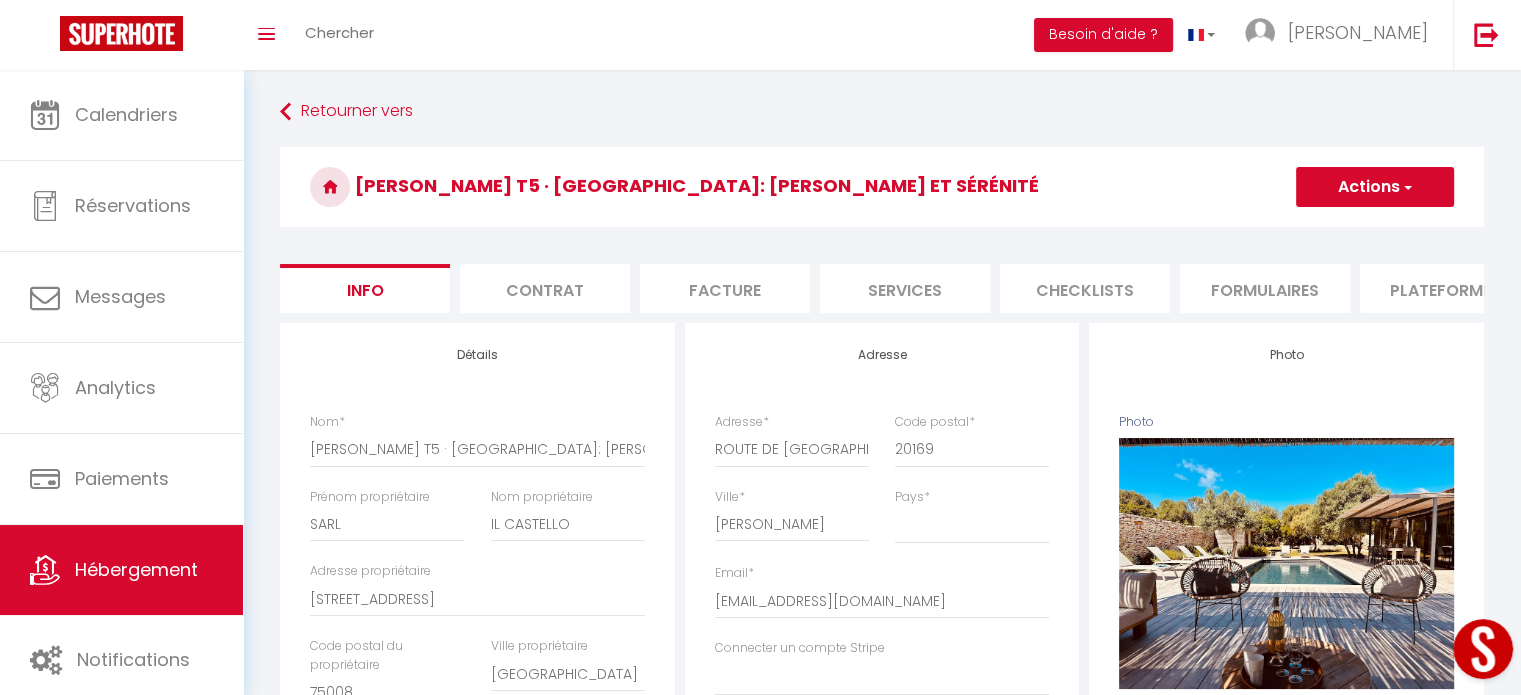 click on "Plateformes" at bounding box center (1445, 288) 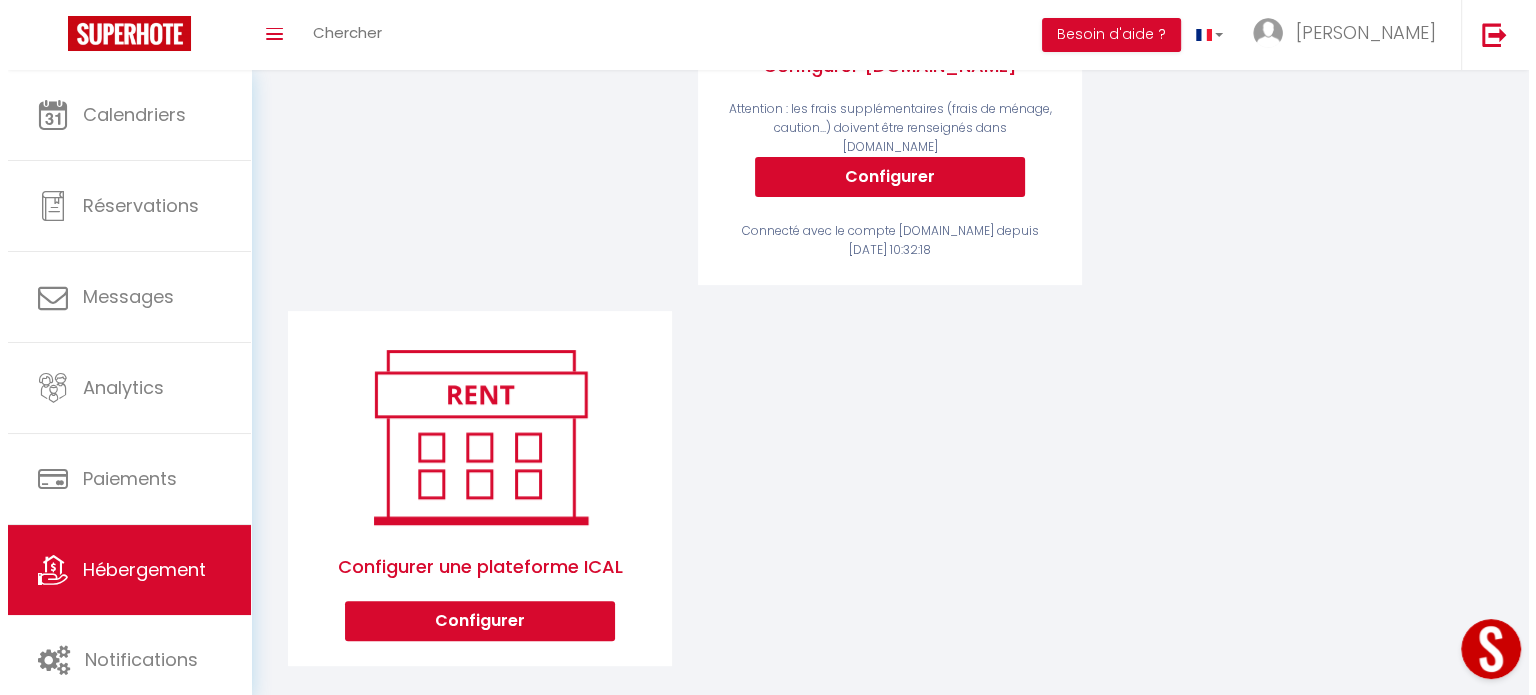 scroll, scrollTop: 549, scrollLeft: 0, axis: vertical 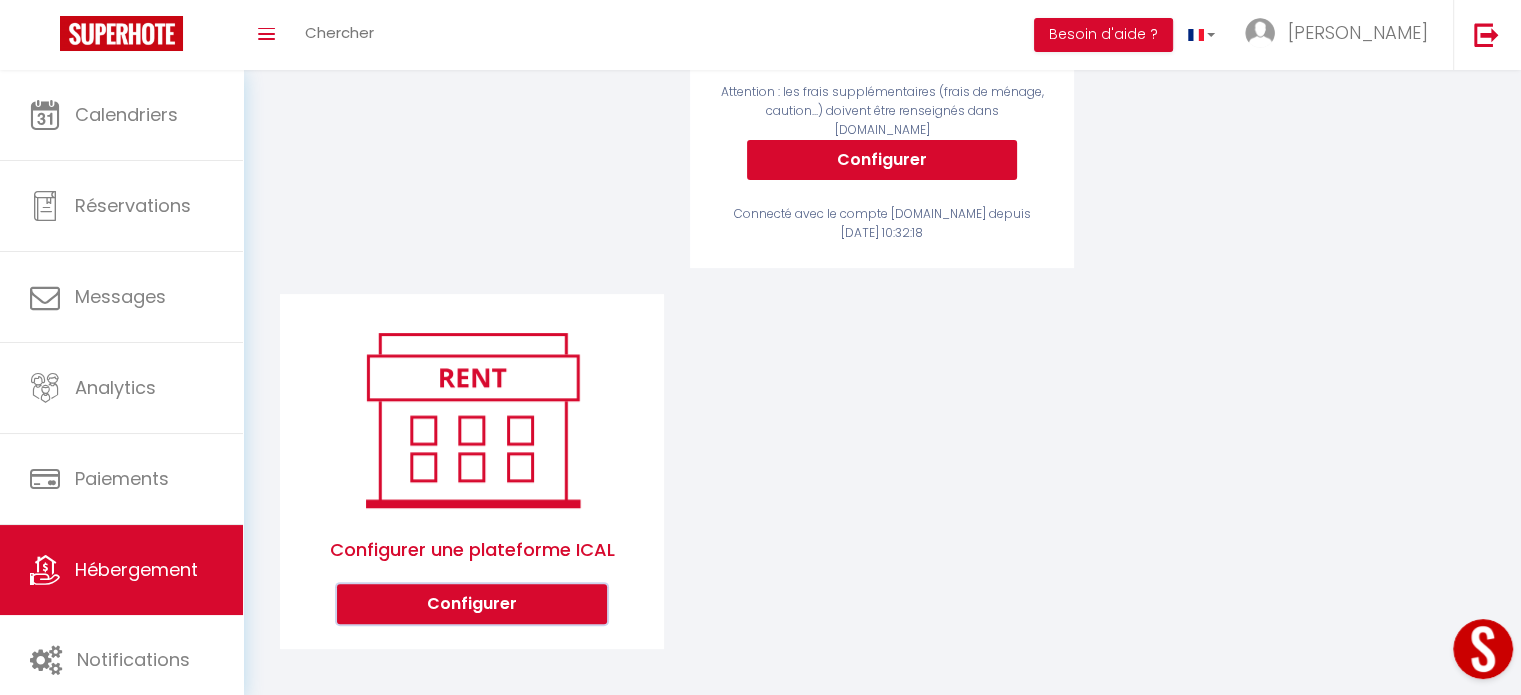 click on "Configurer" at bounding box center [472, 604] 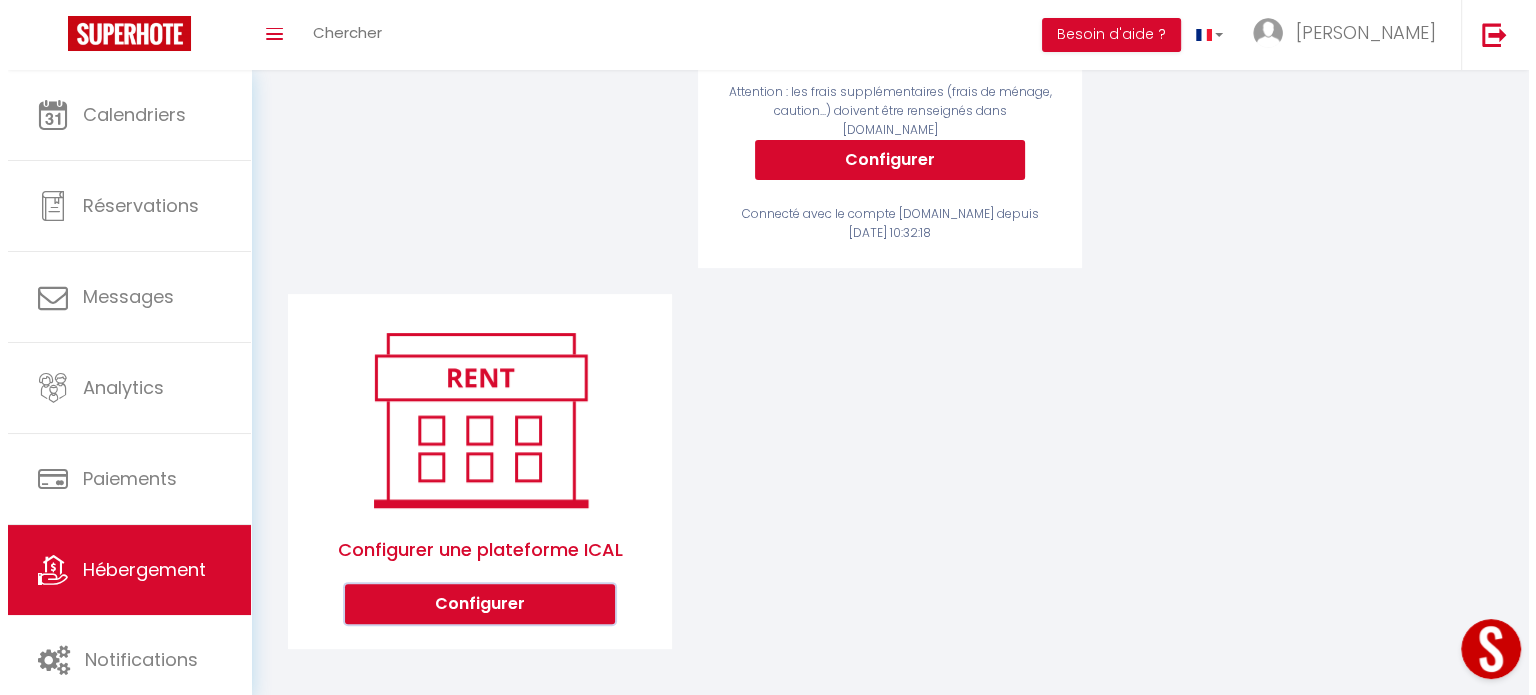 select on "1" 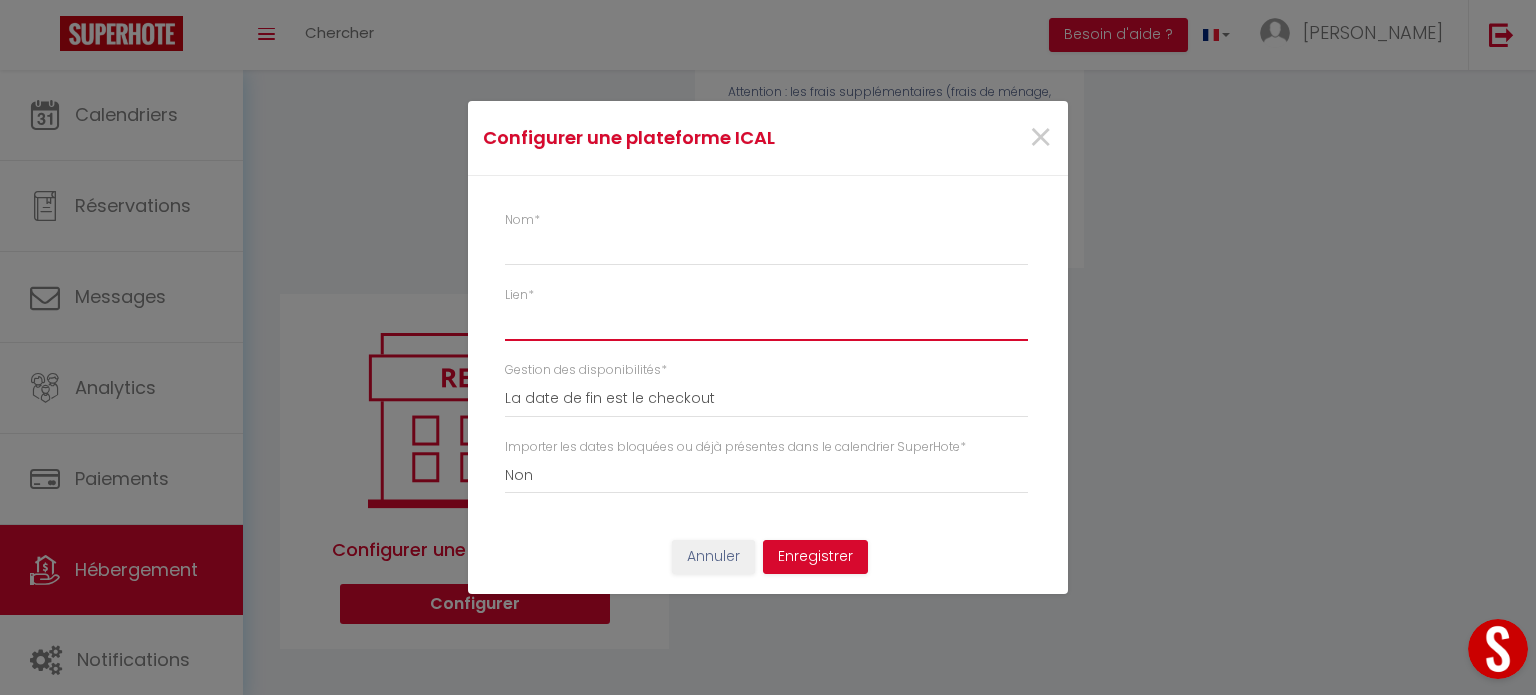 click on "Lien
*" at bounding box center [766, 323] 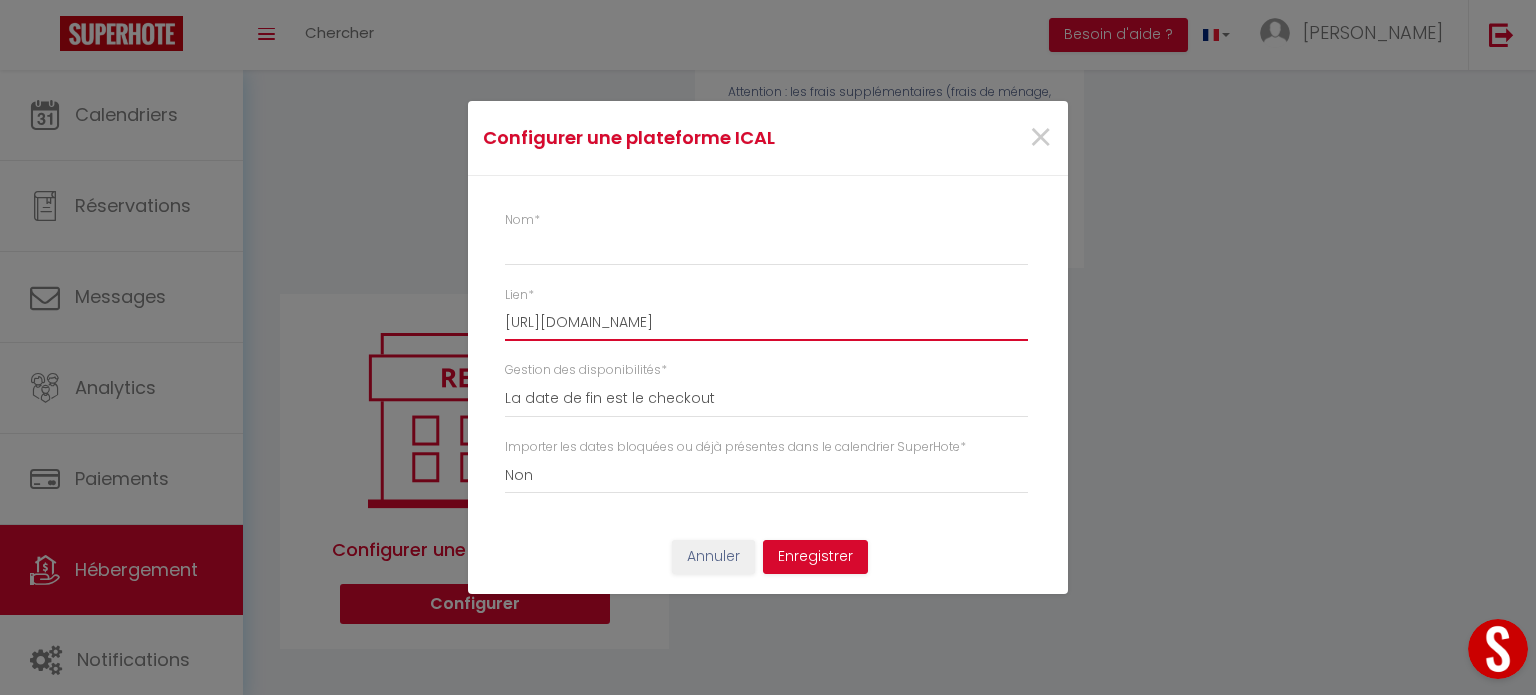 scroll, scrollTop: 0, scrollLeft: 64, axis: horizontal 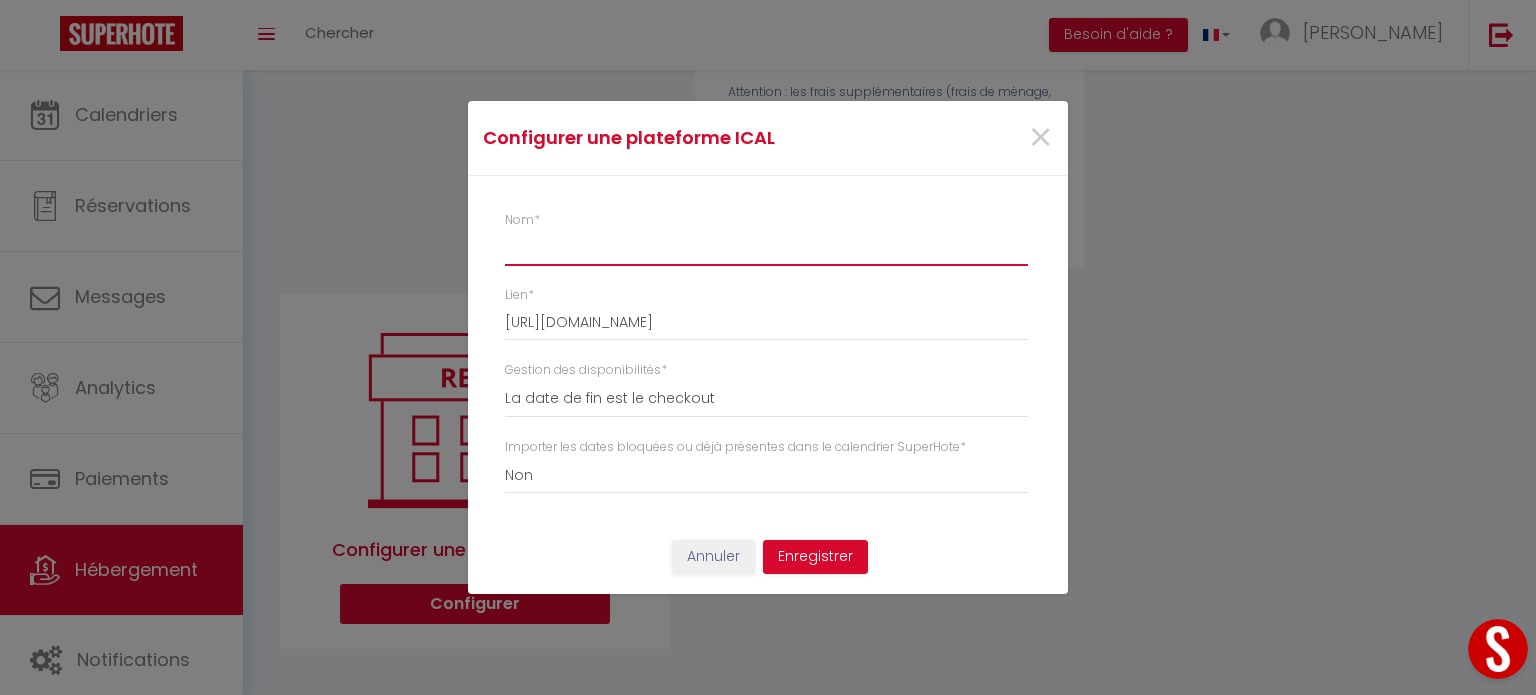 click on "Nom
*" at bounding box center [766, 248] 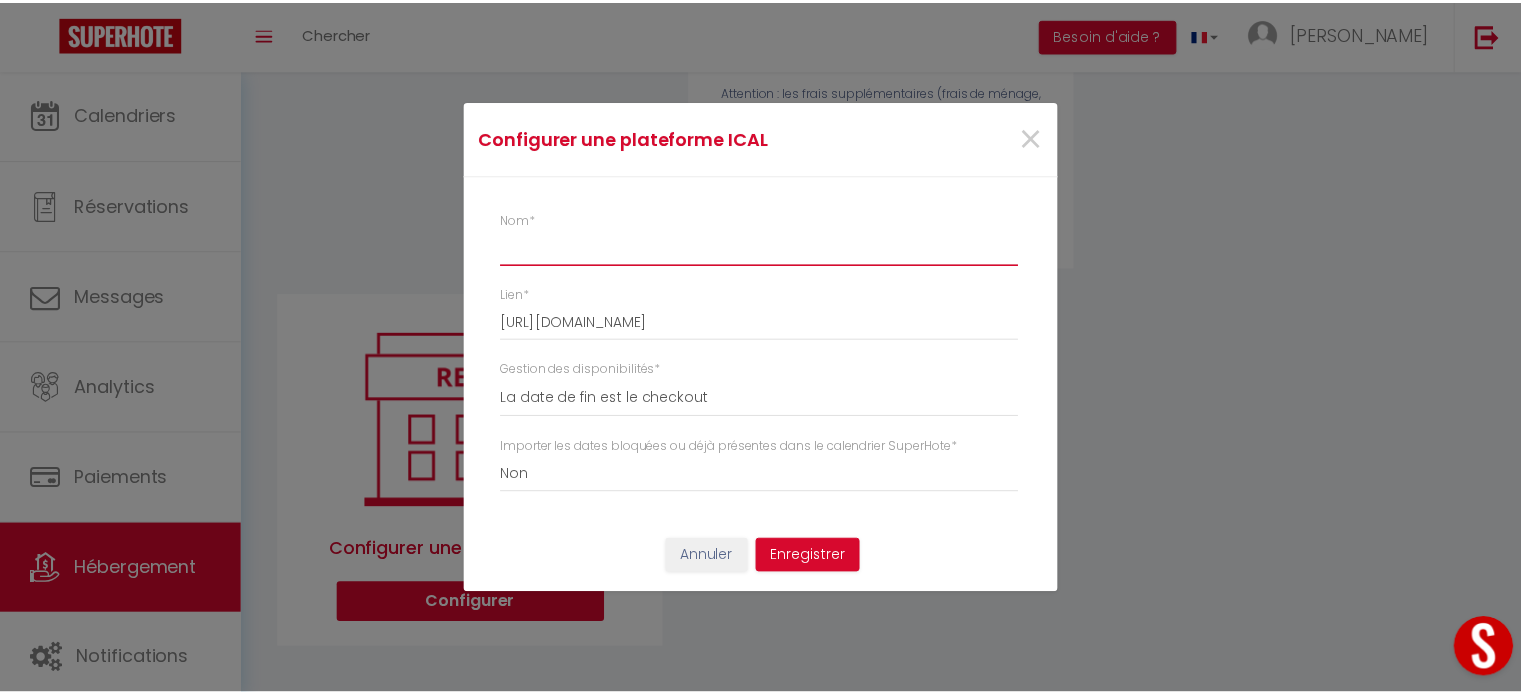 scroll, scrollTop: 0, scrollLeft: 0, axis: both 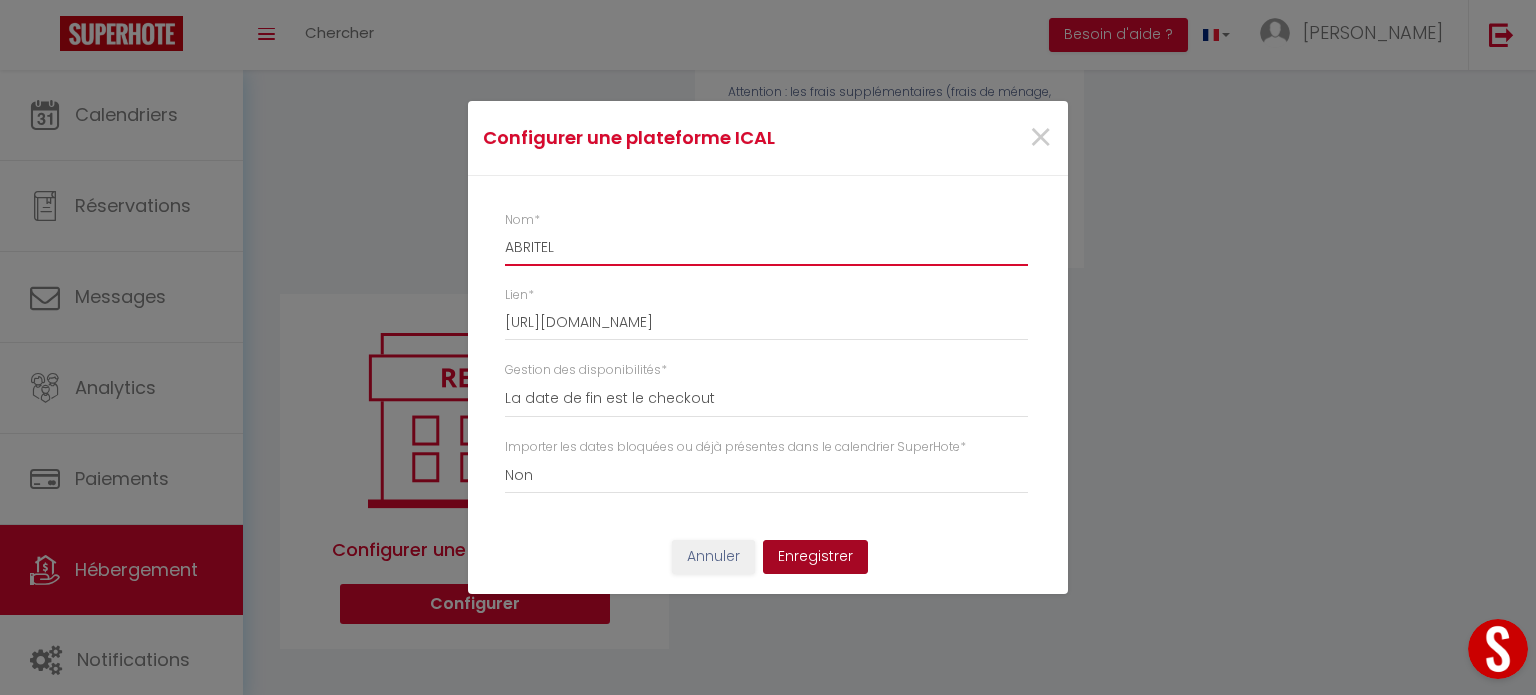 type on "ABRITEL" 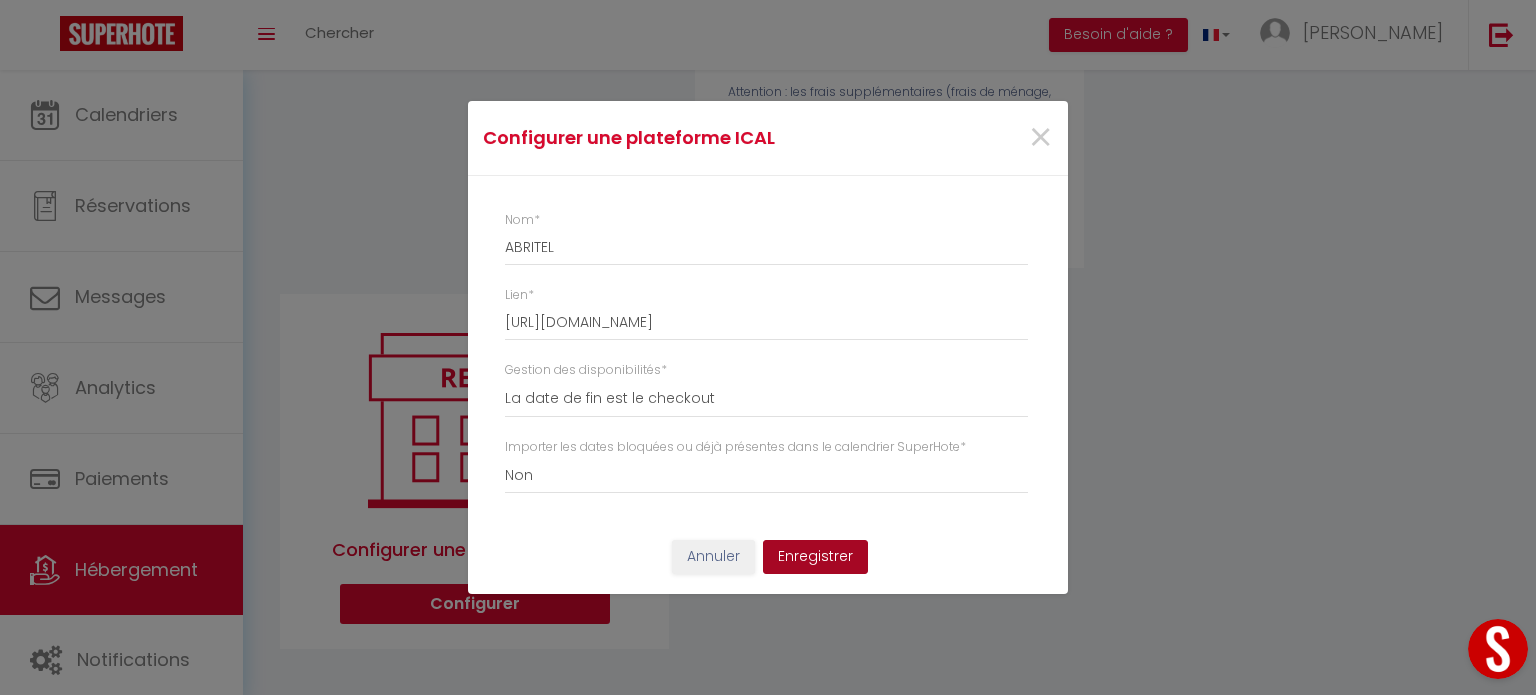 click on "Enregistrer" at bounding box center (815, 557) 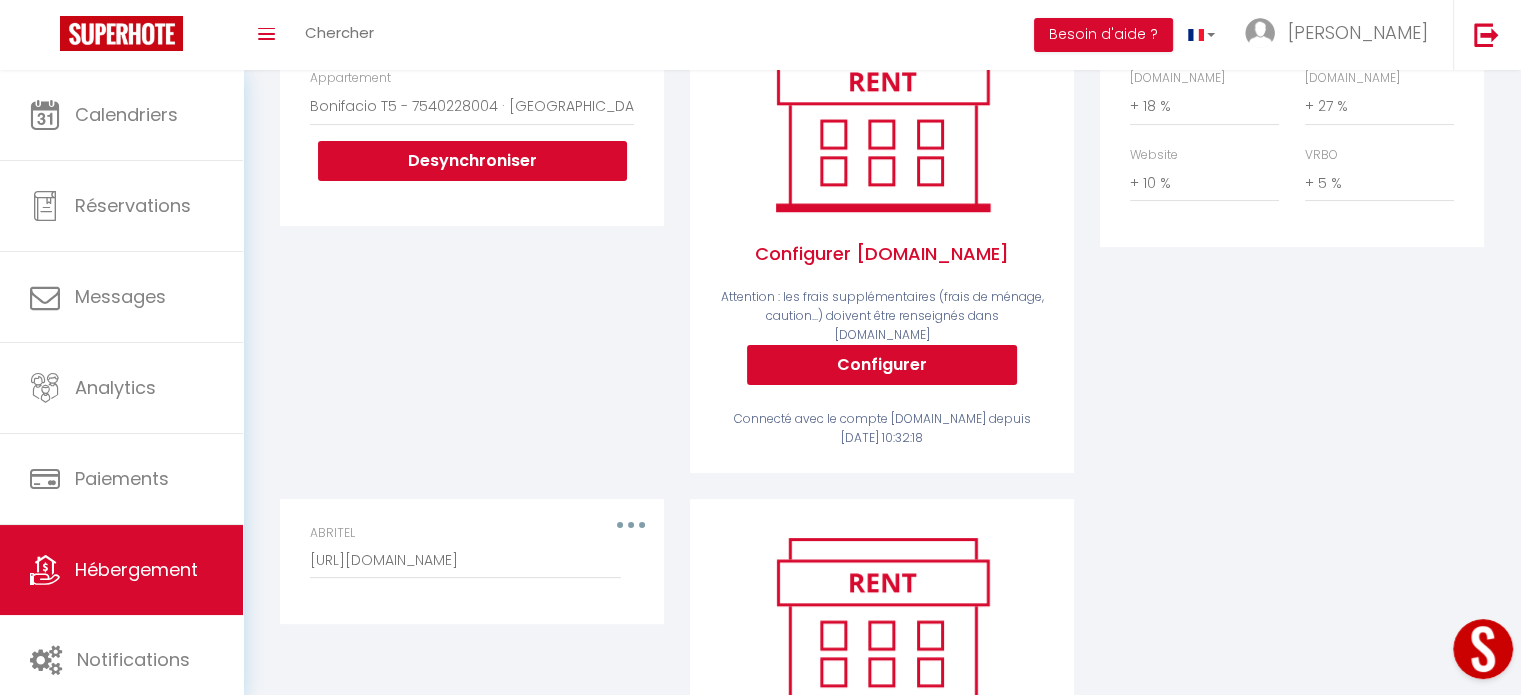 scroll, scrollTop: 49, scrollLeft: 0, axis: vertical 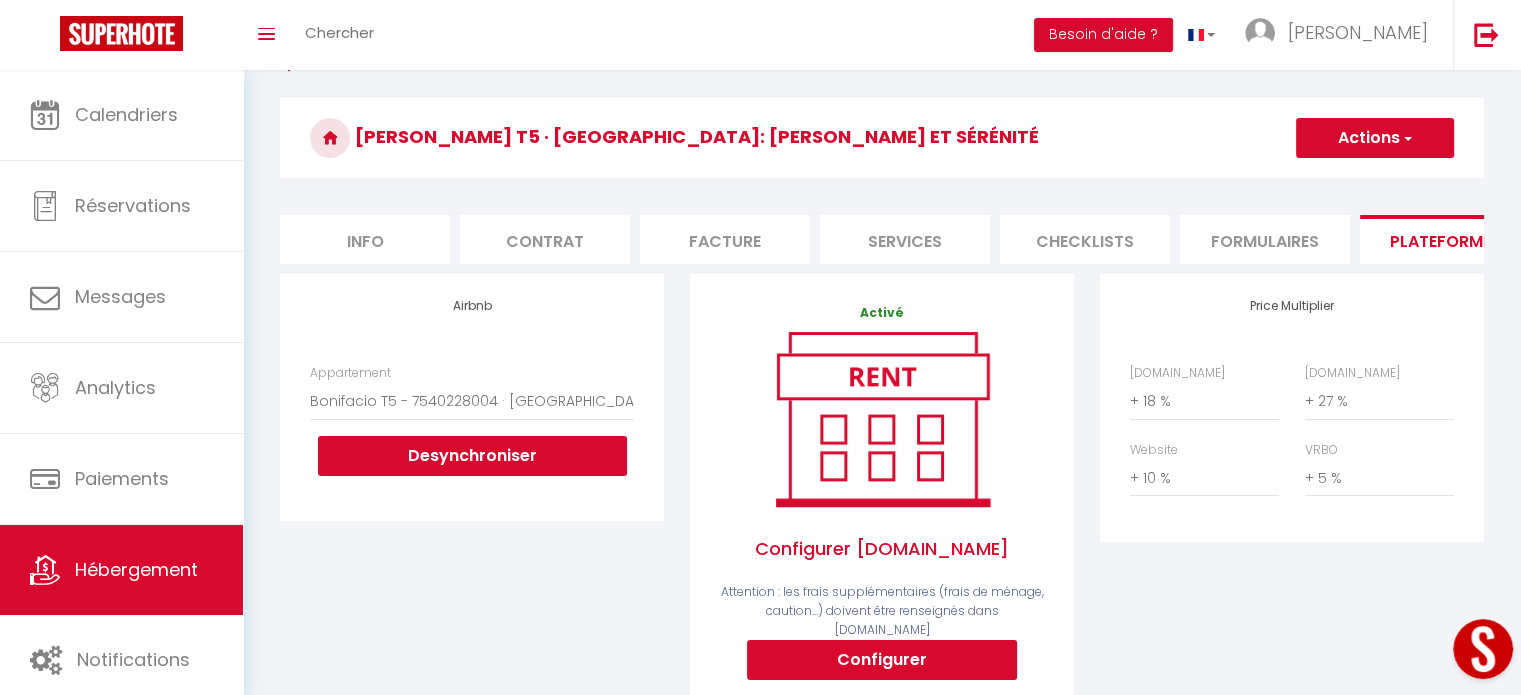 click on "Actions" at bounding box center [1375, 138] 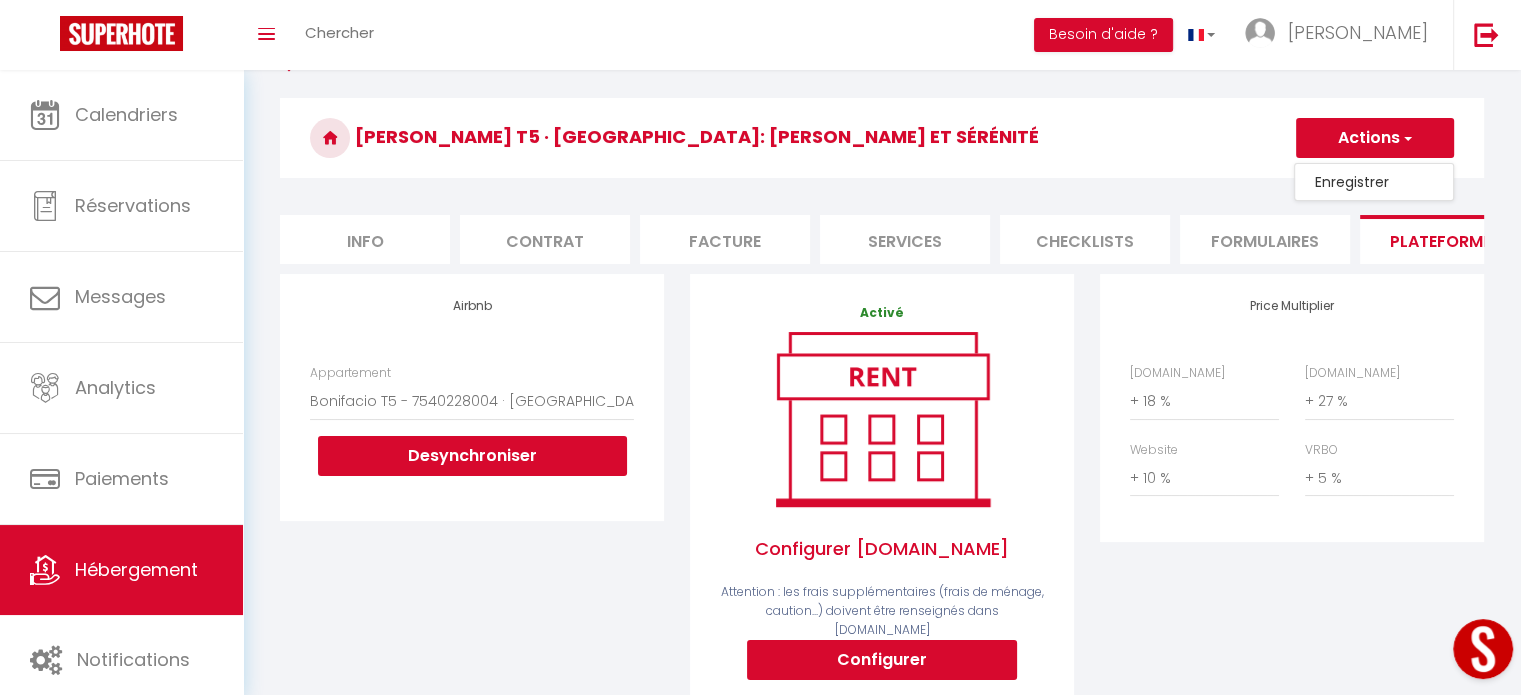 click on "Enregistrer" at bounding box center (1374, 182) 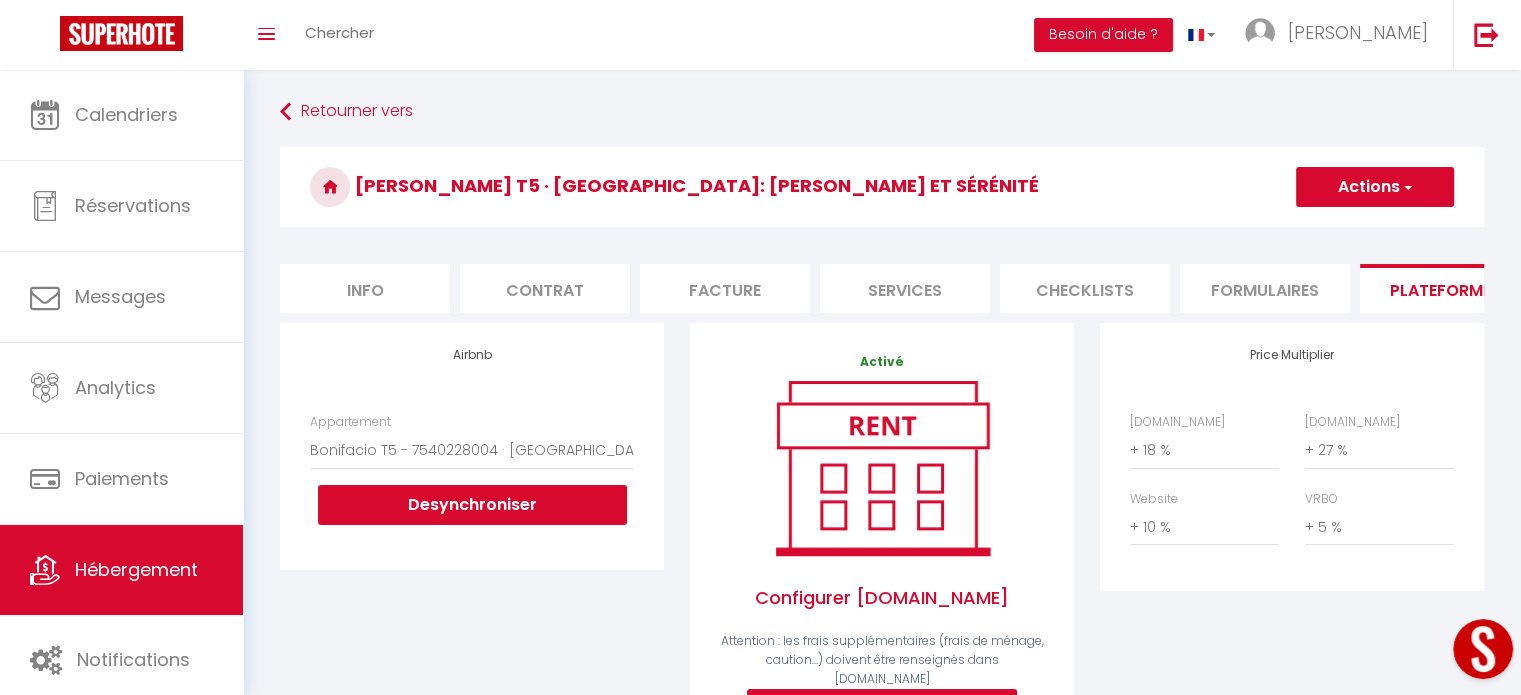 scroll, scrollTop: 0, scrollLeft: 0, axis: both 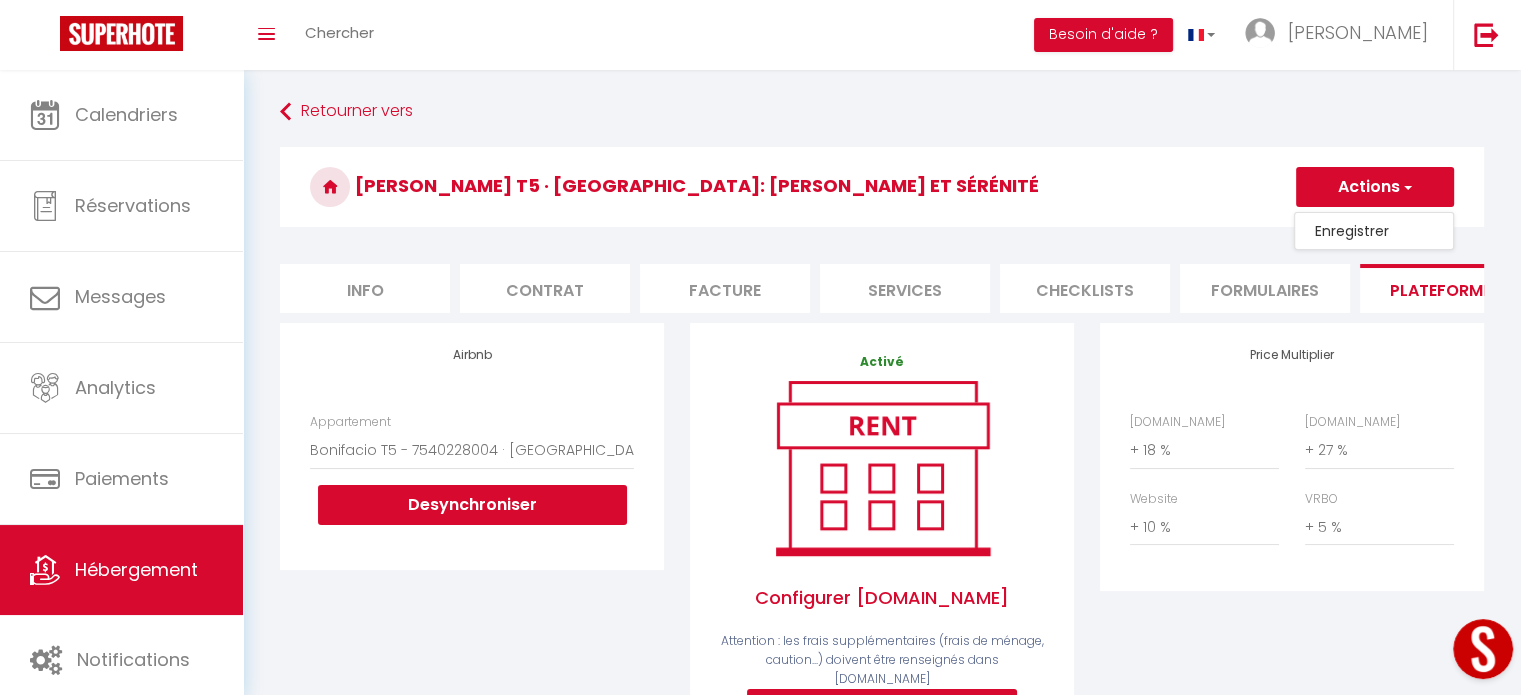 click on "Enregistrer" at bounding box center (1374, 231) 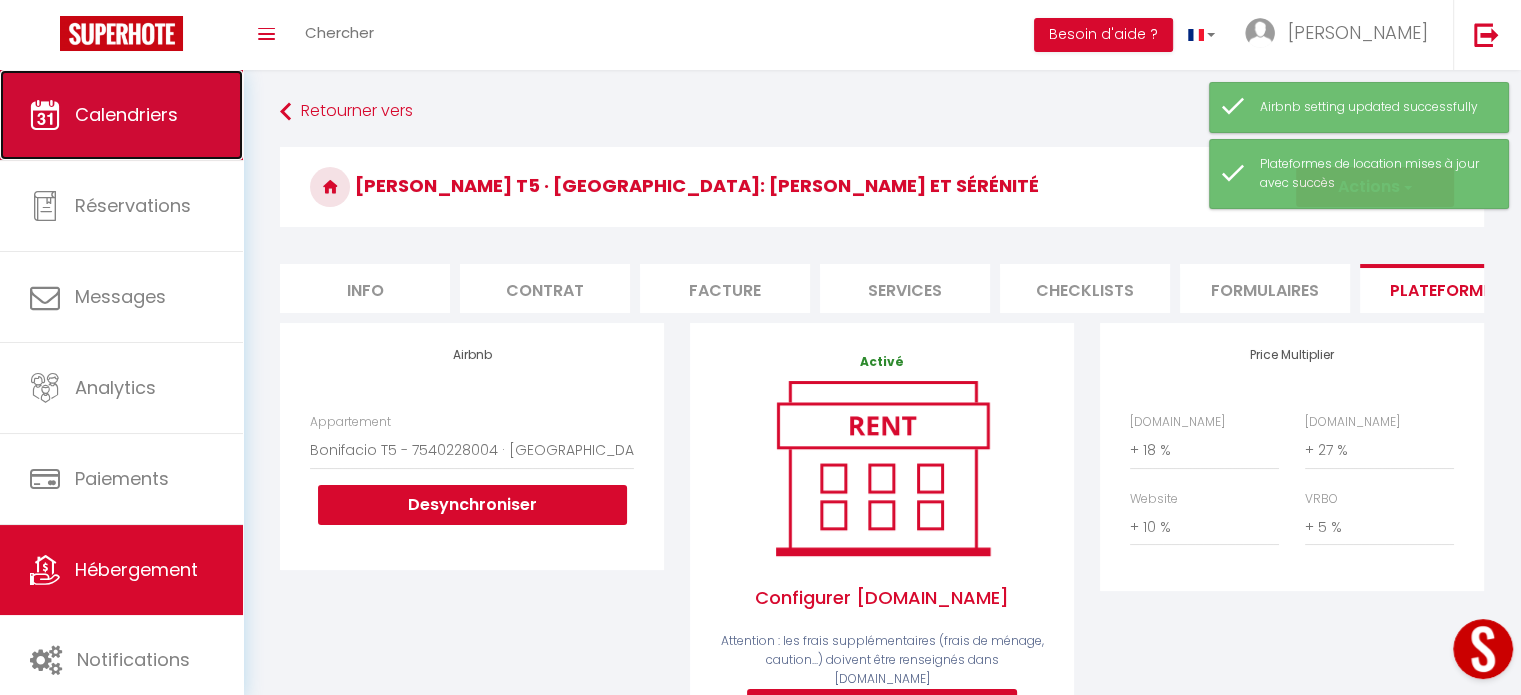 click on "Calendriers" at bounding box center (126, 114) 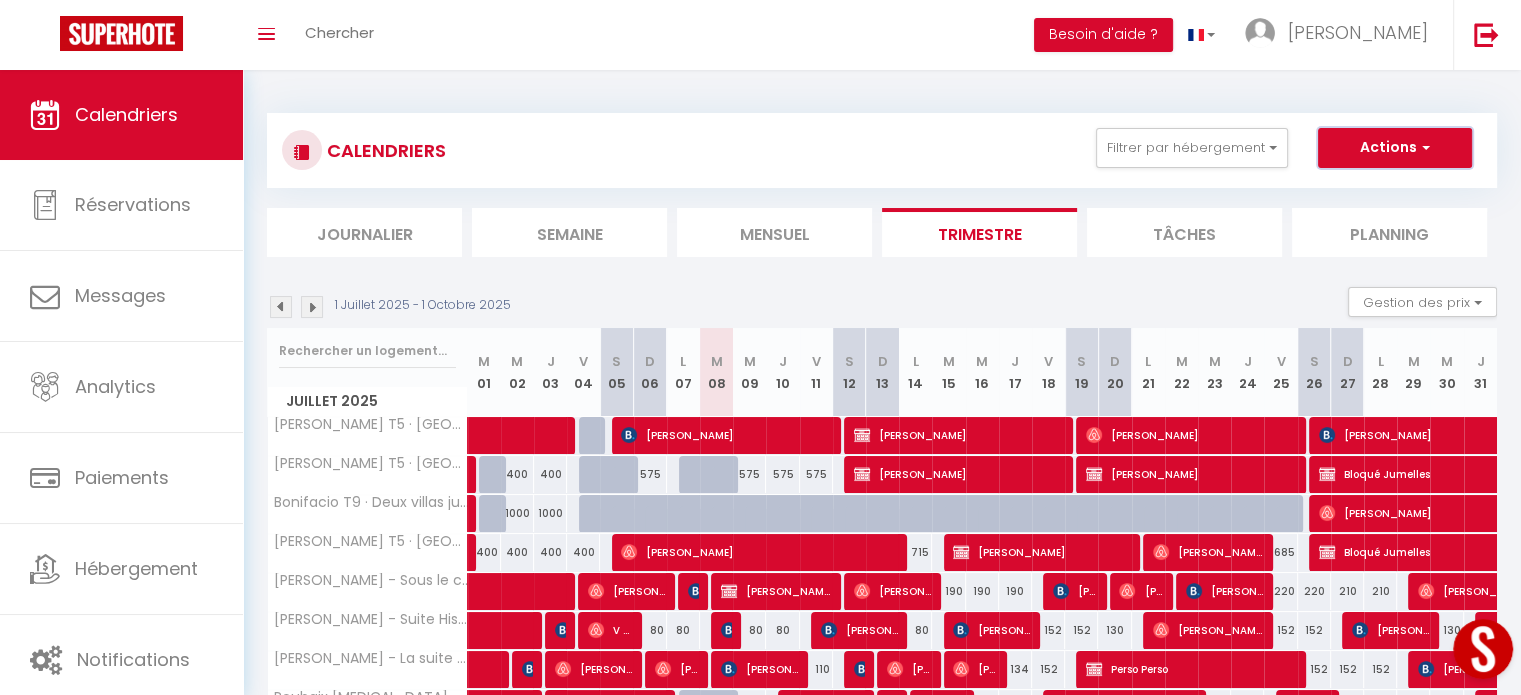 click on "Actions" at bounding box center (1395, 148) 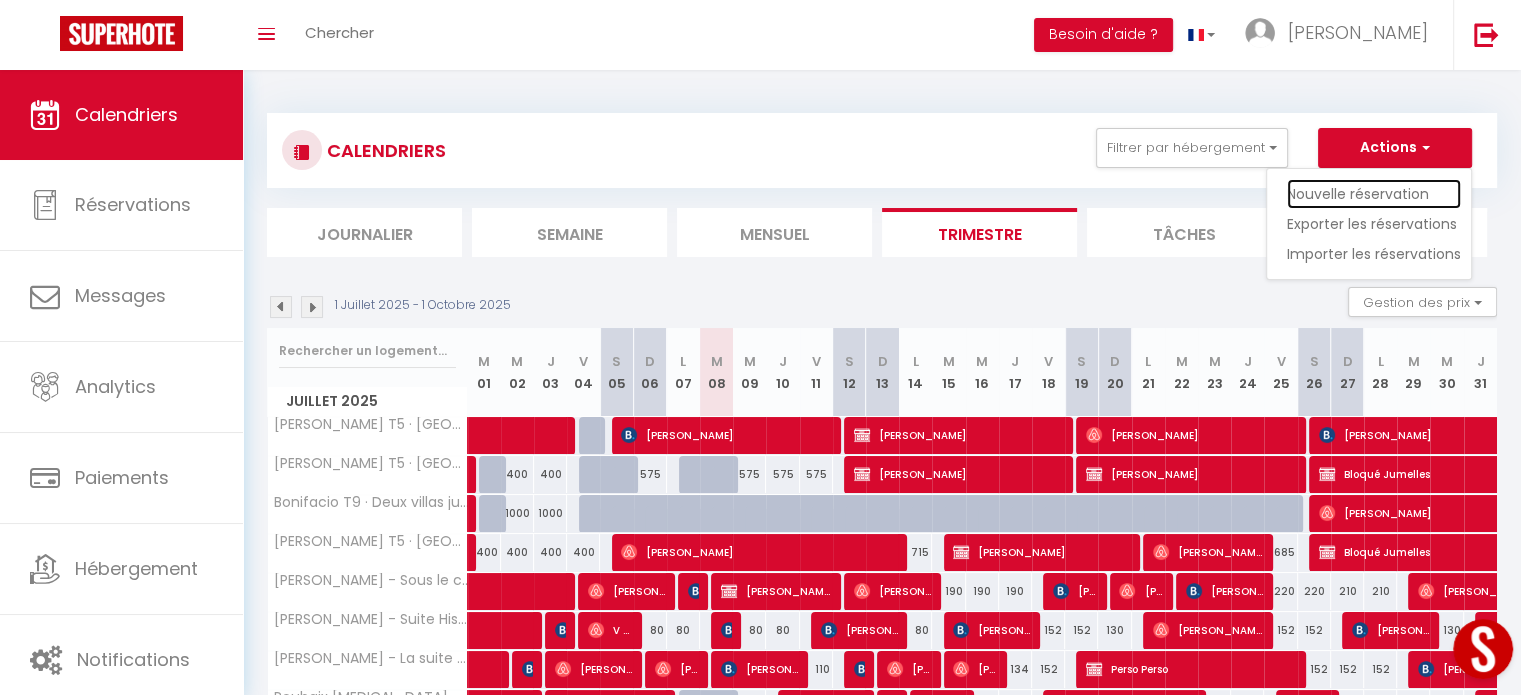 click on "Nouvelle réservation" at bounding box center [1374, 194] 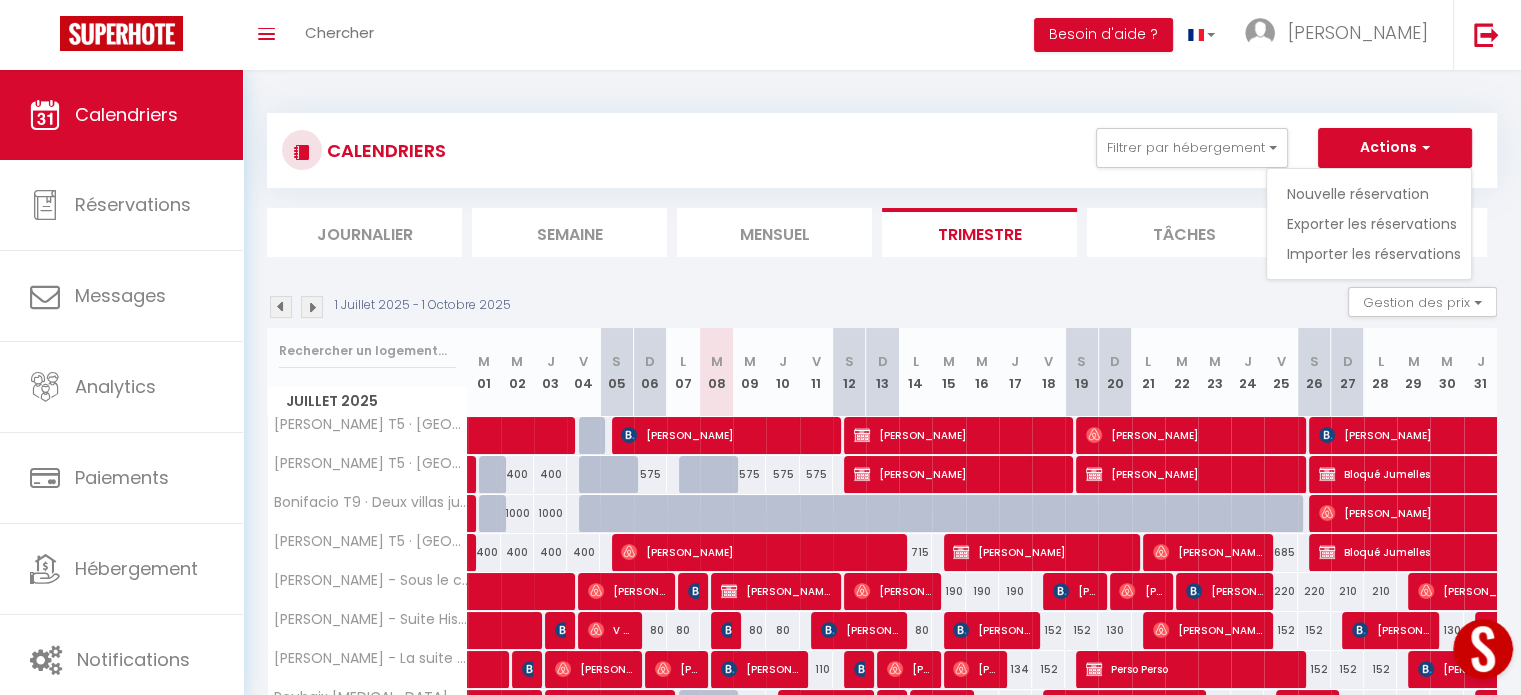 select 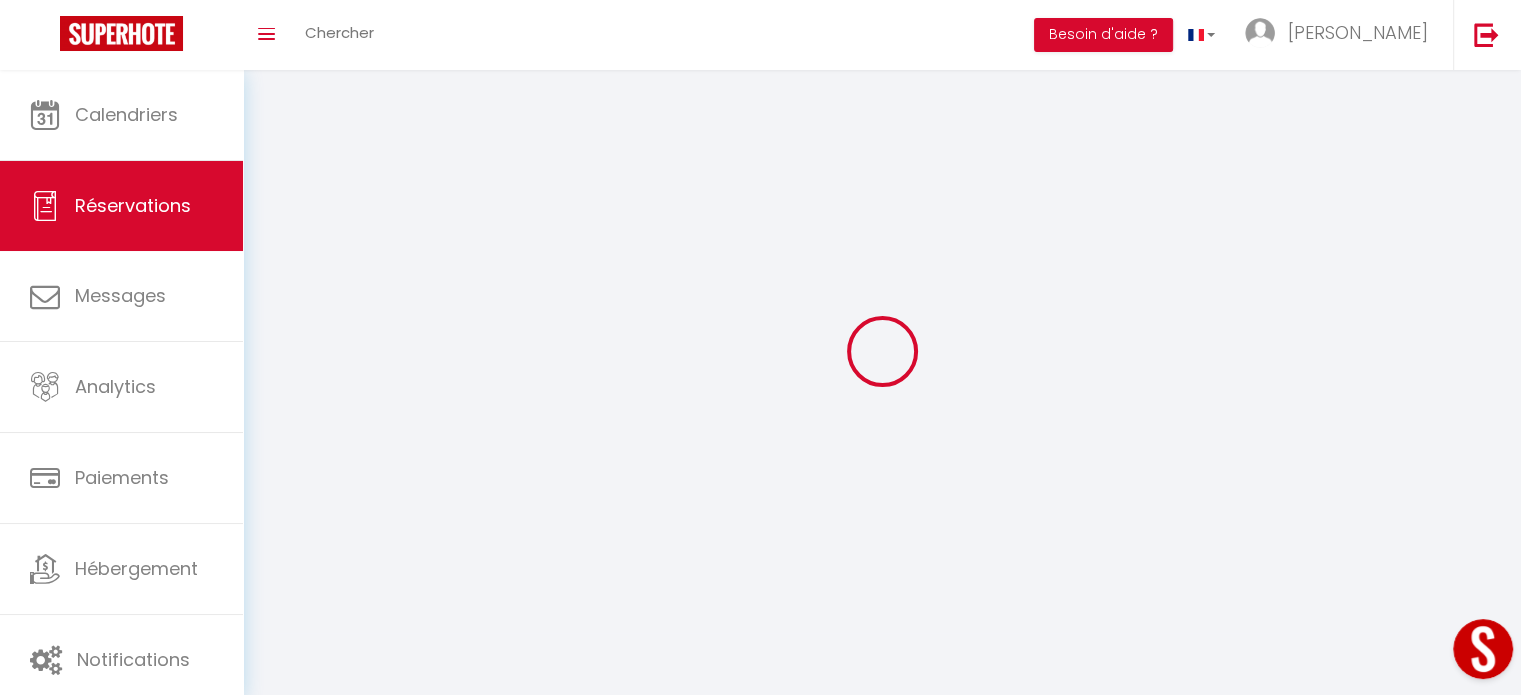 select 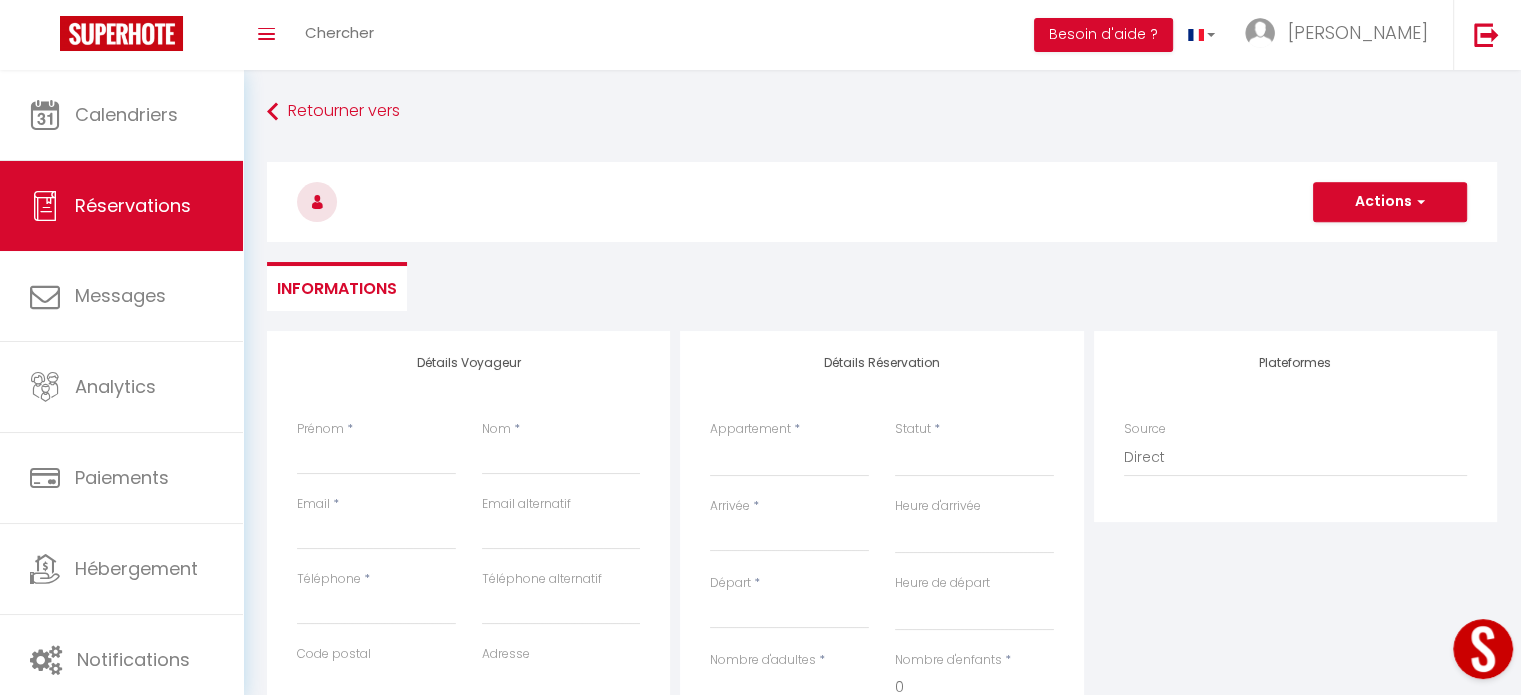 select 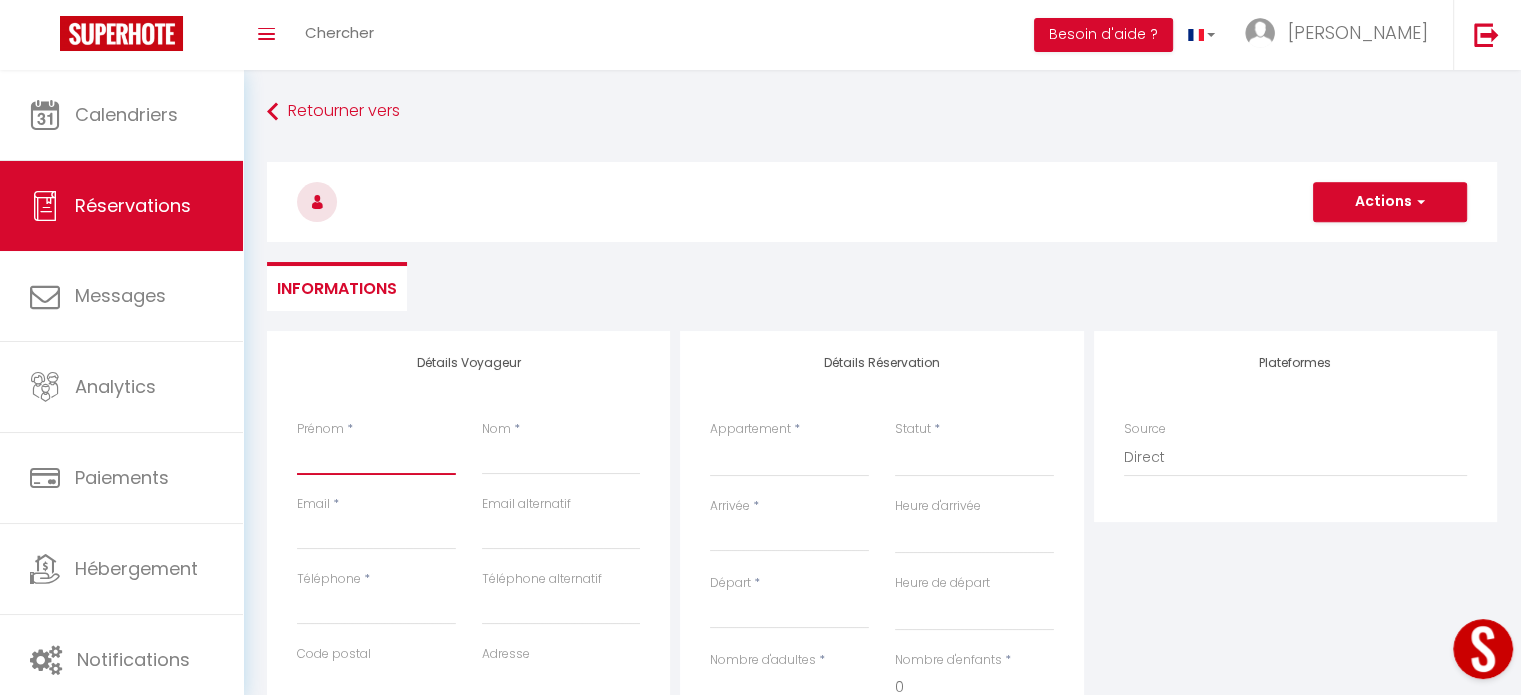 click on "Prénom" at bounding box center (376, 457) 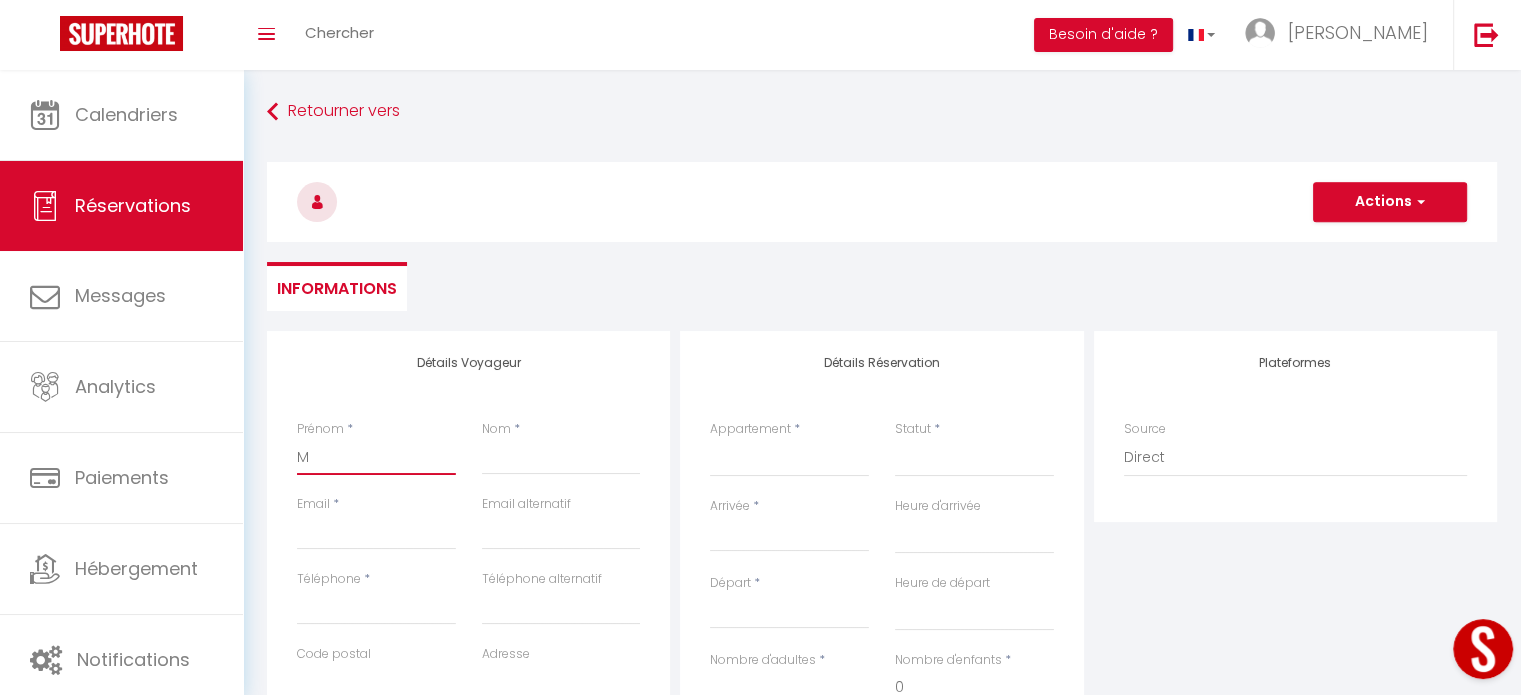 select 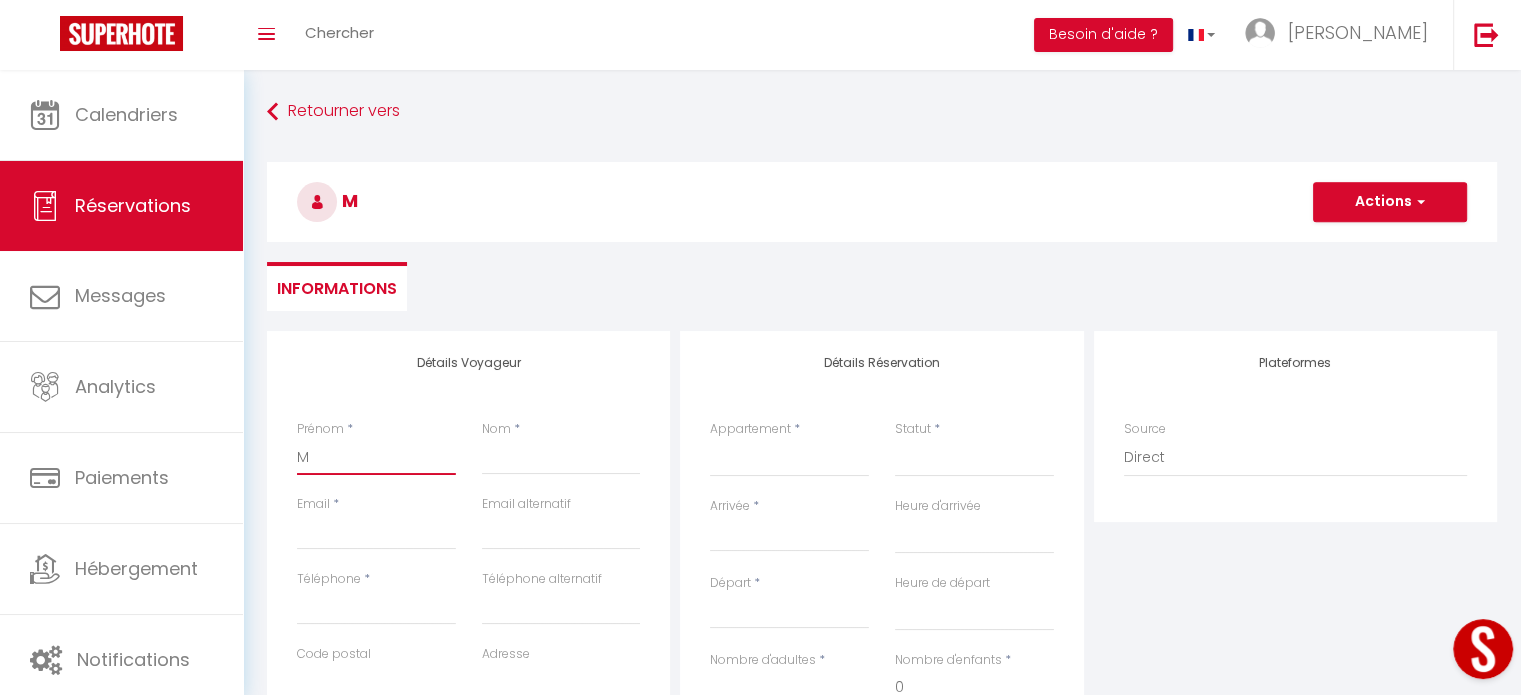 type on "MA" 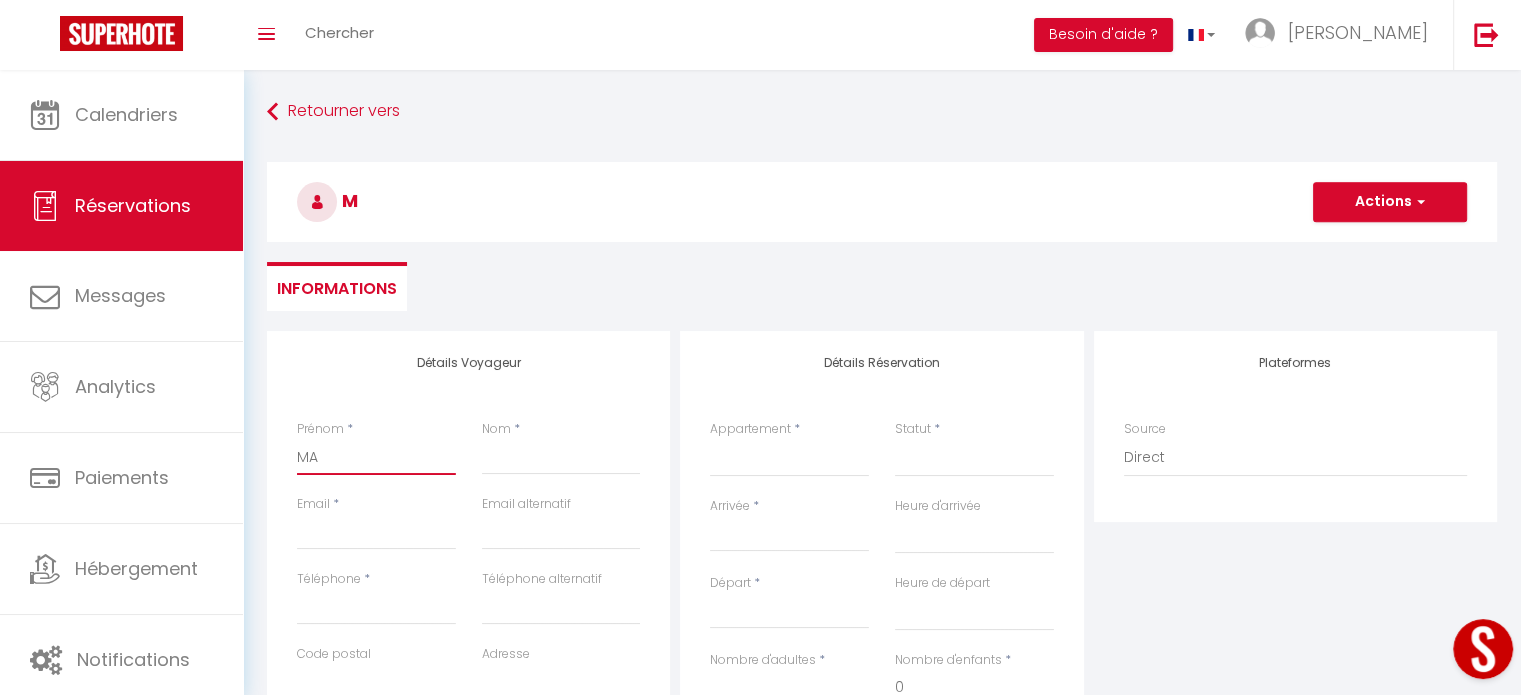 select 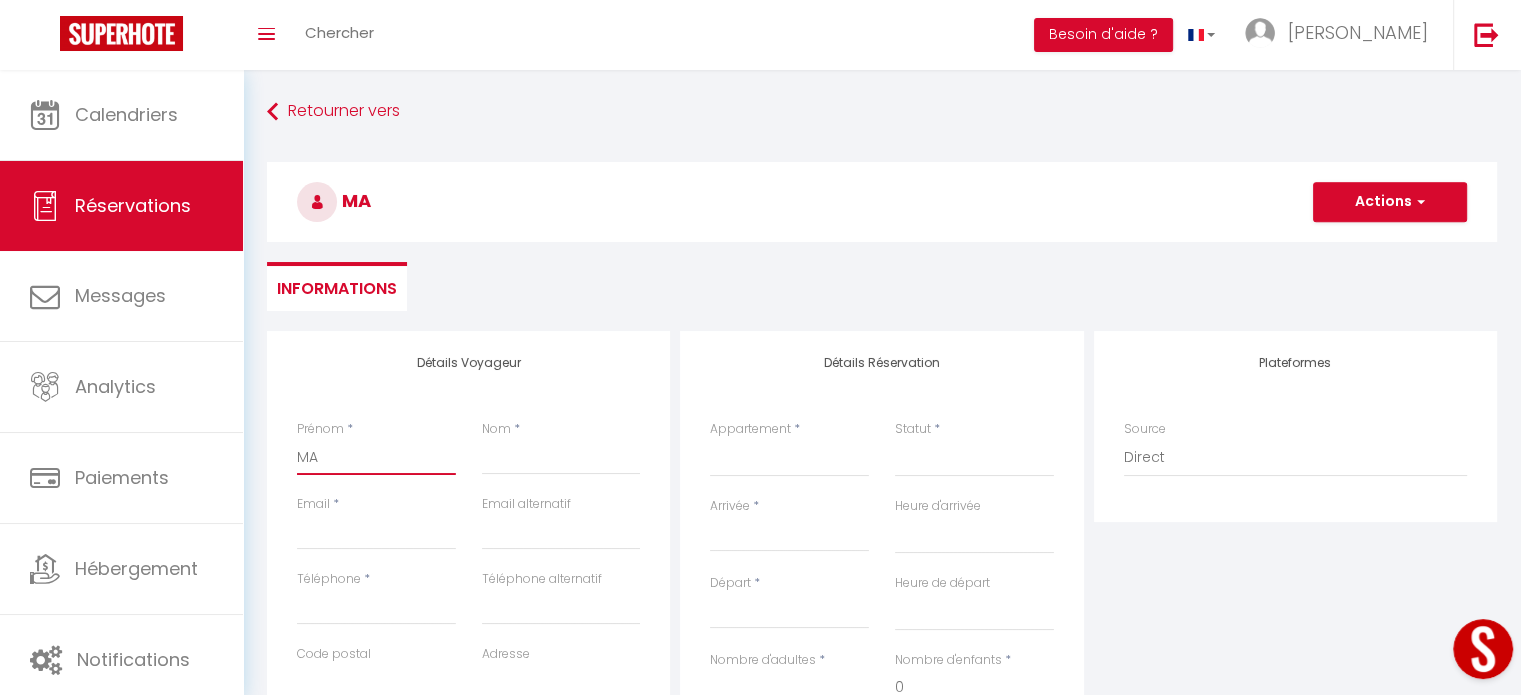 type on "MAR" 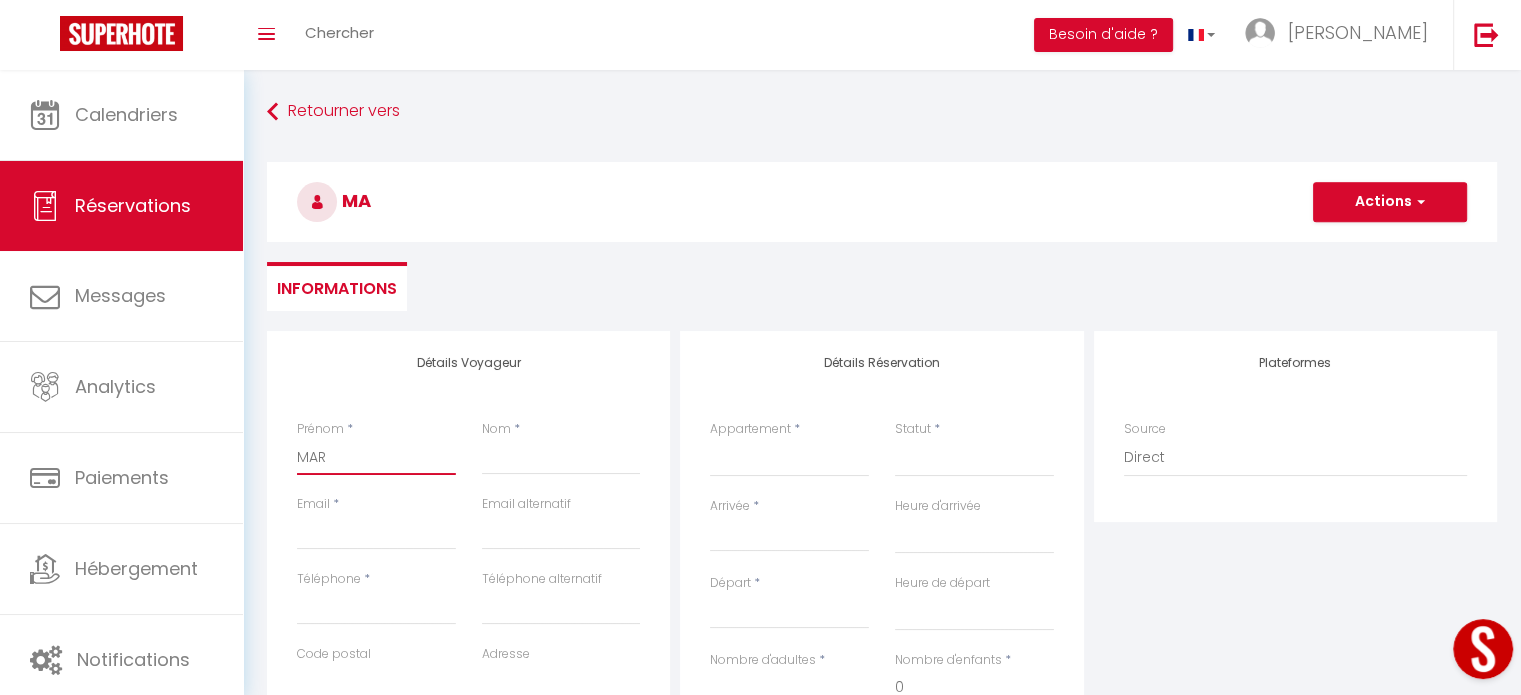 select 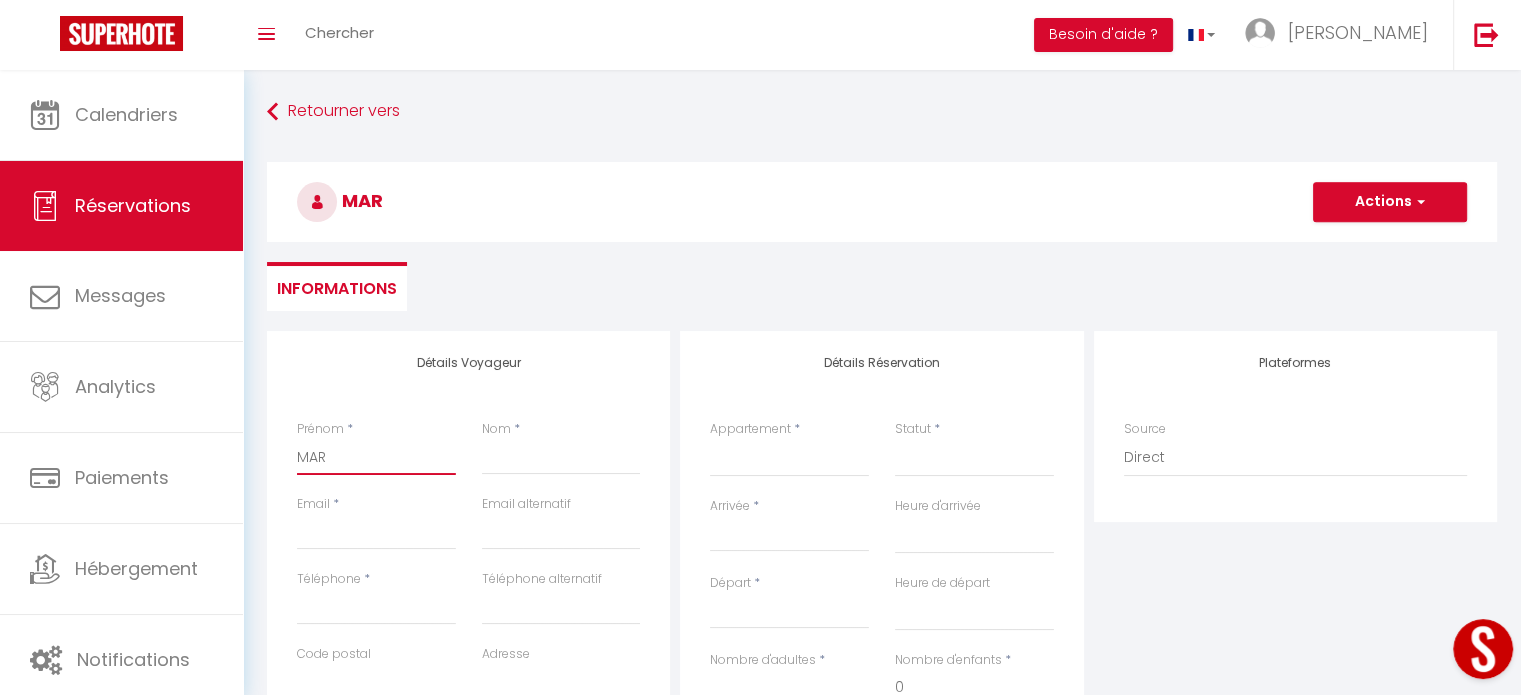 type on "MARI" 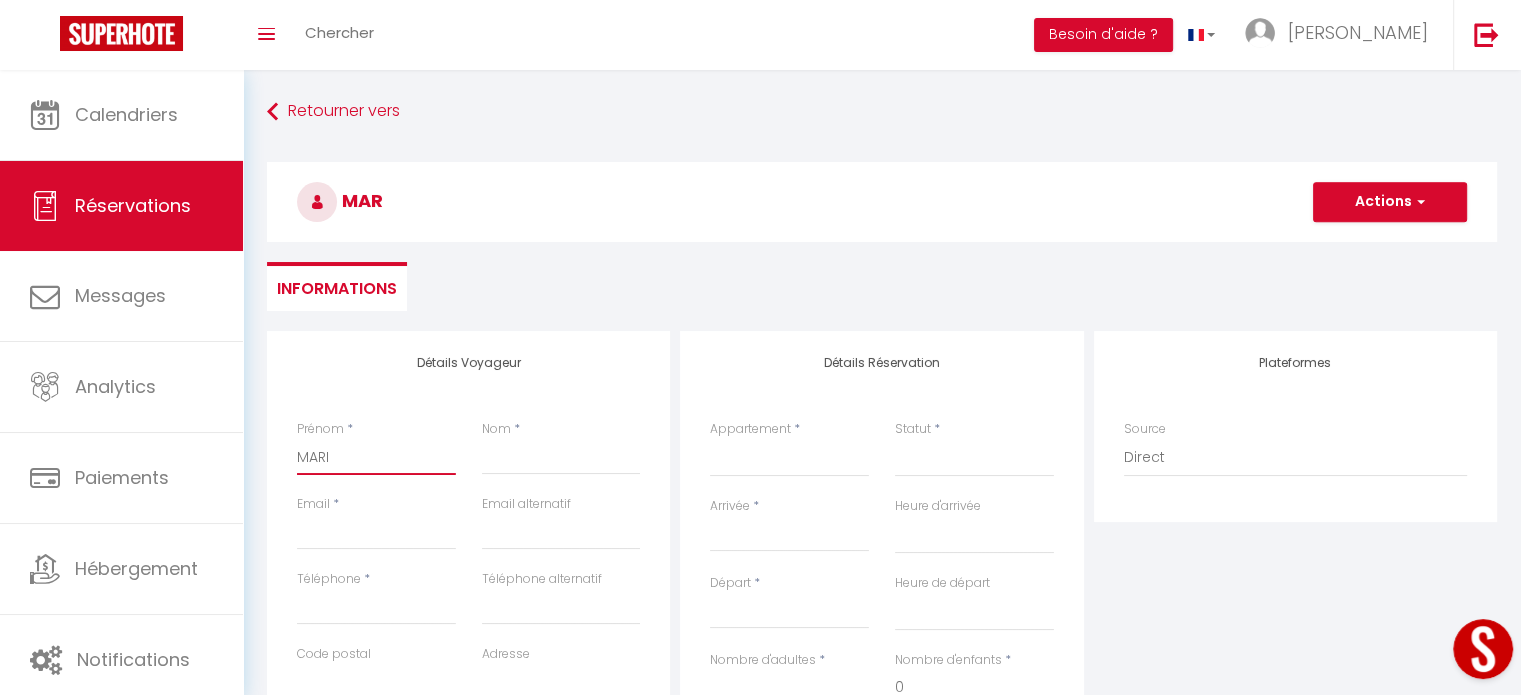 select 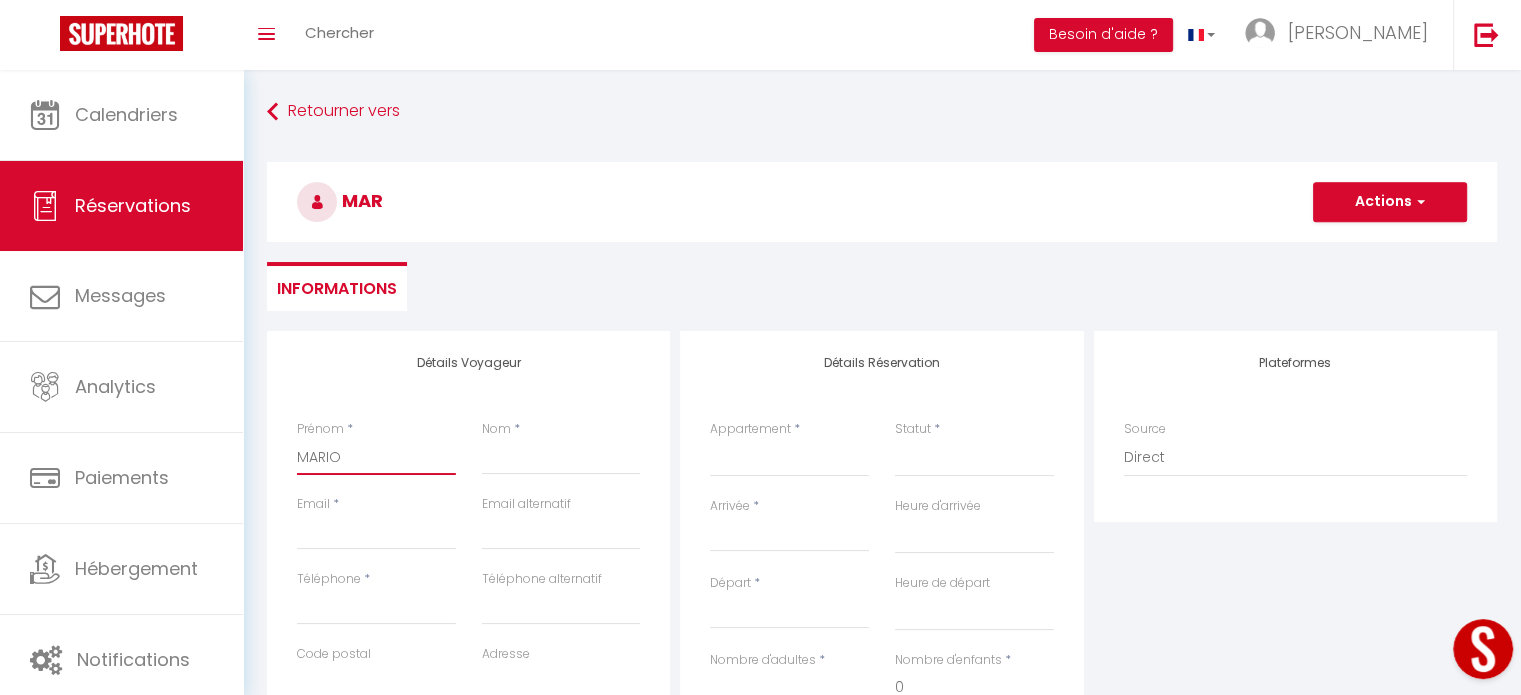 select 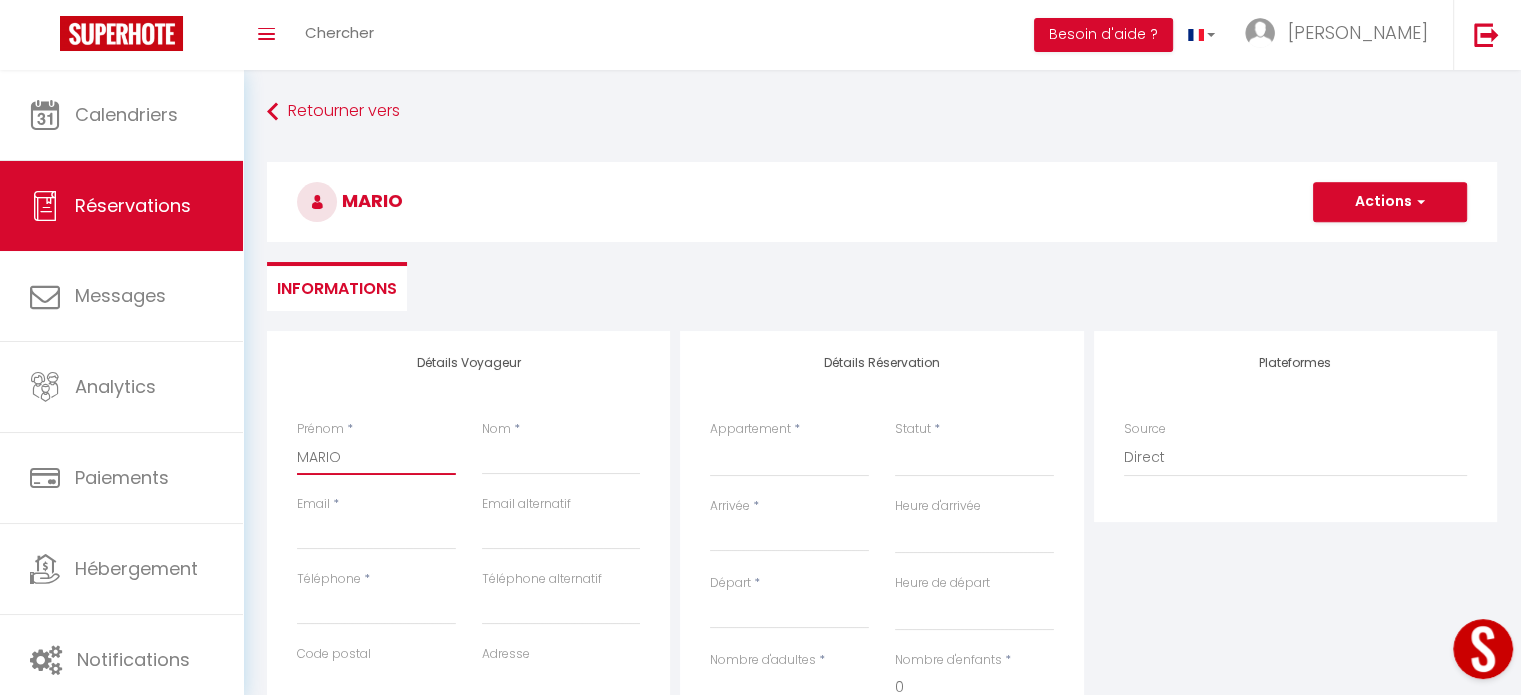 type on "MARION" 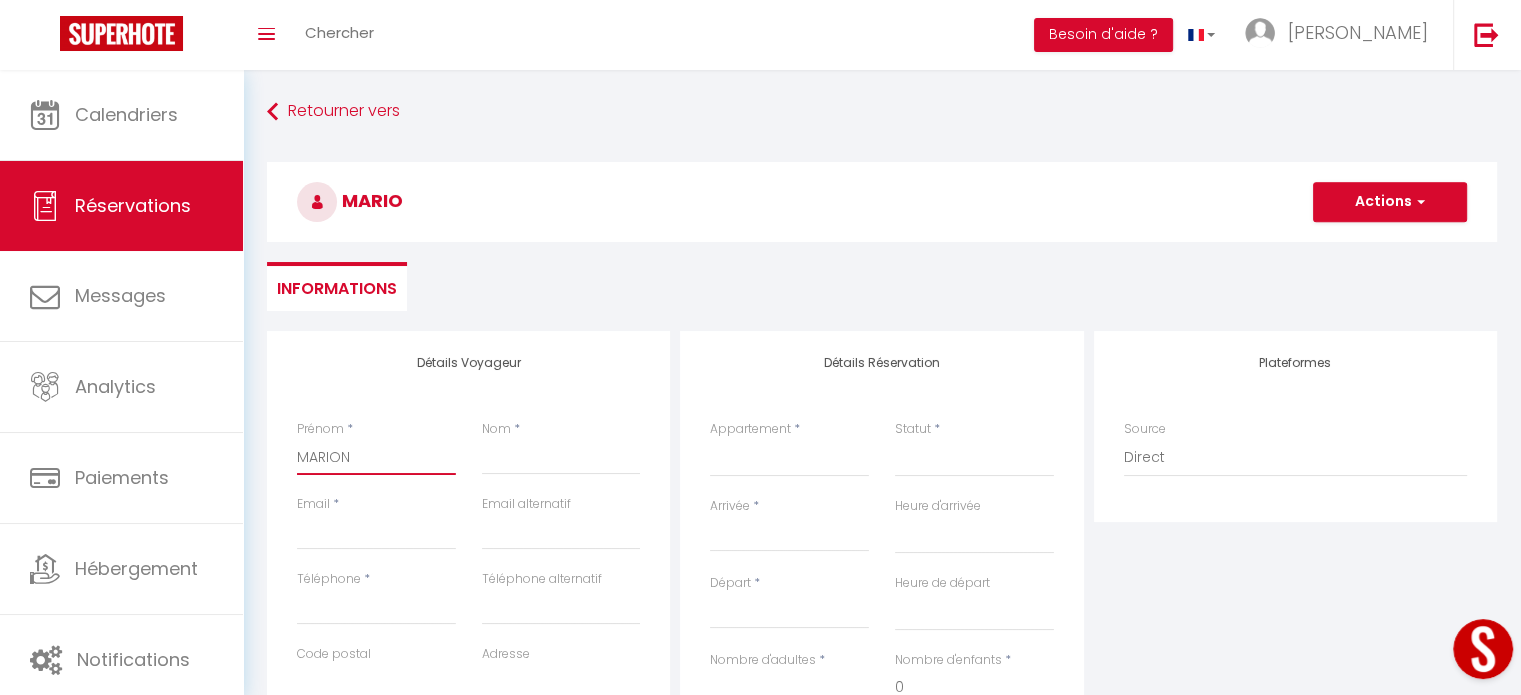 select 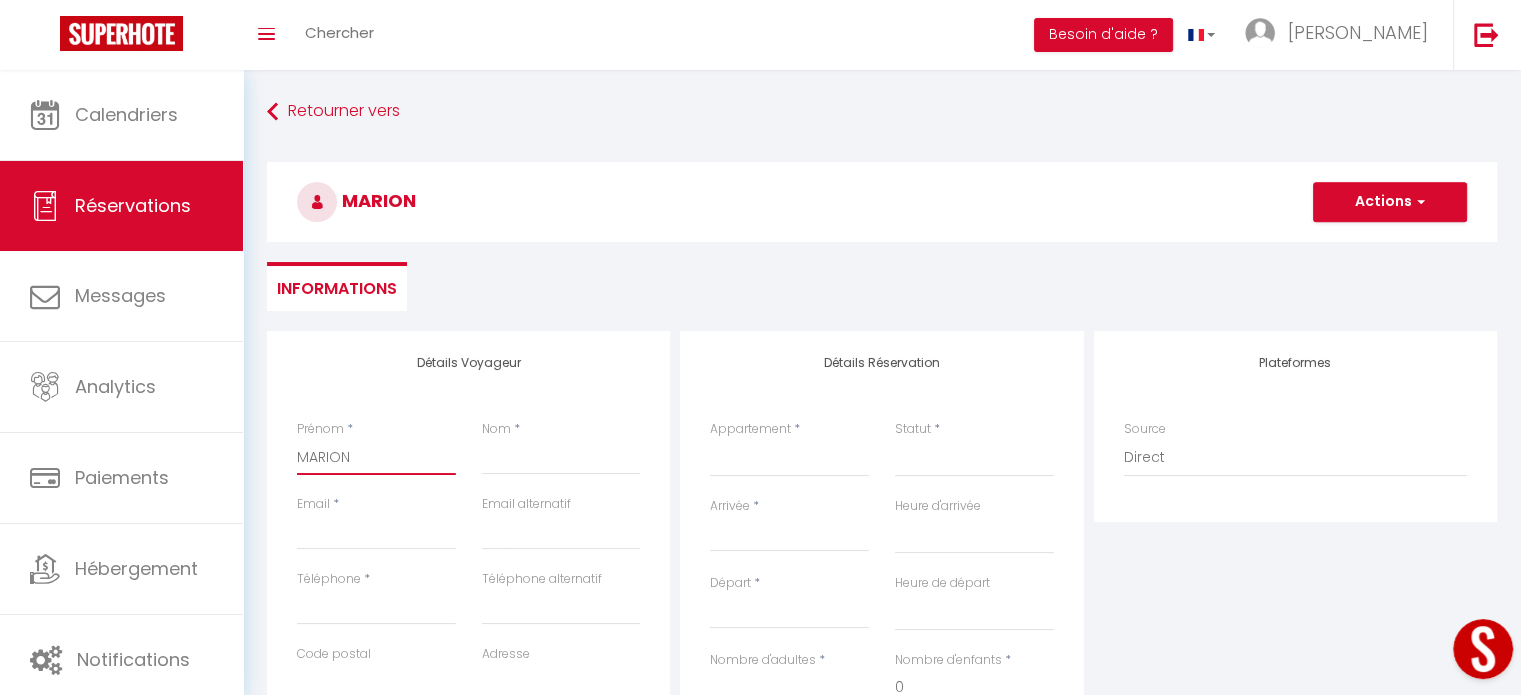type on "MARION" 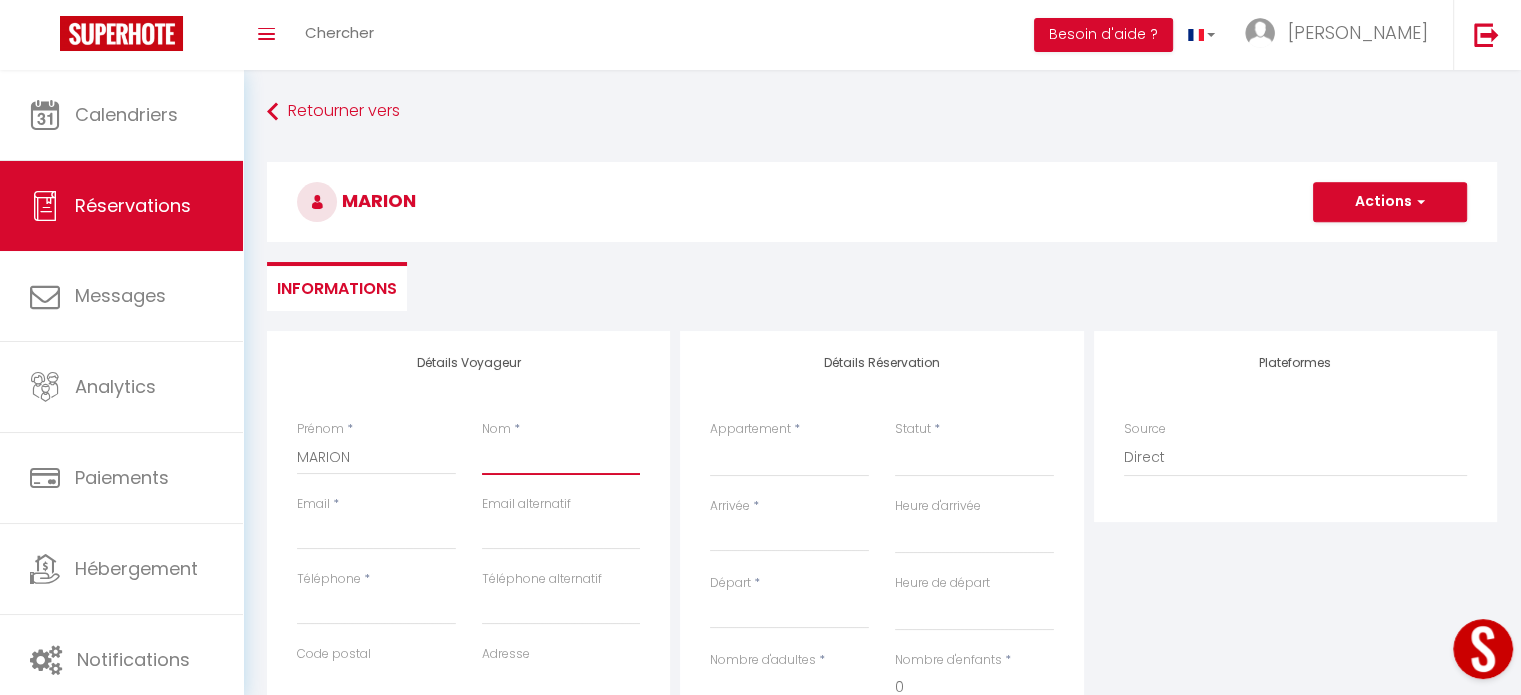 type on "L" 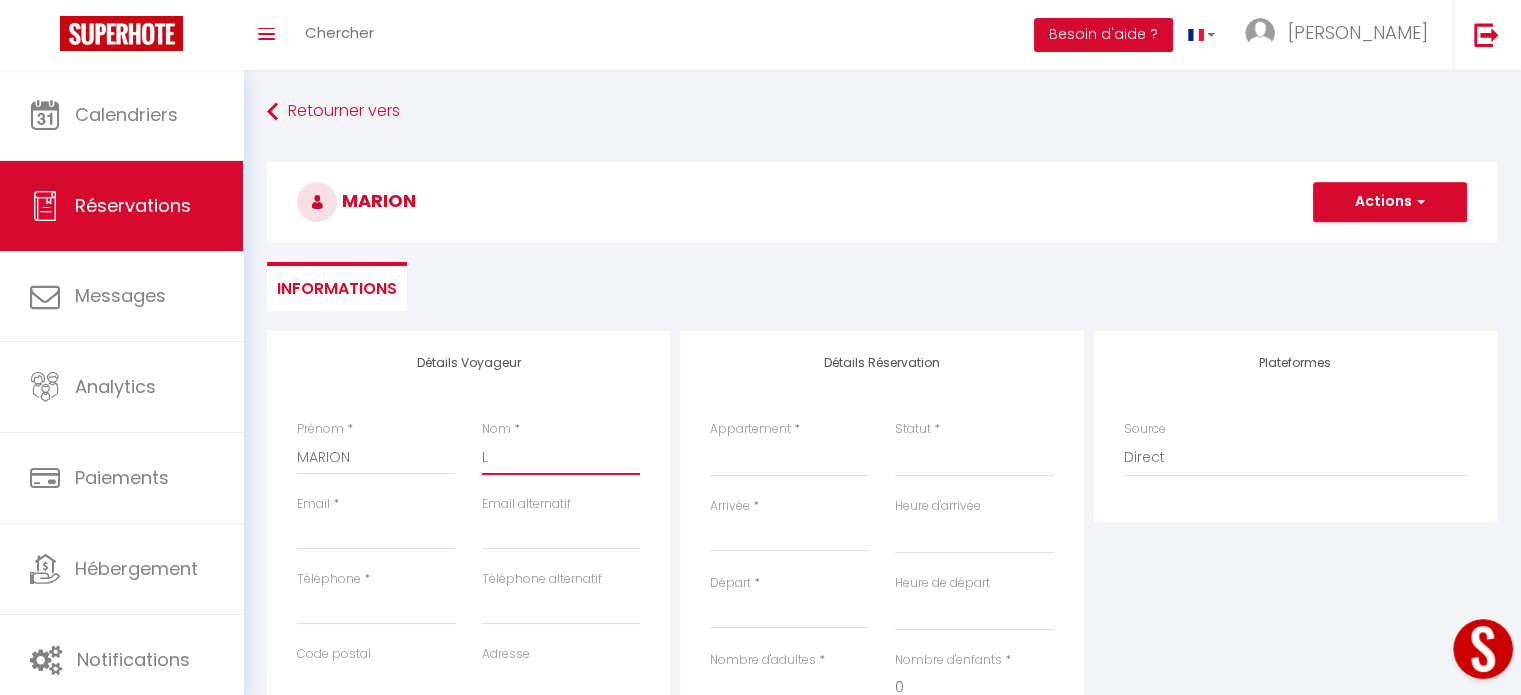 select 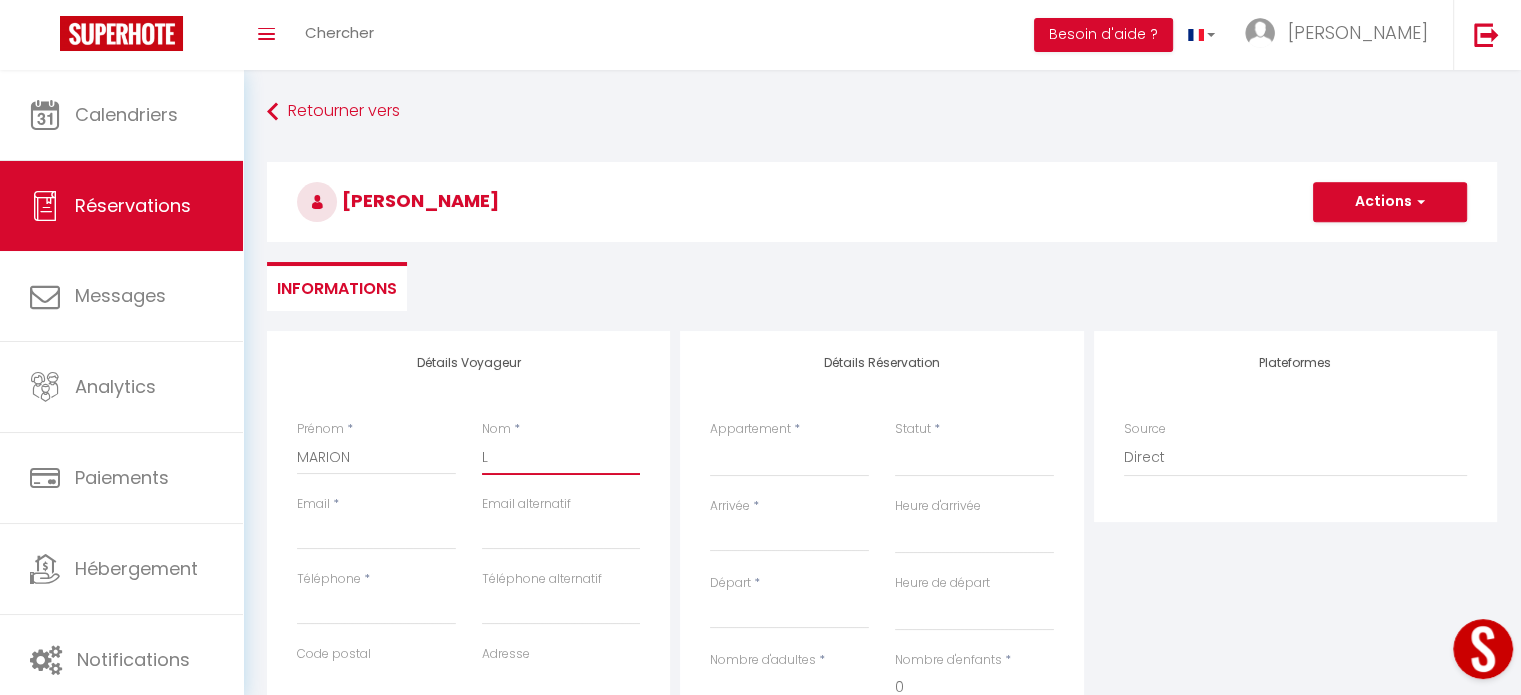type on "LA" 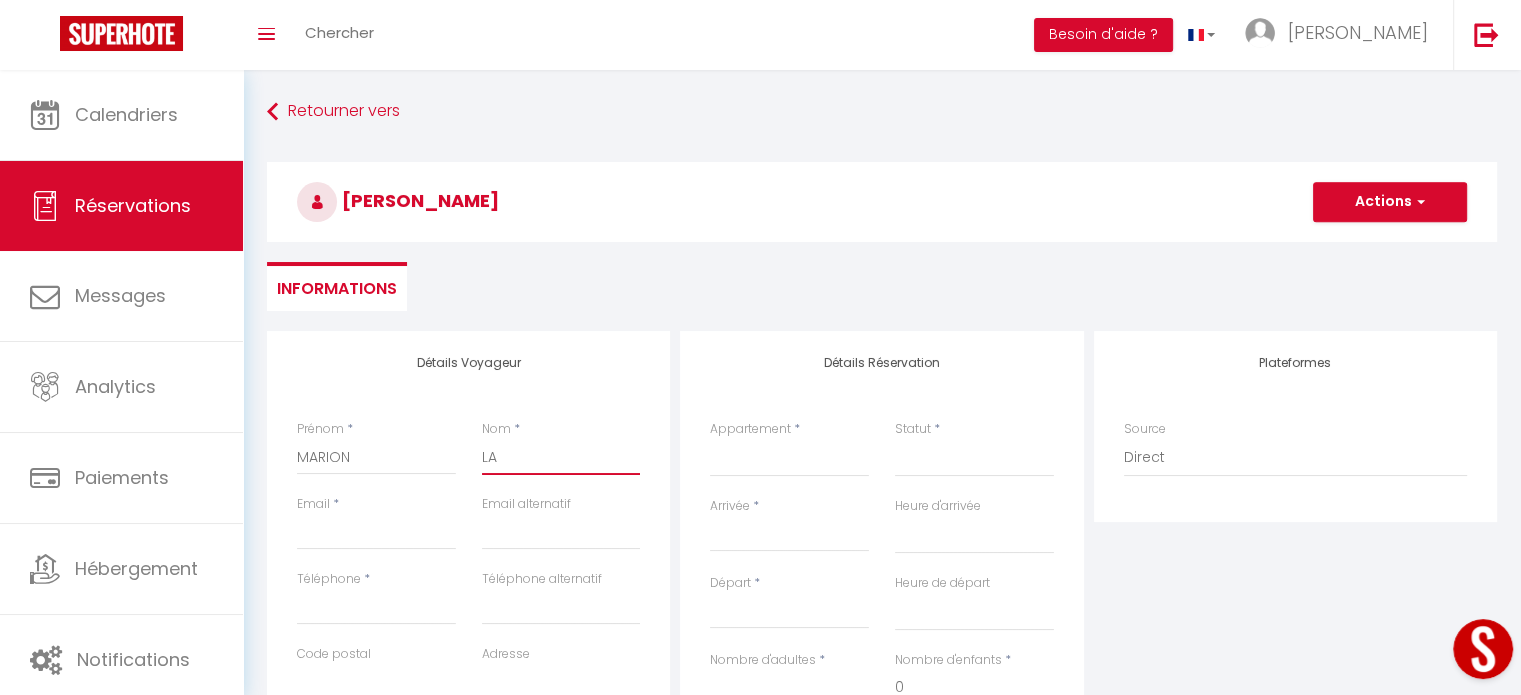 select 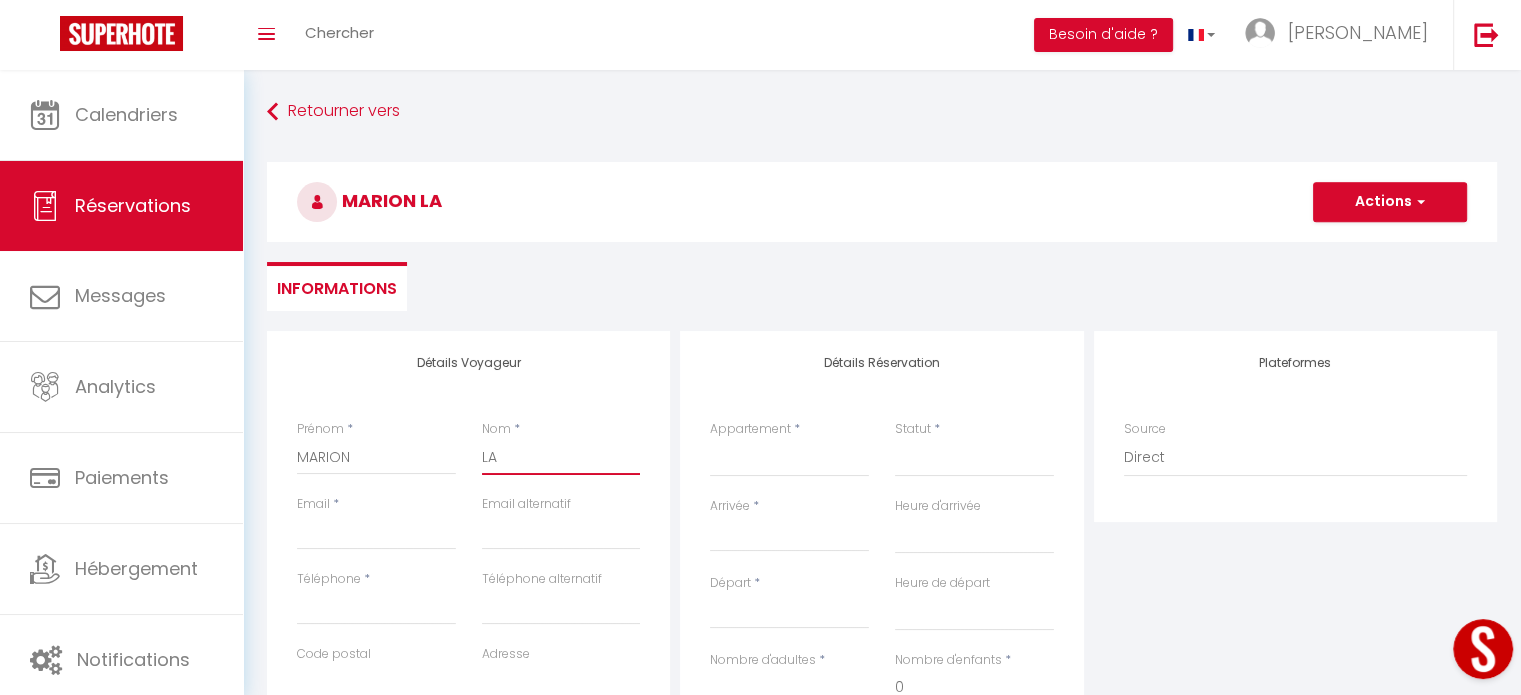 type on "LAF" 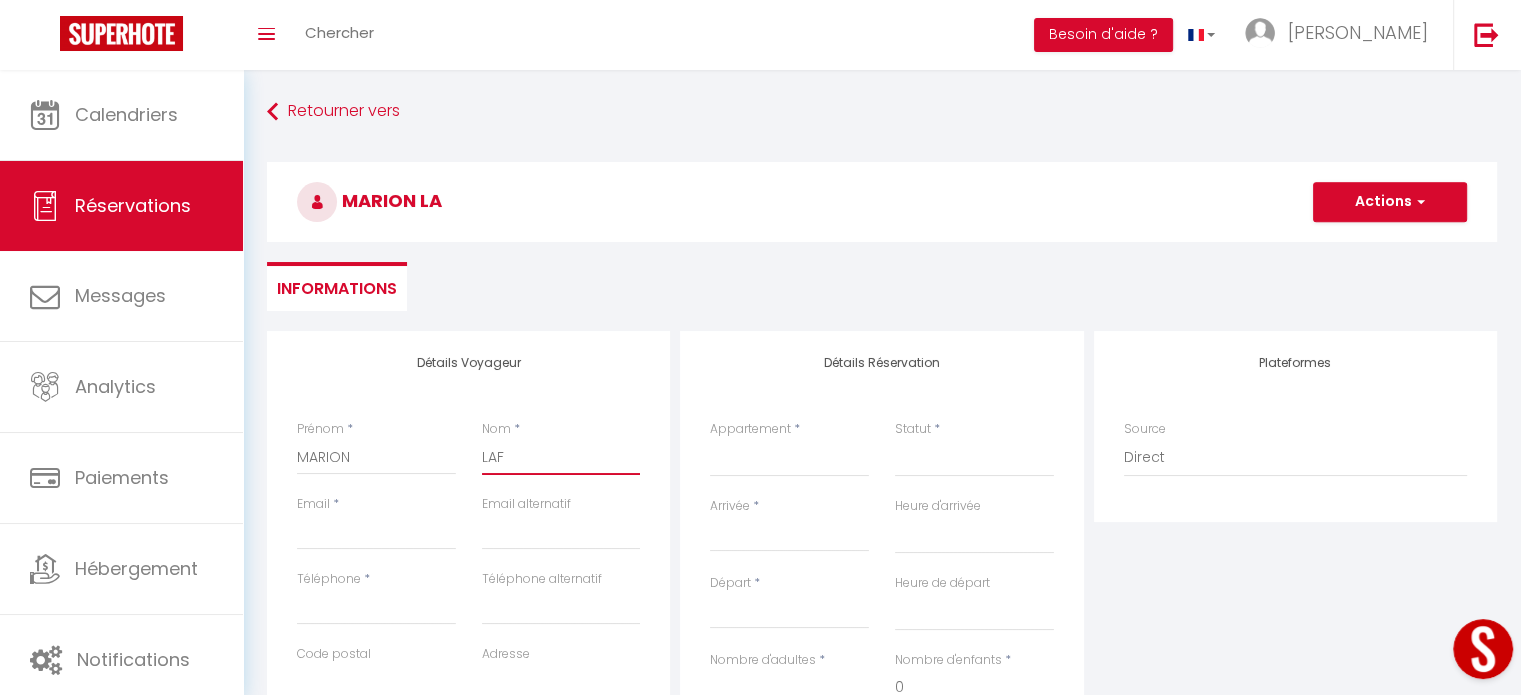 select 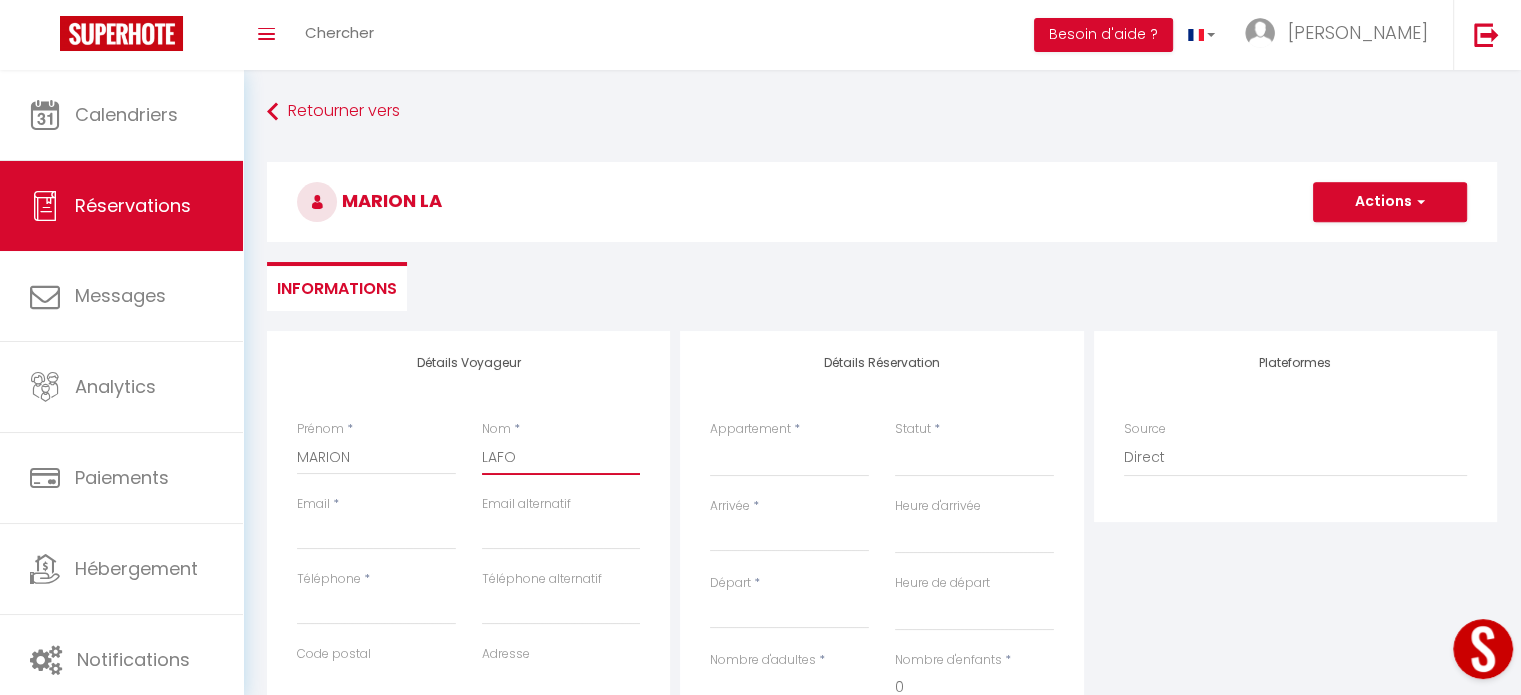 select 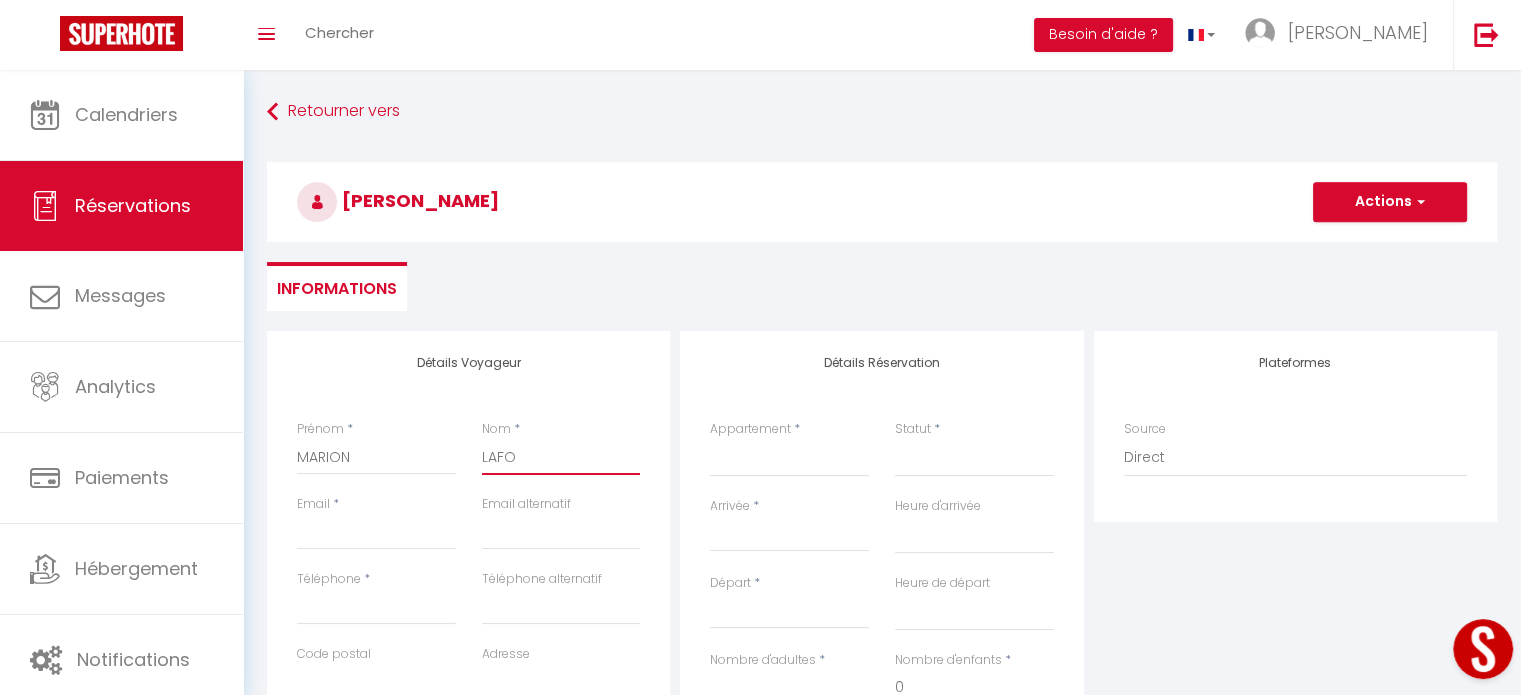 type on "LAFON" 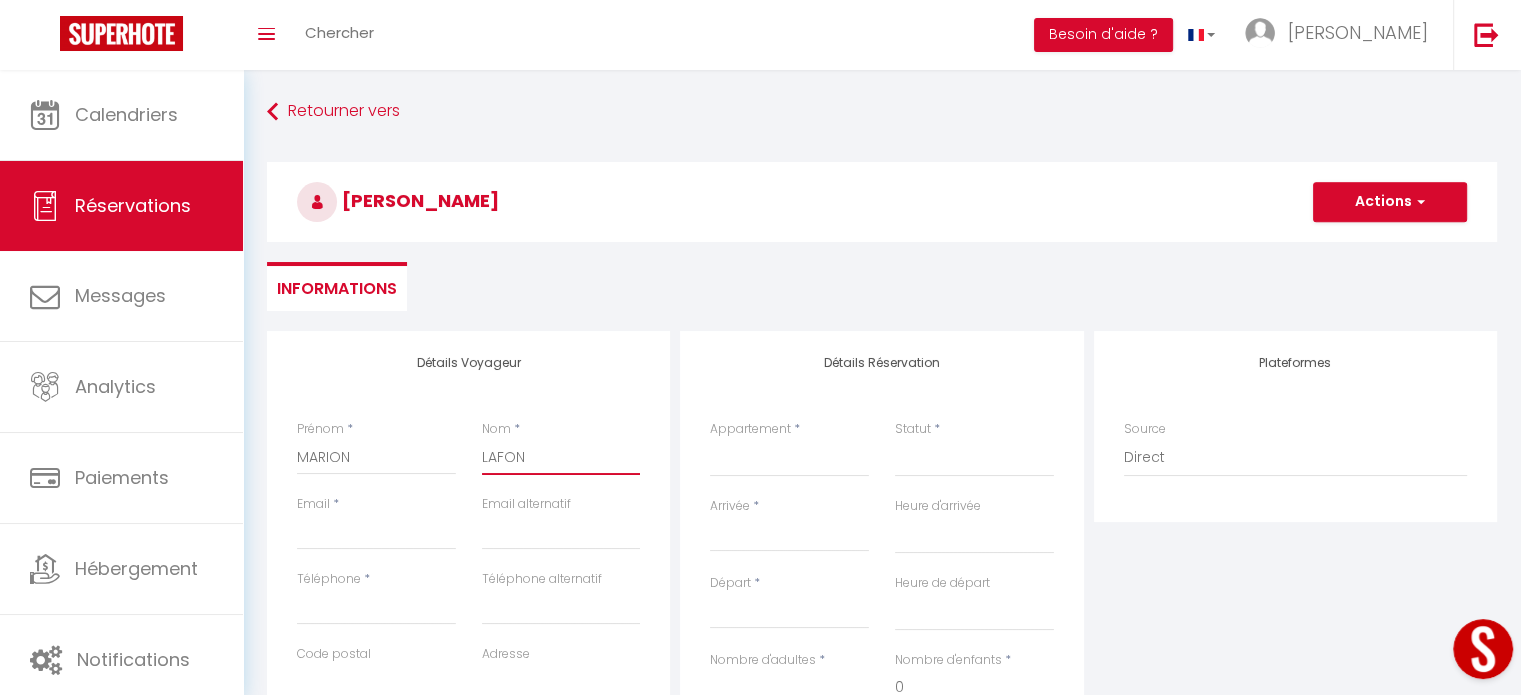 select 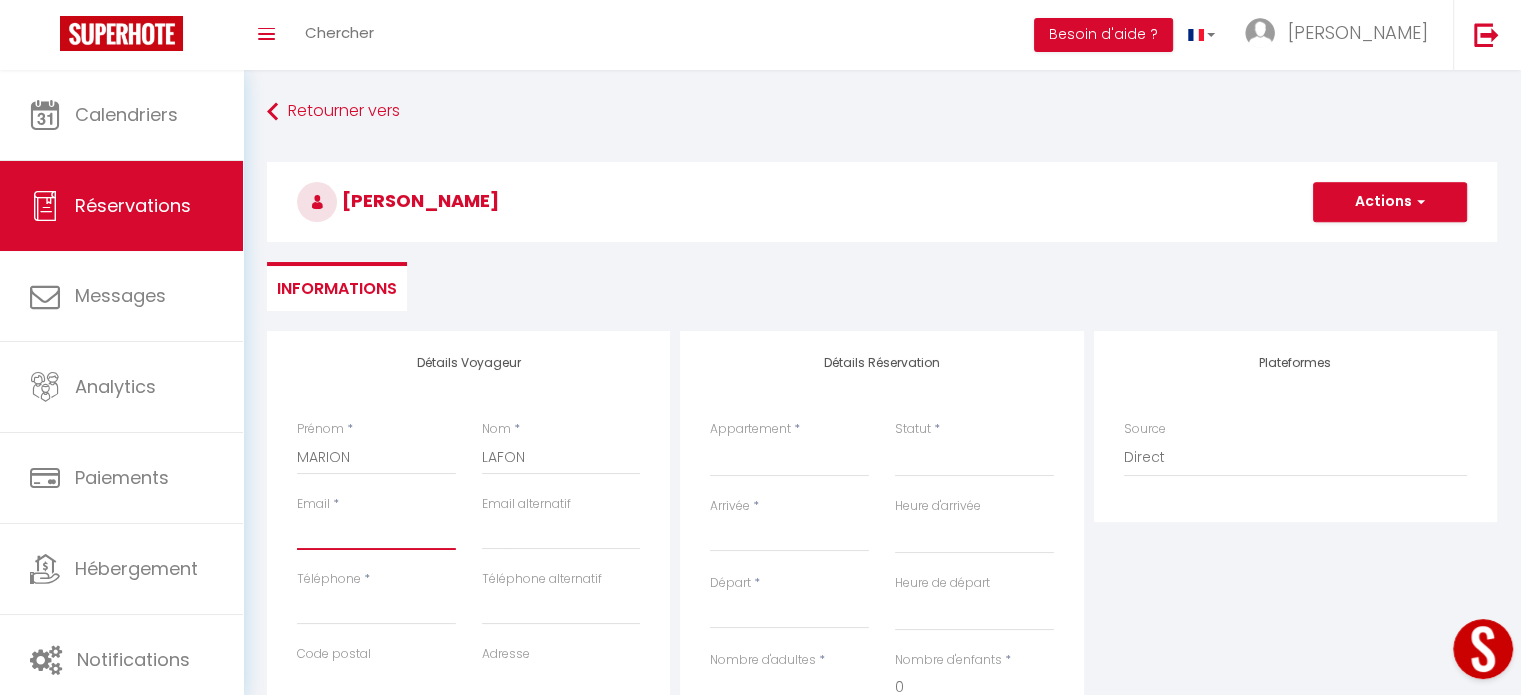 click on "Email client" at bounding box center (376, 532) 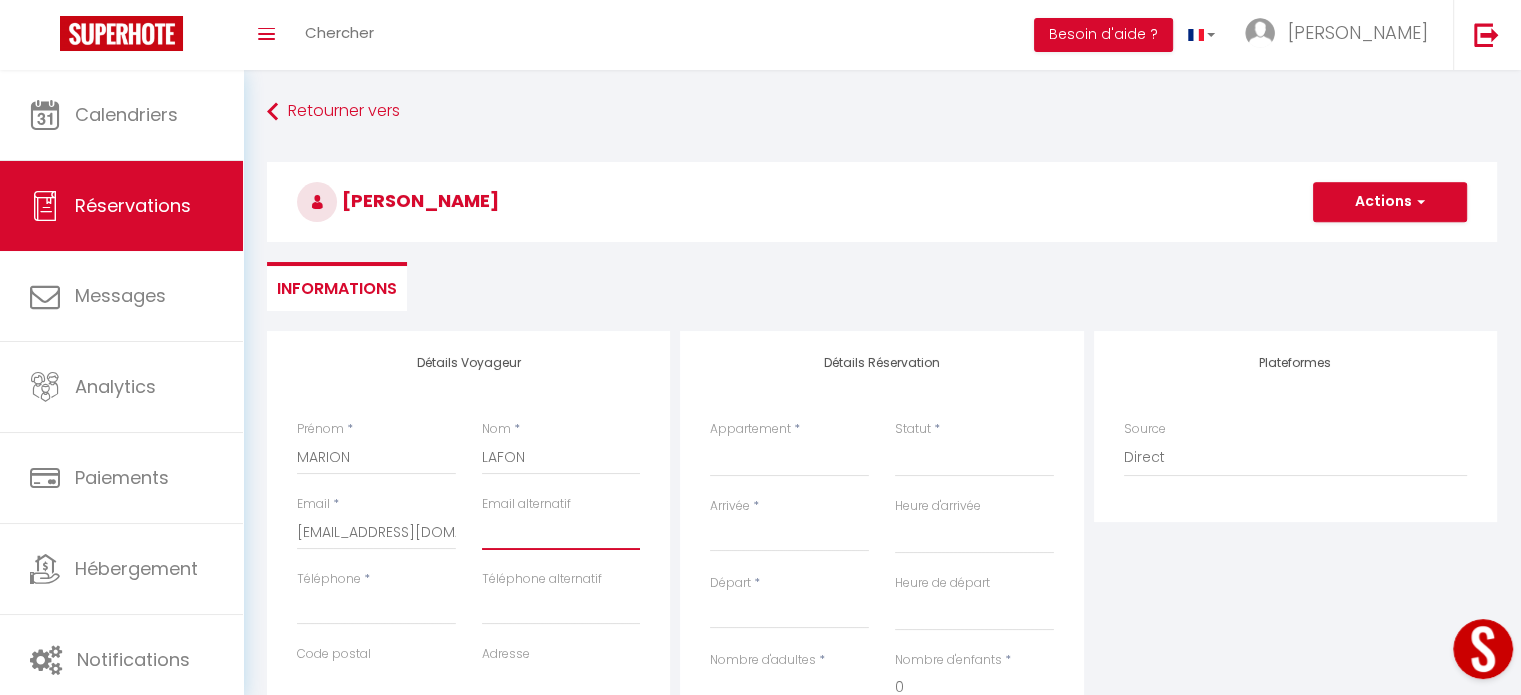 type on "[EMAIL_ADDRESS][DOMAIN_NAME]" 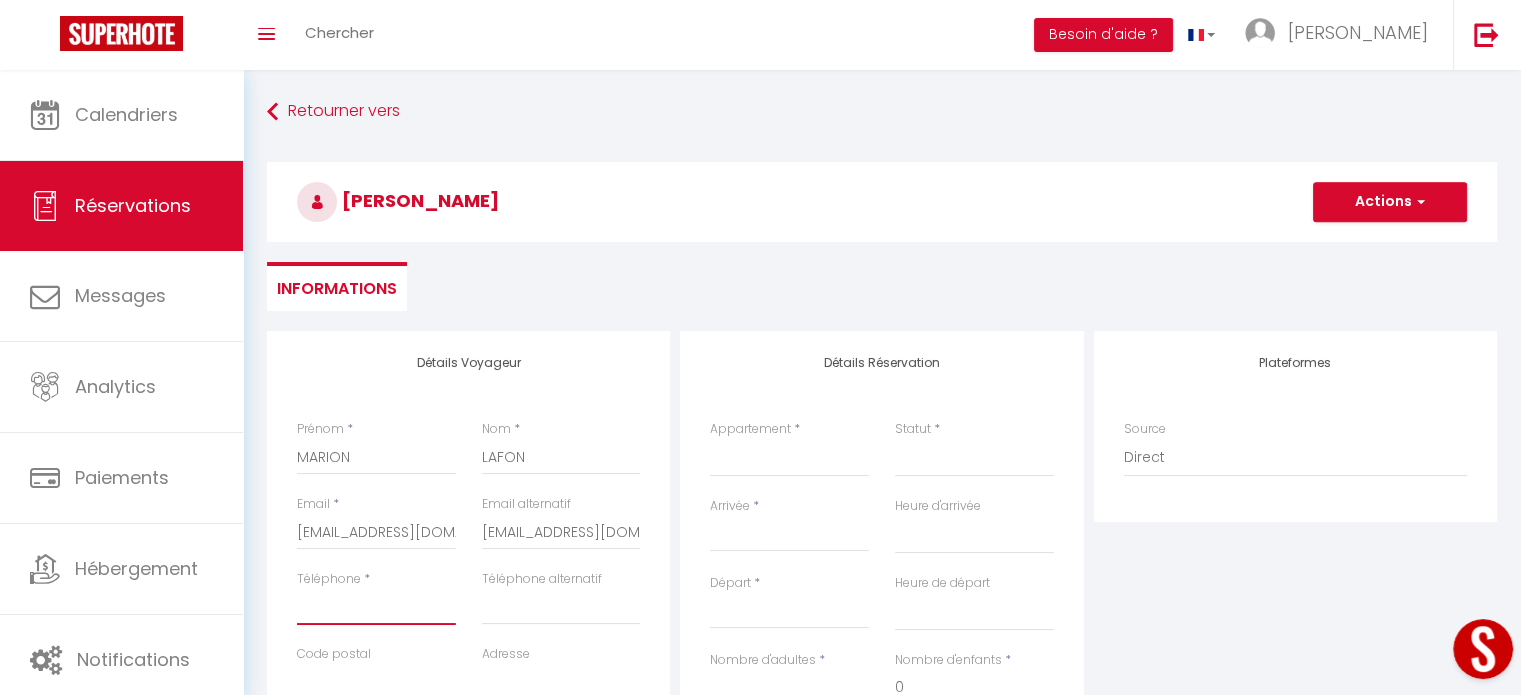 type on "0781805110" 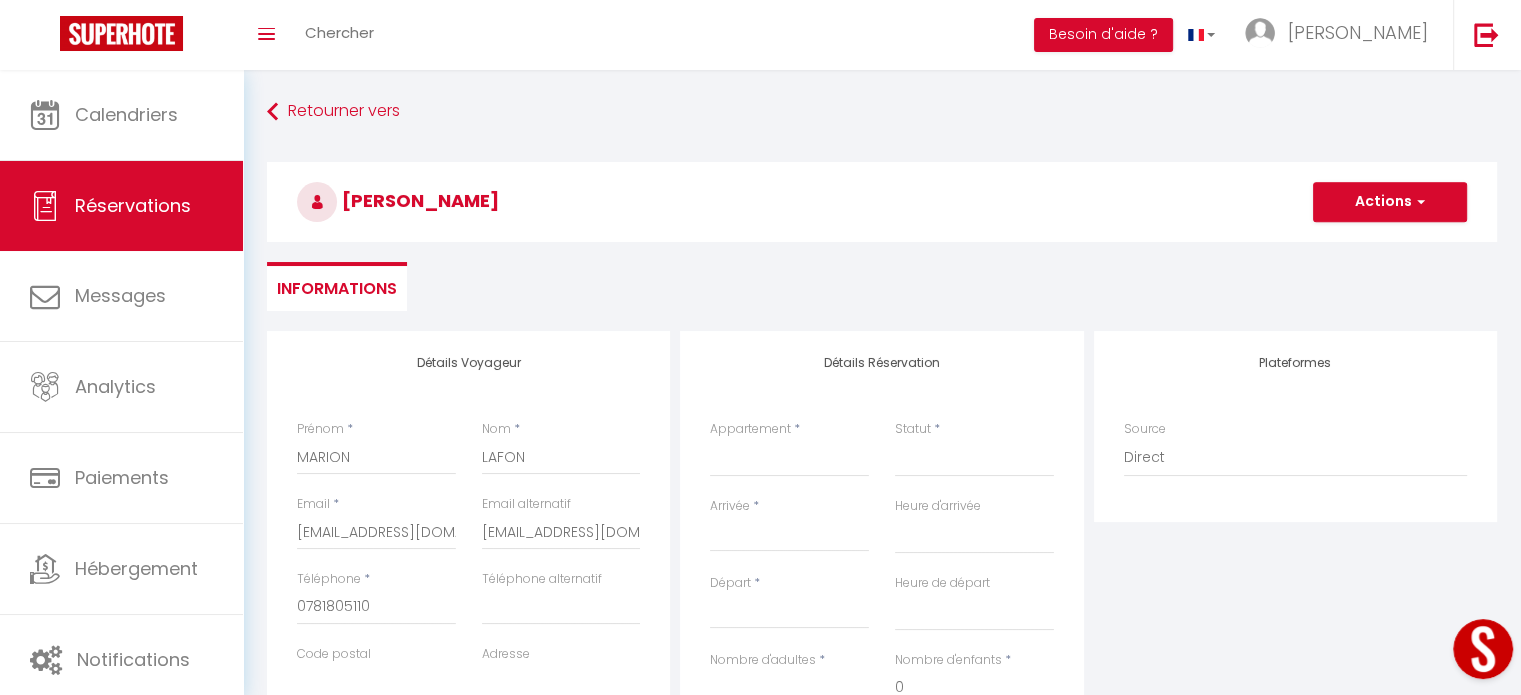 type on "59100" 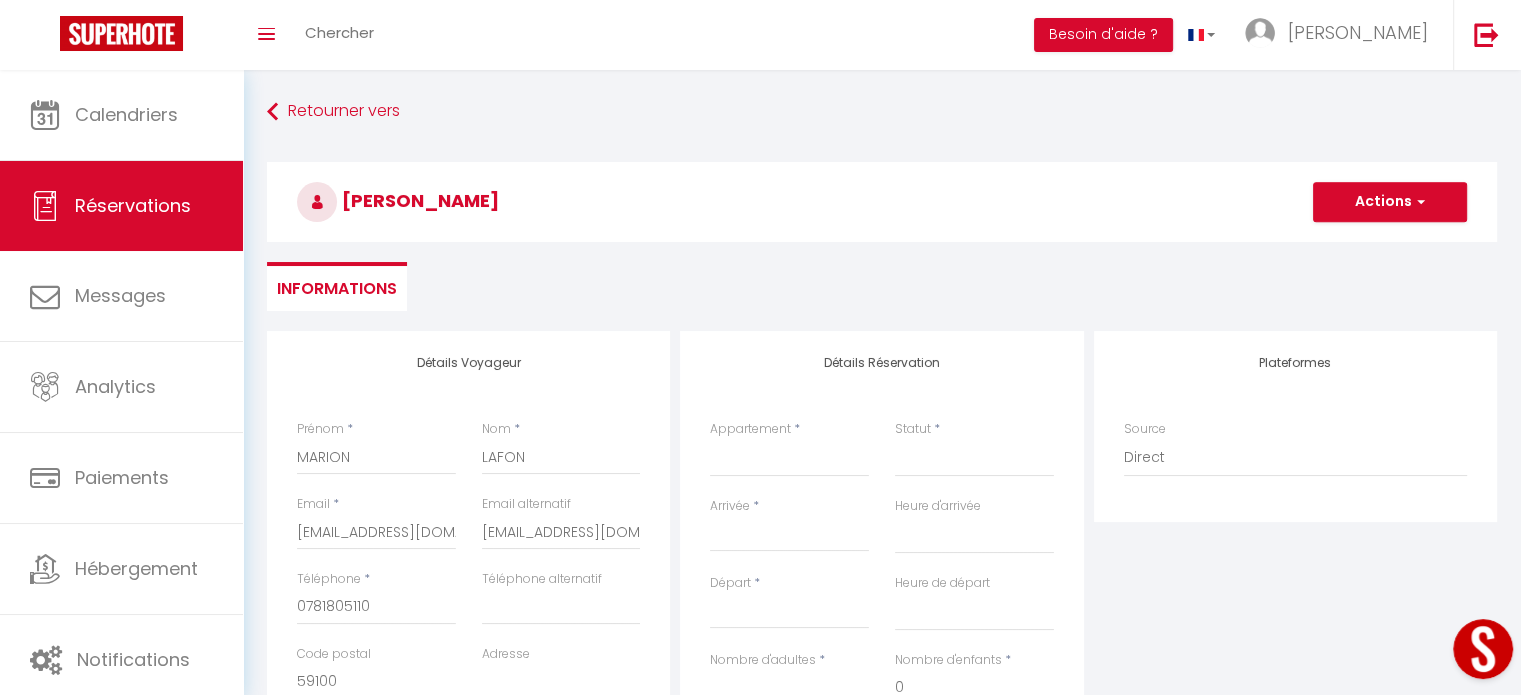 type on "15 avenue Gustave Delory" 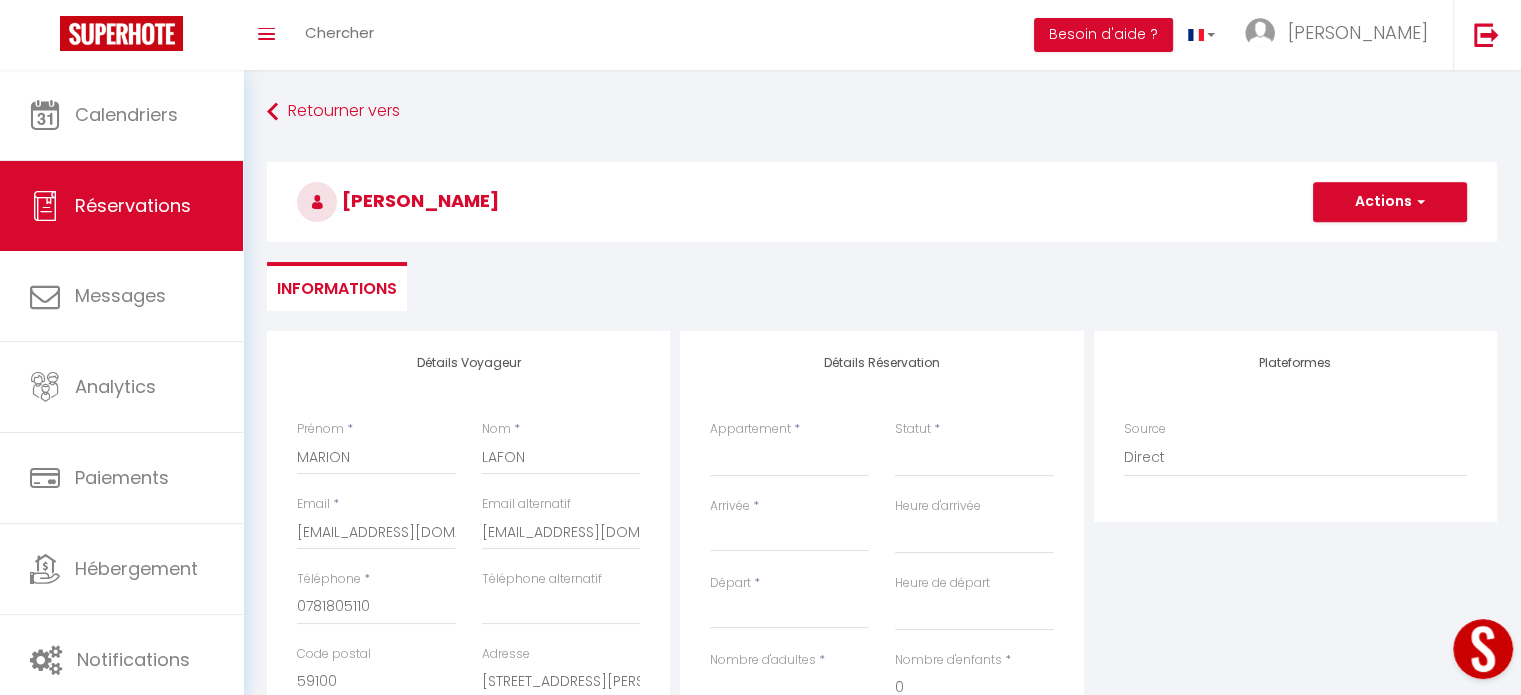 type on "ROUBAIX" 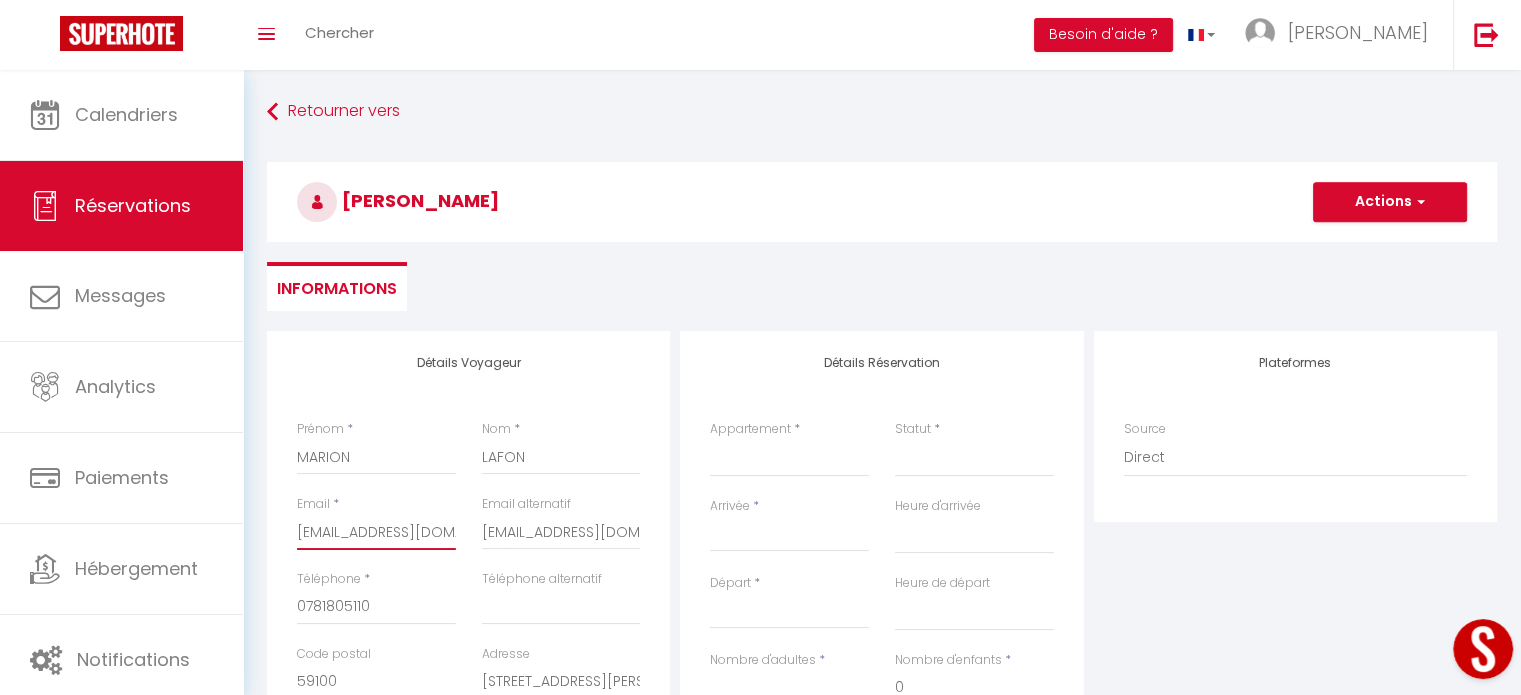 select 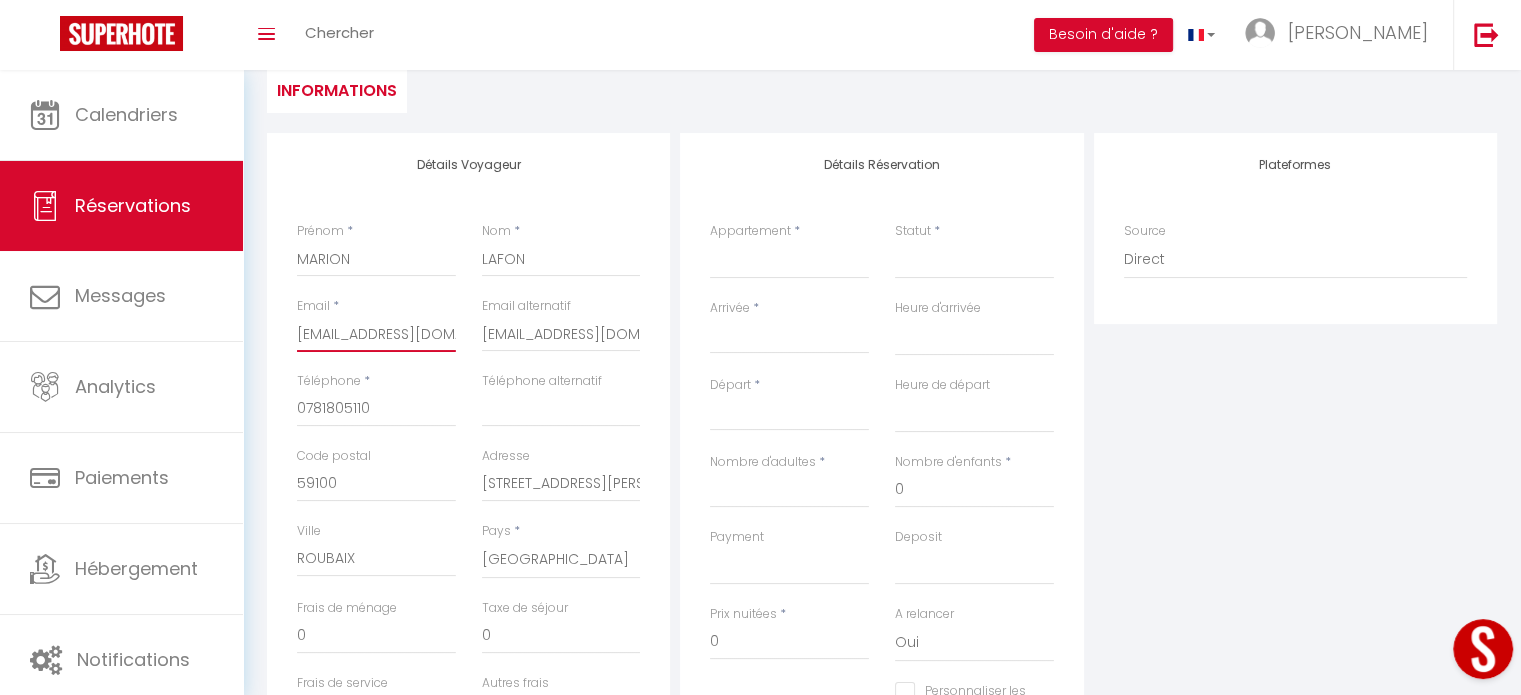 scroll, scrollTop: 200, scrollLeft: 0, axis: vertical 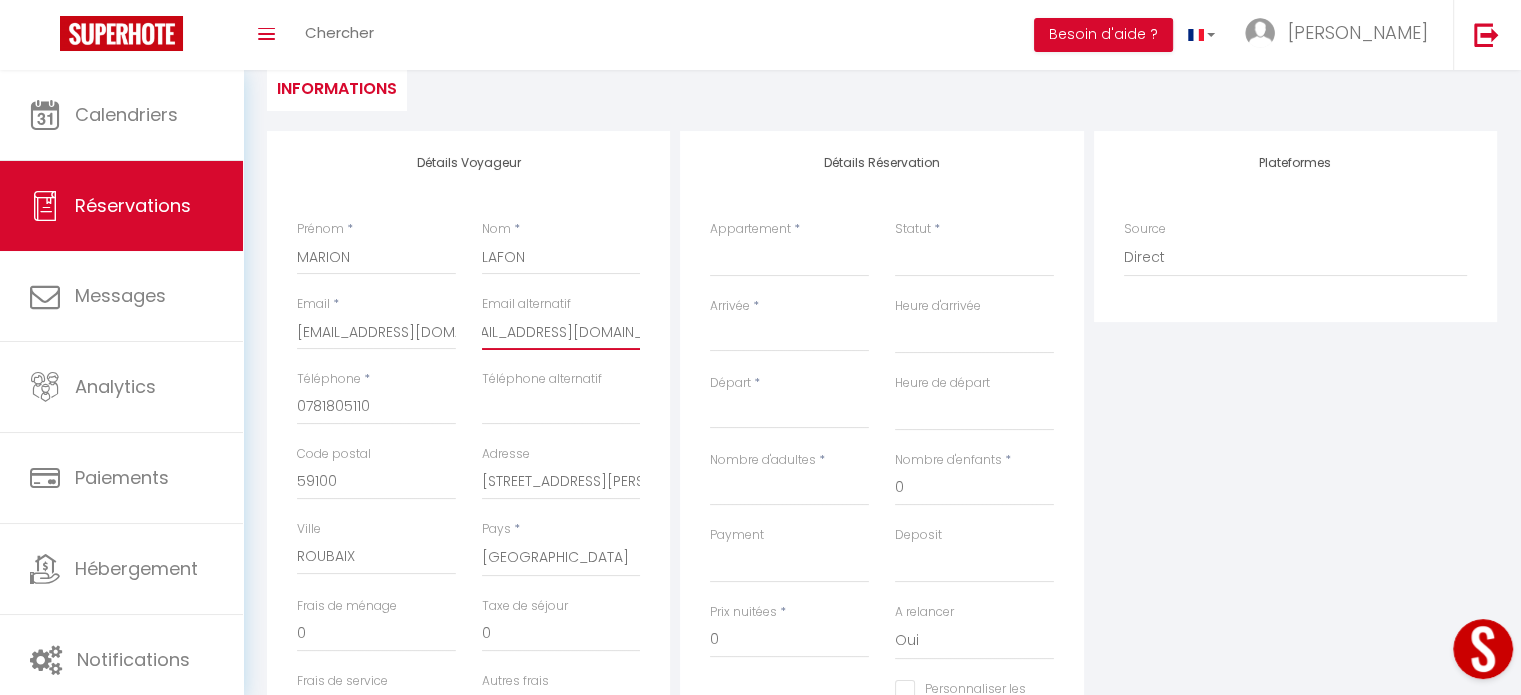 drag, startPoint x: 483, startPoint y: 331, endPoint x: 656, endPoint y: 328, distance: 173.02602 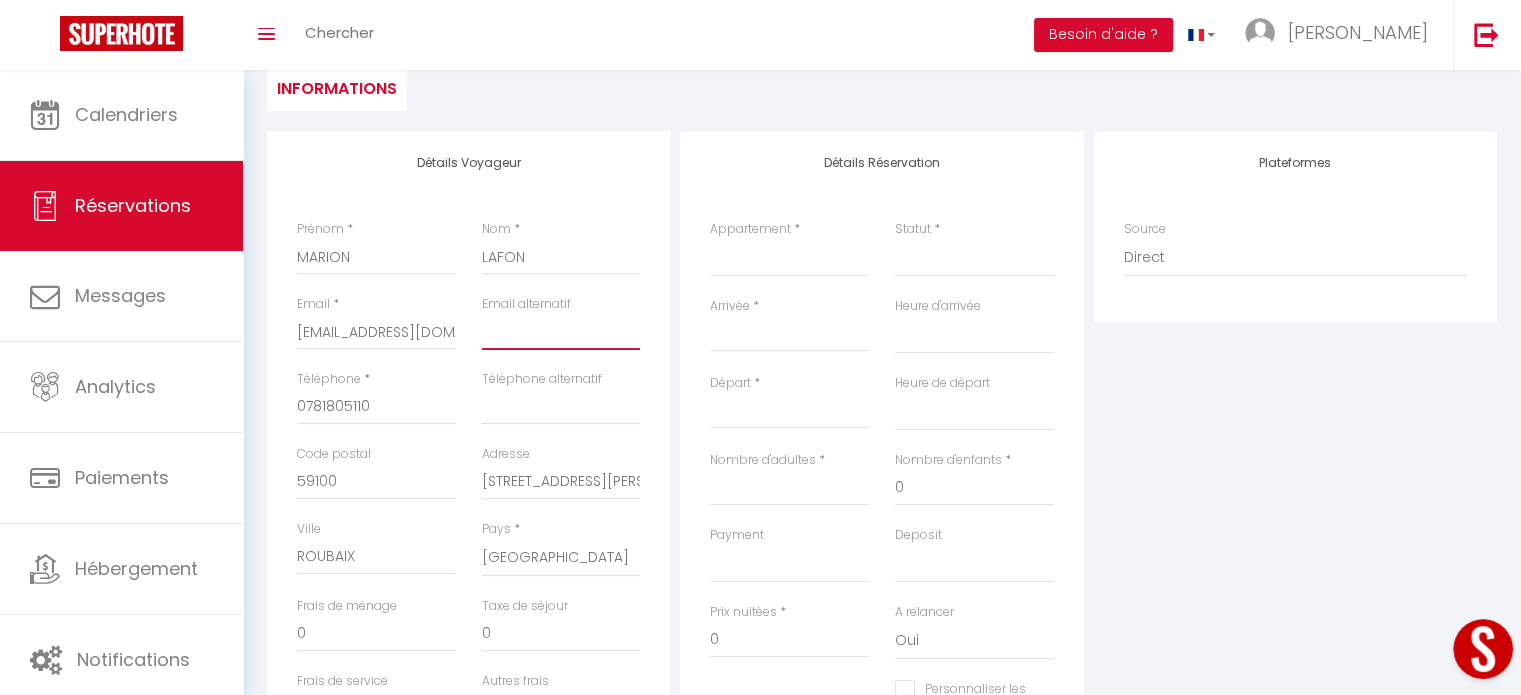 select 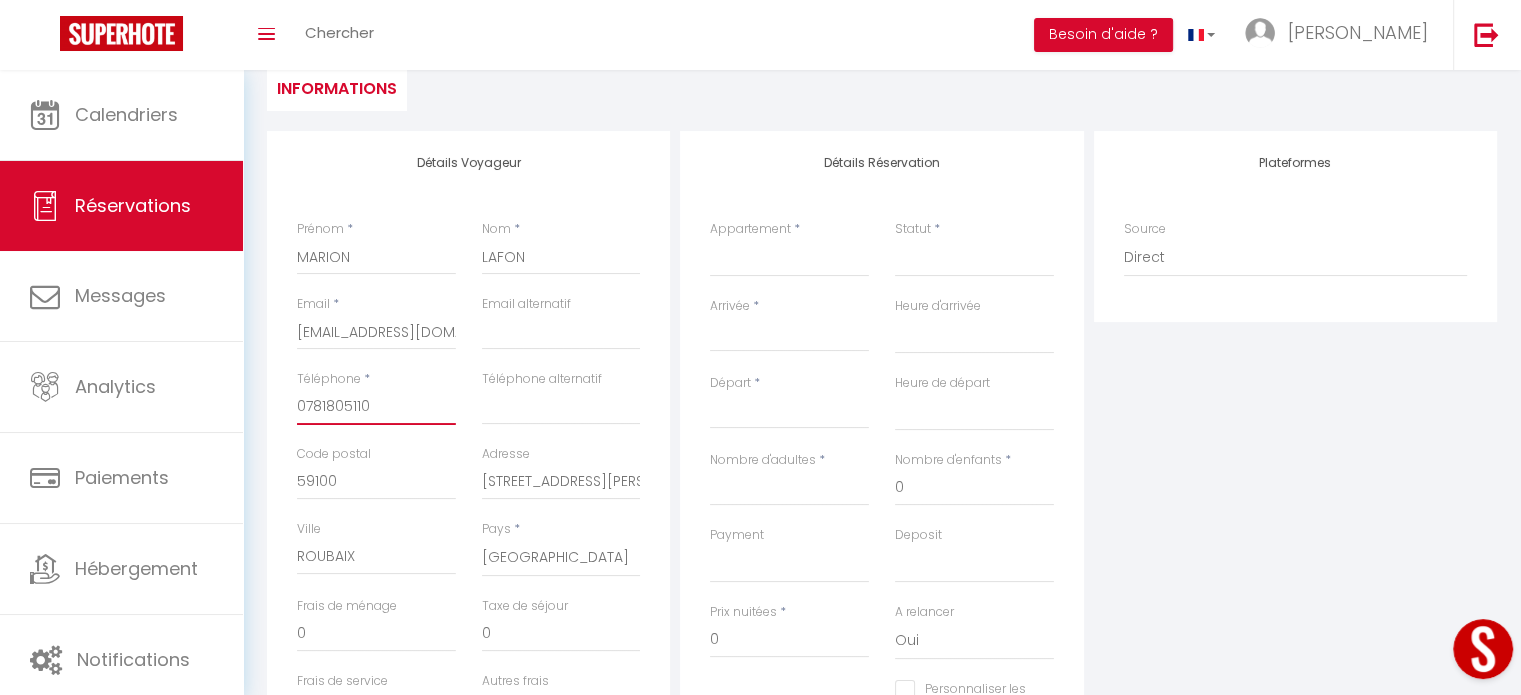 drag, startPoint x: 404, startPoint y: 411, endPoint x: 359, endPoint y: 407, distance: 45.17743 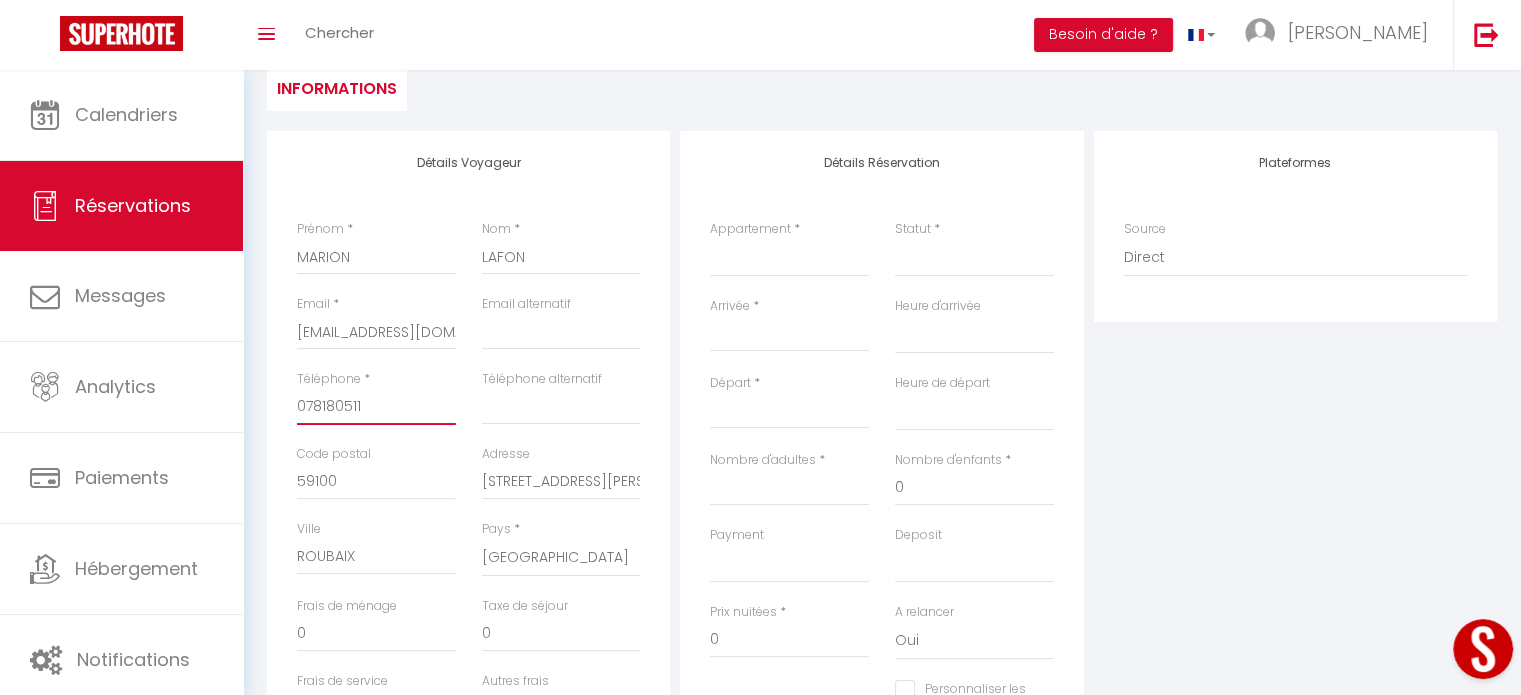 select 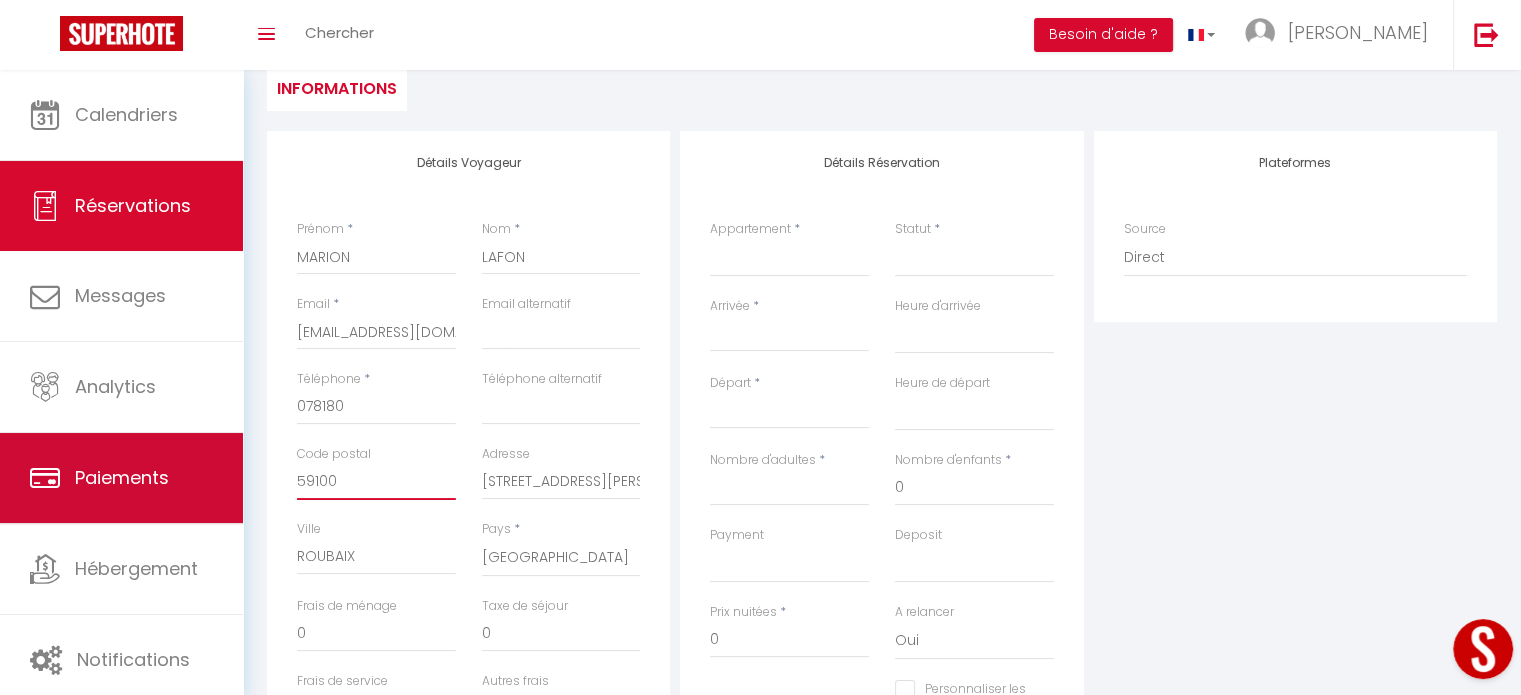 drag, startPoint x: 334, startPoint y: 479, endPoint x: 216, endPoint y: 478, distance: 118.004234 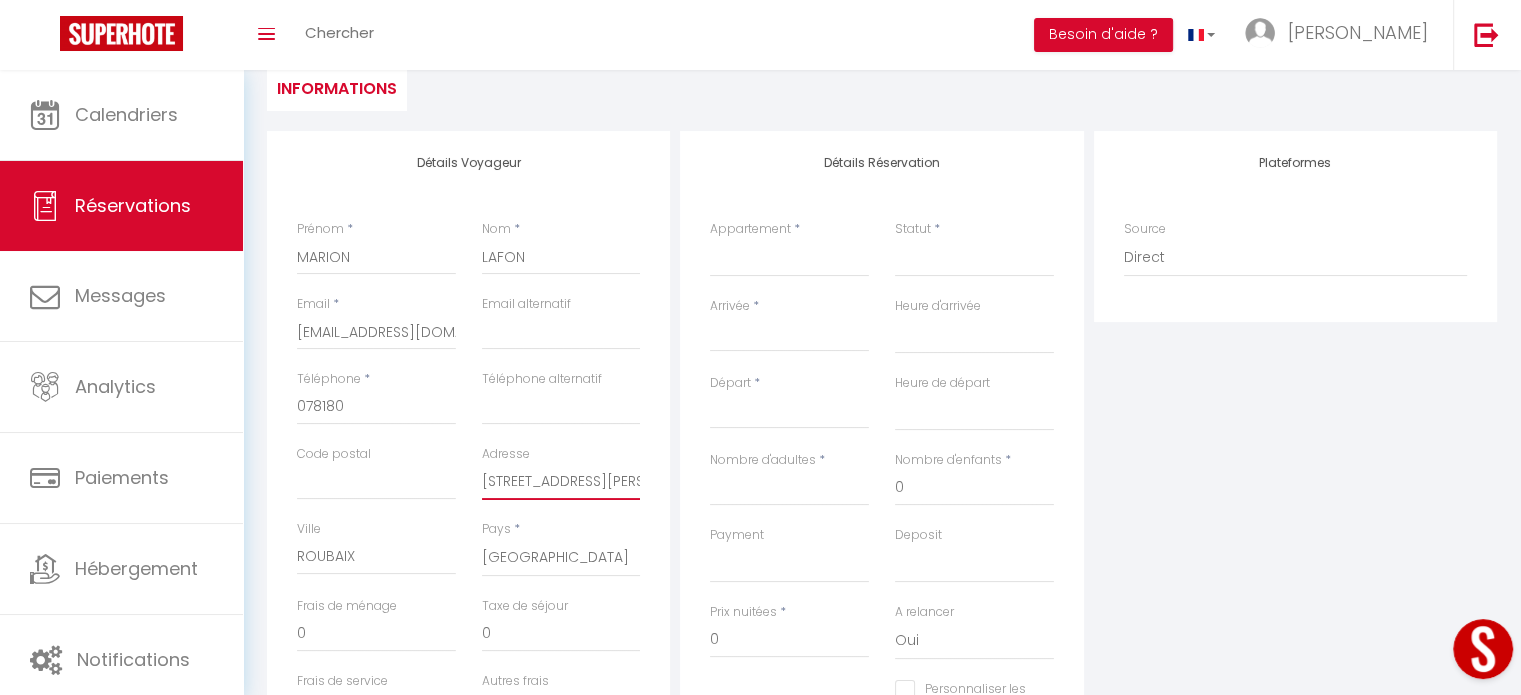 scroll, scrollTop: 0, scrollLeft: 19, axis: horizontal 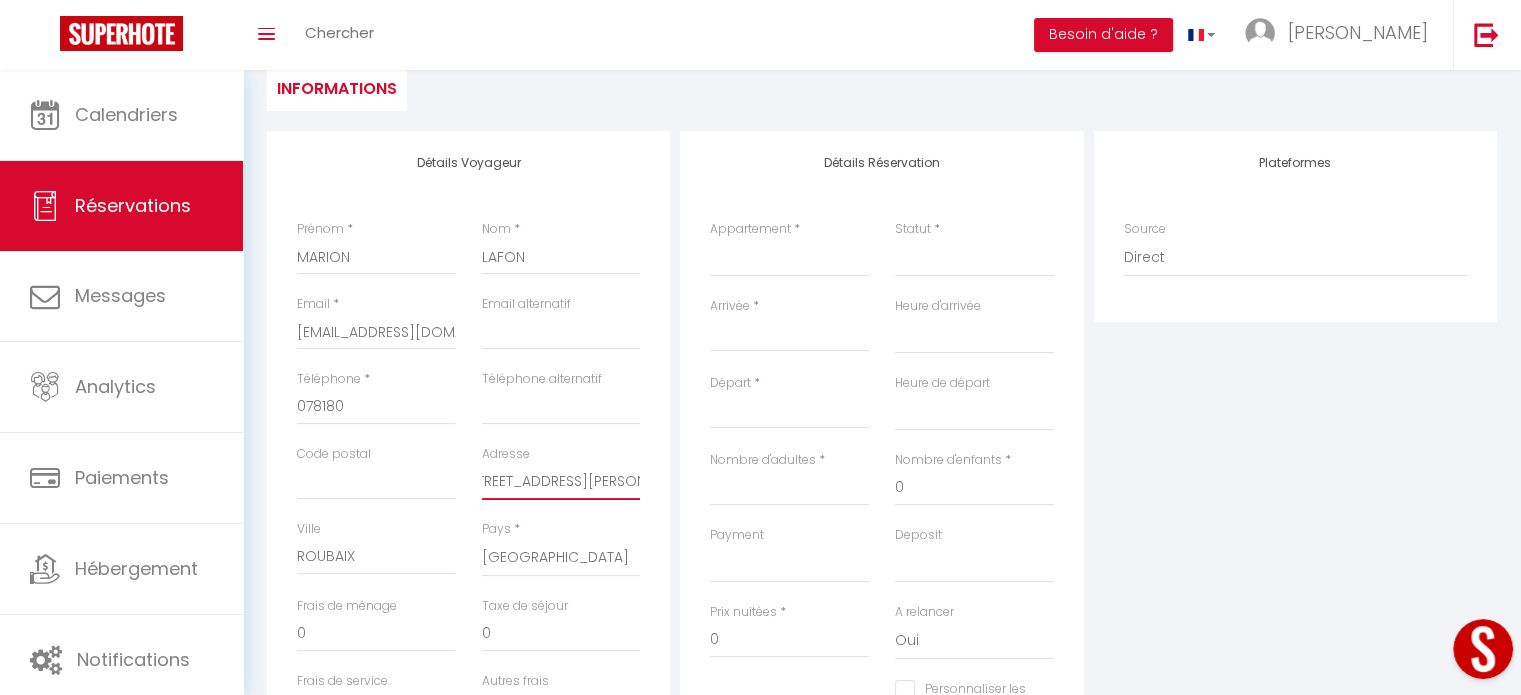 drag, startPoint x: 485, startPoint y: 477, endPoint x: 628, endPoint y: 477, distance: 143 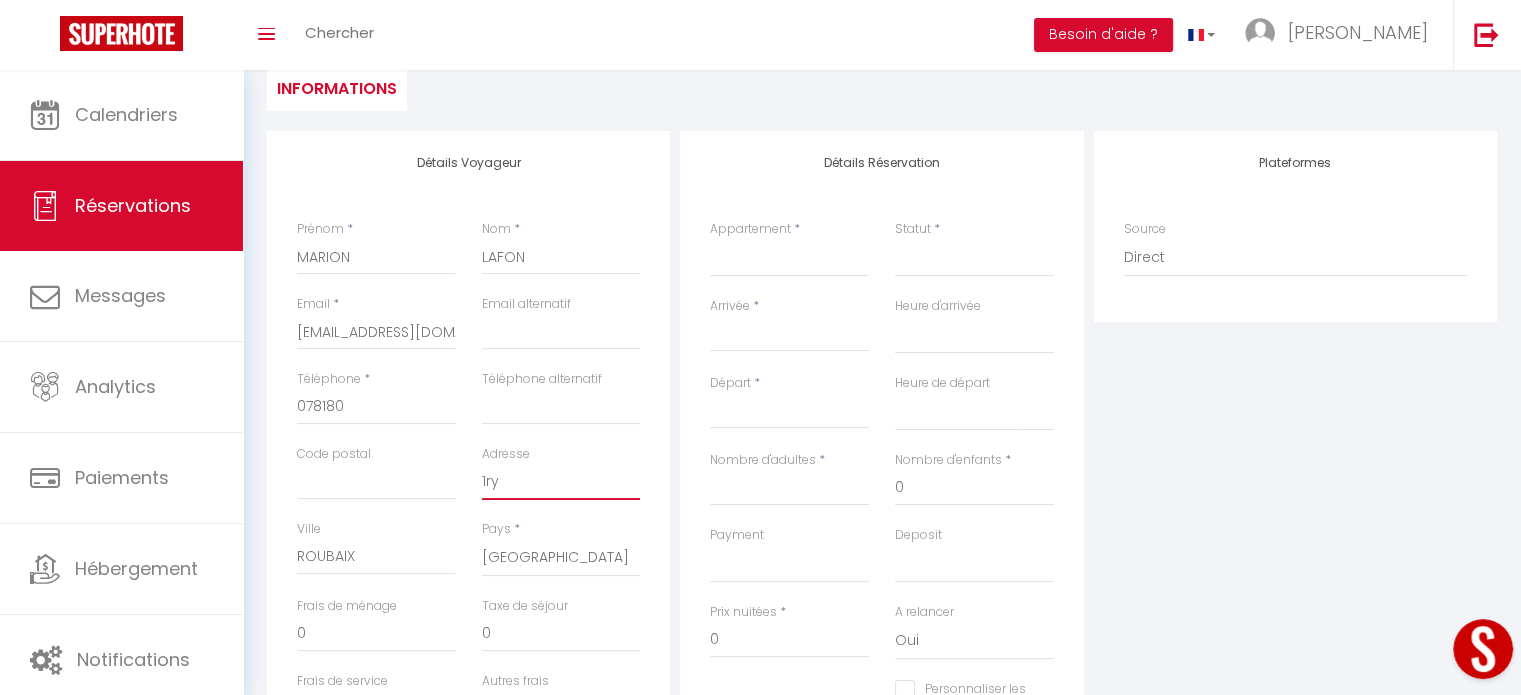 scroll, scrollTop: 0, scrollLeft: 0, axis: both 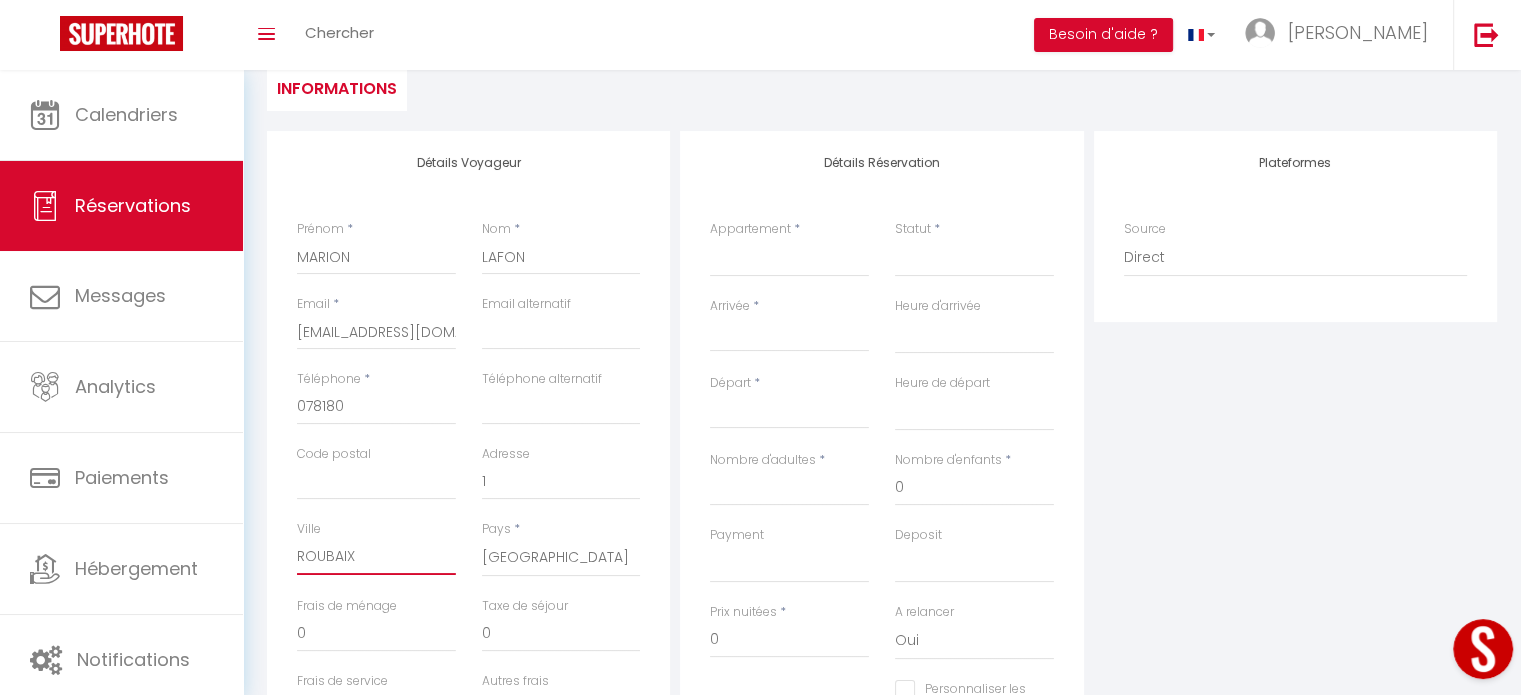 drag, startPoint x: 377, startPoint y: 559, endPoint x: 228, endPoint y: 570, distance: 149.40549 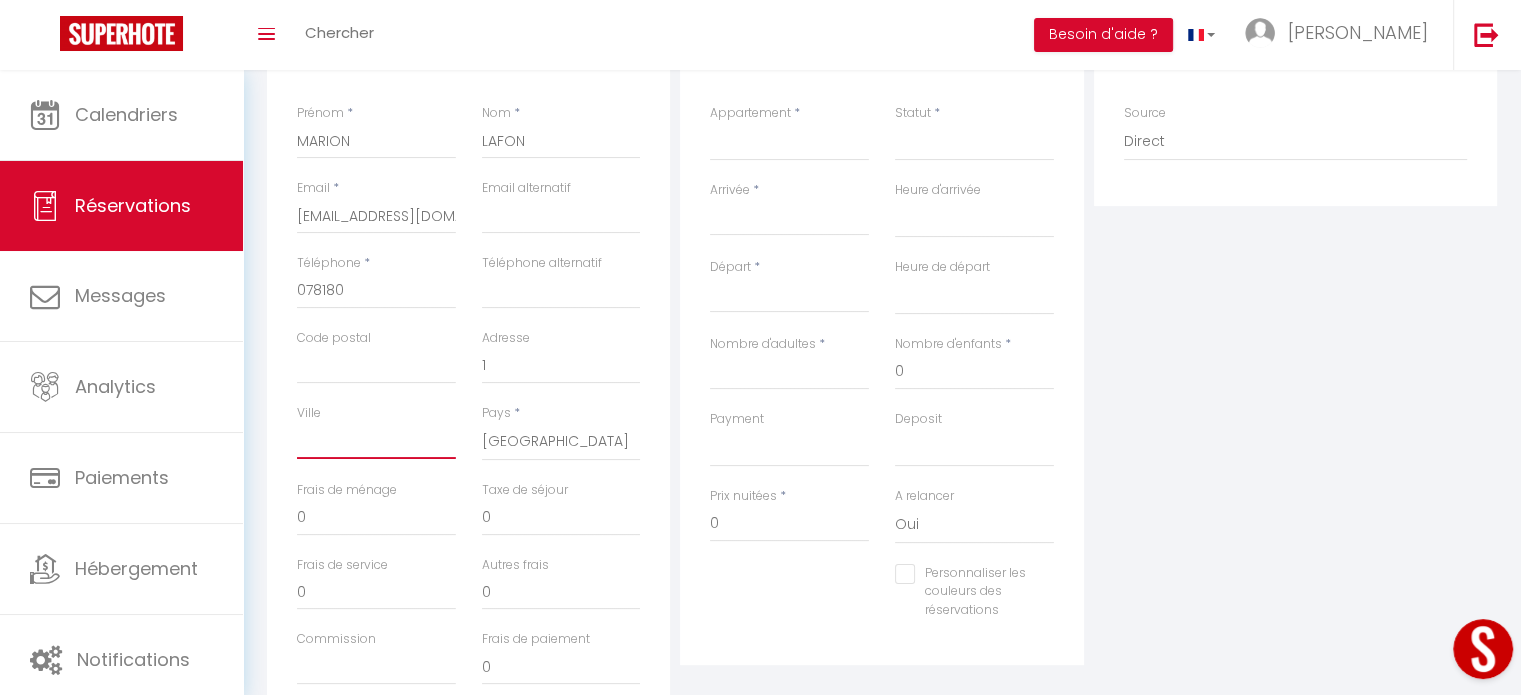 scroll, scrollTop: 200, scrollLeft: 0, axis: vertical 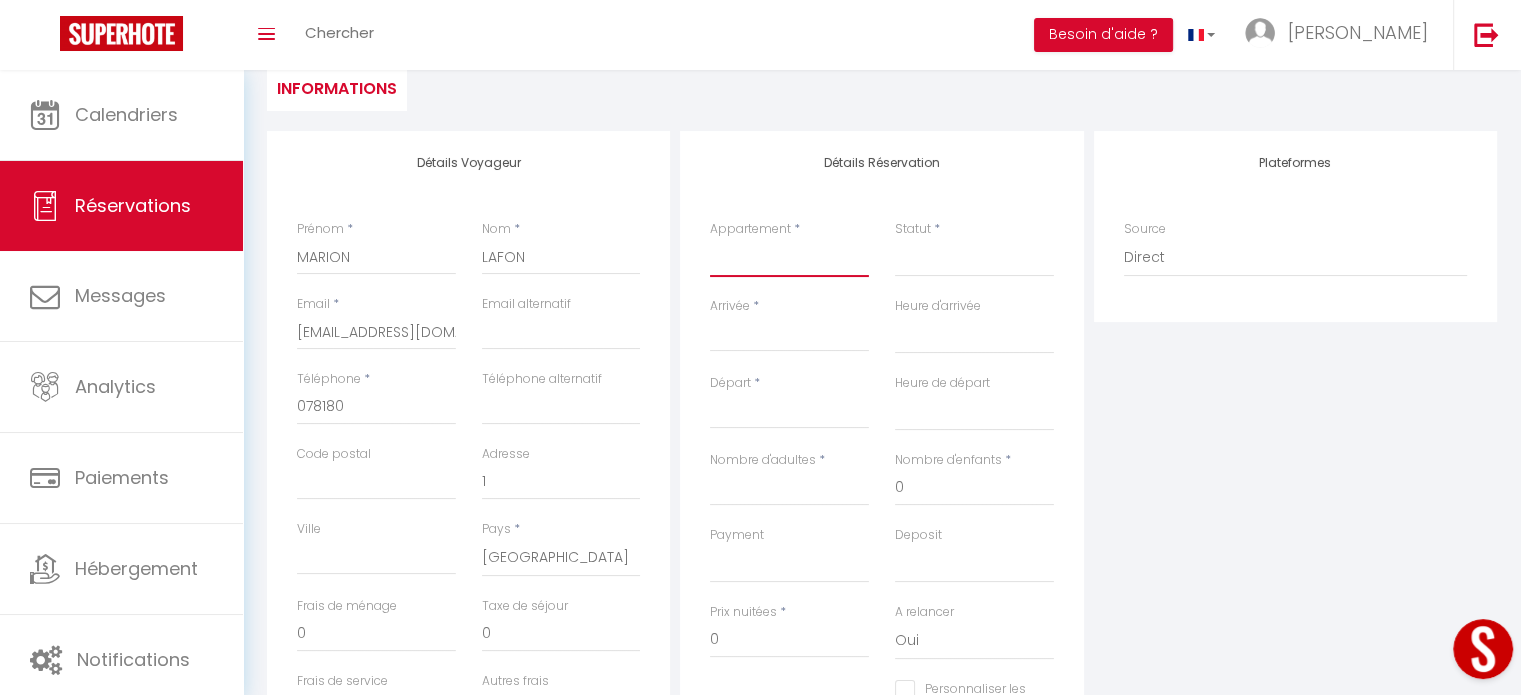 click on "Bonifacio T5 · Villa Gioia: Charme et sérénité Bonifacio T5 · Villa Dina - Douceur et calme Bonifacio T9 · Deux villas jumelles - 20 pers - 2 piscines Bonifacio T5 · Villa Paolo -  Spacieuse et Familiale Vivez Bonifacio - Sous le charme Vivez Bonifacio - Suite Historique Vivez Bonifacio - La suite de Doria Roubaix T3 · Appartement cosy proche du tram avec parking privé T3 MOUVAUX · Duplex cosy et lumineux au pied du tram" at bounding box center [789, 258] 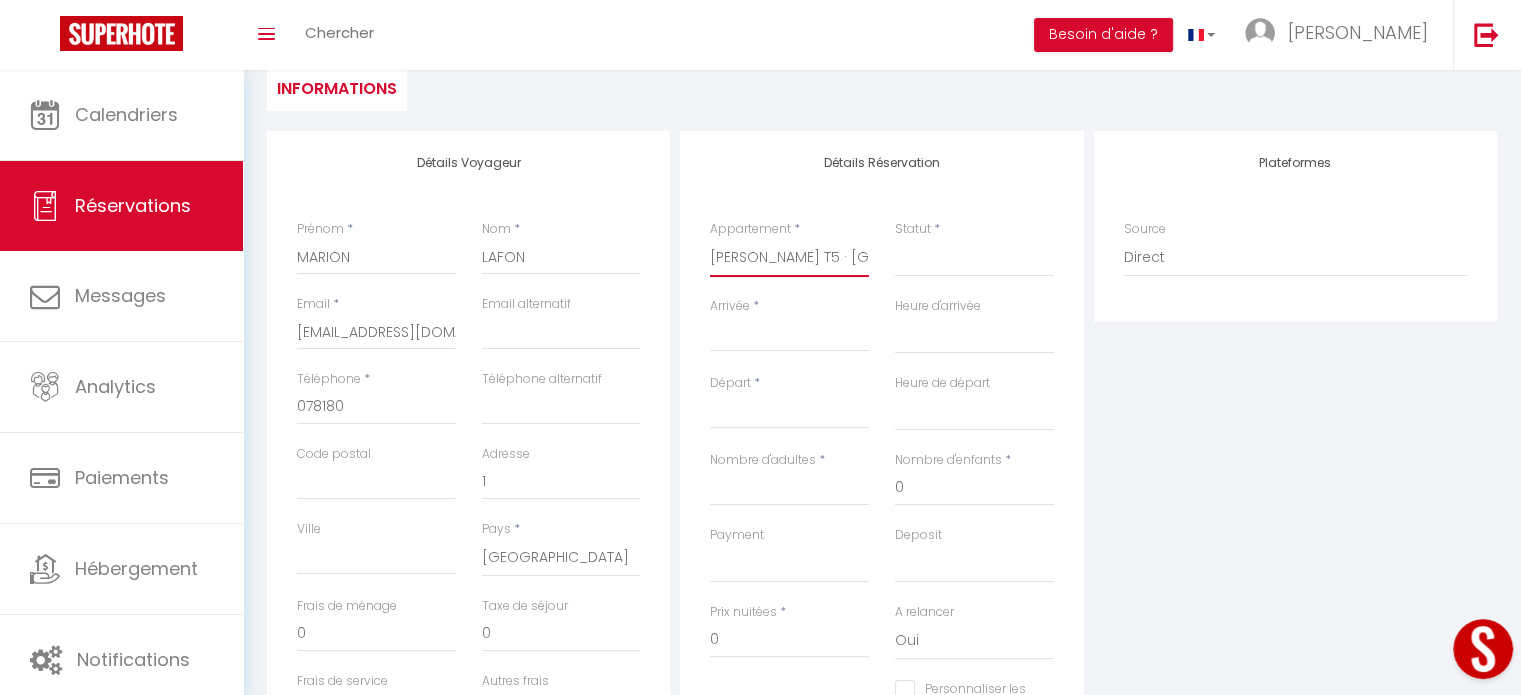click on "Bonifacio T5 · Villa Gioia: Charme et sérénité Bonifacio T5 · Villa Dina - Douceur et calme Bonifacio T9 · Deux villas jumelles - 20 pers - 2 piscines Bonifacio T5 · Villa Paolo -  Spacieuse et Familiale Vivez Bonifacio - Sous le charme Vivez Bonifacio - Suite Historique Vivez Bonifacio - La suite de Doria Roubaix T3 · Appartement cosy proche du tram avec parking privé T3 MOUVAUX · Duplex cosy et lumineux au pied du tram" at bounding box center (789, 258) 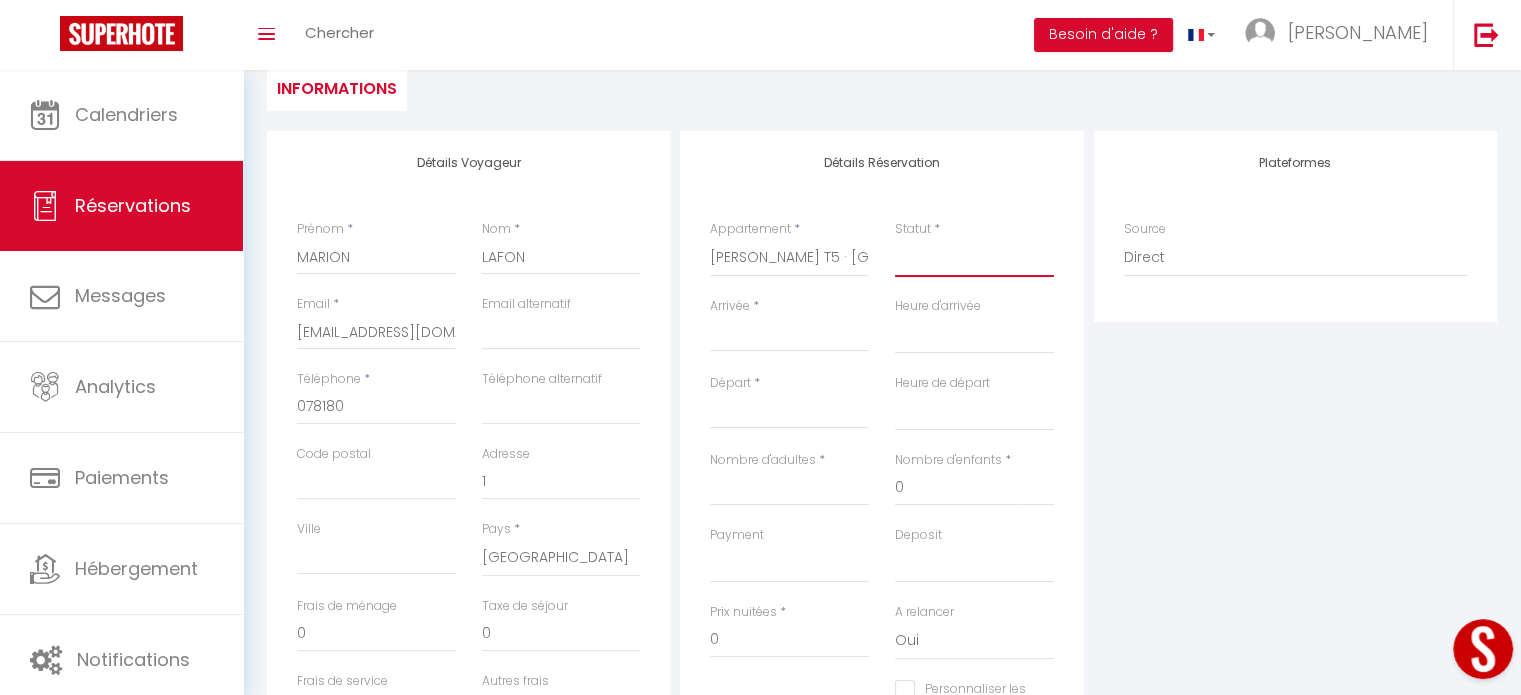 click on "Confirmé Non Confirmé Annulé Annulé par le voyageur No Show Request" at bounding box center [974, 258] 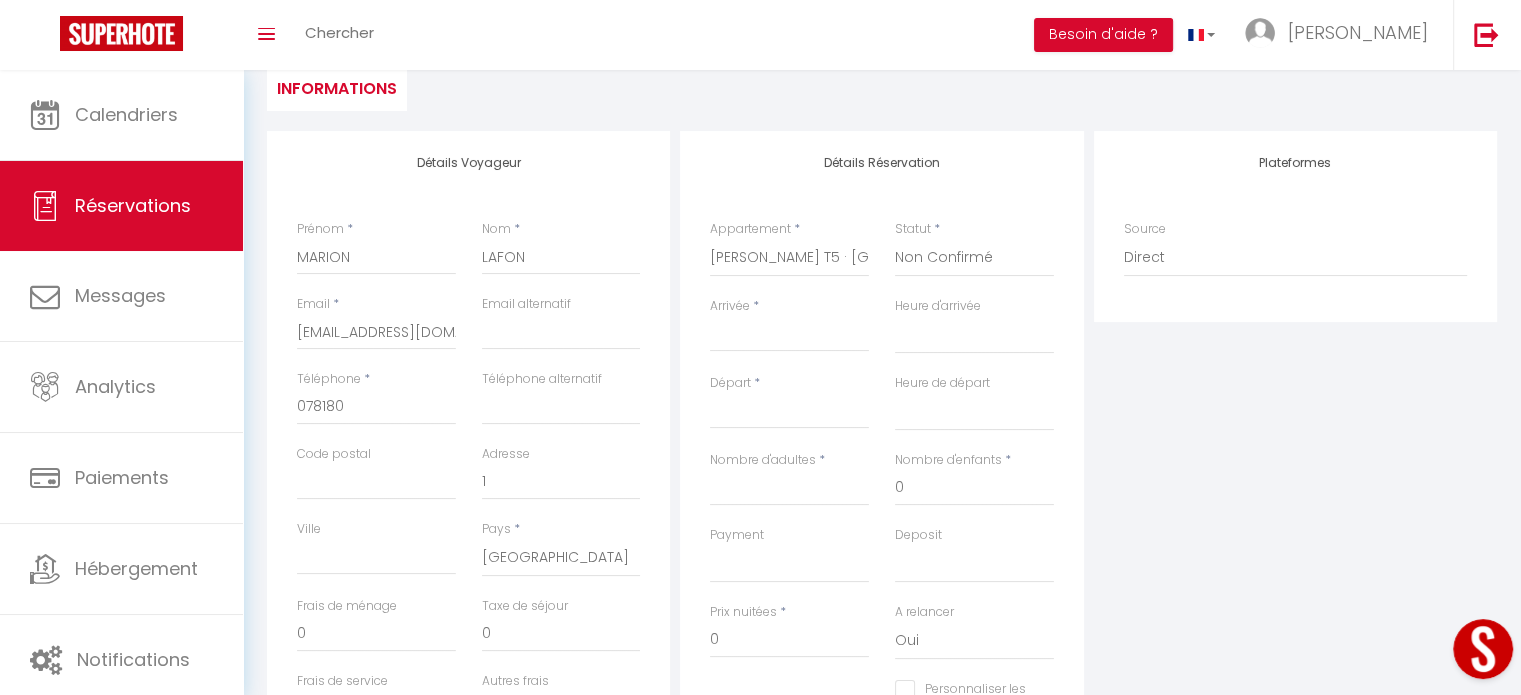 click on "Arrivée" at bounding box center [789, 336] 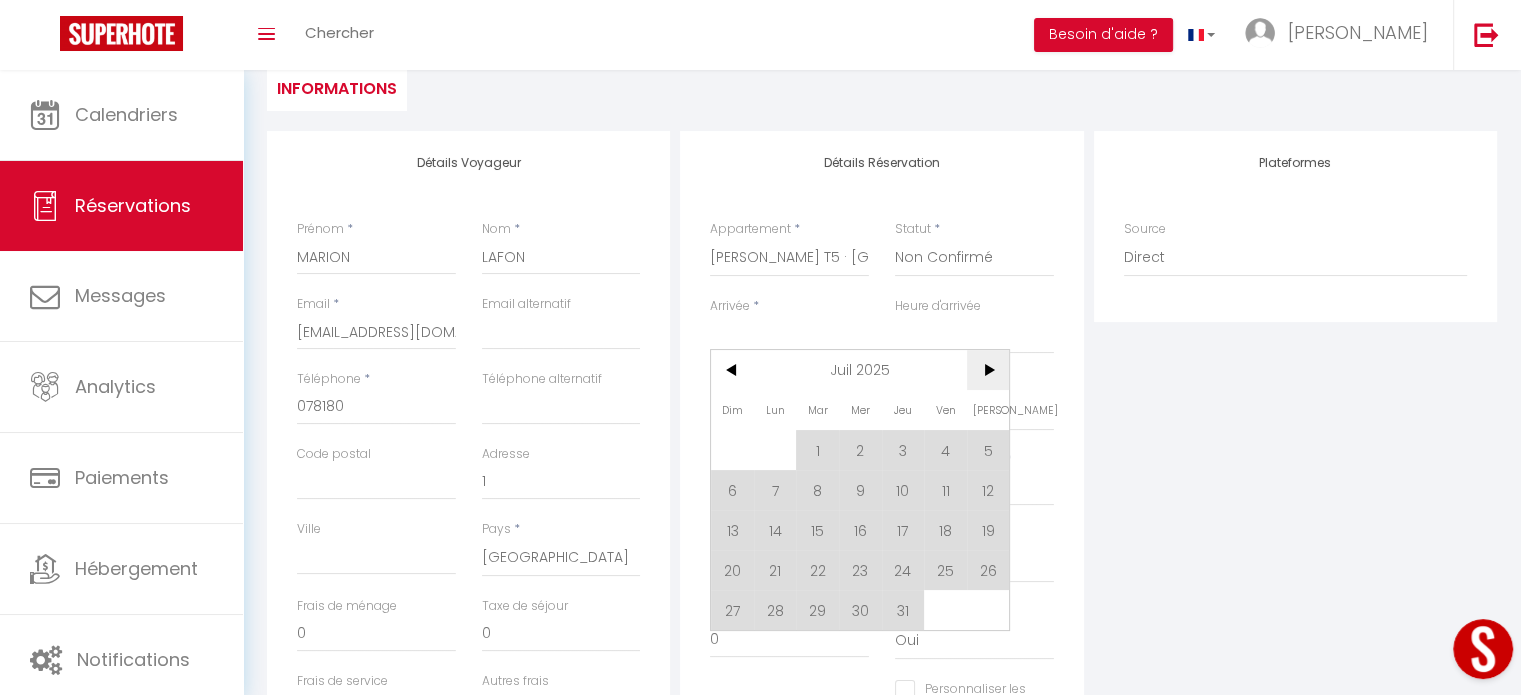 click on ">" at bounding box center (988, 370) 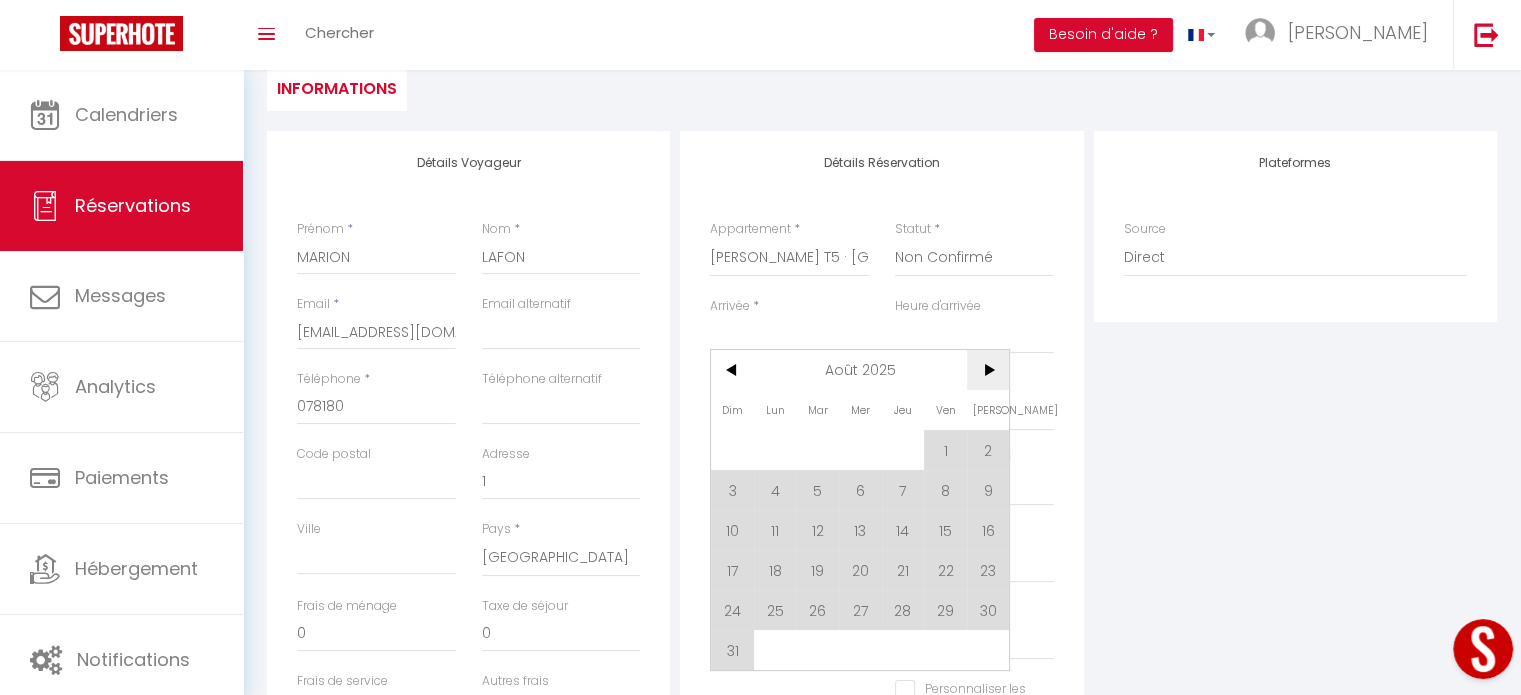 click on ">" at bounding box center (988, 370) 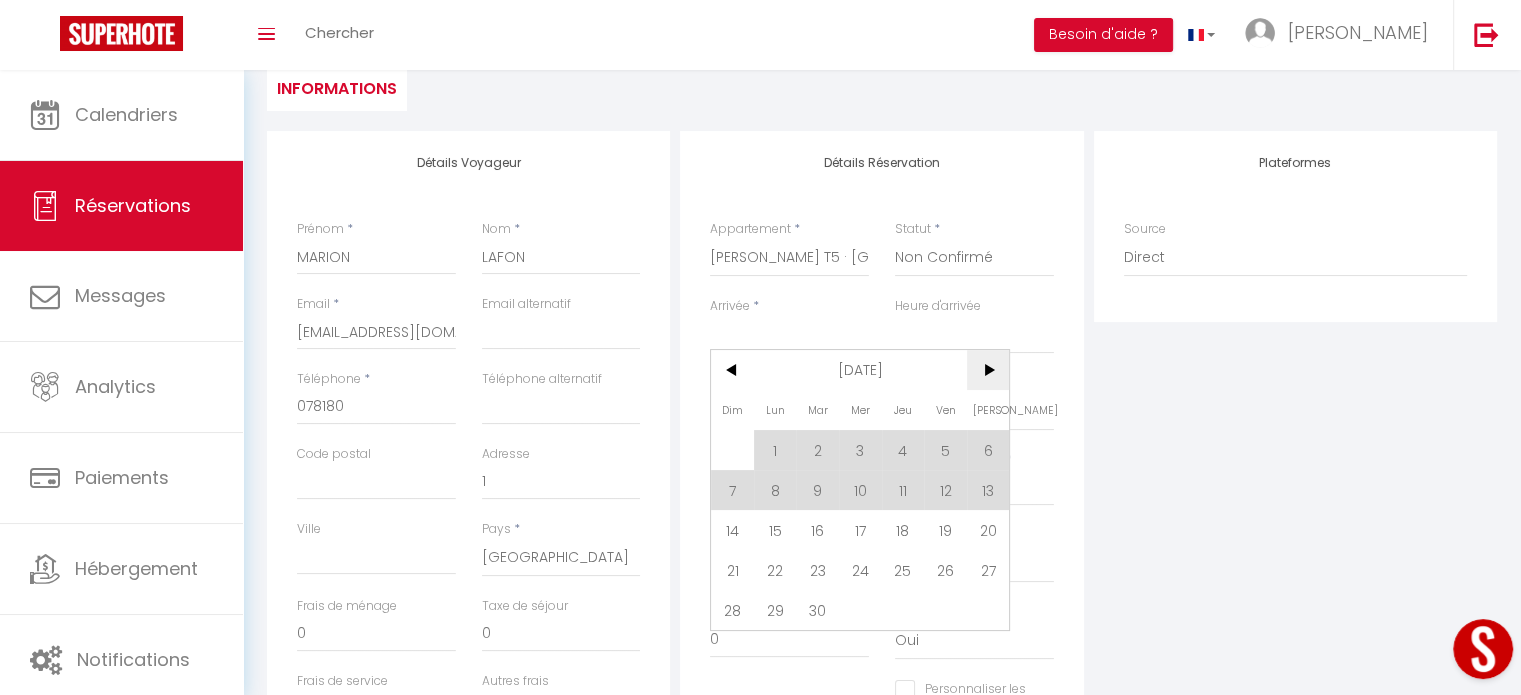 click on ">" at bounding box center [988, 370] 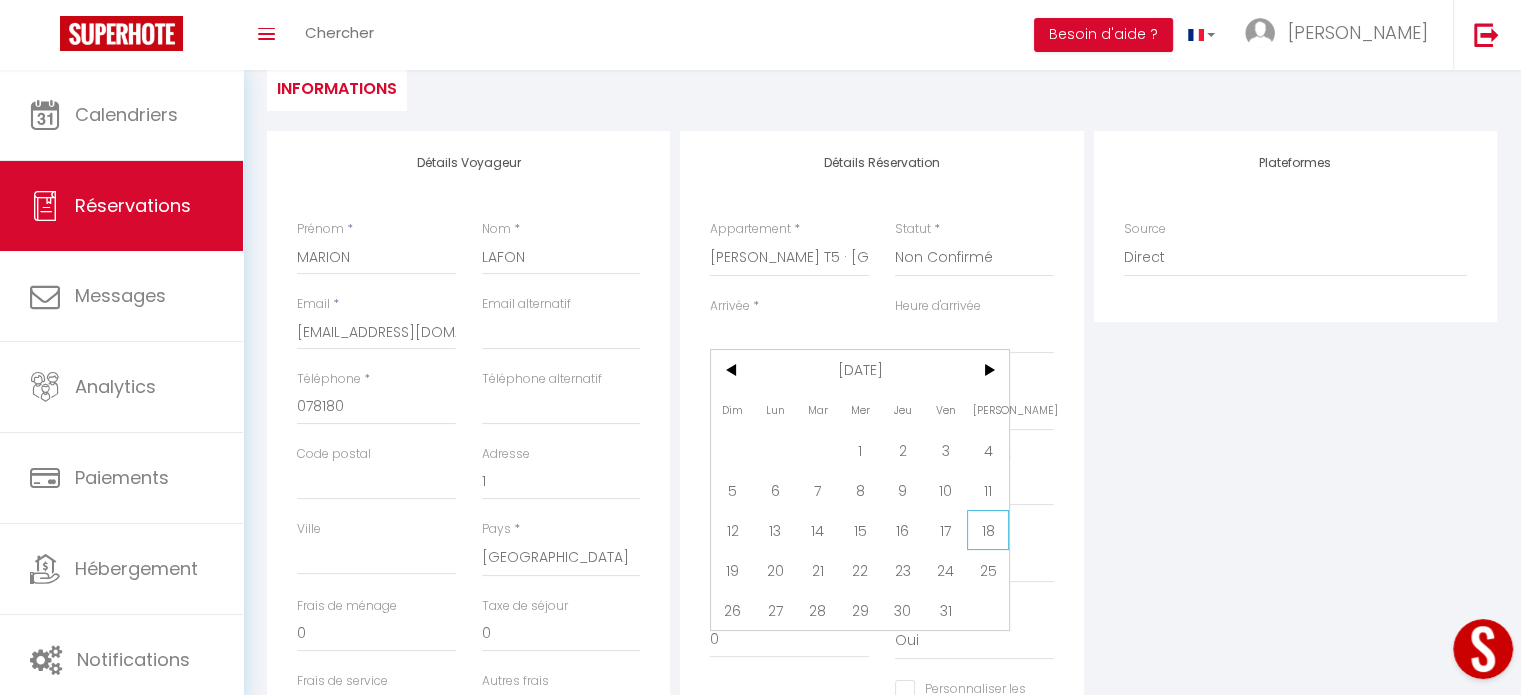 click on "18" at bounding box center (988, 530) 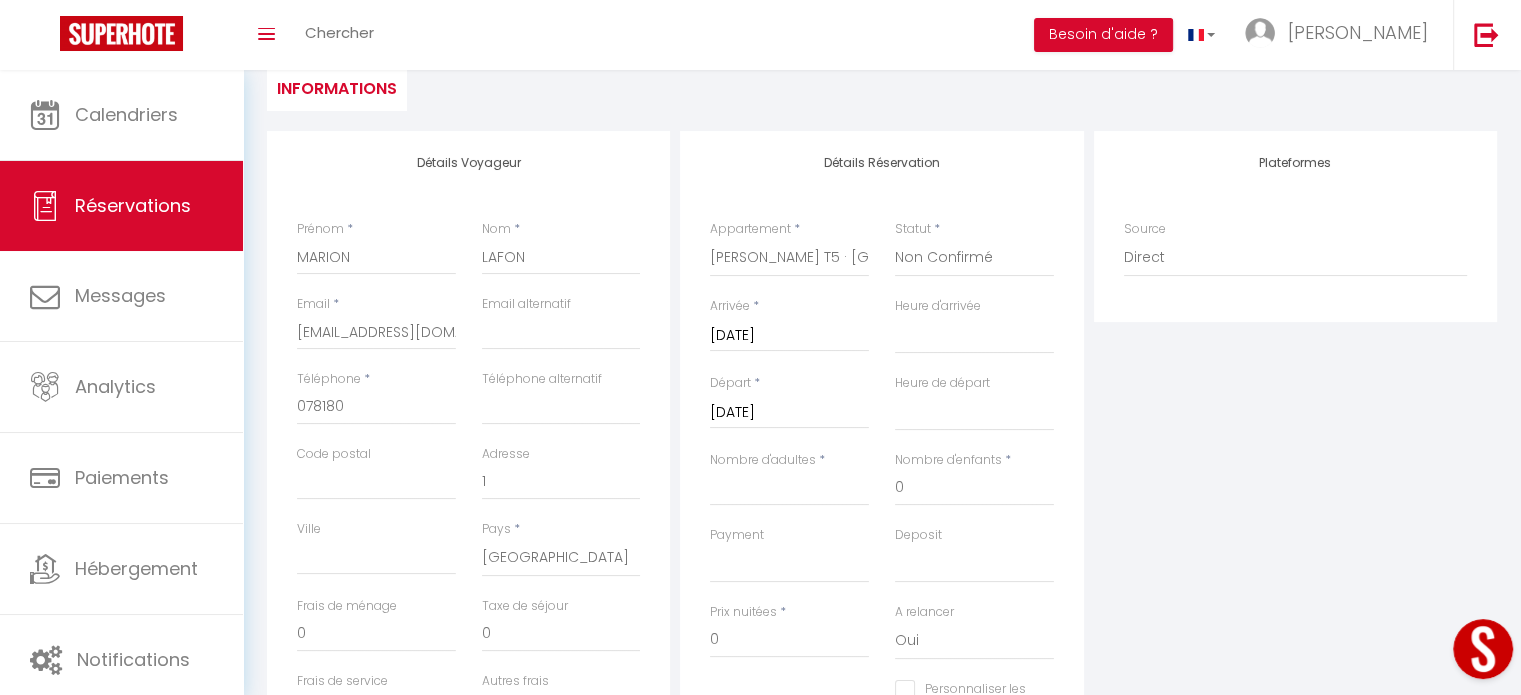 click on "Dim 19 Octobre 2025" at bounding box center [789, 413] 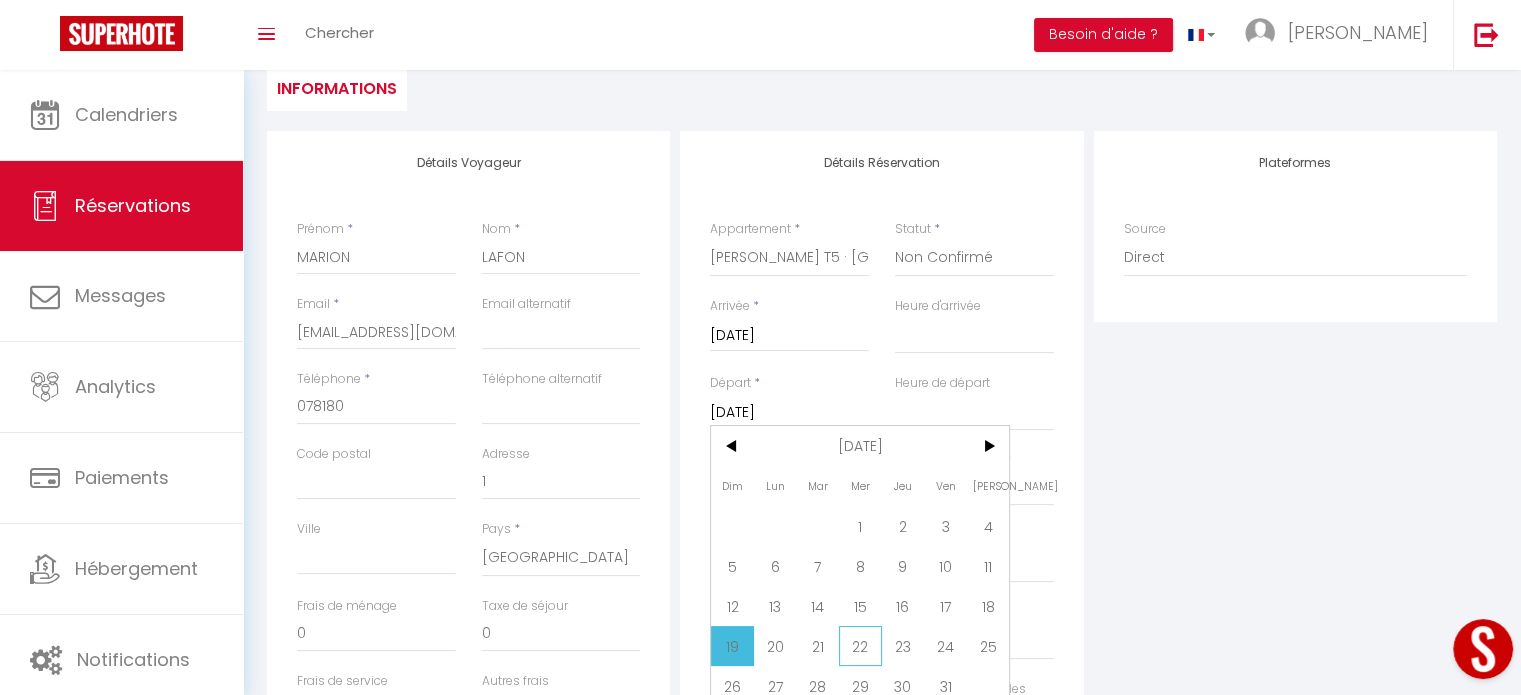 click on "22" at bounding box center (860, 646) 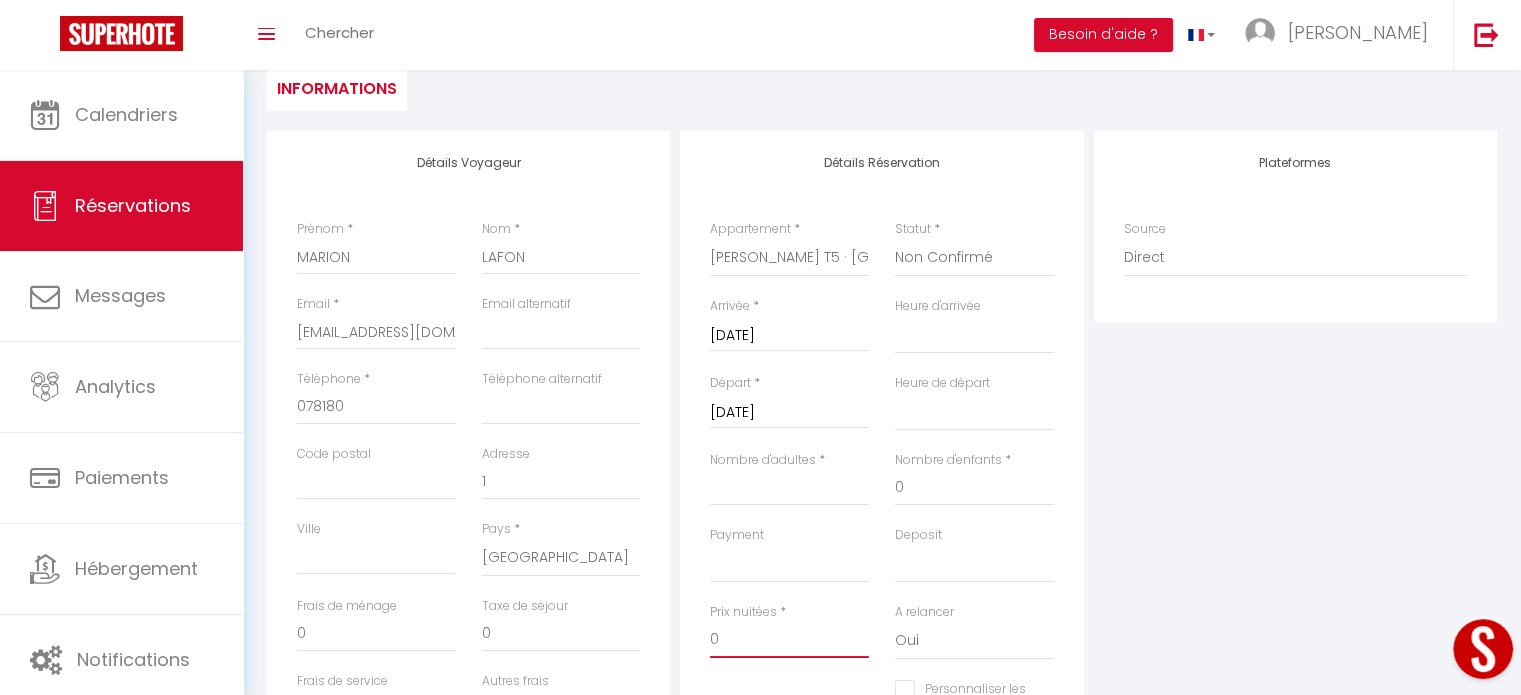 click on "0" at bounding box center [789, 640] 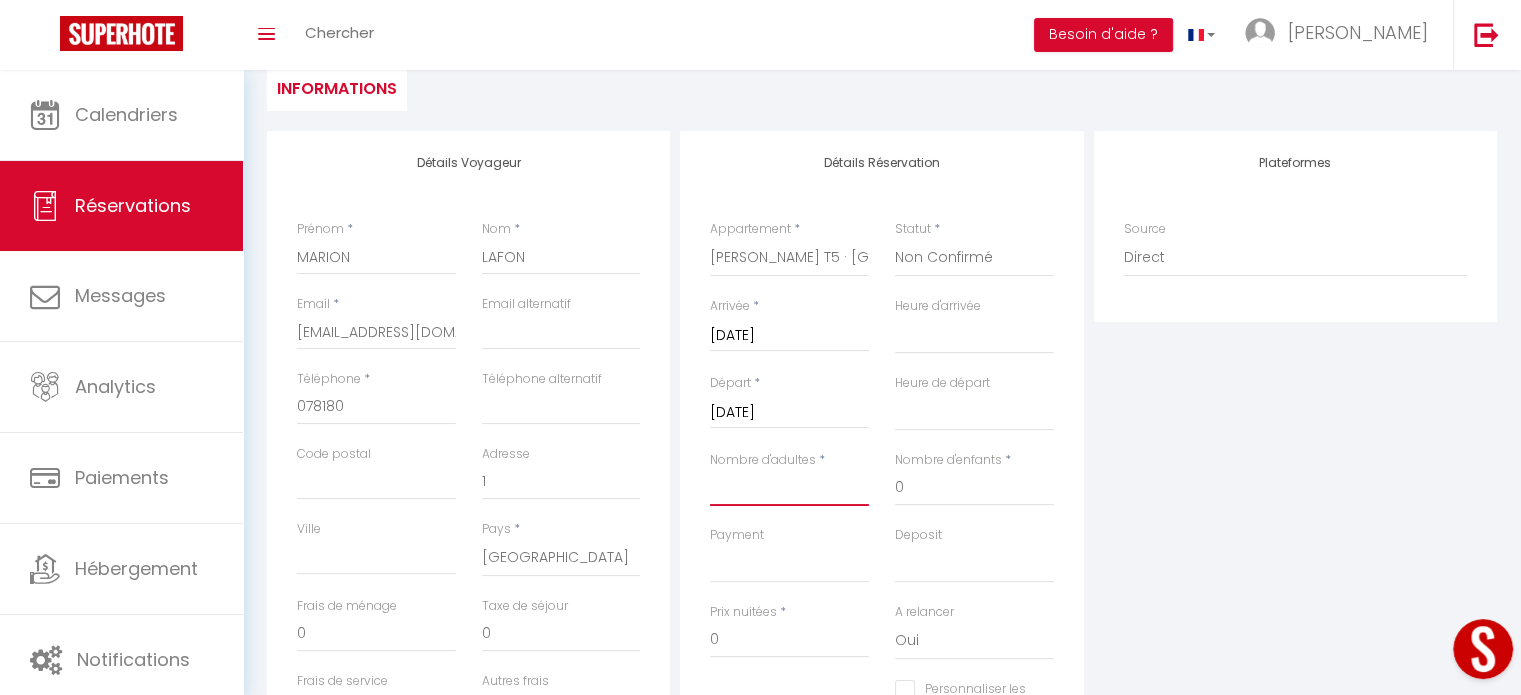 click on "Nombre d'adultes" at bounding box center (789, 488) 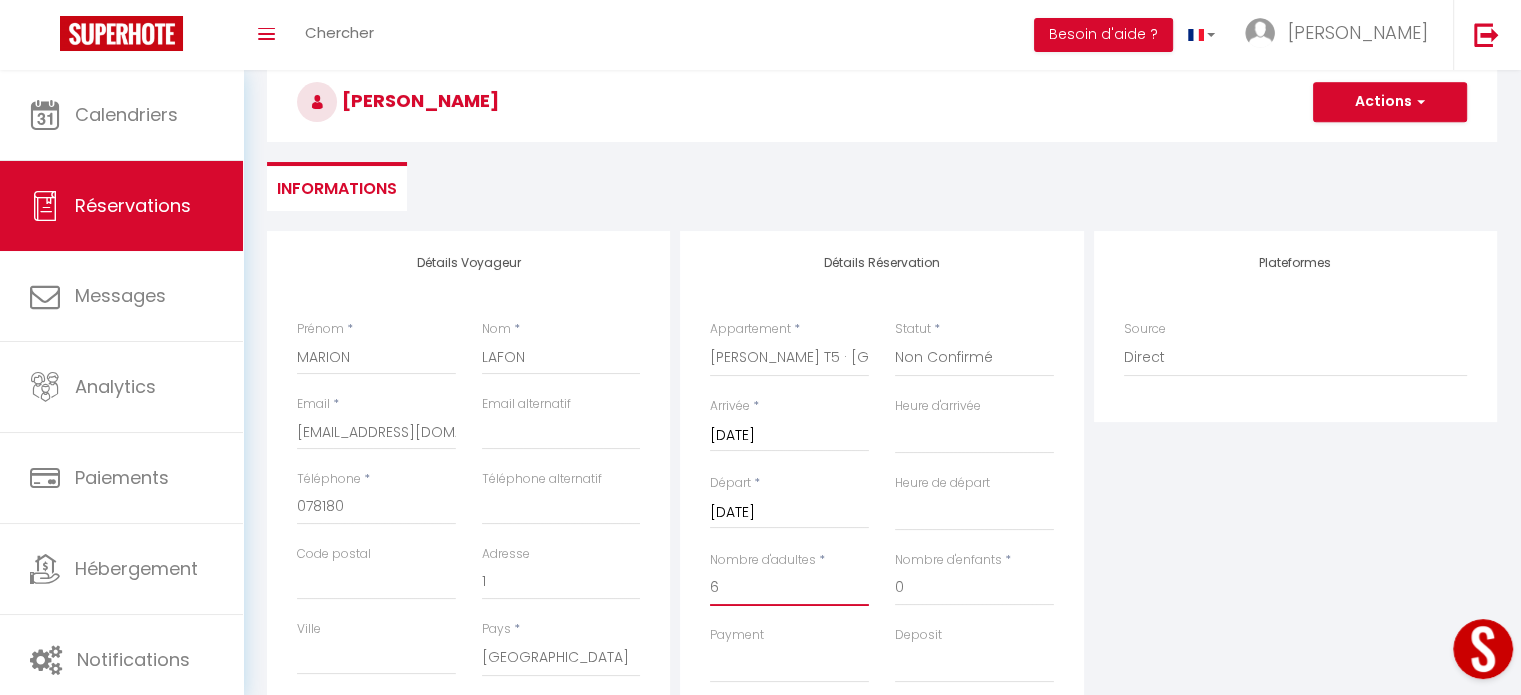 scroll, scrollTop: 0, scrollLeft: 0, axis: both 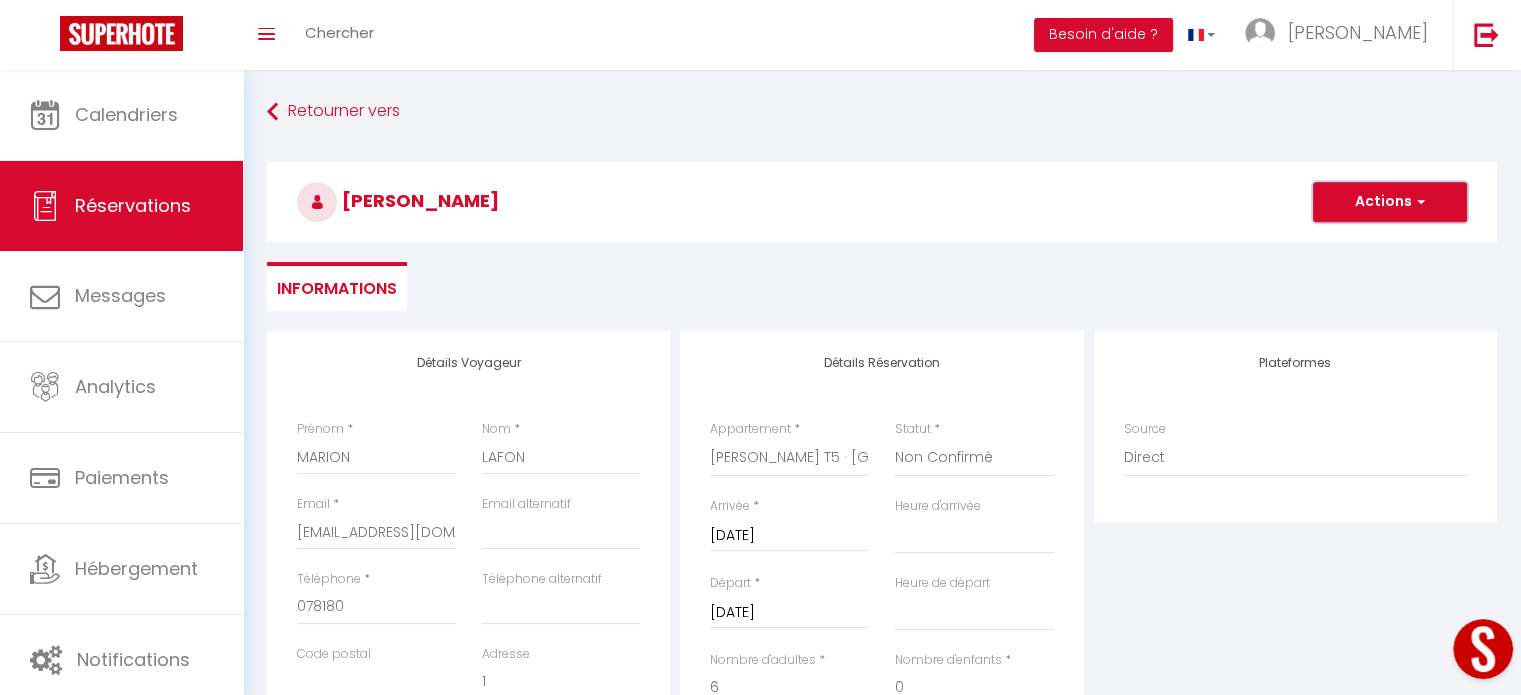 click on "Actions" at bounding box center [1390, 202] 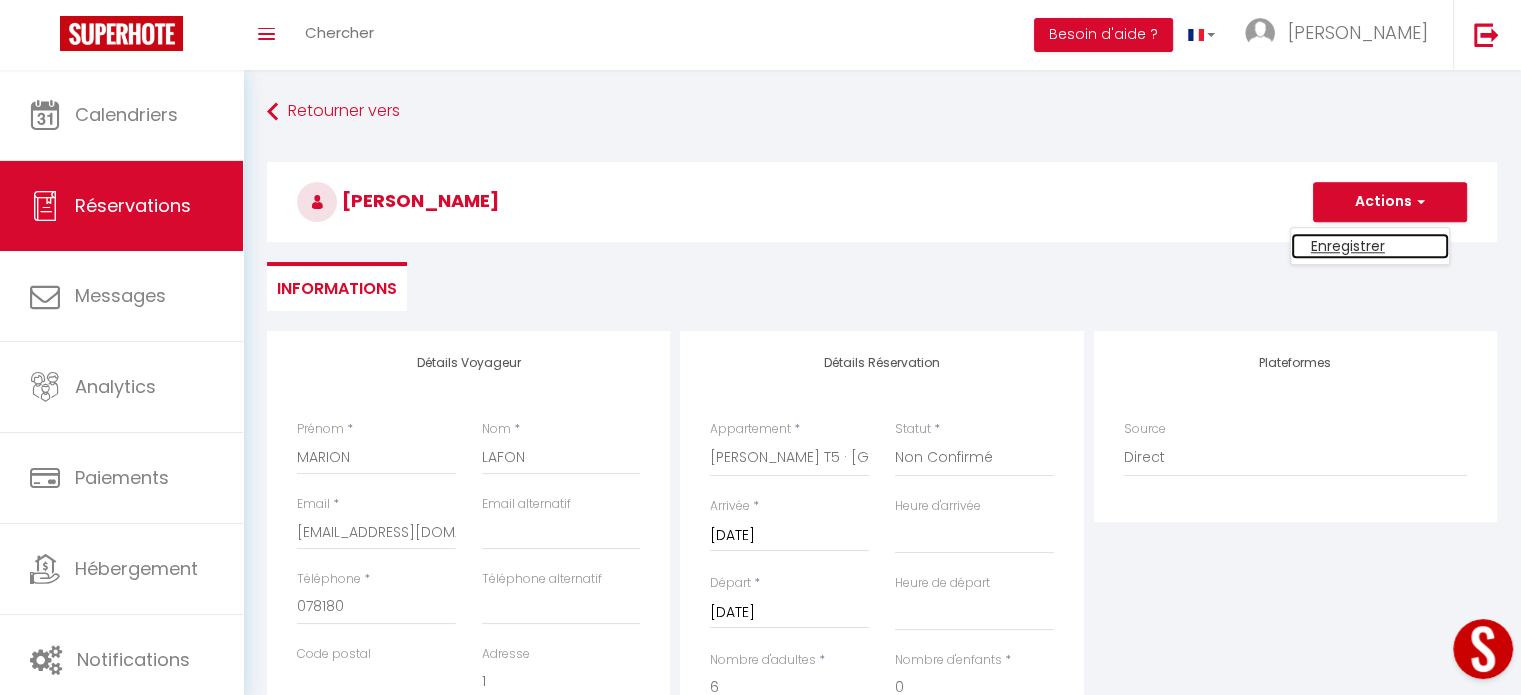 click on "Enregistrer" at bounding box center [1370, 246] 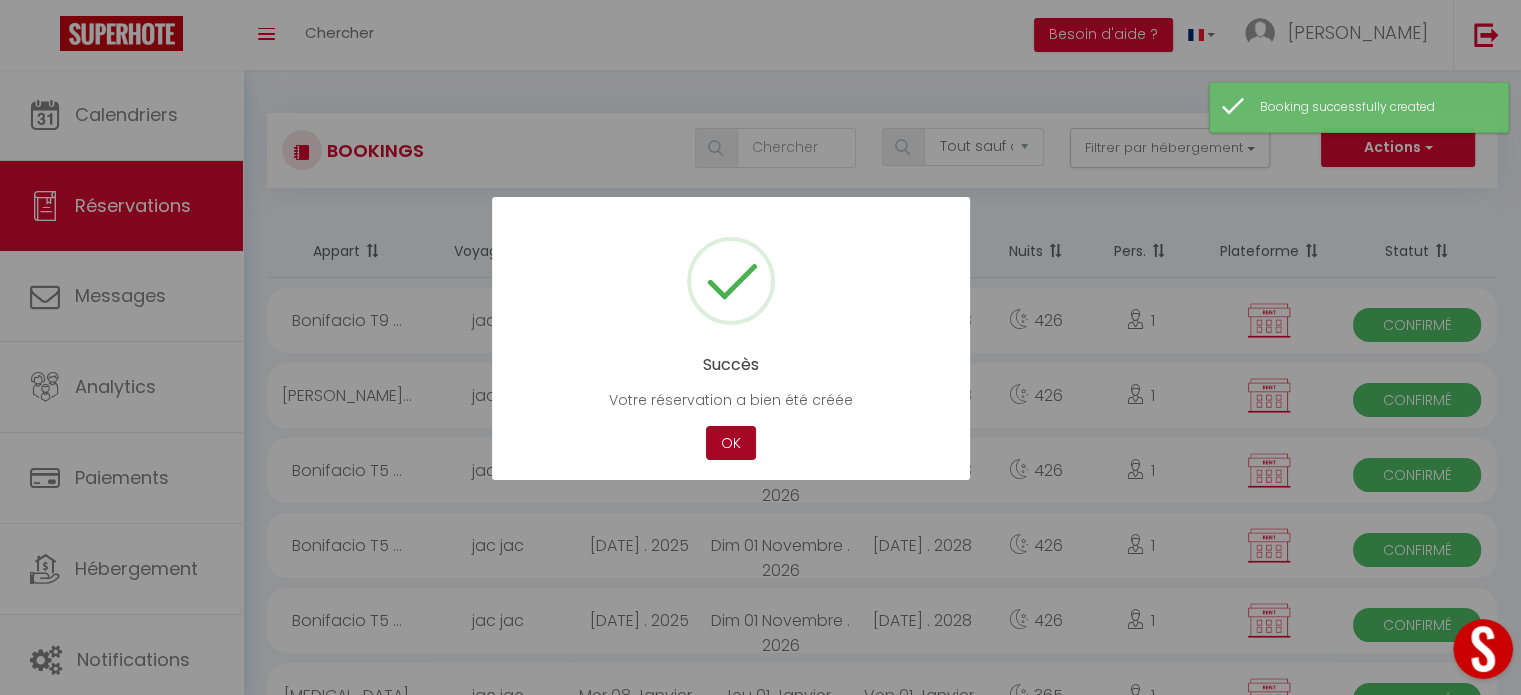 click on "OK" at bounding box center (731, 443) 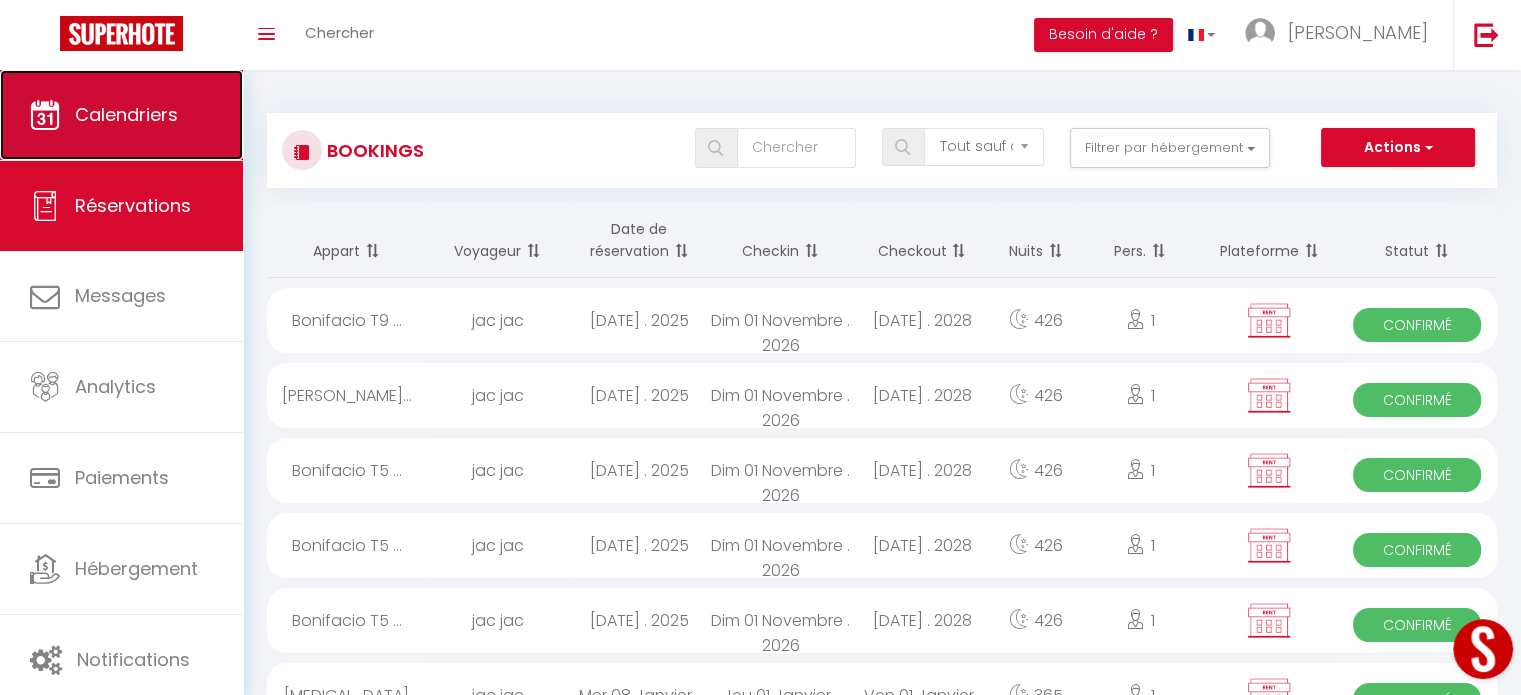 click on "Calendriers" at bounding box center [121, 115] 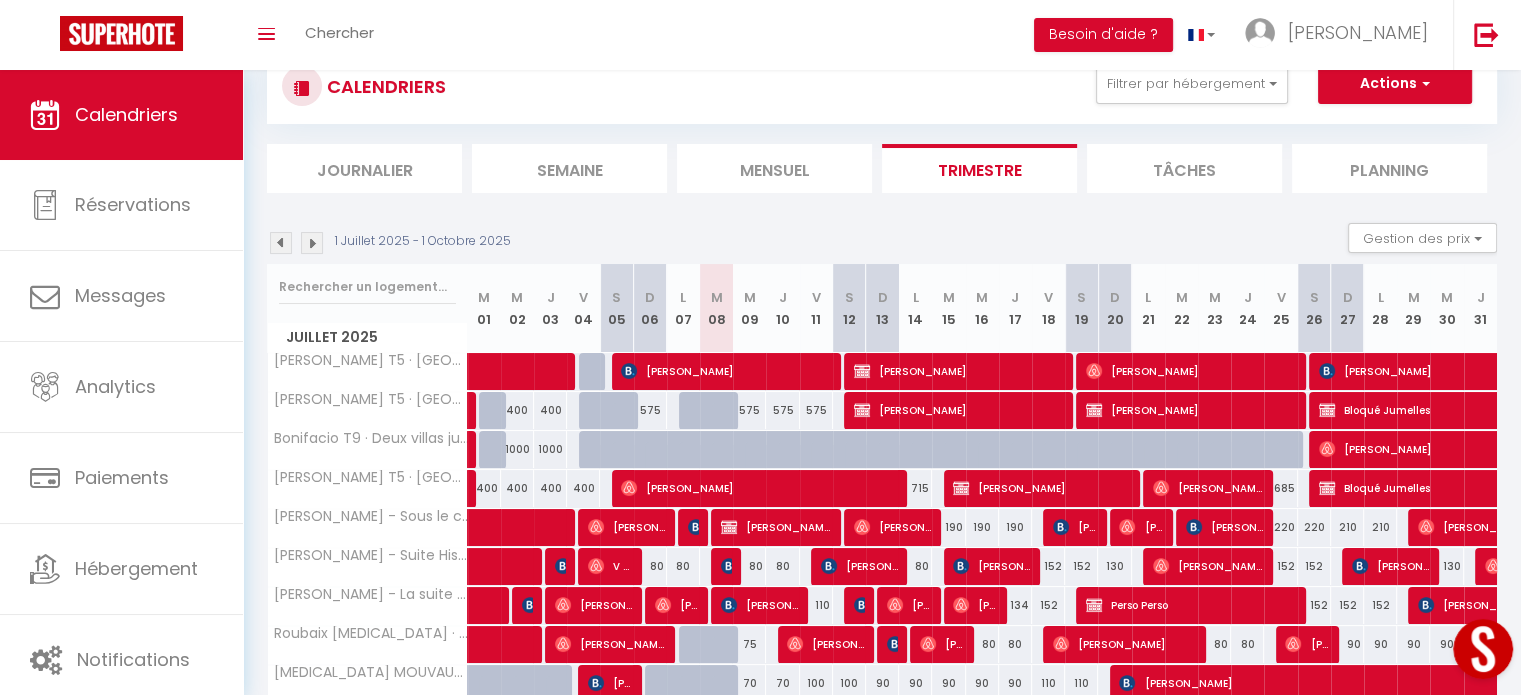 scroll, scrollTop: 100, scrollLeft: 0, axis: vertical 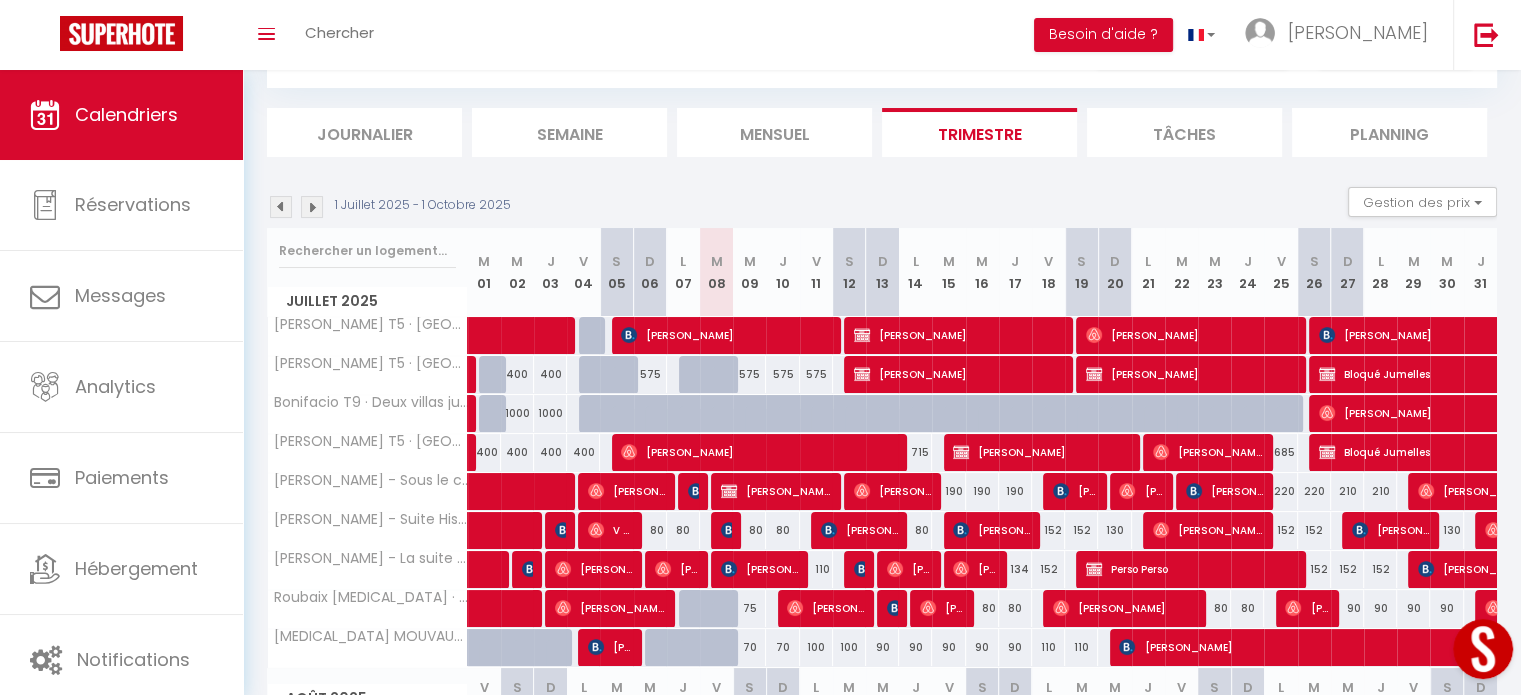 click at bounding box center [312, 207] 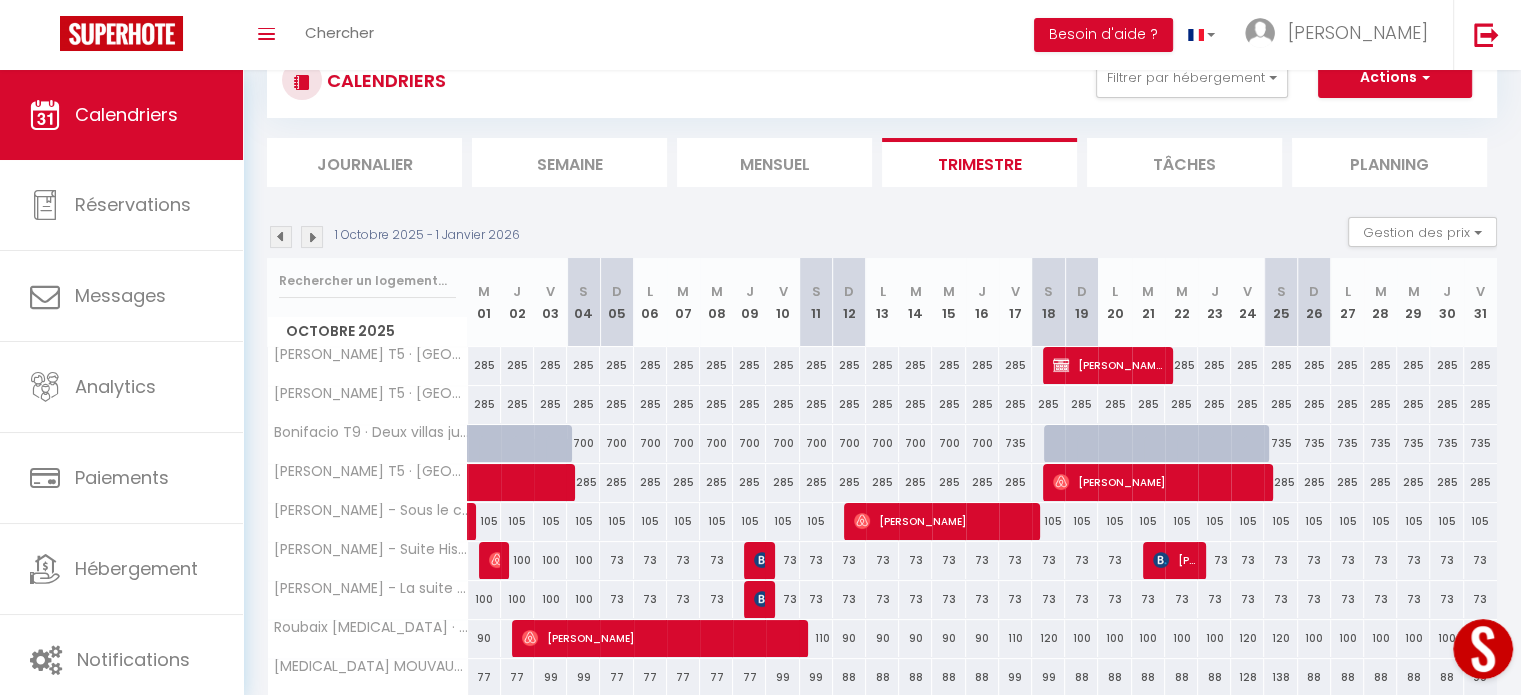 scroll, scrollTop: 100, scrollLeft: 0, axis: vertical 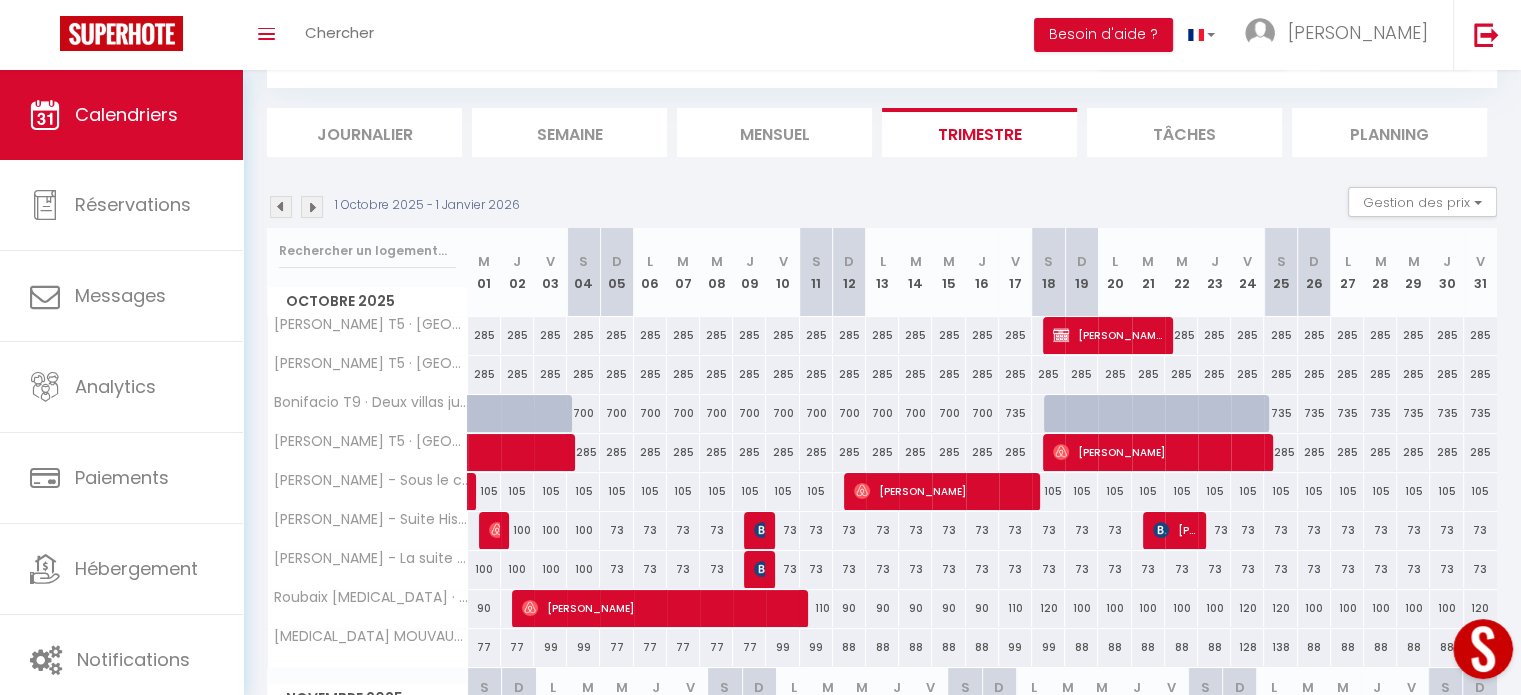 click at bounding box center (281, 207) 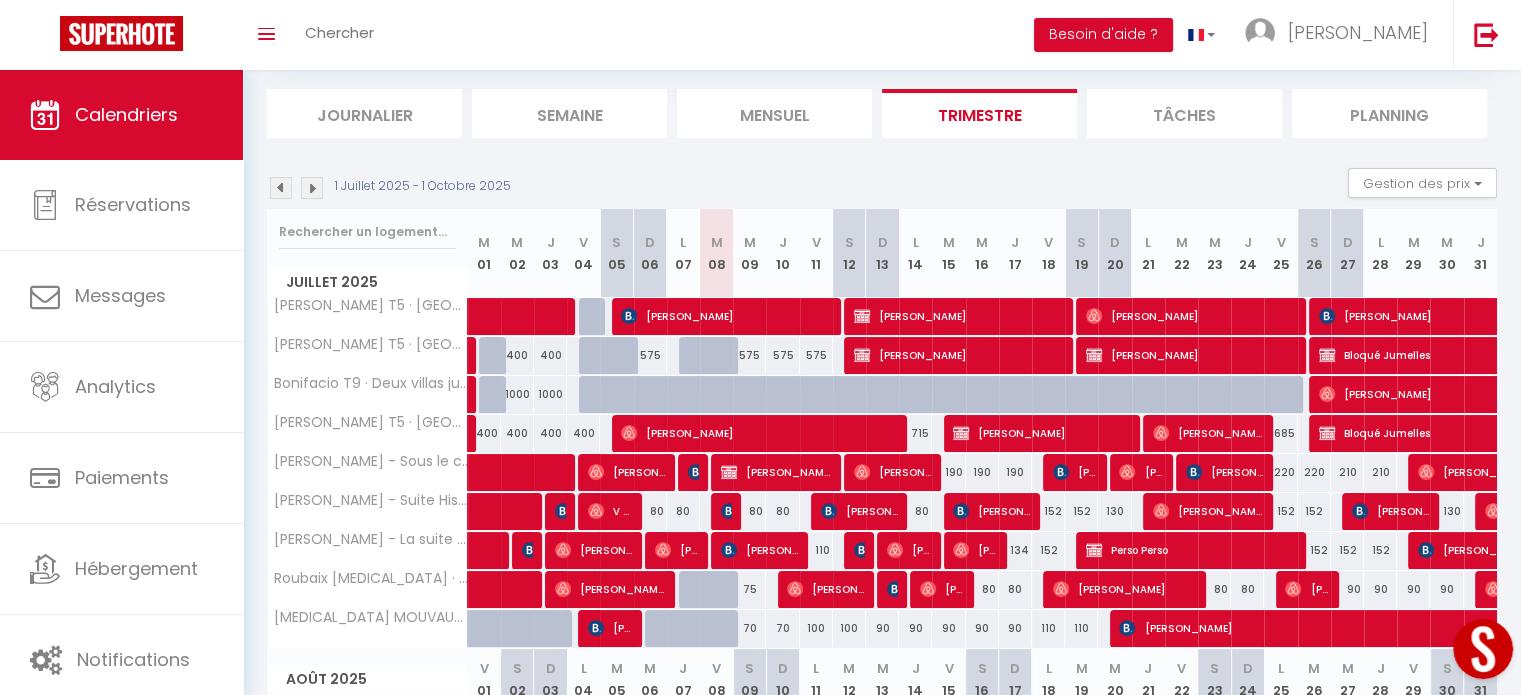 scroll, scrollTop: 100, scrollLeft: 0, axis: vertical 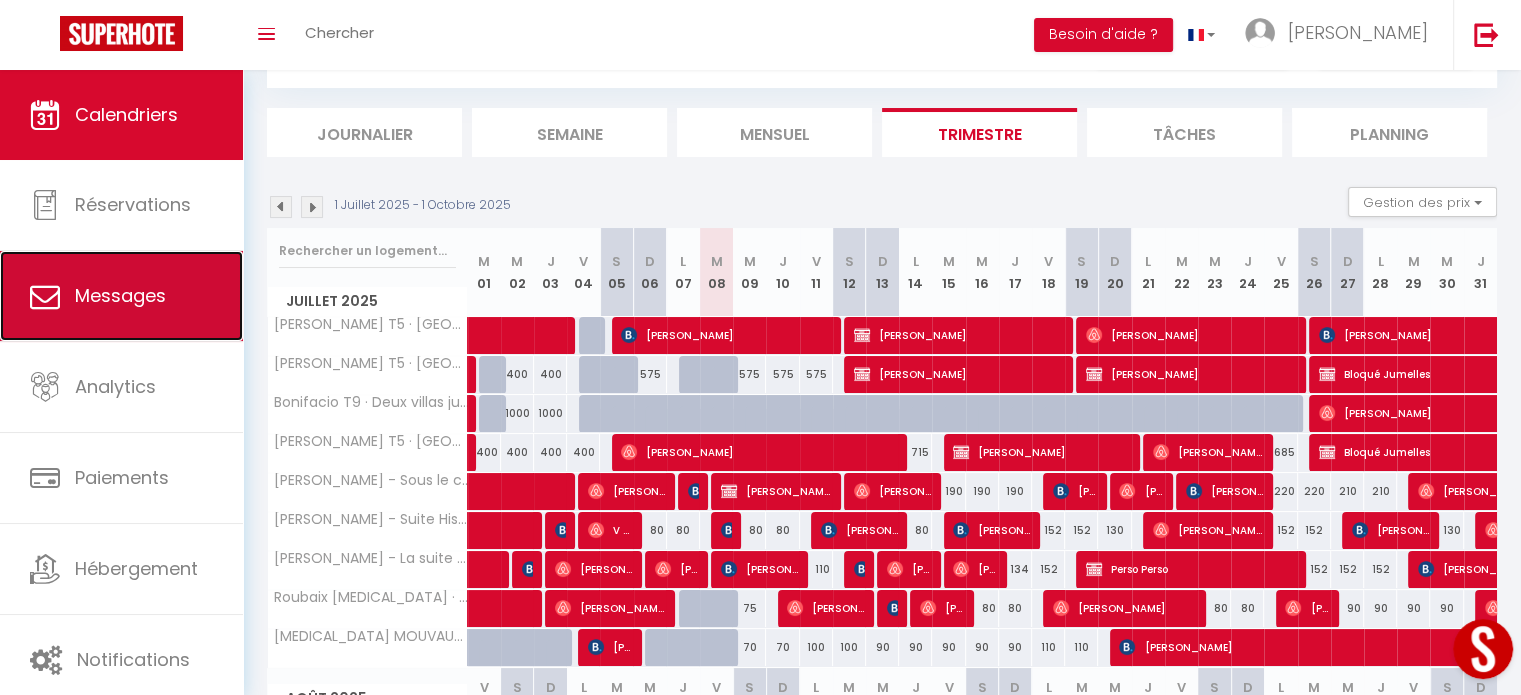 click on "Messages" at bounding box center (120, 295) 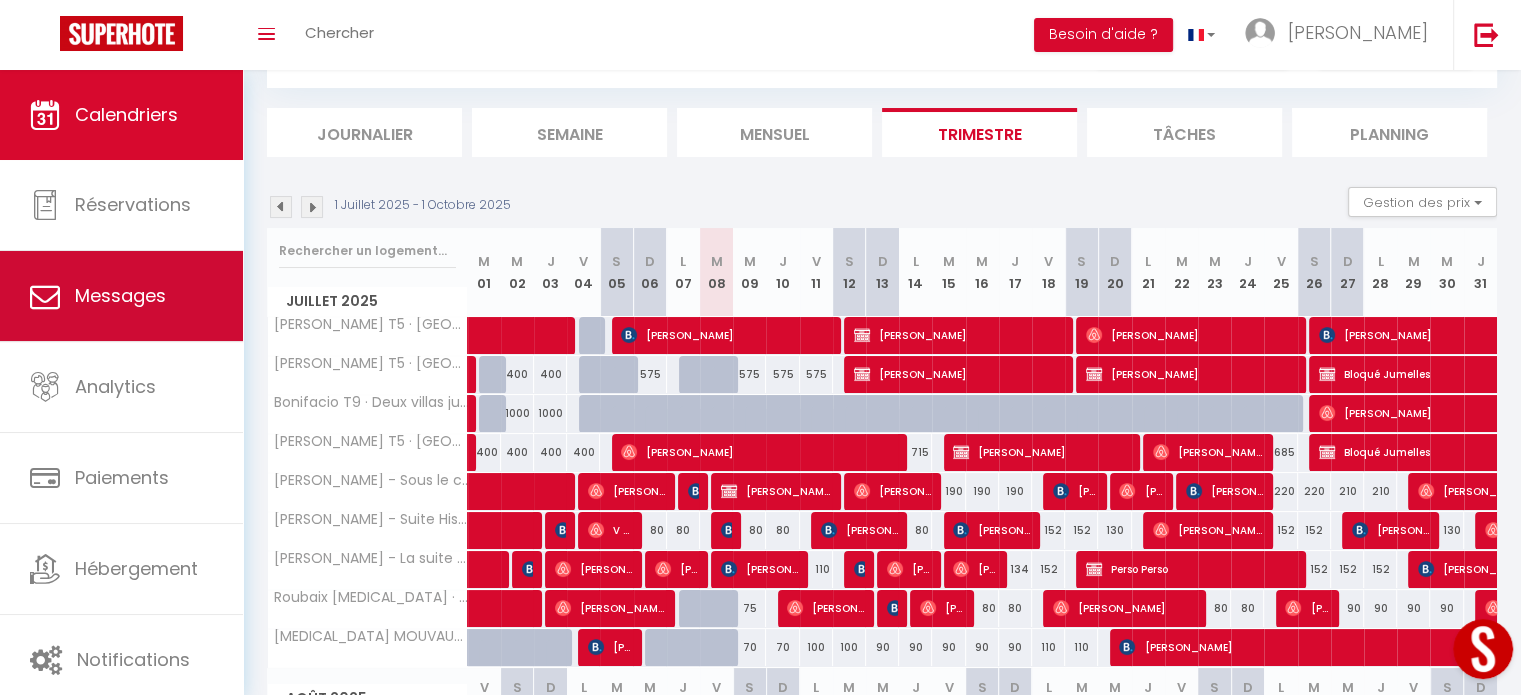 scroll, scrollTop: 0, scrollLeft: 0, axis: both 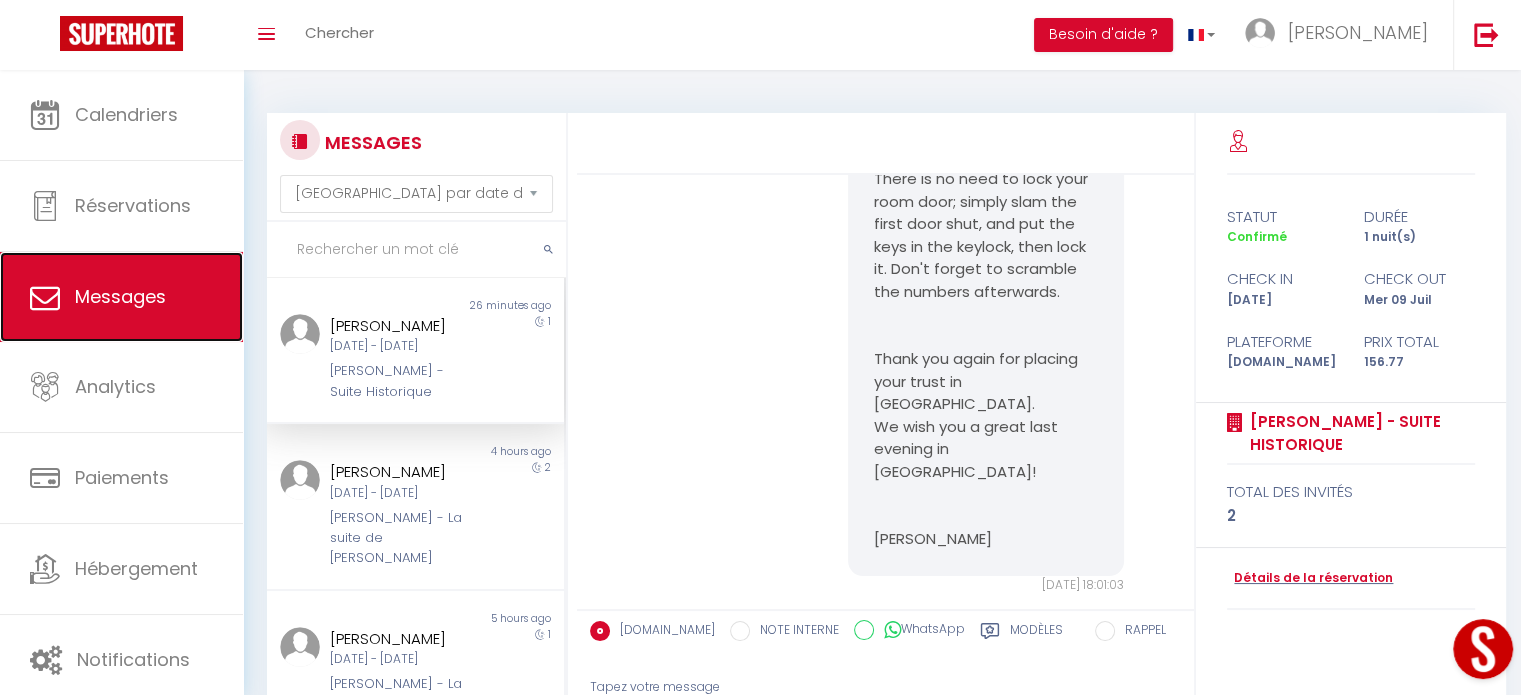 click on "Messages" at bounding box center [120, 296] 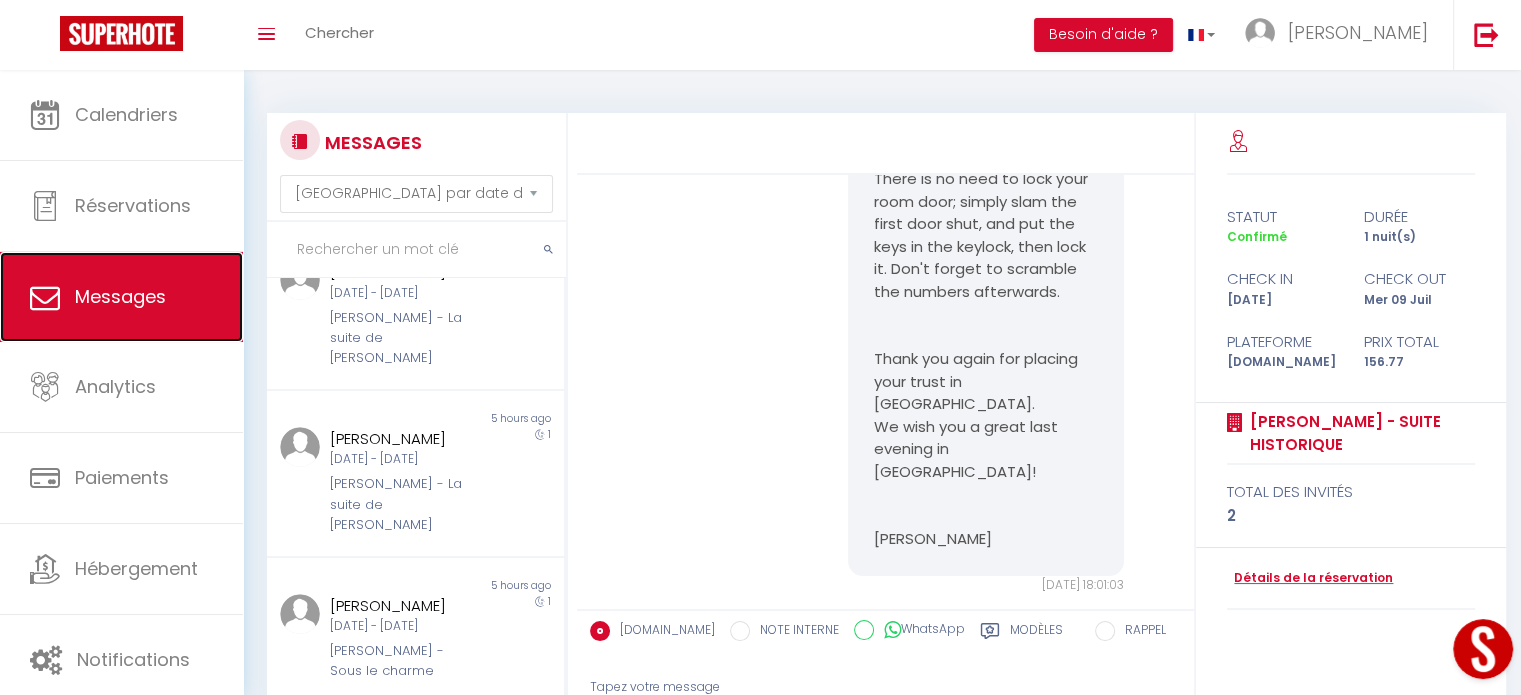 scroll, scrollTop: 0, scrollLeft: 0, axis: both 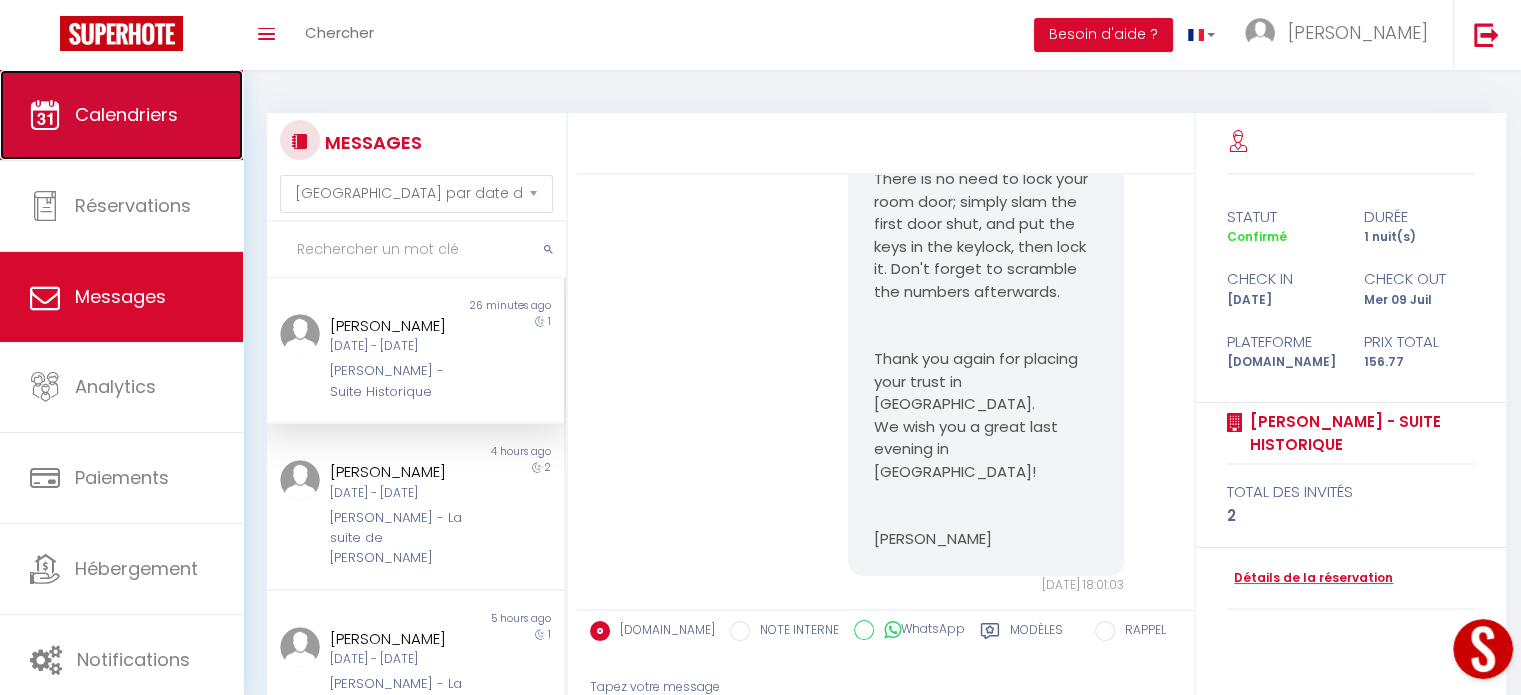 click at bounding box center (45, 115) 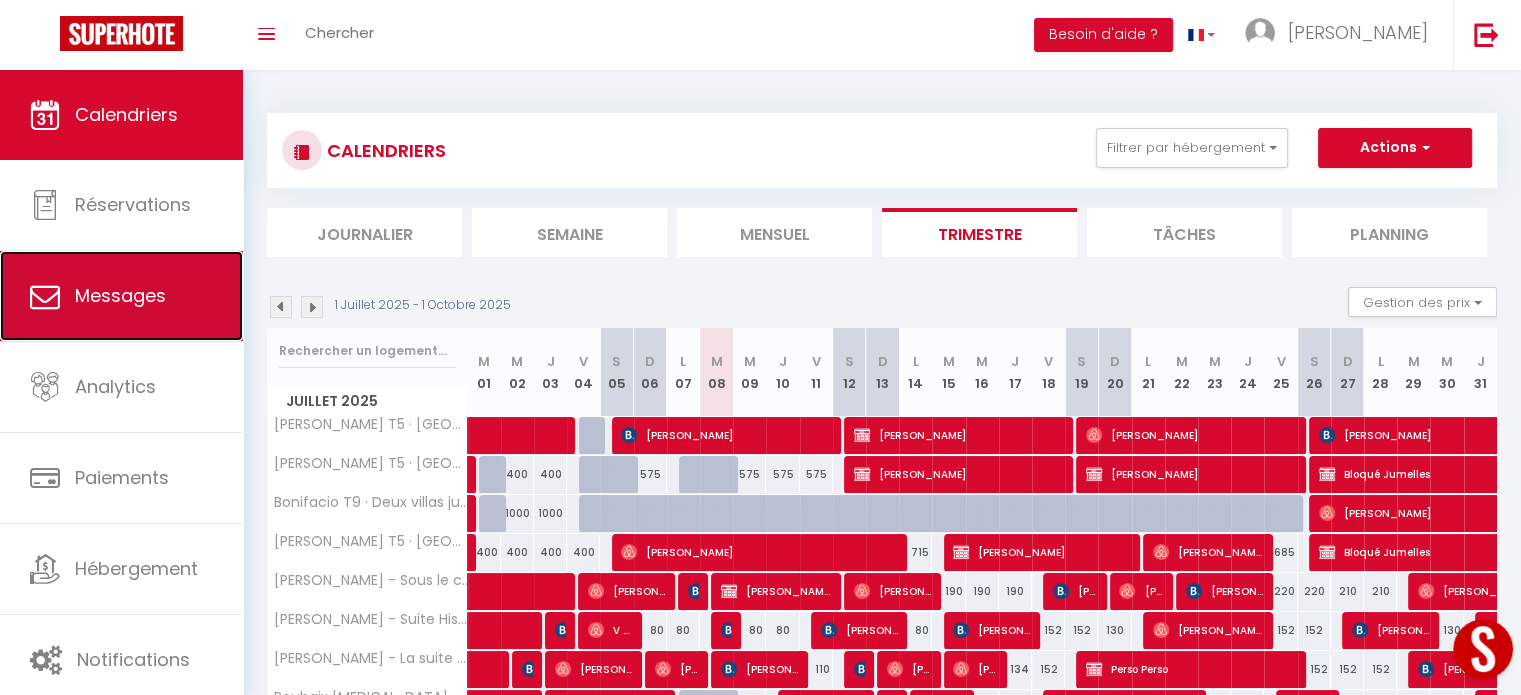 click on "Messages" at bounding box center (120, 295) 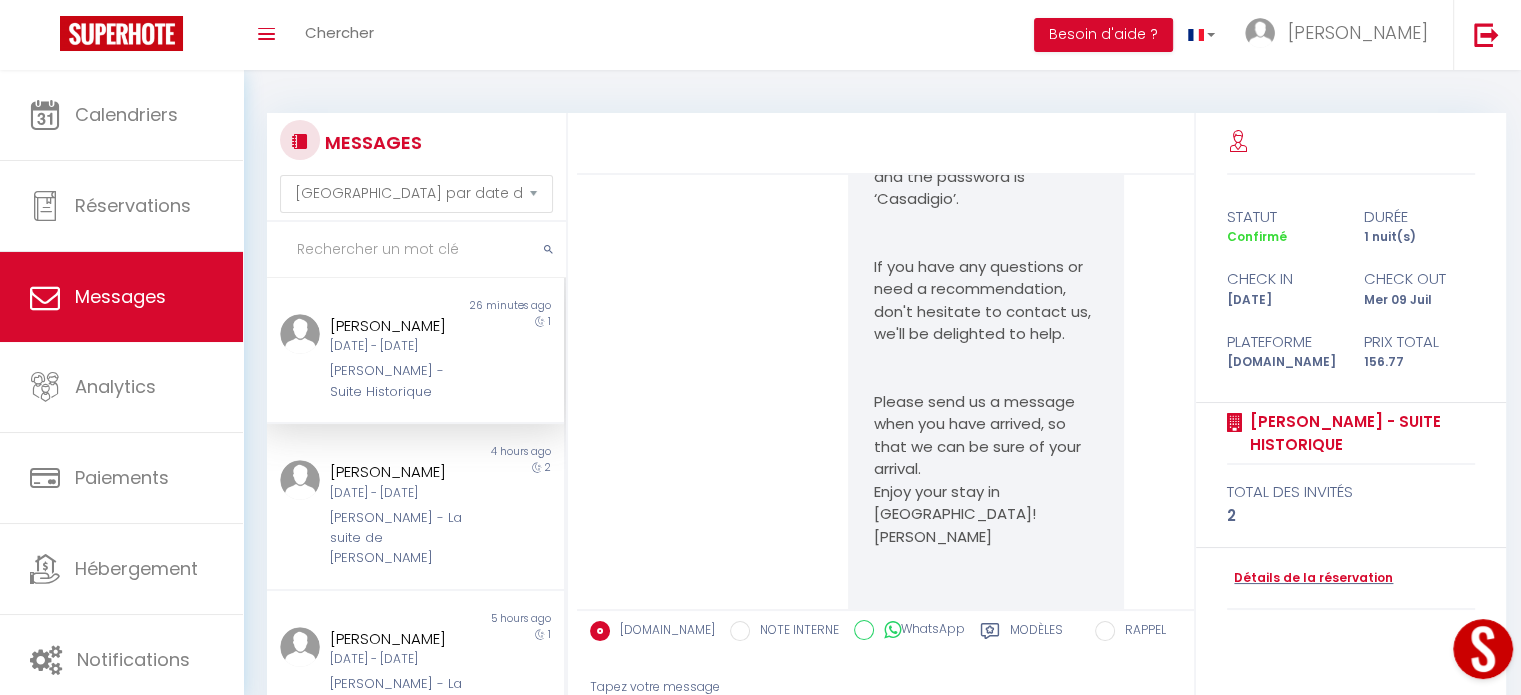 scroll, scrollTop: 1379, scrollLeft: 0, axis: vertical 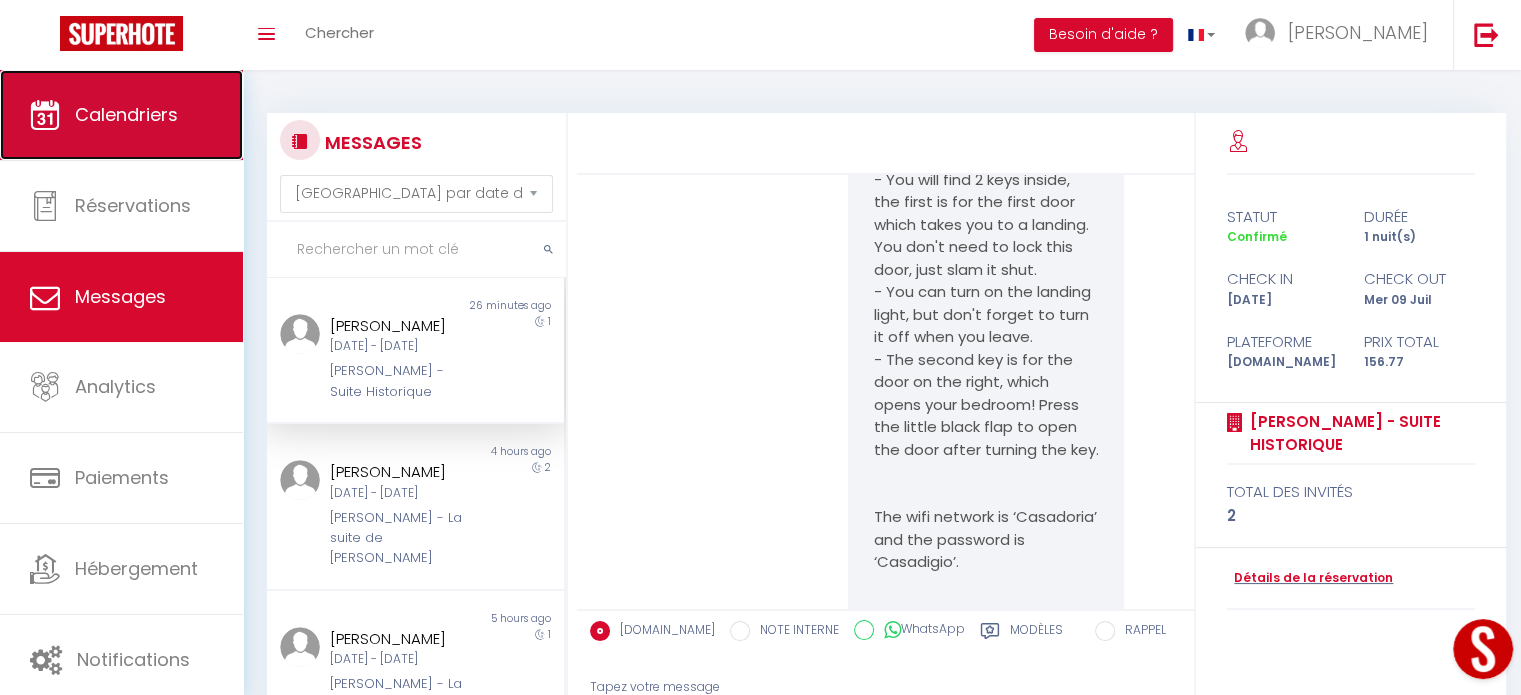click on "Calendriers" at bounding box center (126, 114) 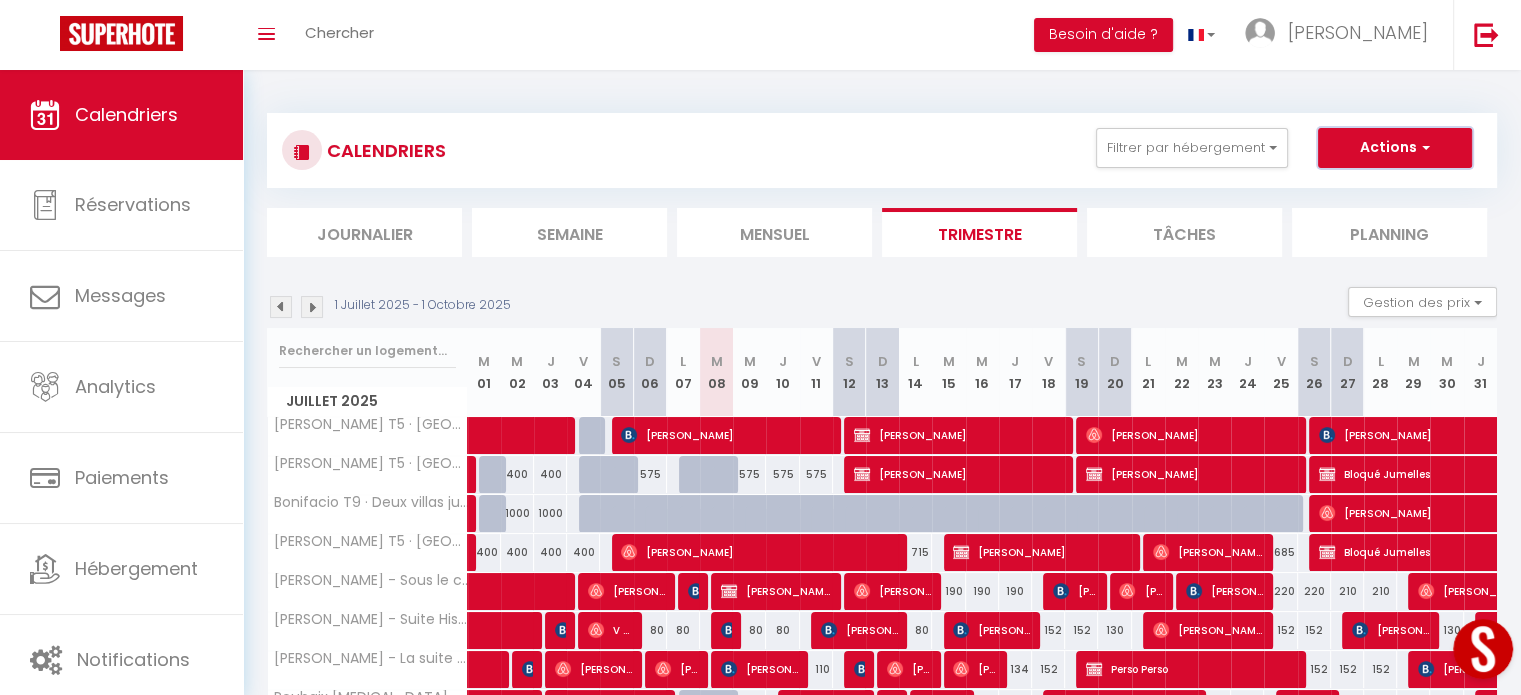 click on "Actions" at bounding box center (1395, 148) 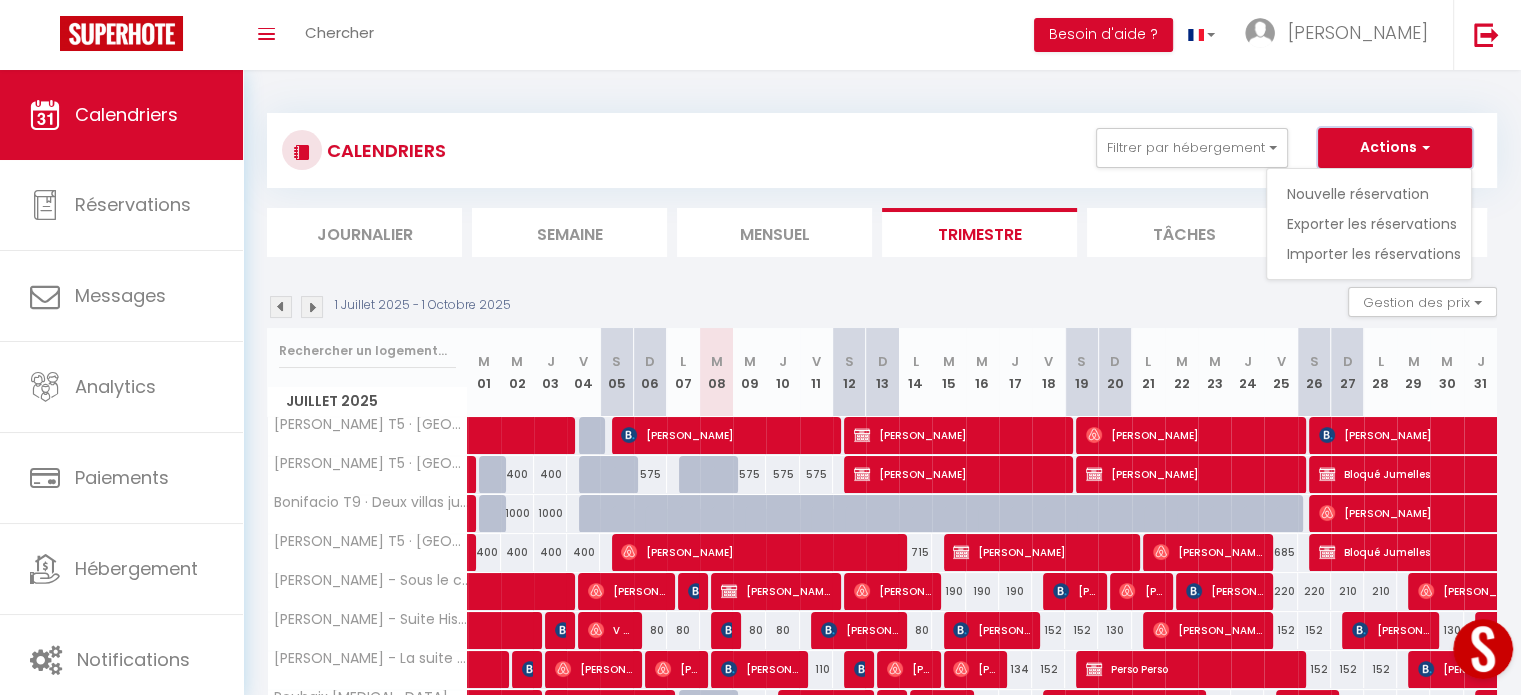 click on "Actions" at bounding box center (1395, 148) 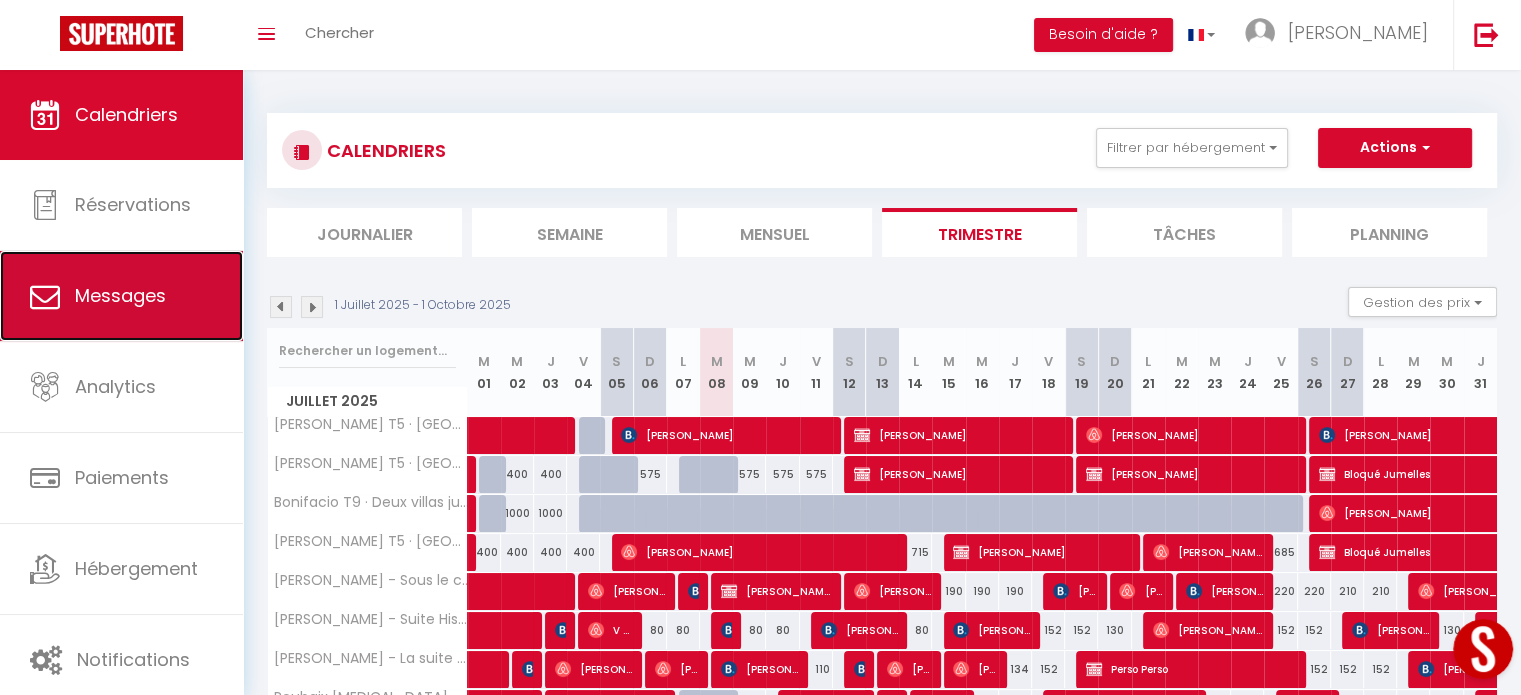 click on "Messages" at bounding box center [120, 295] 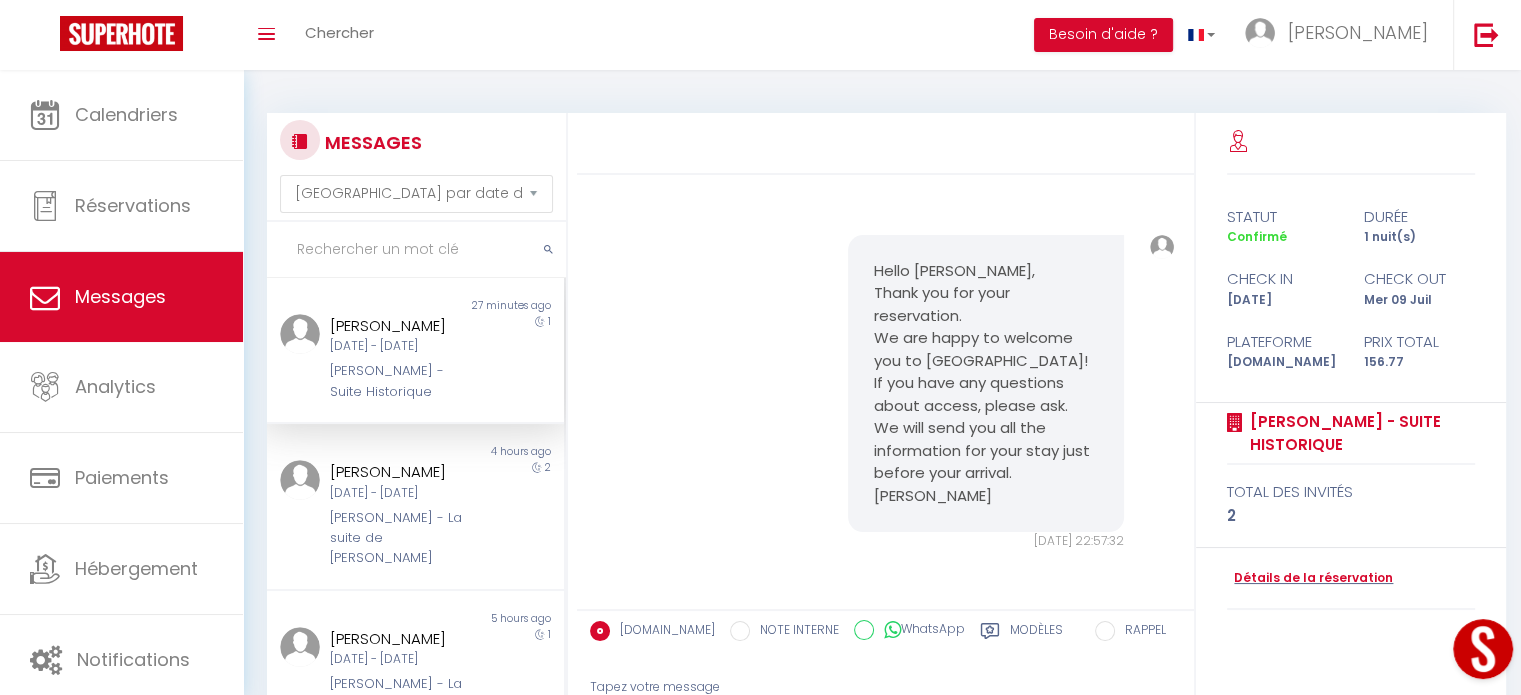 scroll, scrollTop: 2878, scrollLeft: 0, axis: vertical 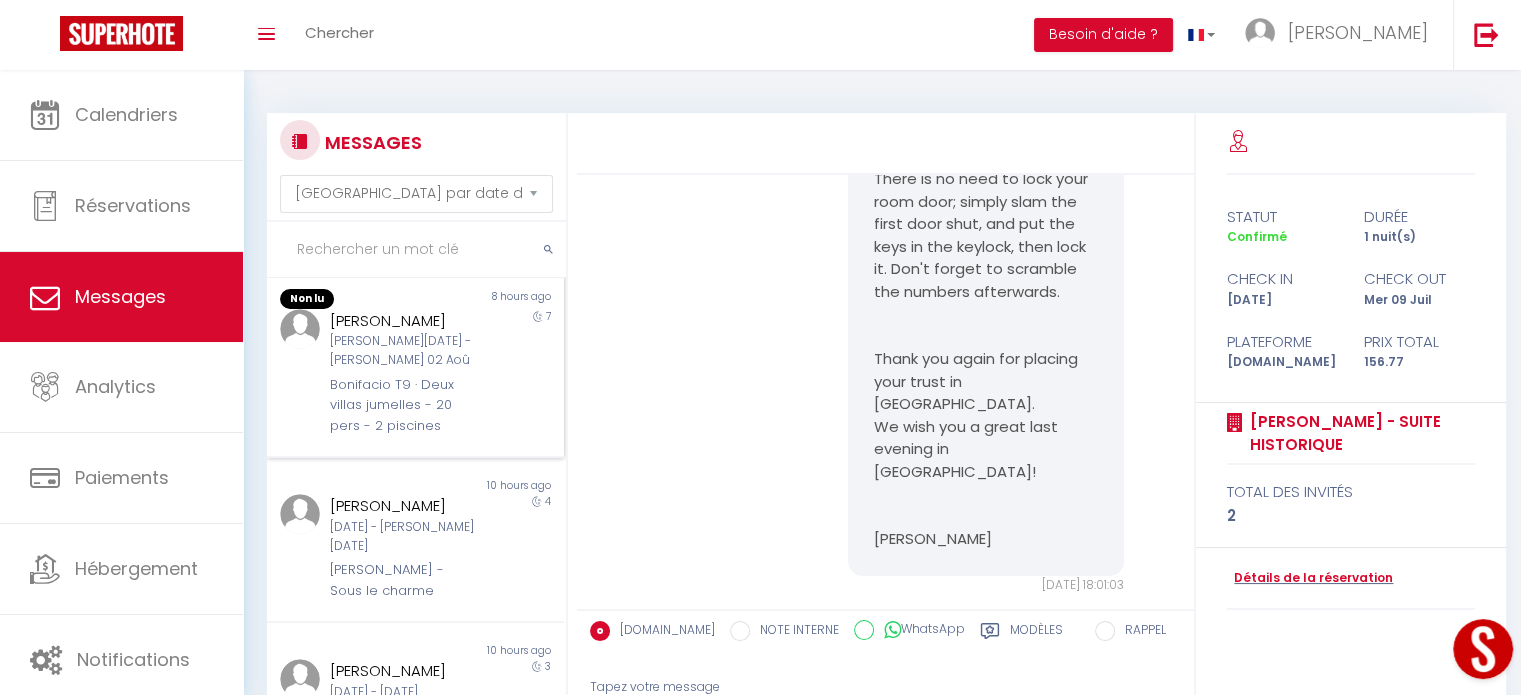 click on "Bonifacio T9 · Deux villas jumelles - 20 pers - 2 piscines" at bounding box center [403, 405] 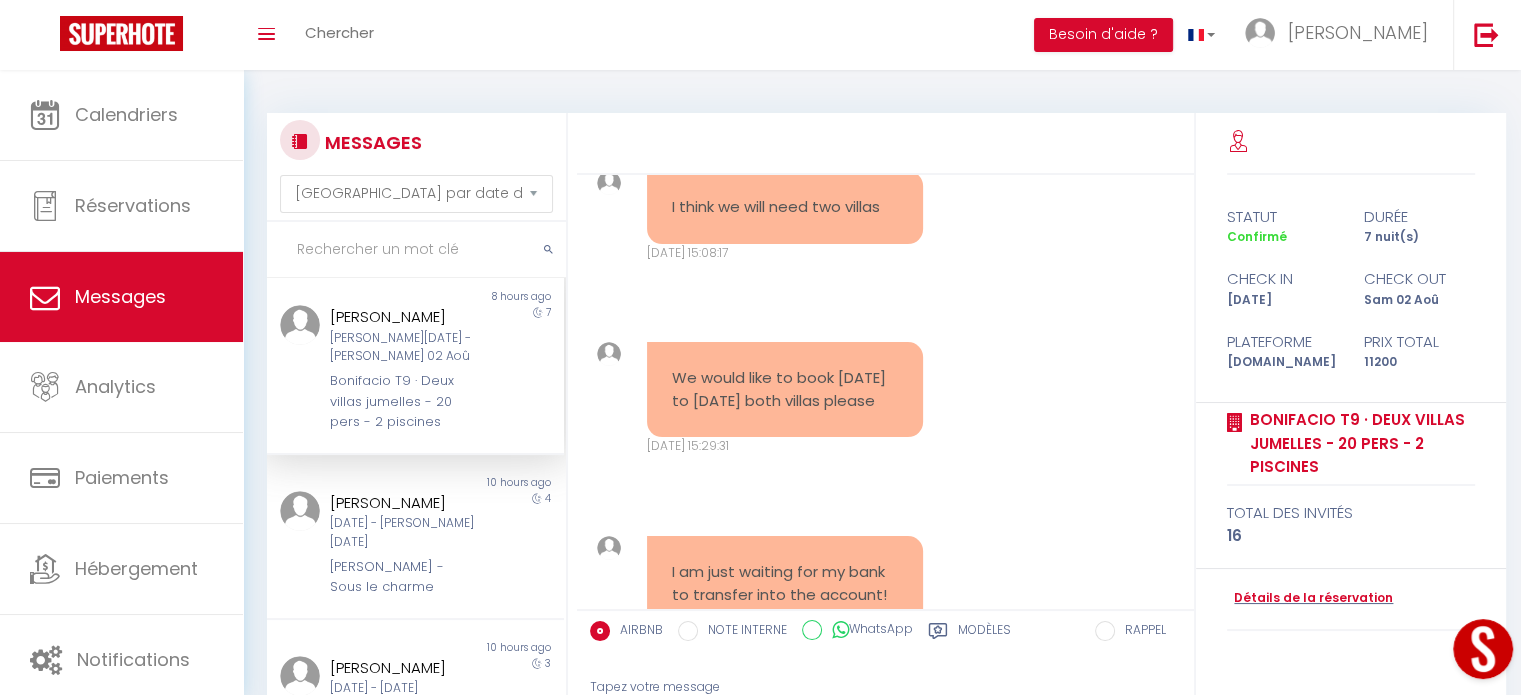 scroll, scrollTop: 14192, scrollLeft: 0, axis: vertical 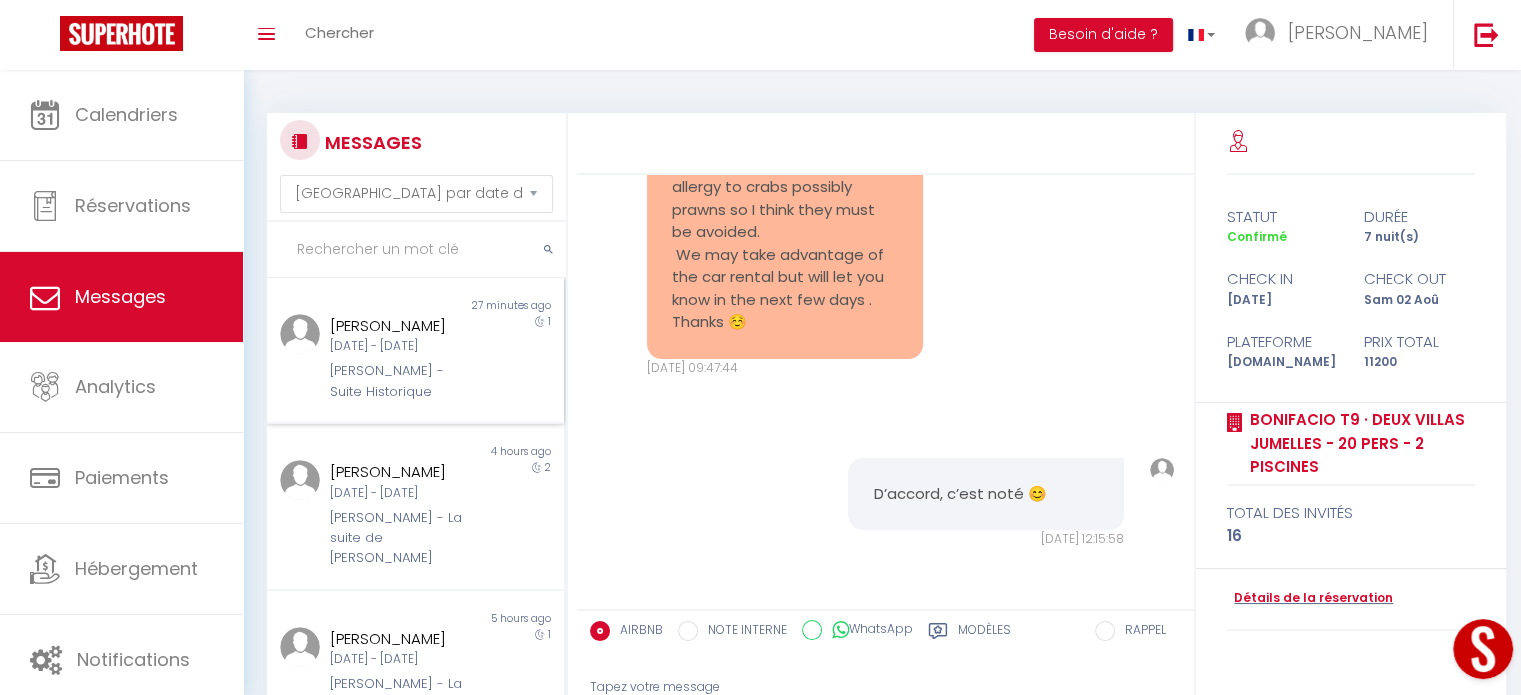 click on "[PERSON_NAME] - Suite Historique" at bounding box center [403, 381] 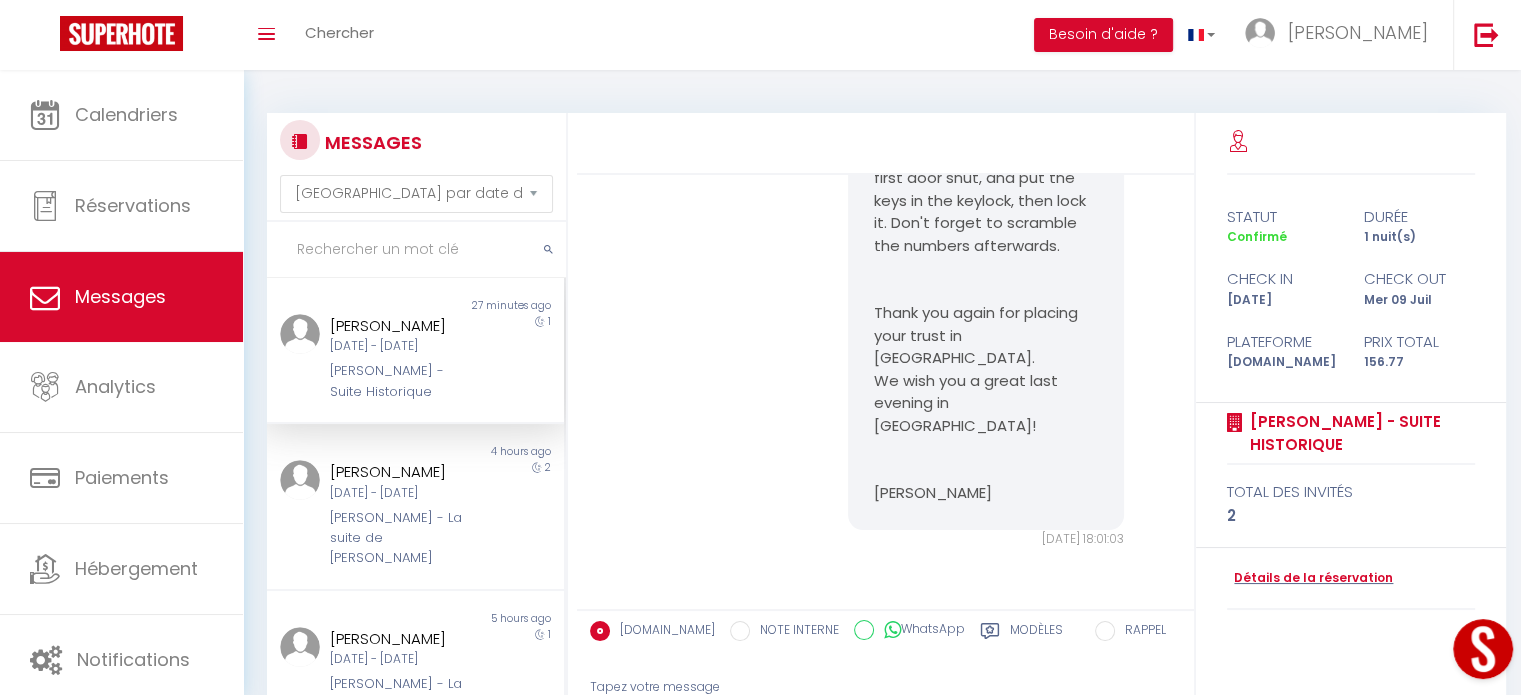 scroll, scrollTop: 2878, scrollLeft: 0, axis: vertical 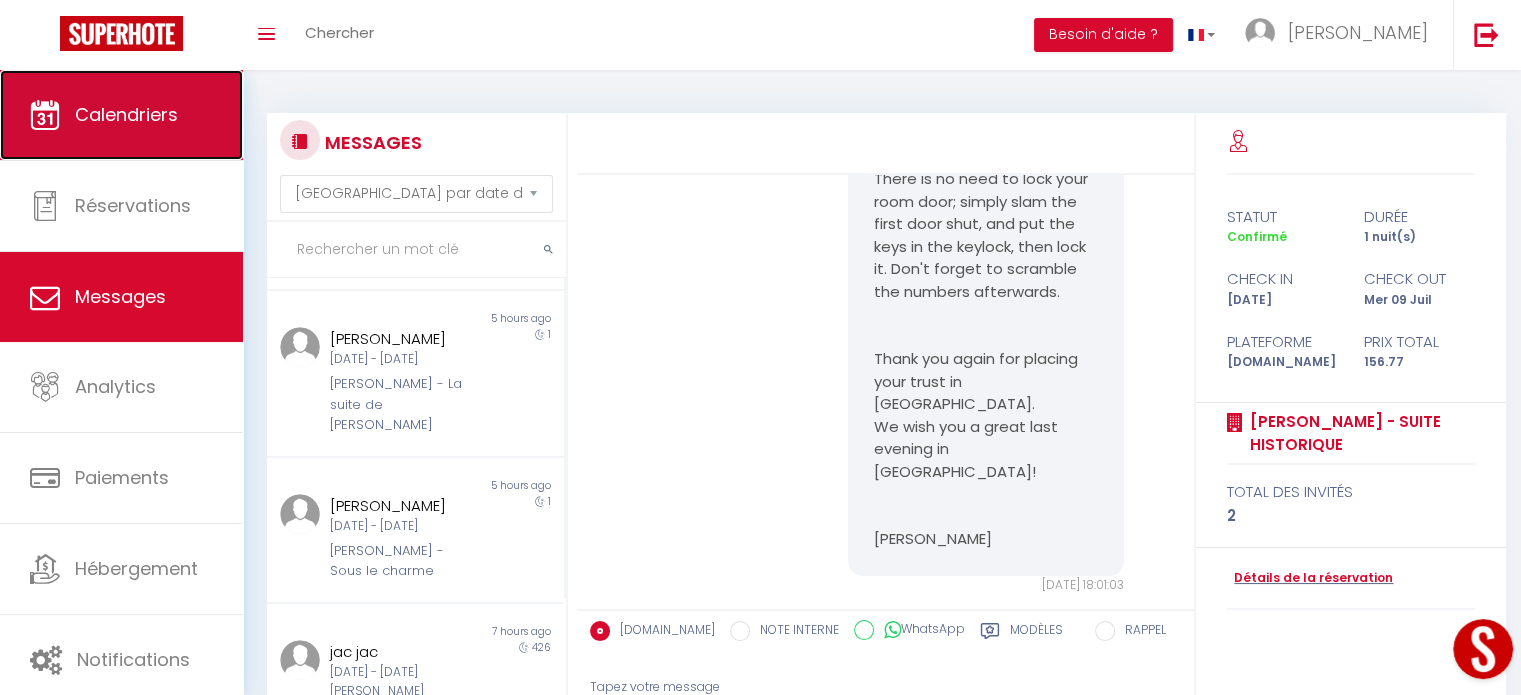 click on "Calendriers" at bounding box center (126, 114) 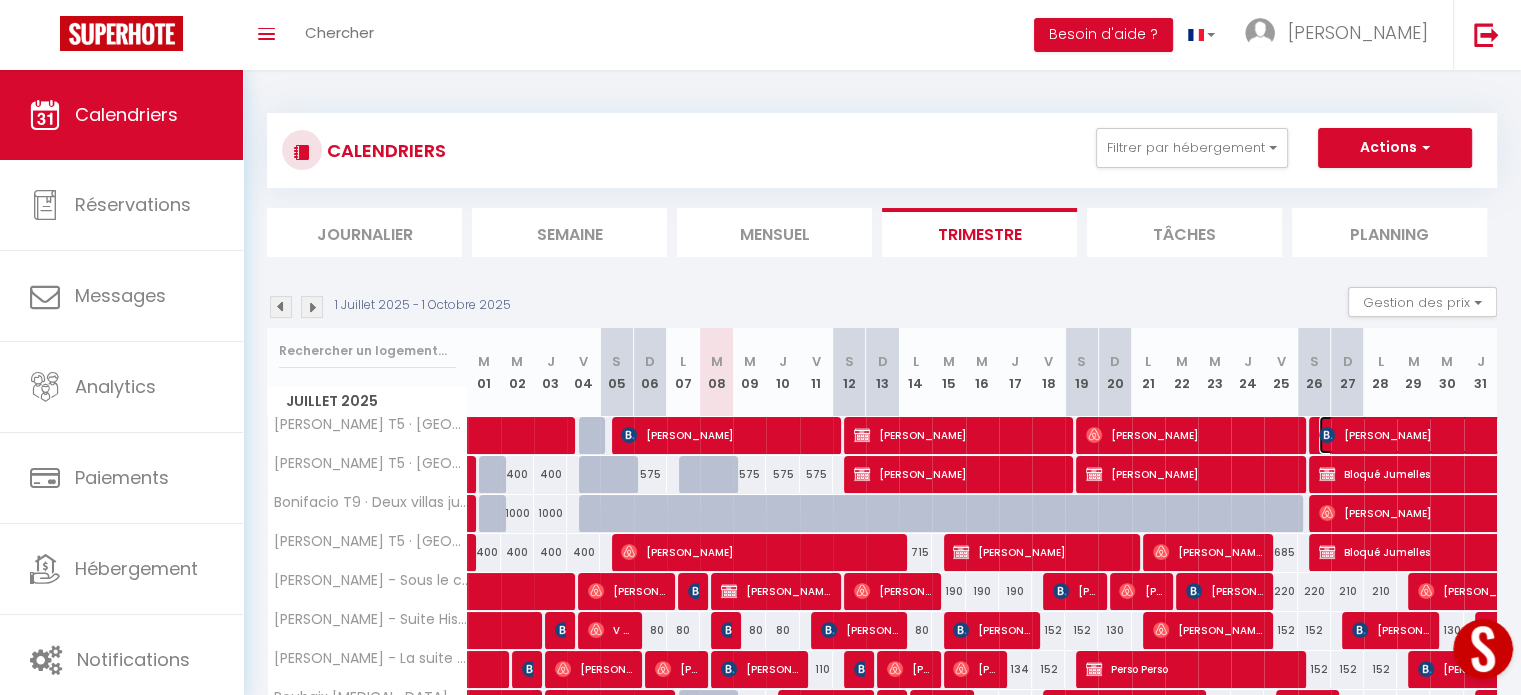 click on "[PERSON_NAME]" at bounding box center [1480, 435] 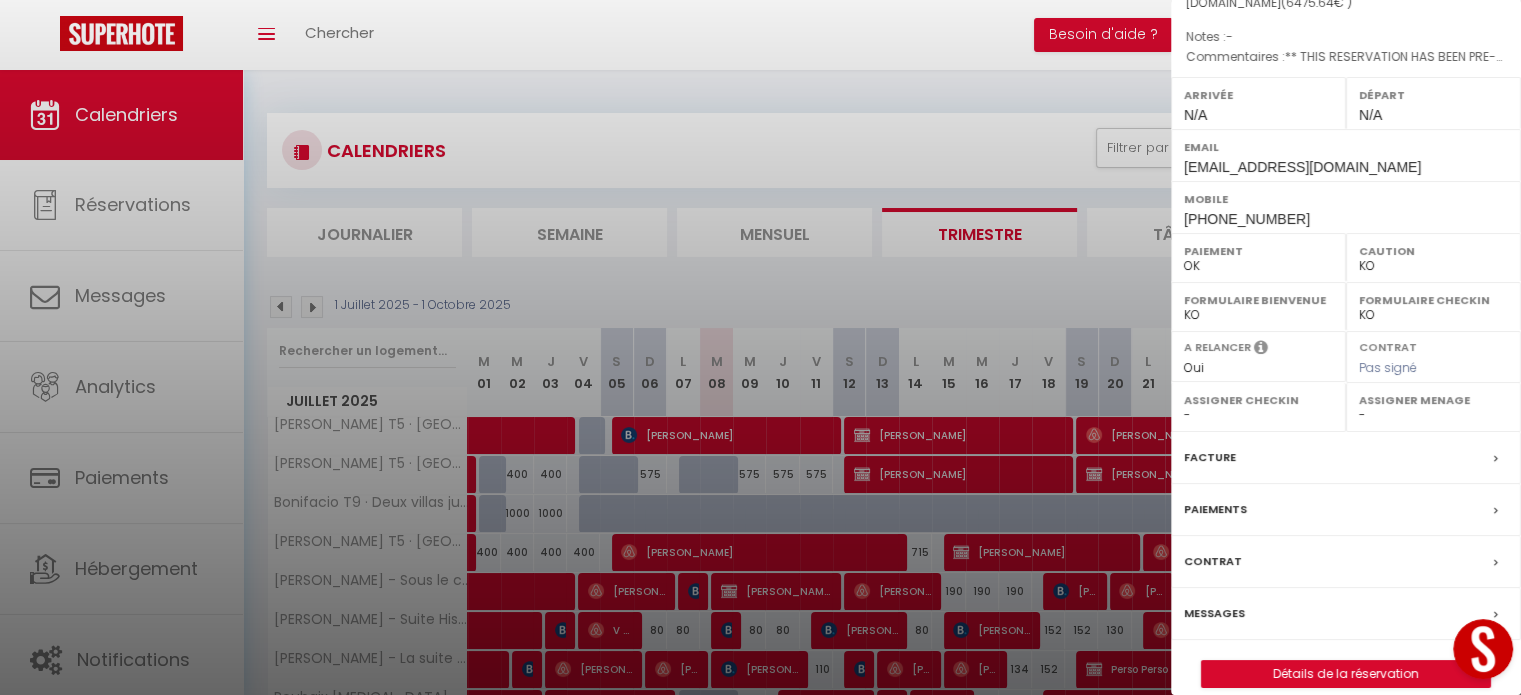 scroll, scrollTop: 253, scrollLeft: 0, axis: vertical 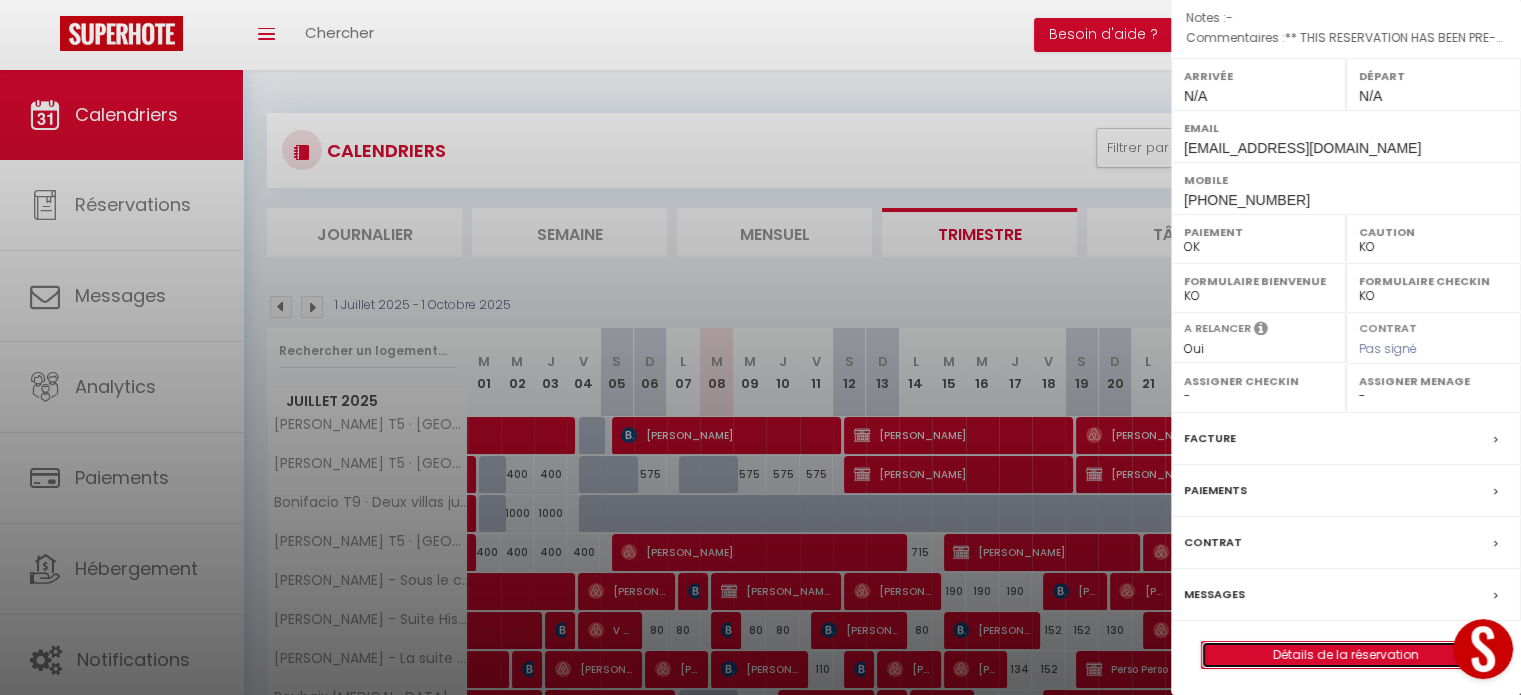 click on "Détails de la réservation" at bounding box center [1346, 655] 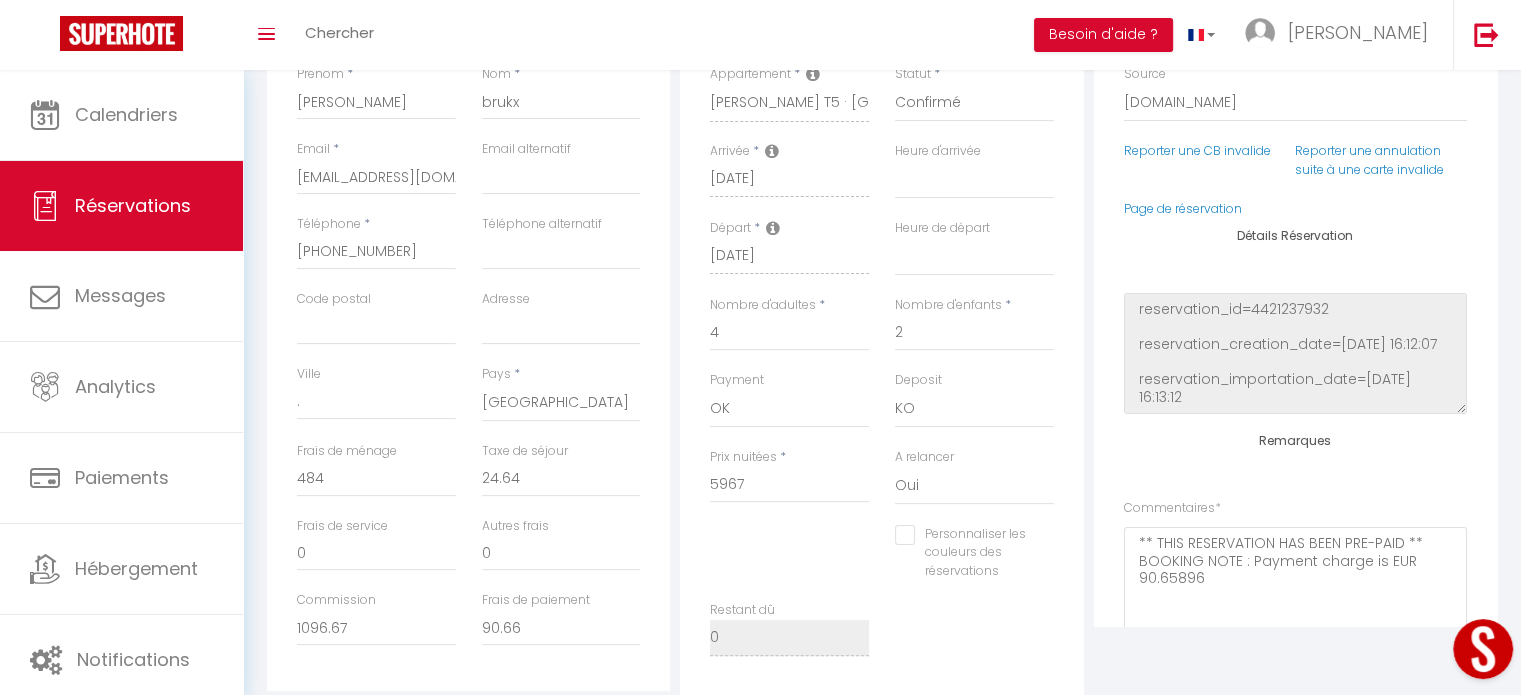 scroll, scrollTop: 400, scrollLeft: 0, axis: vertical 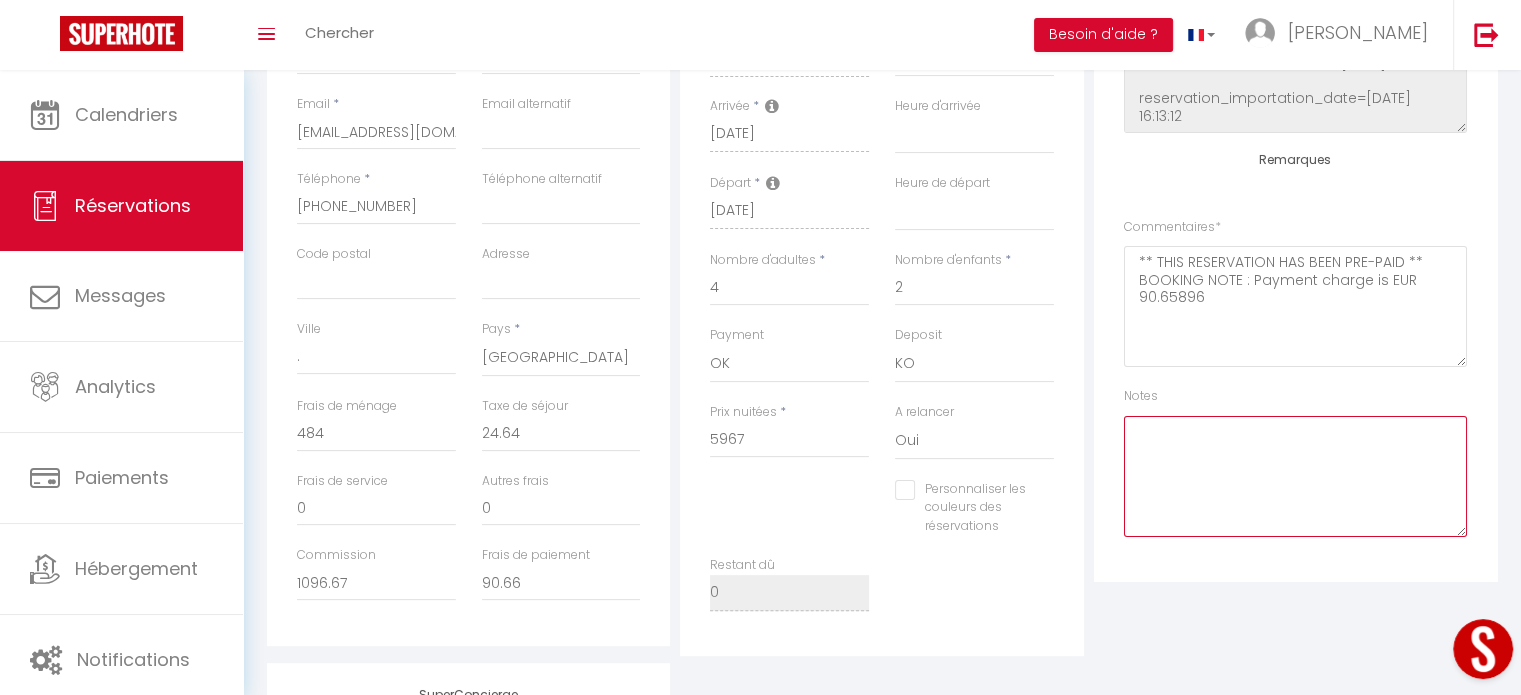 click at bounding box center [1295, 476] 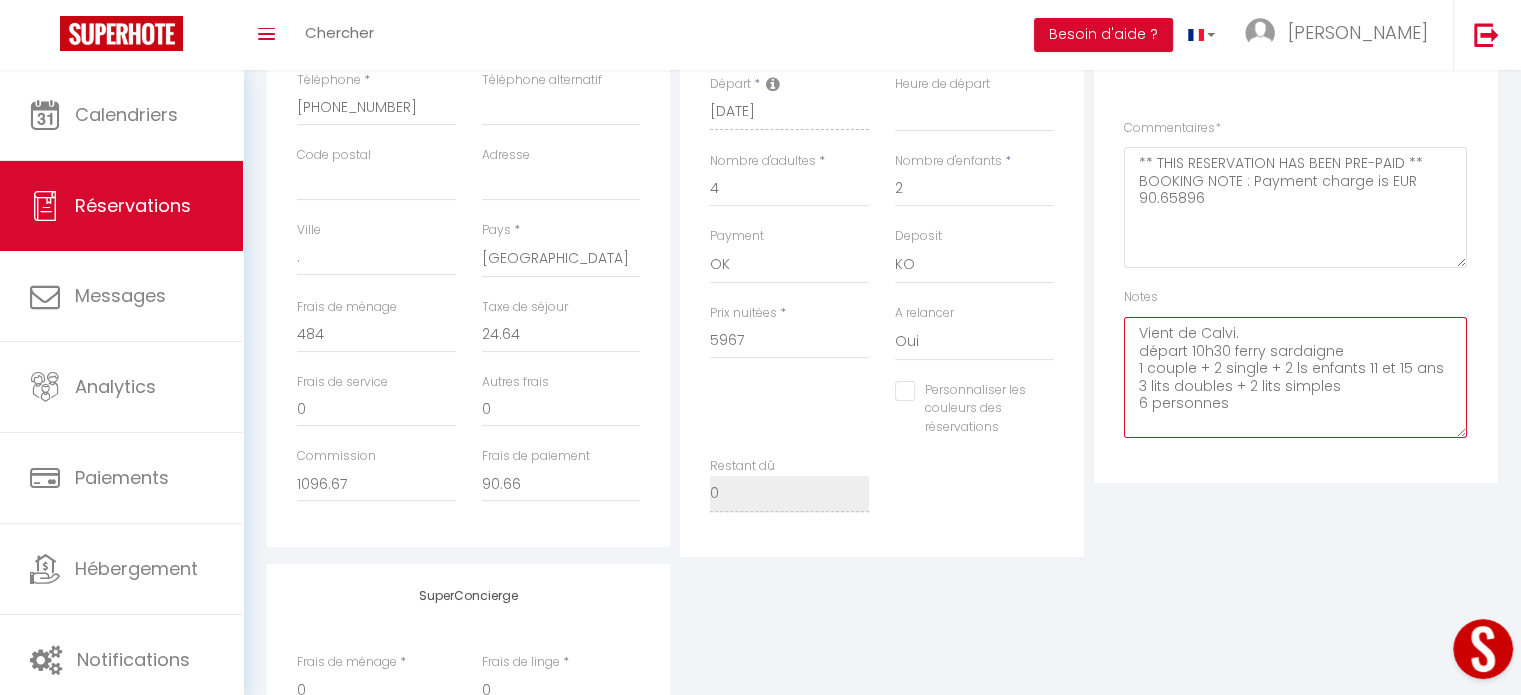 scroll, scrollTop: 500, scrollLeft: 0, axis: vertical 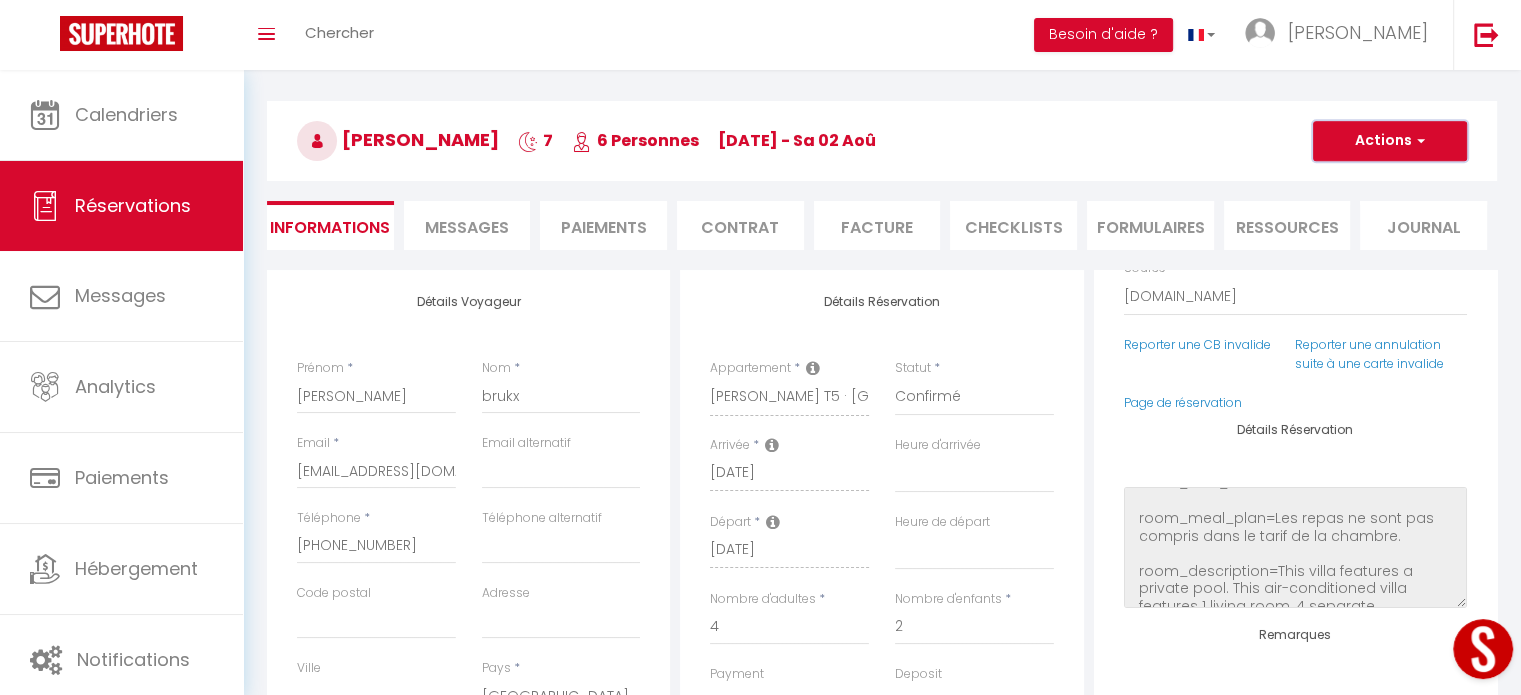 click on "Actions" at bounding box center (1390, 141) 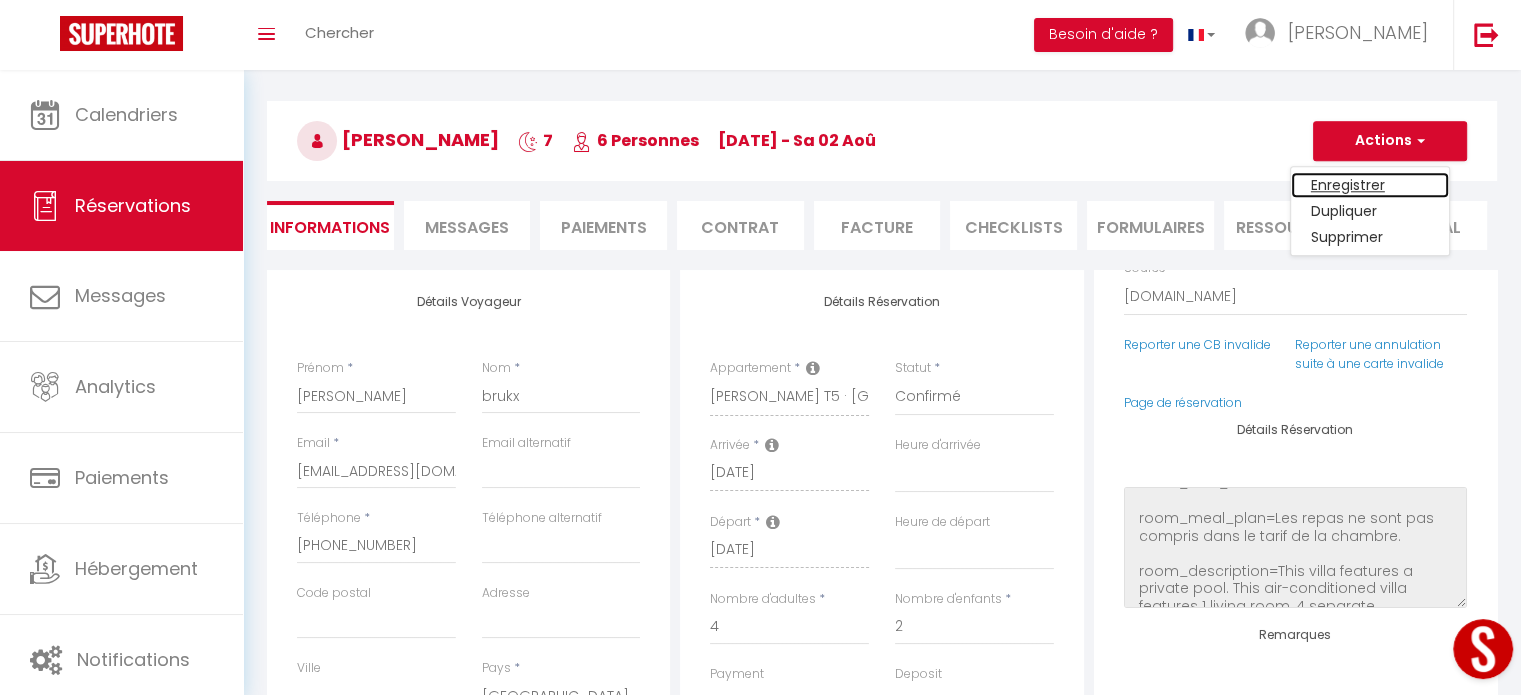 click on "Enregistrer" at bounding box center [1370, 185] 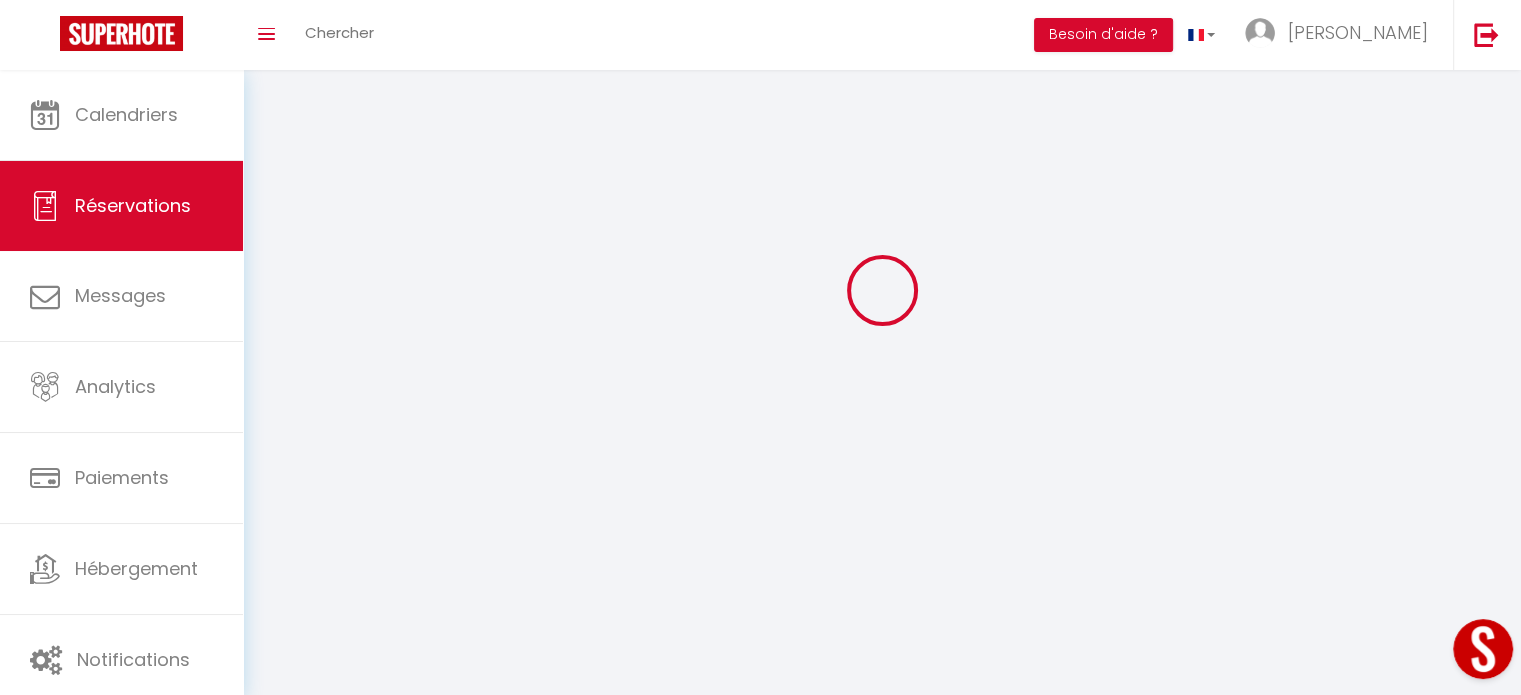 scroll, scrollTop: 0, scrollLeft: 0, axis: both 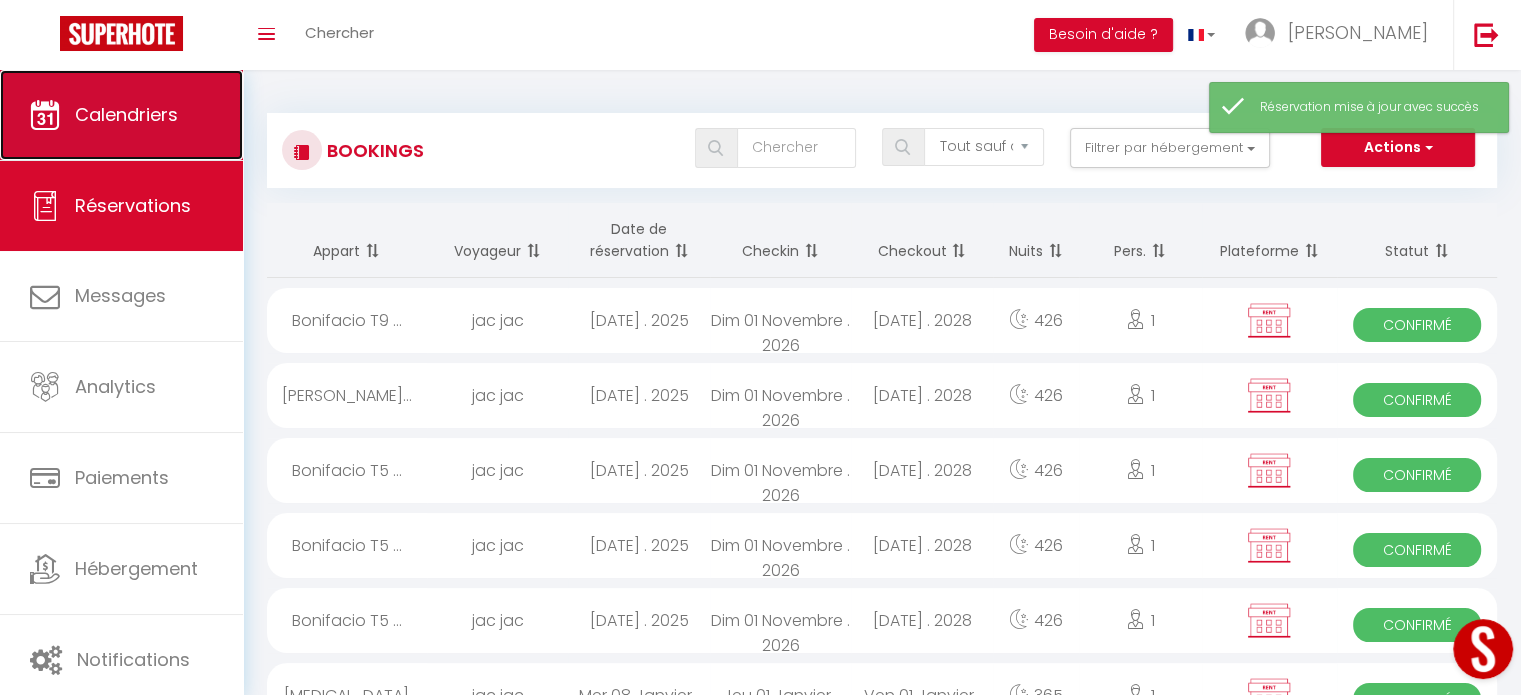 click on "Calendriers" at bounding box center [126, 114] 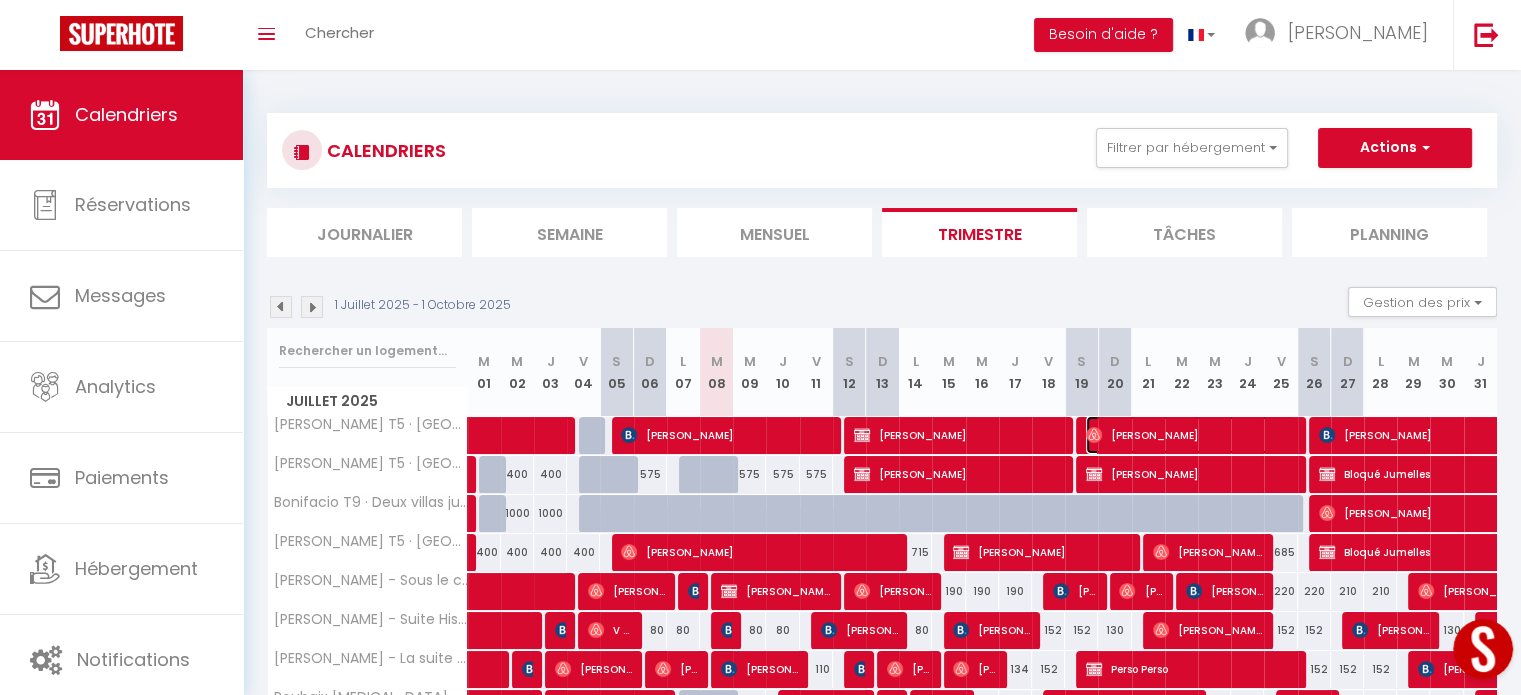 click on "[PERSON_NAME]" at bounding box center (1190, 435) 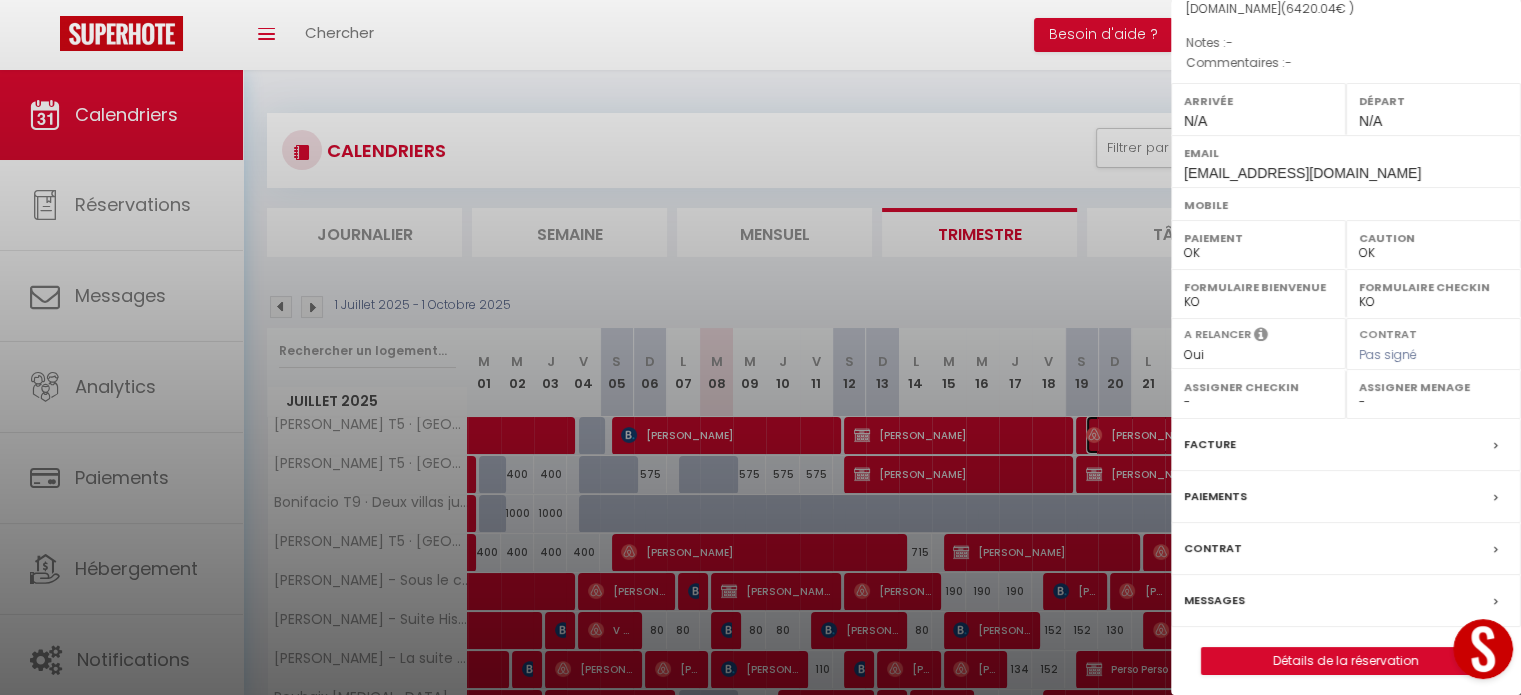 scroll, scrollTop: 234, scrollLeft: 0, axis: vertical 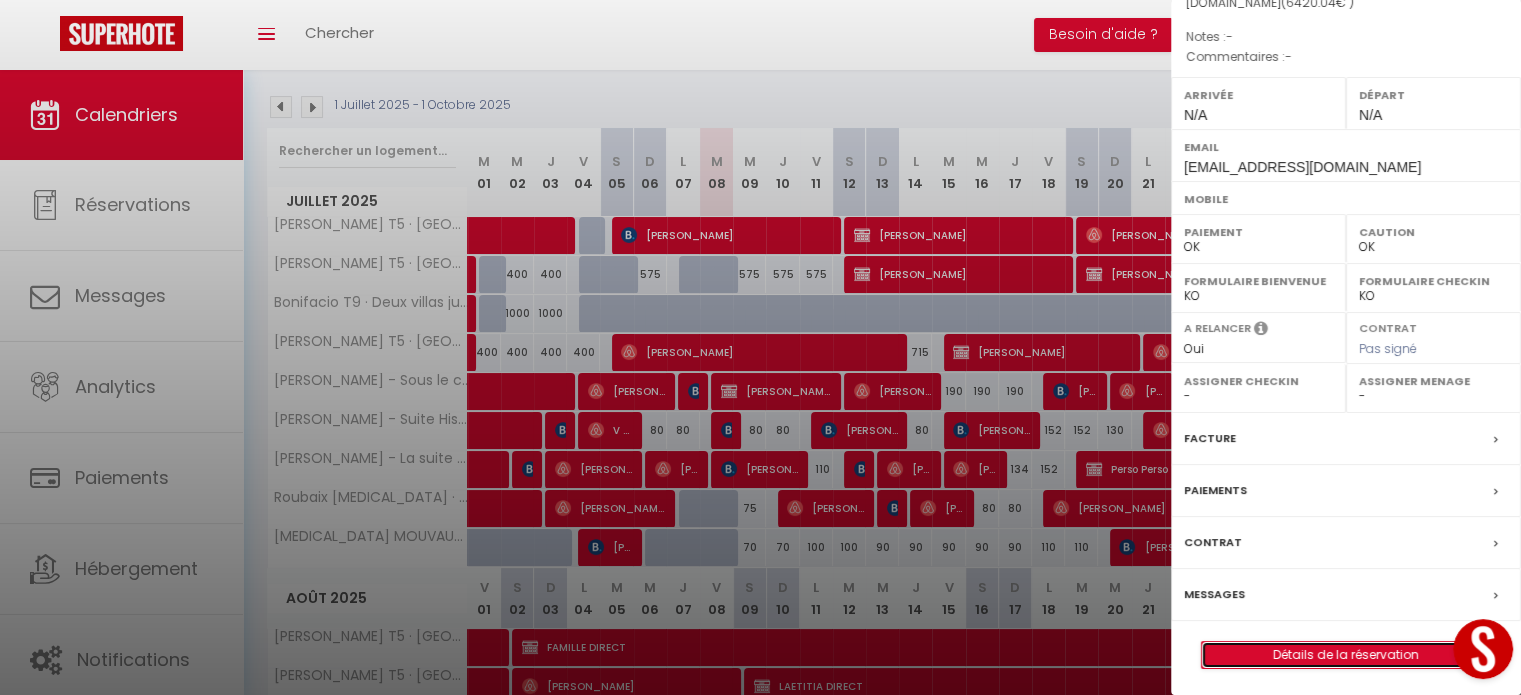 click on "Détails de la réservation" at bounding box center [1346, 655] 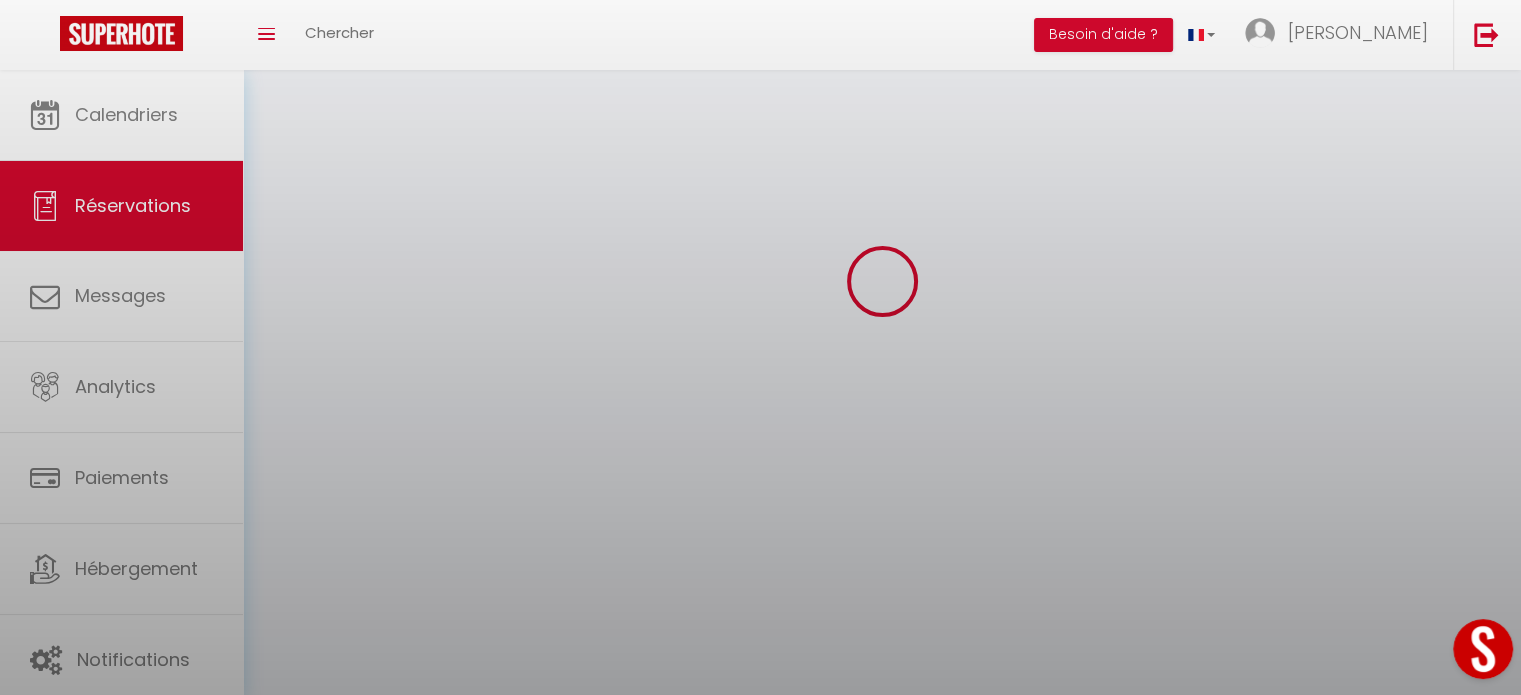 scroll, scrollTop: 0, scrollLeft: 0, axis: both 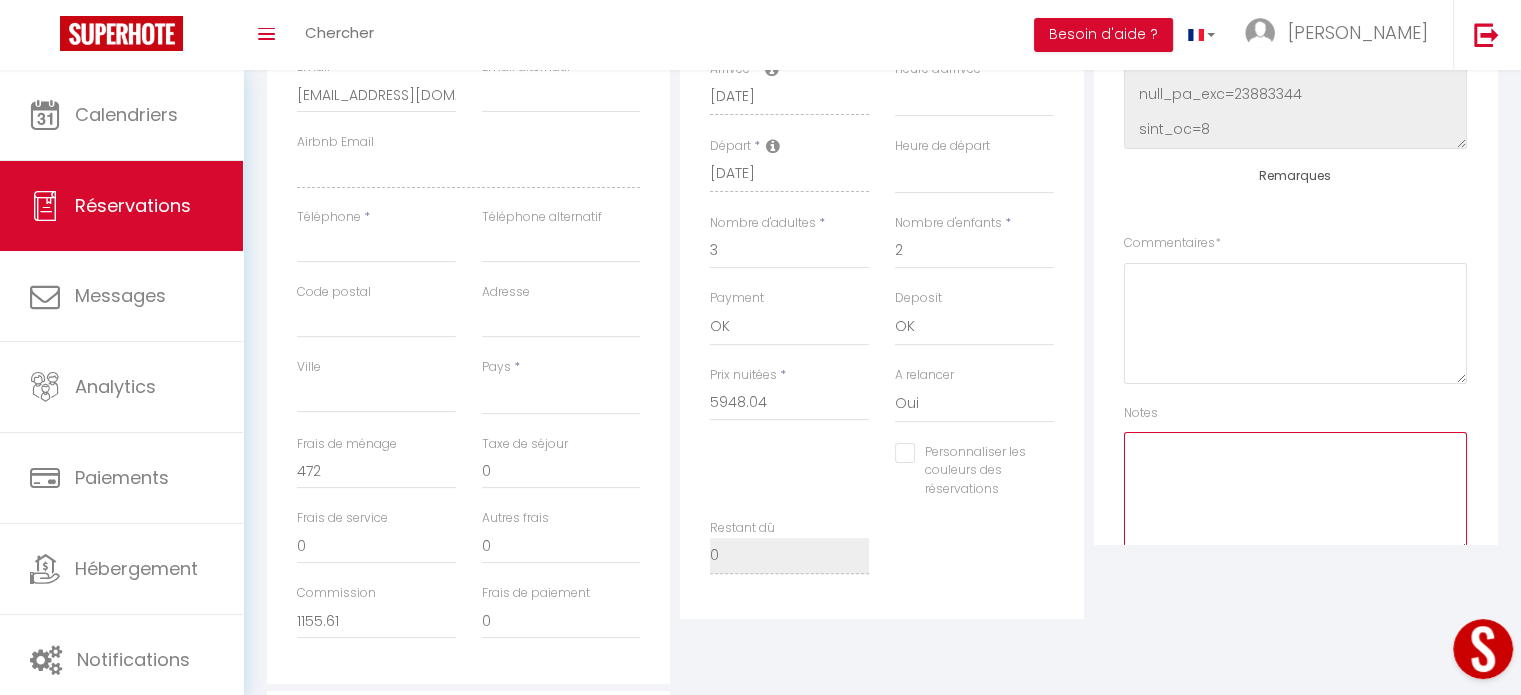 click at bounding box center [1295, 492] 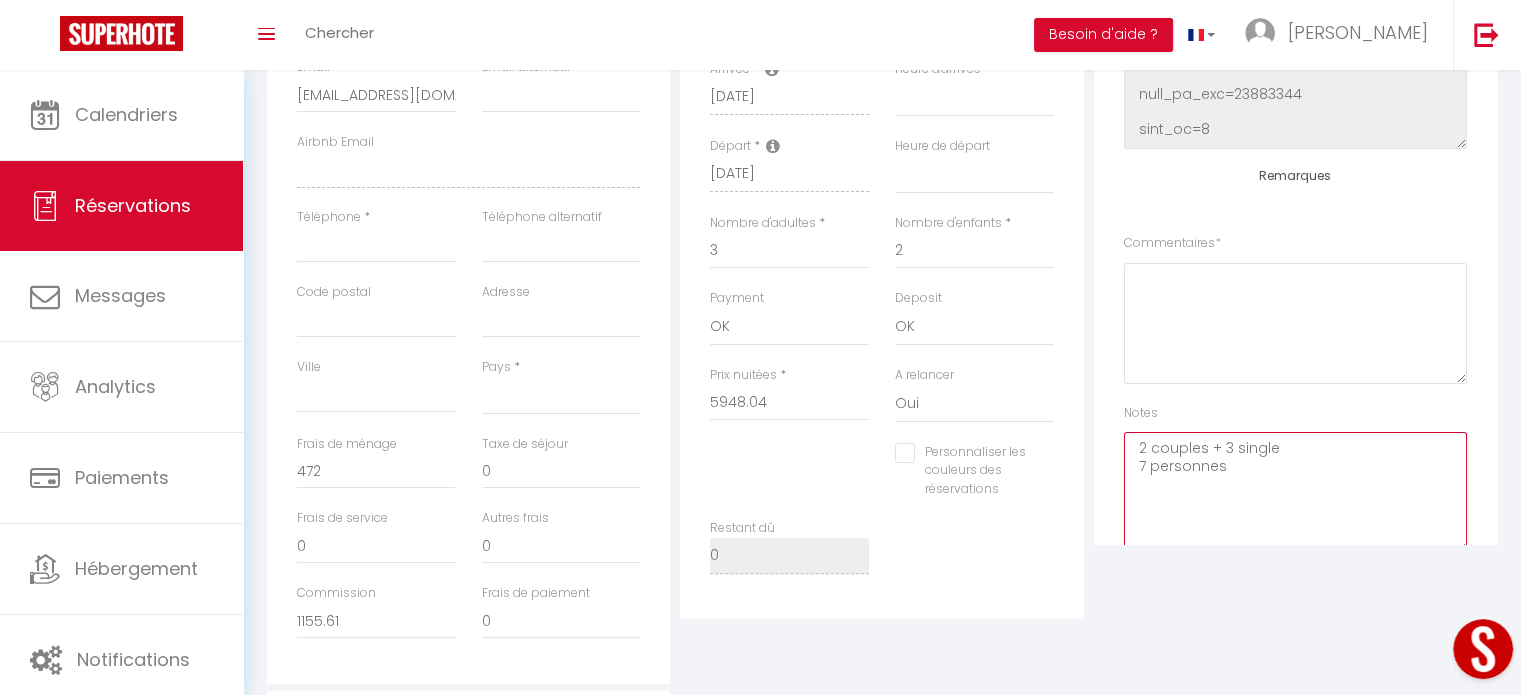 scroll, scrollTop: 252, scrollLeft: 0, axis: vertical 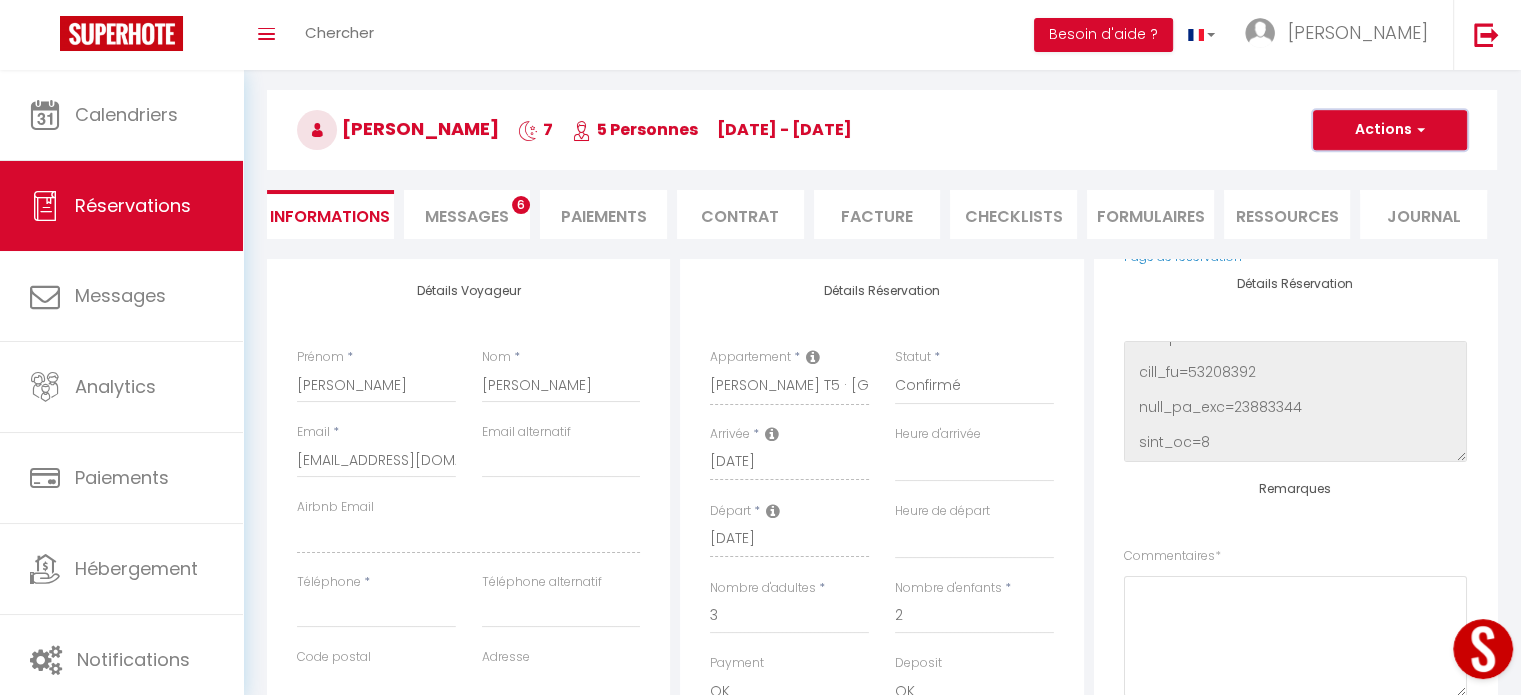 click on "Actions" at bounding box center (1390, 130) 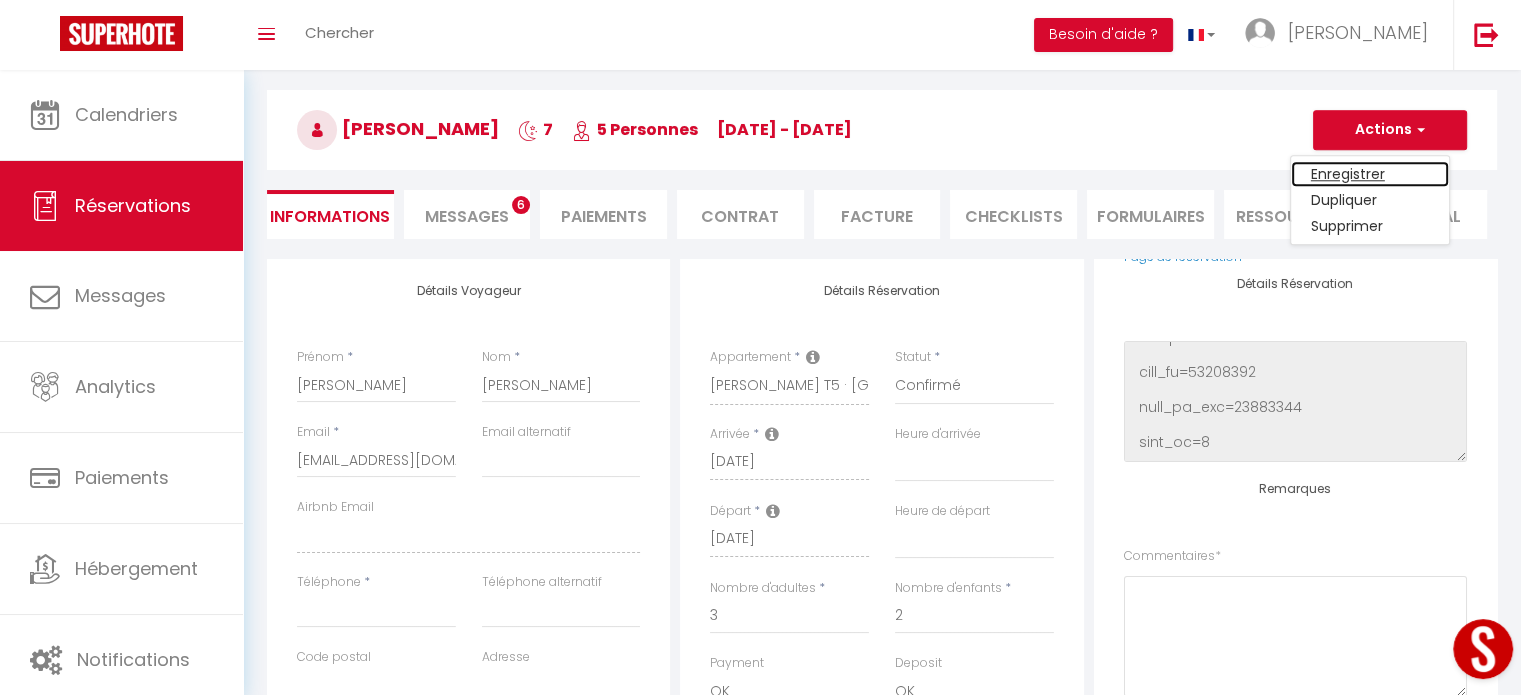 click on "Enregistrer" at bounding box center [1370, 174] 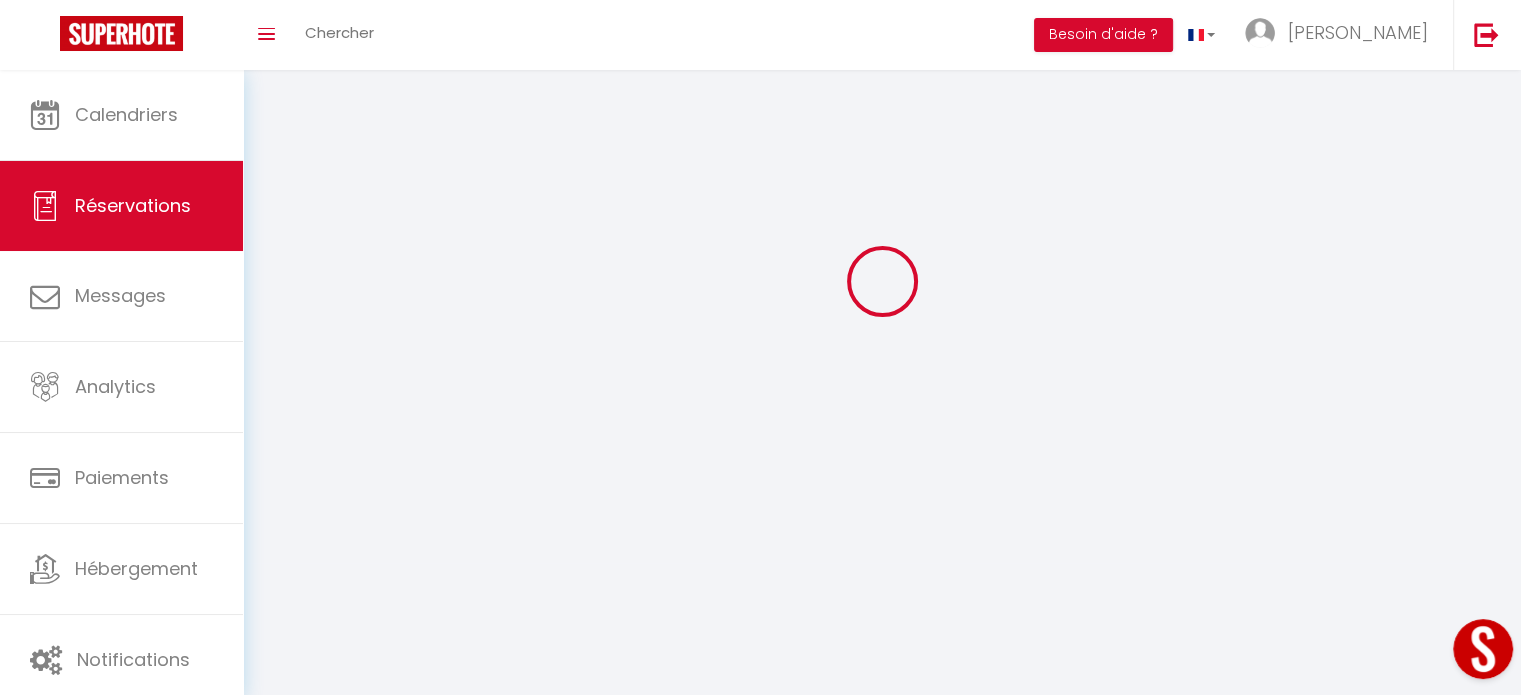 scroll, scrollTop: 70, scrollLeft: 0, axis: vertical 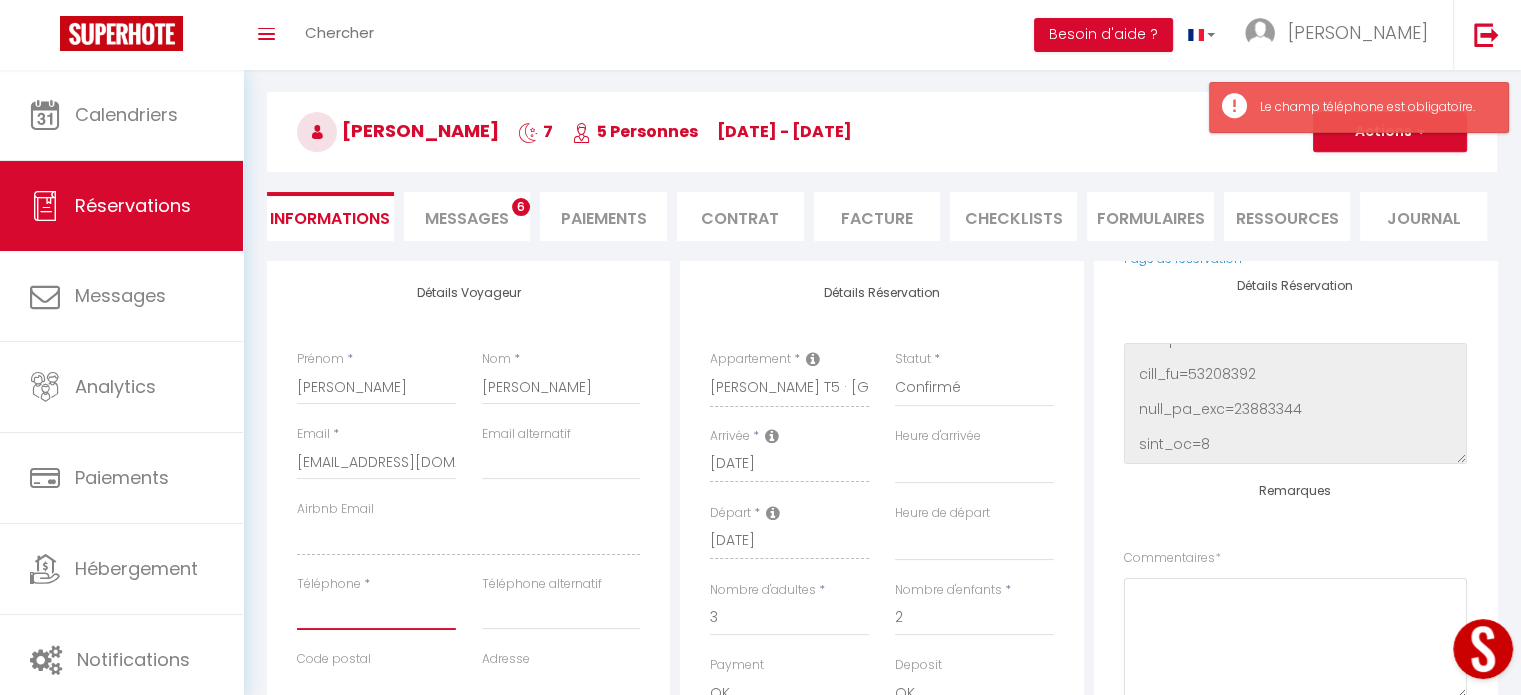 click on "Téléphone" at bounding box center [376, 612] 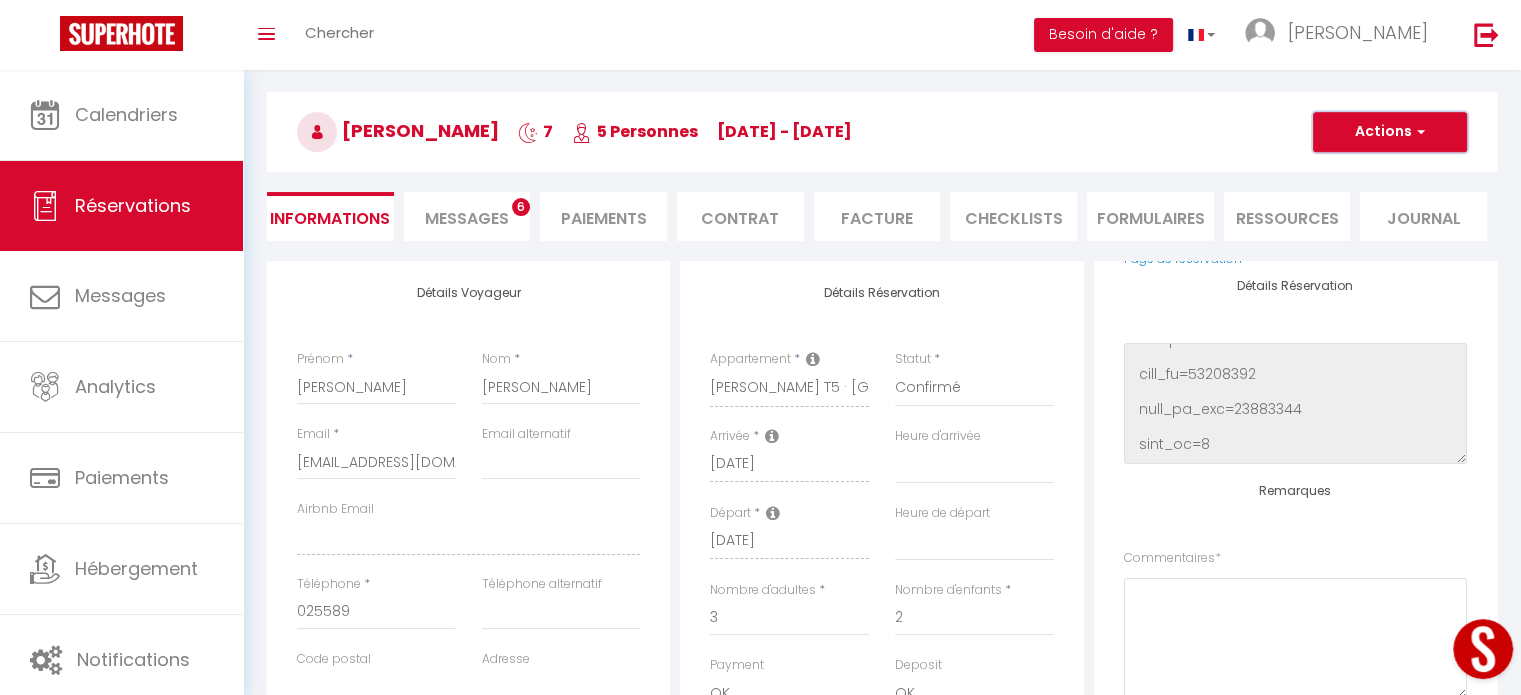 click on "Actions" at bounding box center (1390, 132) 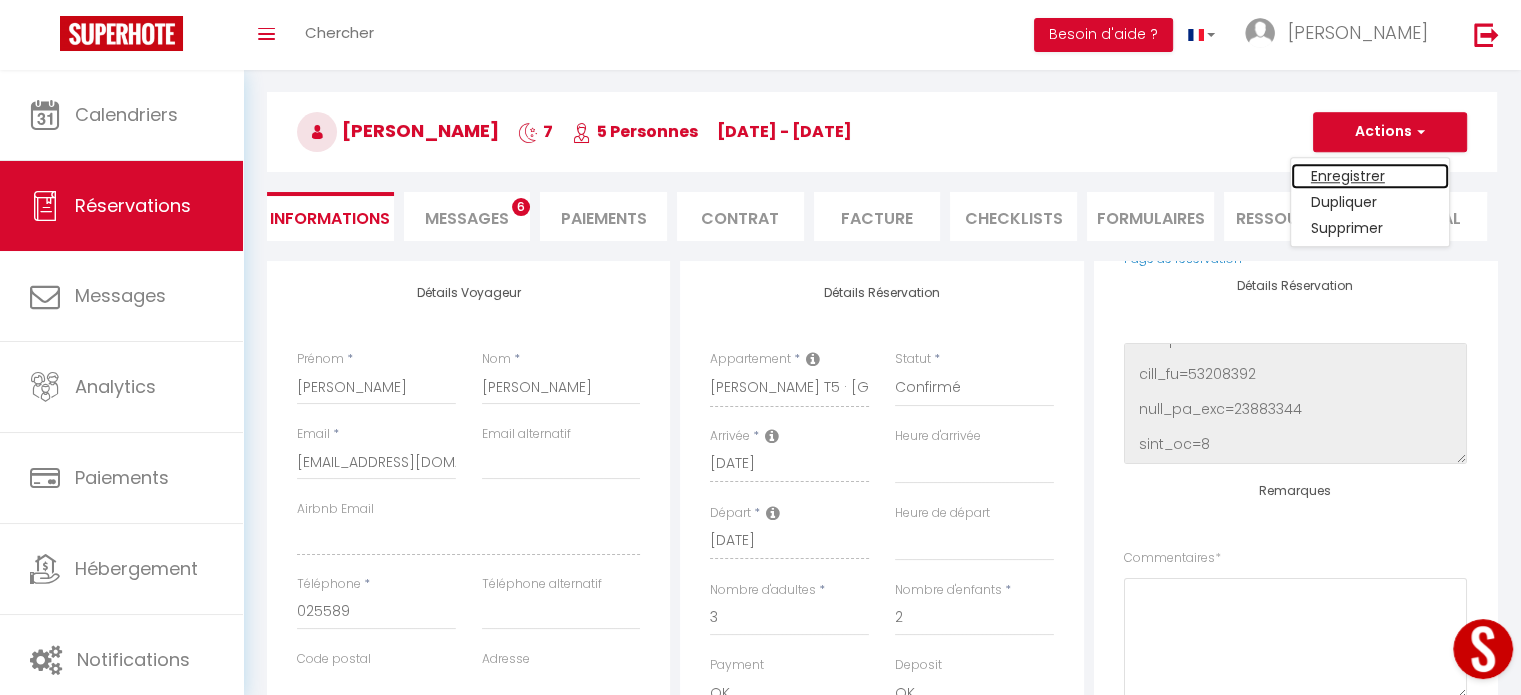click on "Enregistrer" at bounding box center (1370, 176) 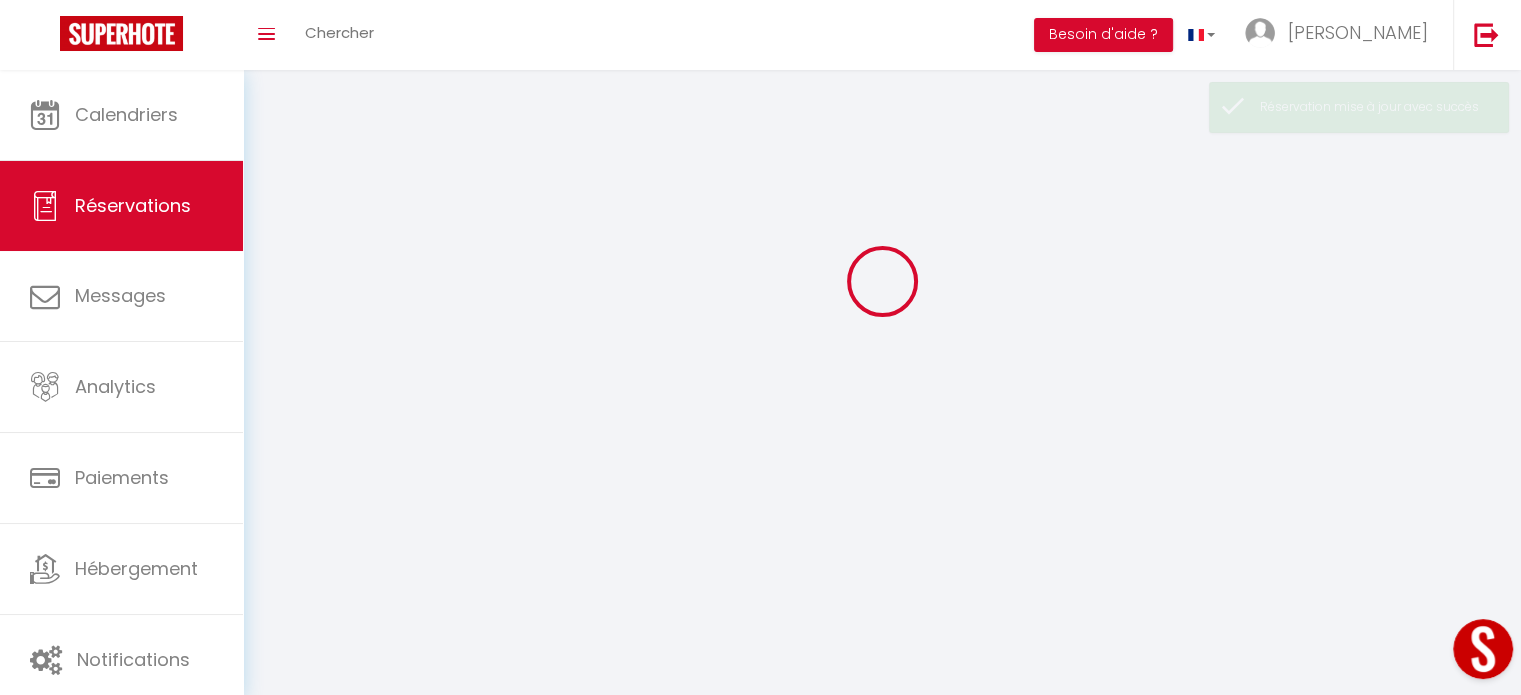 scroll, scrollTop: 0, scrollLeft: 0, axis: both 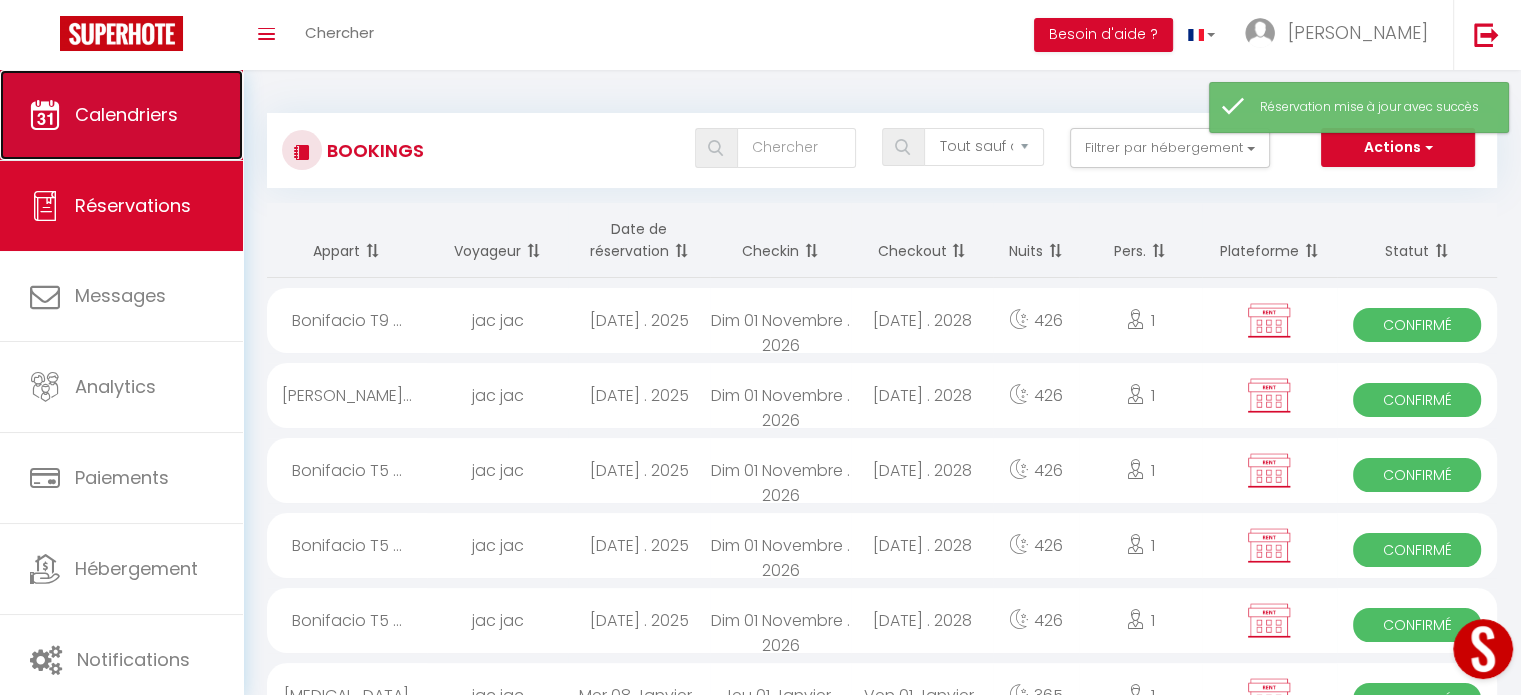 click on "Calendriers" at bounding box center (121, 115) 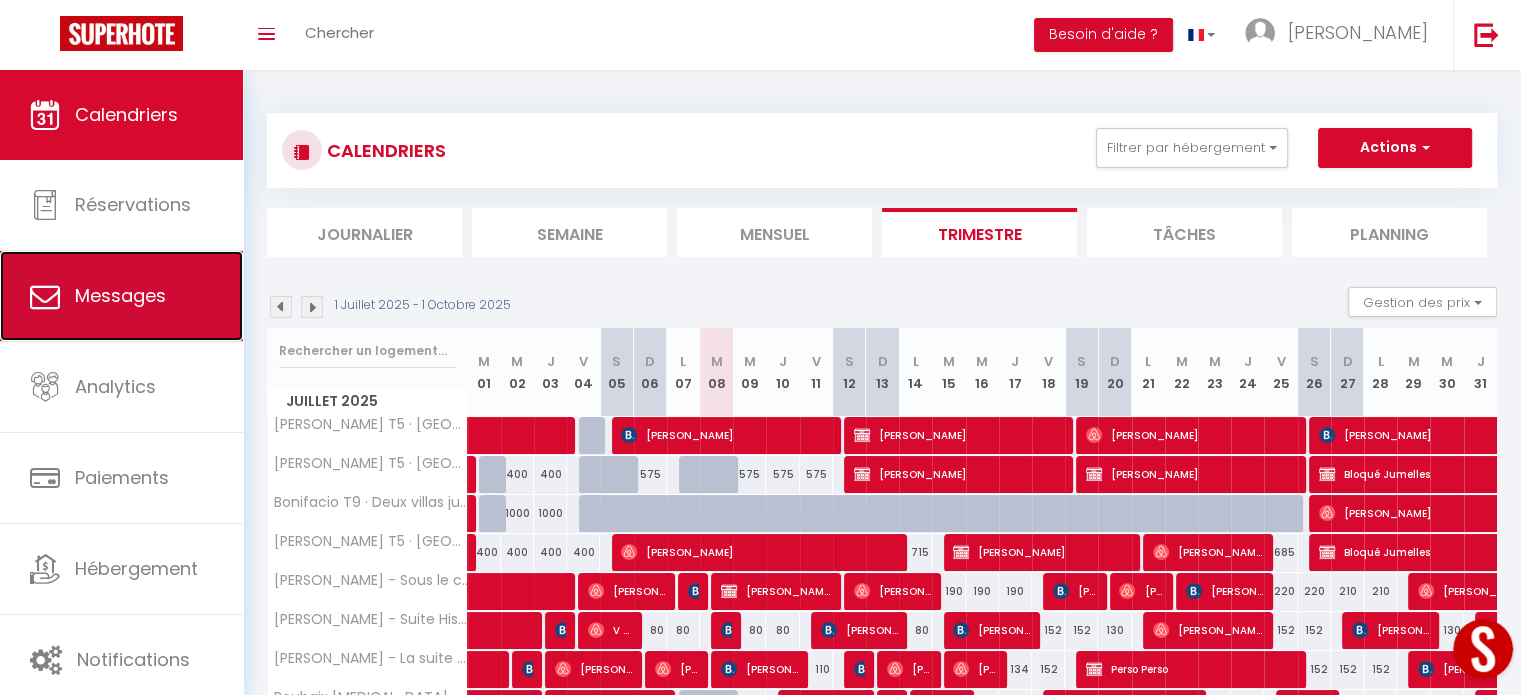 click on "Messages" at bounding box center [121, 296] 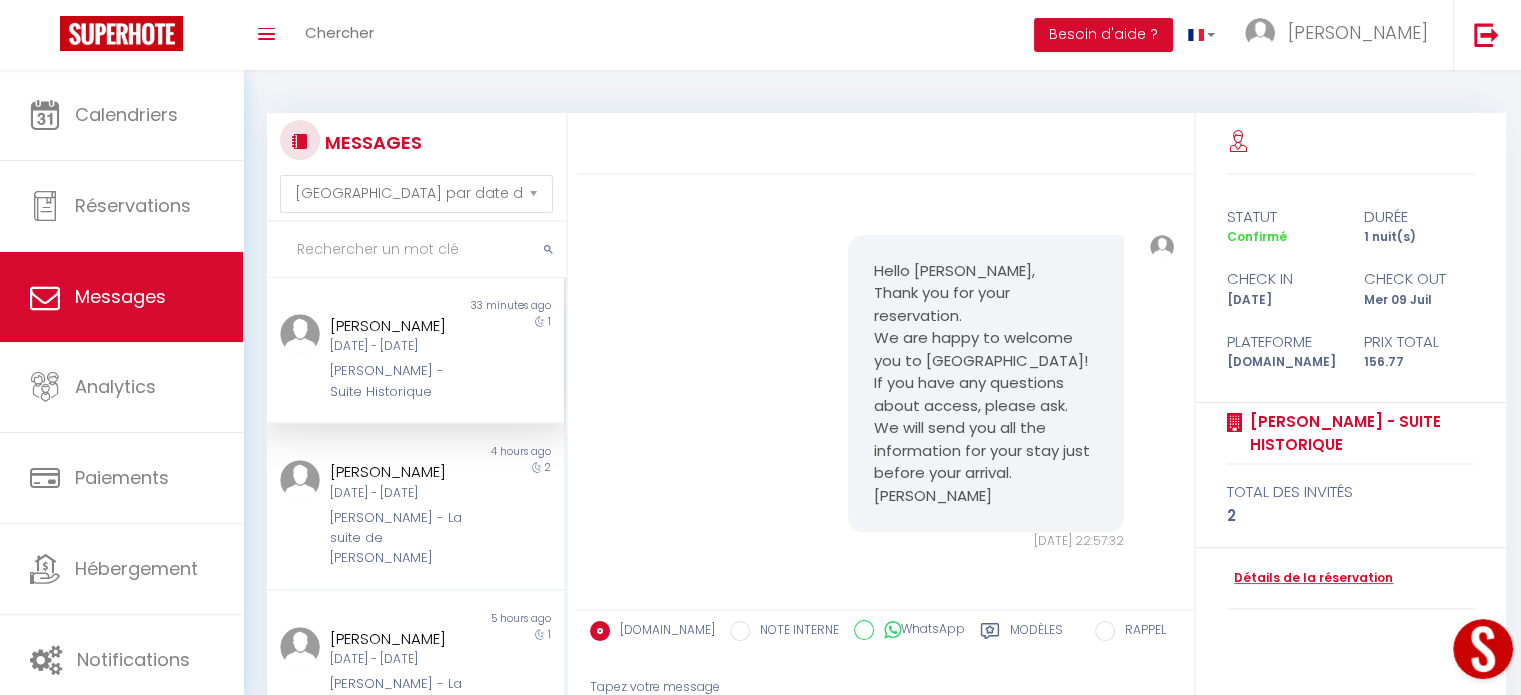 scroll, scrollTop: 2878, scrollLeft: 0, axis: vertical 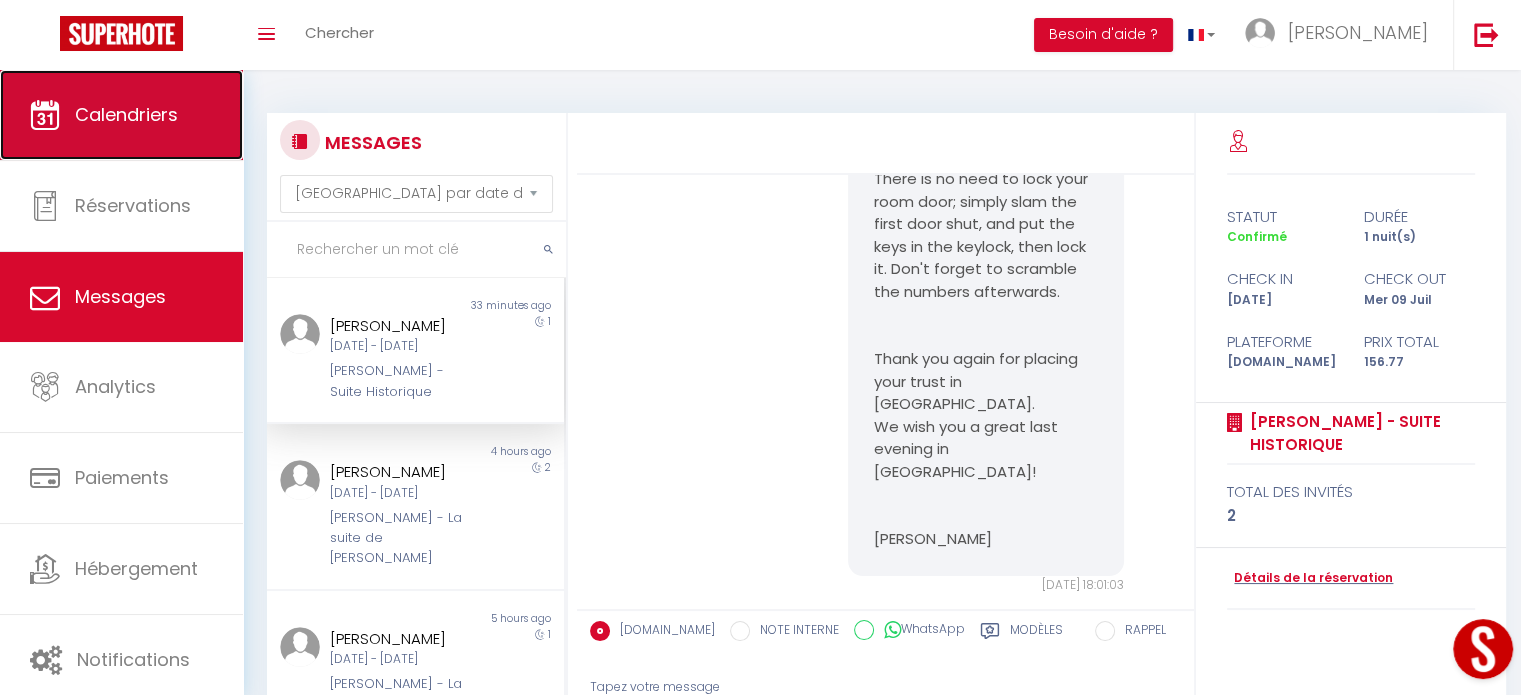click on "Calendriers" at bounding box center [126, 114] 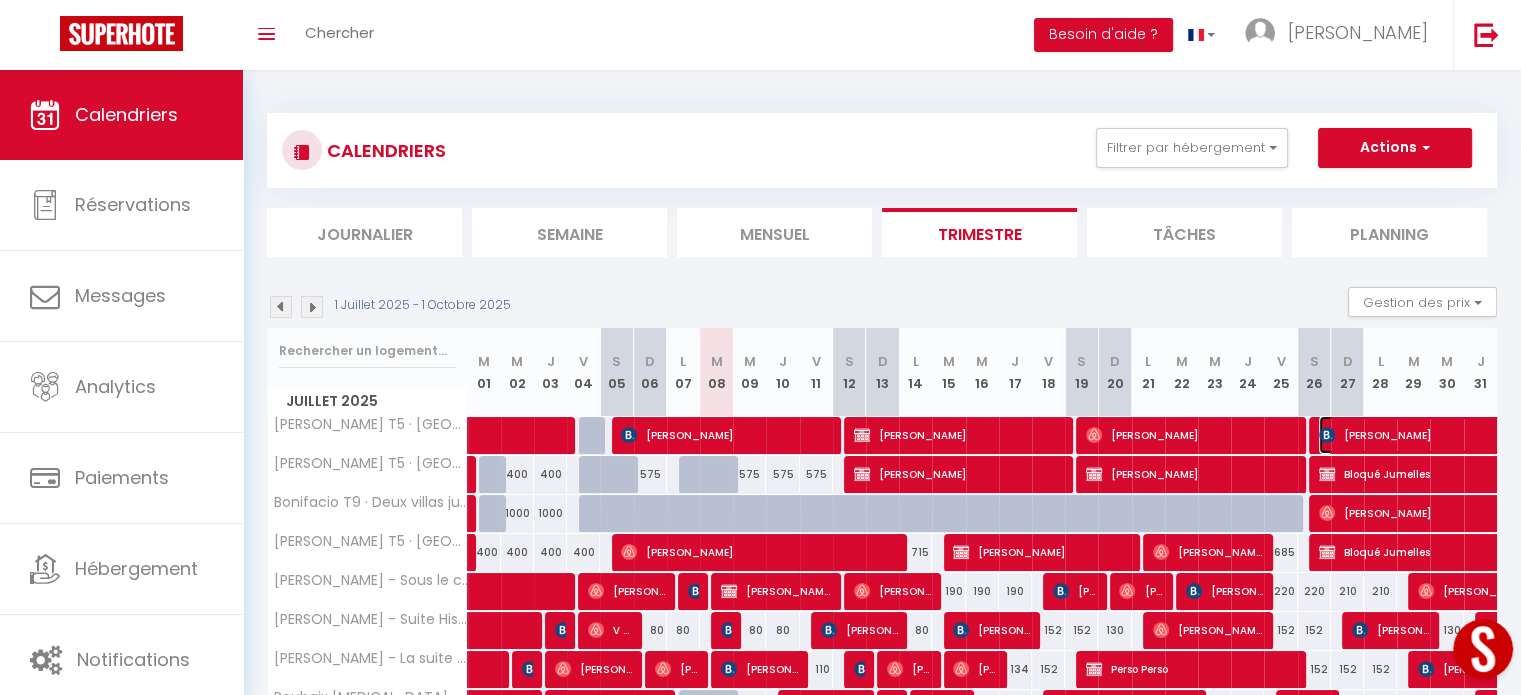 click on "[PERSON_NAME]" at bounding box center [1480, 435] 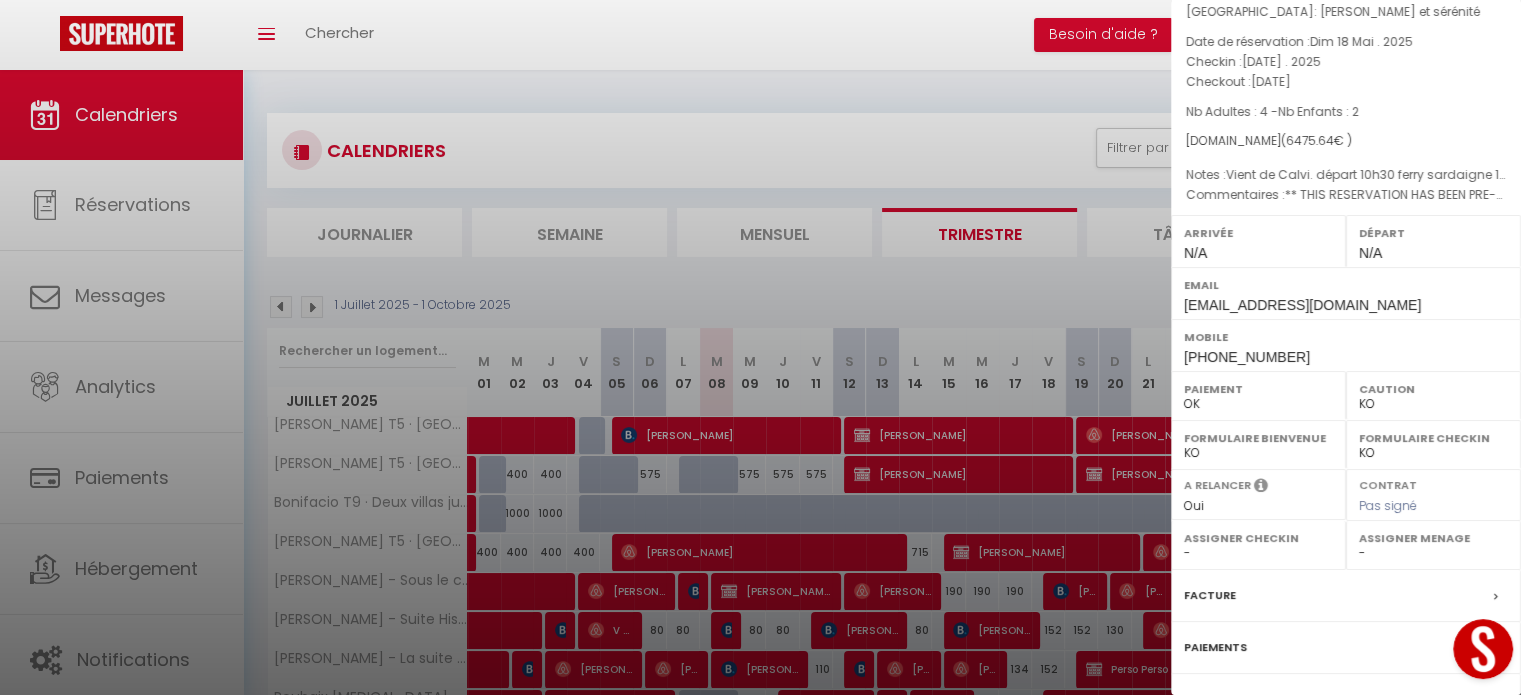 scroll, scrollTop: 253, scrollLeft: 0, axis: vertical 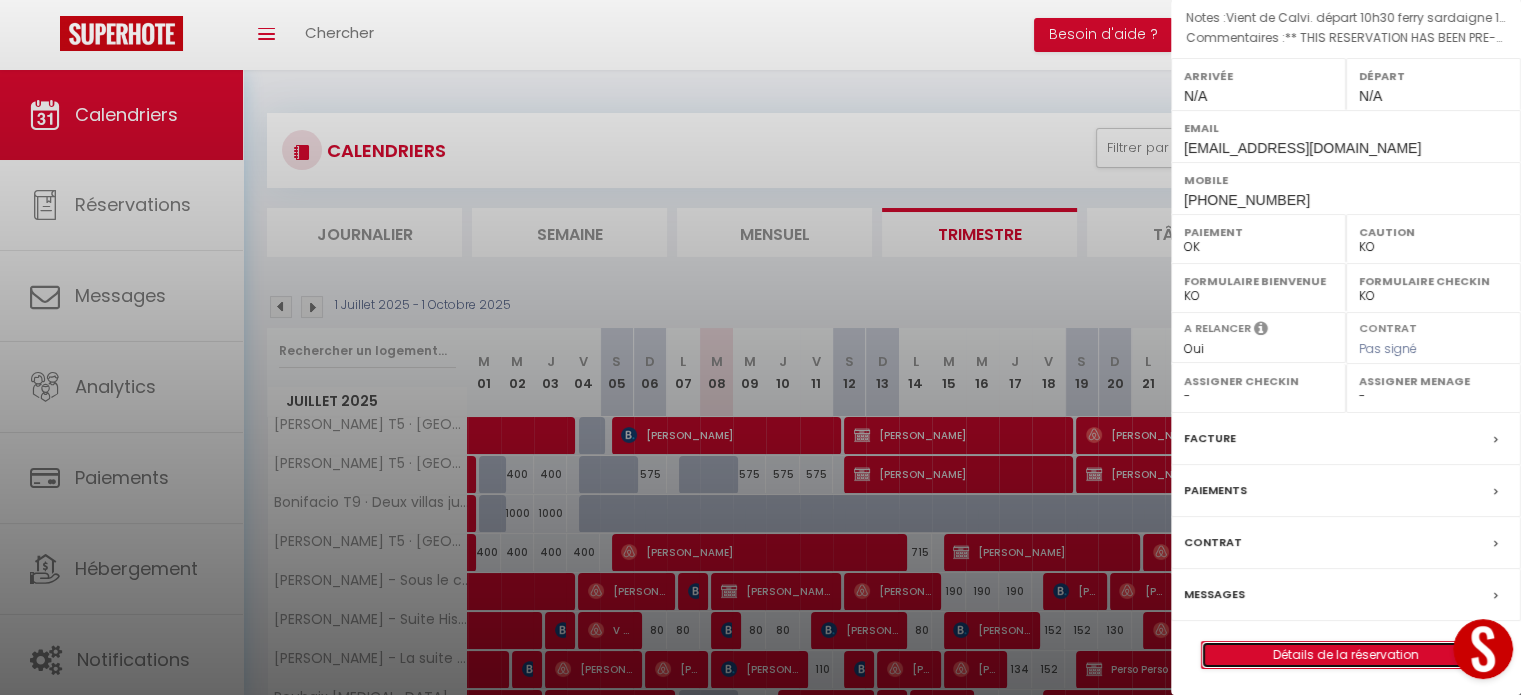 click on "Détails de la réservation" at bounding box center (1346, 655) 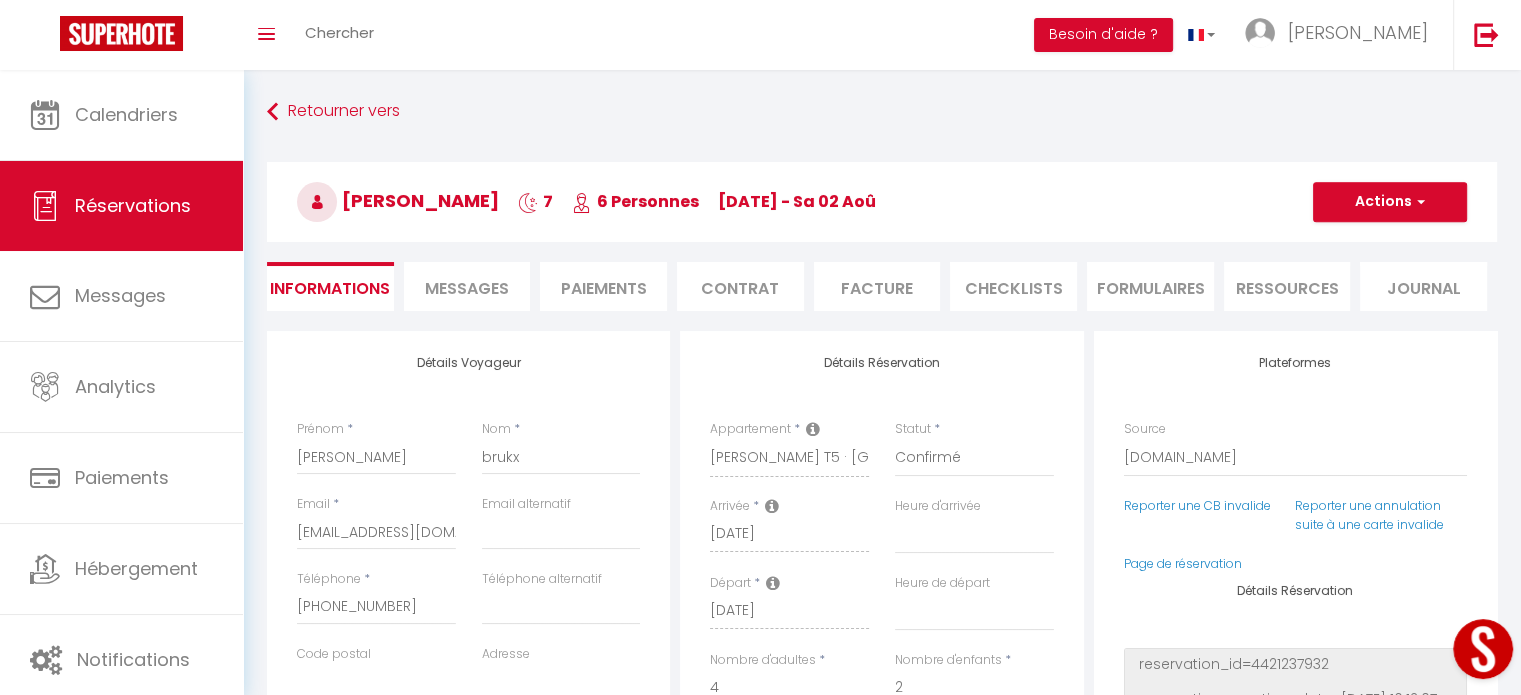 click on "Messages" at bounding box center [467, 286] 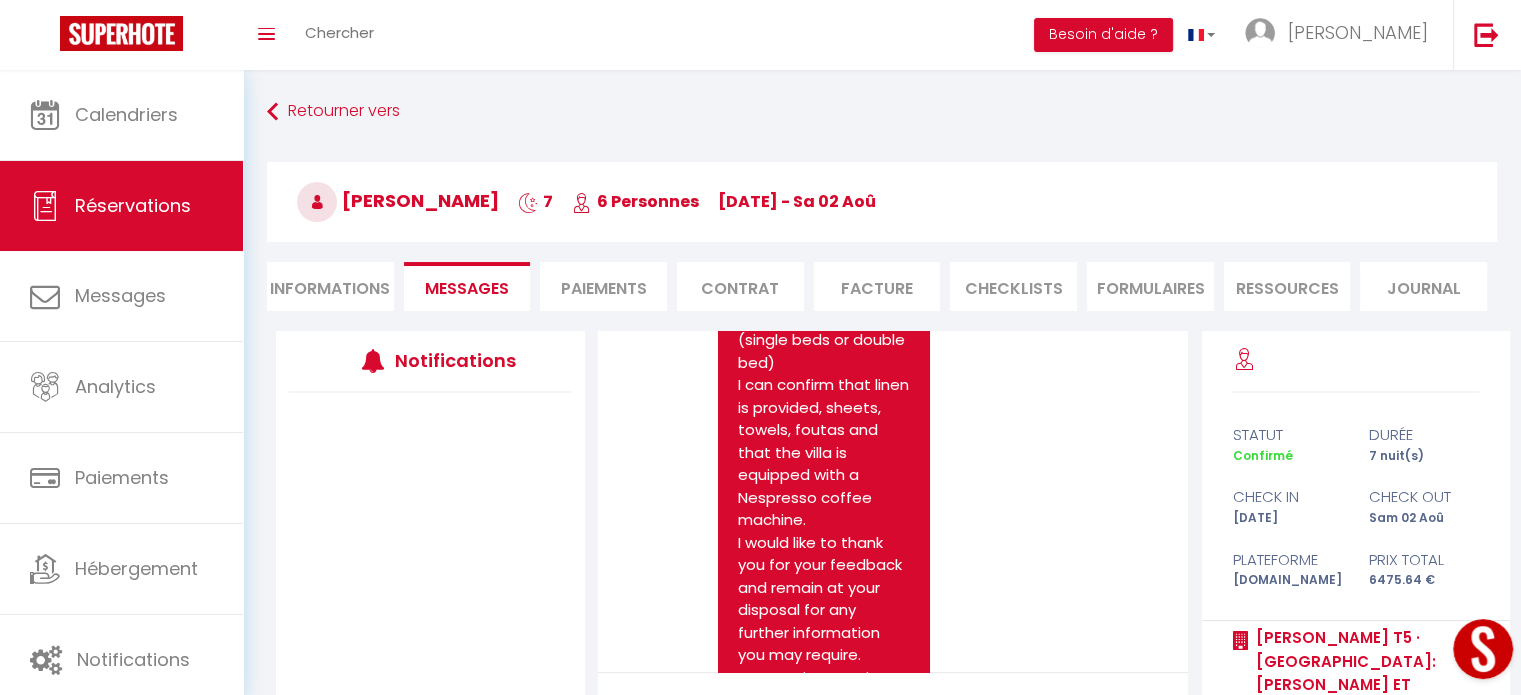 scroll, scrollTop: 5166, scrollLeft: 0, axis: vertical 